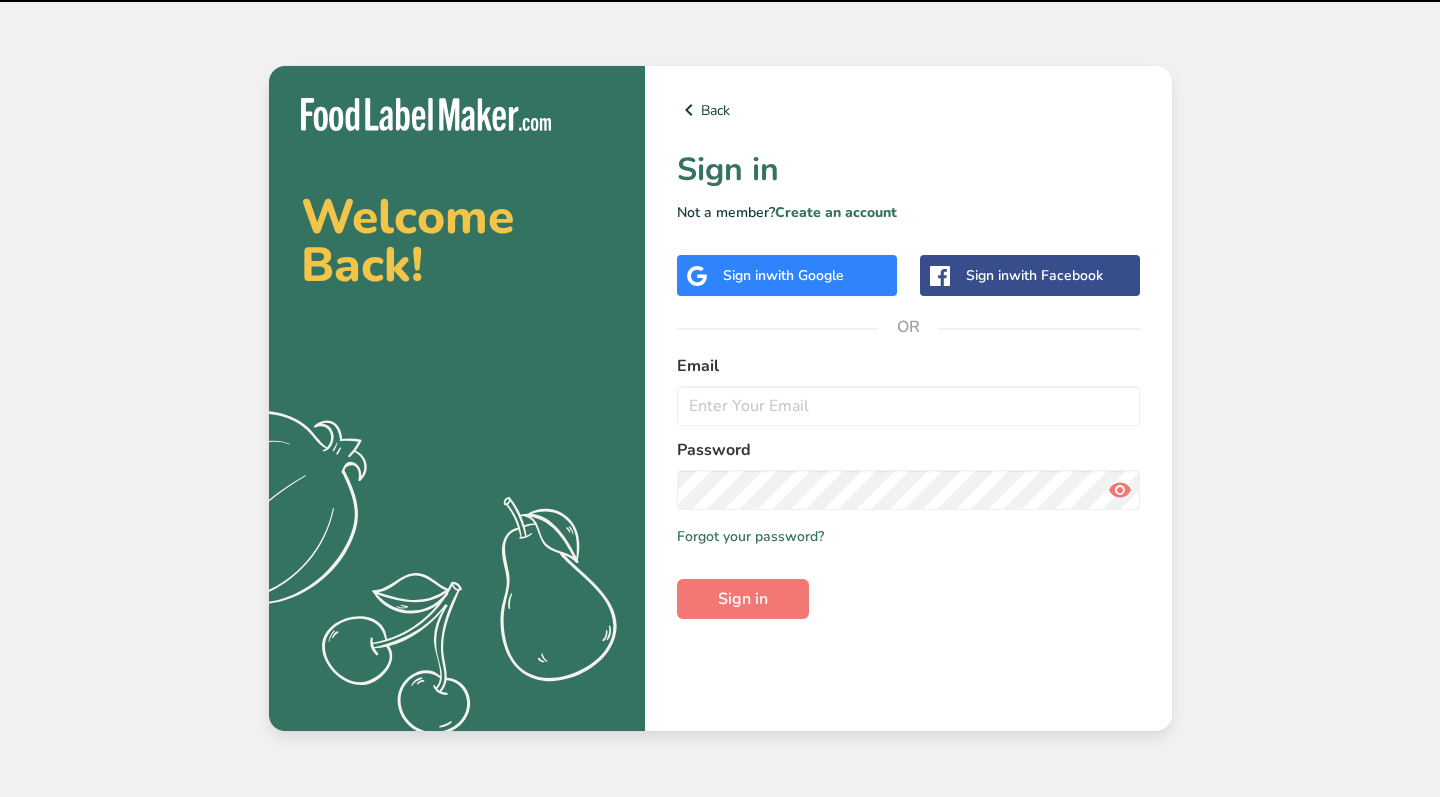 scroll, scrollTop: 0, scrollLeft: 0, axis: both 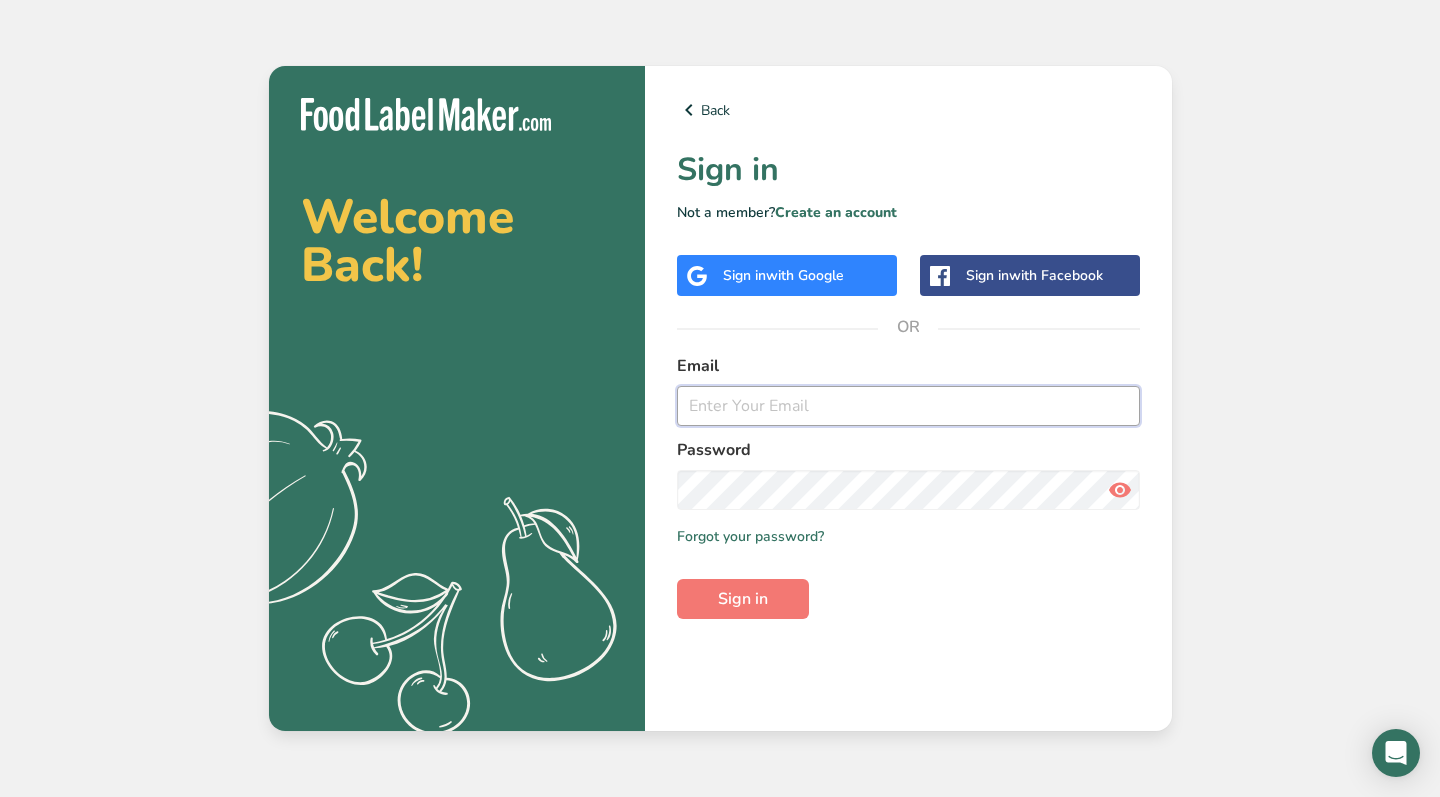type on "[EMAIL]" 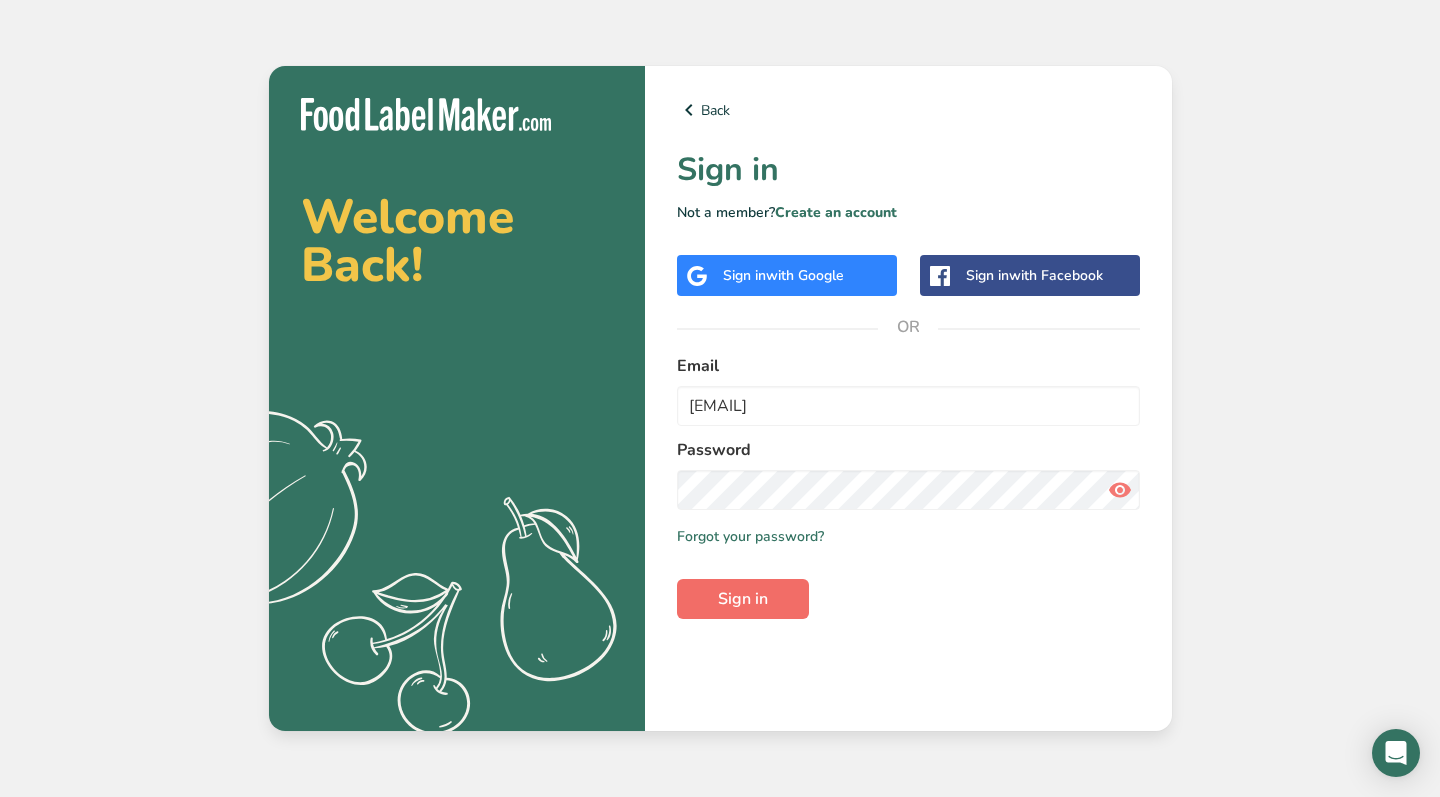 click on "Sign in" at bounding box center [743, 599] 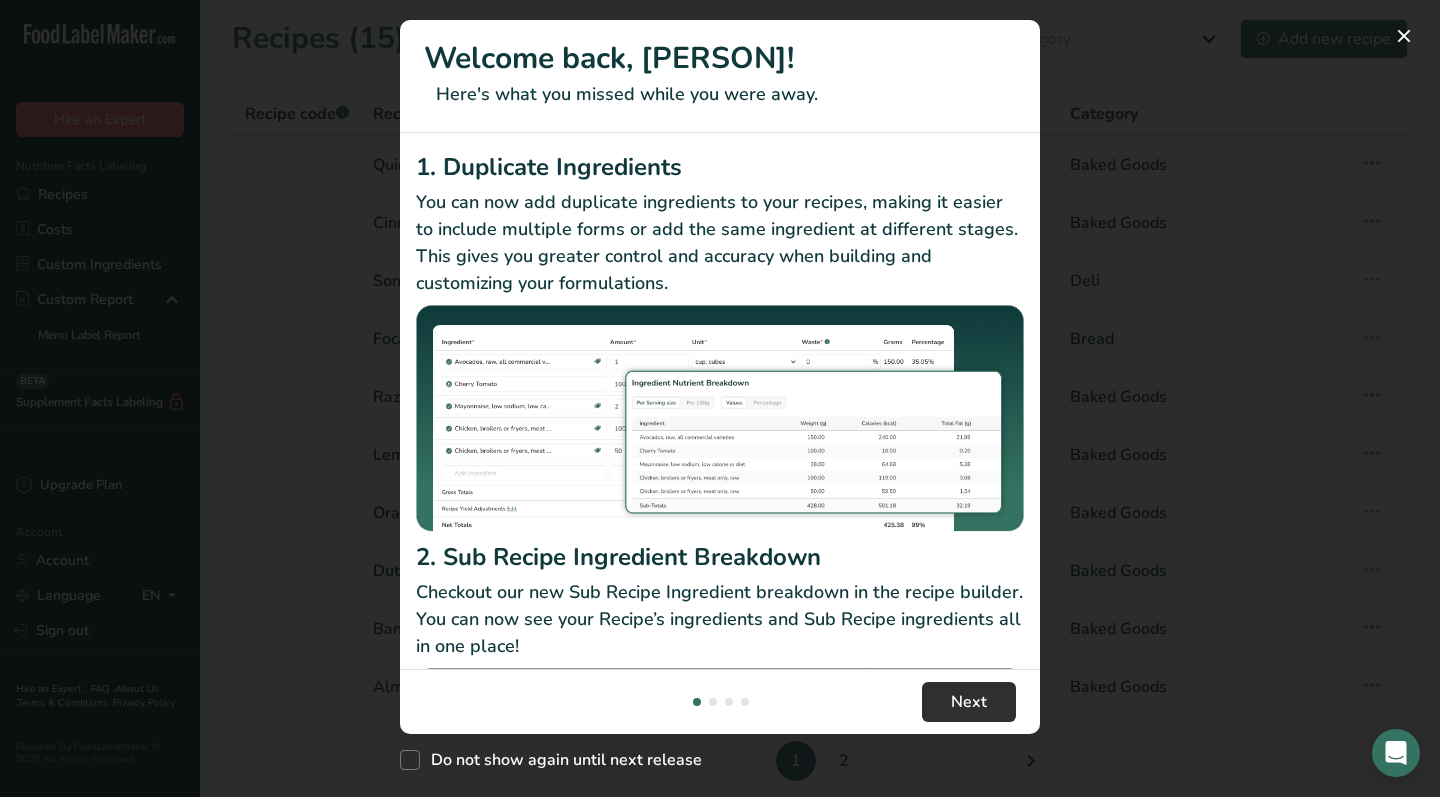 click on "Next" at bounding box center (969, 702) 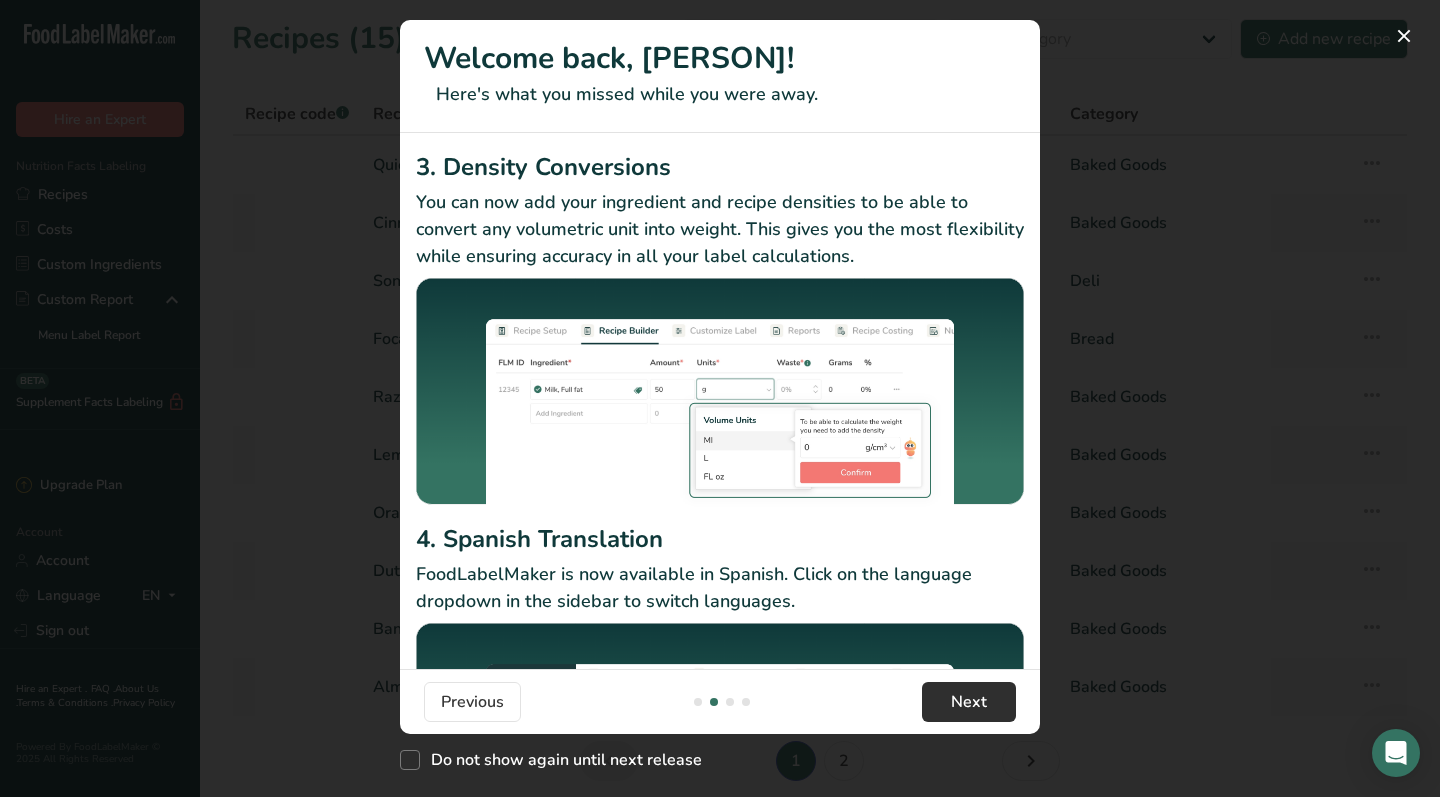 click on "Next" at bounding box center (969, 702) 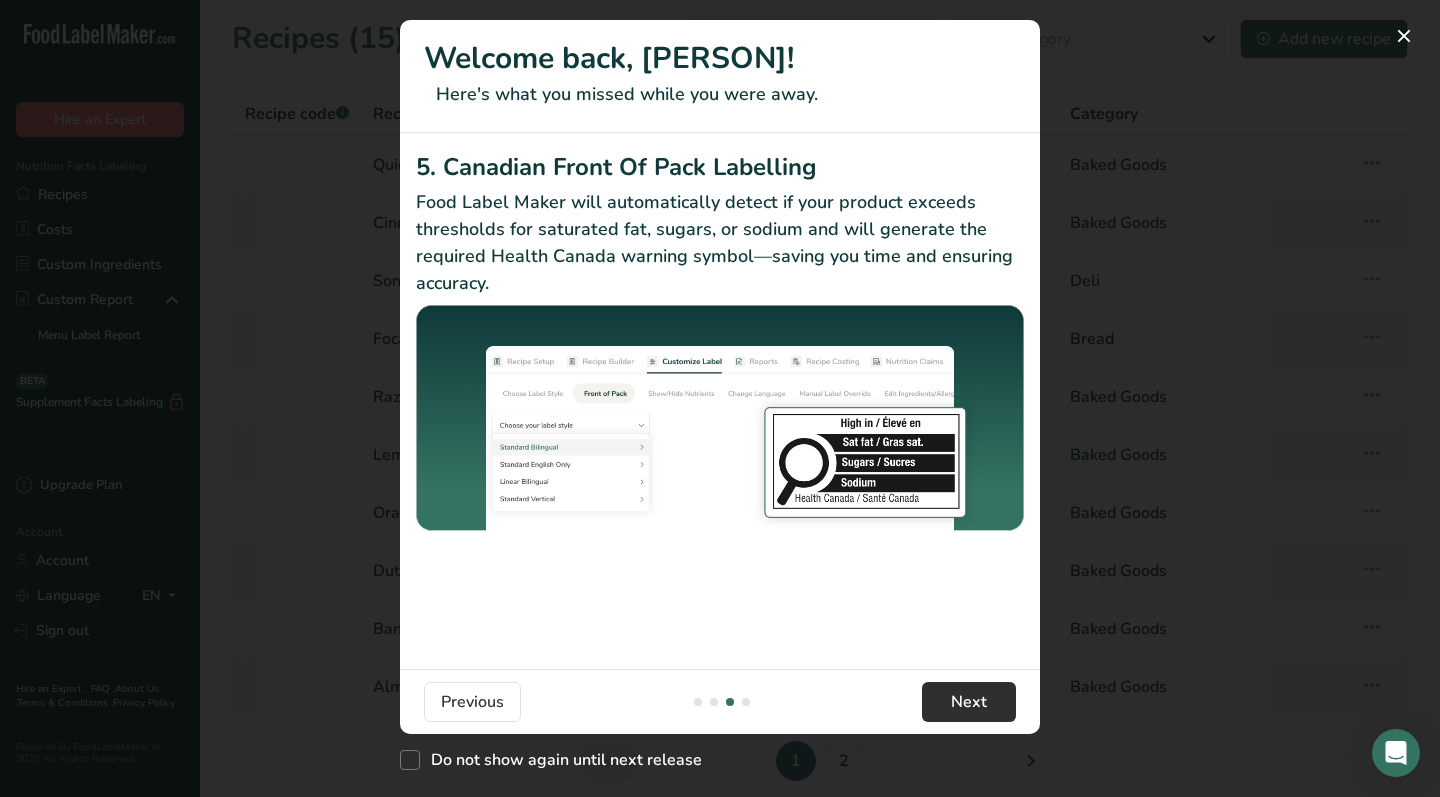 click on "Next" at bounding box center (969, 702) 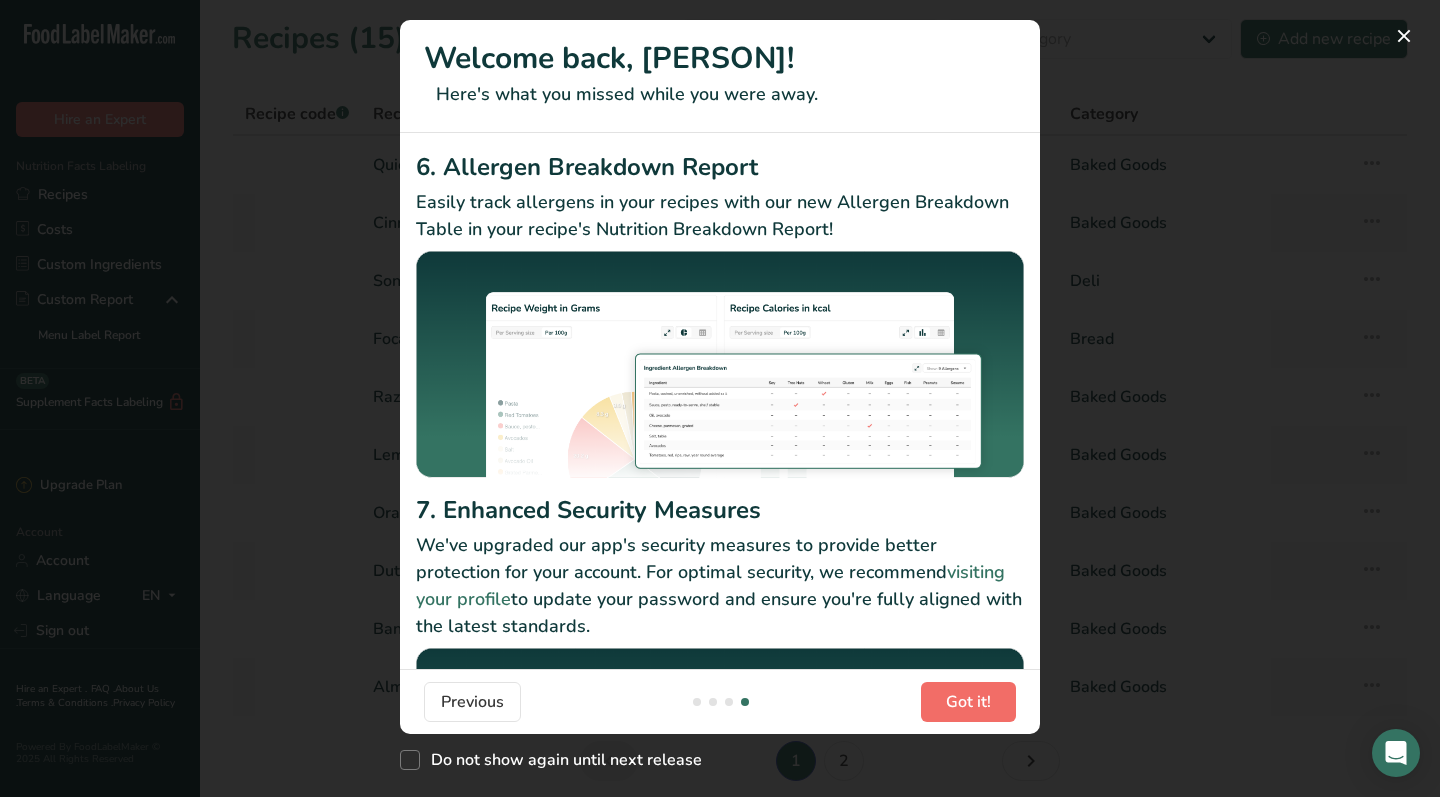 click on "Got it!" at bounding box center (968, 702) 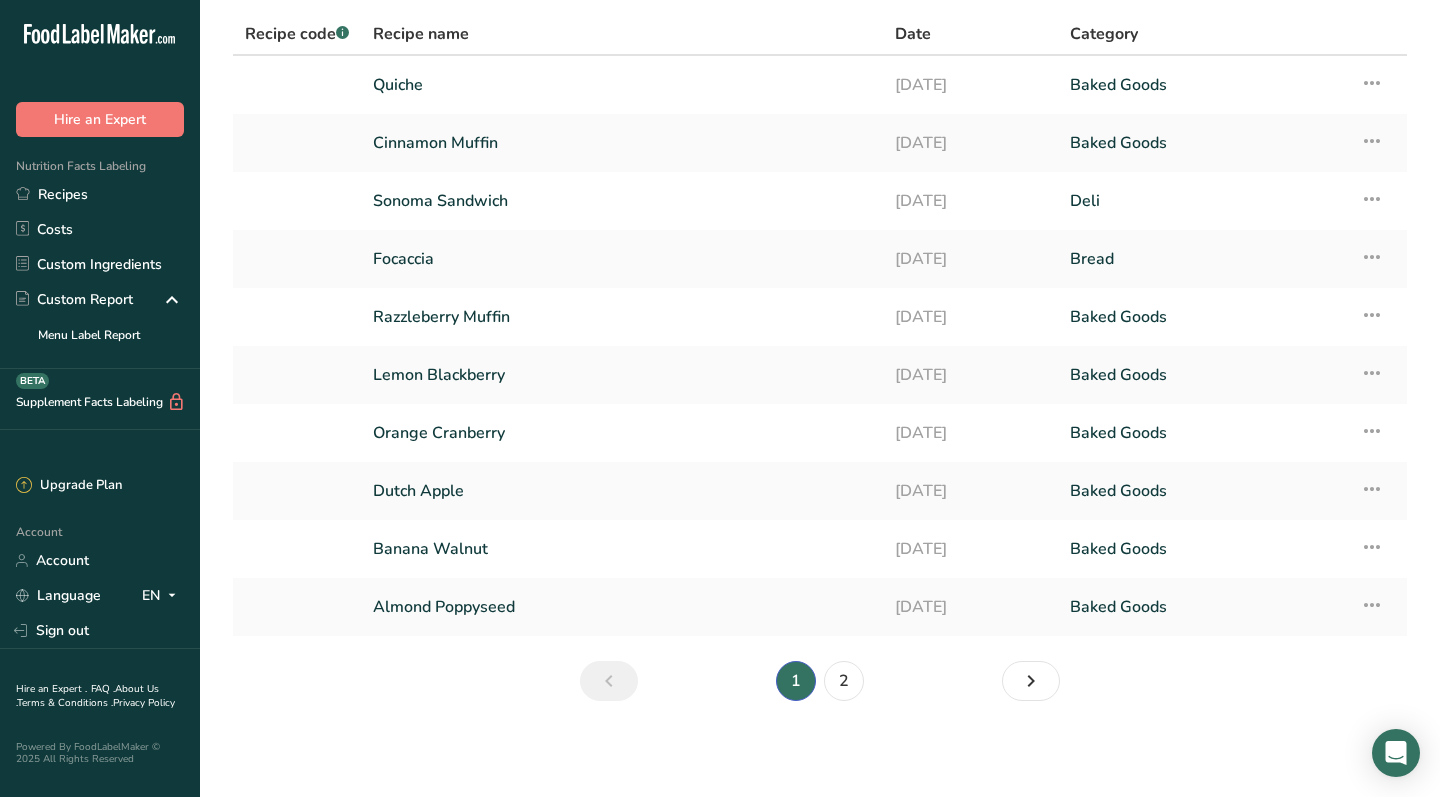 scroll, scrollTop: 80, scrollLeft: 0, axis: vertical 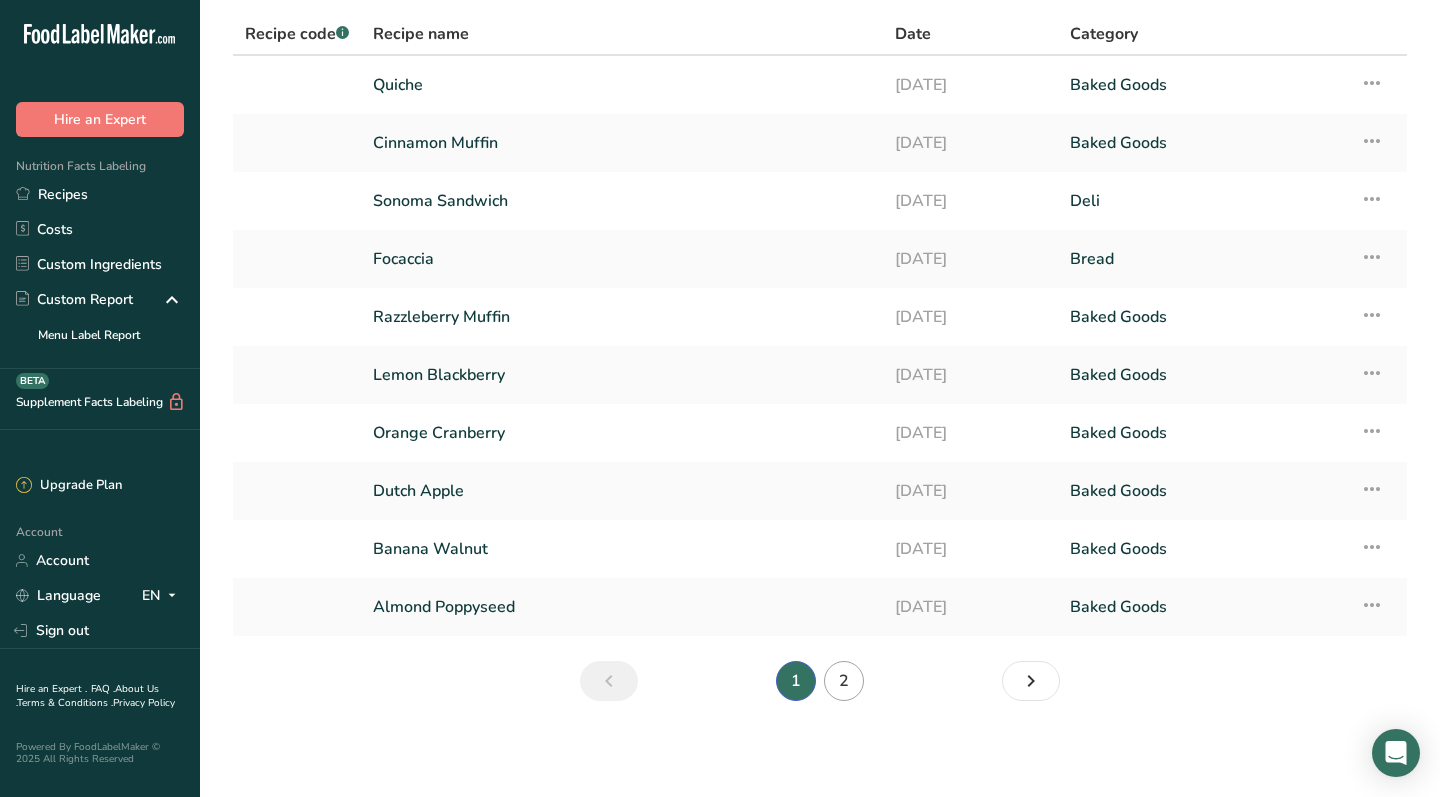 click on "2" at bounding box center (844, 681) 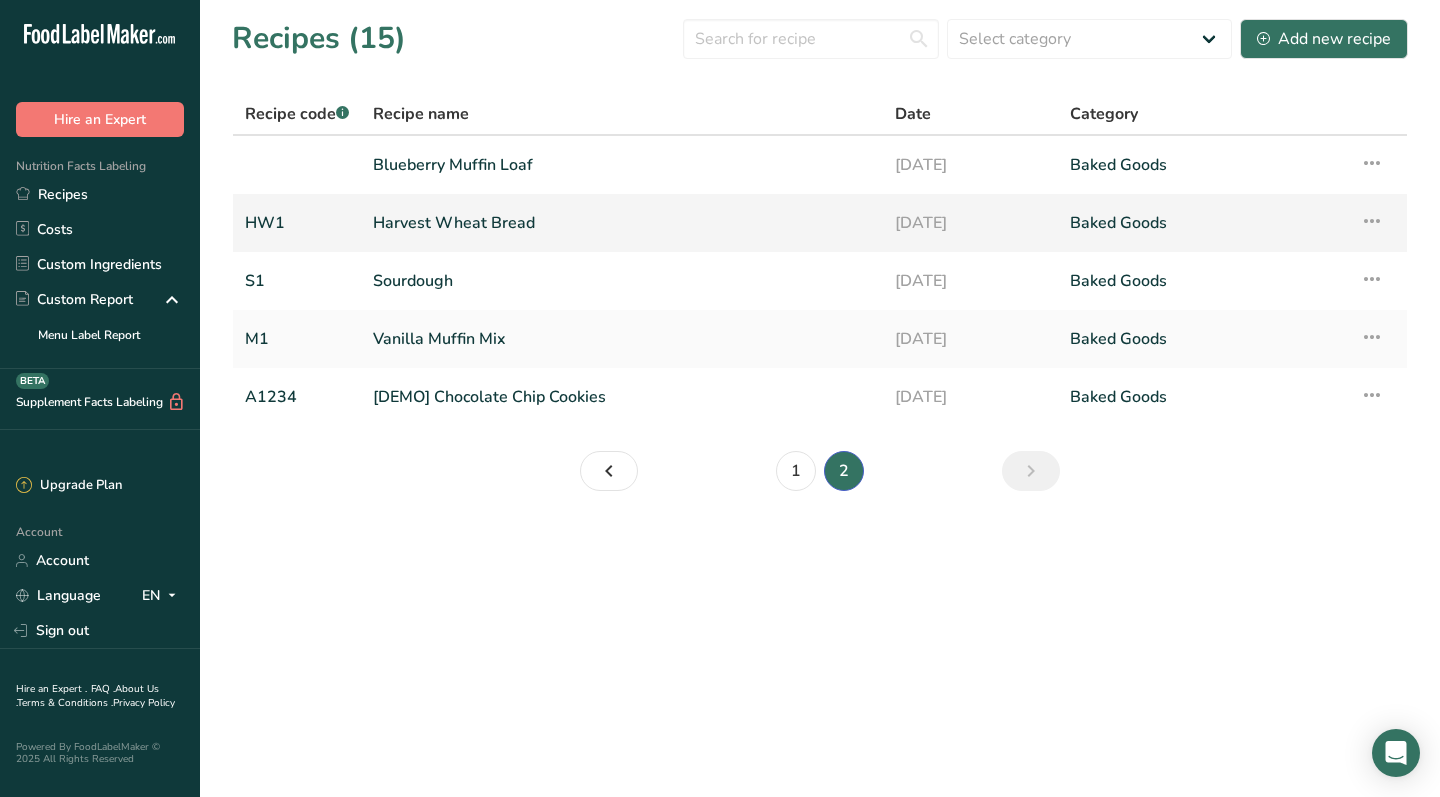 scroll, scrollTop: 0, scrollLeft: 0, axis: both 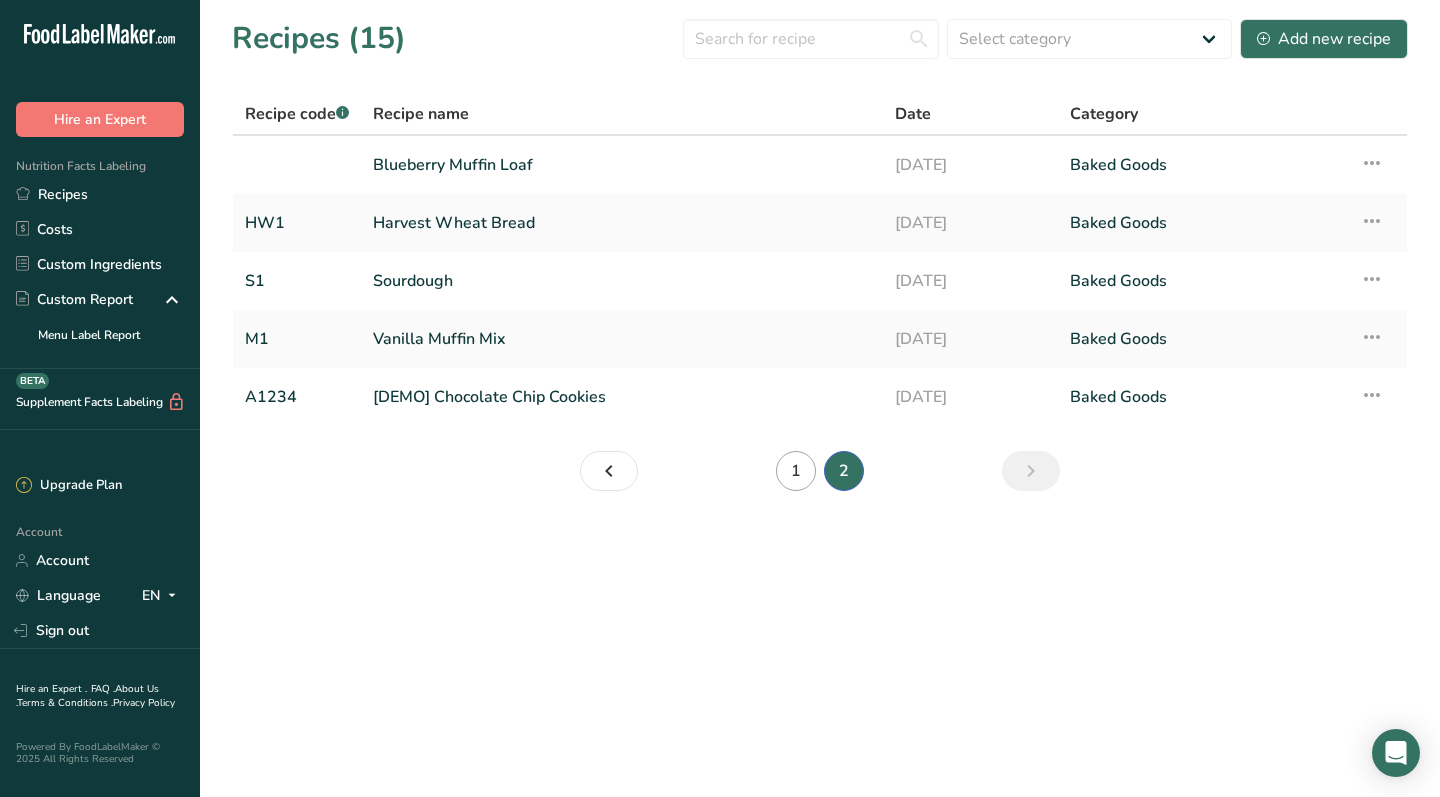 click on "1" at bounding box center (796, 471) 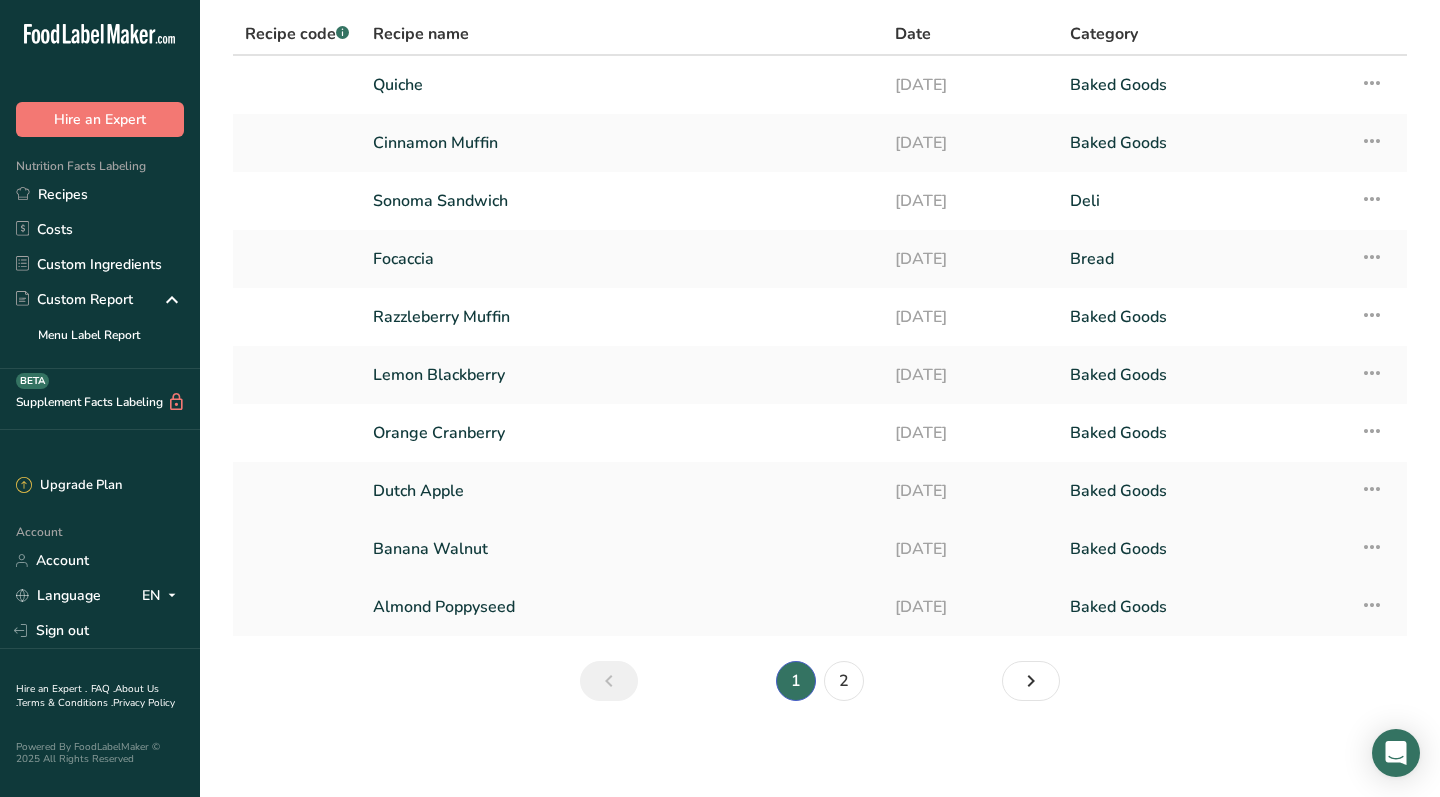 scroll, scrollTop: 80, scrollLeft: 0, axis: vertical 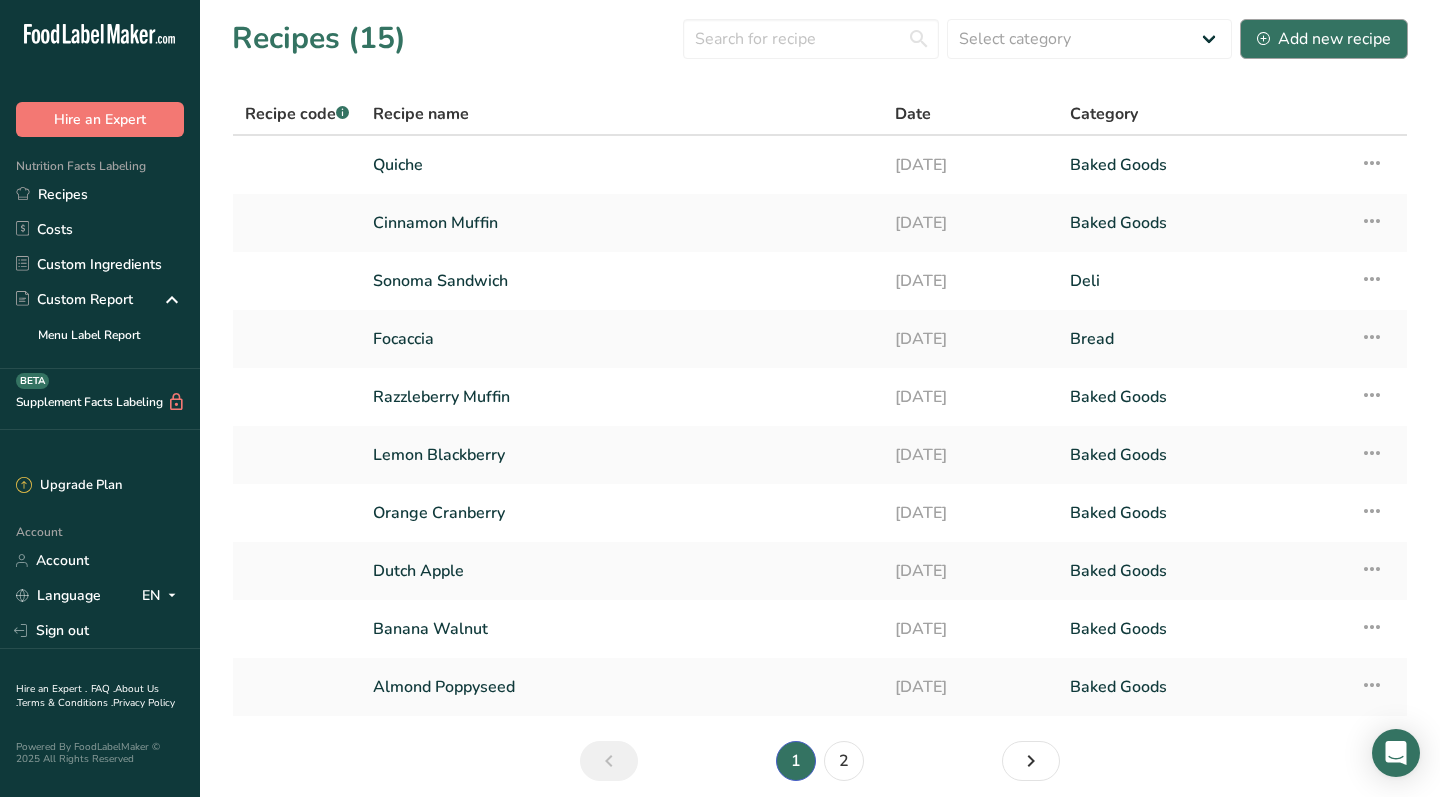 click on "Add new recipe" at bounding box center (1324, 39) 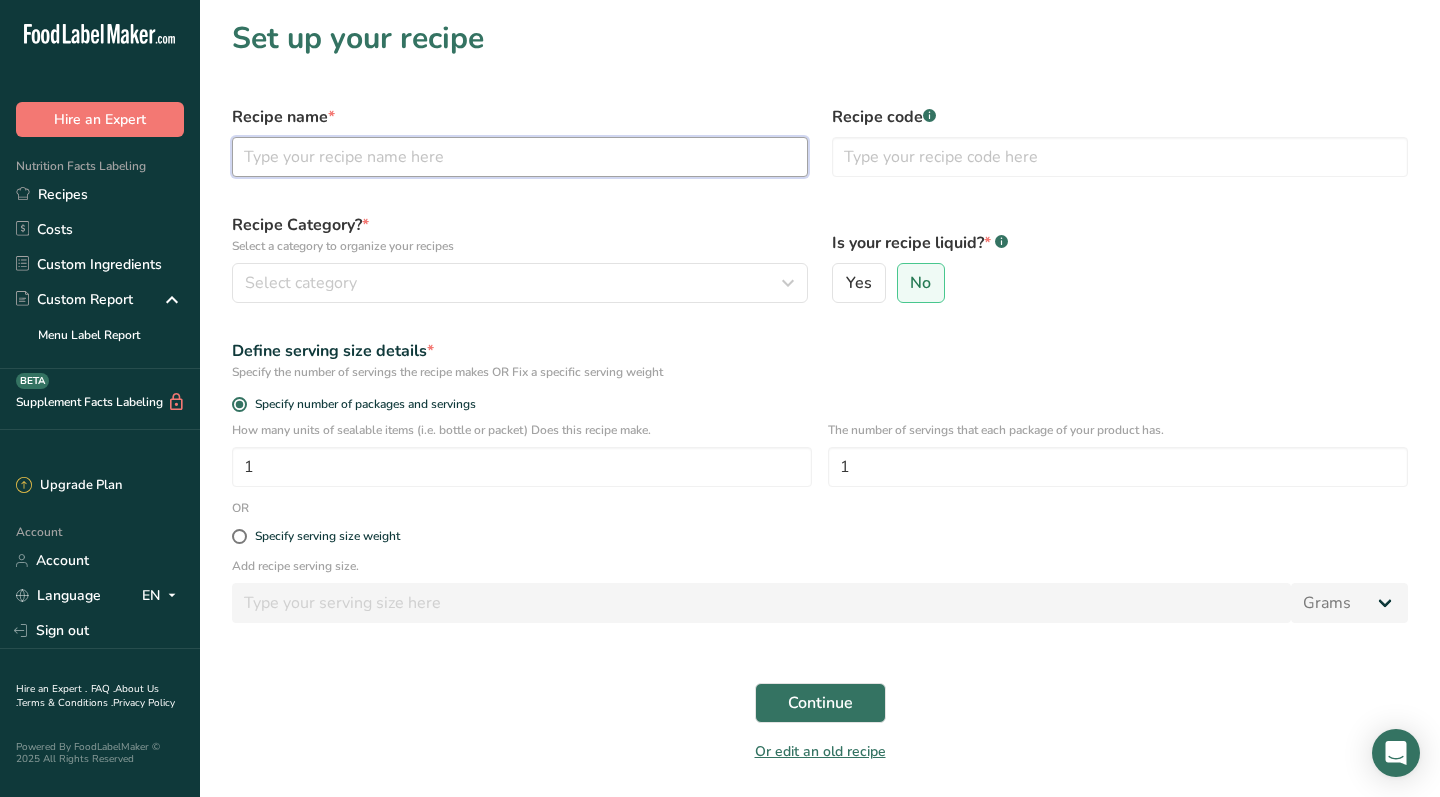 click at bounding box center (520, 157) 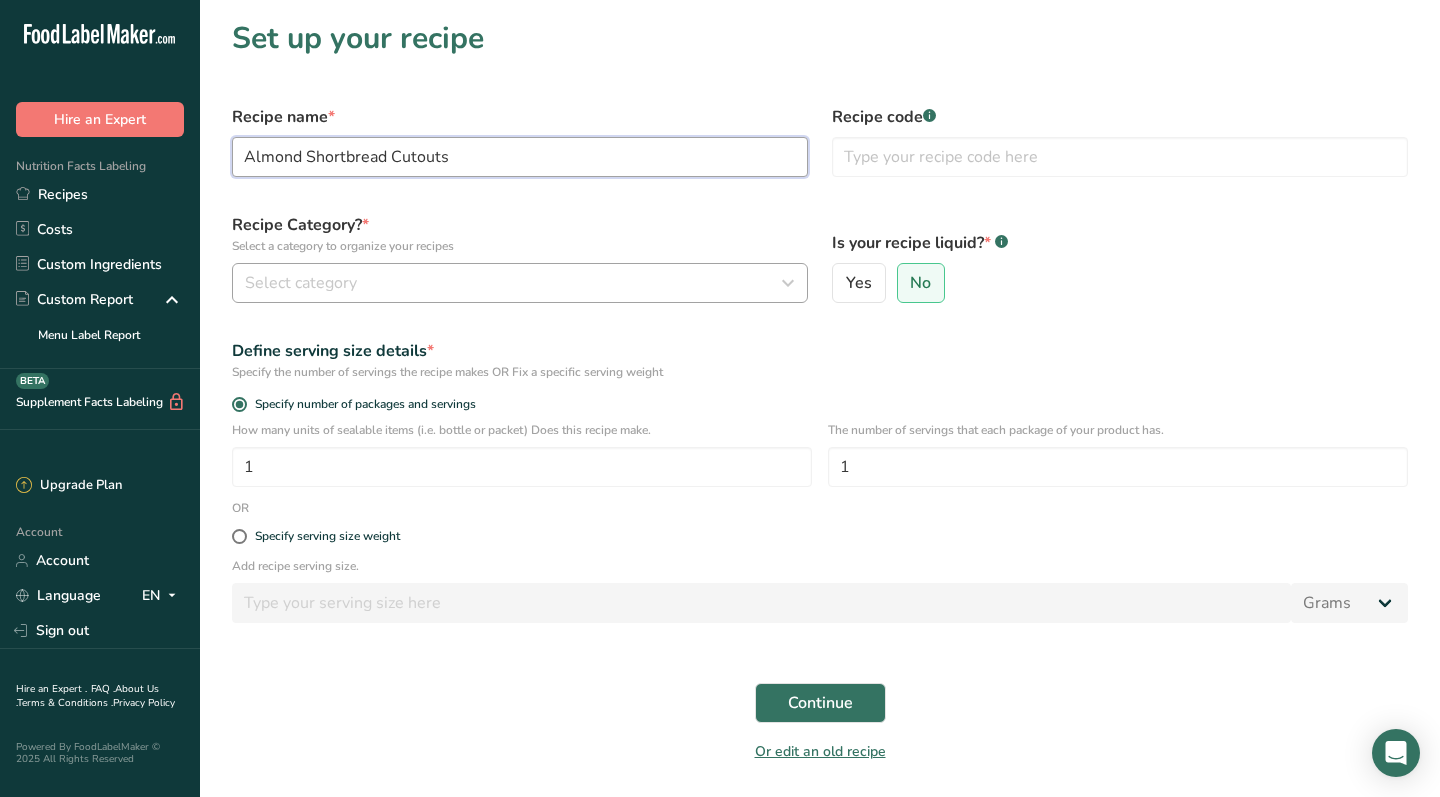 type on "Almond Shortbread Cutouts" 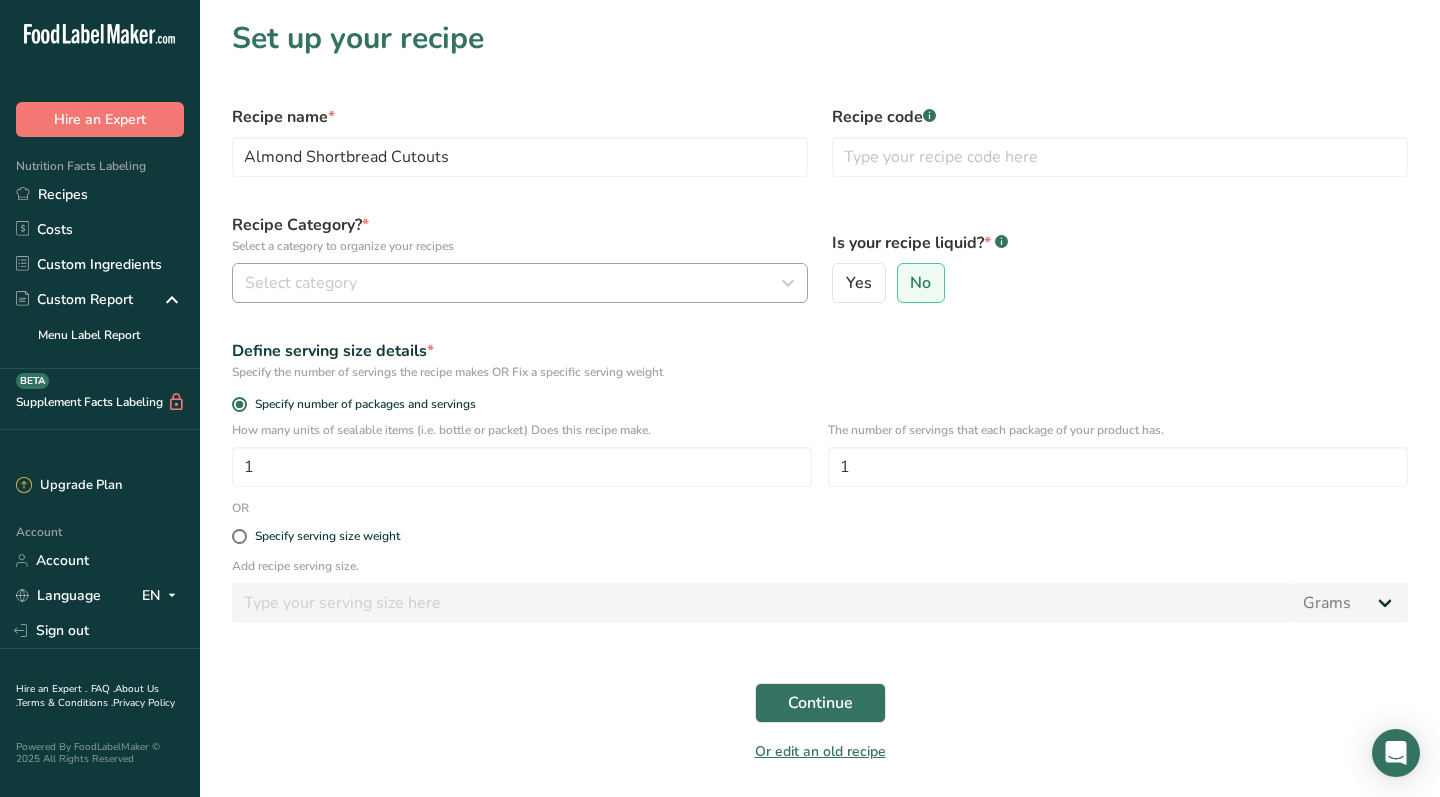 click on "Select category" at bounding box center (514, 283) 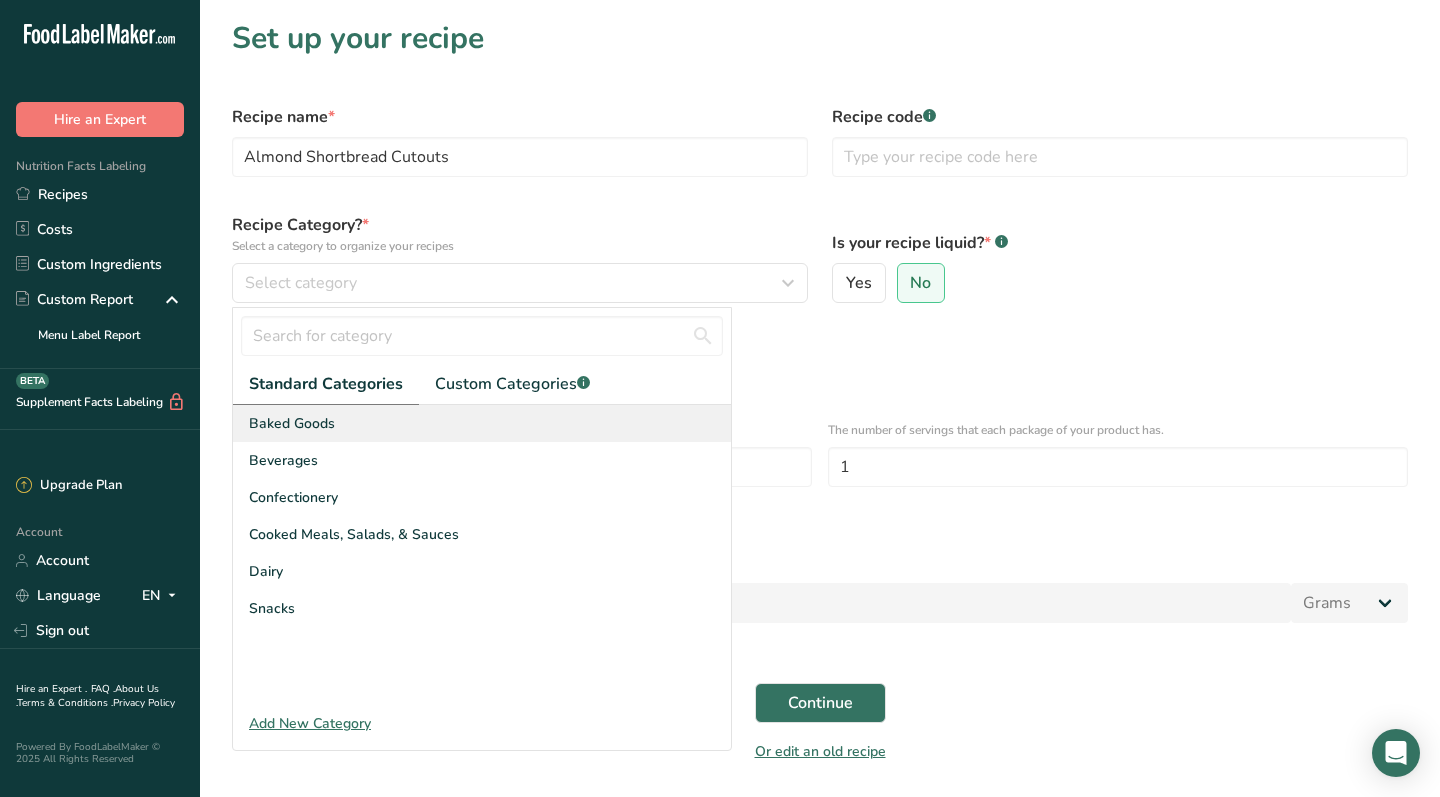 click on "Baked Goods" at bounding box center [482, 423] 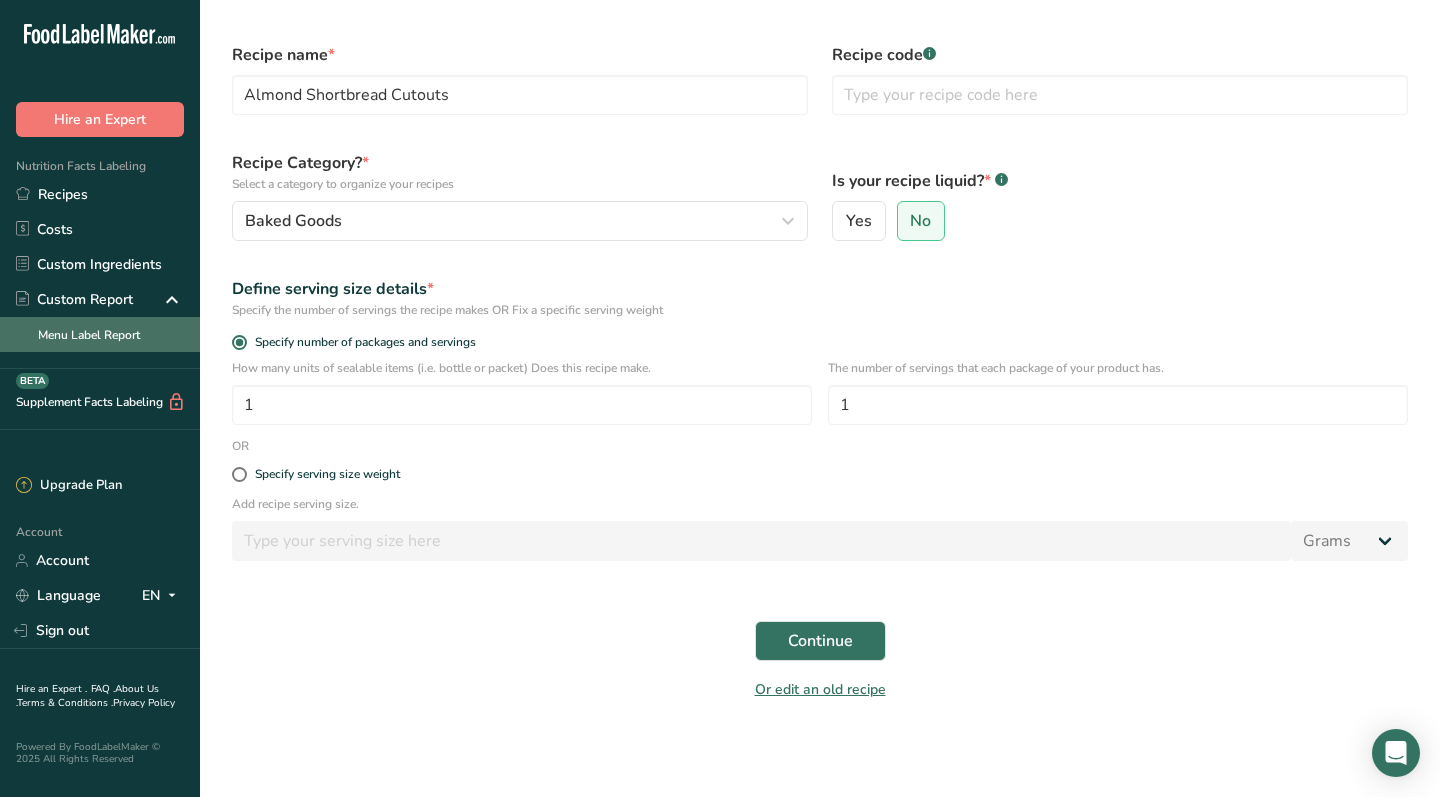 scroll, scrollTop: 62, scrollLeft: 0, axis: vertical 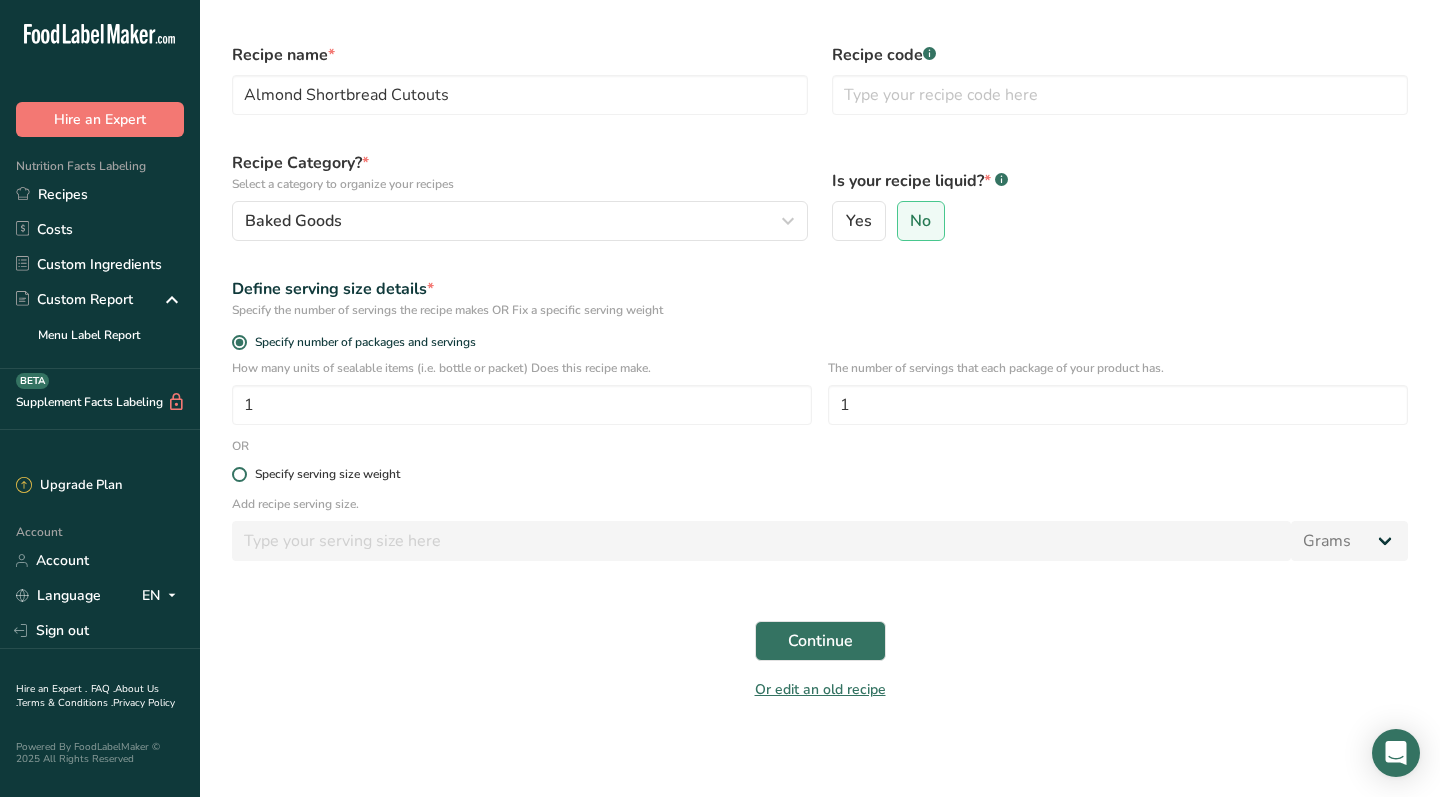 click on "Specify serving size weight" at bounding box center [327, 474] 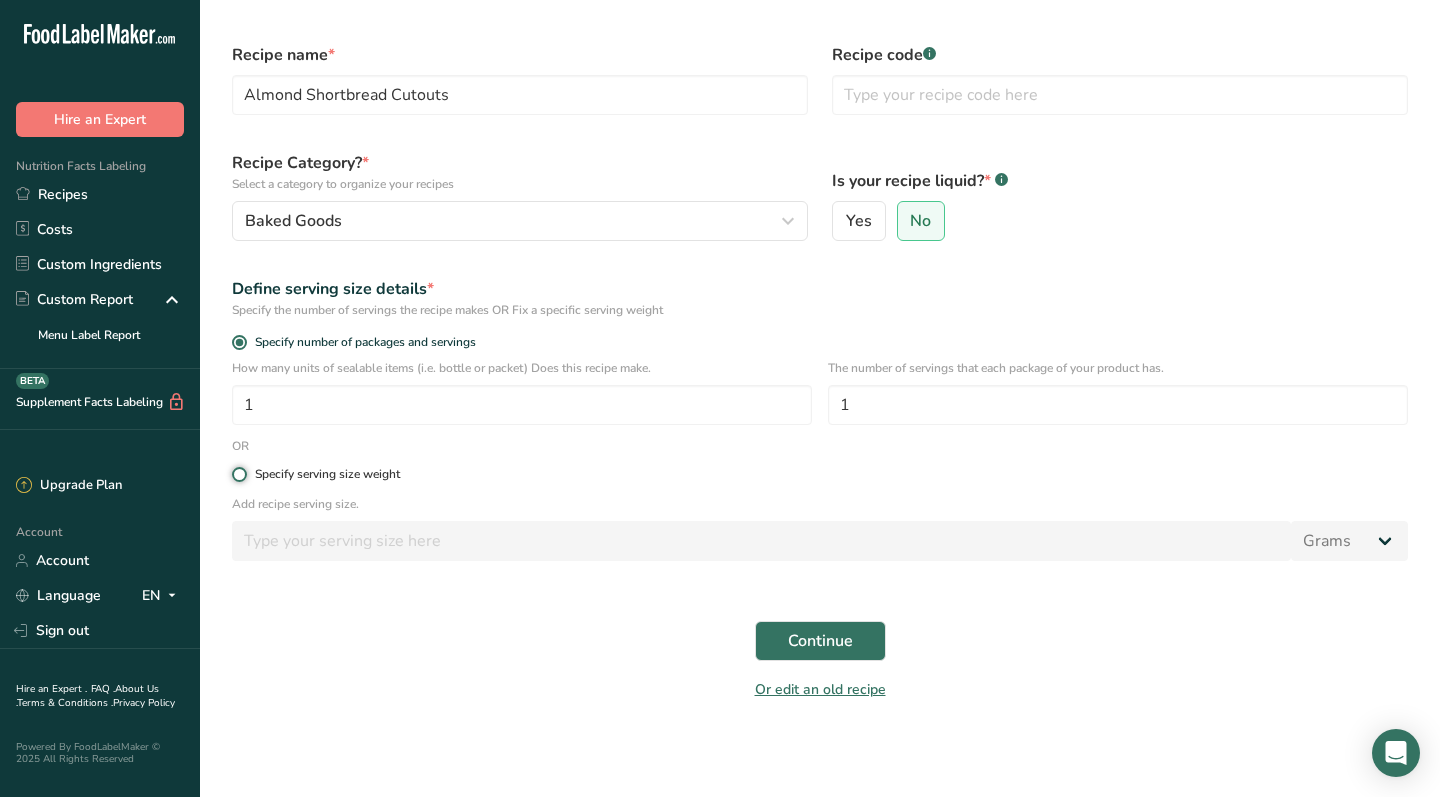 click on "Specify serving size weight" at bounding box center [238, 474] 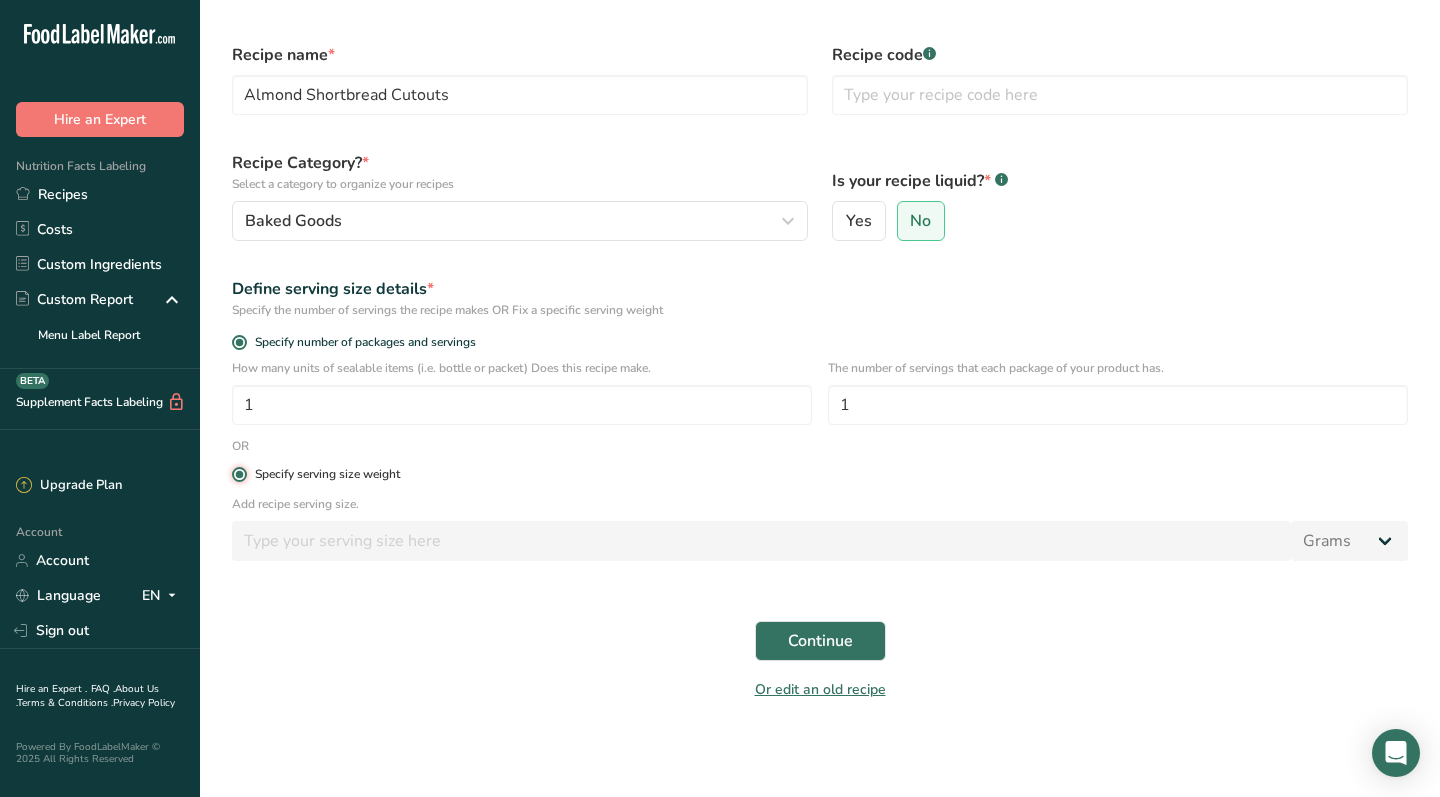 radio on "false" 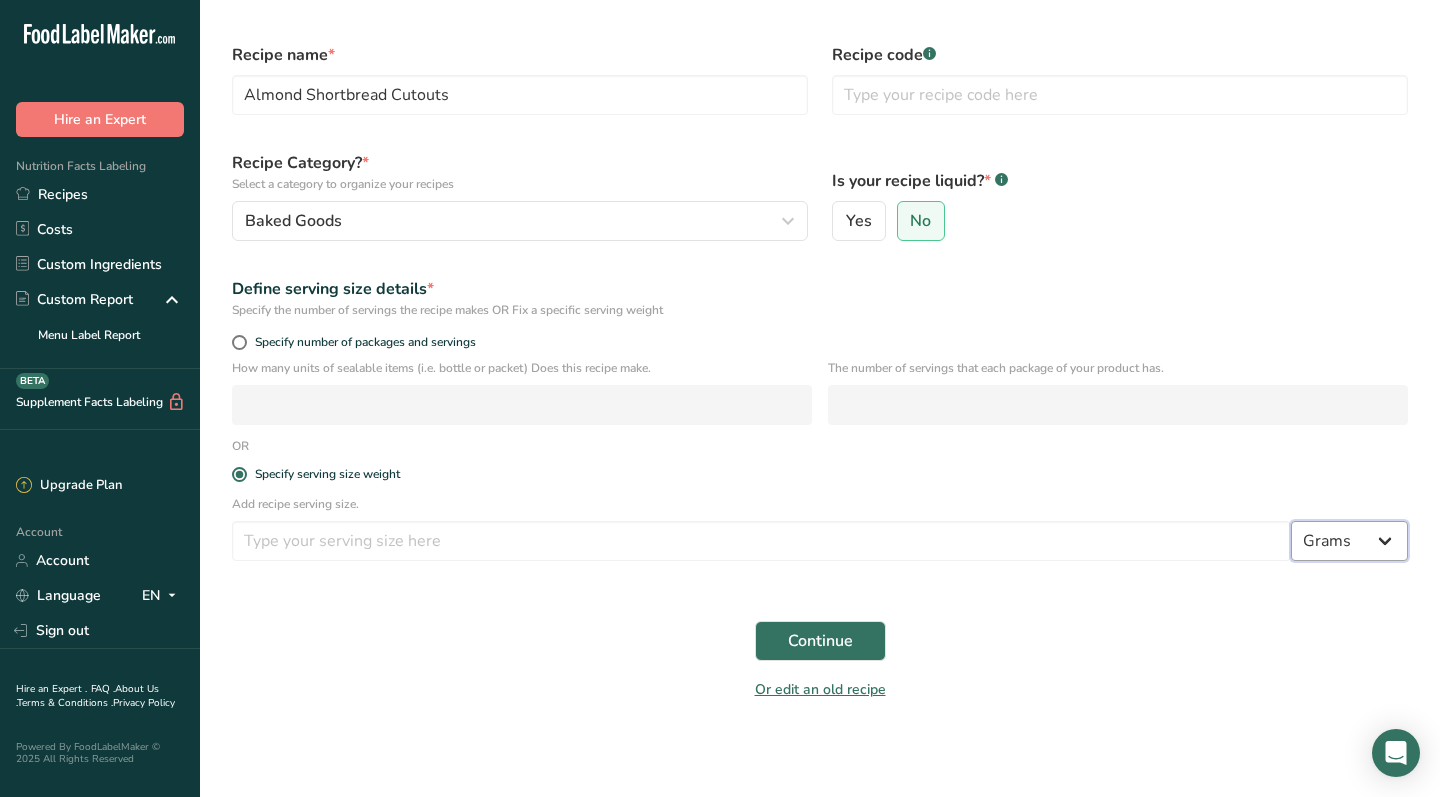 select on "5" 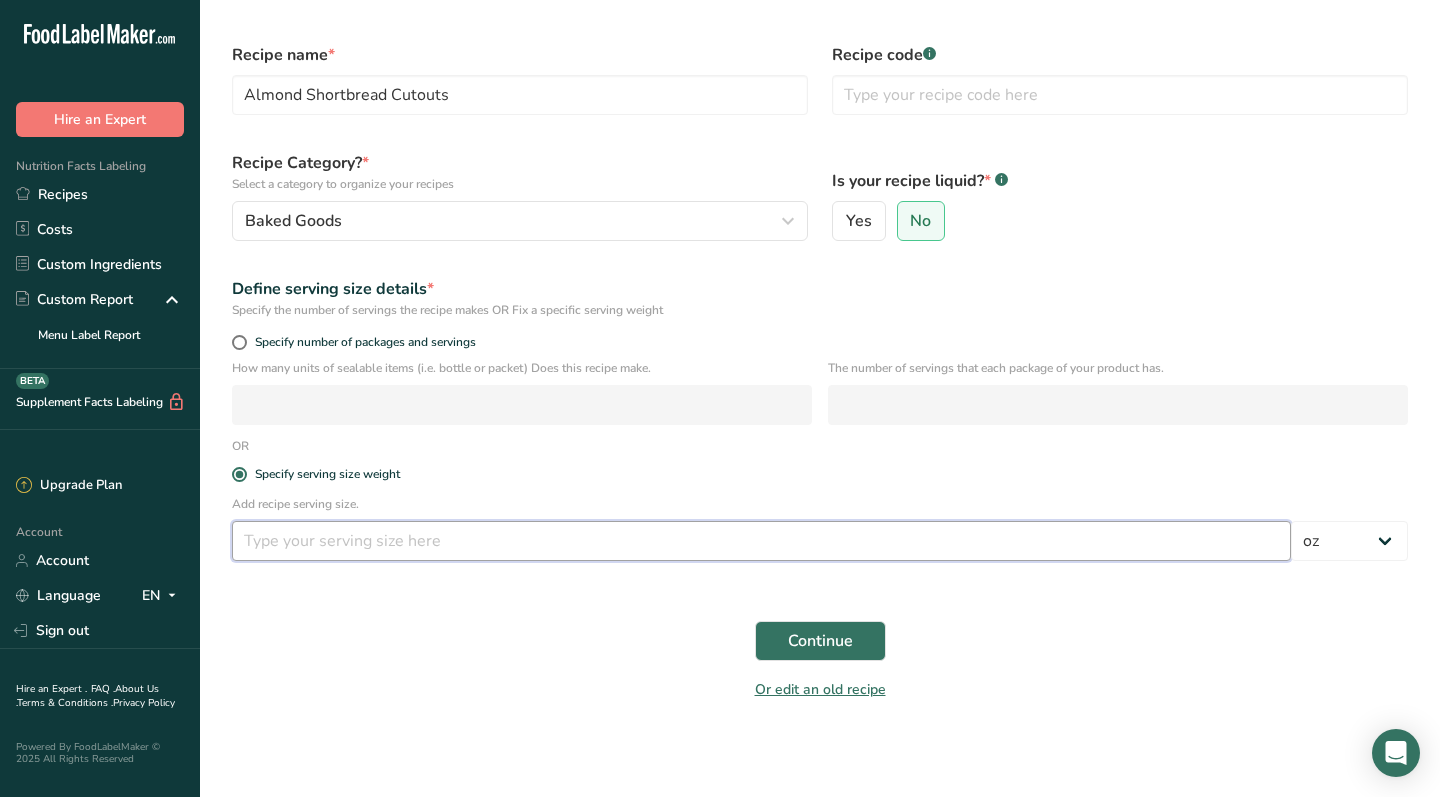 click at bounding box center (761, 541) 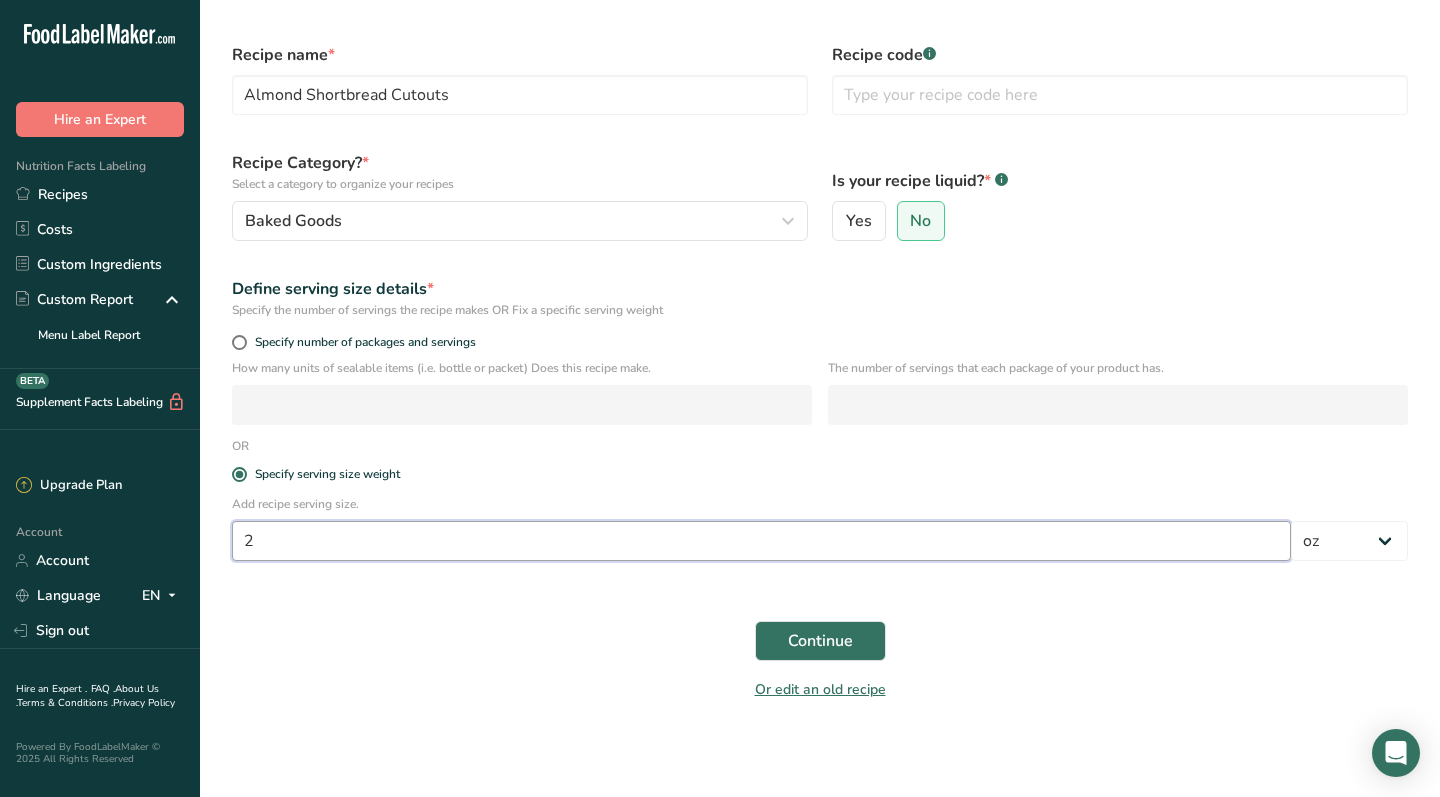 type on "2" 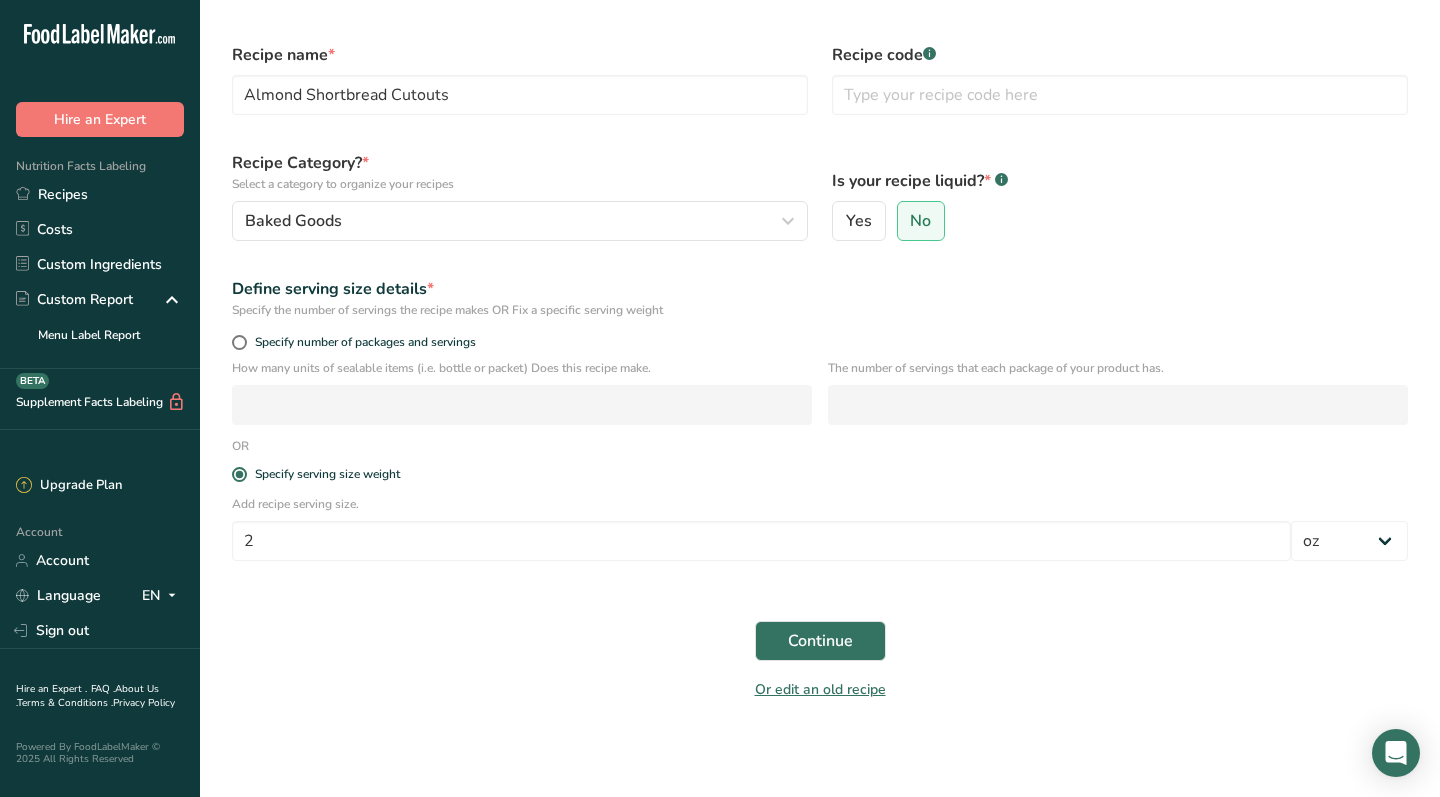 click on "Continue" at bounding box center (820, 641) 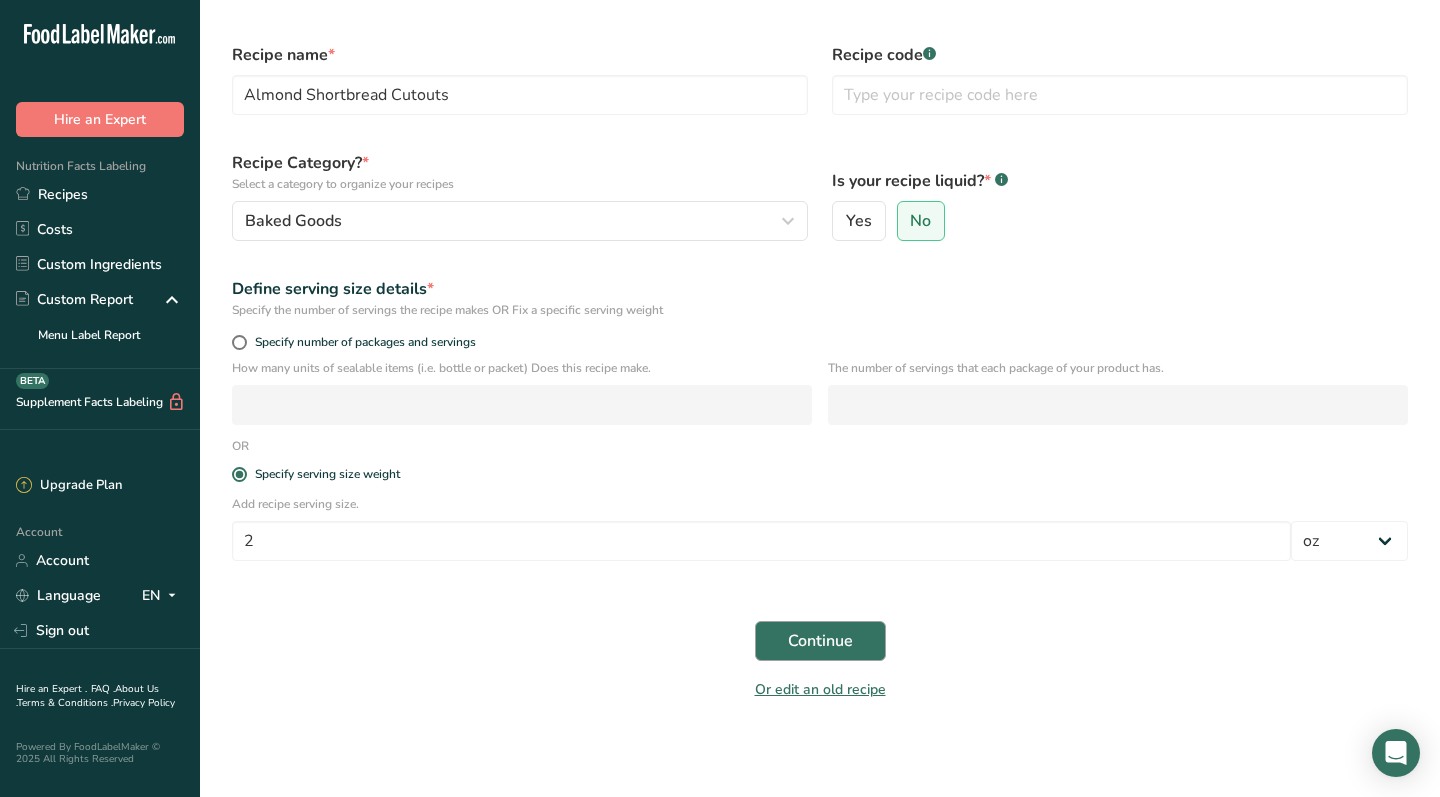 click on "Continue" at bounding box center (820, 641) 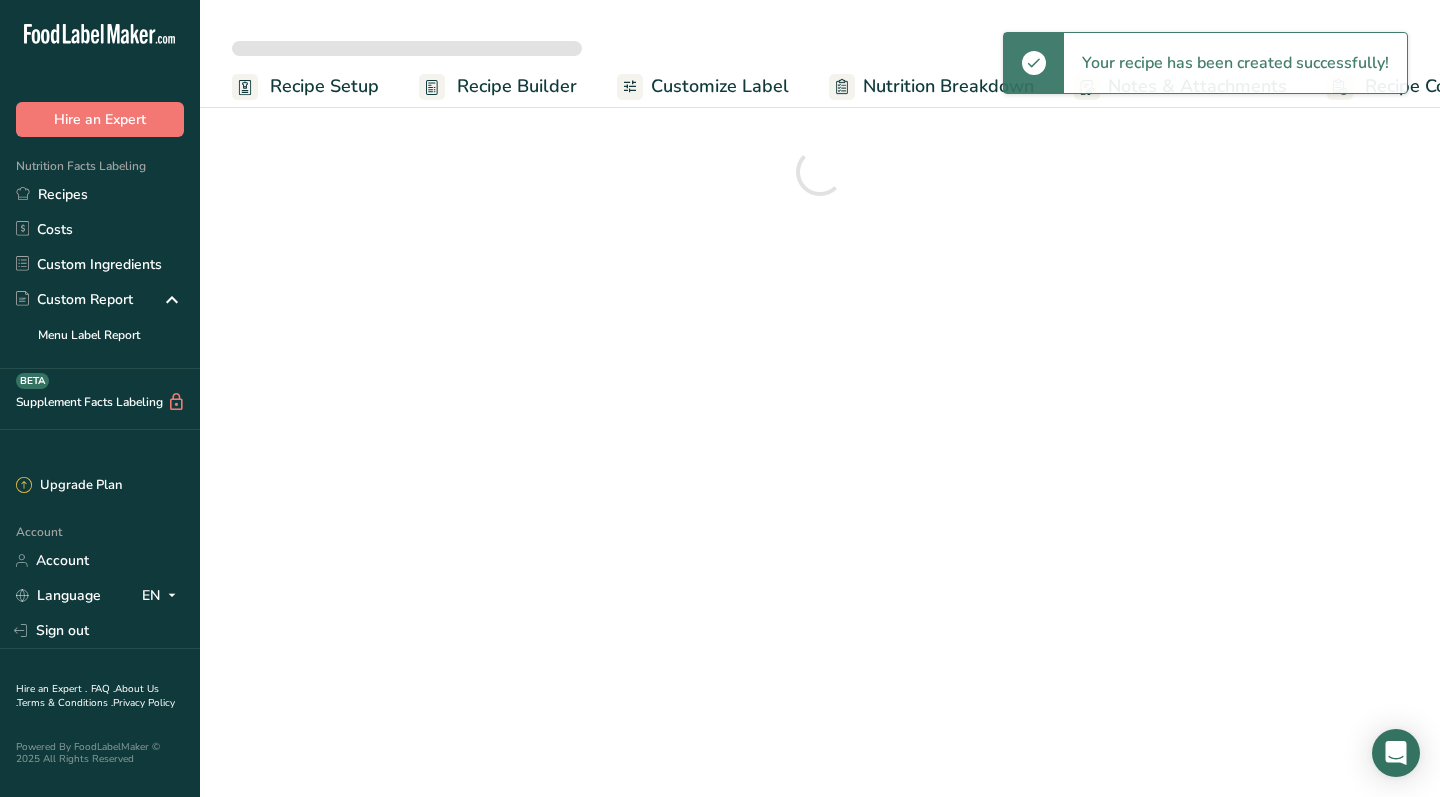 scroll, scrollTop: 1, scrollLeft: 0, axis: vertical 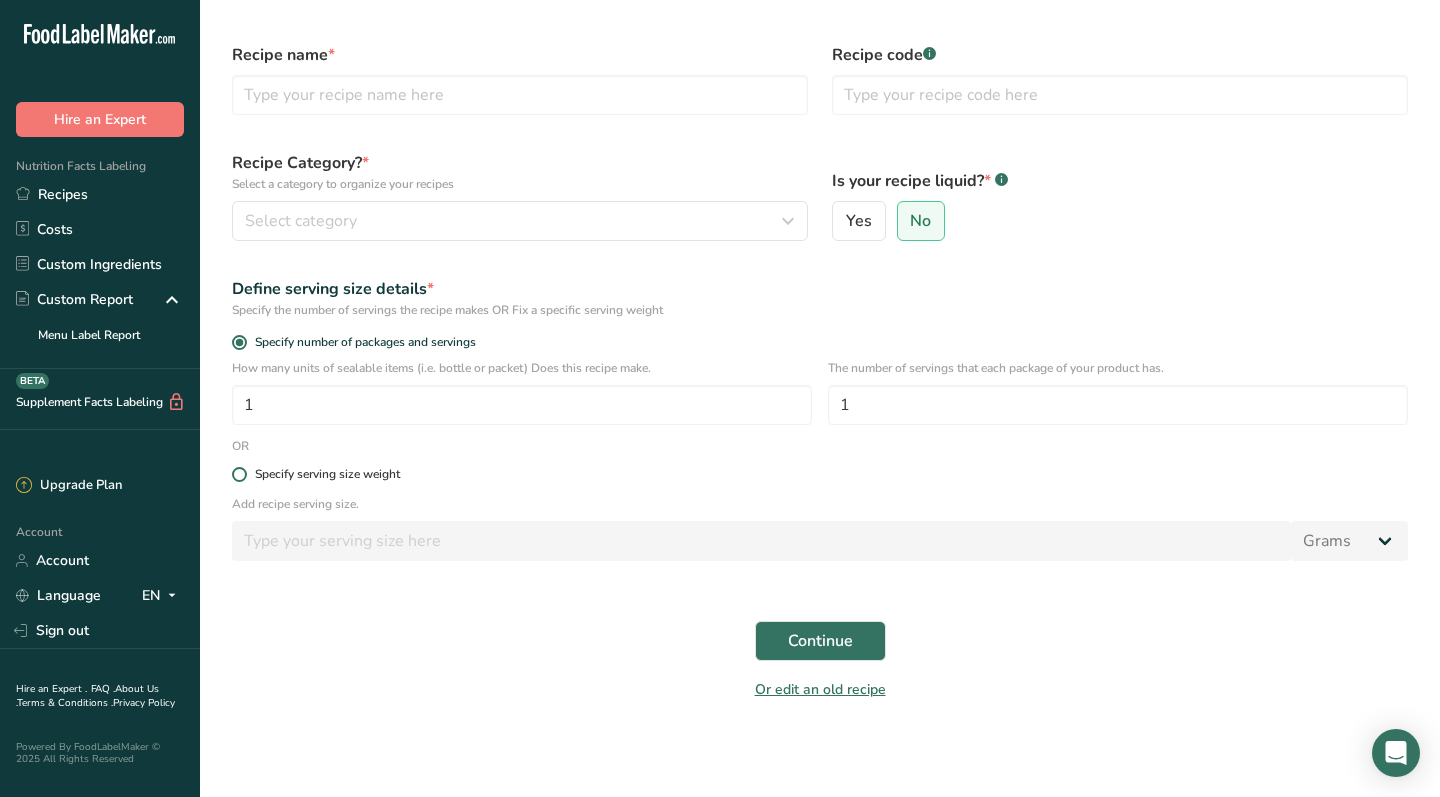 click at bounding box center [239, 474] 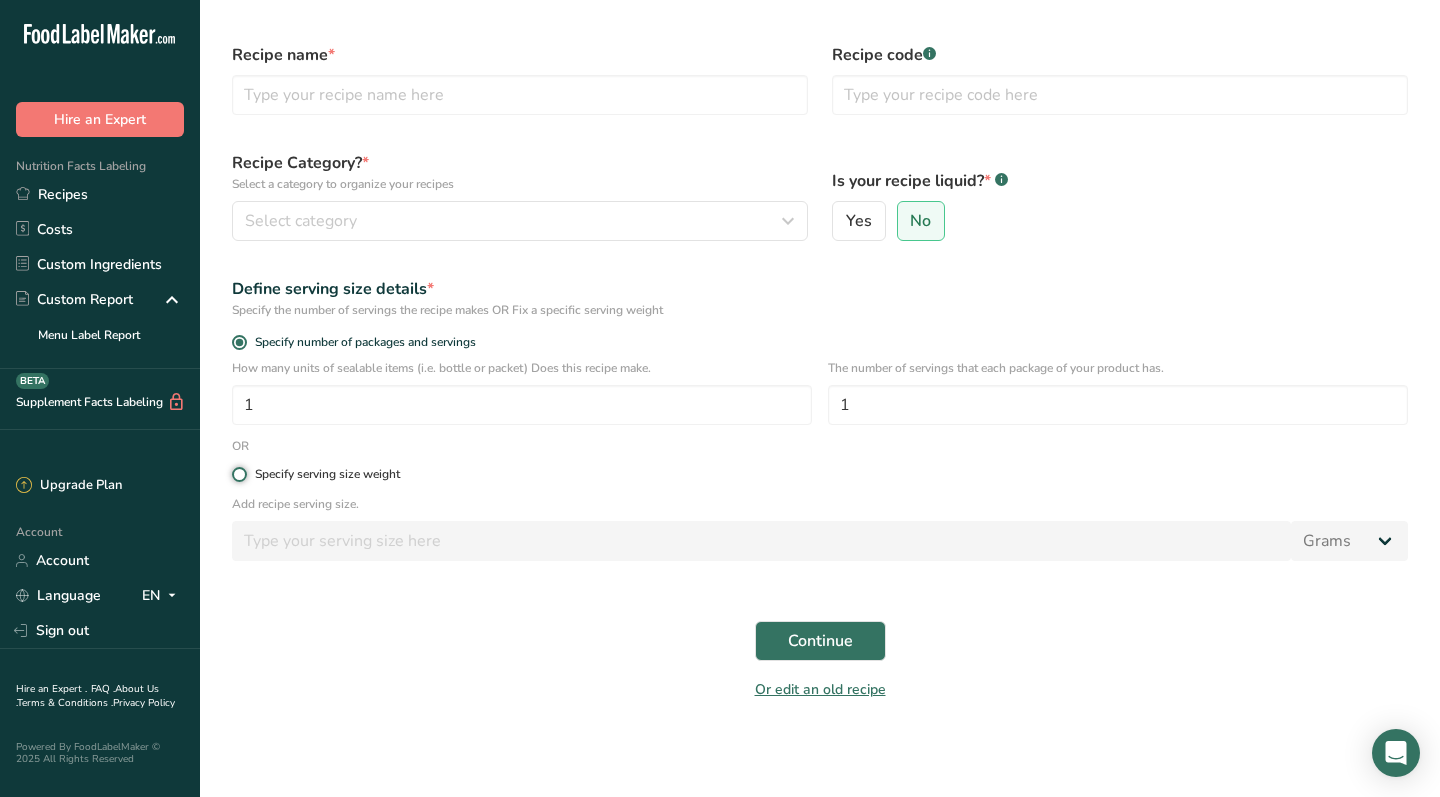 click on "Specify serving size weight" at bounding box center (238, 474) 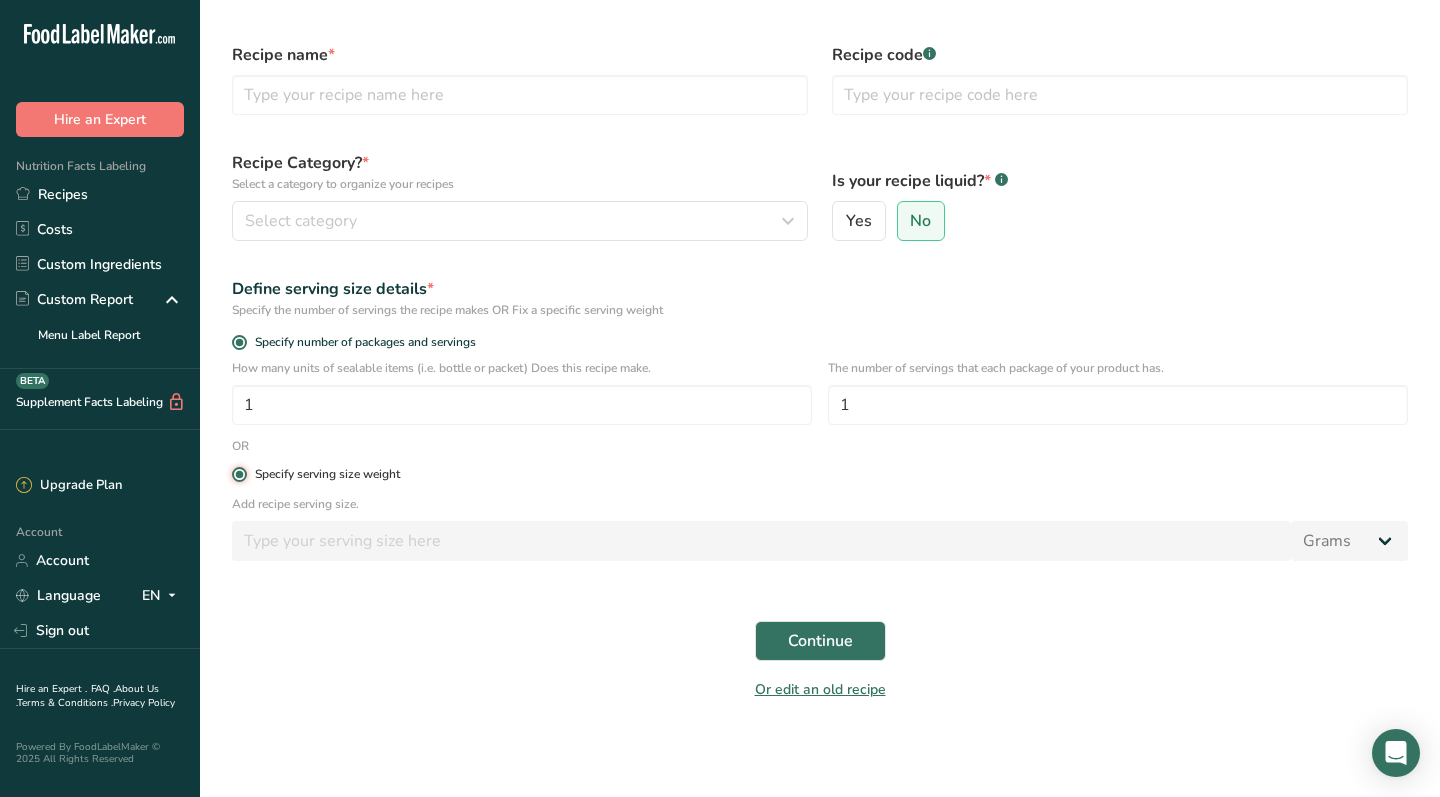 radio on "false" 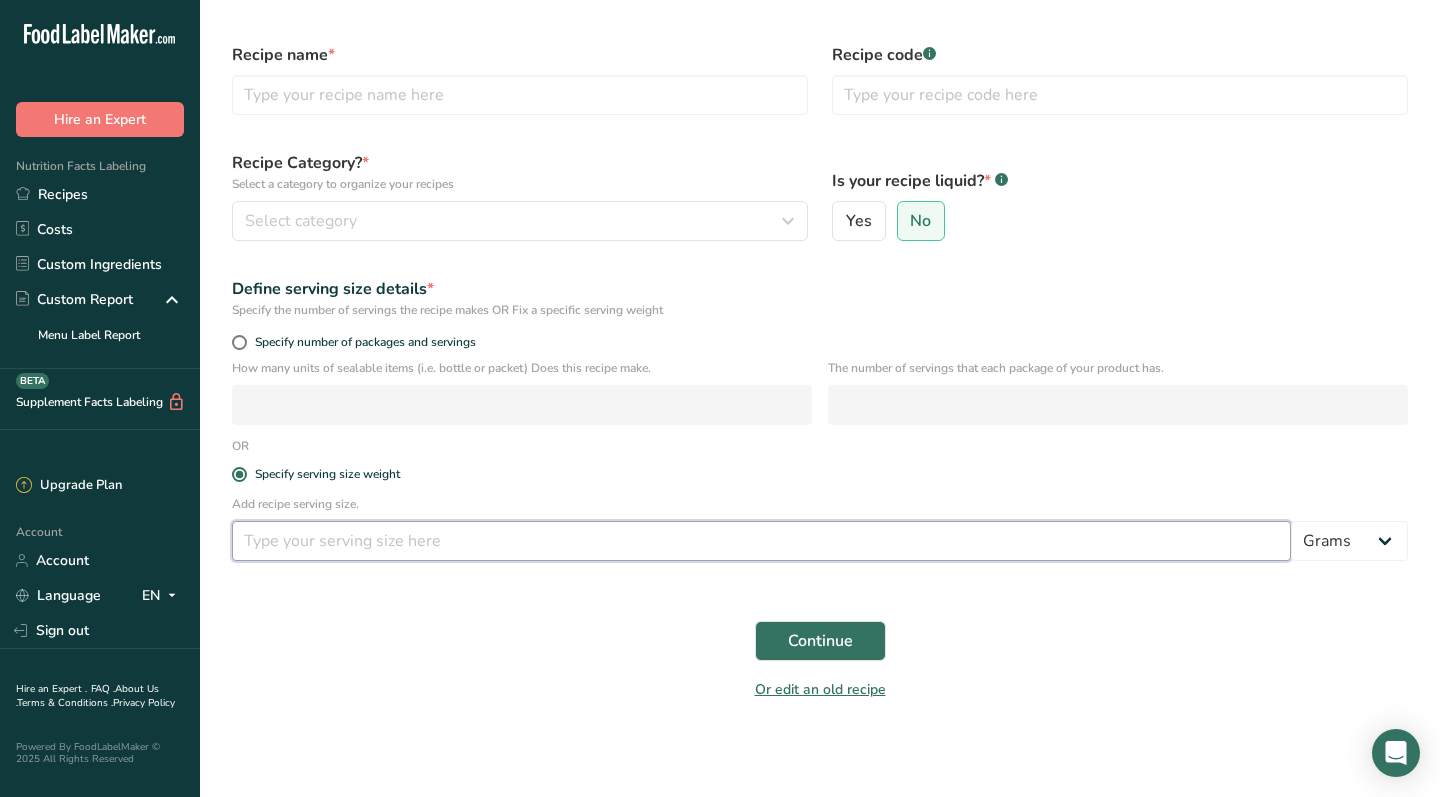 click at bounding box center (761, 541) 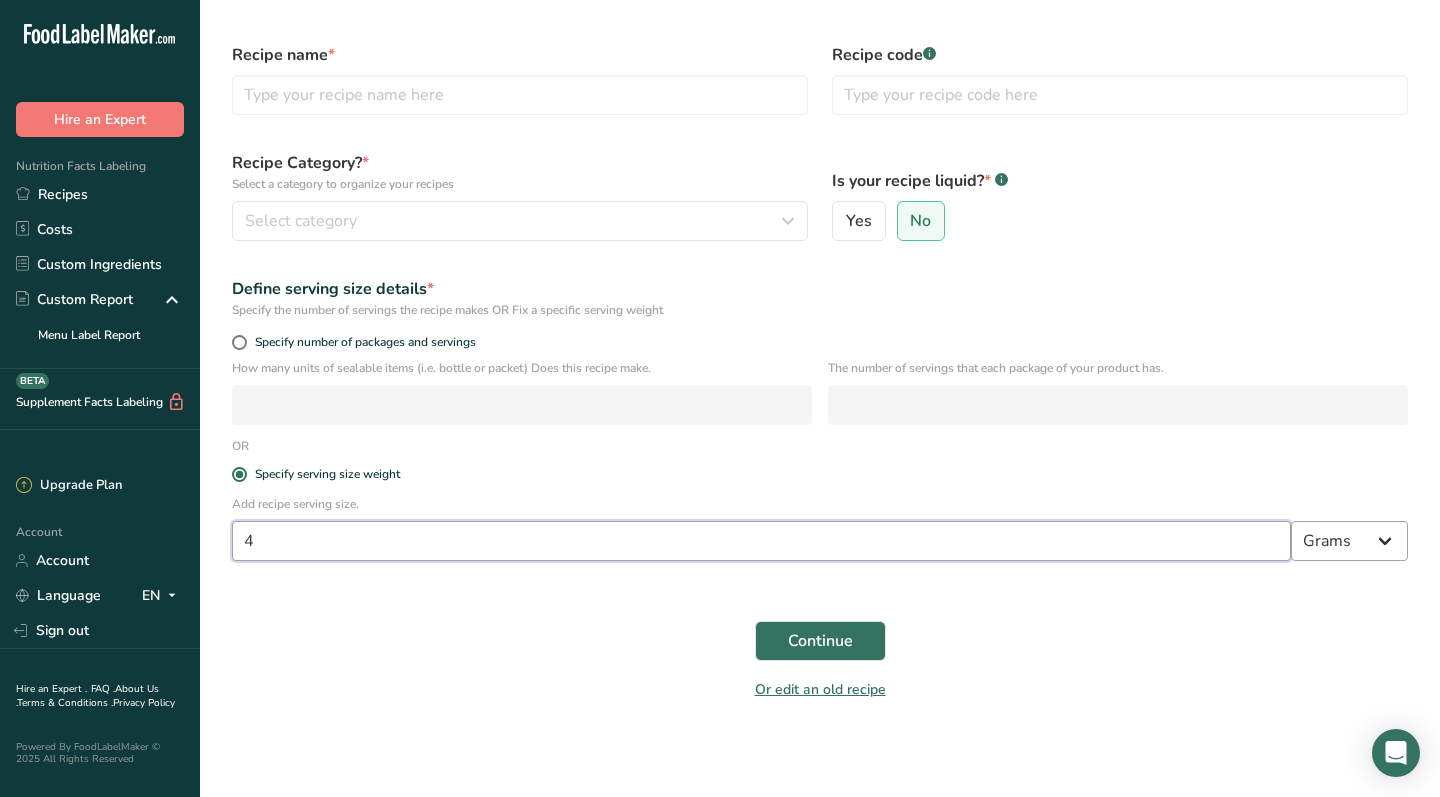 type on "4" 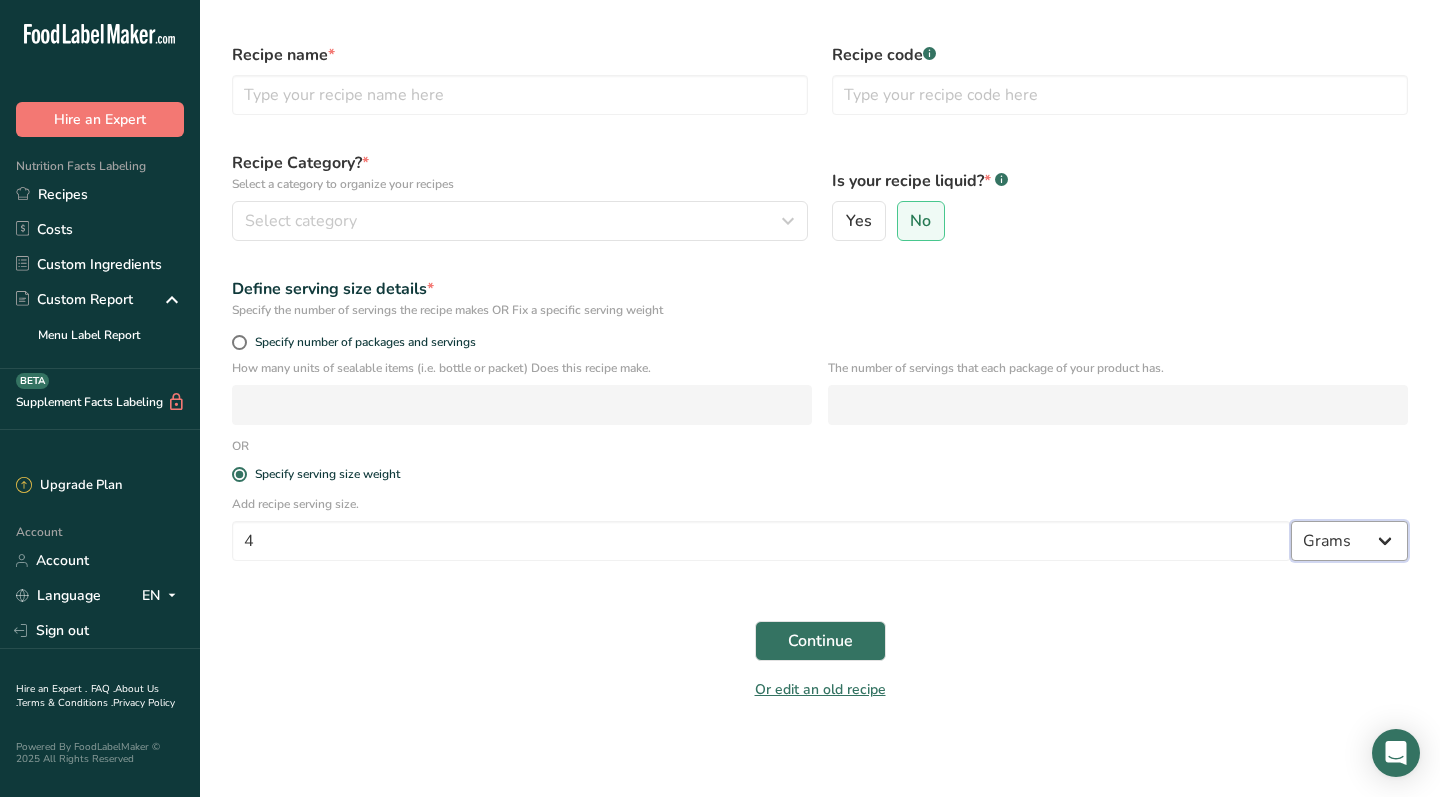 select on "5" 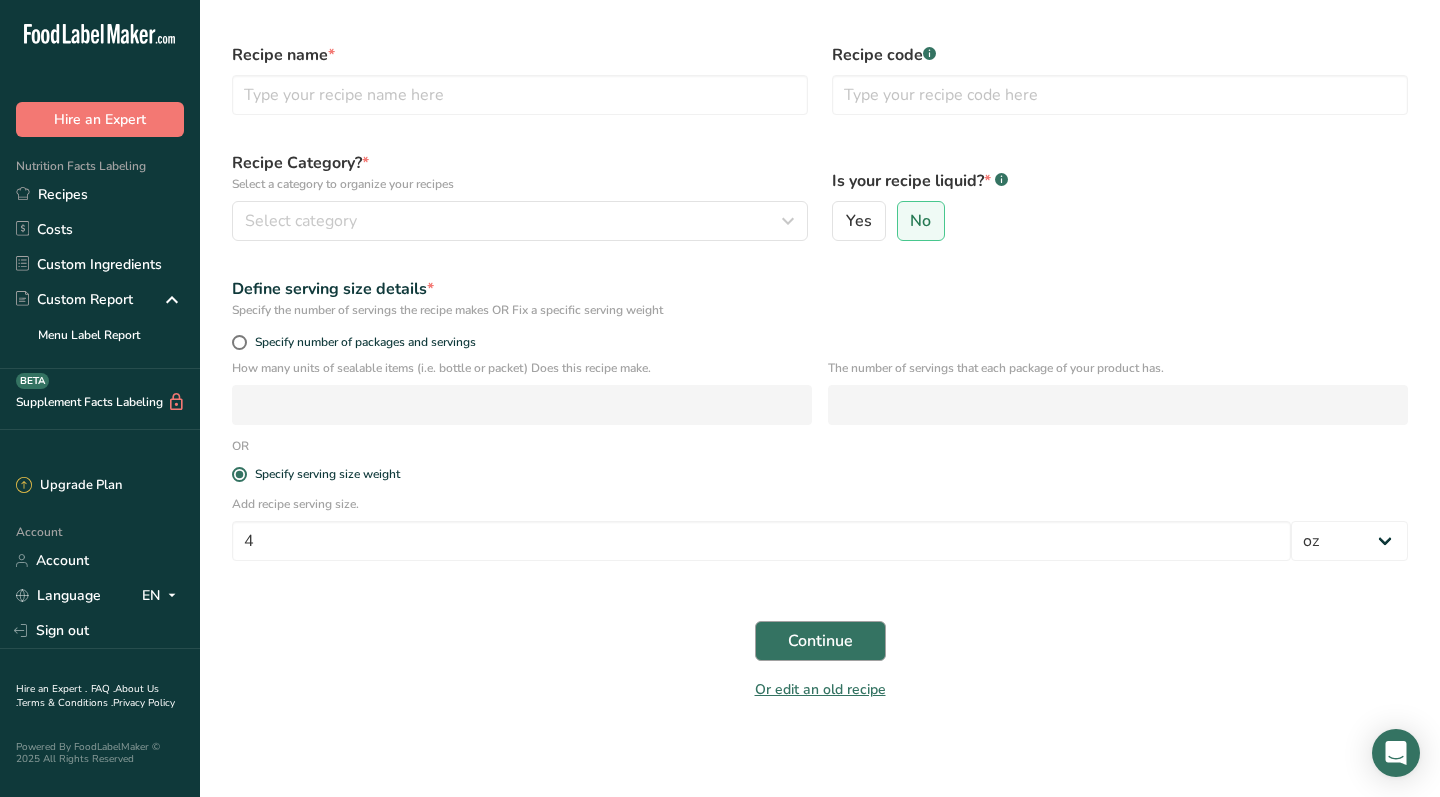 click on "Continue" at bounding box center (820, 641) 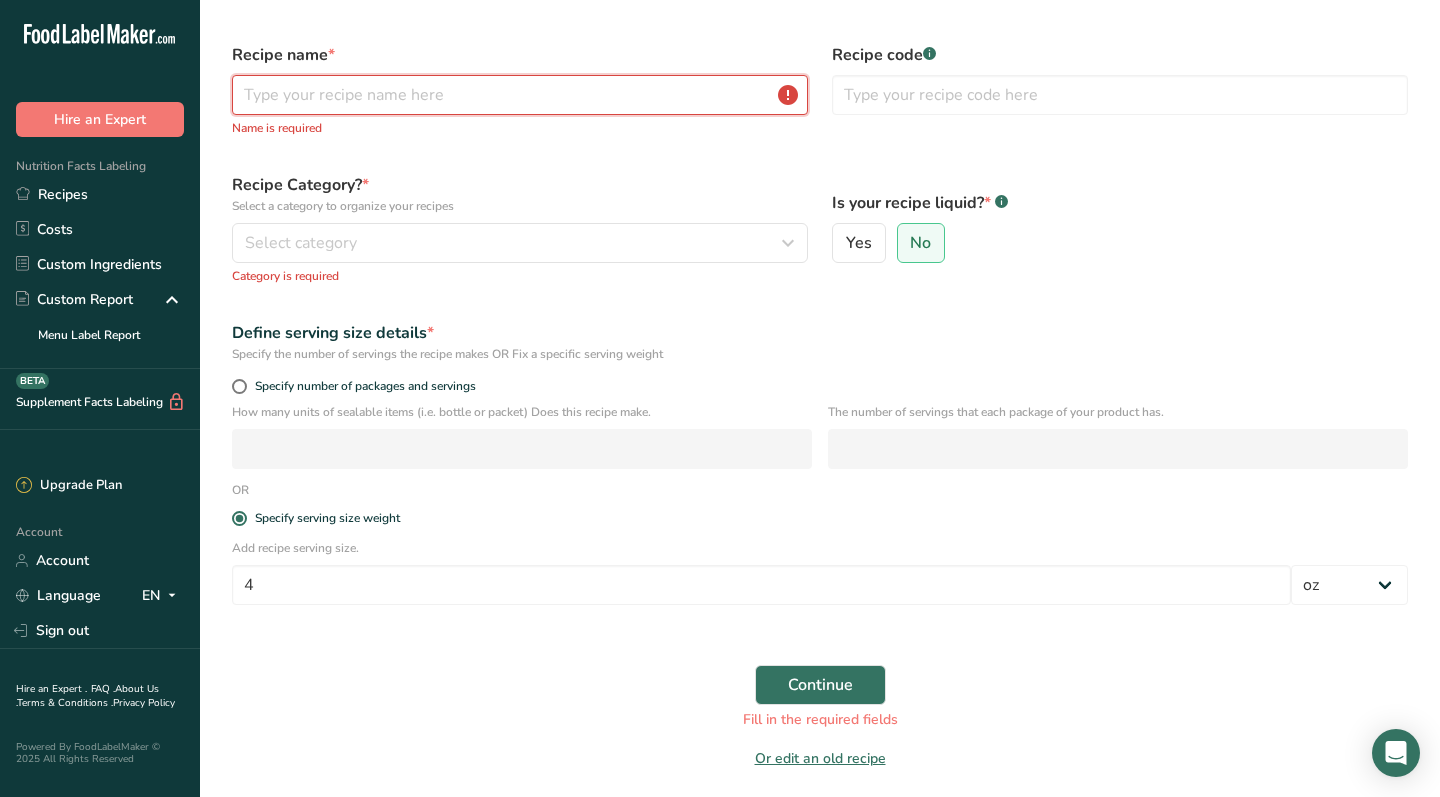 click at bounding box center (520, 95) 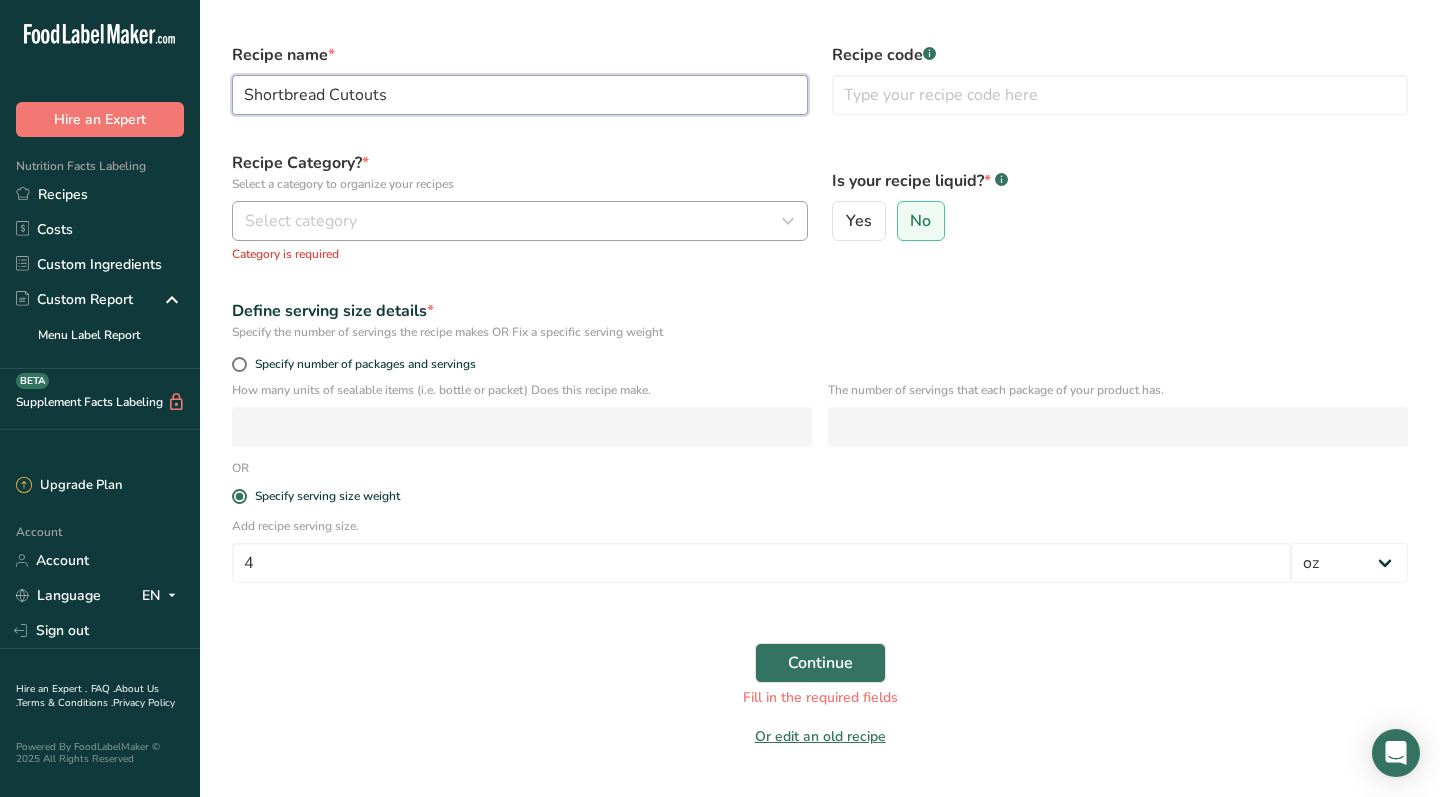 type on "Shortbread Cutouts" 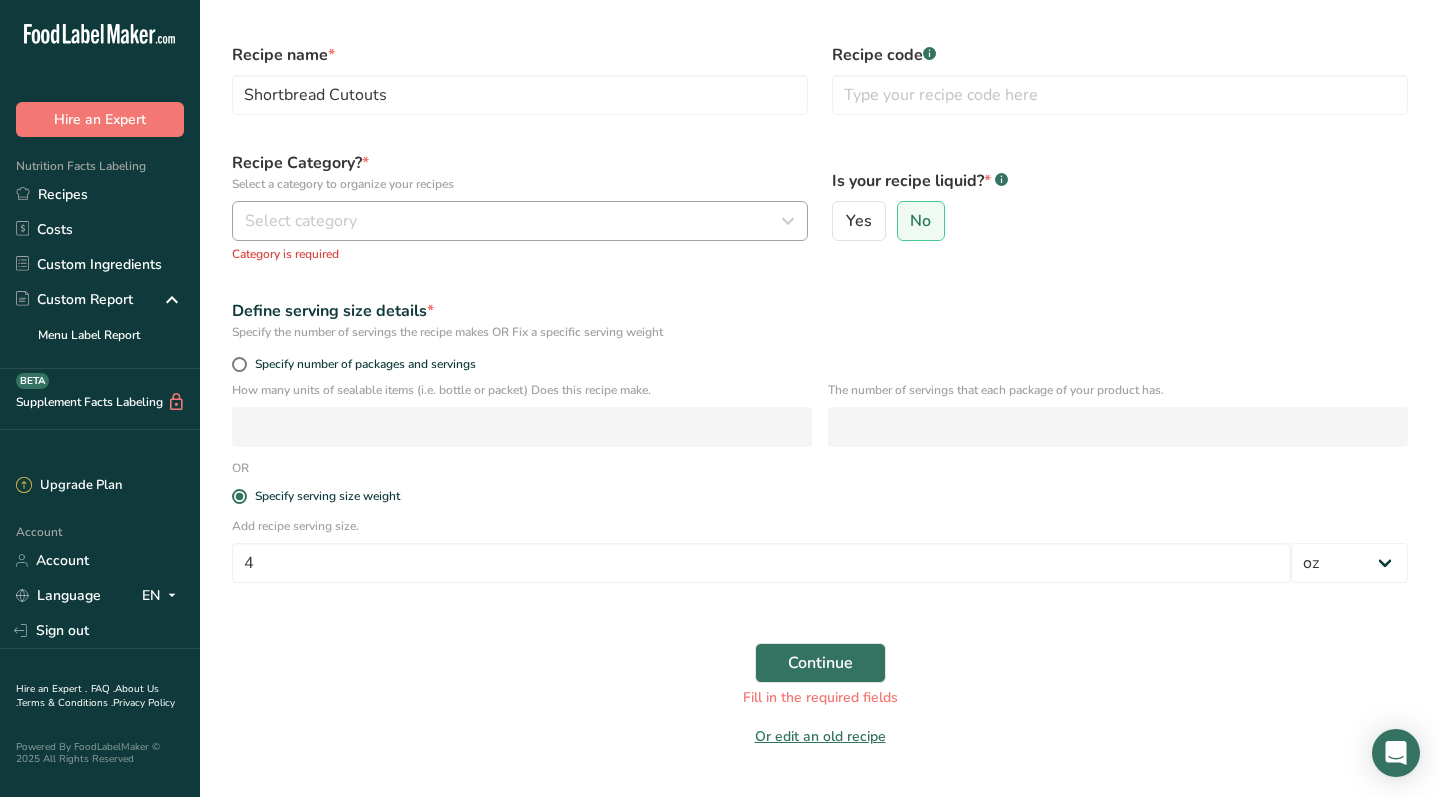 click on "Select category" at bounding box center (301, 221) 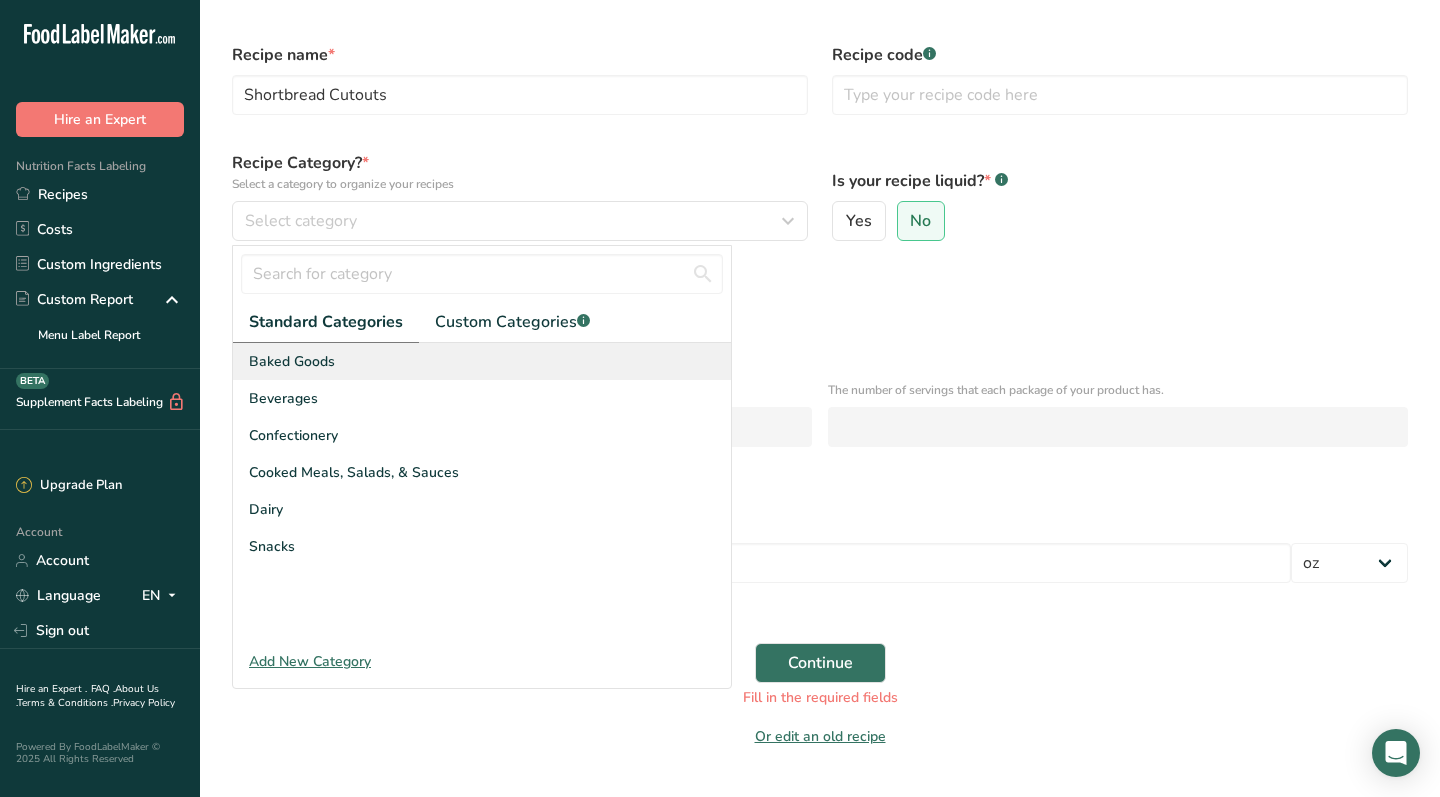 click on "Baked Goods" at bounding box center [482, 361] 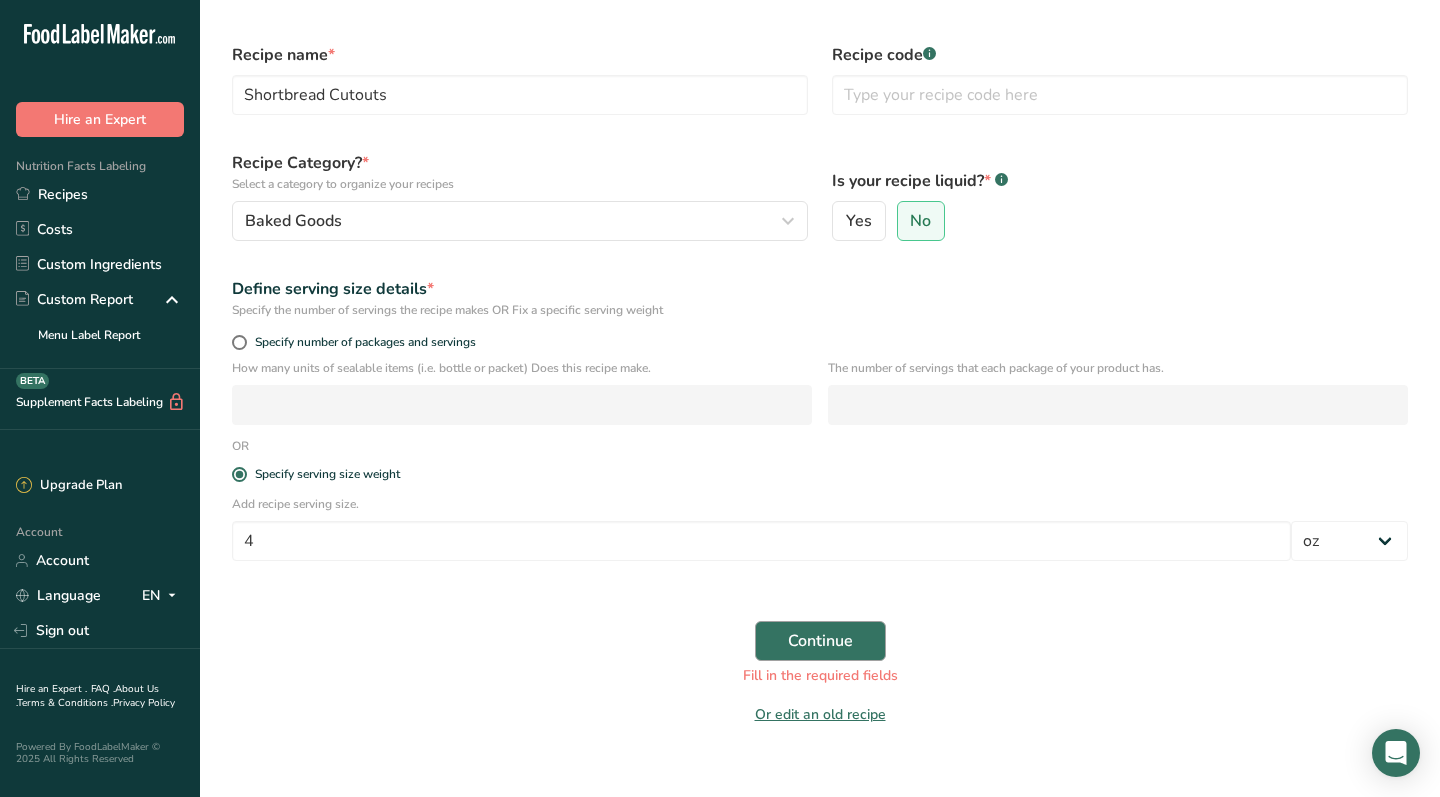 click on "Continue" at bounding box center (820, 641) 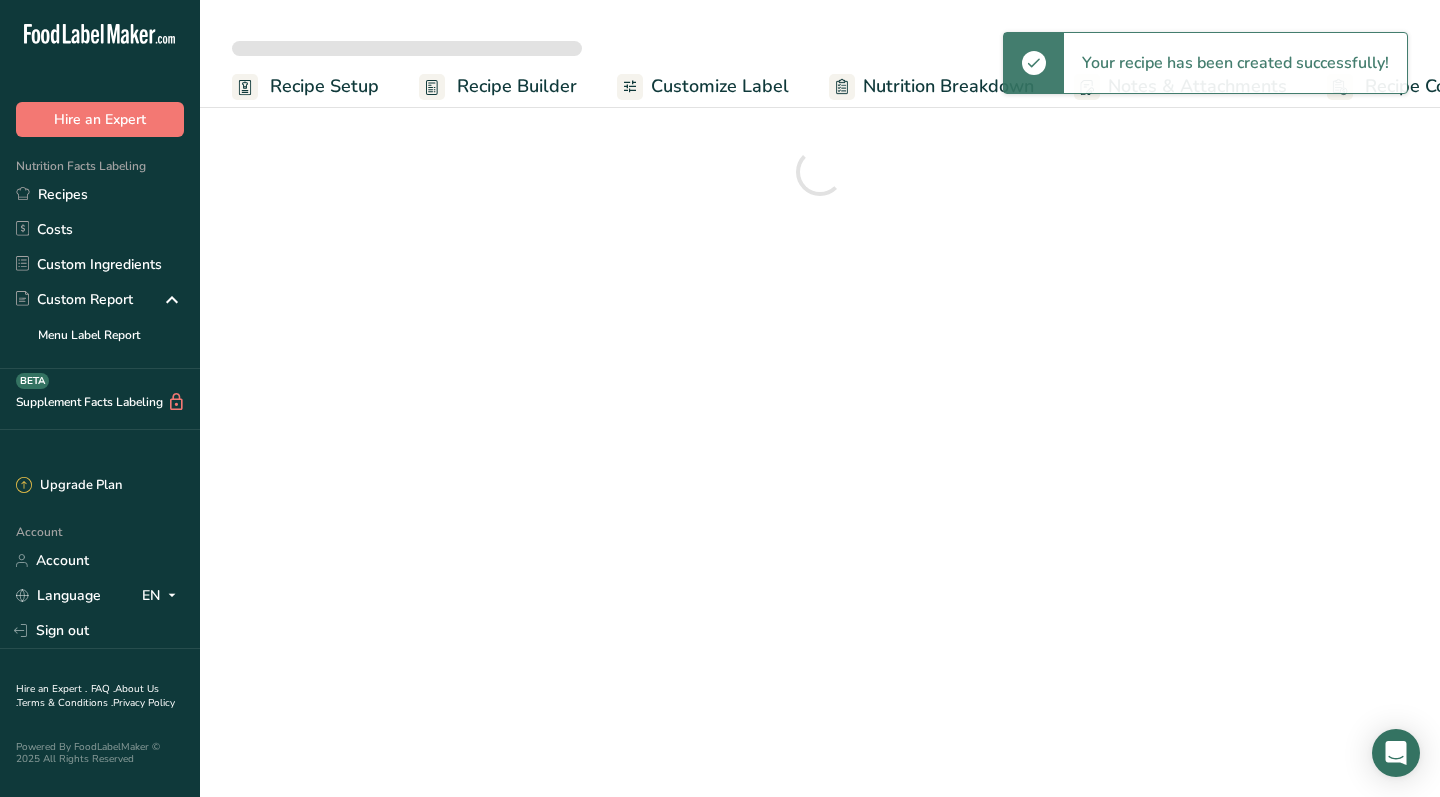 scroll, scrollTop: 0, scrollLeft: 0, axis: both 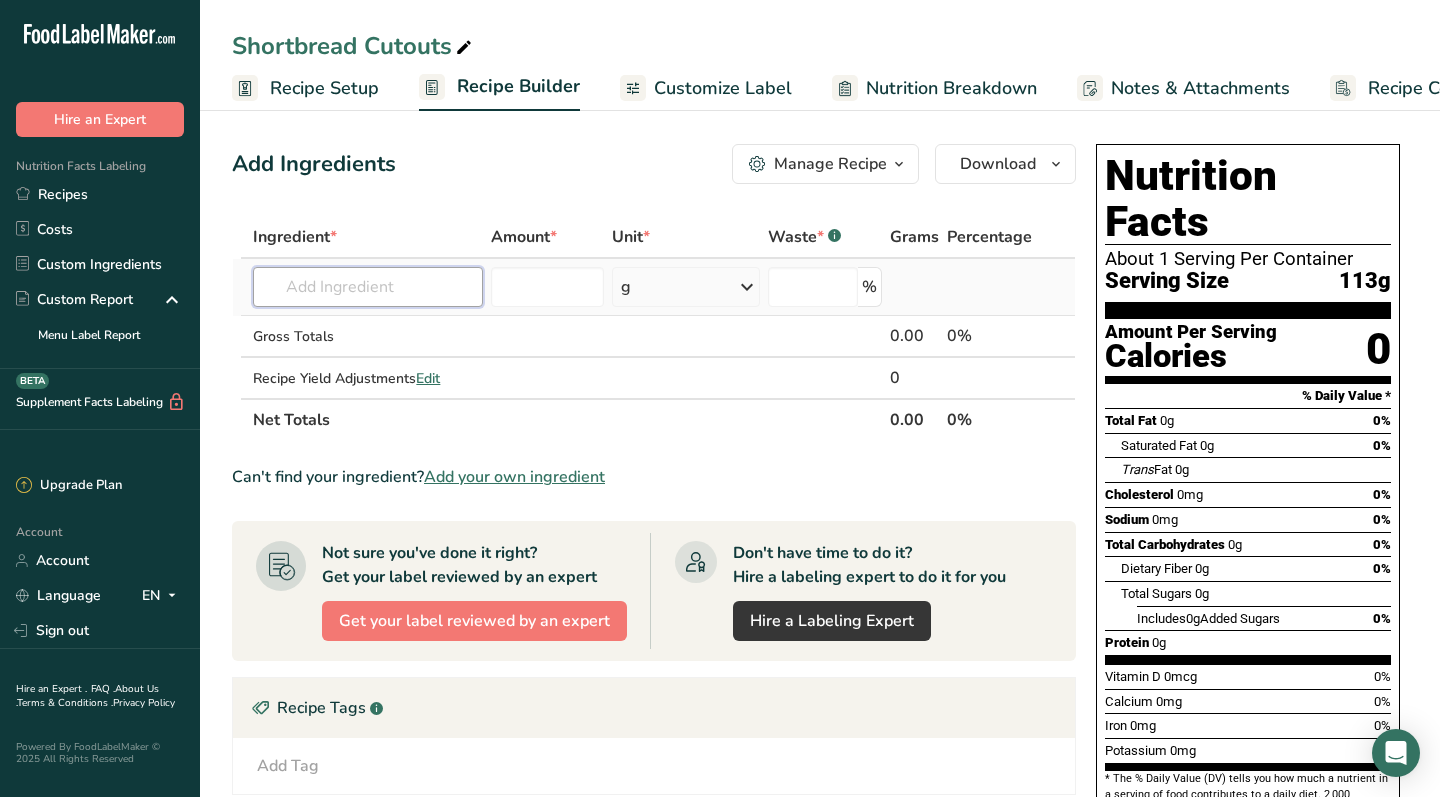 click at bounding box center [368, 287] 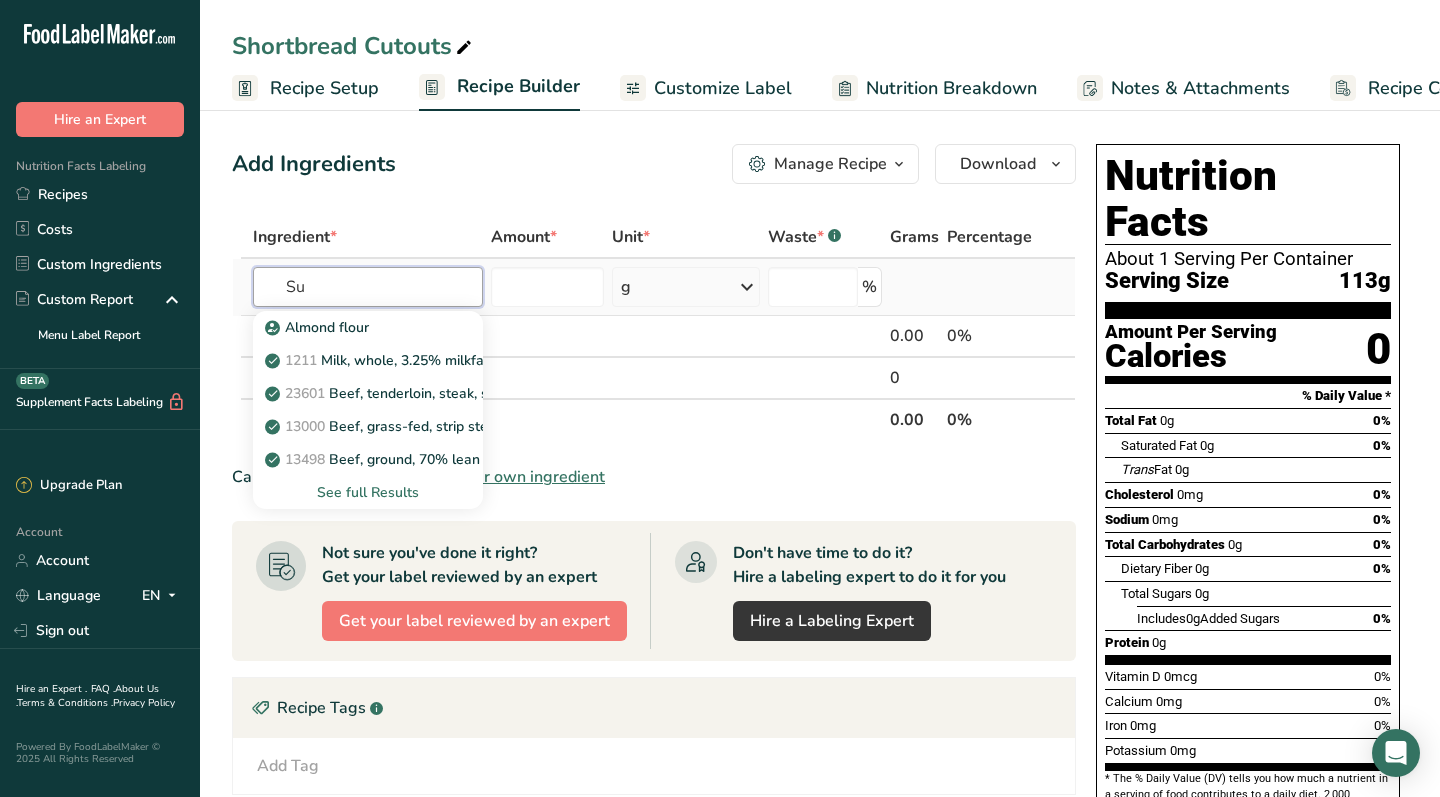 type on "S" 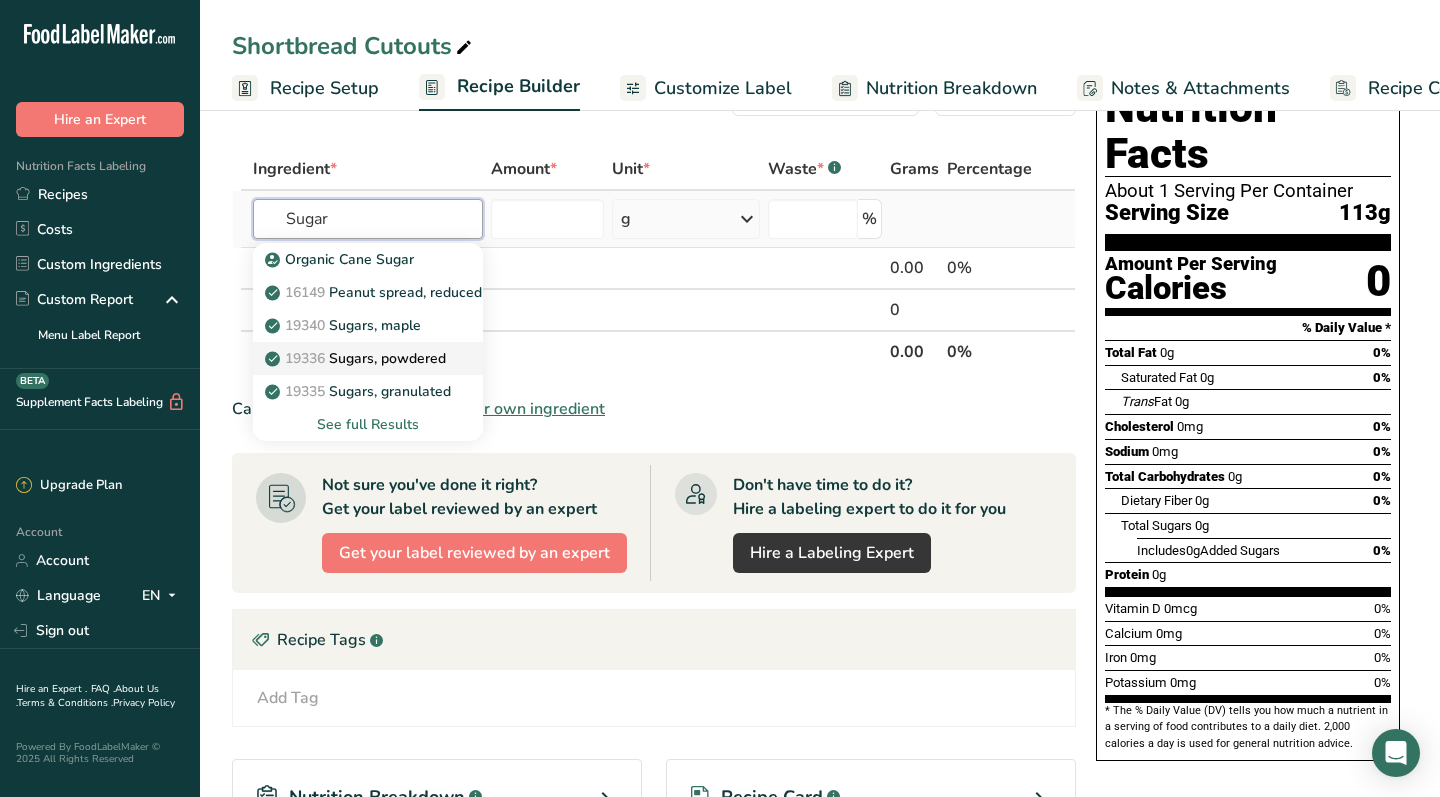 scroll, scrollTop: 61, scrollLeft: 0, axis: vertical 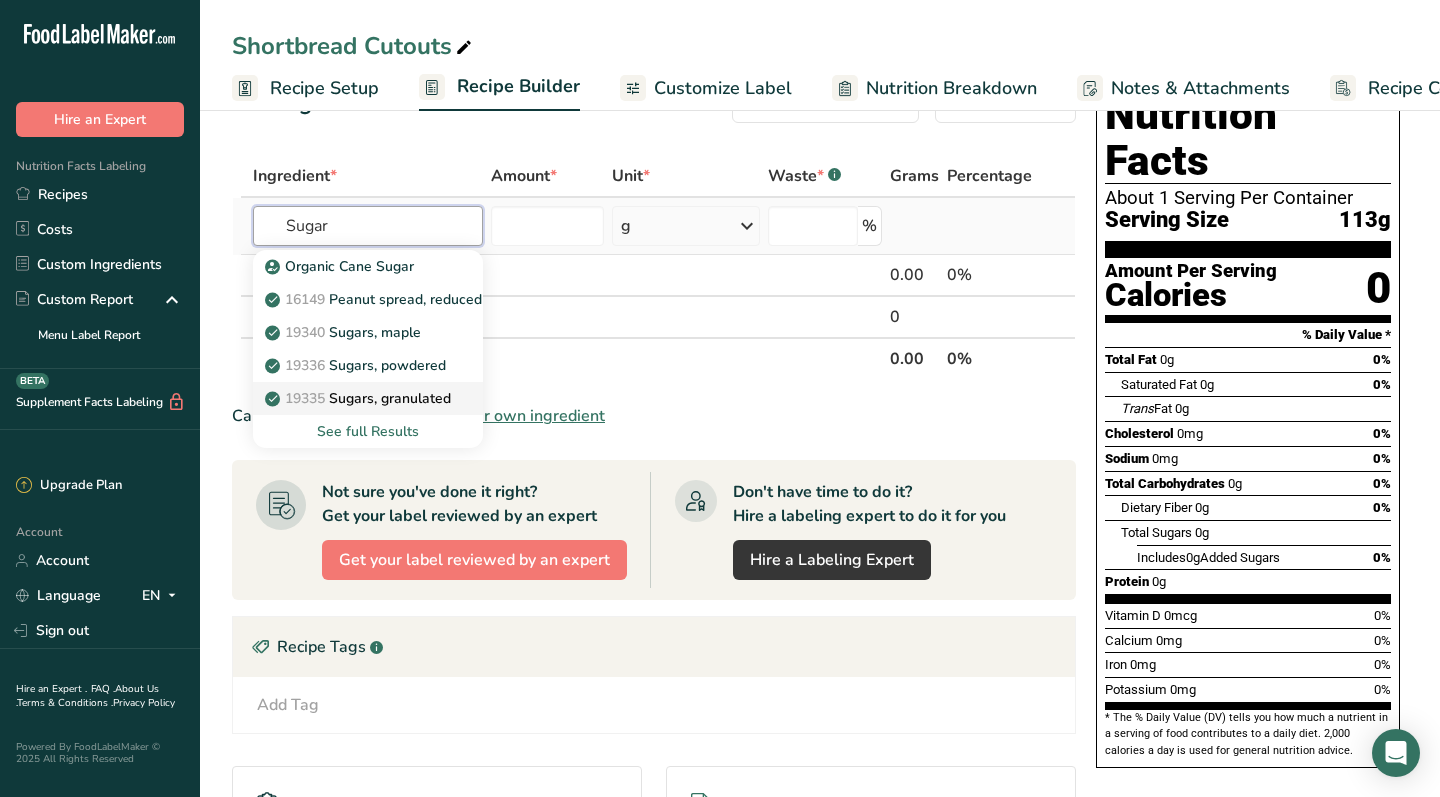 type on "Sugar" 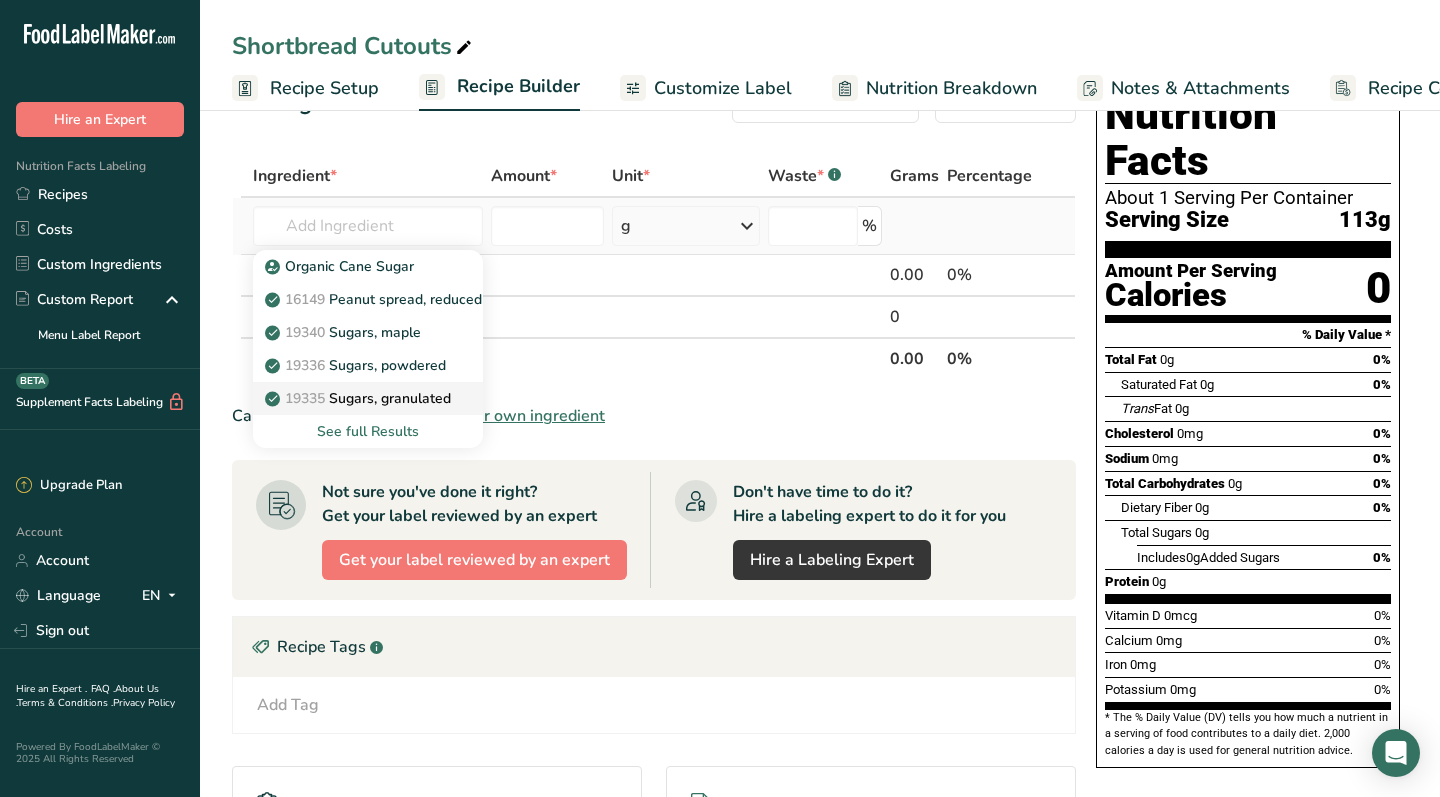 click on "19335
Sugars, granulated" at bounding box center [360, 398] 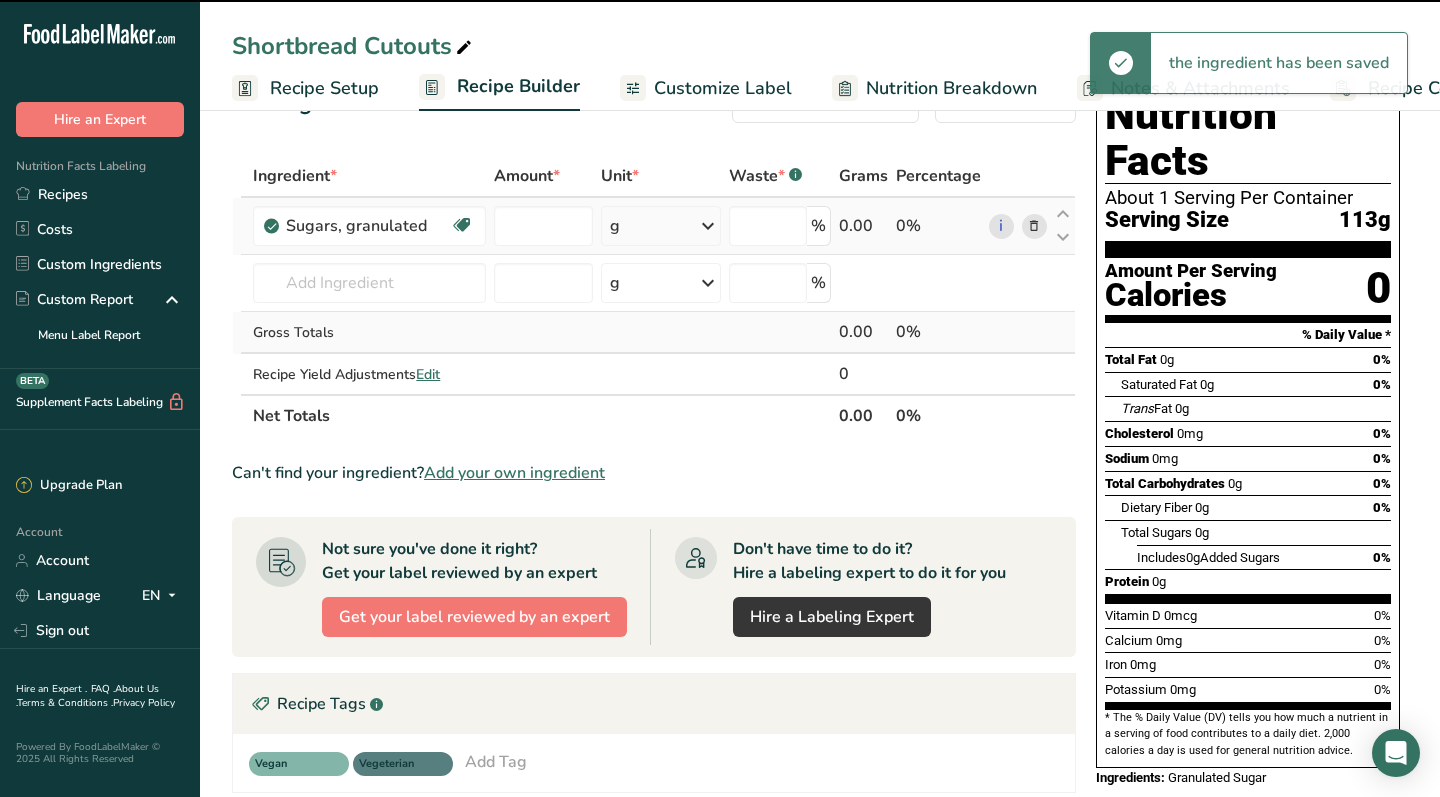 type on "0" 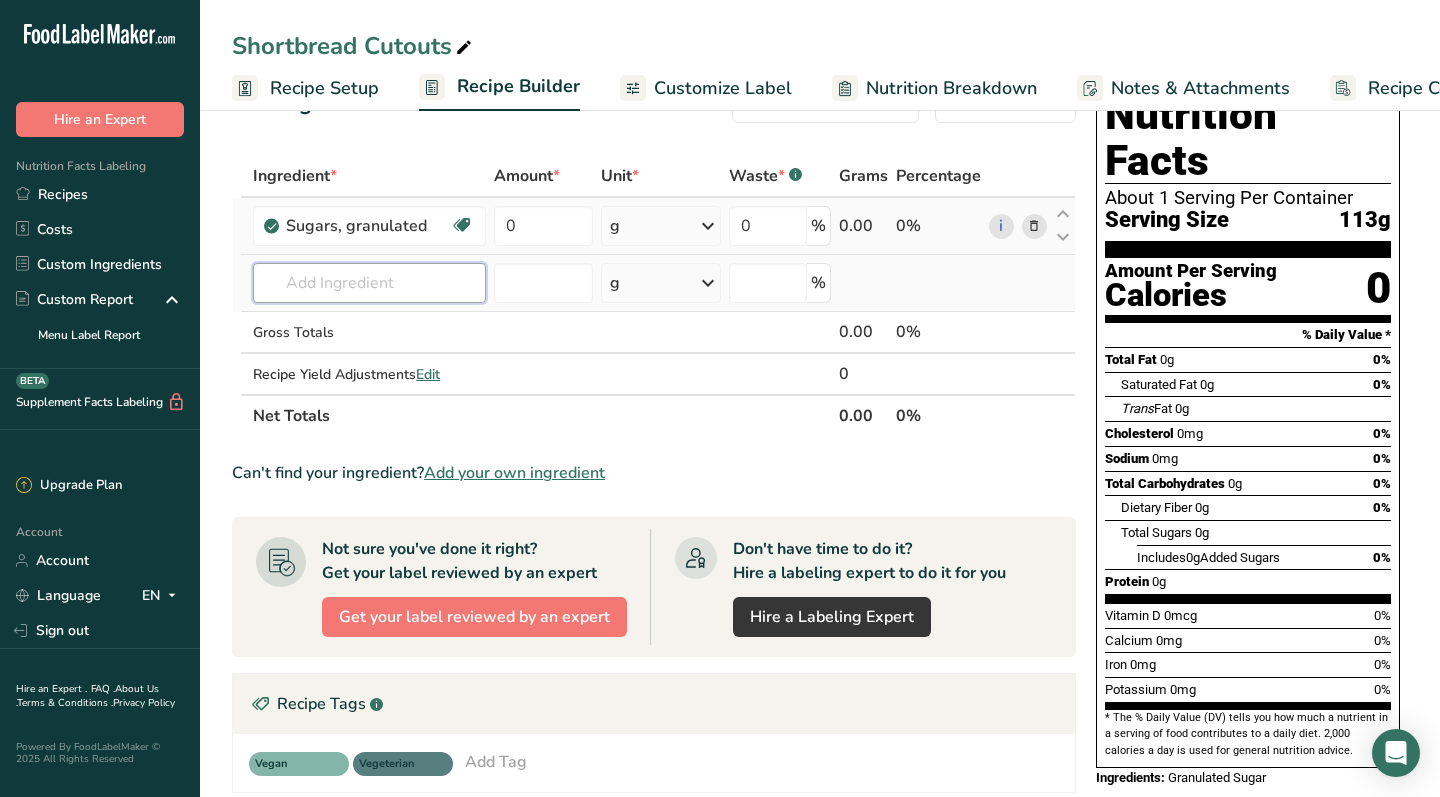 click at bounding box center (369, 283) 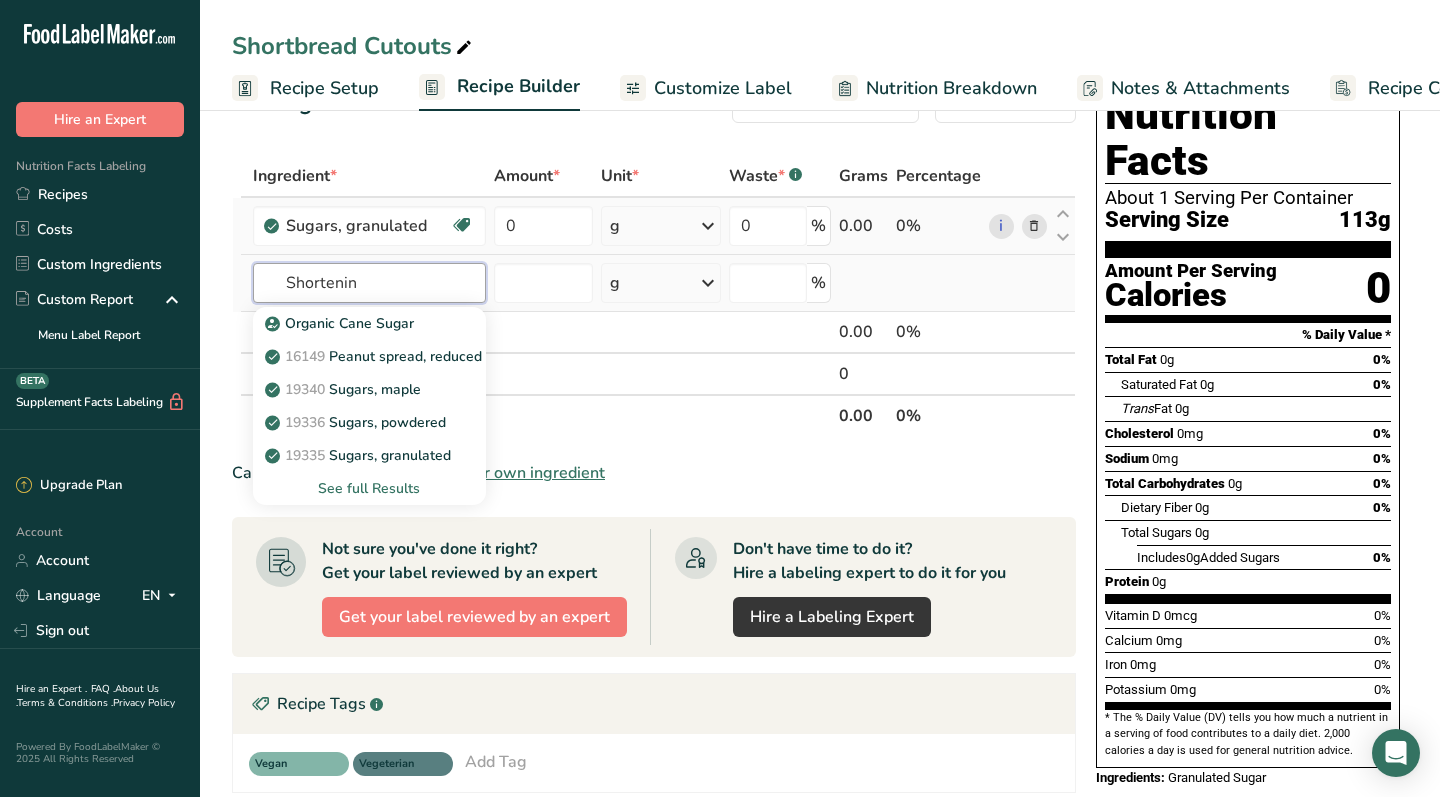 type on "Shortening" 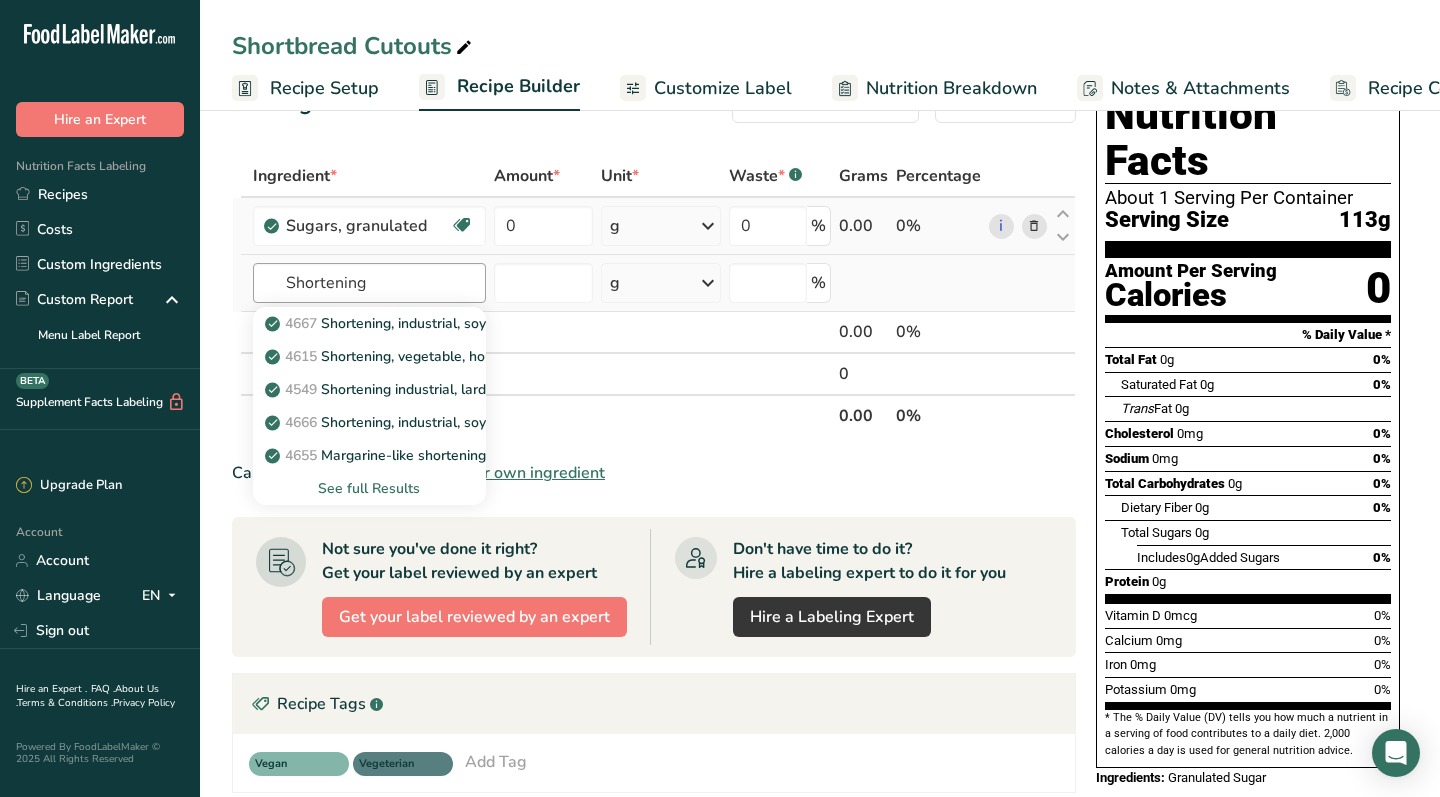 type 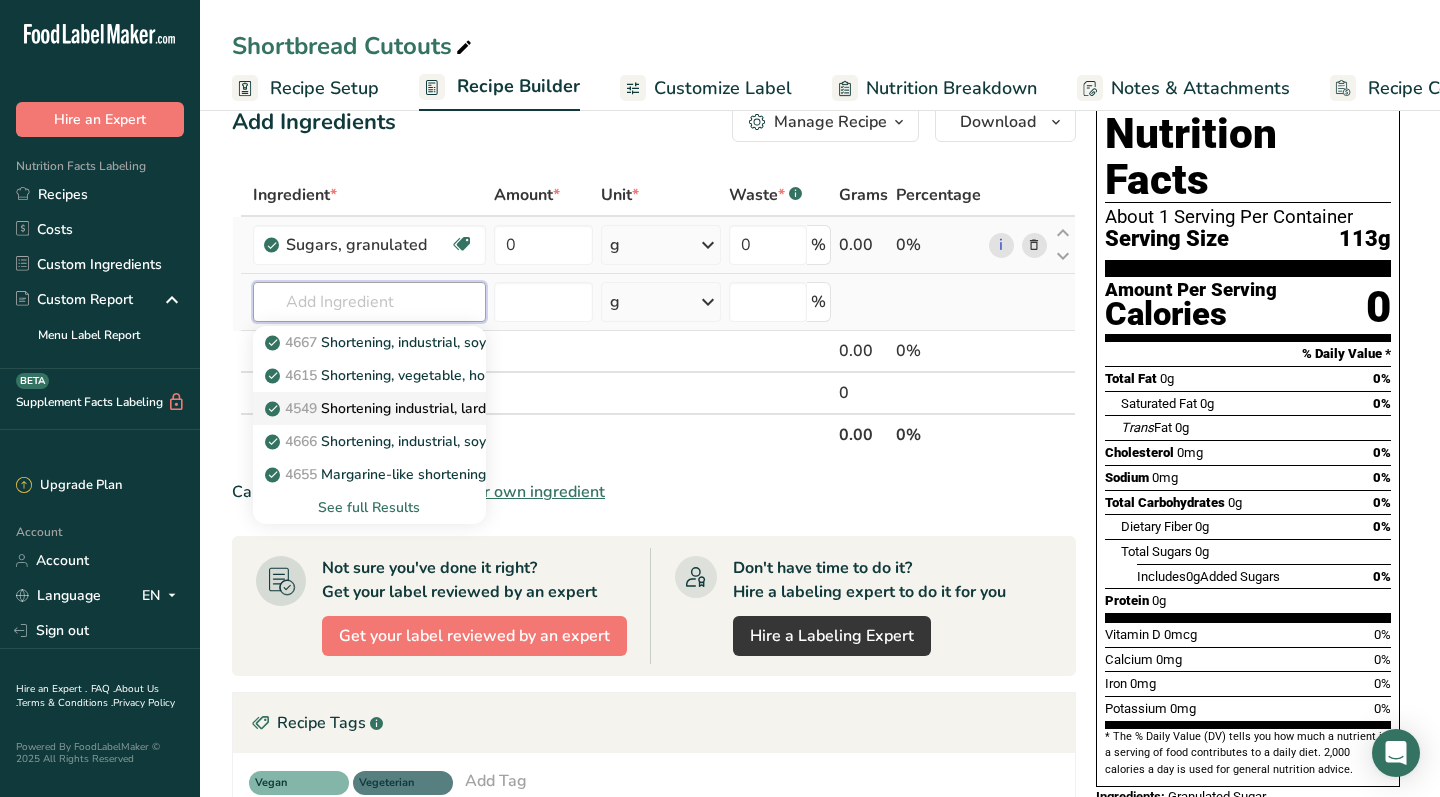 scroll, scrollTop: 42, scrollLeft: 0, axis: vertical 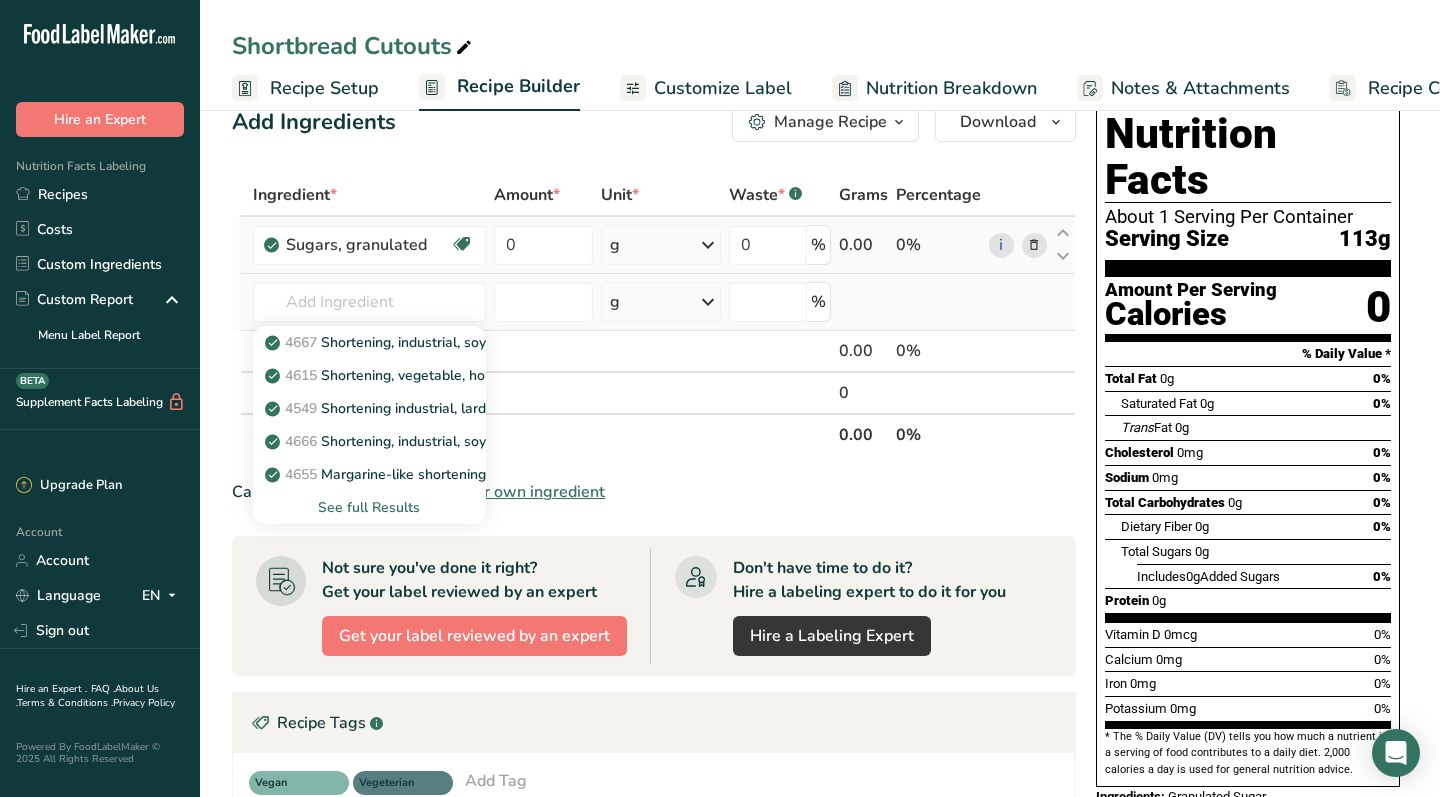 click on "See full Results" at bounding box center [369, 507] 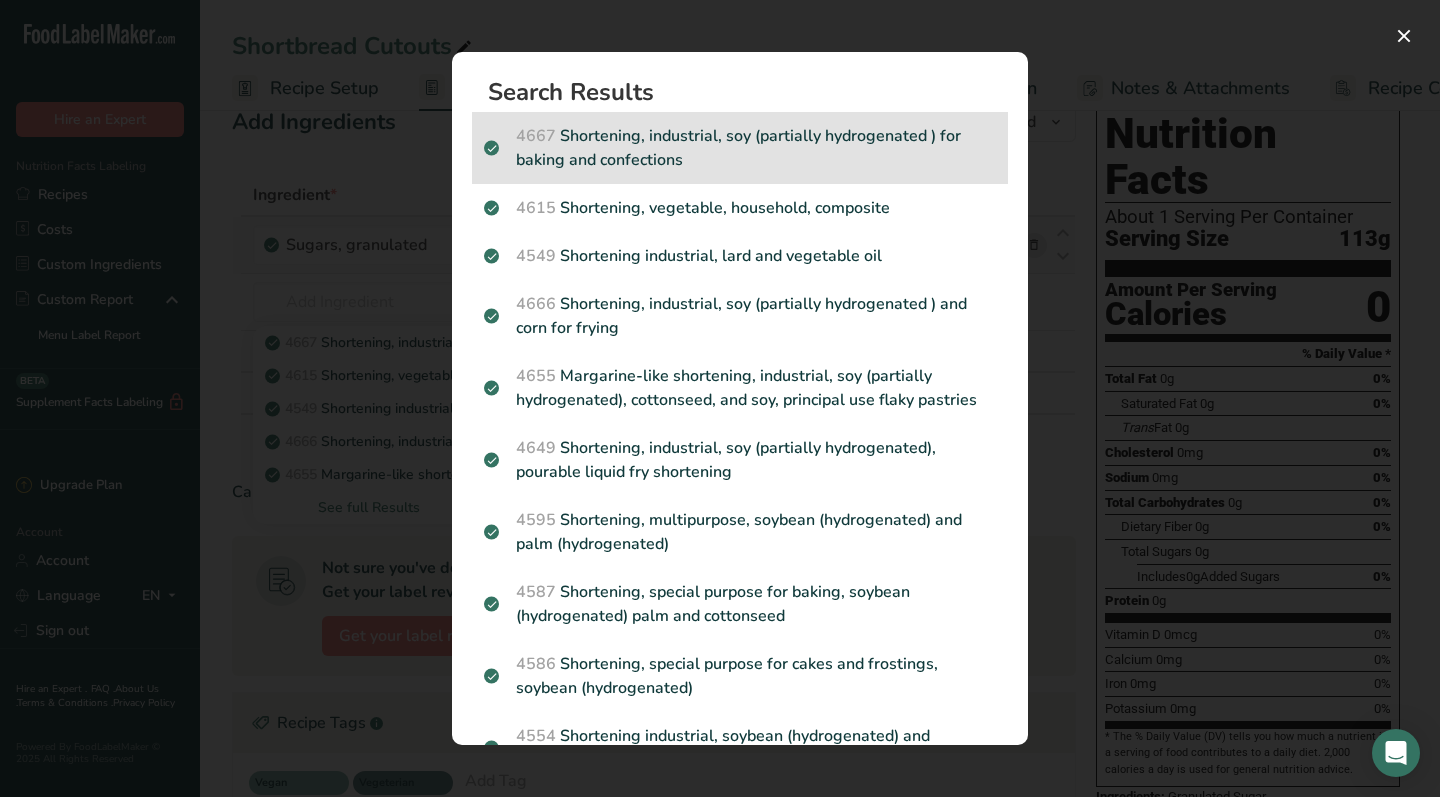 click on "[NUMBER]
Shortening, industrial, soy (partially hydrogenated ) for baking and confections" at bounding box center (740, 148) 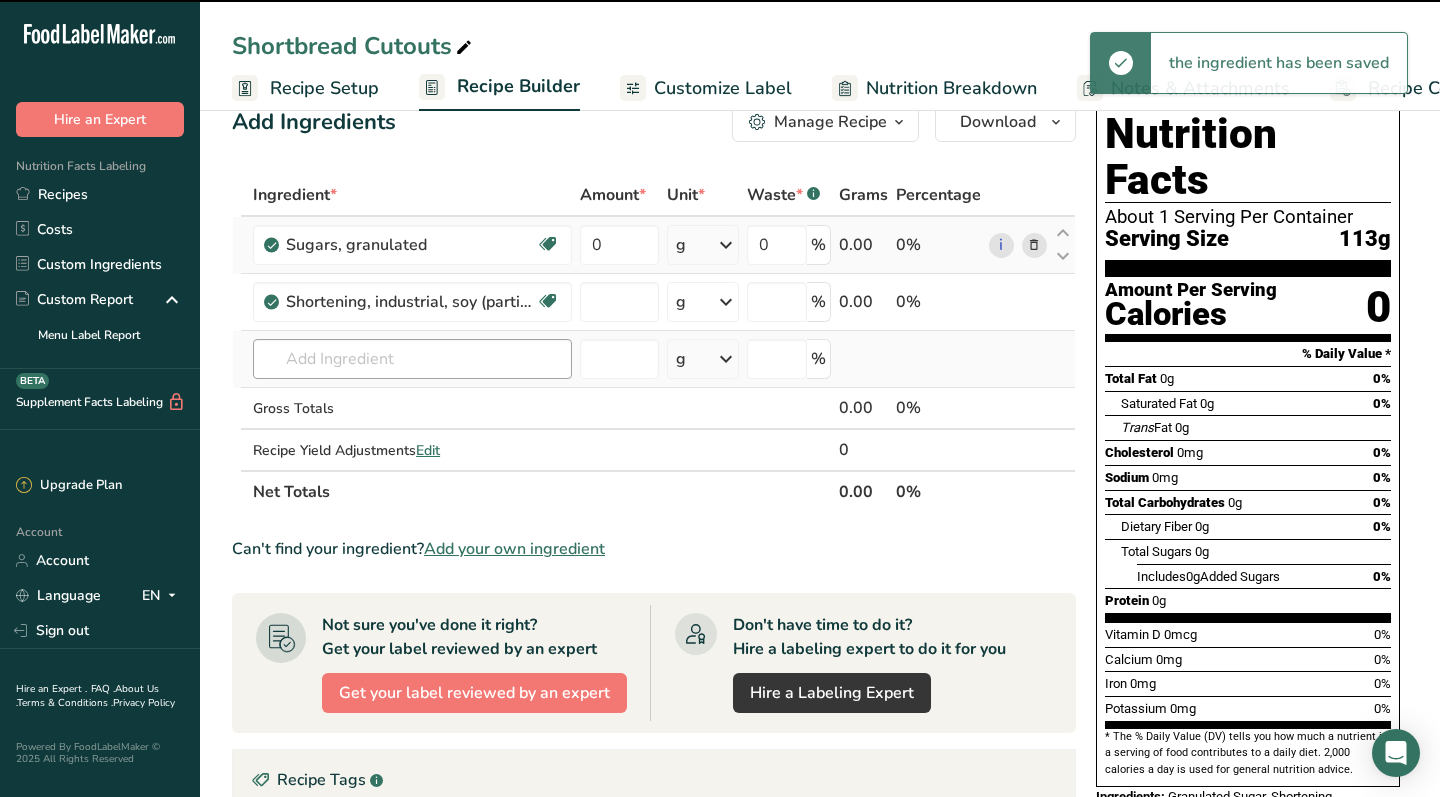 type on "0" 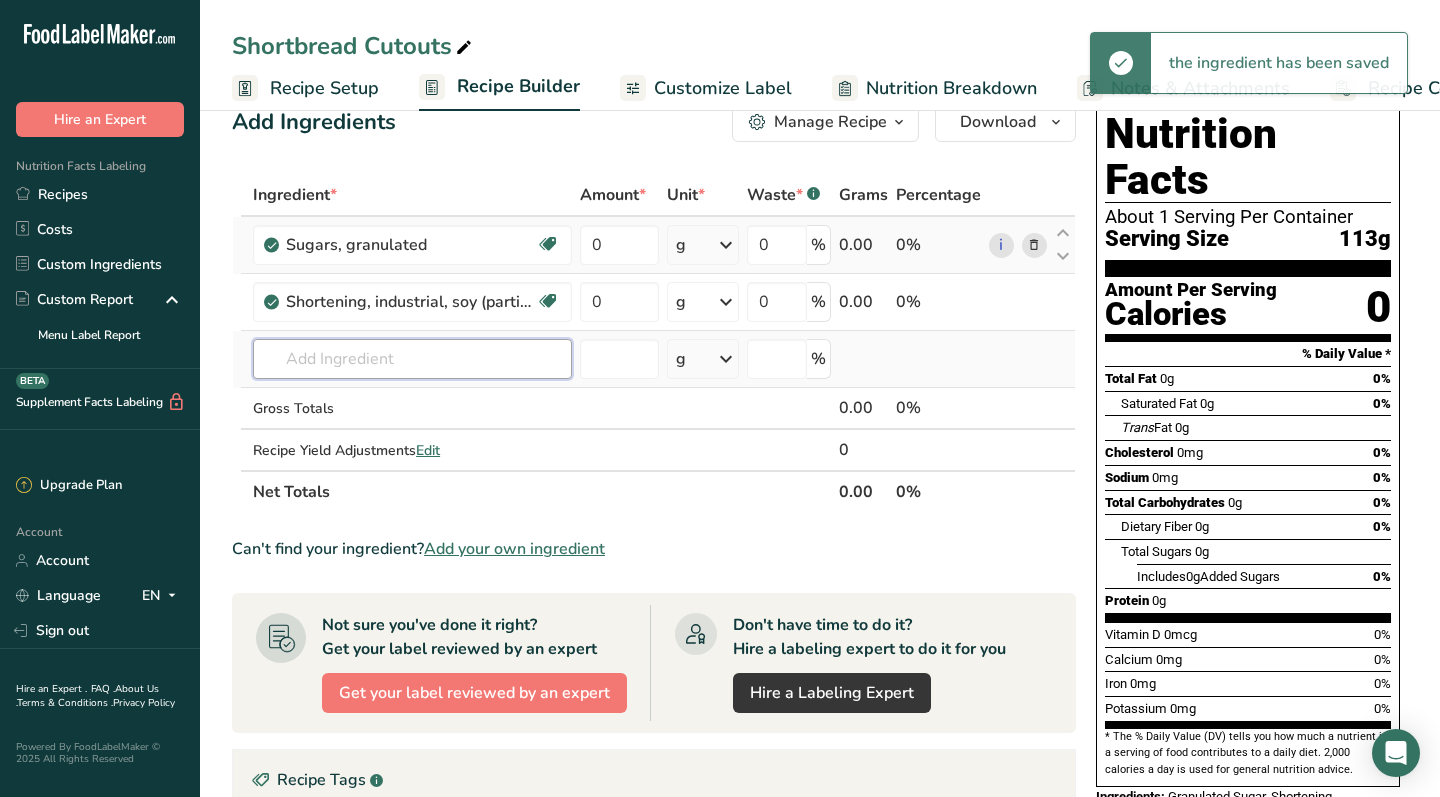 click at bounding box center (412, 359) 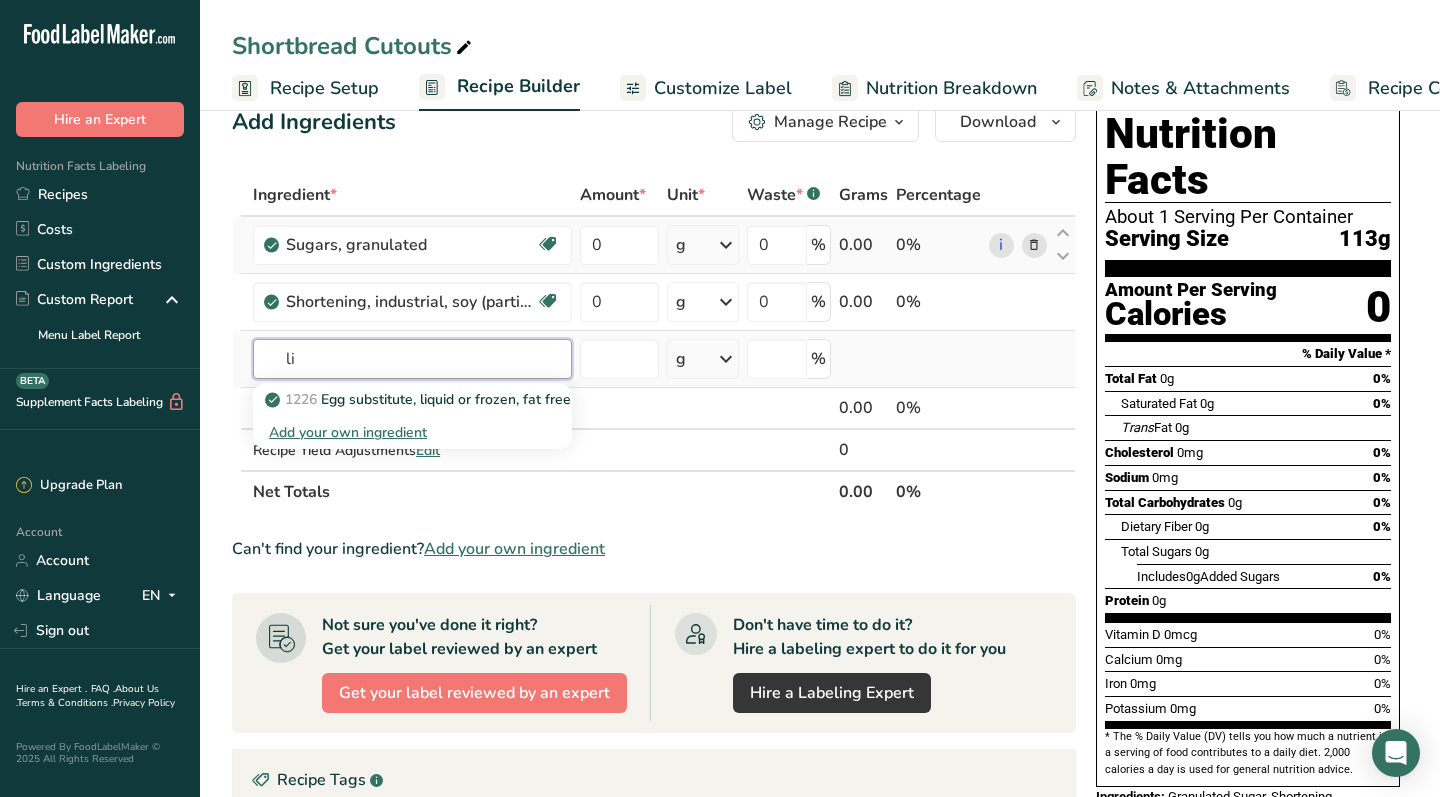 type on "l" 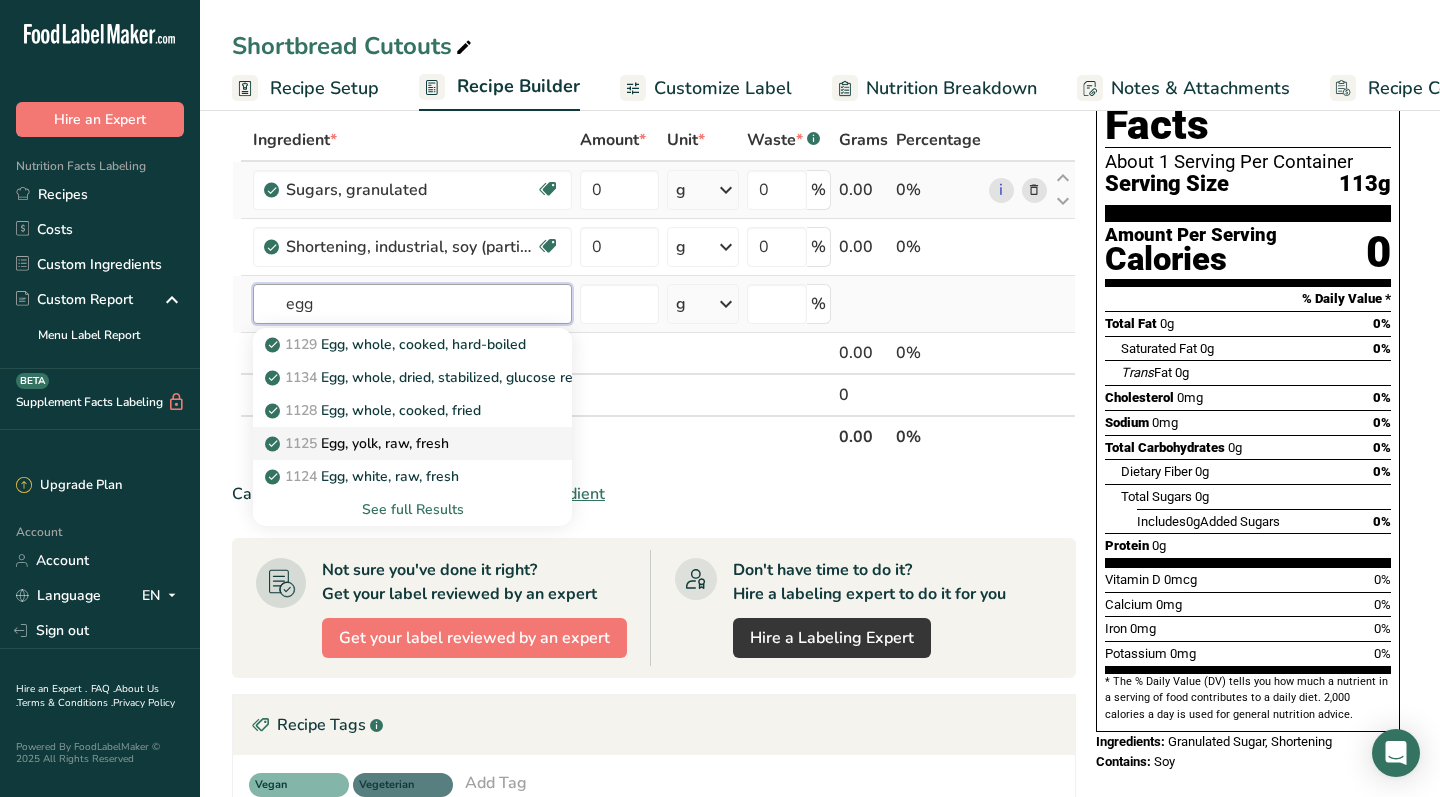 scroll, scrollTop: 97, scrollLeft: 0, axis: vertical 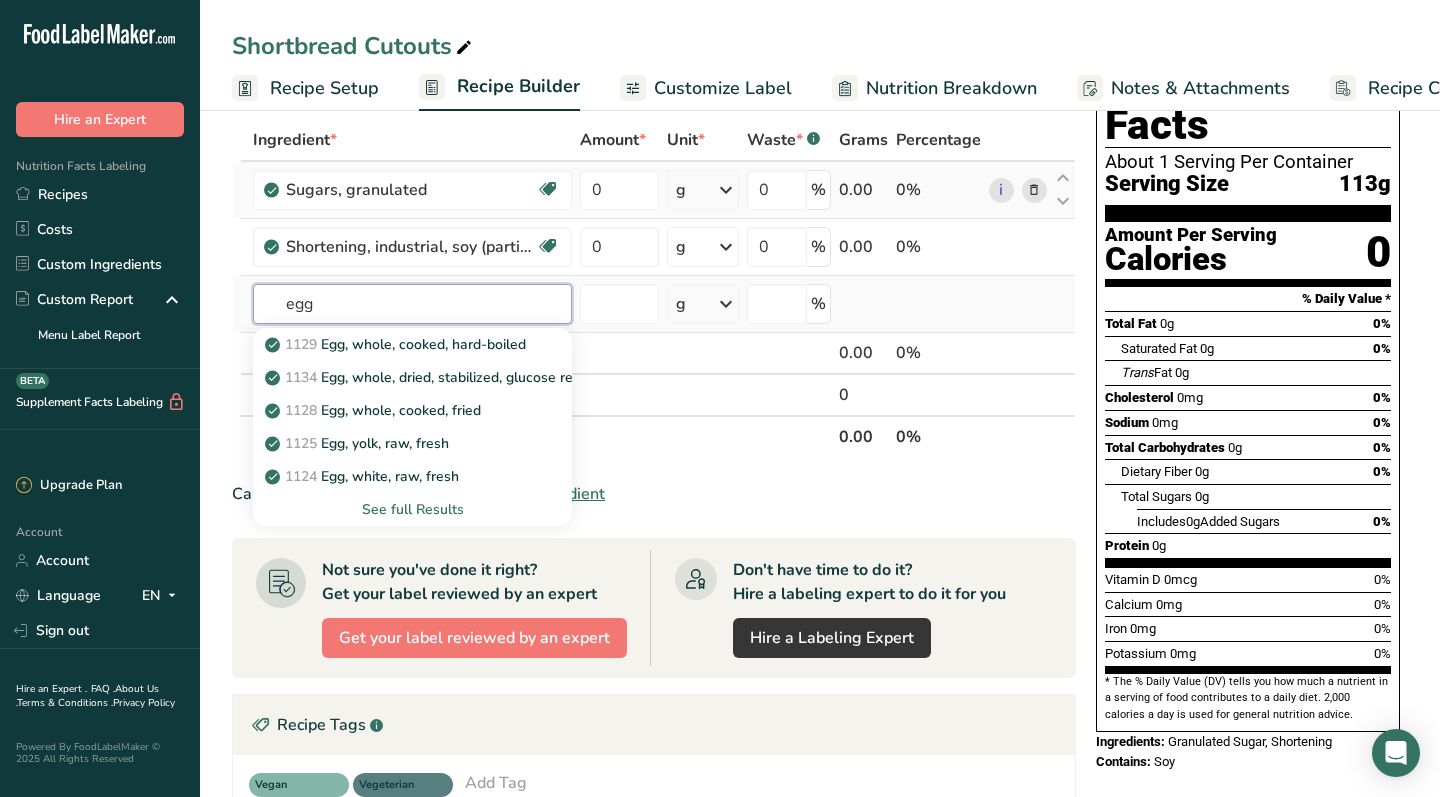 type on "egg" 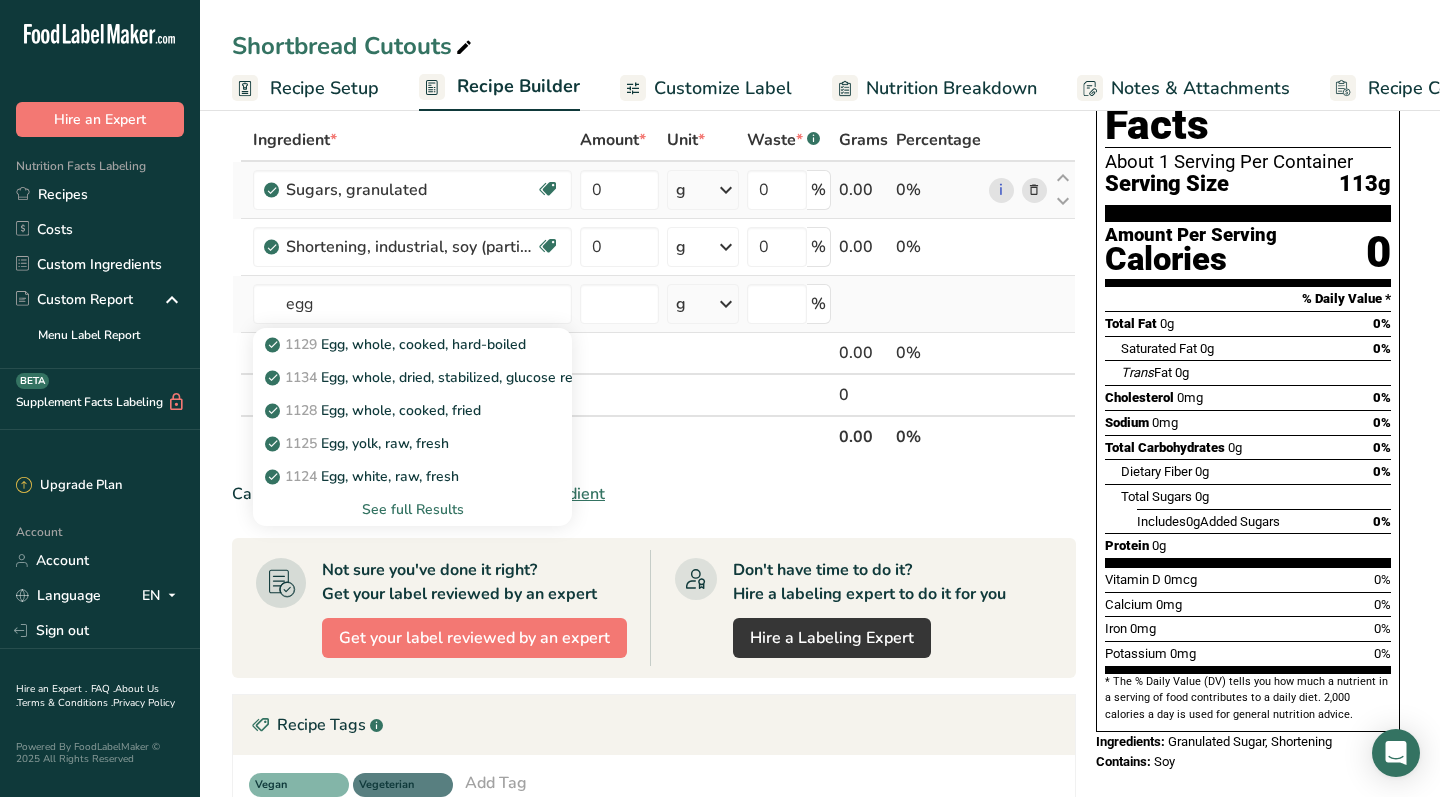 type 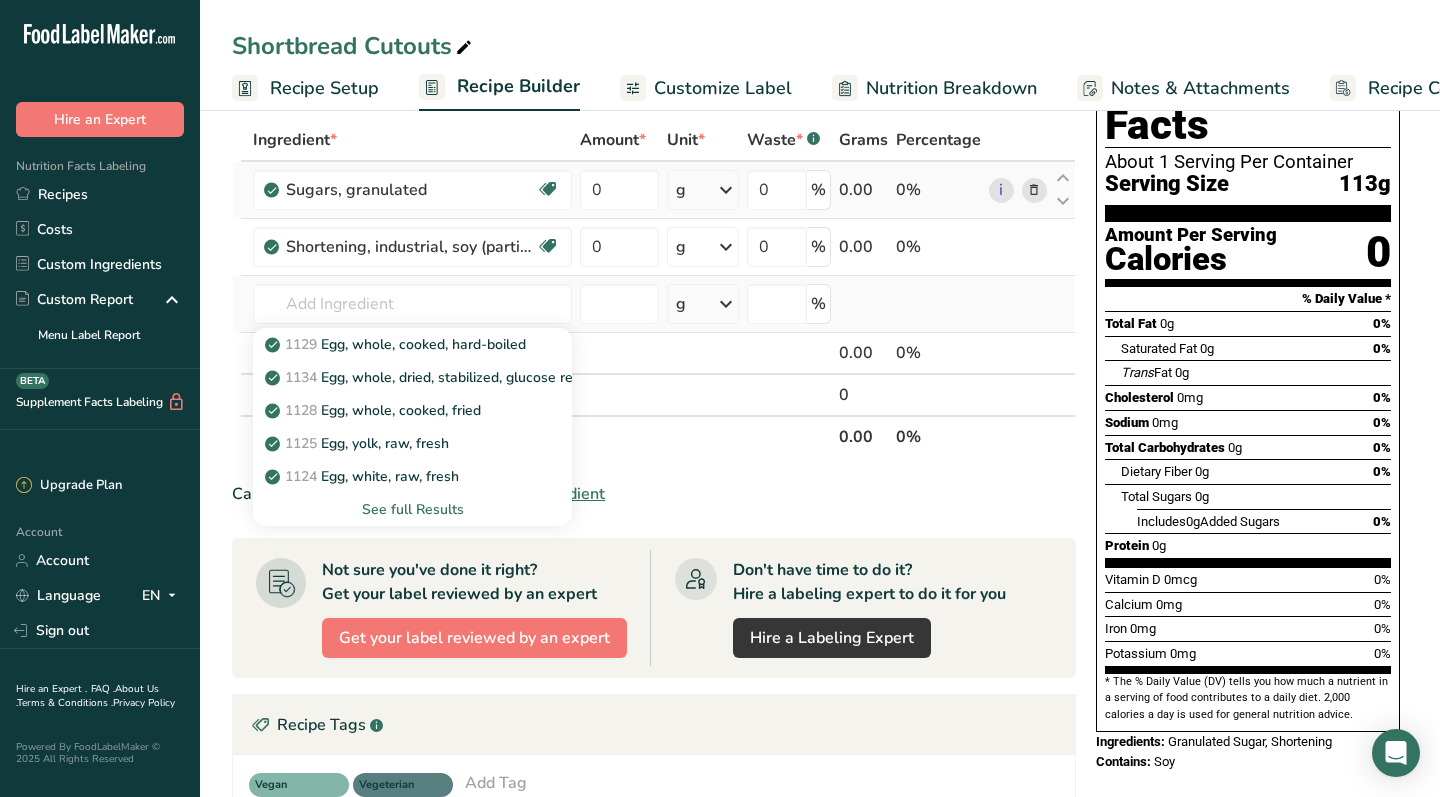 click on "See full Results" at bounding box center [412, 509] 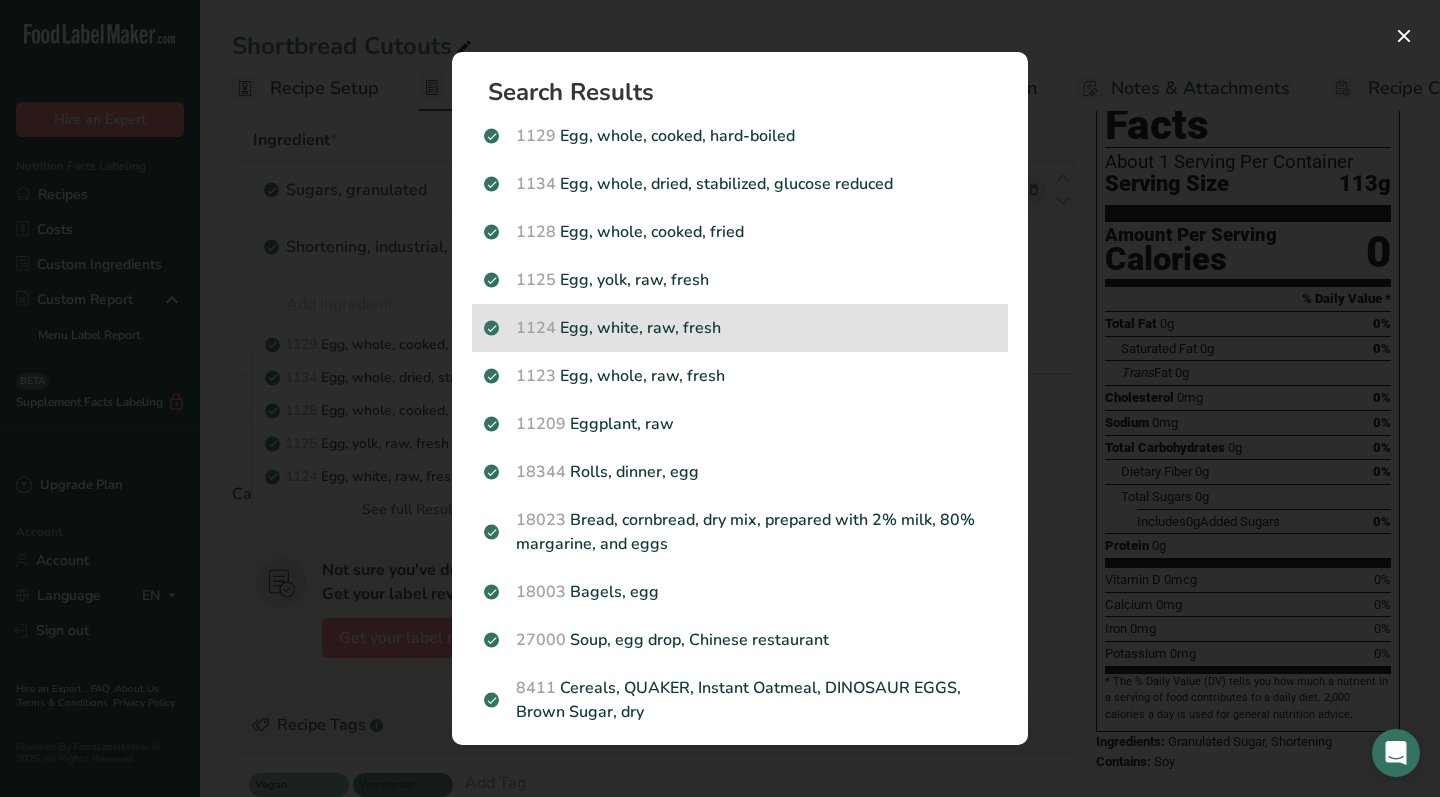 scroll, scrollTop: 0, scrollLeft: 0, axis: both 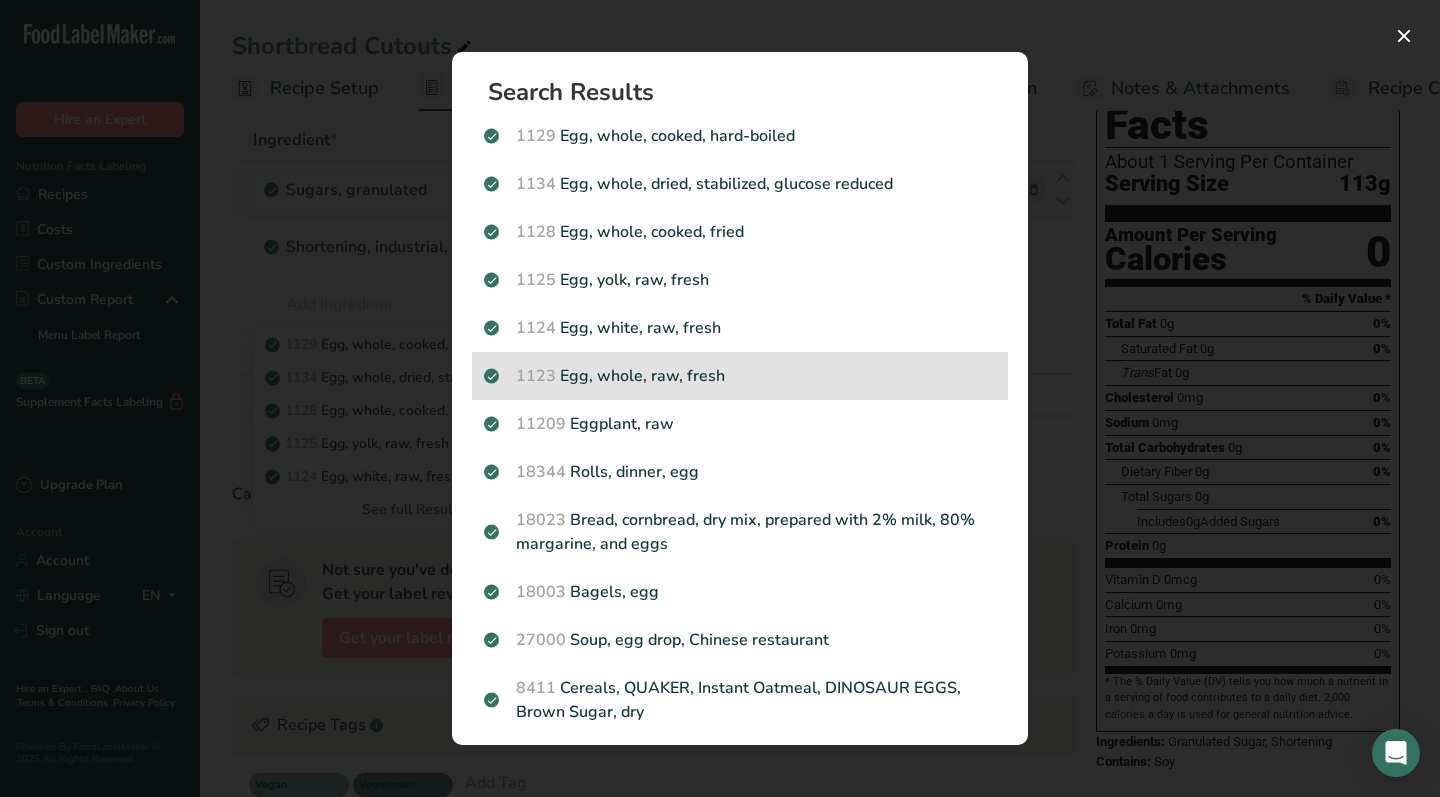 click on "[NUMBER]
Egg, whole, raw, fresh" at bounding box center [740, 376] 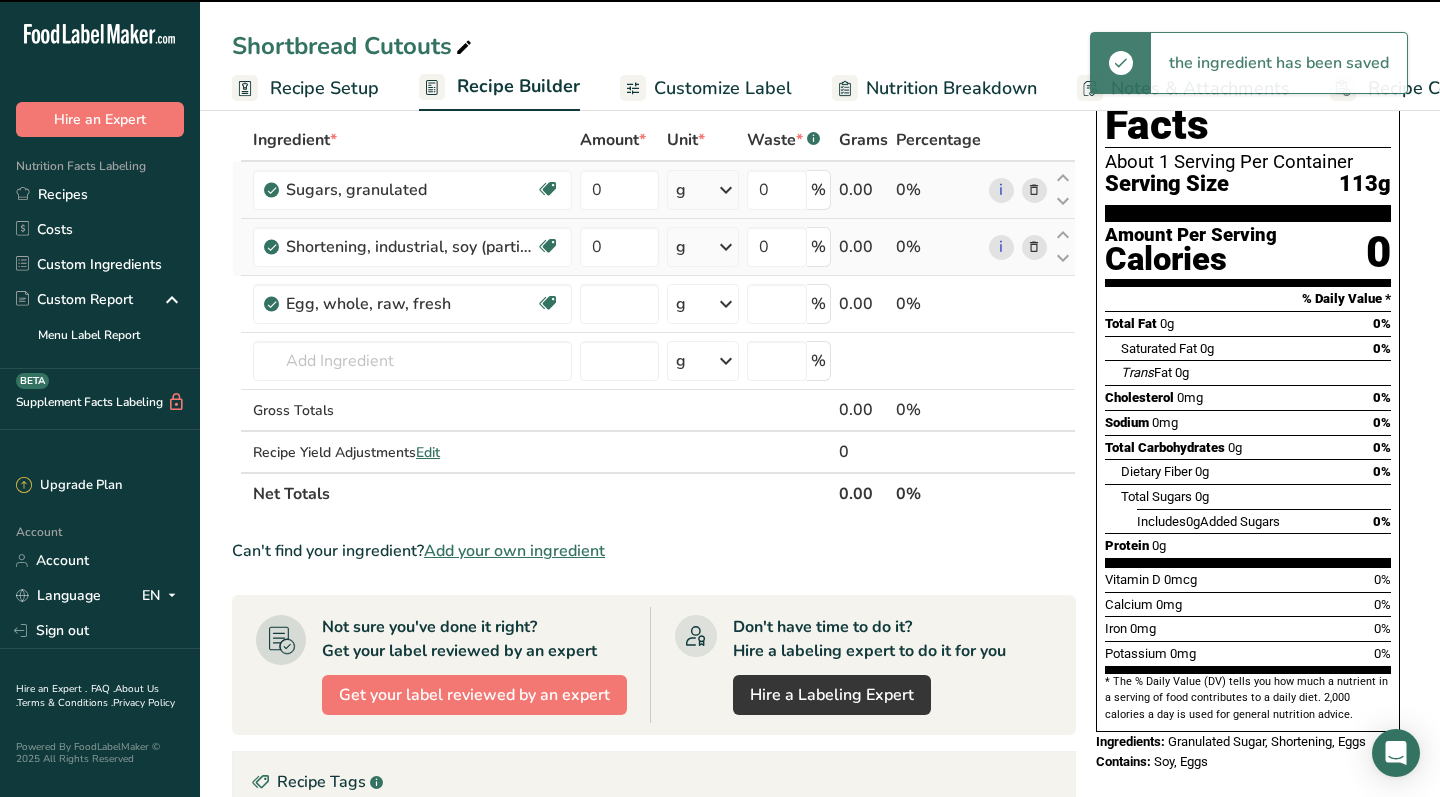type on "0" 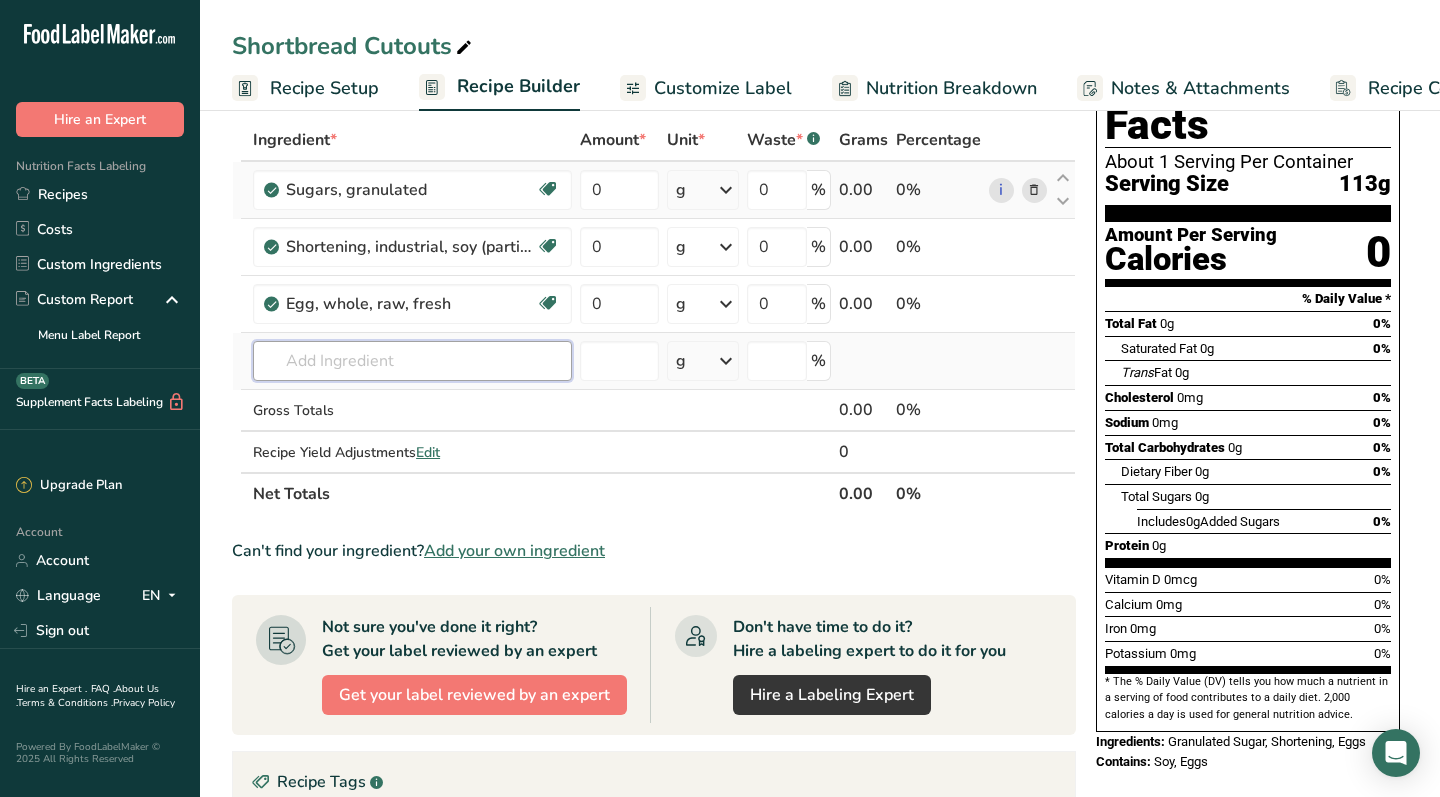 click at bounding box center (412, 361) 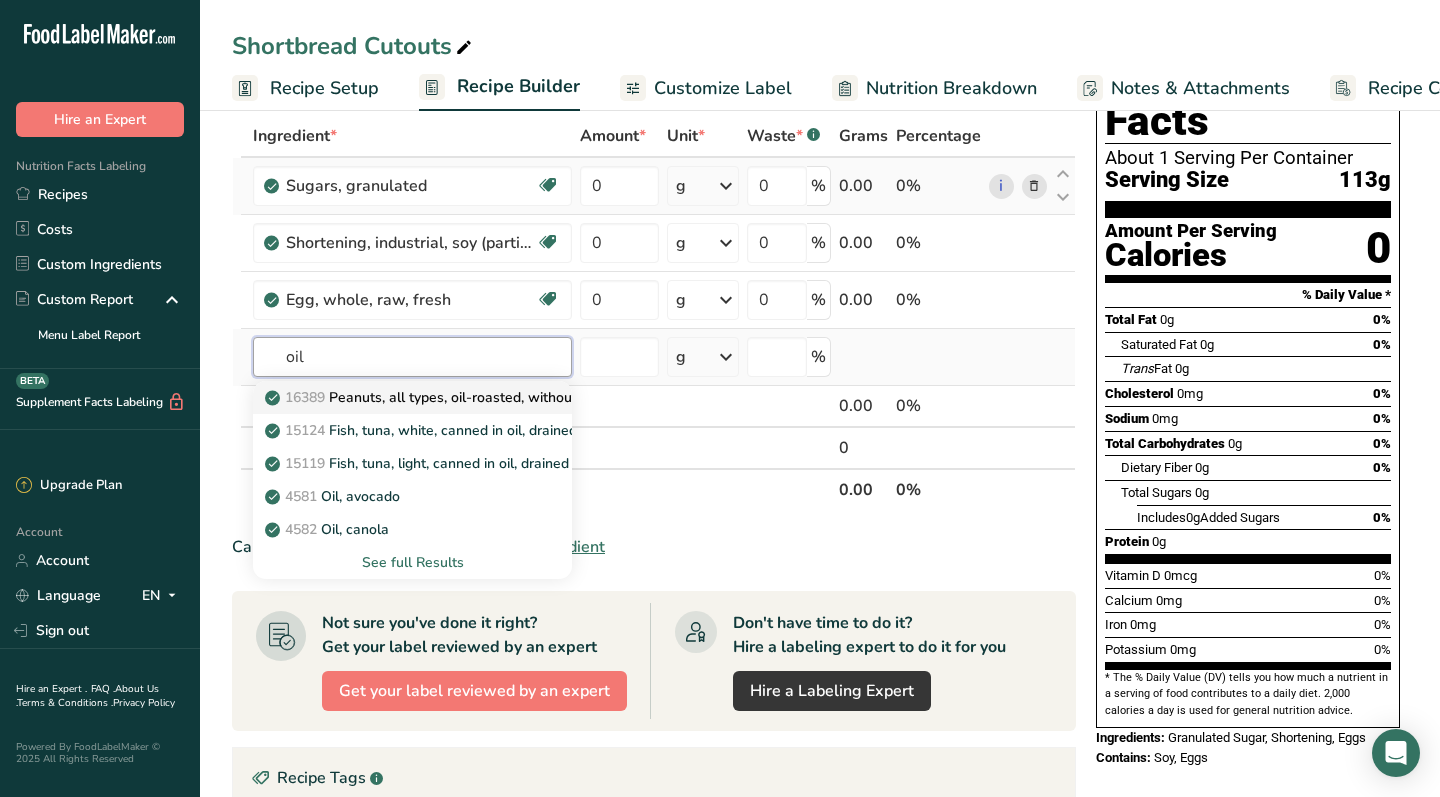 scroll, scrollTop: 101, scrollLeft: 0, axis: vertical 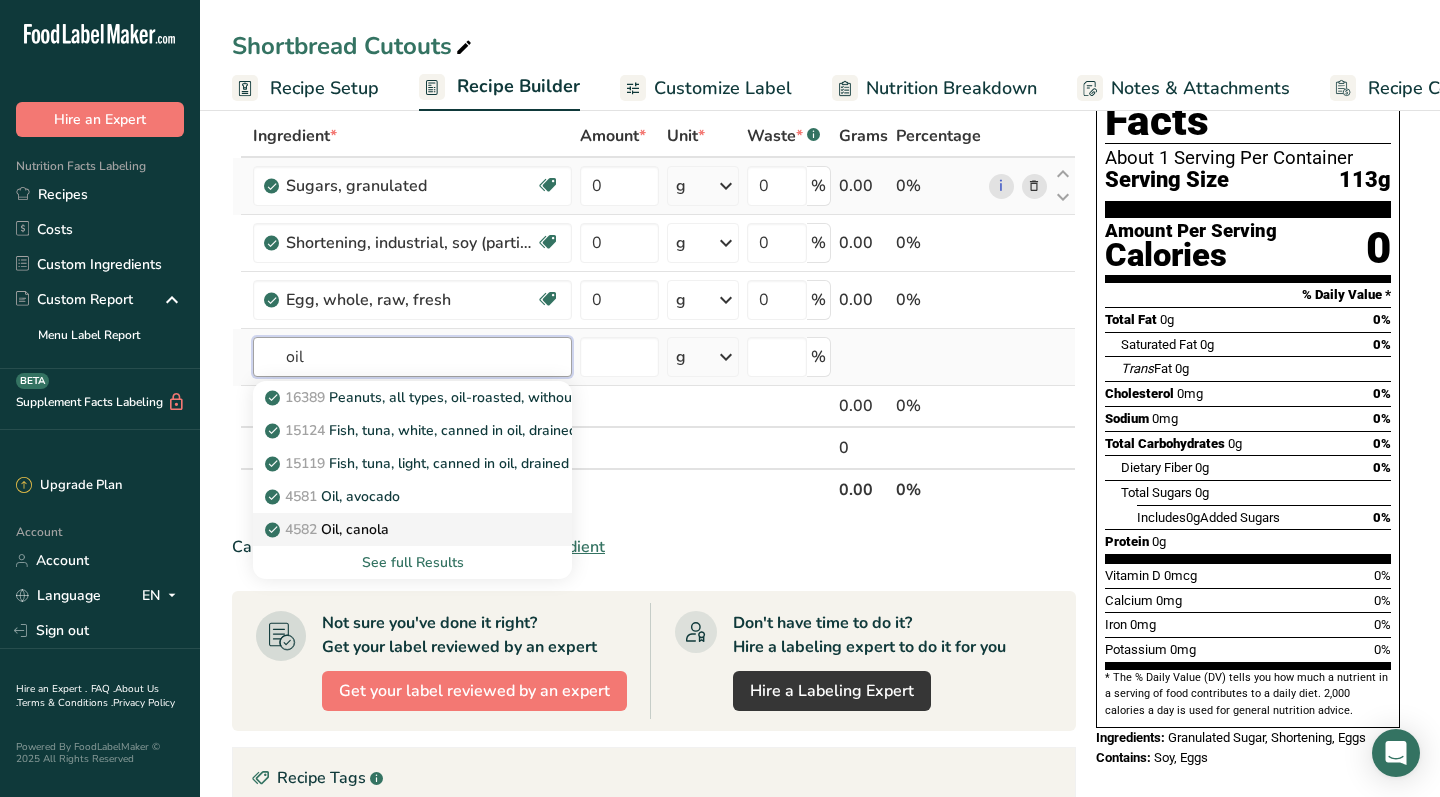 type on "oil" 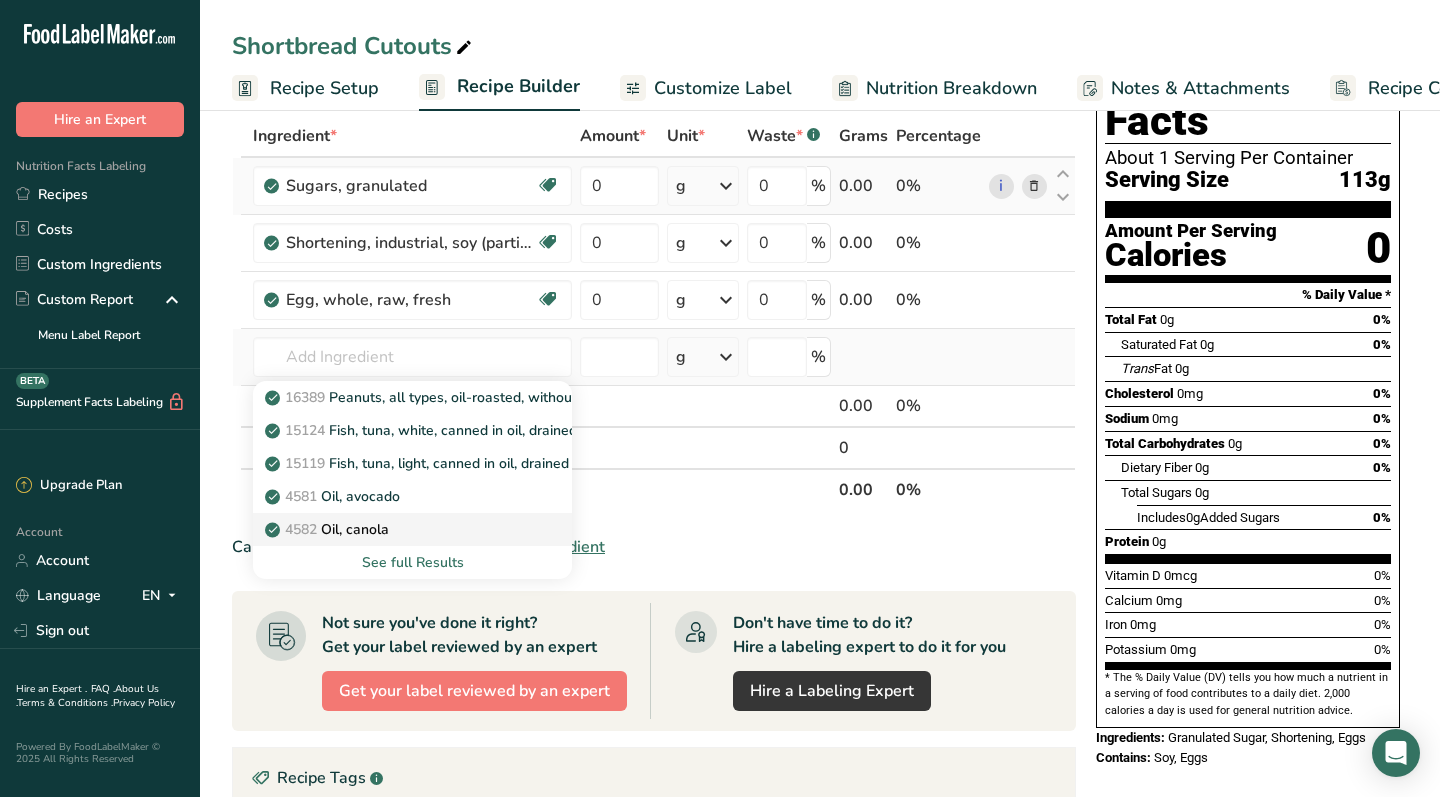 click on "4582
Oil, canola" at bounding box center (329, 529) 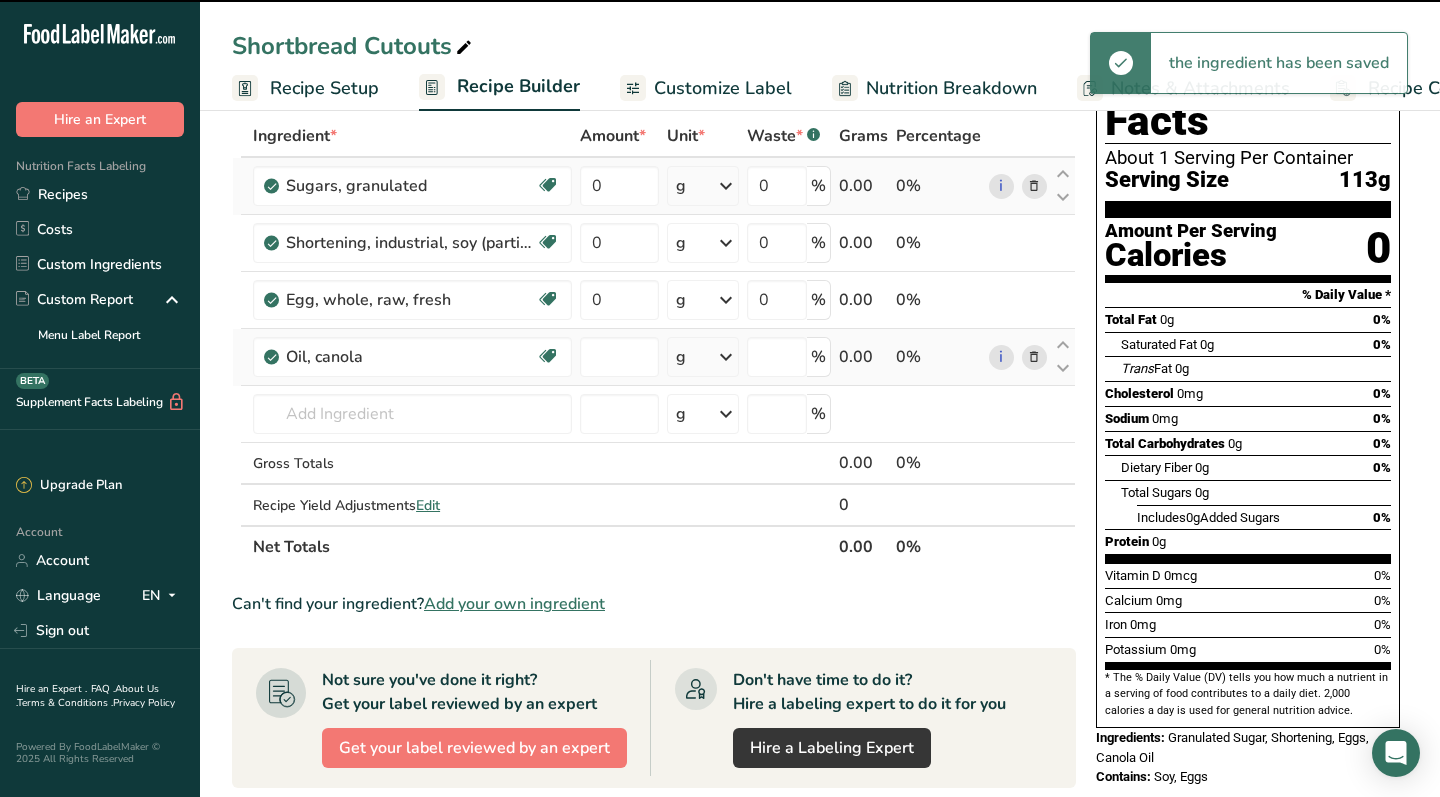 type on "0" 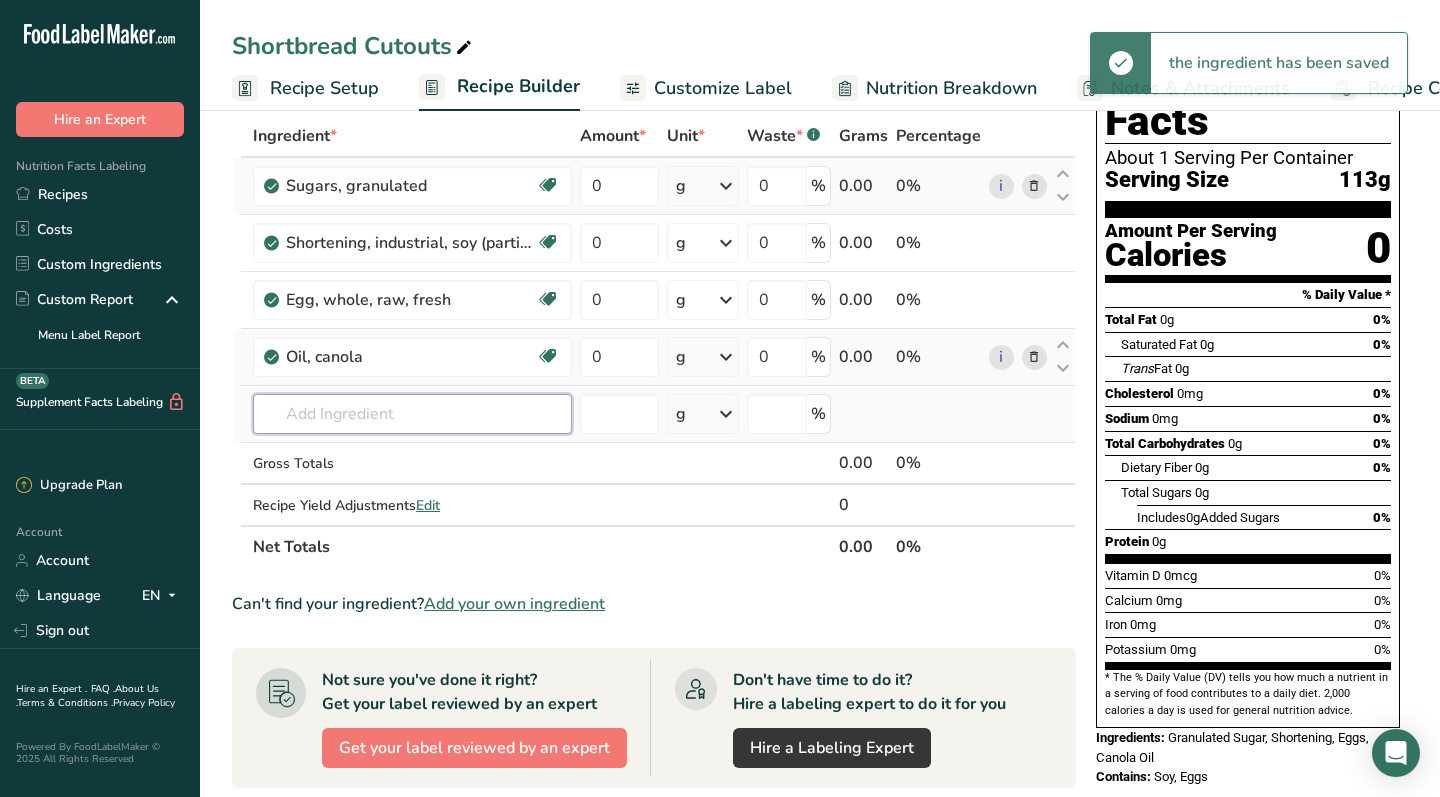 click at bounding box center (412, 414) 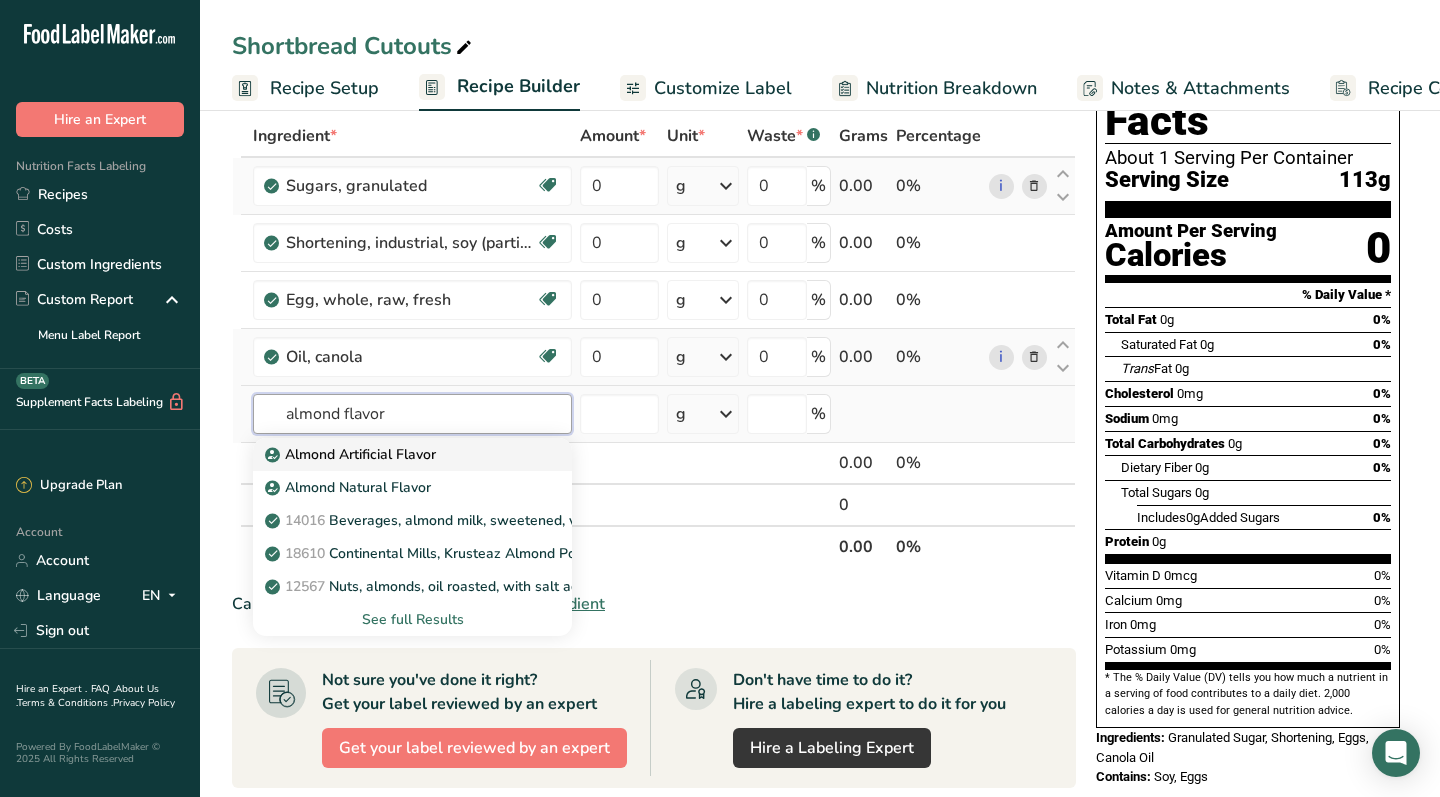 type on "almond flavor" 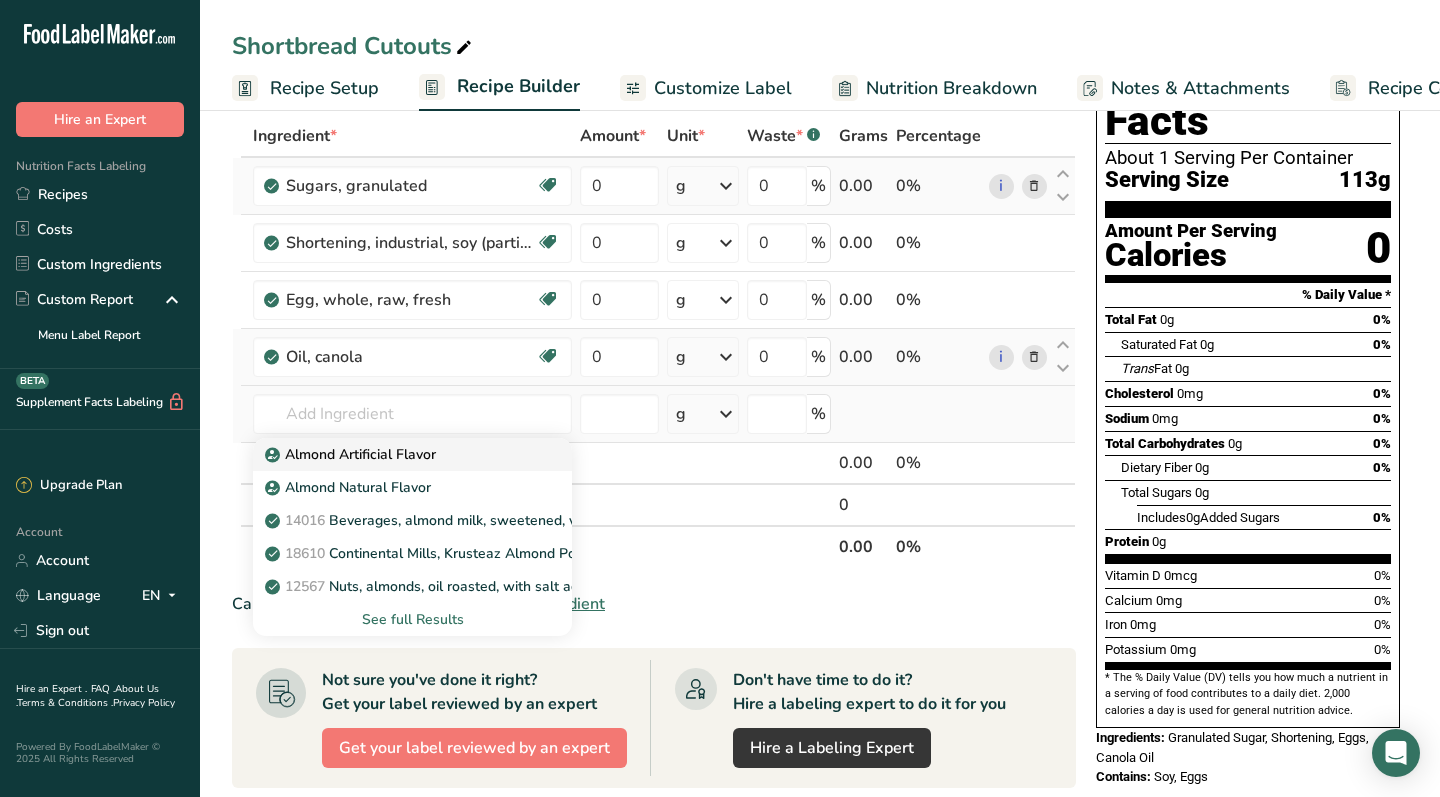 click on "Almond Artificial Flavor" at bounding box center (352, 454) 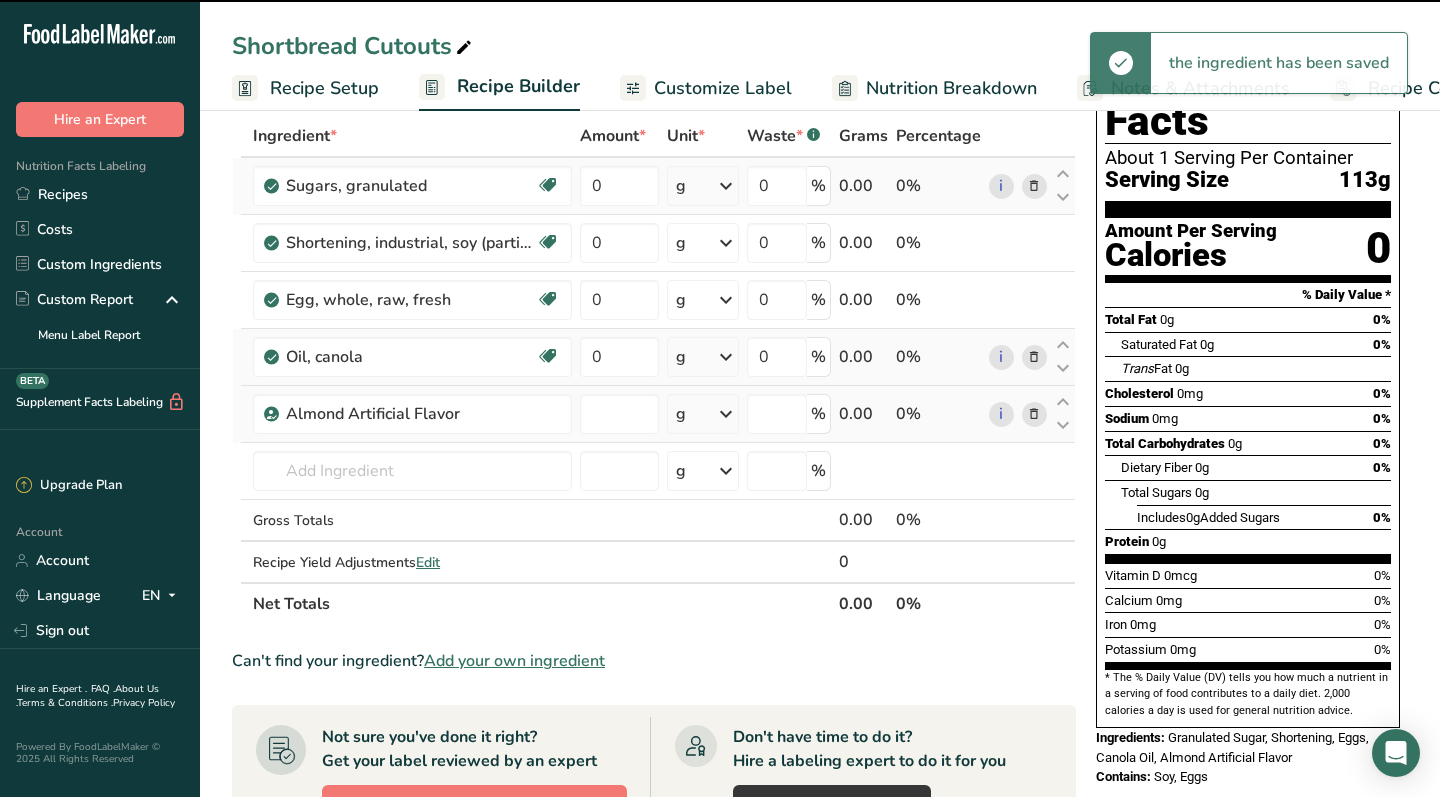 type on "0" 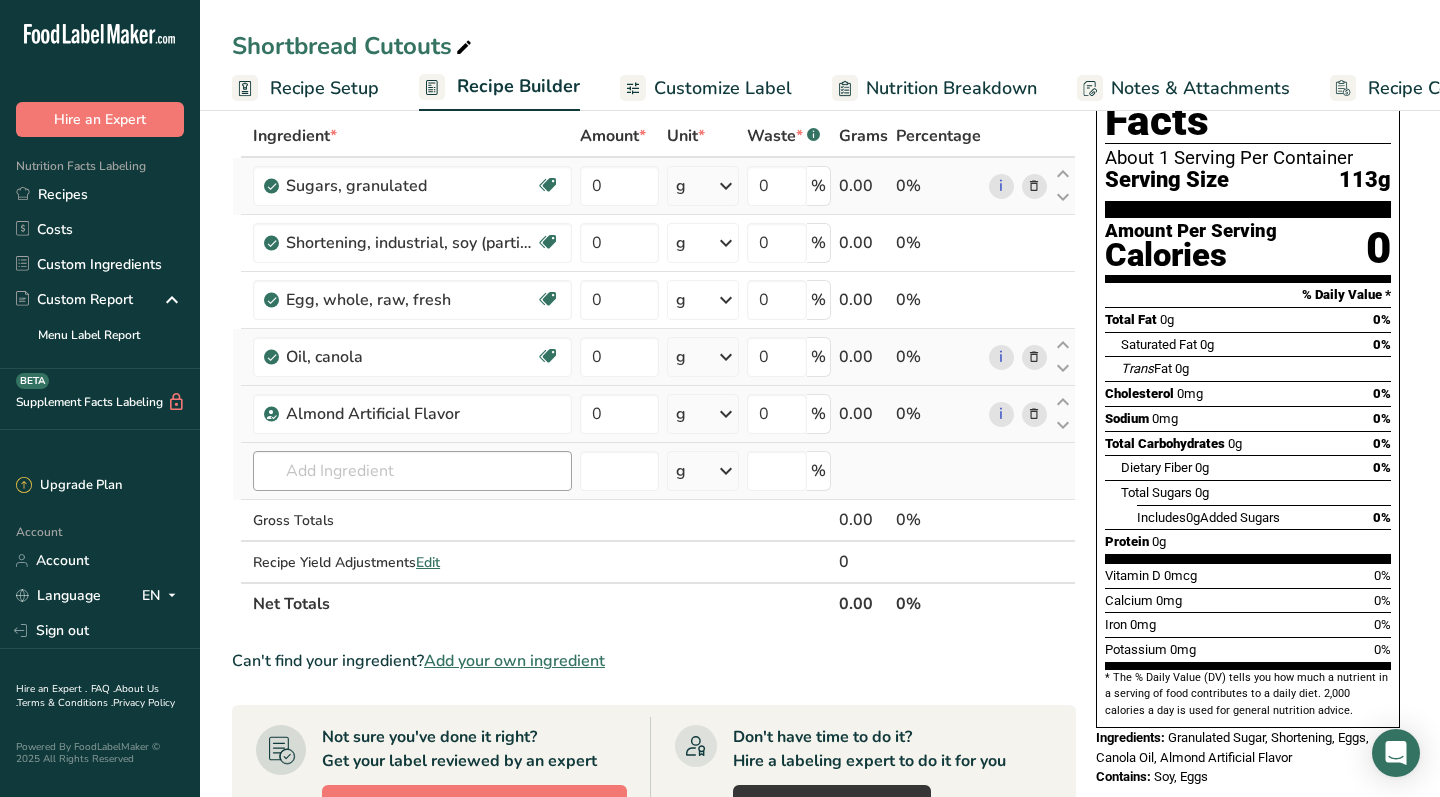 scroll, scrollTop: 79, scrollLeft: 0, axis: vertical 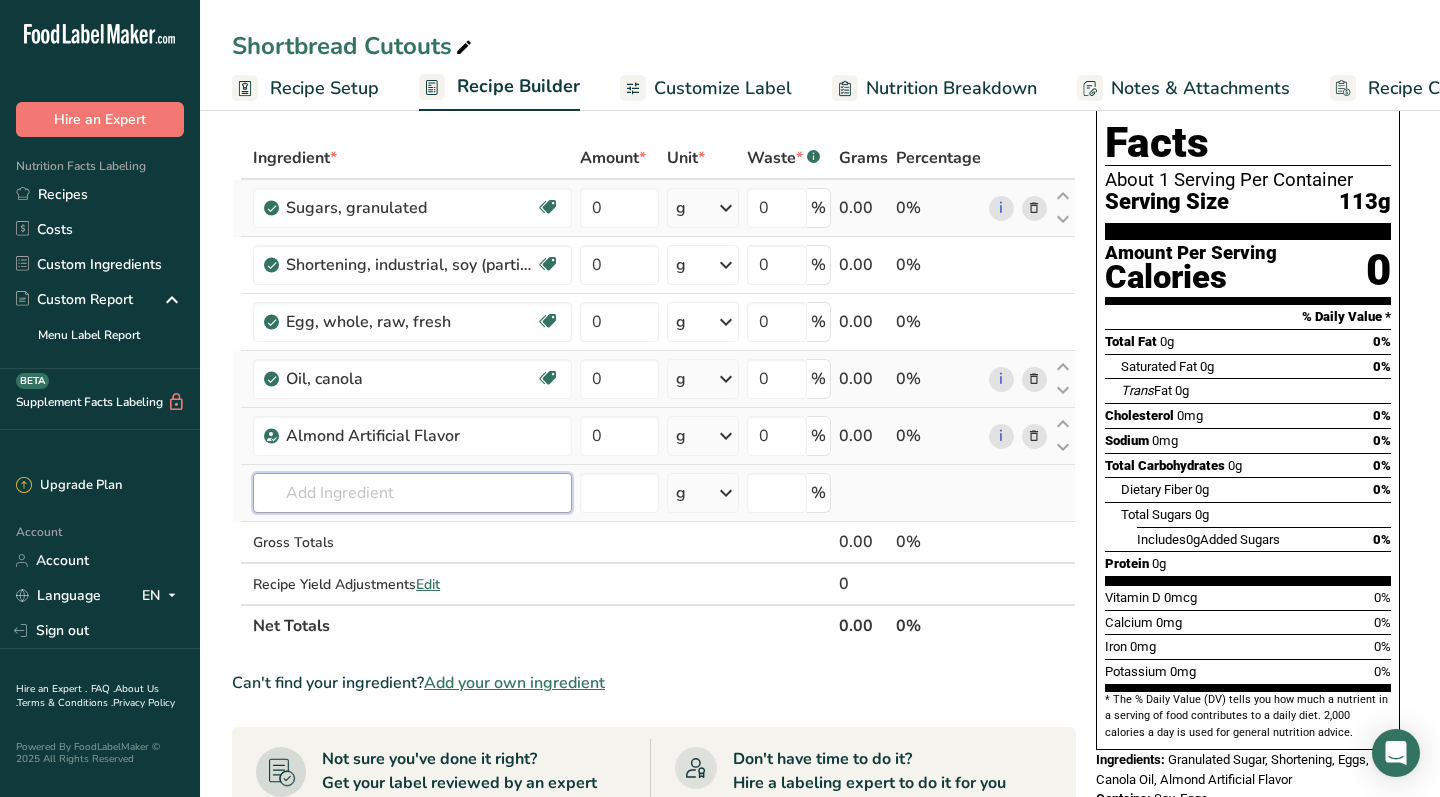 click at bounding box center (412, 493) 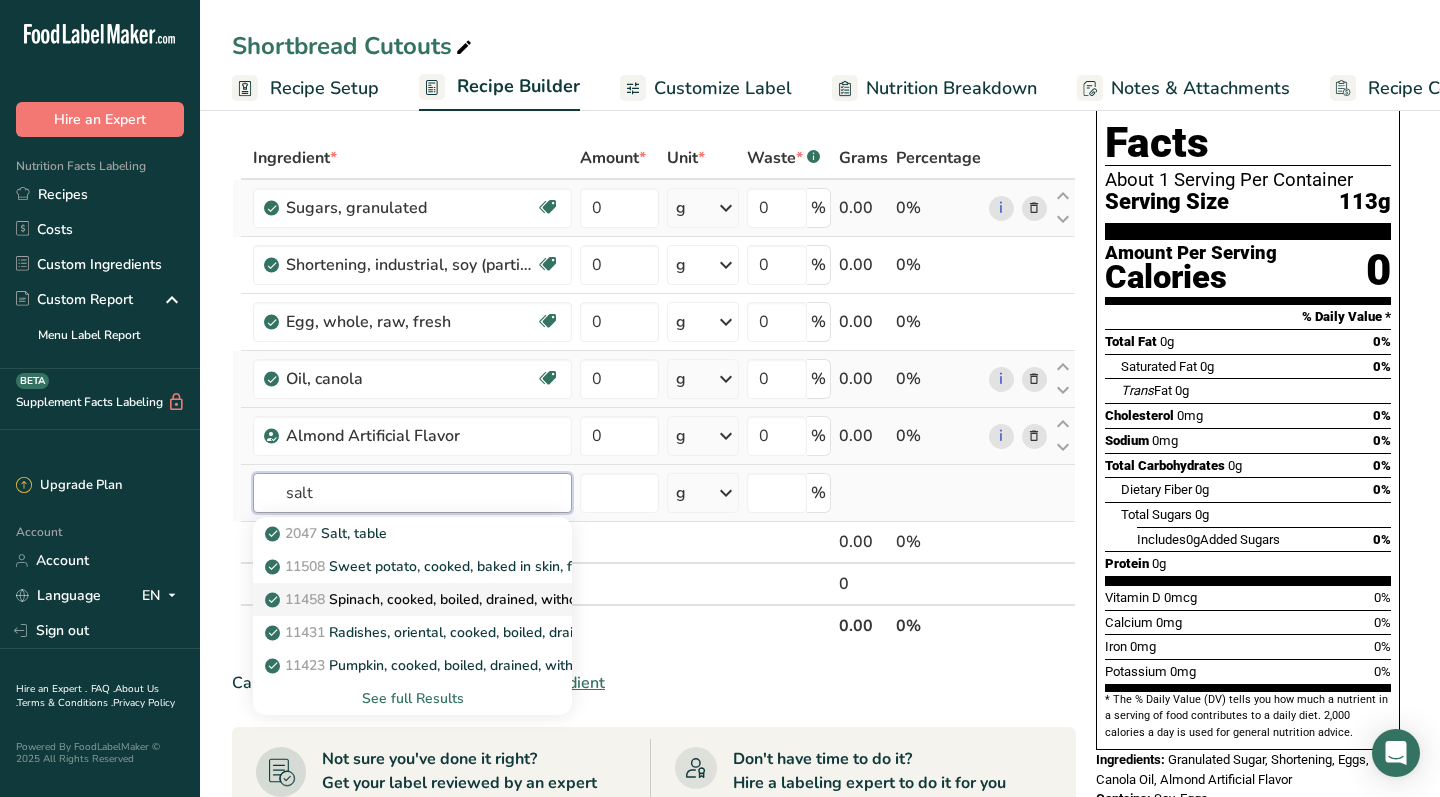 scroll, scrollTop: 100, scrollLeft: 0, axis: vertical 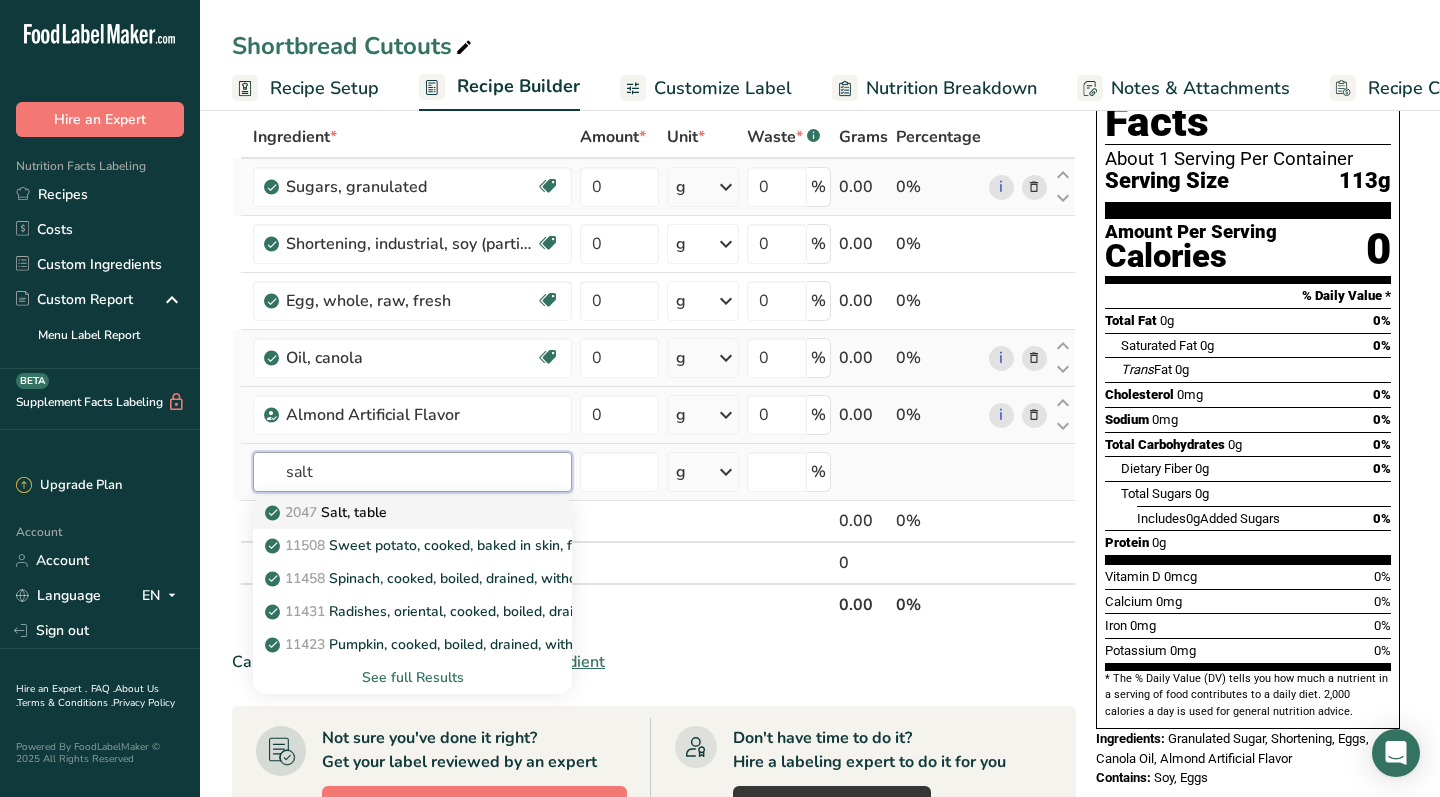 type on "salt" 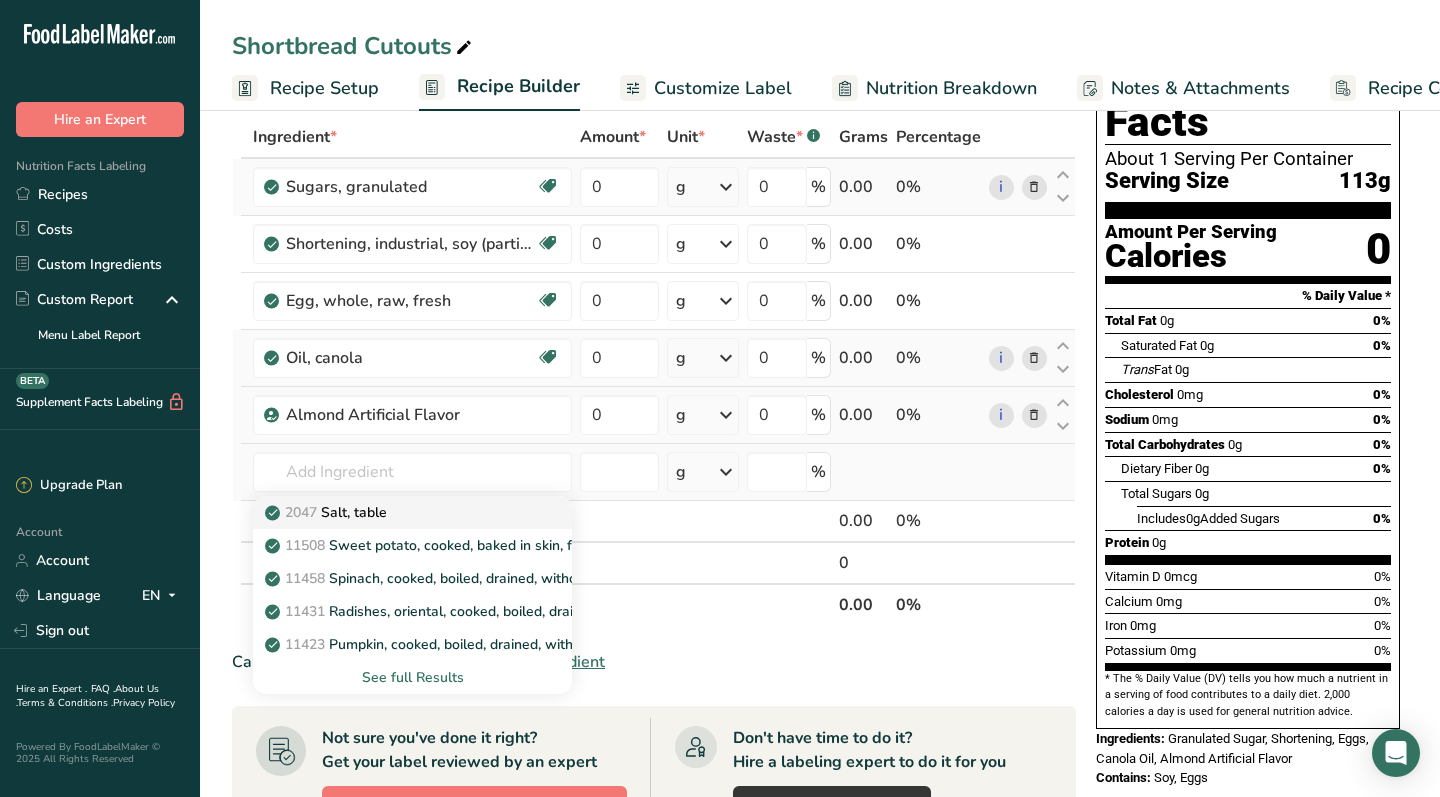 click on "2047
Salt, table" at bounding box center (396, 512) 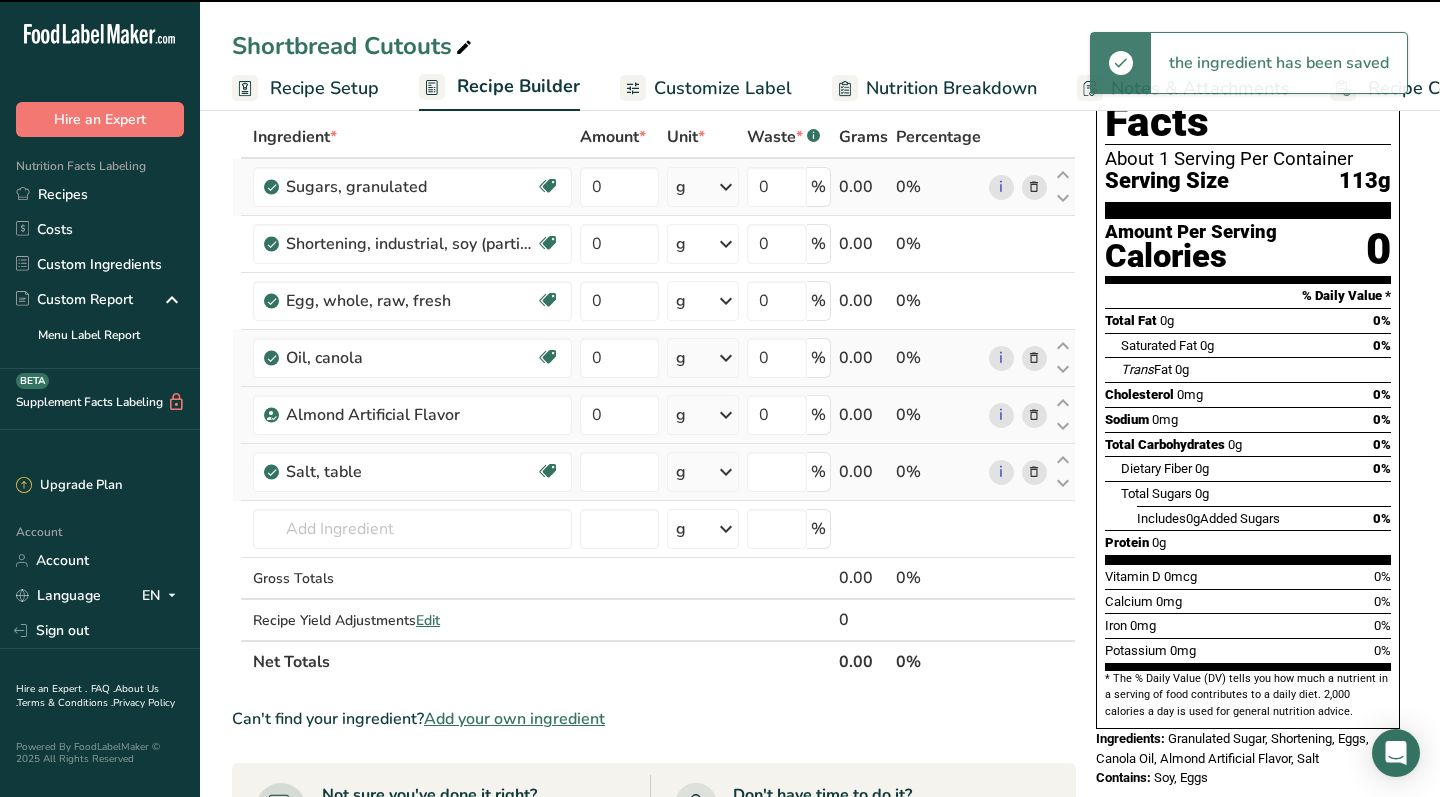 type on "0" 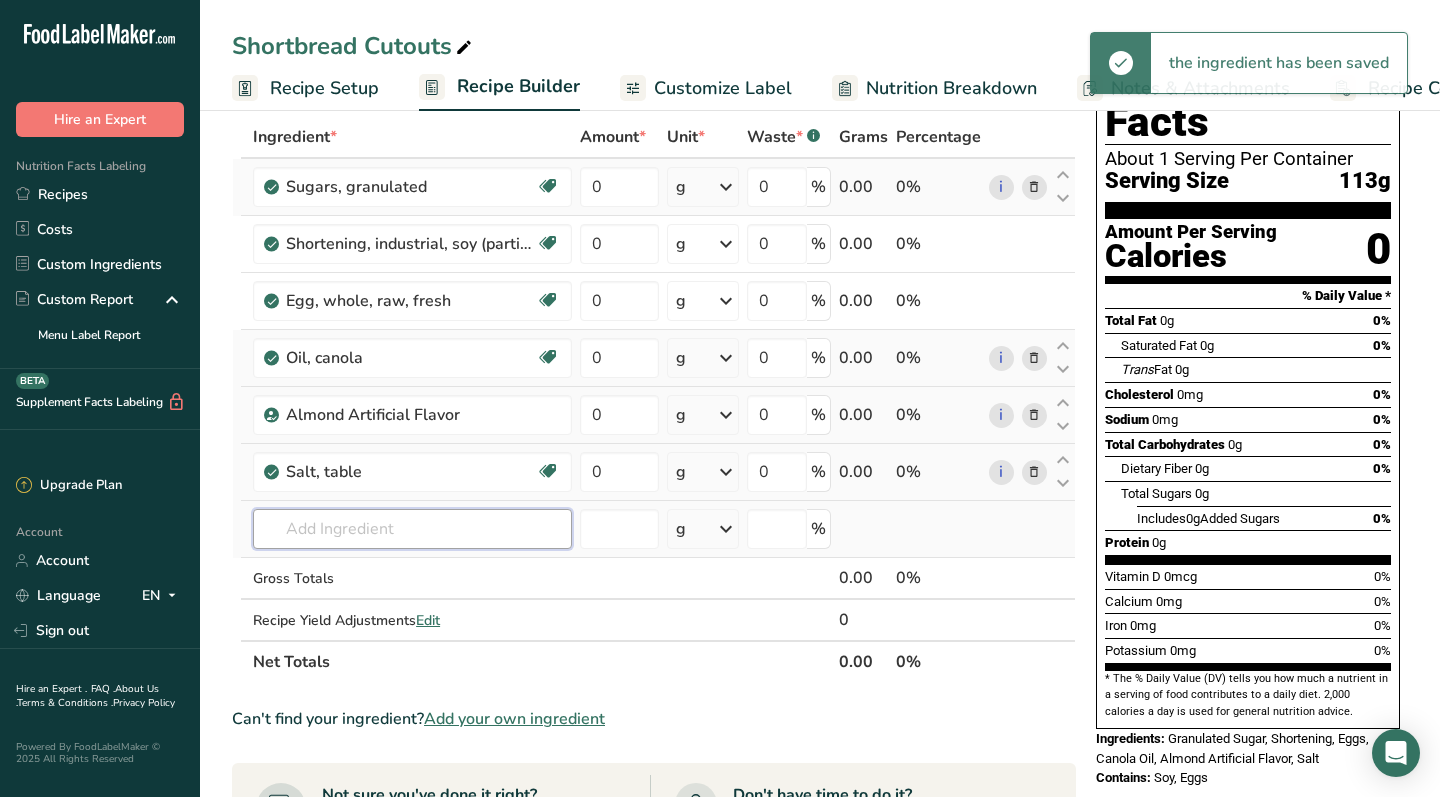 click at bounding box center (412, 529) 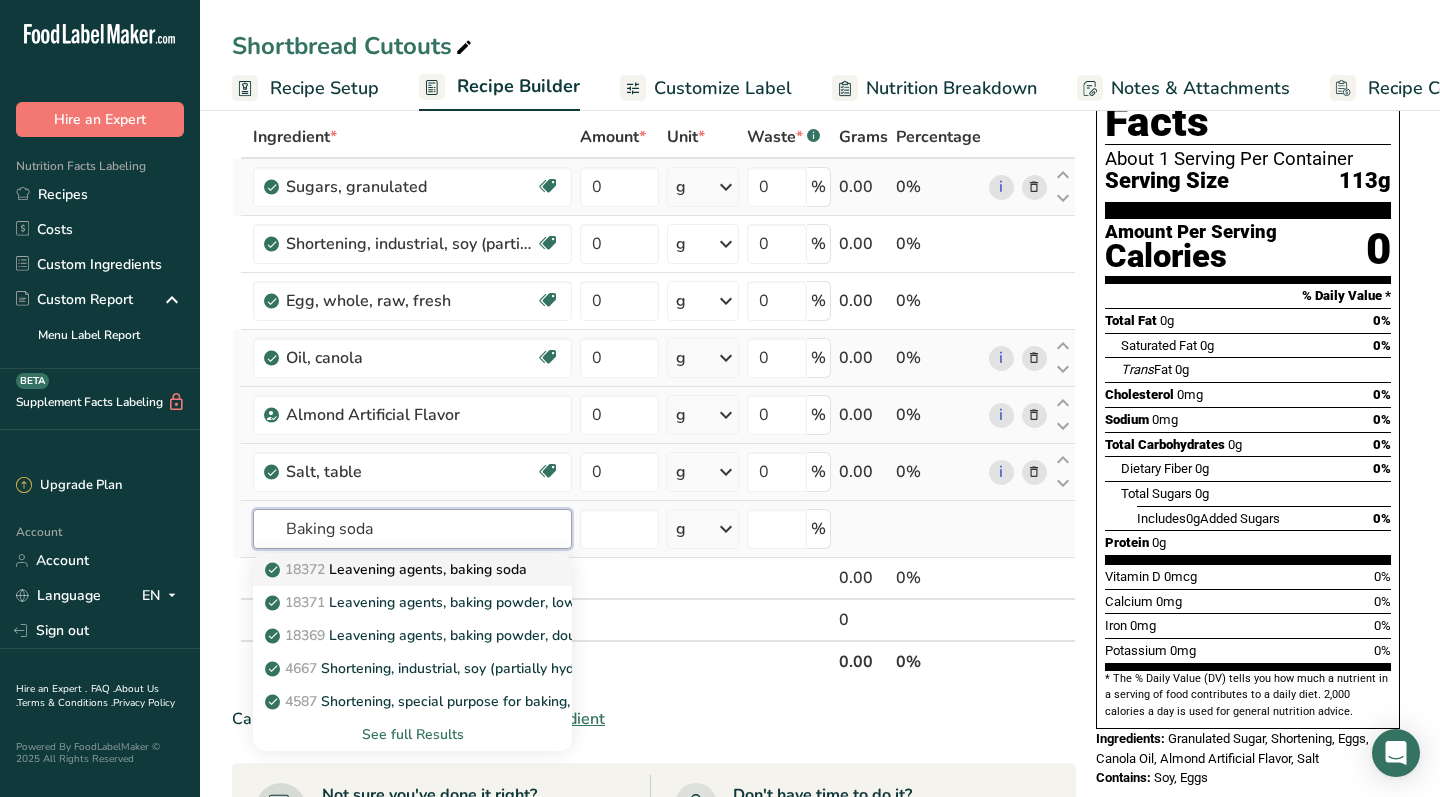 type on "Baking soda" 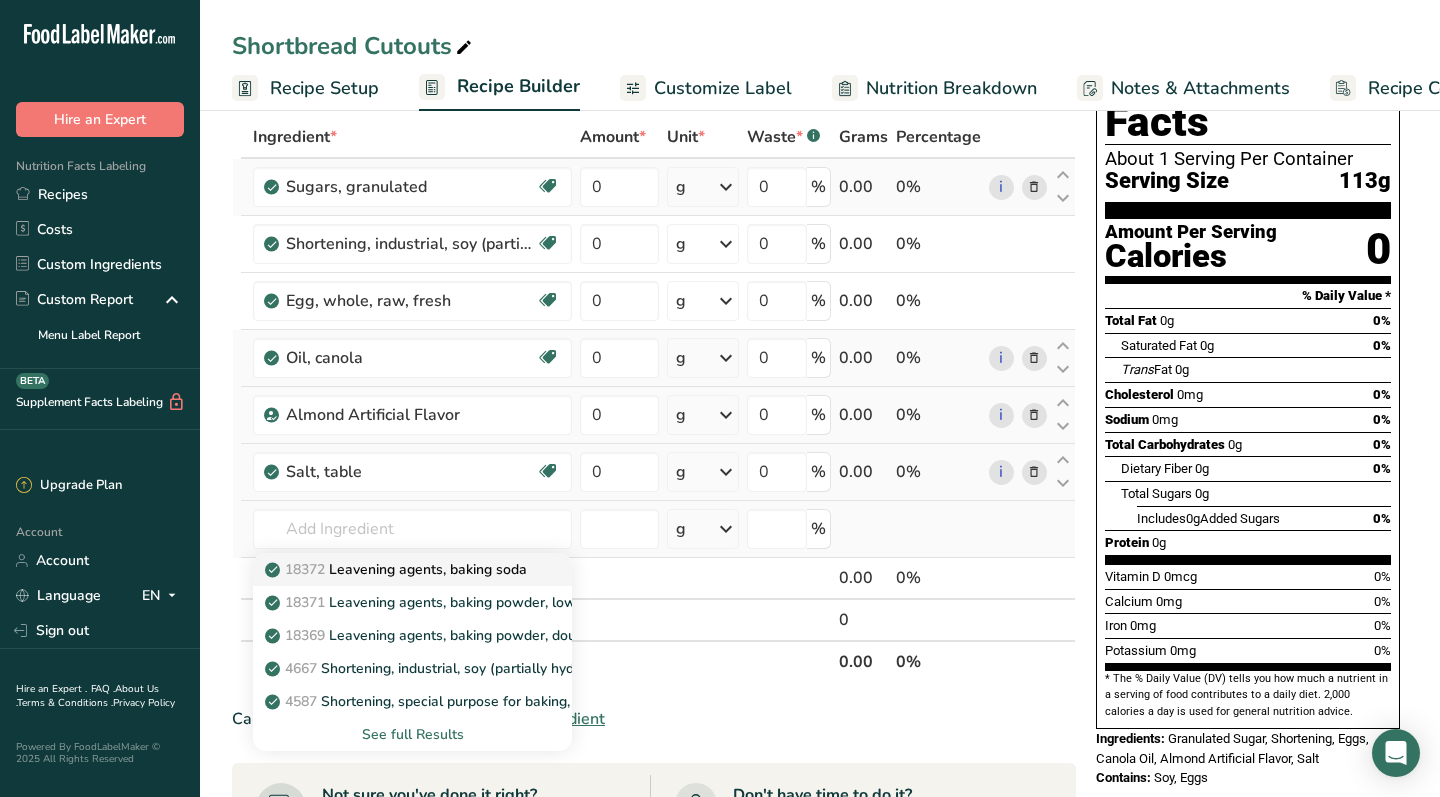 click on "18372
Leavening agents, baking soda" at bounding box center [398, 569] 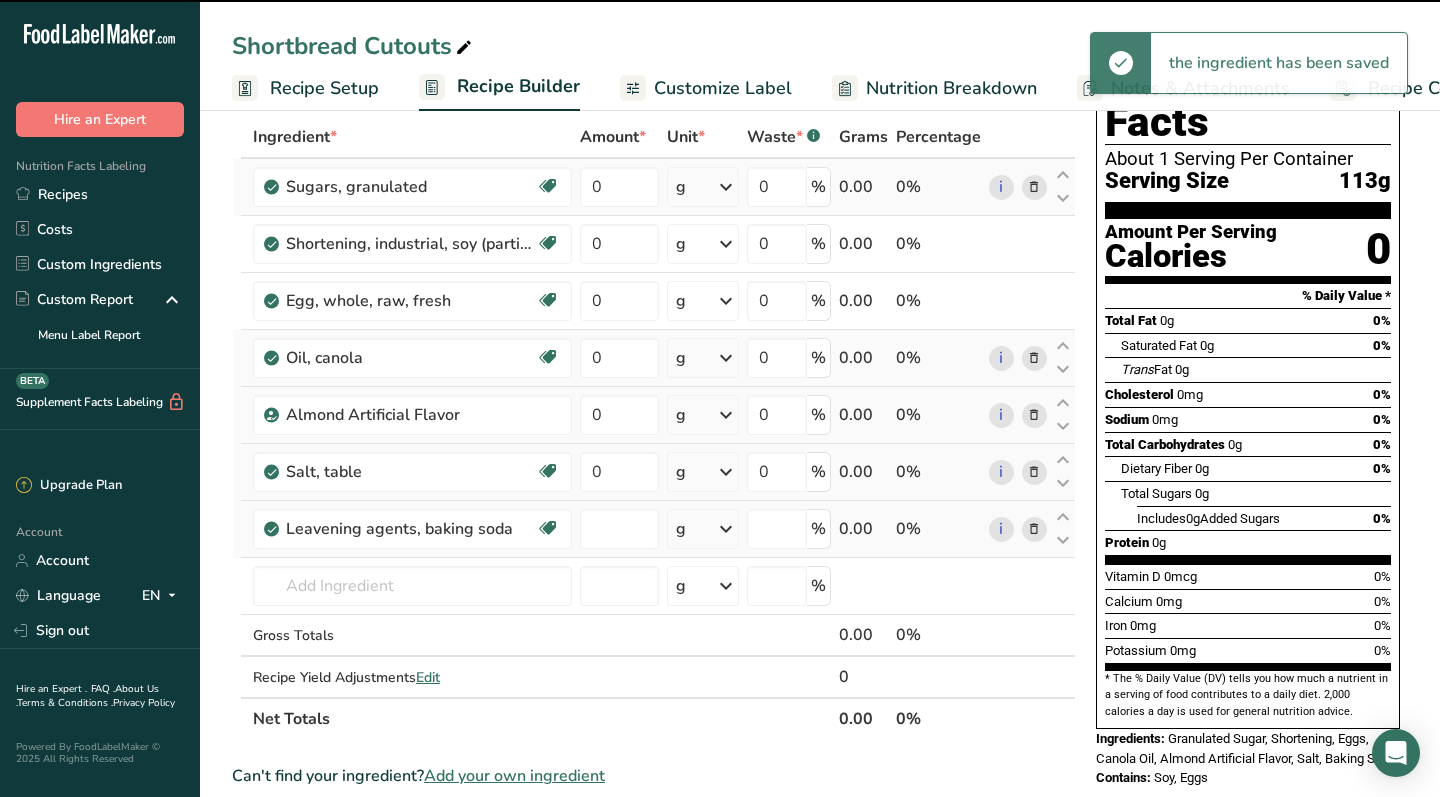 type on "0" 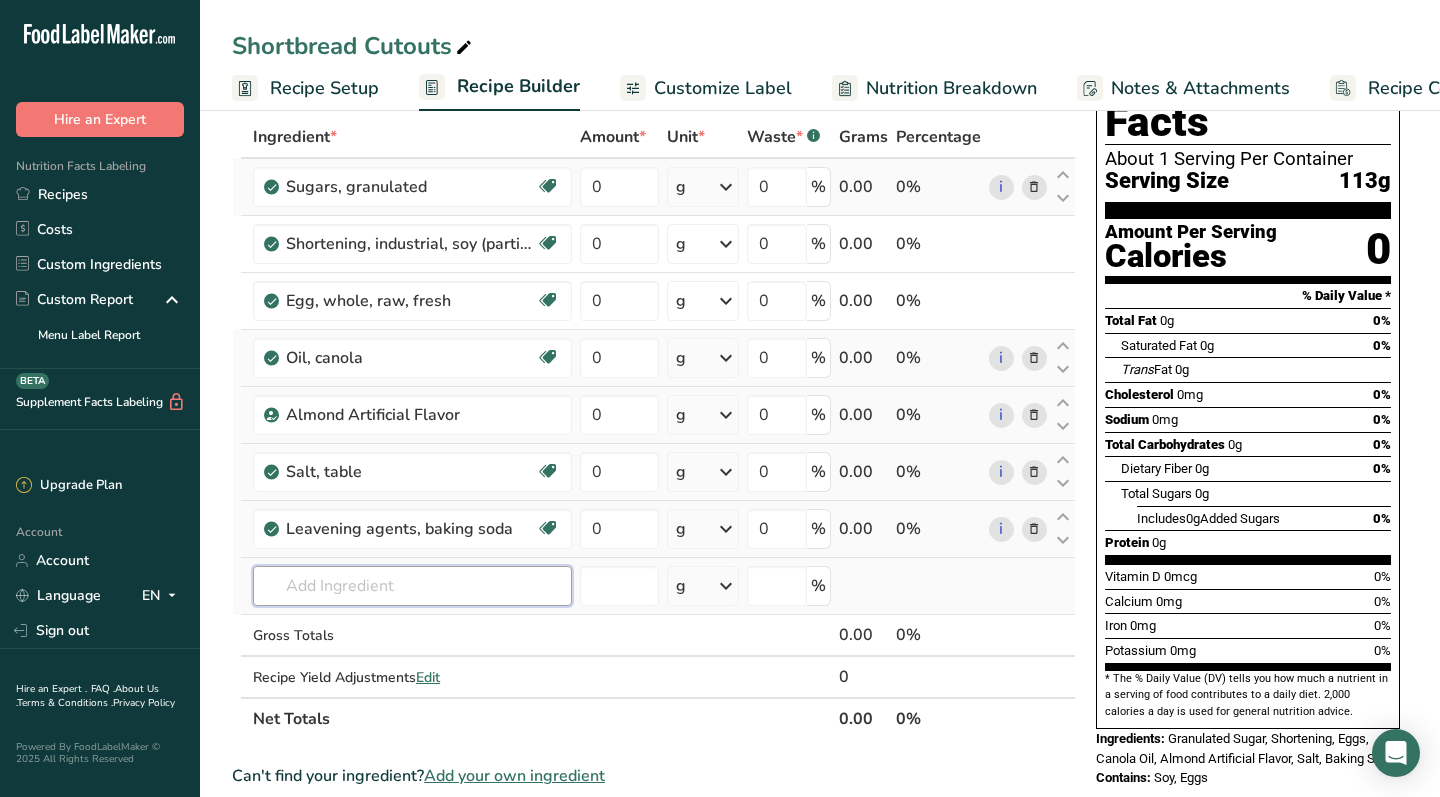 click at bounding box center (412, 586) 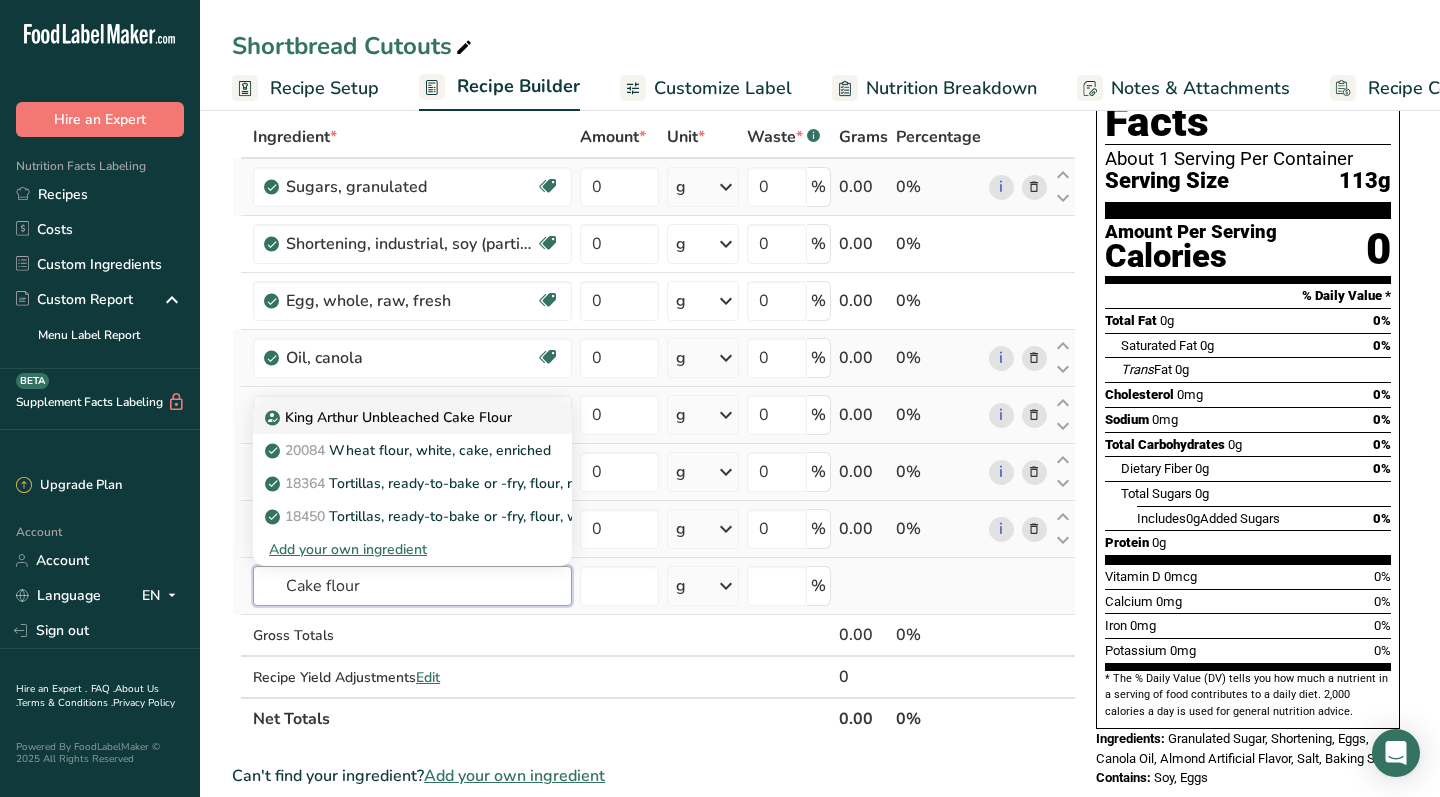 type on "Cake flour" 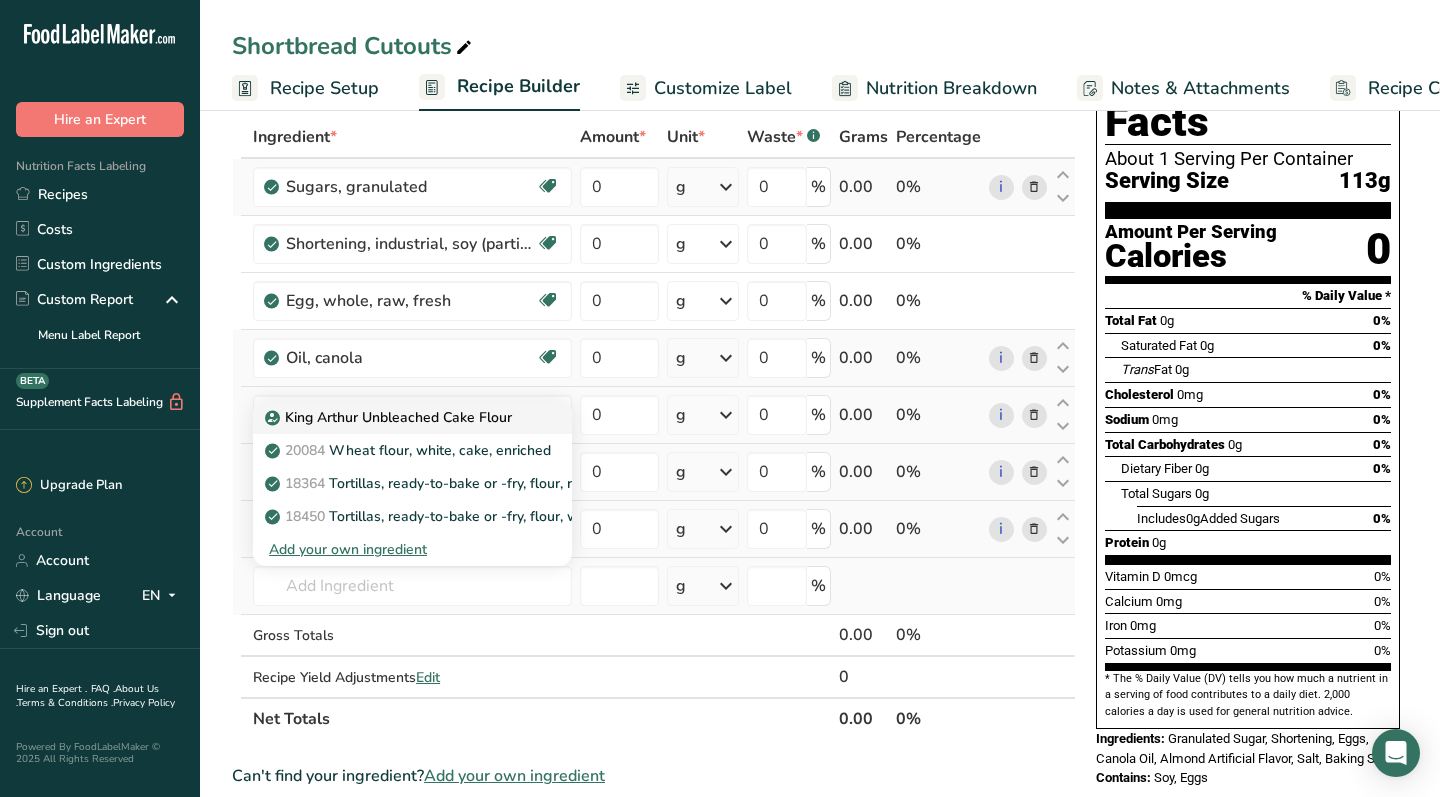 click on "King Arthur Unbleached Cake Flour" at bounding box center [390, 417] 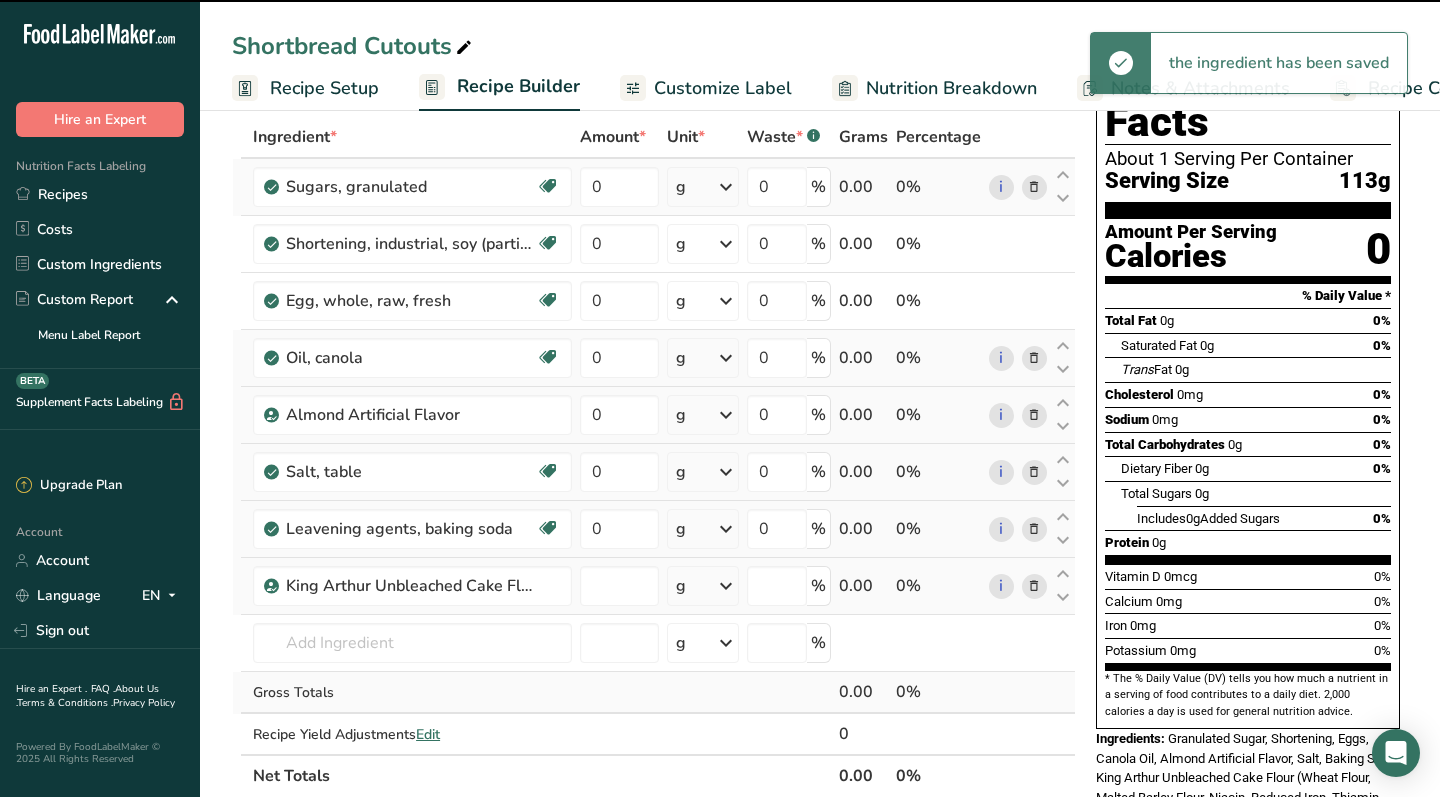 type on "0" 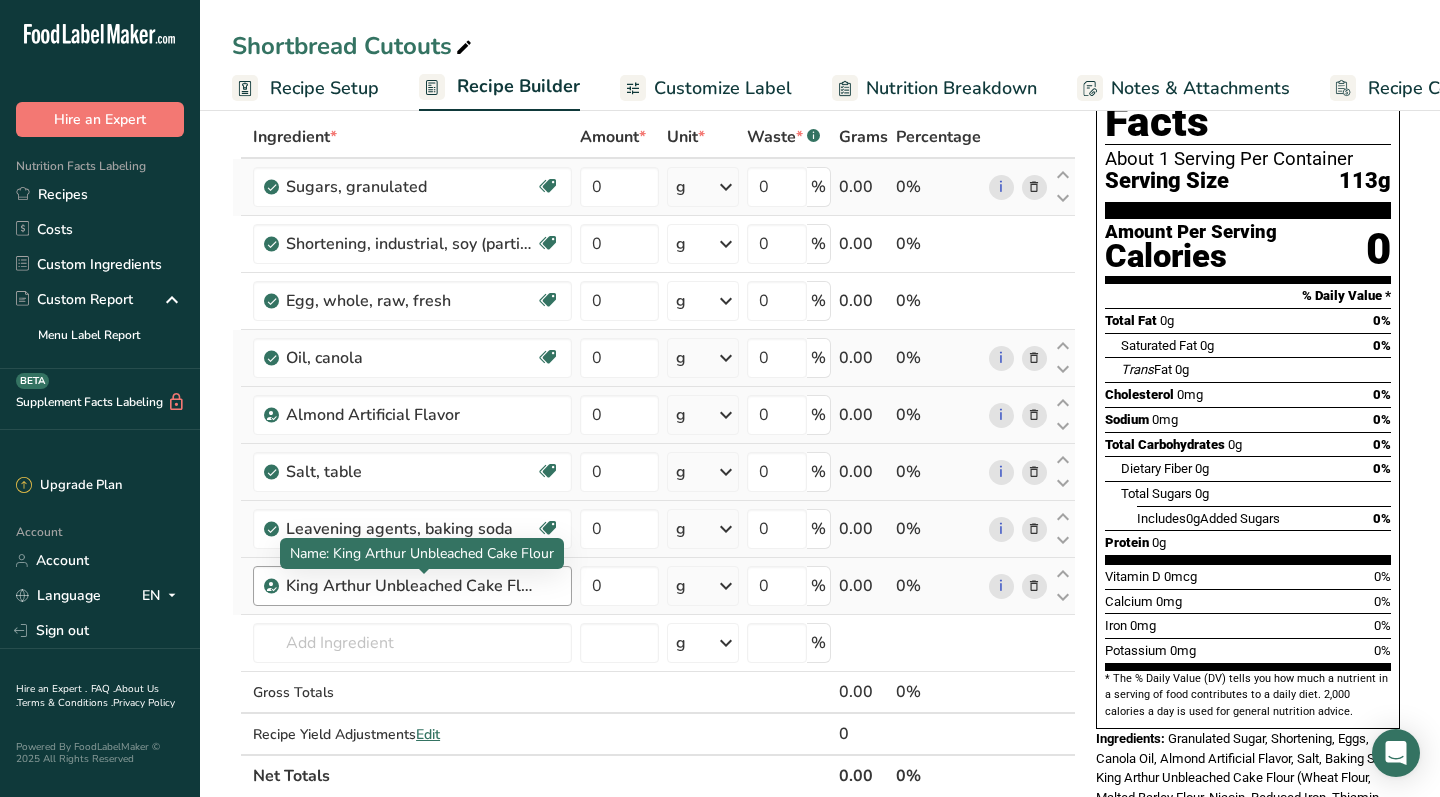 click on "King Arthur Unbleached Cake Flour" at bounding box center (411, 586) 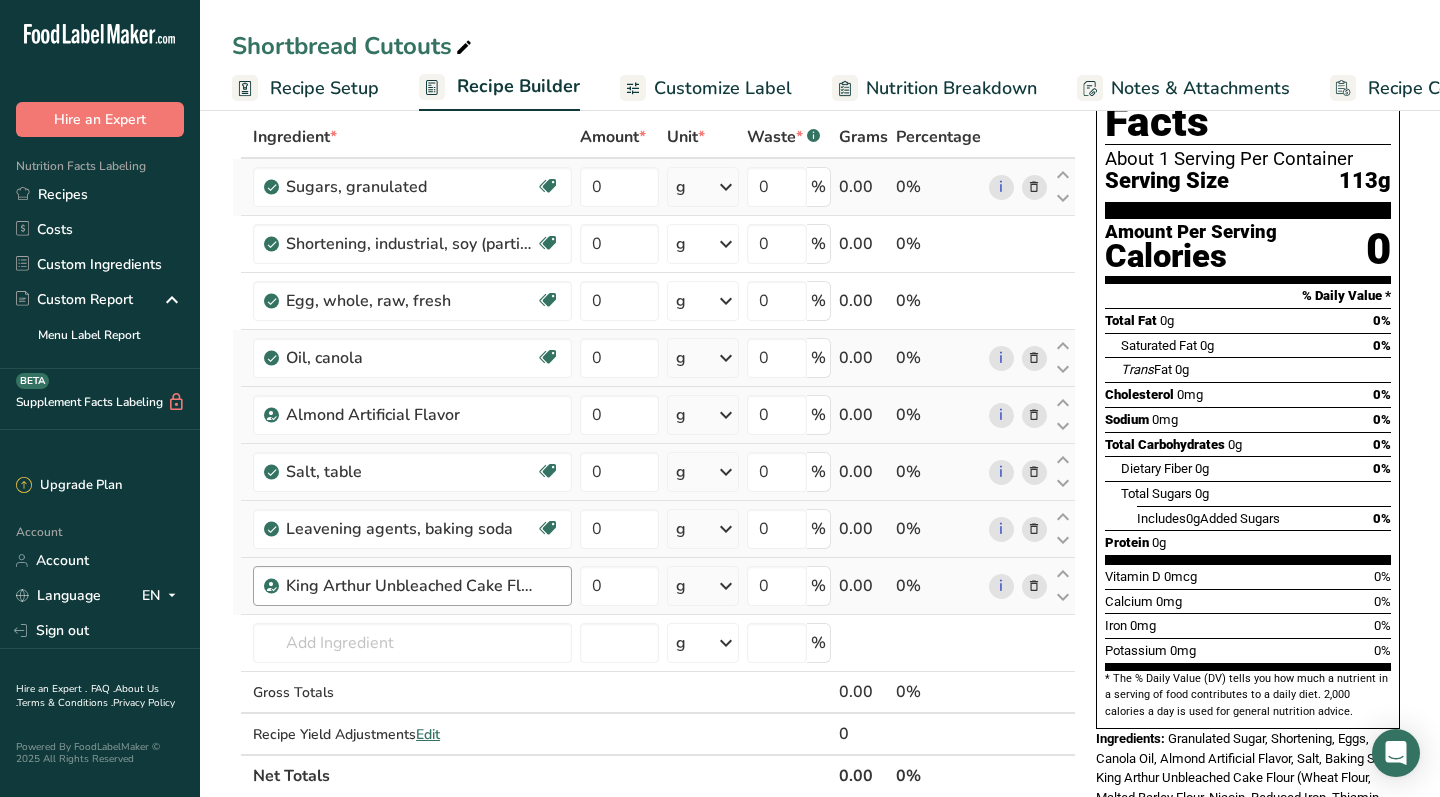 click on "King Arthur Unbleached Cake Flour" at bounding box center [411, 586] 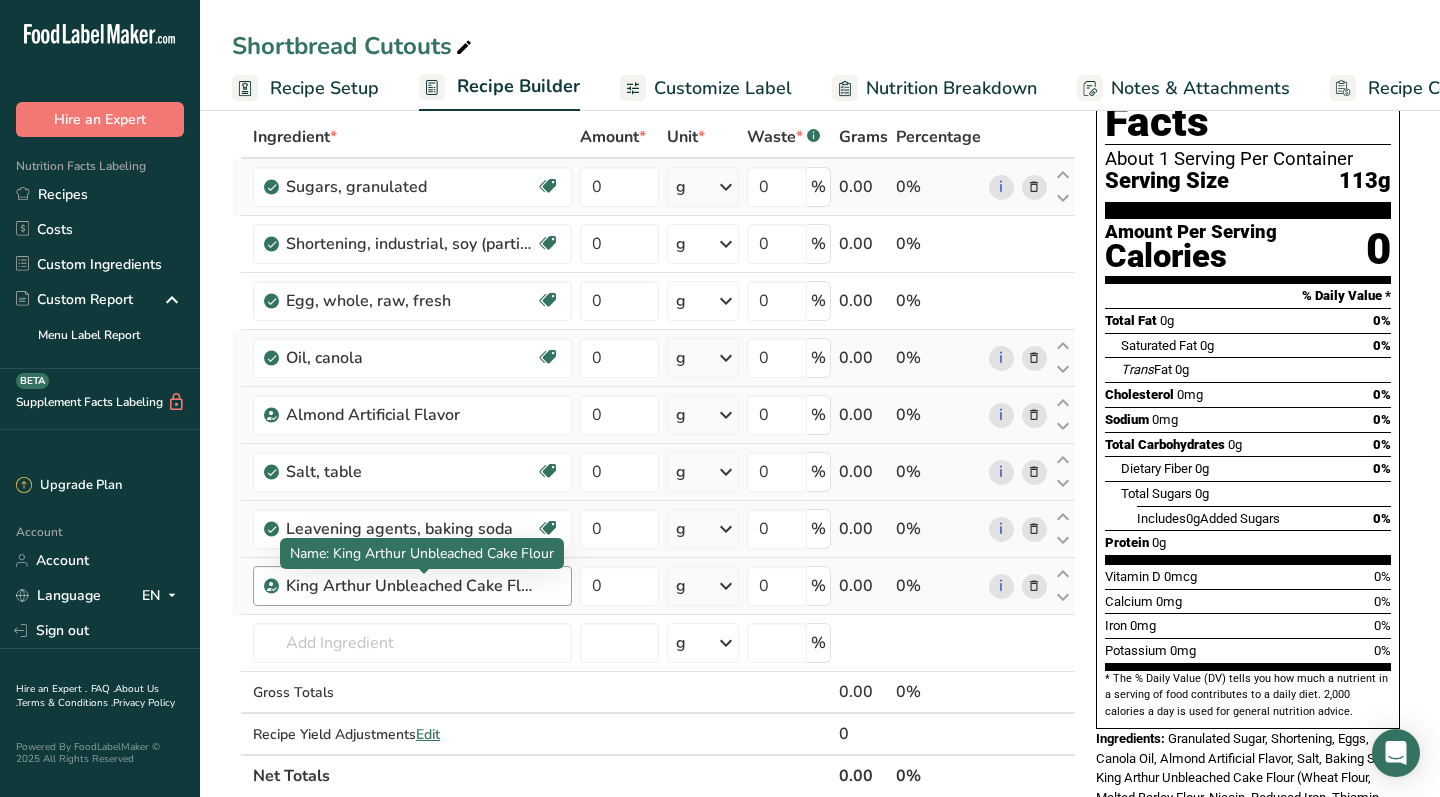 click on "King Arthur Unbleached Cake Flour" at bounding box center (411, 586) 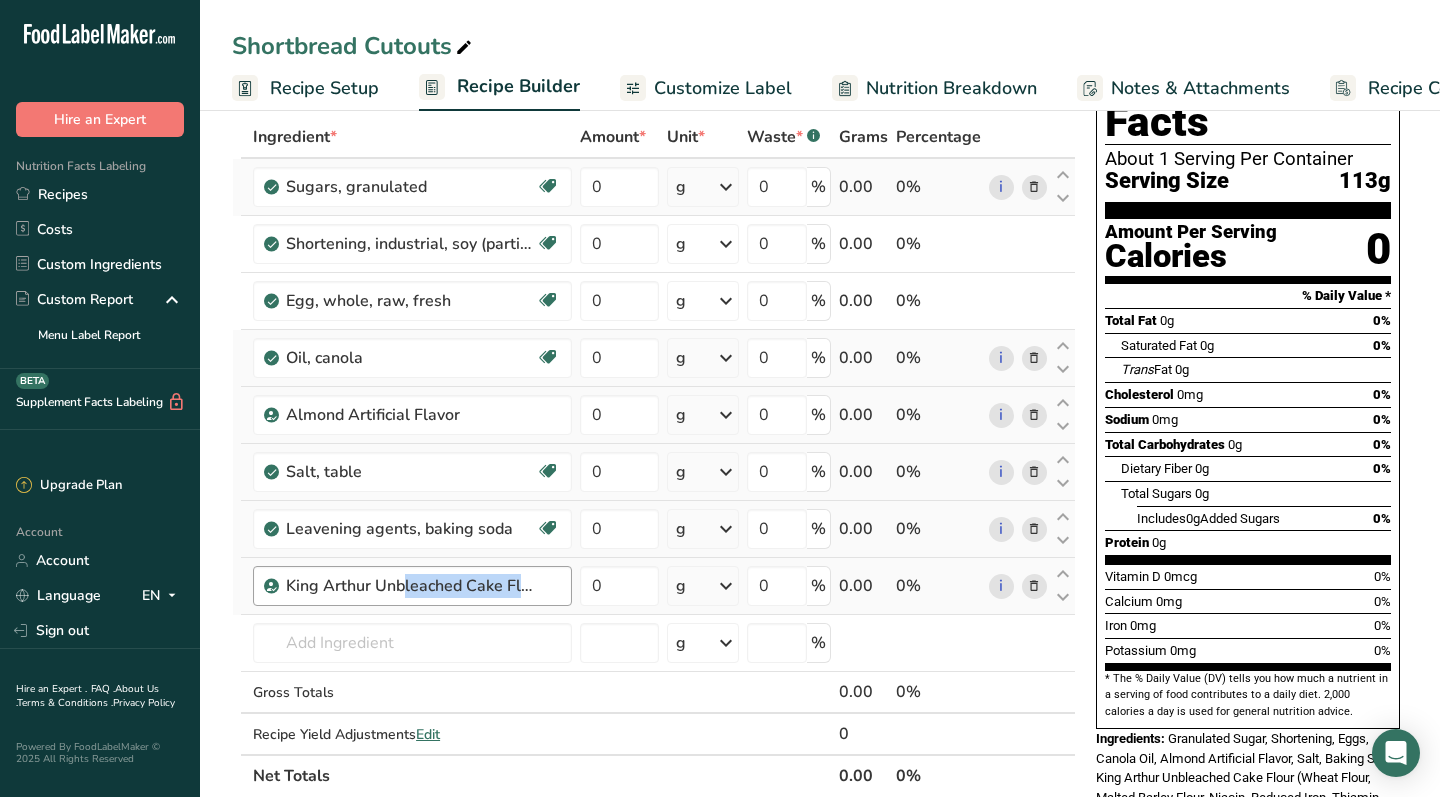 click on "King Arthur Unbleached Cake Flour" at bounding box center (412, 586) 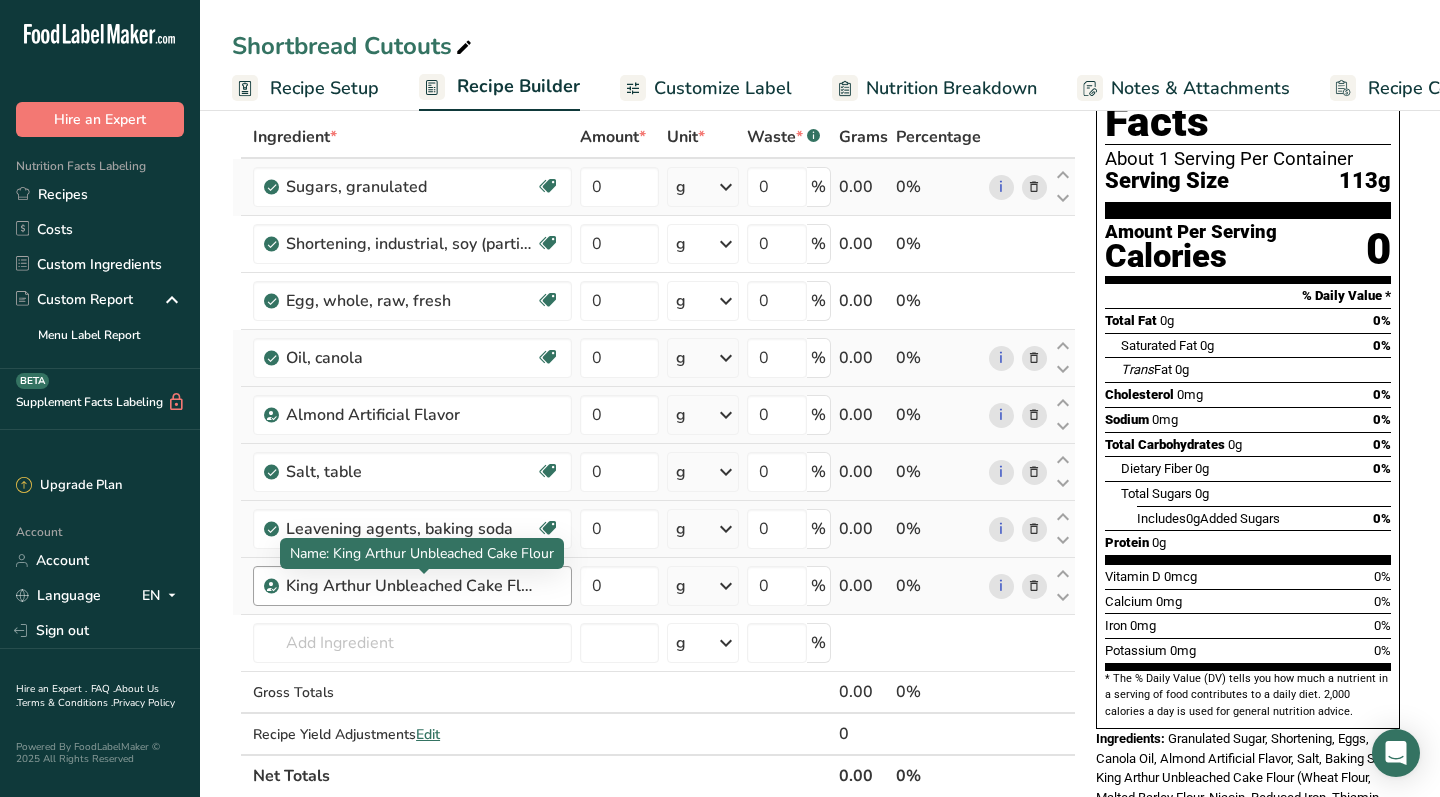 click on "King Arthur Unbleached Cake Flour" at bounding box center [411, 586] 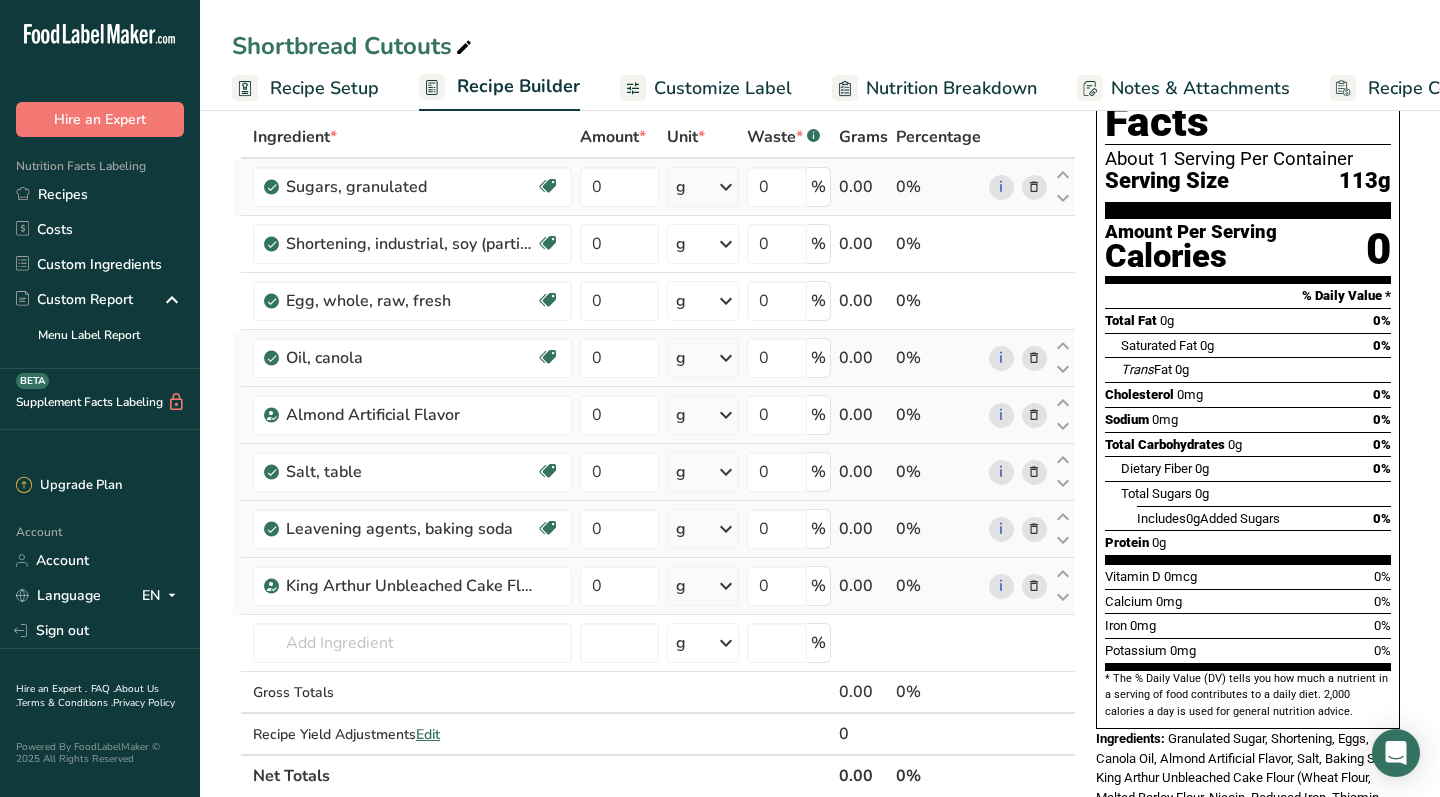 click at bounding box center [1034, 586] 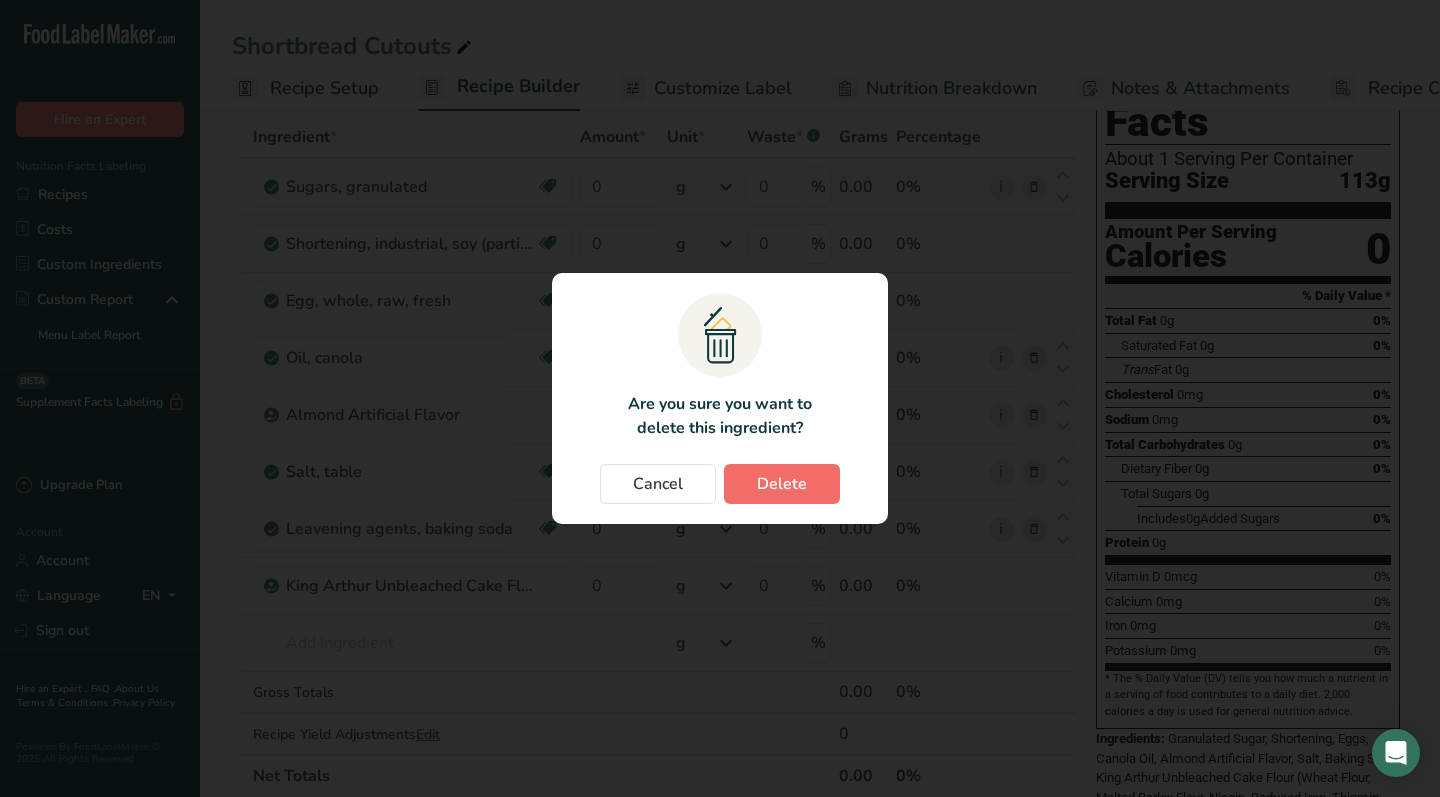 click on "Delete" at bounding box center [782, 484] 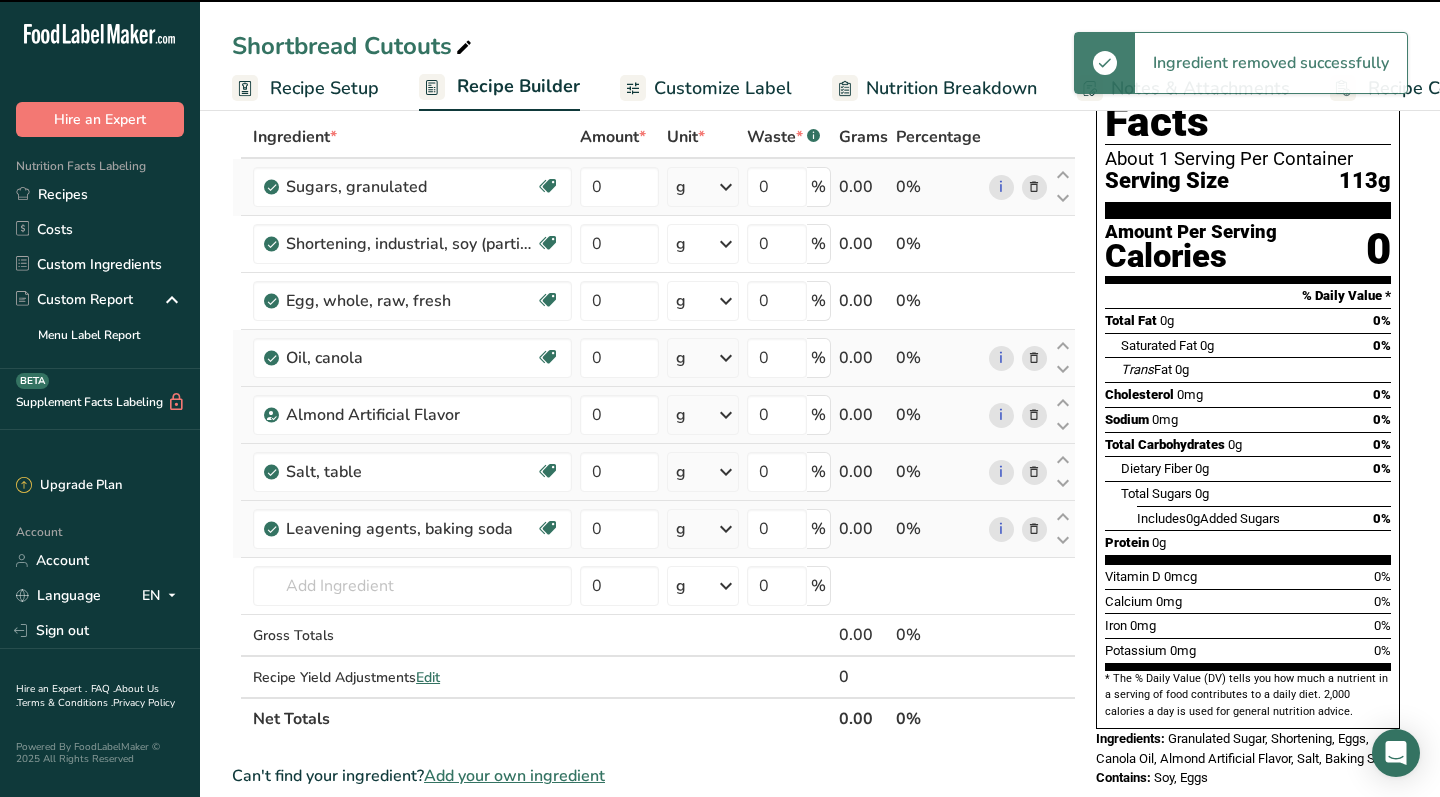 type 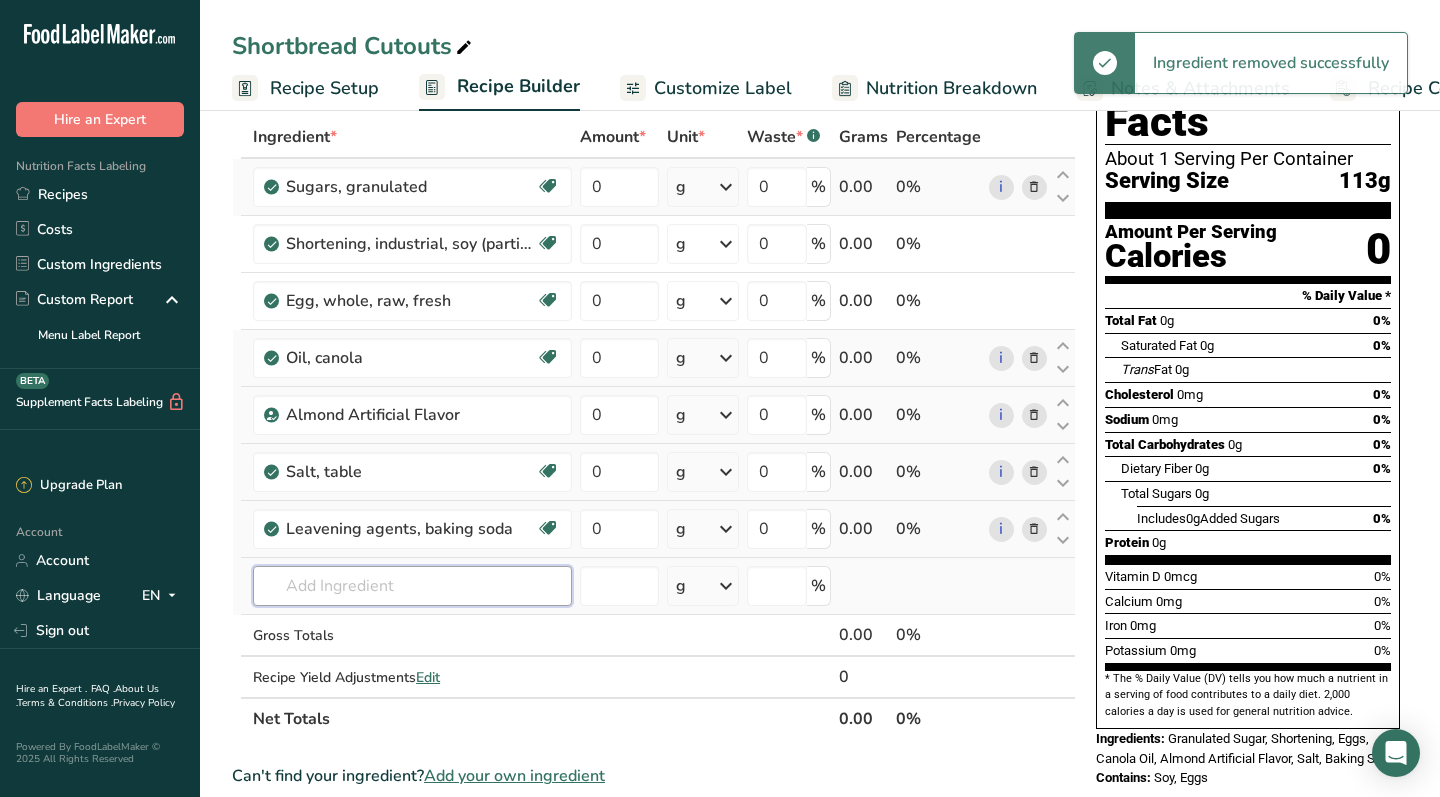 click at bounding box center (412, 586) 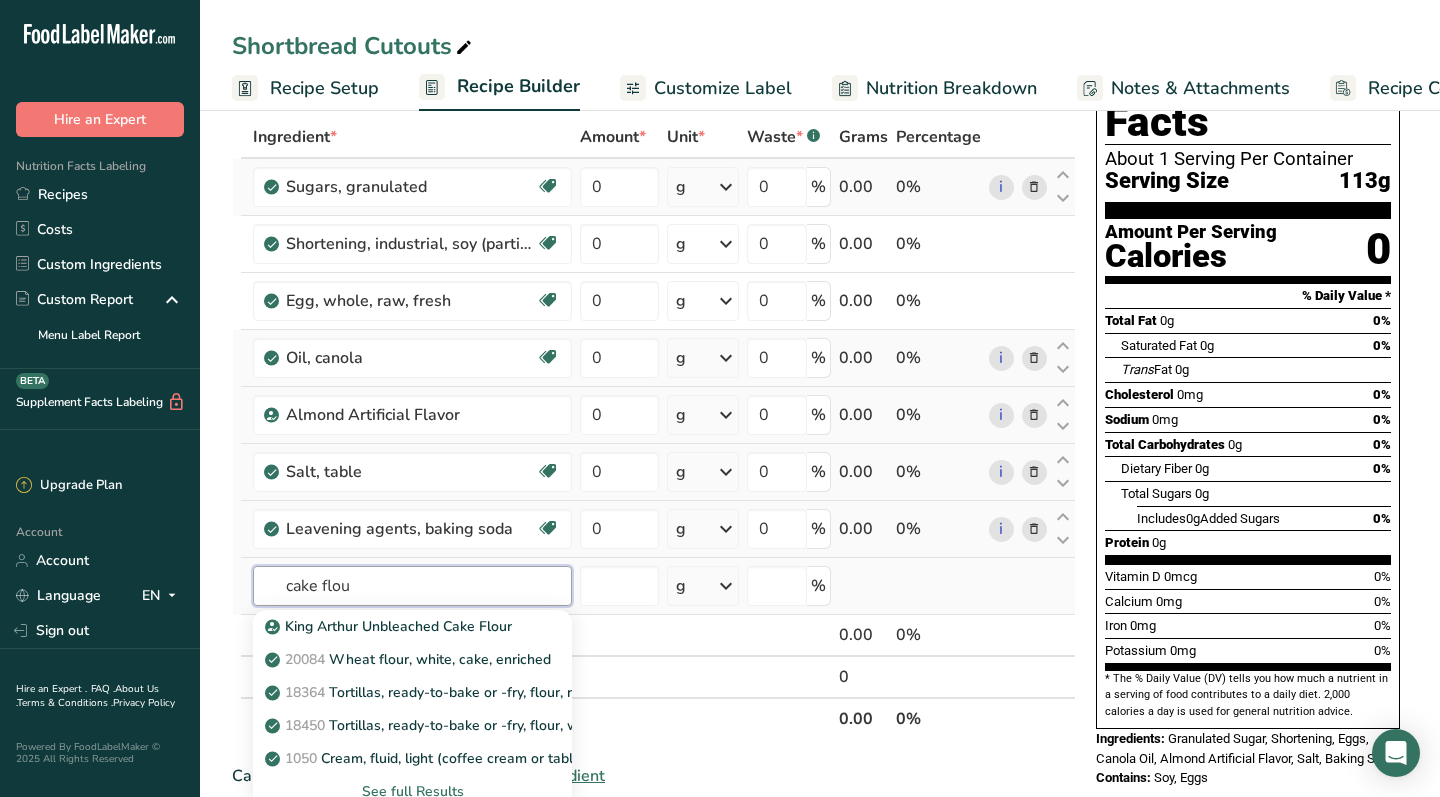 type on "cake flour" 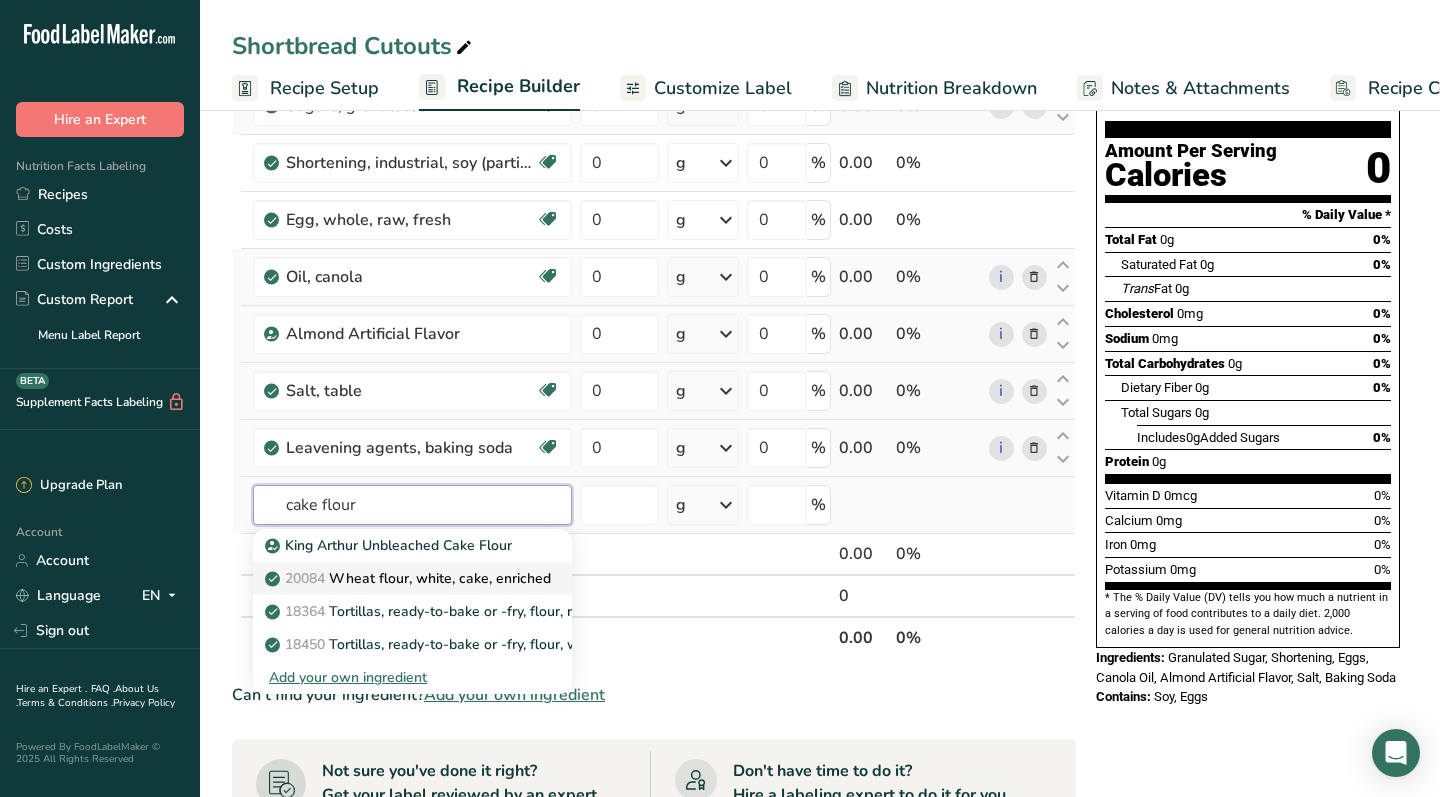 scroll, scrollTop: 191, scrollLeft: 0, axis: vertical 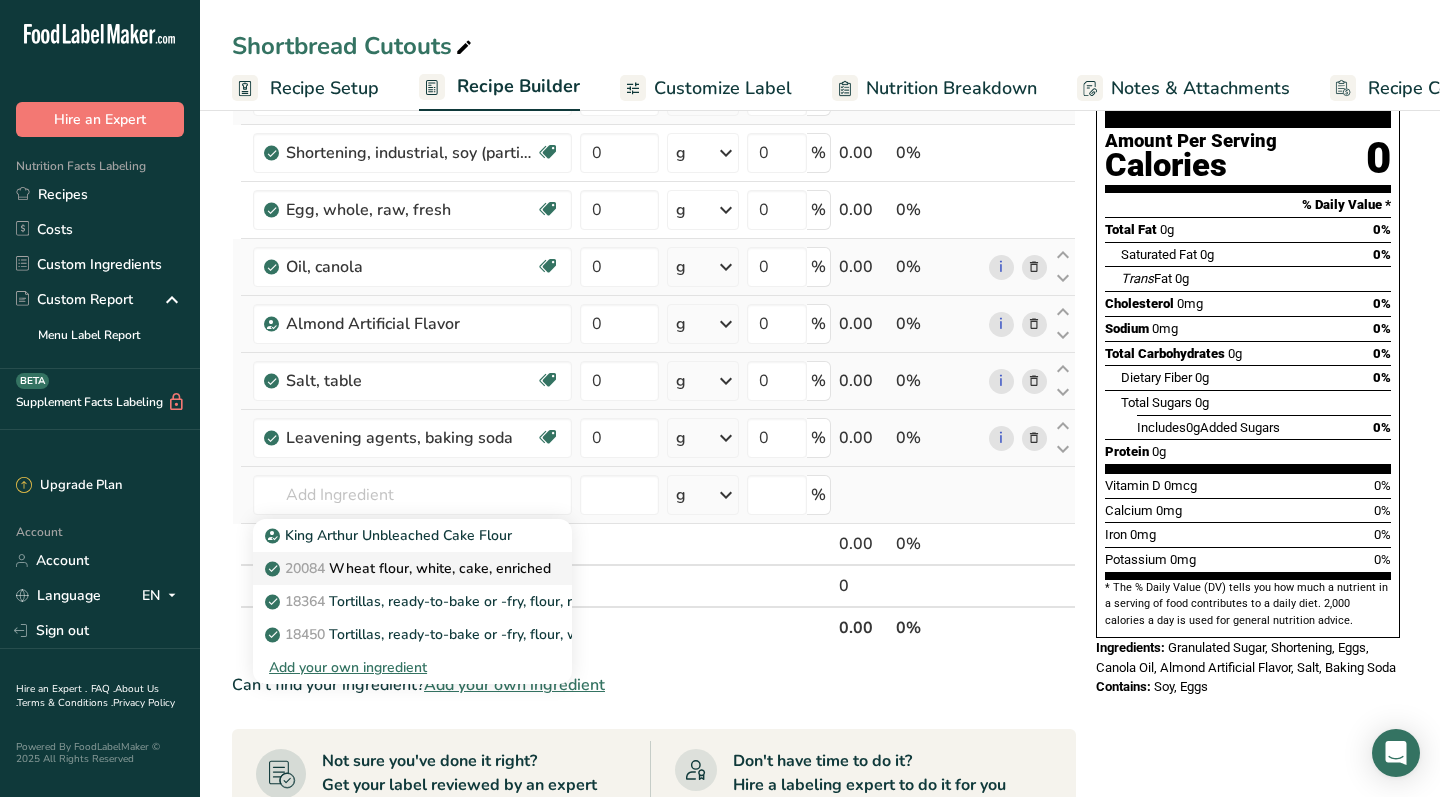 click on "20084
Wheat flour, white, cake, enriched" at bounding box center [410, 568] 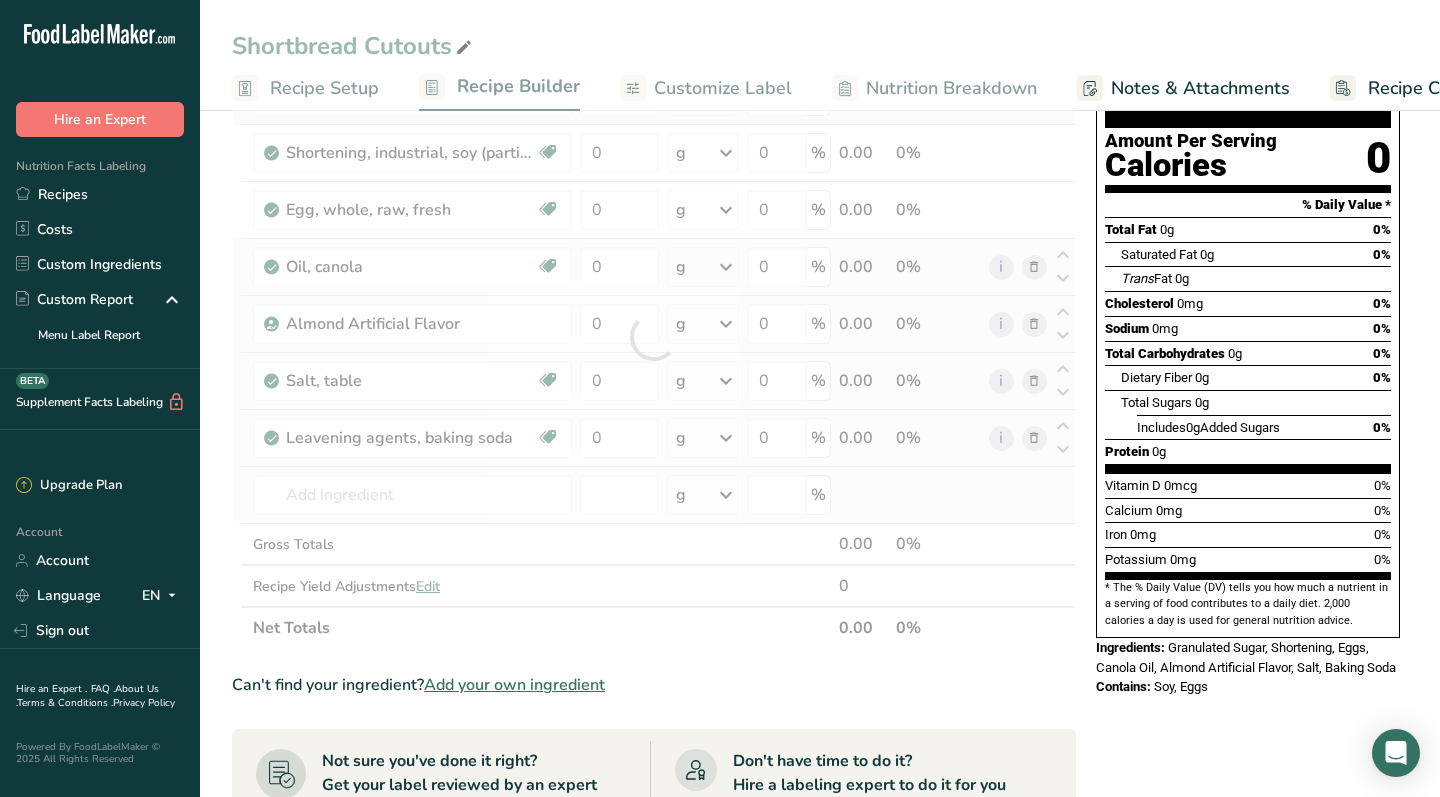 type on "Wheat flour, white, cake, enriched" 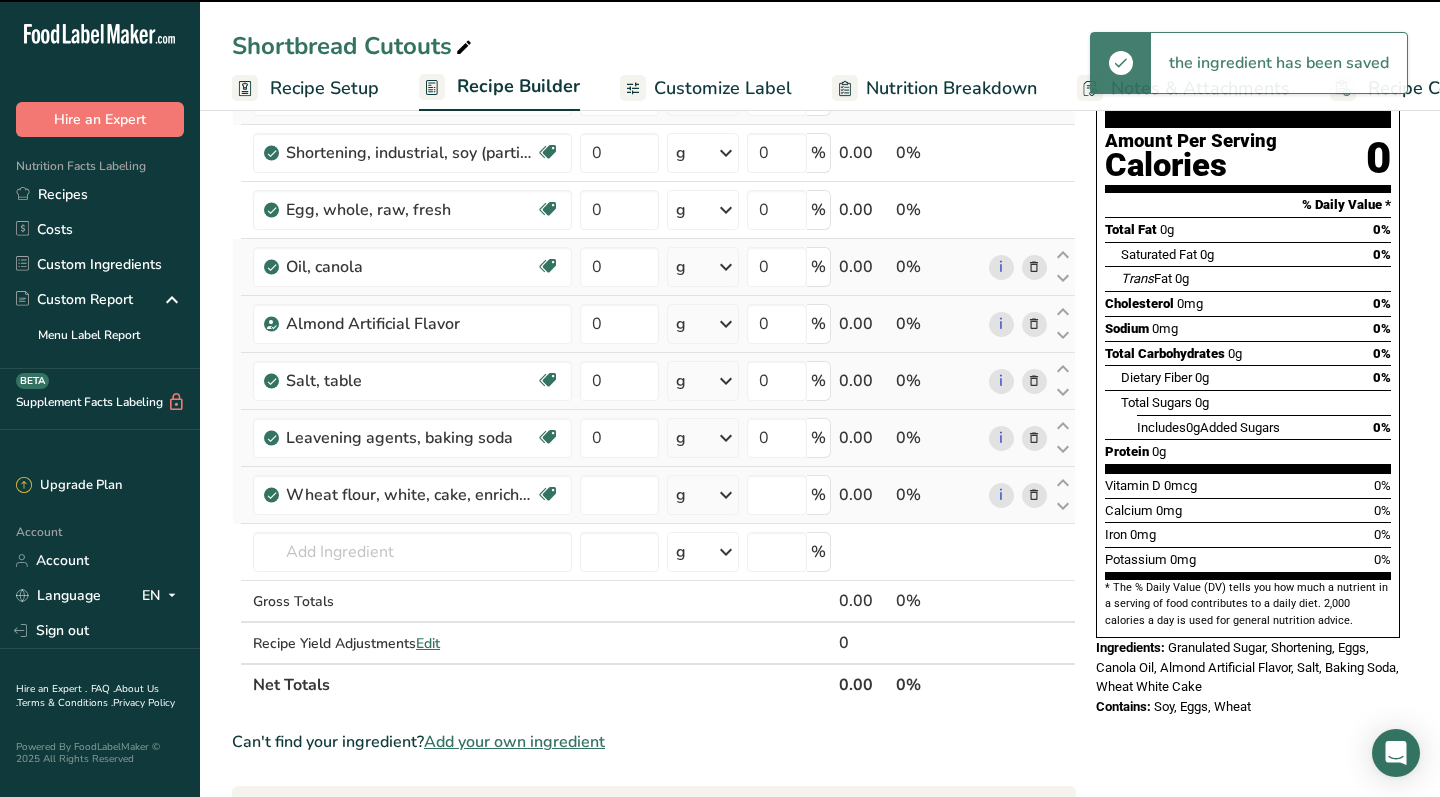 type on "0" 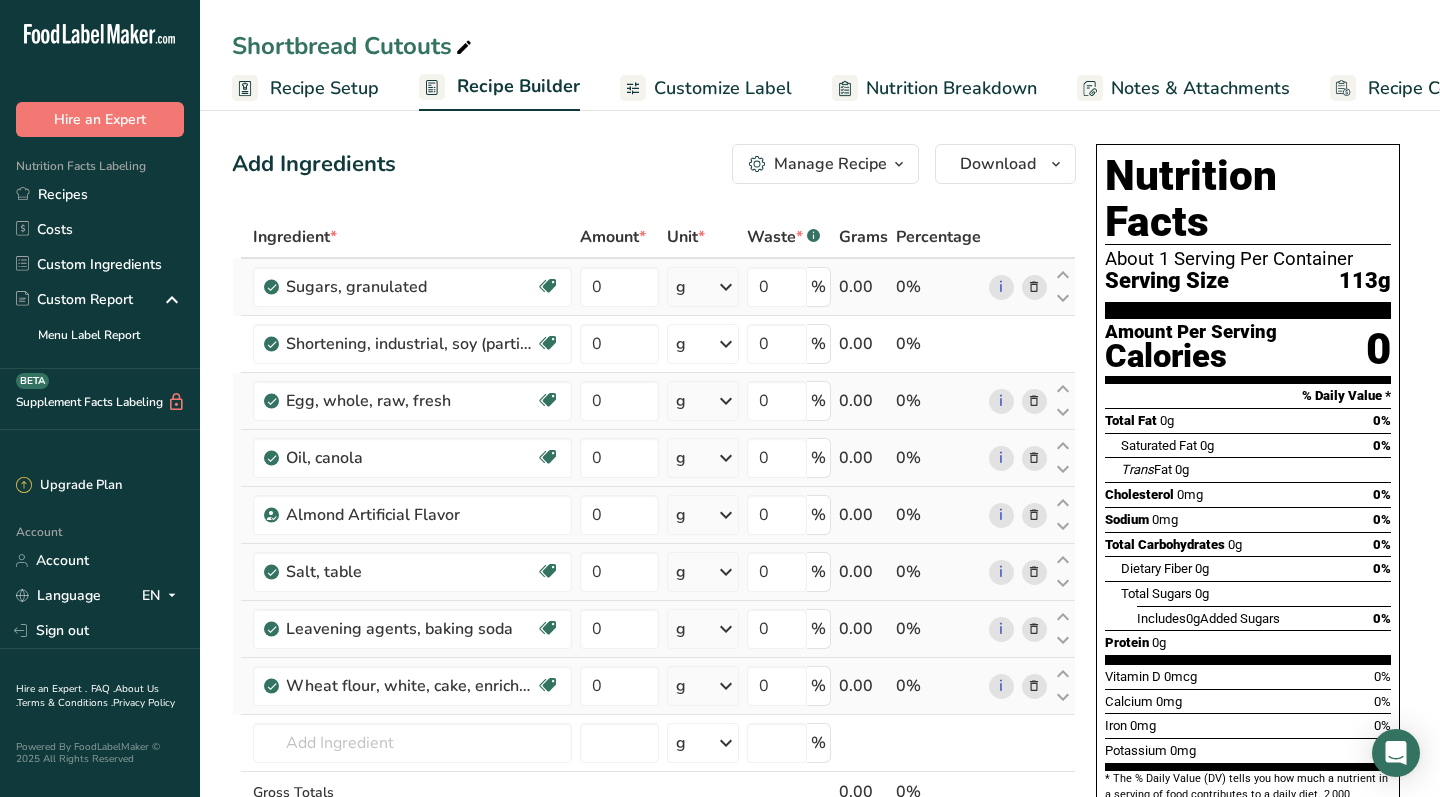 scroll, scrollTop: 2, scrollLeft: 0, axis: vertical 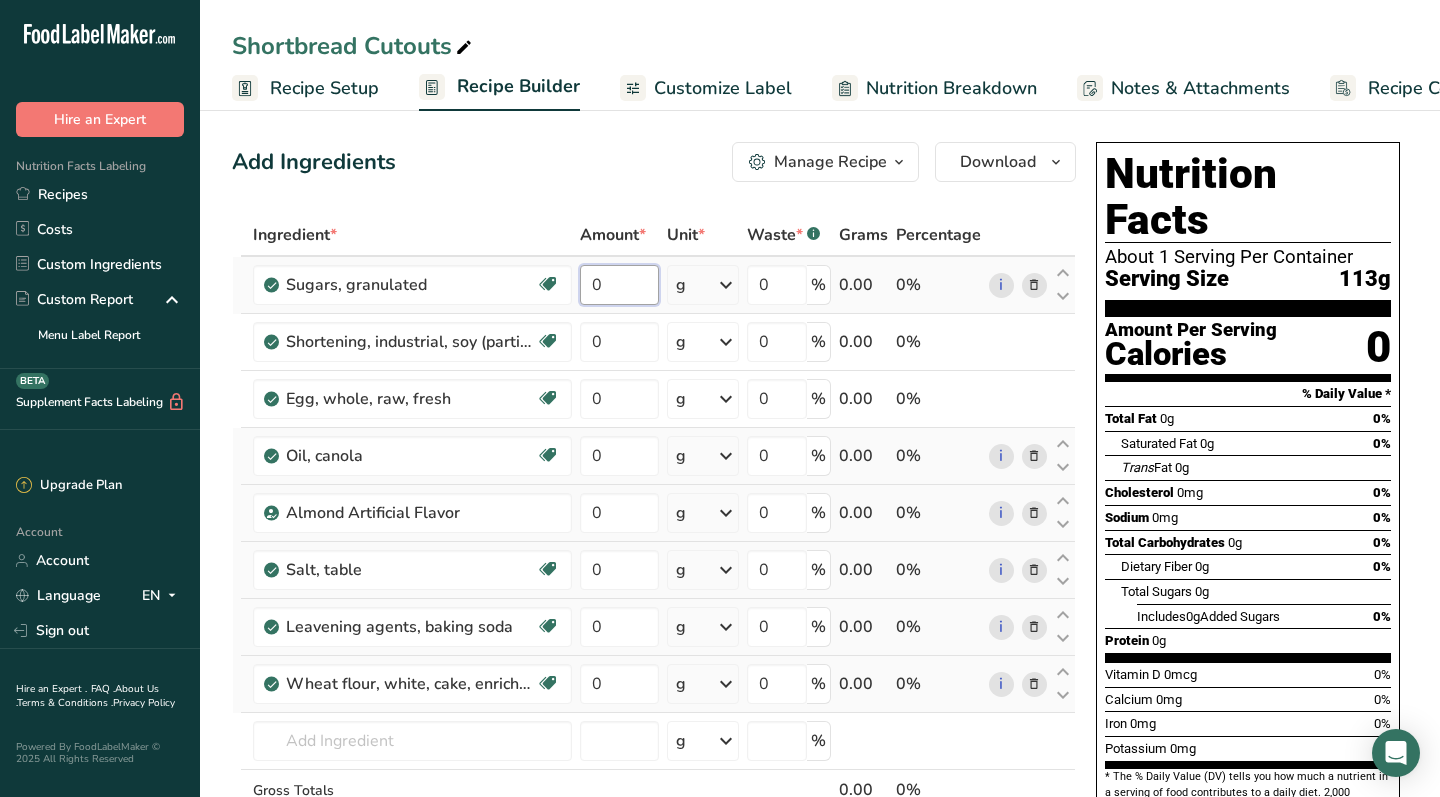 click on "0" at bounding box center [619, 285] 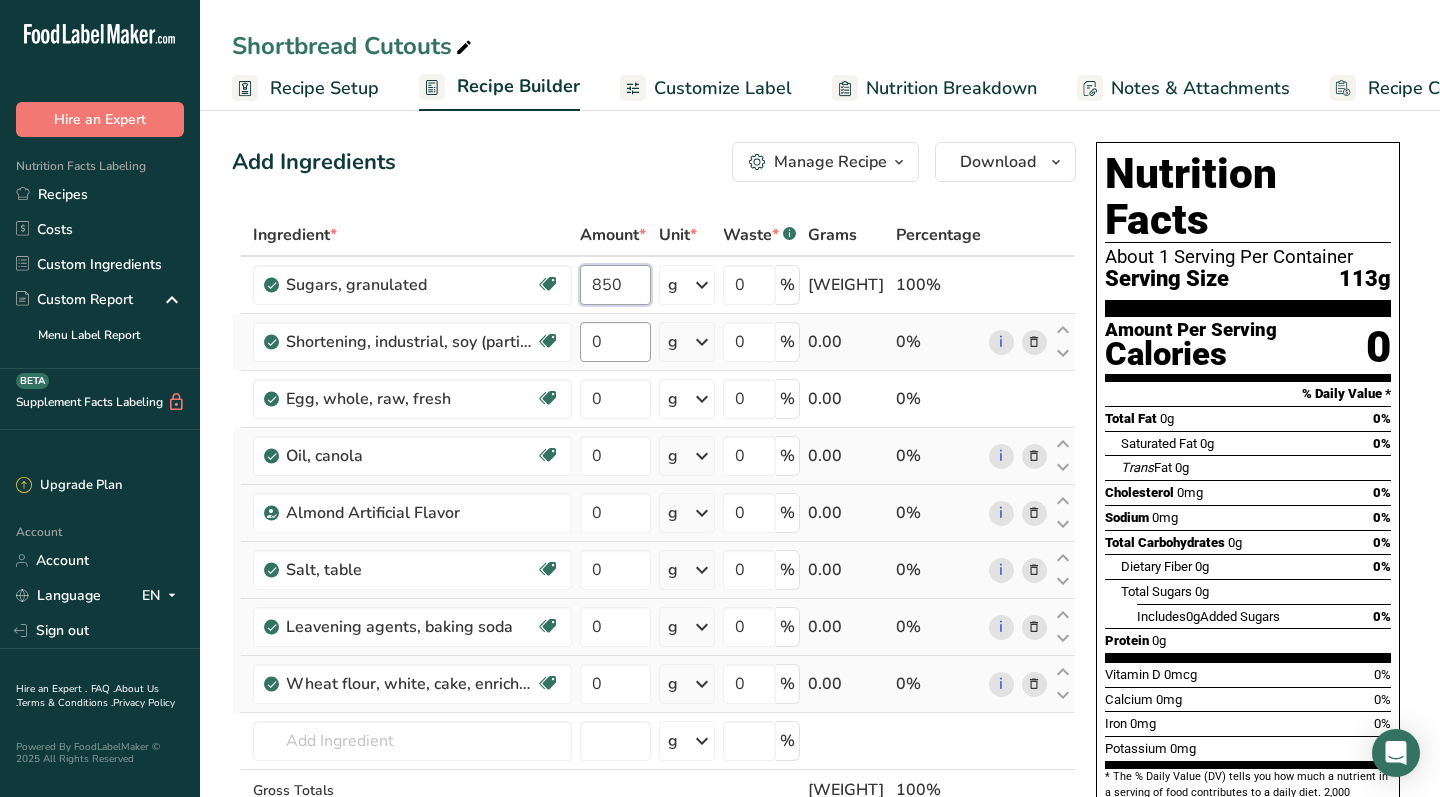 type on "850" 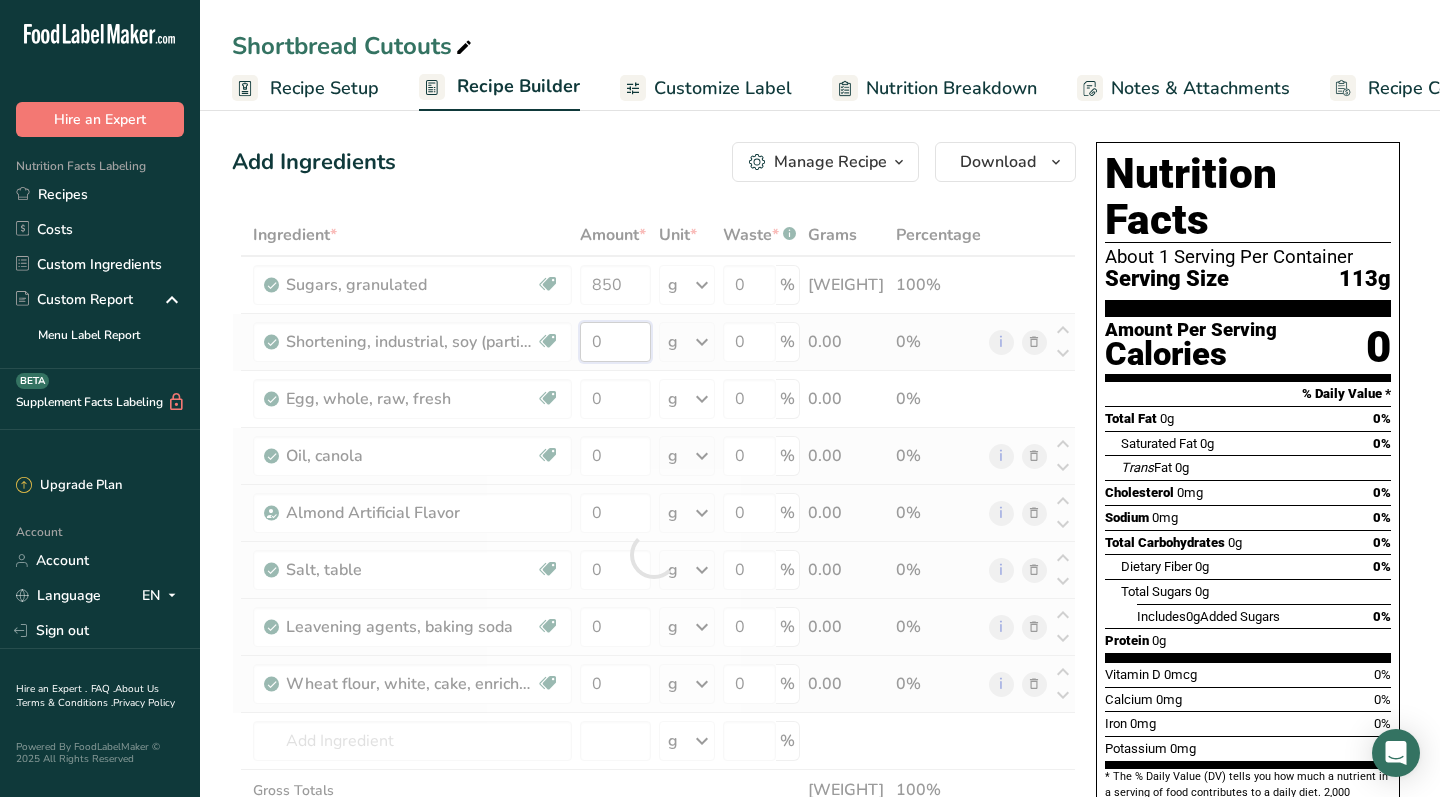click on "Ingredient *
Amount *
Unit *
Waste *   .a-a{fill:#347362;}.b-a{fill:#fff;}          Grams
Percentage
Sugars, granulated
Dairy free
Gluten free
Vegan
Vegetarian
Soy free
850
g
Portions
1 serving packet
1 cup
Weight Units
g
kg
mg
See more
Volume Units
l
Volume units require a density conversion. If you know your ingredient's density enter it below. Otherwise, click on "RIA" our AI Regulatory bot - she will be able to help you
lb/ft3
g/cm3
Confirm
mL
lb/ft3" at bounding box center [654, 554] 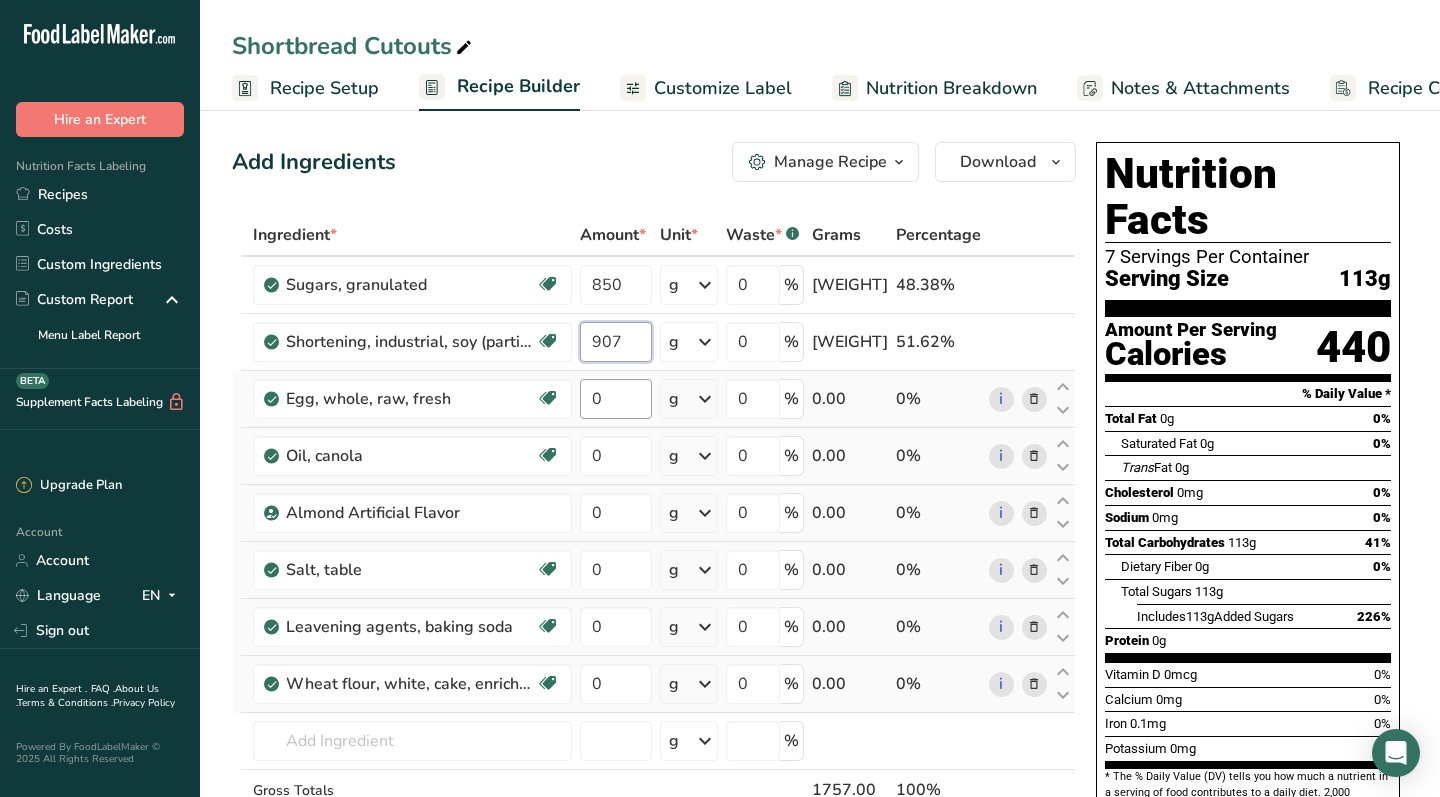 type on "907" 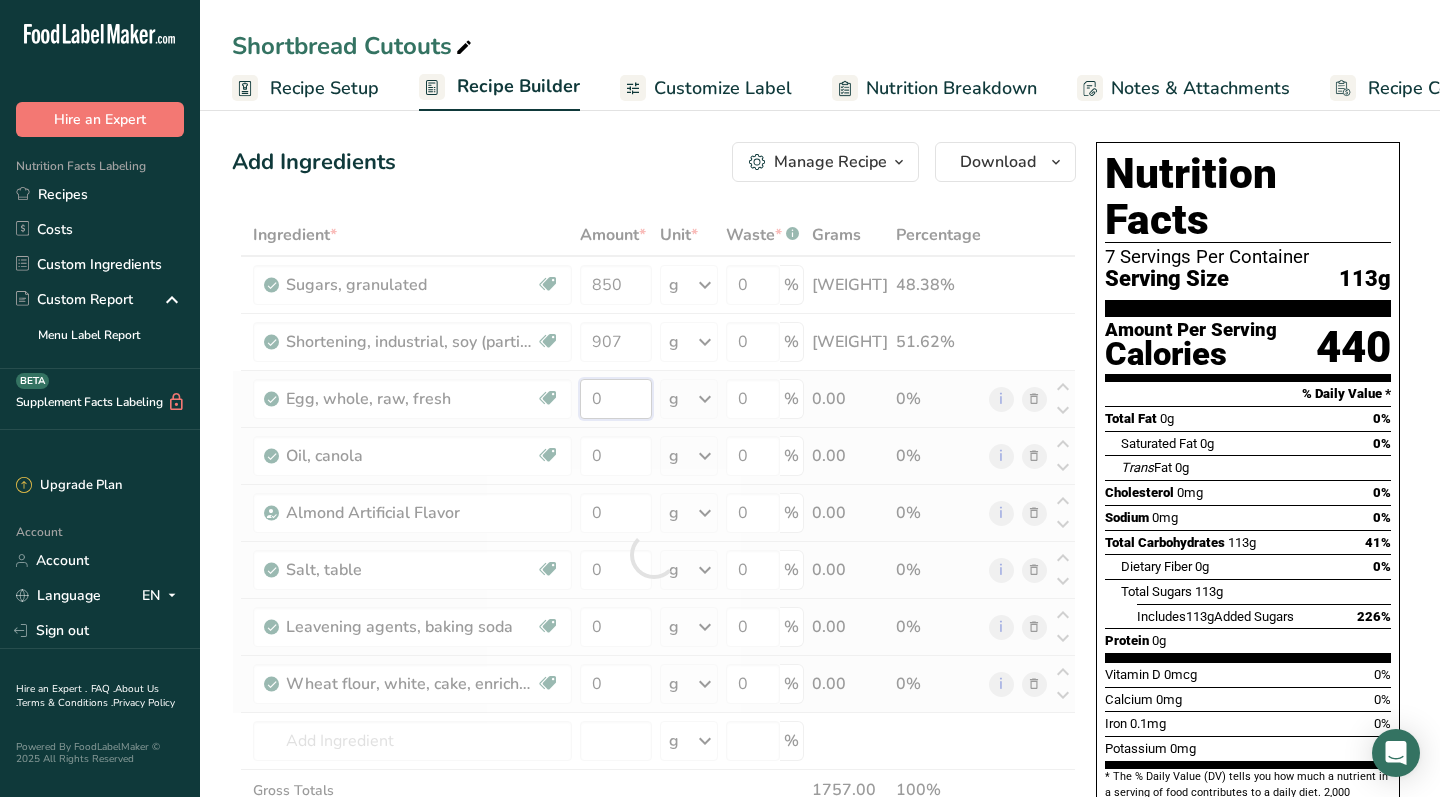 click on "Ingredient *
Amount *
Unit *
Waste *   .a-a{fill:#347362;}.b-a{fill:#fff;}          Grams
Percentage
Sugars, granulated
Dairy free
Gluten free
Vegan
Vegetarian
Soy free
850
g
Portions
1 serving packet
1 cup
Weight Units
g
kg
mg
See more
Volume Units
l
Volume units require a density conversion. If you know your ingredient's density enter it below. Otherwise, click on "RIA" our AI Regulatory bot - she will be able to help you
lb/ft3
g/cm3
Confirm
mL
lb/ft3" at bounding box center [654, 554] 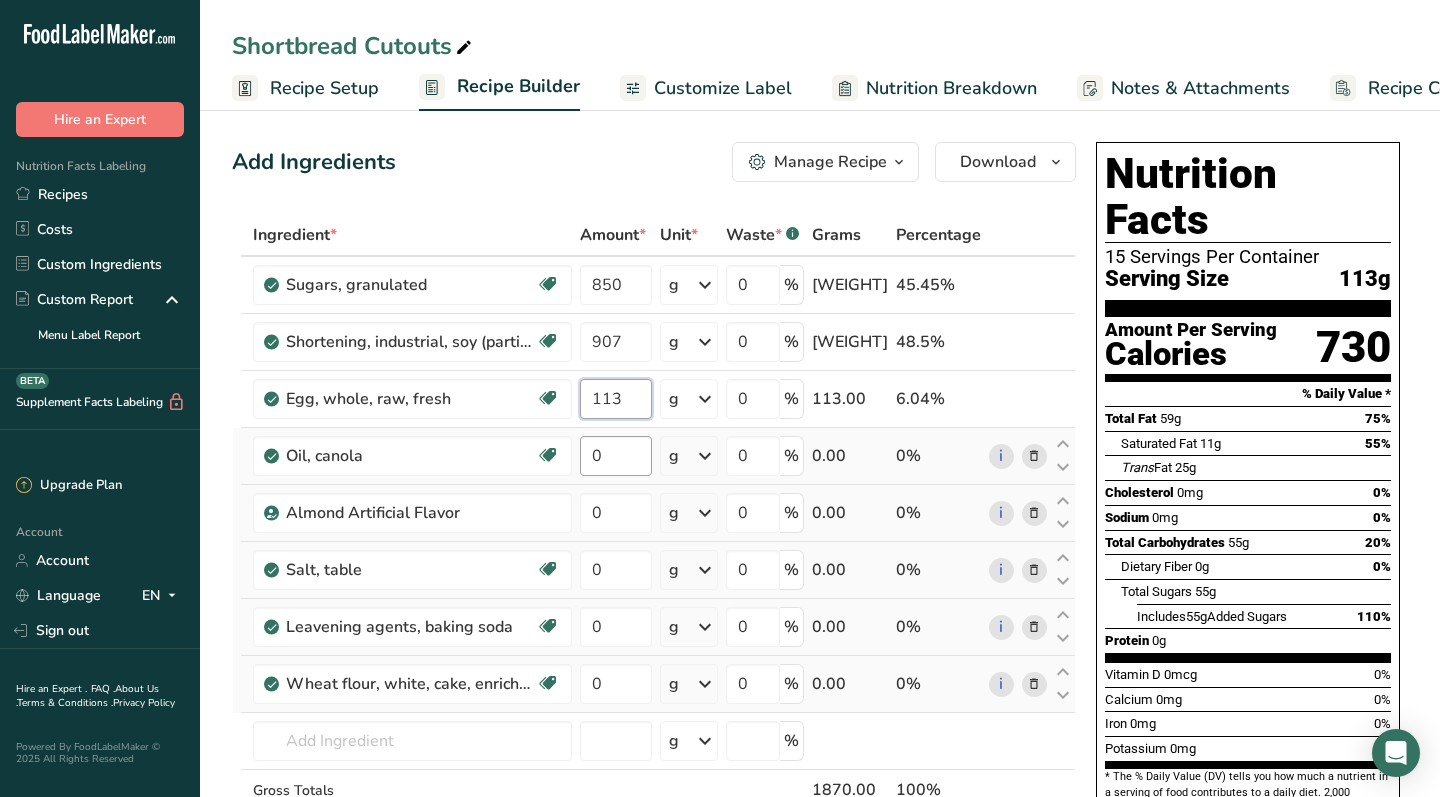 type on "113" 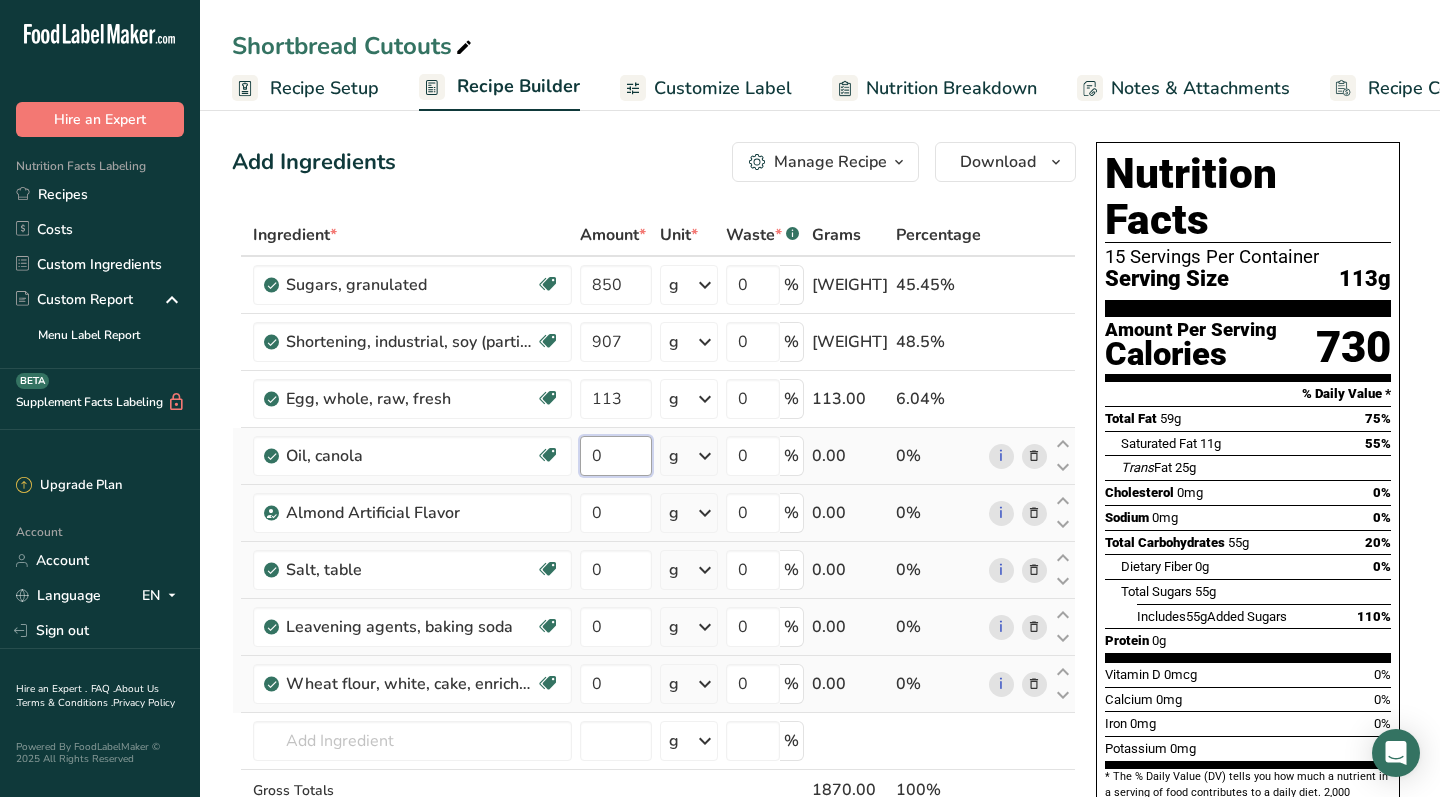 click on "Ingredient *
Amount *
Unit *
Waste *   .a-a{fill:#347362;}.b-a{fill:#fff;}          Grams
Percentage
Sugars, granulated
Dairy free
Gluten free
Vegan
Vegetarian
Soy free
850
g
Portions
1 serving packet
1 cup
Weight Units
g
kg
mg
See more
Volume Units
l
Volume units require a density conversion. If you know your ingredient's density enter it below. Otherwise, click on "RIA" our AI Regulatory bot - she will be able to help you
lb/ft3
g/cm3
Confirm
mL
lb/ft3" at bounding box center (654, 554) 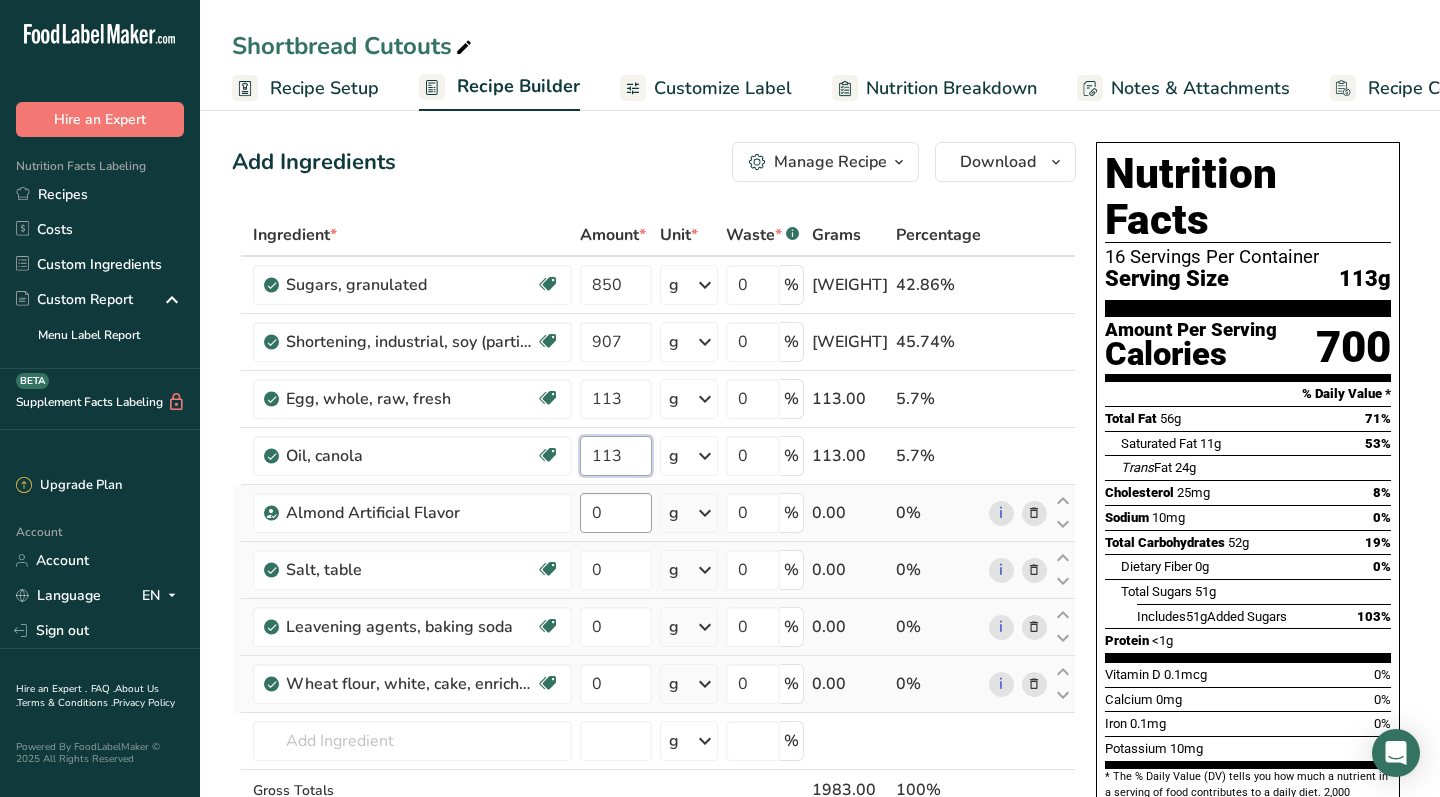 type on "113" 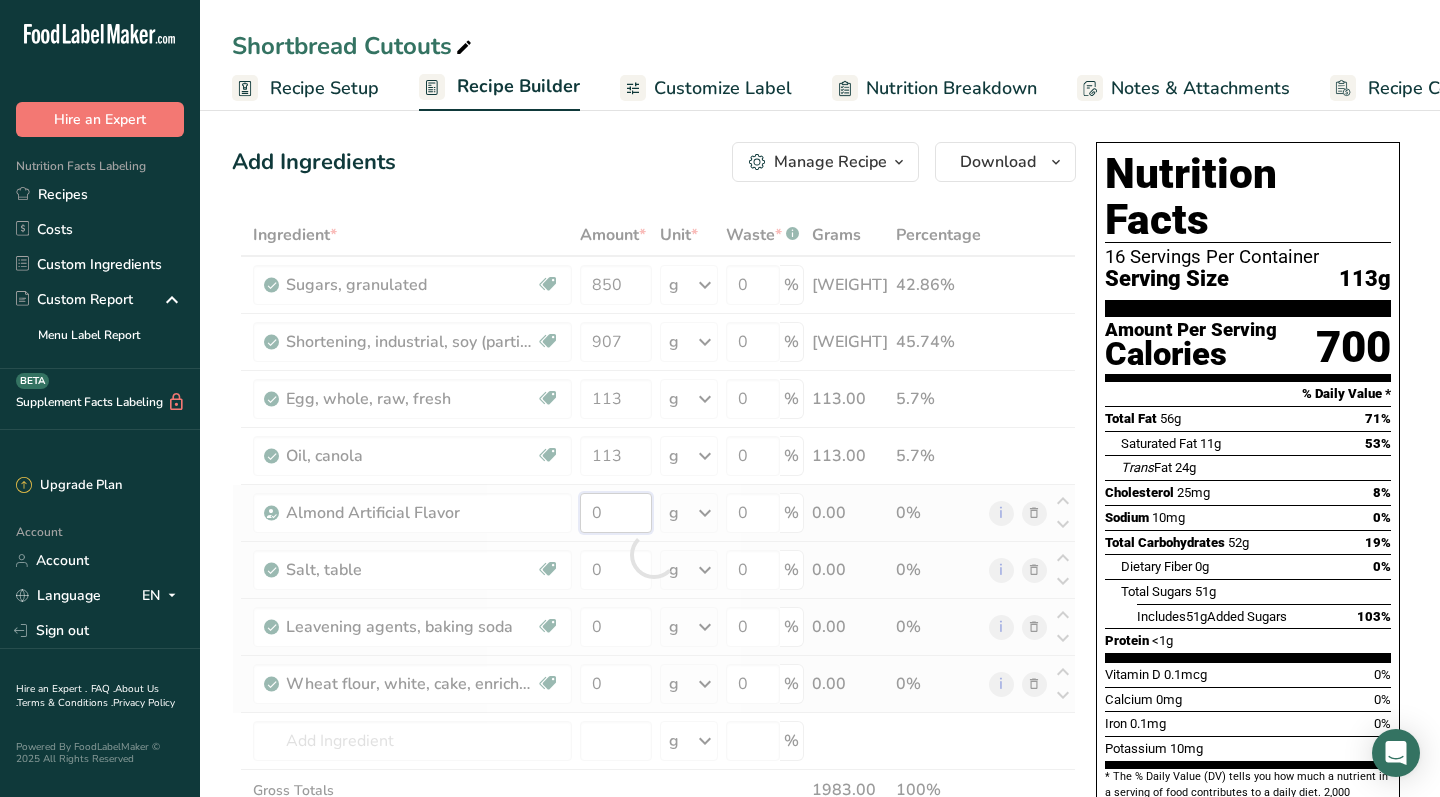 click on "Ingredient *
Amount *
Unit *
Waste *   .a-a{fill:#347362;}.b-a{fill:#fff;}          Grams
Percentage
Sugars, granulated
Dairy free
Gluten free
Vegan
Vegetarian
Soy free
850
g
Portions
1 serving packet
1 cup
Weight Units
g
kg
mg
See more
Volume Units
l
Volume units require a density conversion. If you know your ingredient's density enter it below. Otherwise, click on "RIA" our AI Regulatory bot - she will be able to help you
lb/ft3
g/cm3
Confirm
mL
lb/ft3" at bounding box center (654, 554) 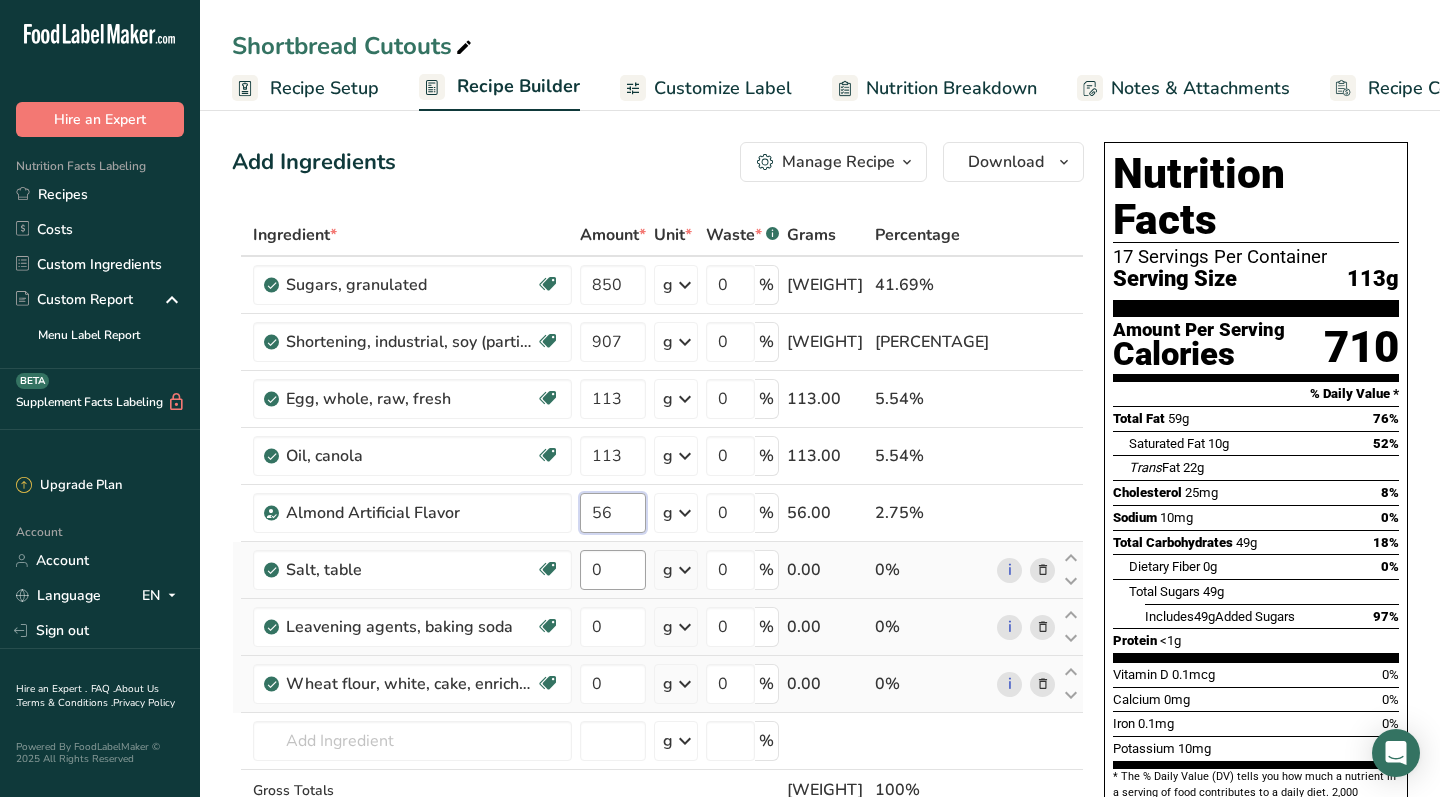 type on "56" 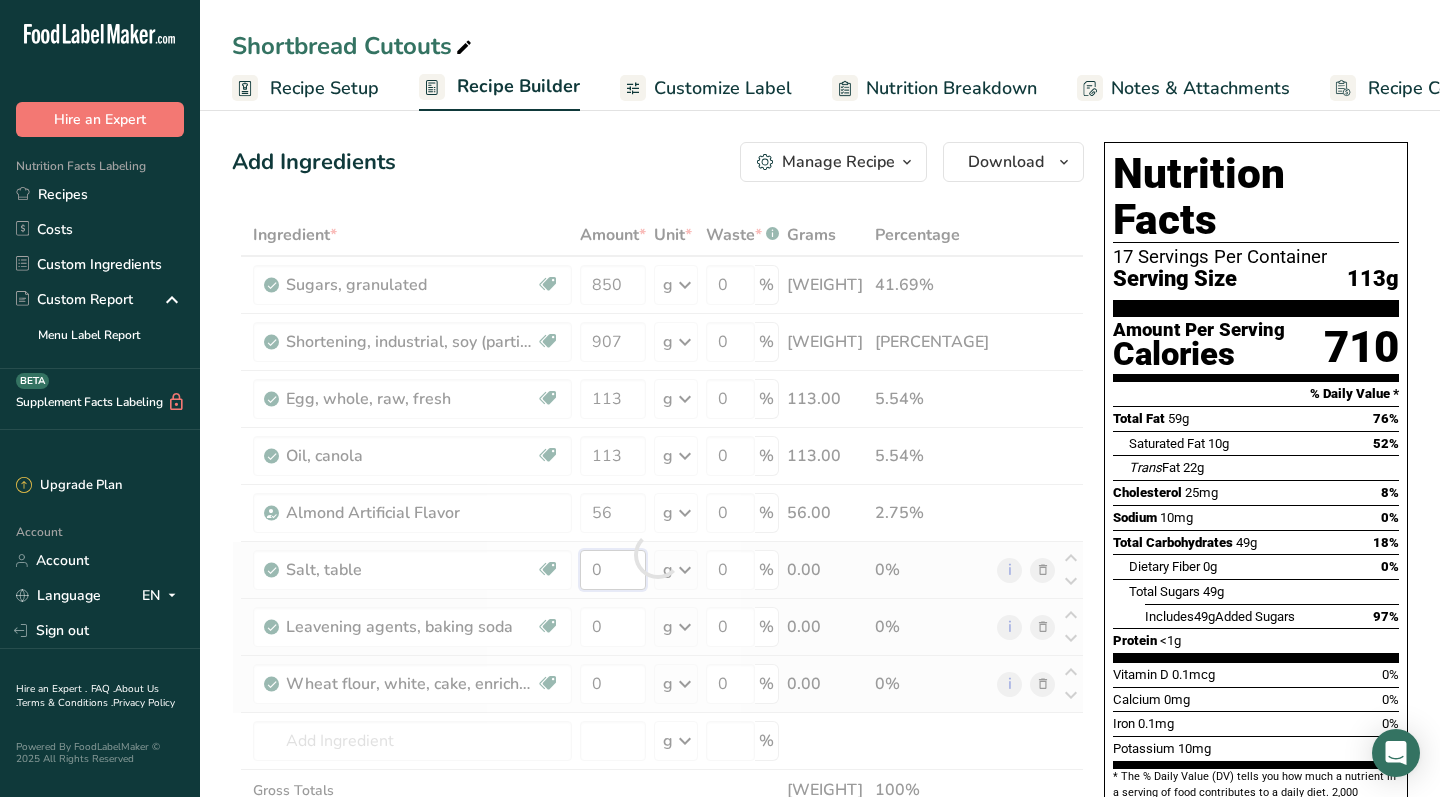 click on "Ingredient *
Amount *
Unit *
Waste *   .a-a{fill:#347362;}.b-a{fill:#fff;}          Grams
Percentage
Sugars, granulated
Dairy free
Gluten free
Vegan
Vegetarian
Soy free
850
g
Portions
1 serving packet
1 cup
Weight Units
g
kg
mg
See more
Volume Units
l
Volume units require a density conversion. If you know your ingredient's density enter it below. Otherwise, click on "RIA" our AI Regulatory bot - she will be able to help you
lb/ft3
g/cm3
Confirm
mL
lb/ft3" at bounding box center (658, 554) 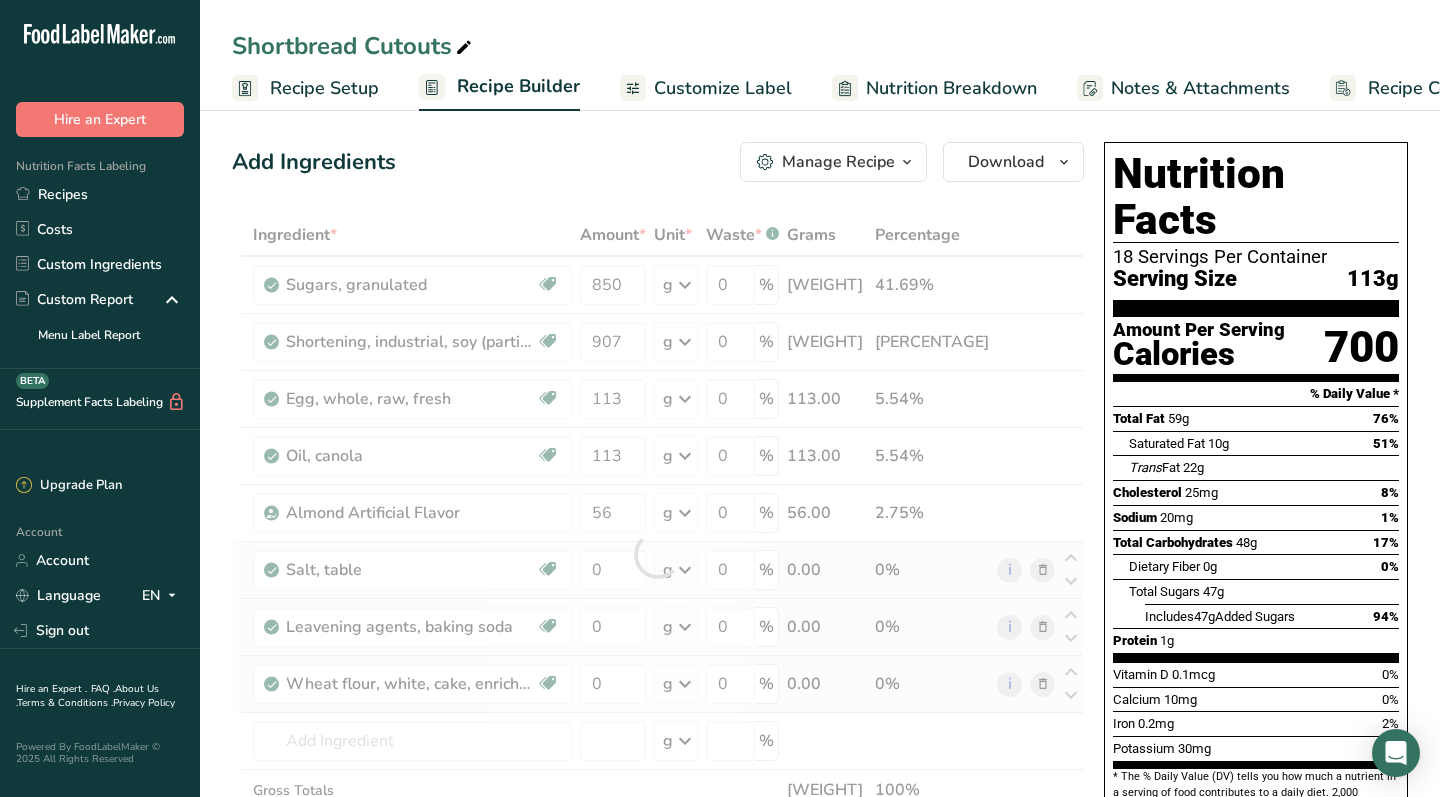 click on "Ingredient *
Amount *
Unit *
Waste *   .a-a{fill:#347362;}.b-a{fill:#fff;}          Grams
Percentage
Sugars, granulated
Dairy free
Gluten free
Vegan
Vegetarian
Soy free
850
g
Portions
1 serving packet
1 cup
Weight Units
g
kg
mg
See more
Volume Units
l
Volume units require a density conversion. If you know your ingredient's density enter it below. Otherwise, click on "RIA" our AI Regulatory bot - she will be able to help you
lb/ft3
g/cm3
Confirm
mL
lb/ft3" at bounding box center [658, 554] 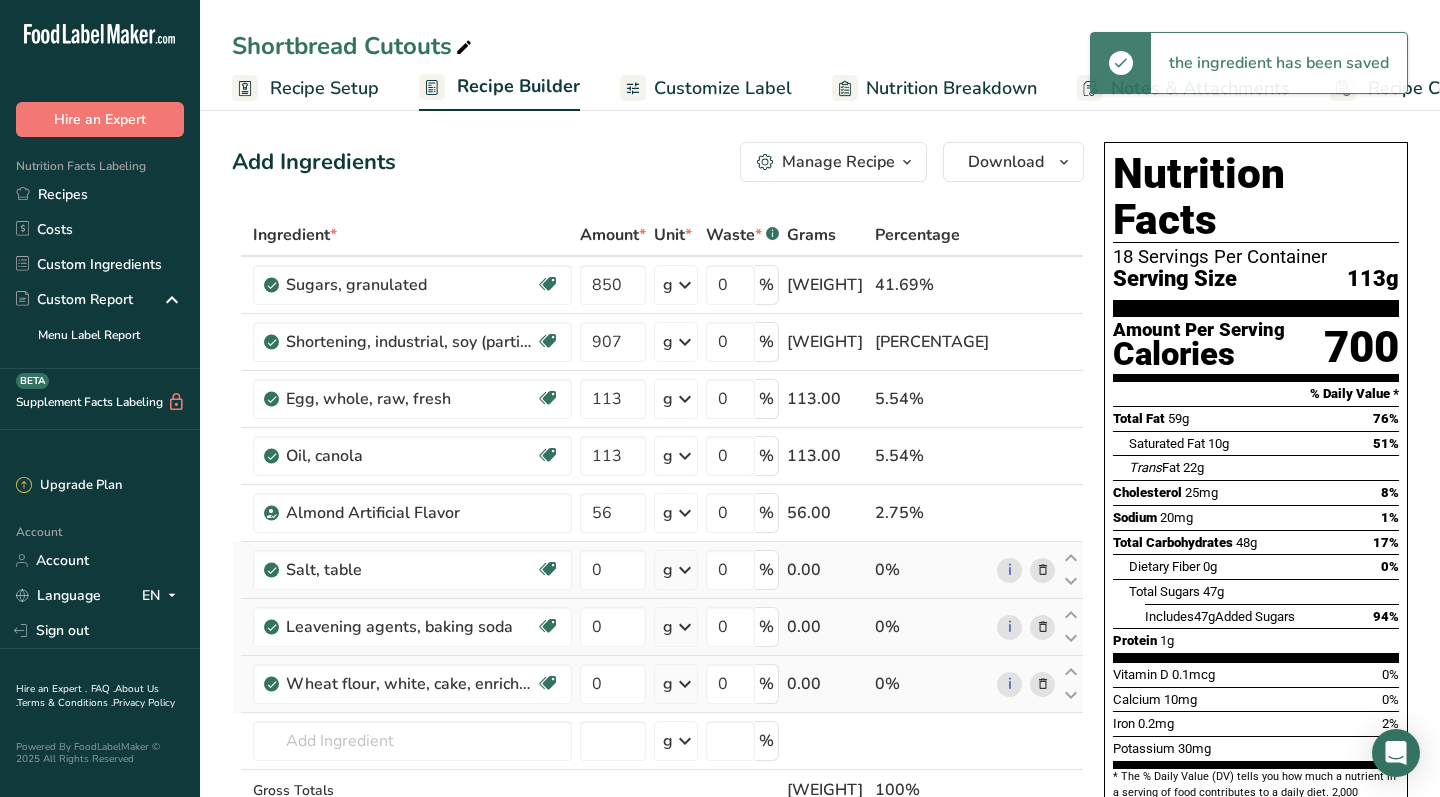 click at bounding box center (685, 570) 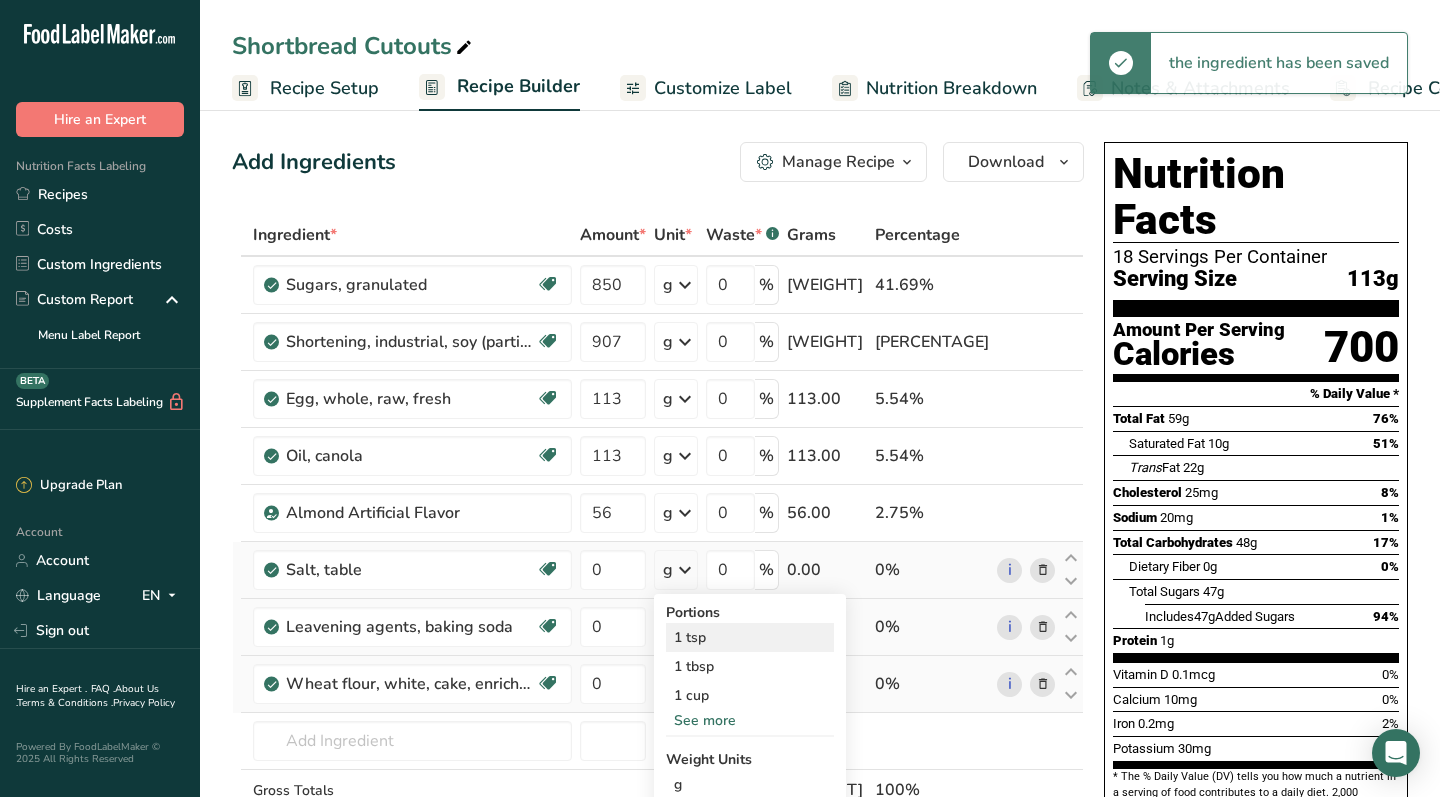 click on "1 tsp" at bounding box center (750, 637) 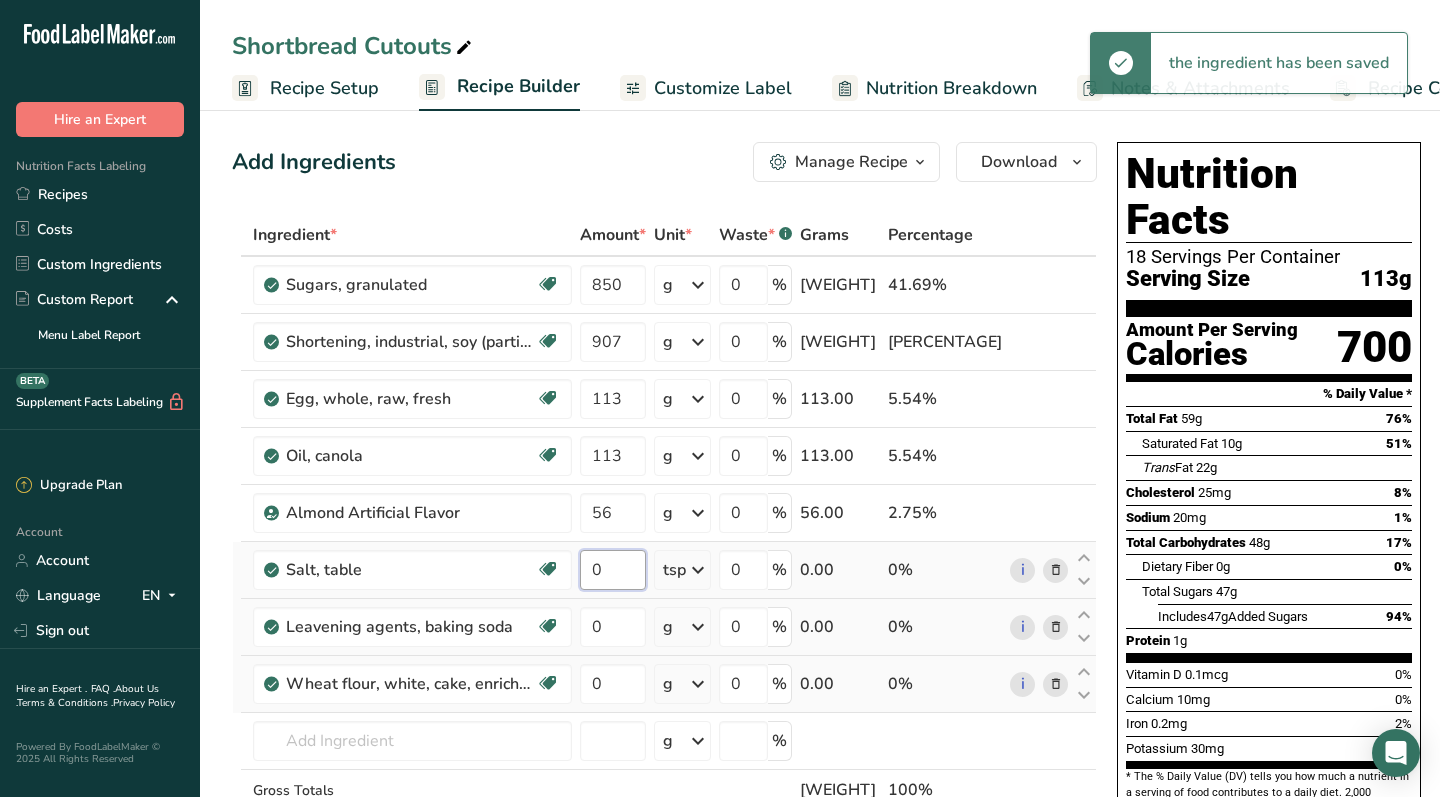 click on "0" at bounding box center [613, 570] 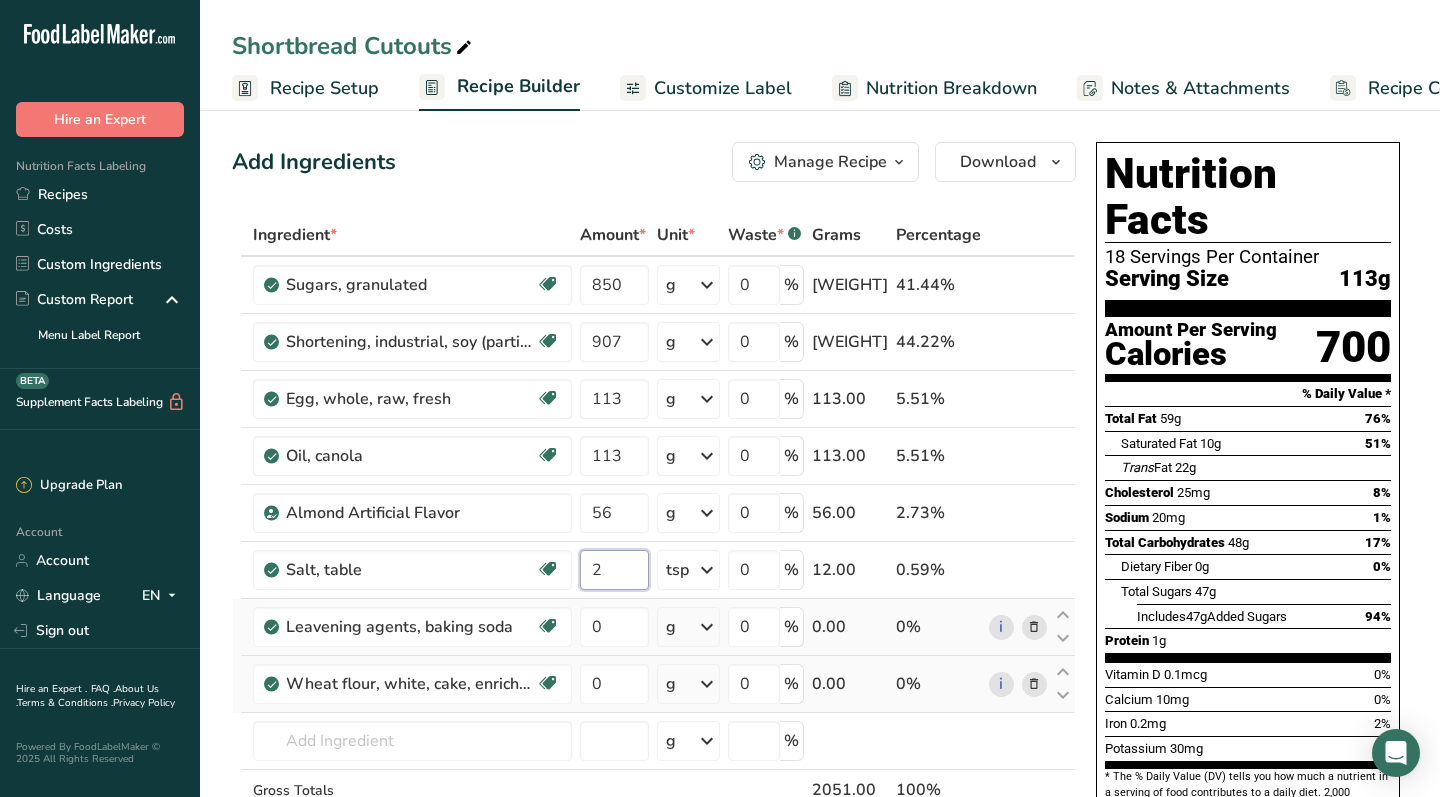 type on "2" 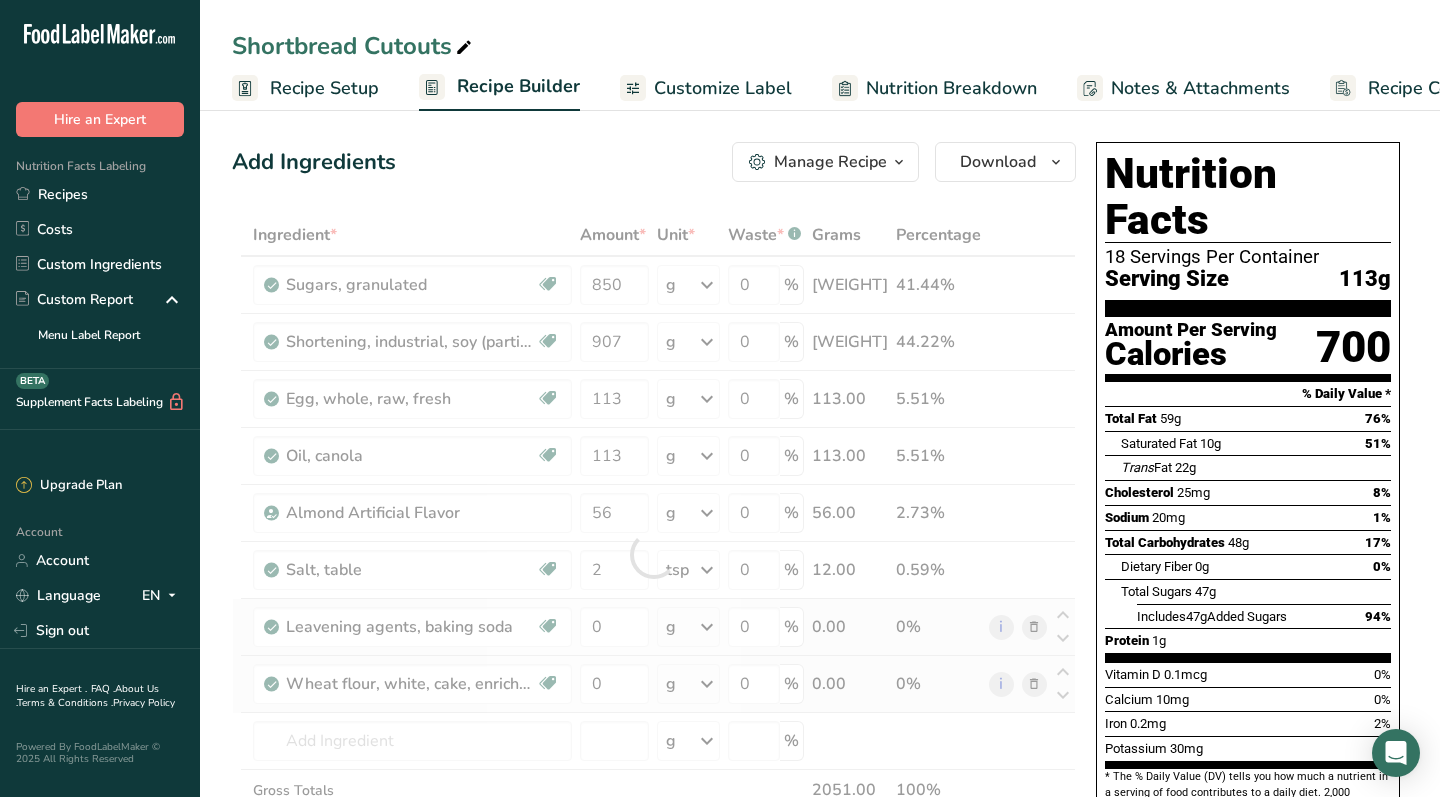 click on "Ingredient *
Amount *
Unit *
Waste *   .a-a{fill:#347362;}.b-a{fill:#fff;}          Grams
Percentage
Sugars, granulated
Dairy free
Gluten free
Vegan
Vegetarian
Soy free
850
g
Portions
1 serving packet
1 cup
Weight Units
g
kg
mg
See more
Volume Units
l
Volume units require a density conversion. If you know your ingredient's density enter it below. Otherwise, click on "RIA" our AI Regulatory bot - she will be able to help you
lb/ft3
g/cm3
Confirm
mL
lb/ft3" at bounding box center [654, 554] 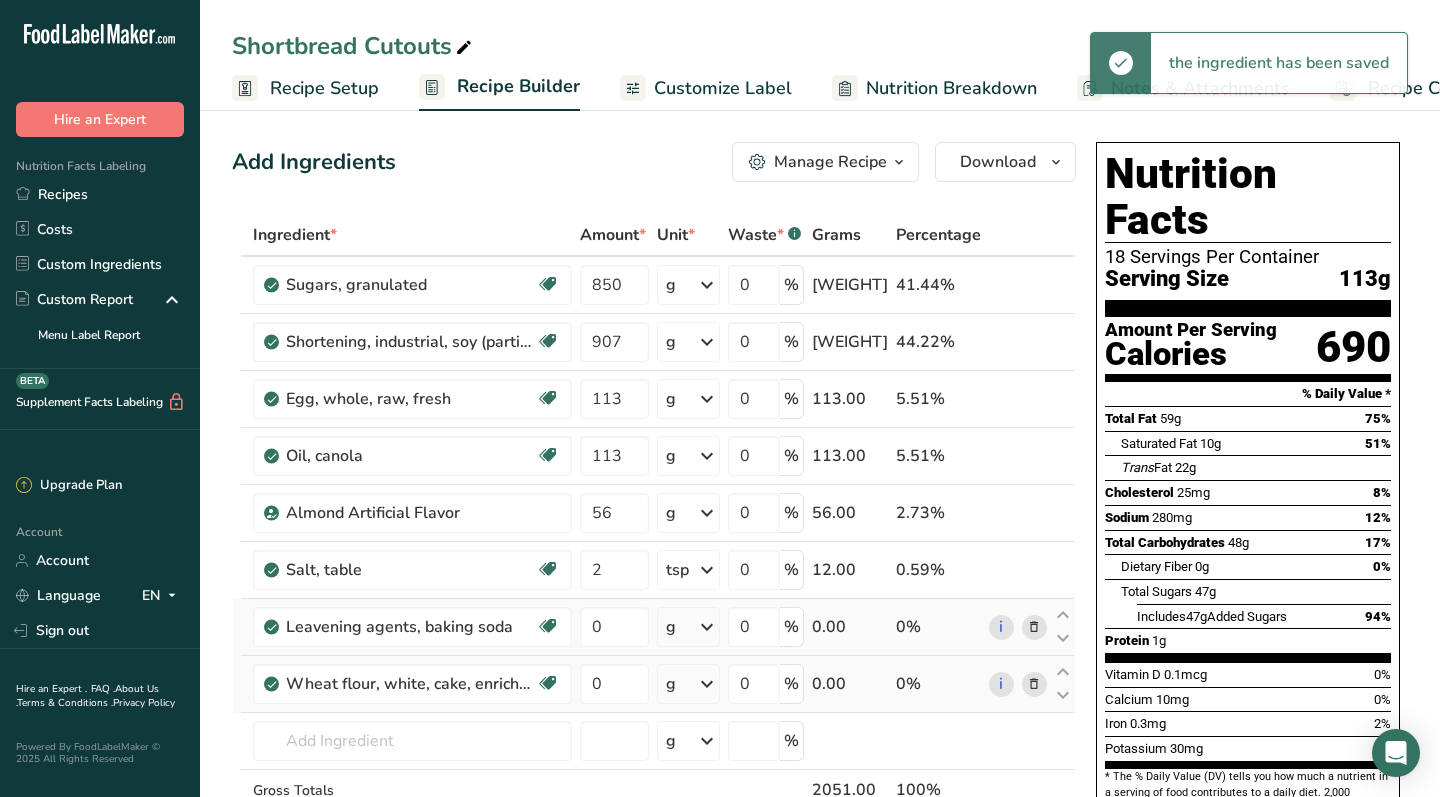 click at bounding box center [707, 627] 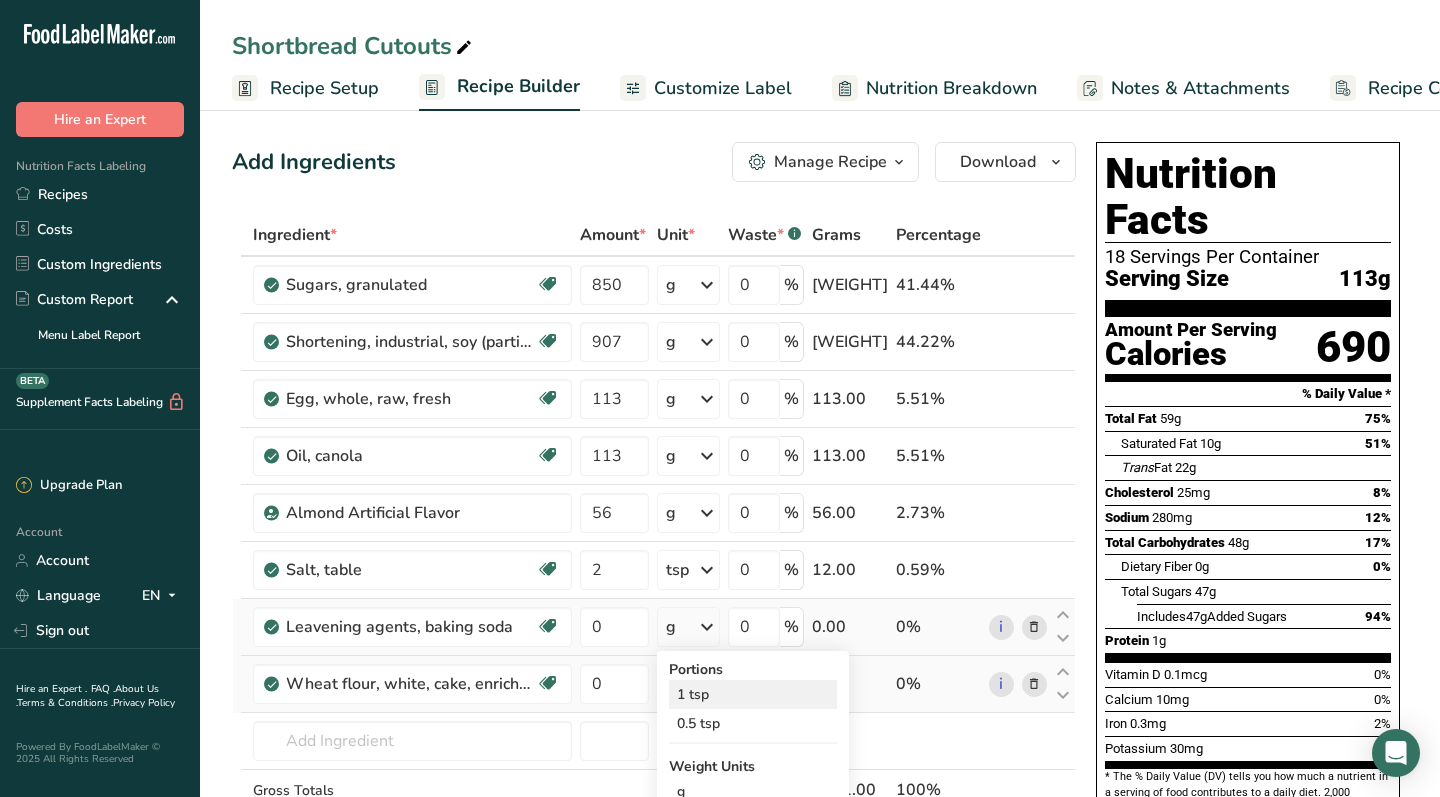click on "1 tsp" at bounding box center [753, 694] 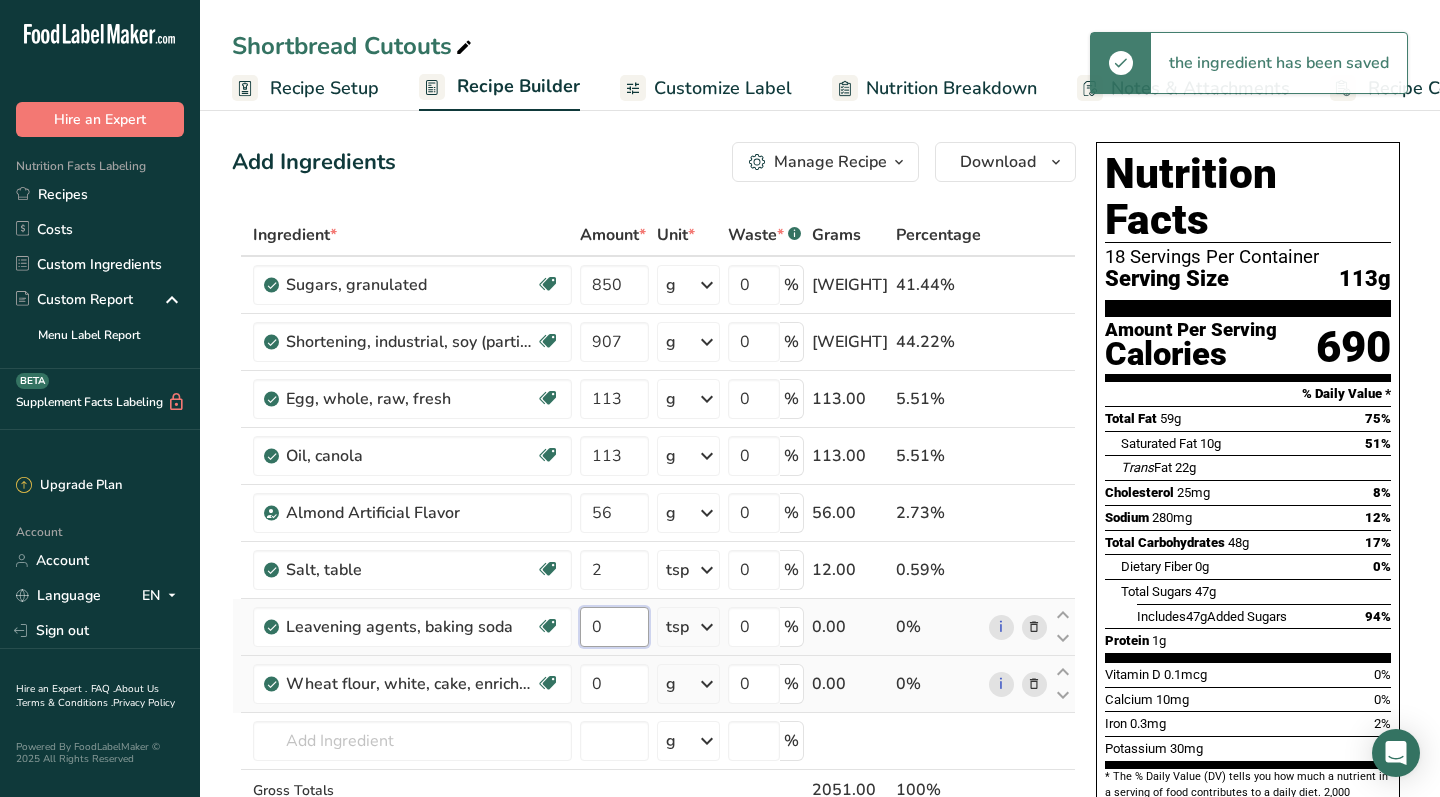 click on "0" at bounding box center [614, 627] 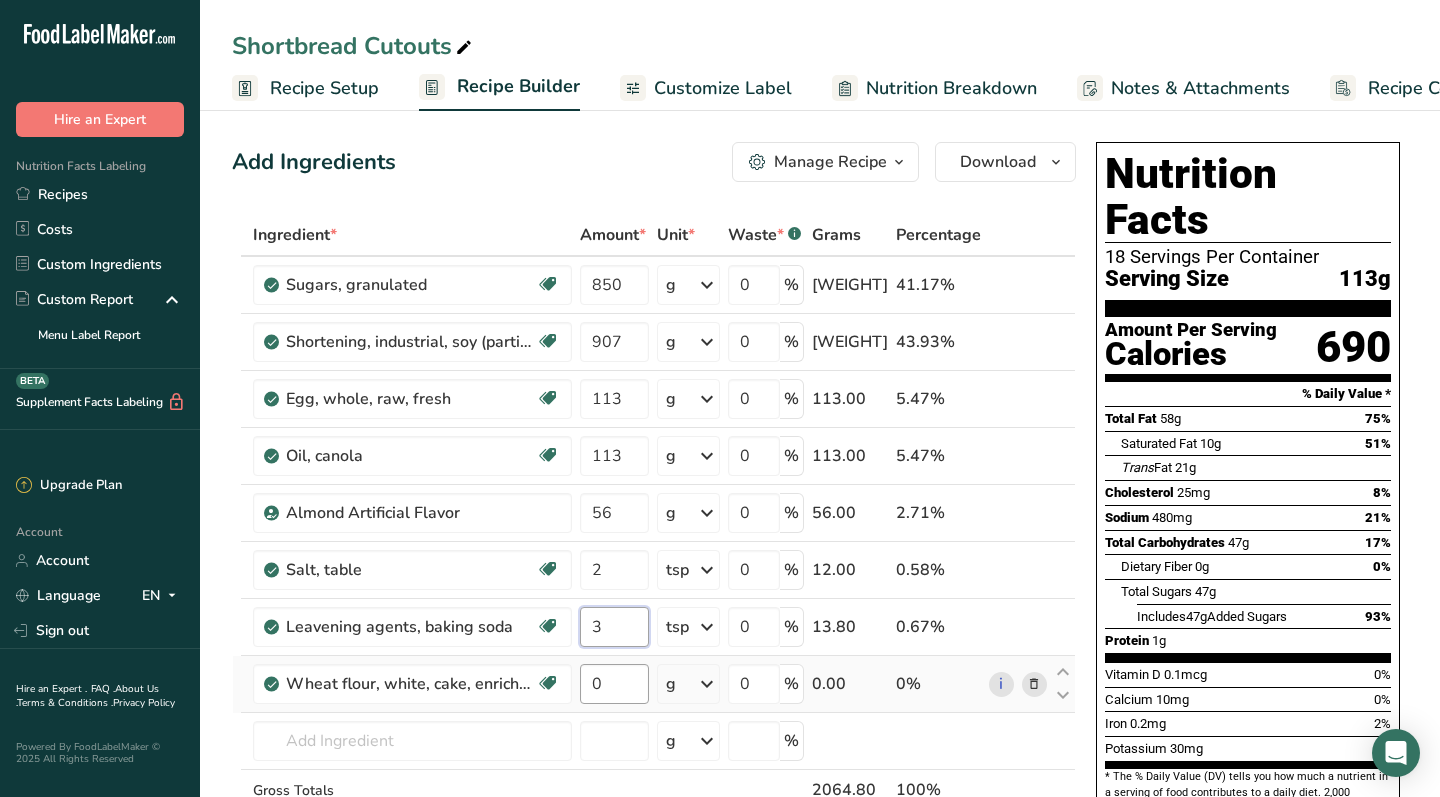 type on "3" 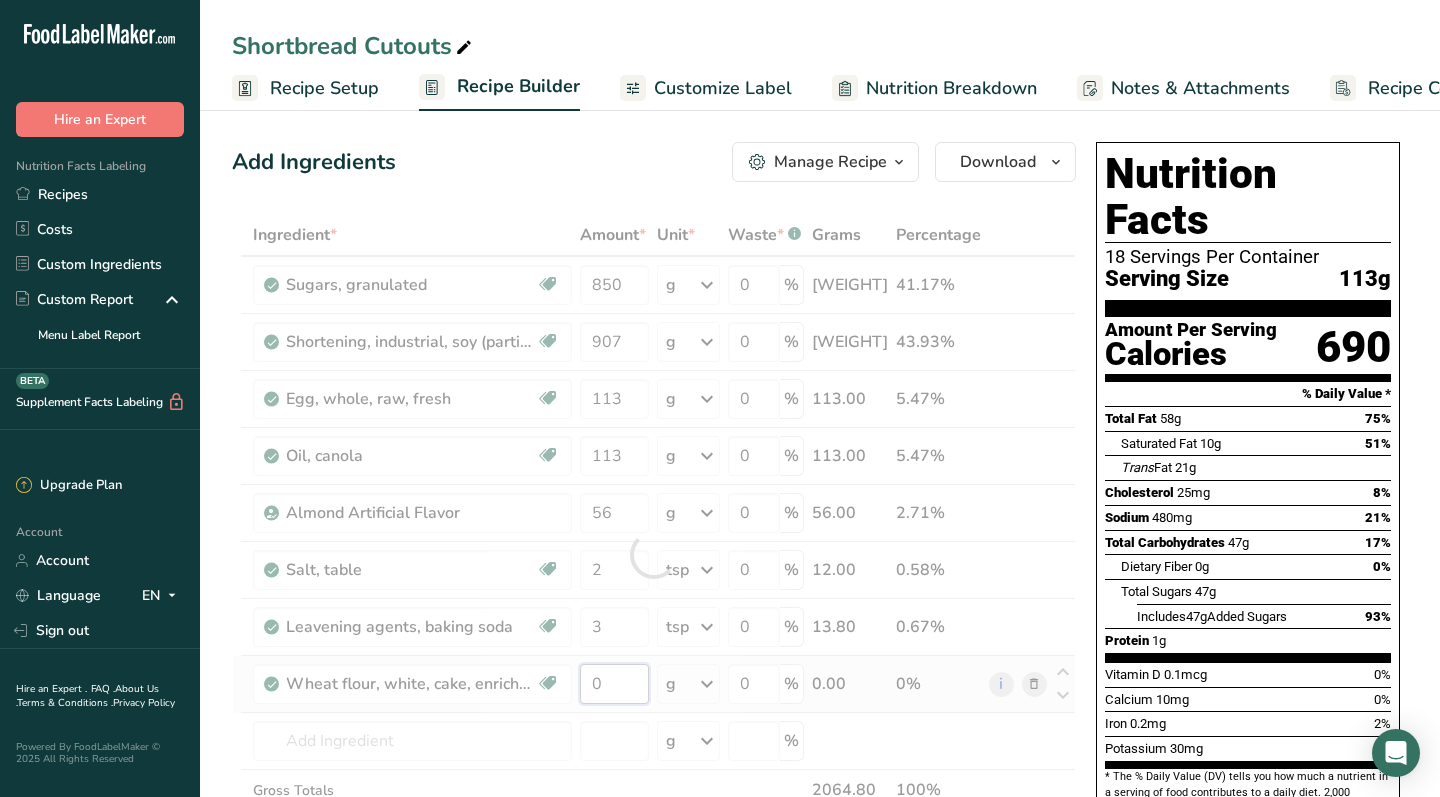 click on "Ingredient *
Amount *
Unit *
Waste *   .a-a{fill:#347362;}.b-a{fill:#fff;}          Grams
Percentage
Sugars, granulated
Dairy free
Gluten free
Vegan
Vegetarian
Soy free
850
g
Portions
1 serving packet
1 cup
Weight Units
g
kg
mg
See more
Volume Units
l
Volume units require a density conversion. If you know your ingredient's density enter it below. Otherwise, click on "RIA" our AI Regulatory bot - she will be able to help you
lb/ft3
g/cm3
Confirm
mL
lb/ft3" at bounding box center [654, 554] 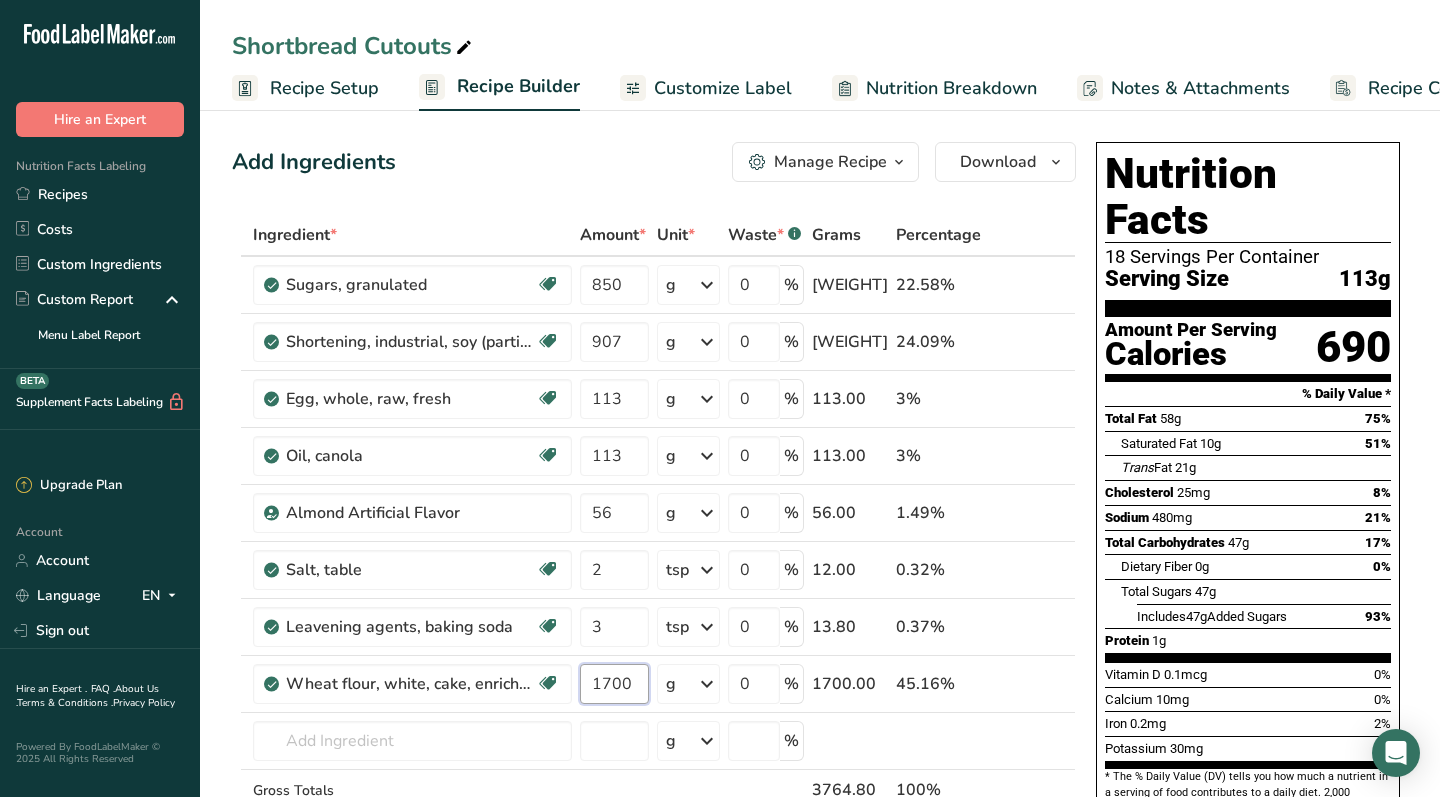type on "1700" 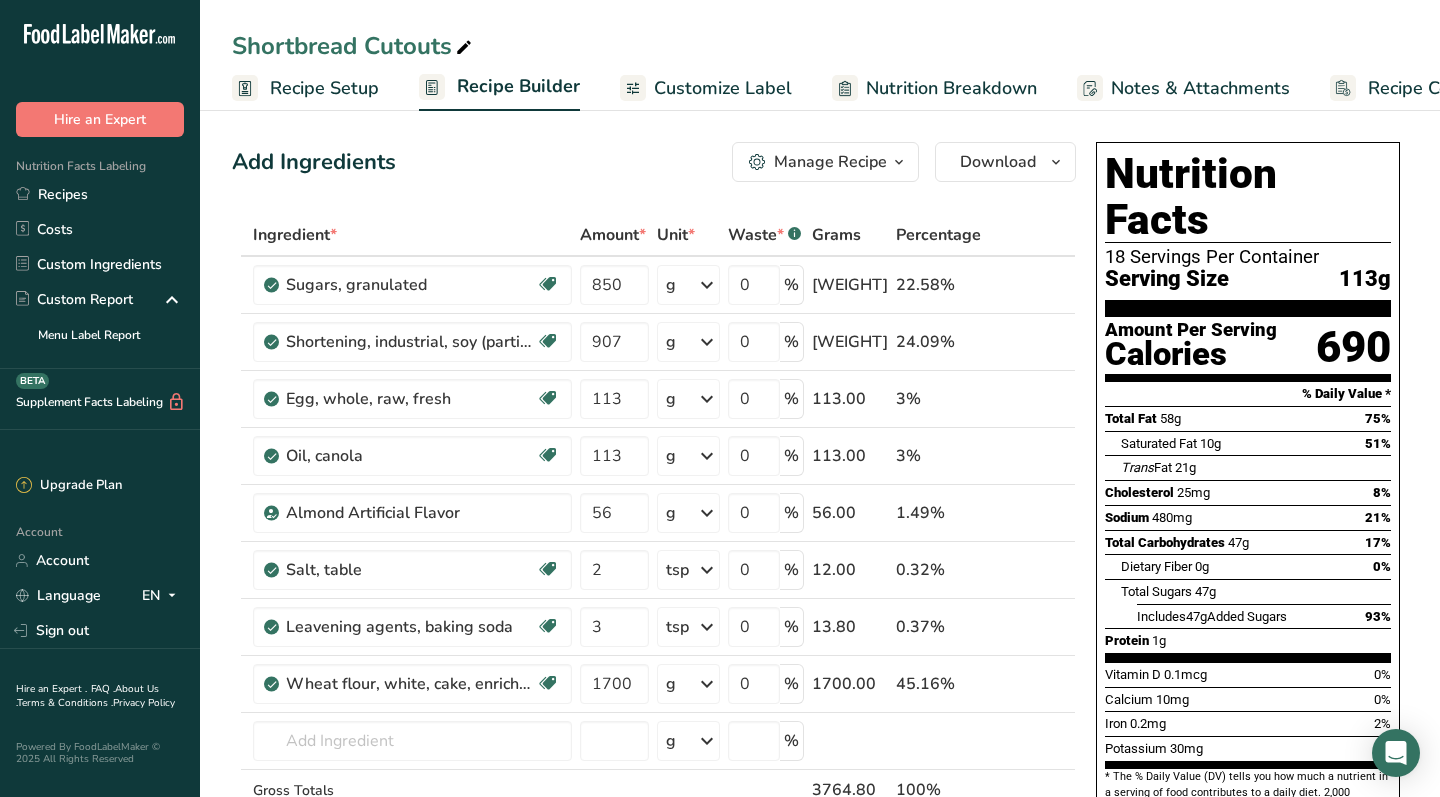 click on "Recipe Setup" at bounding box center (324, 88) 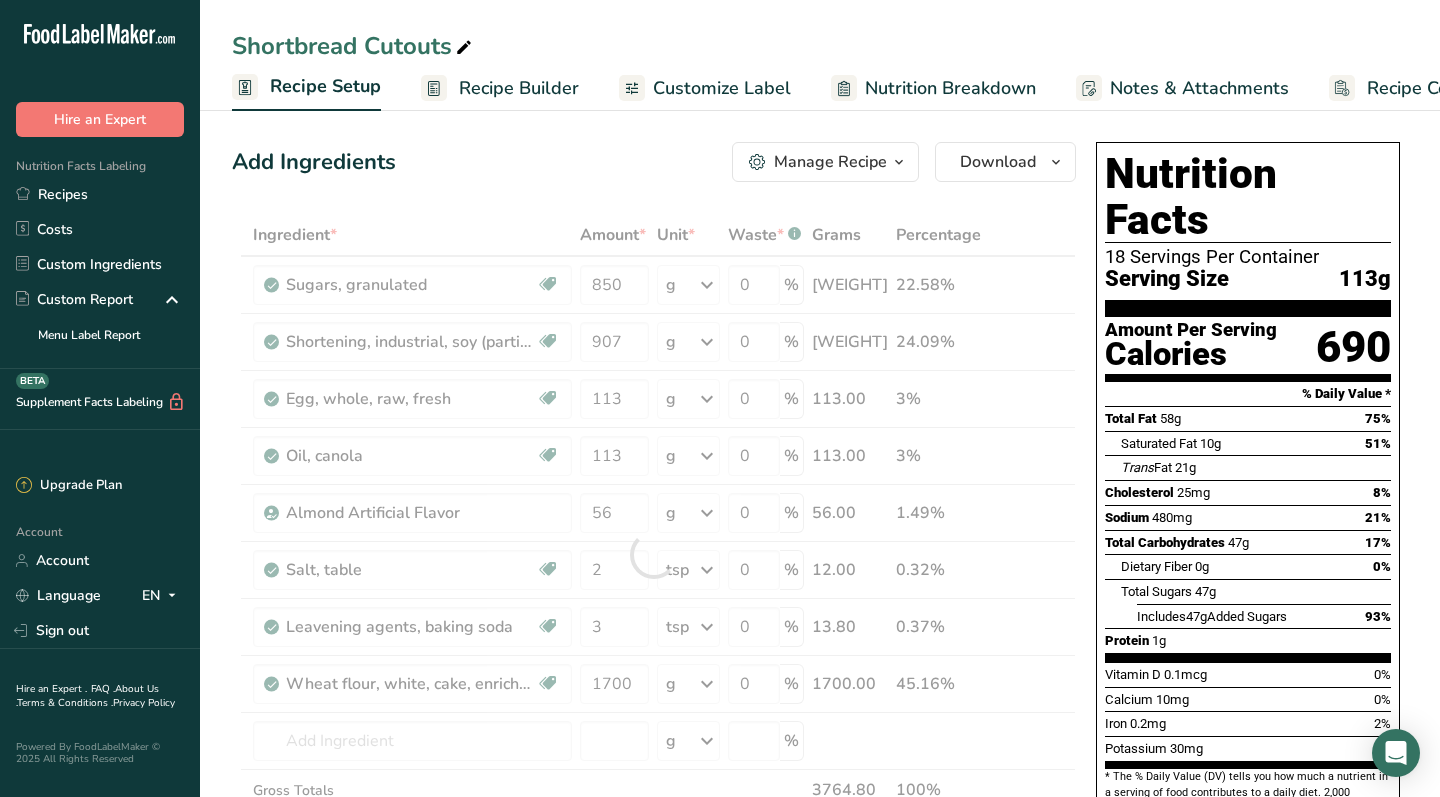 scroll, scrollTop: 0, scrollLeft: 7, axis: horizontal 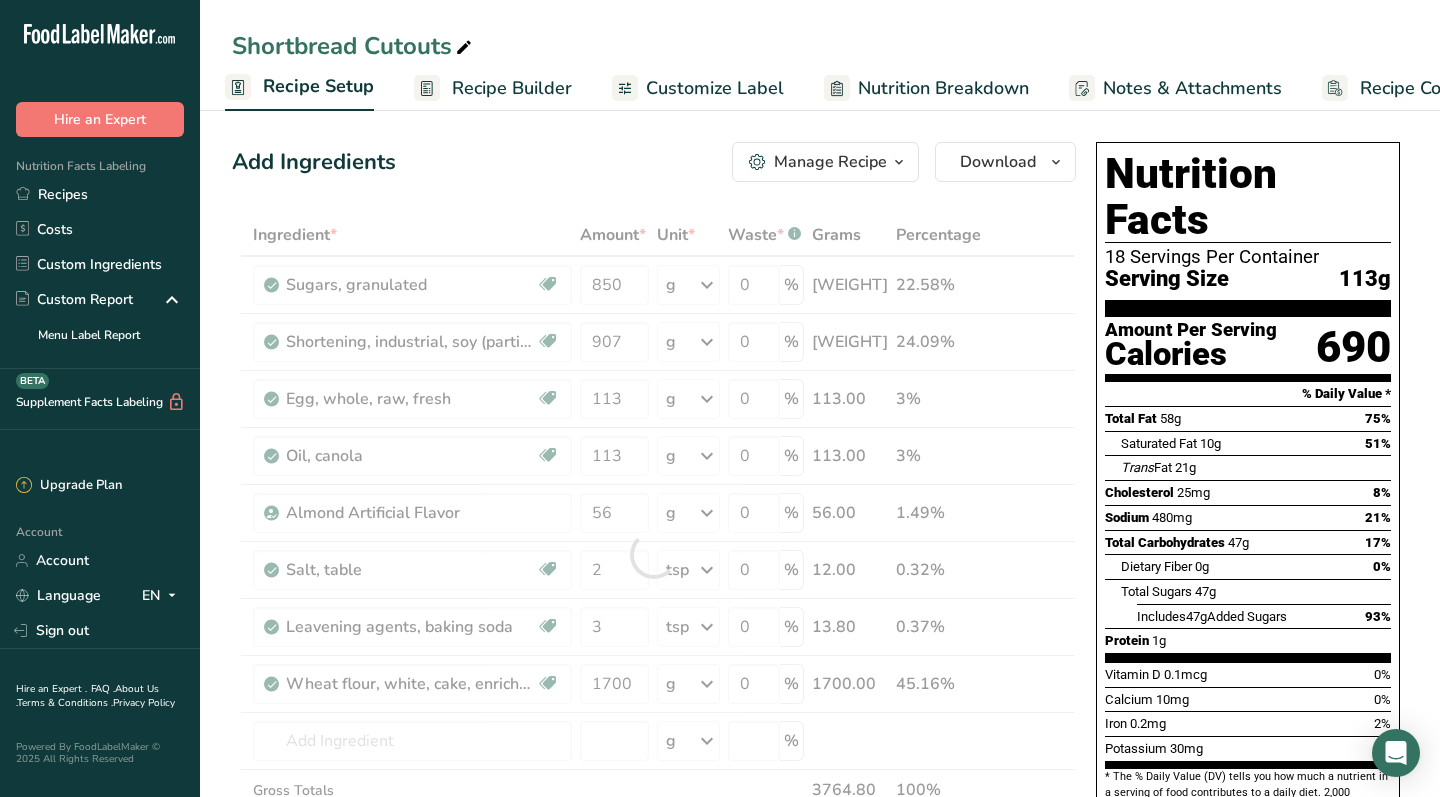 select on "5" 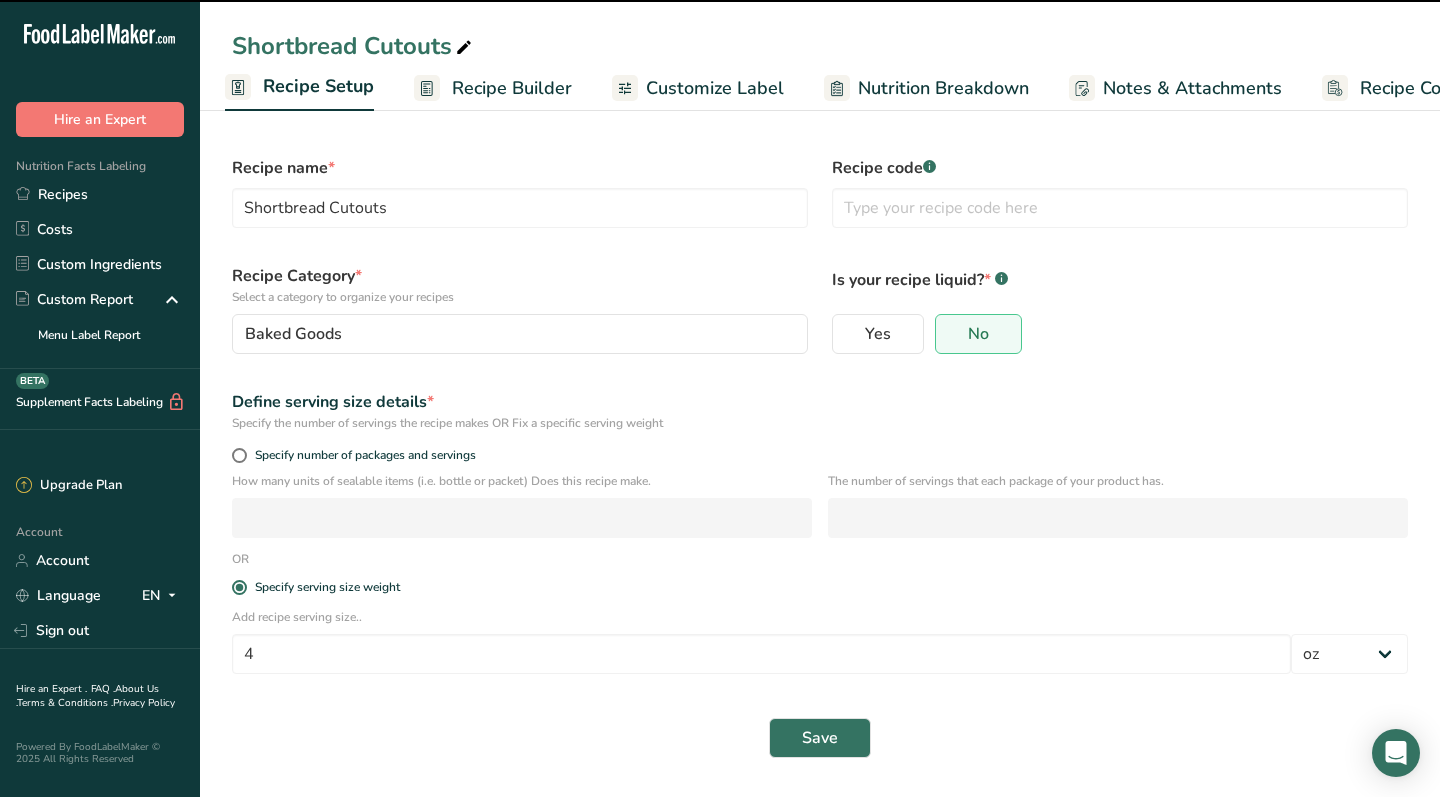scroll, scrollTop: 0, scrollLeft: 0, axis: both 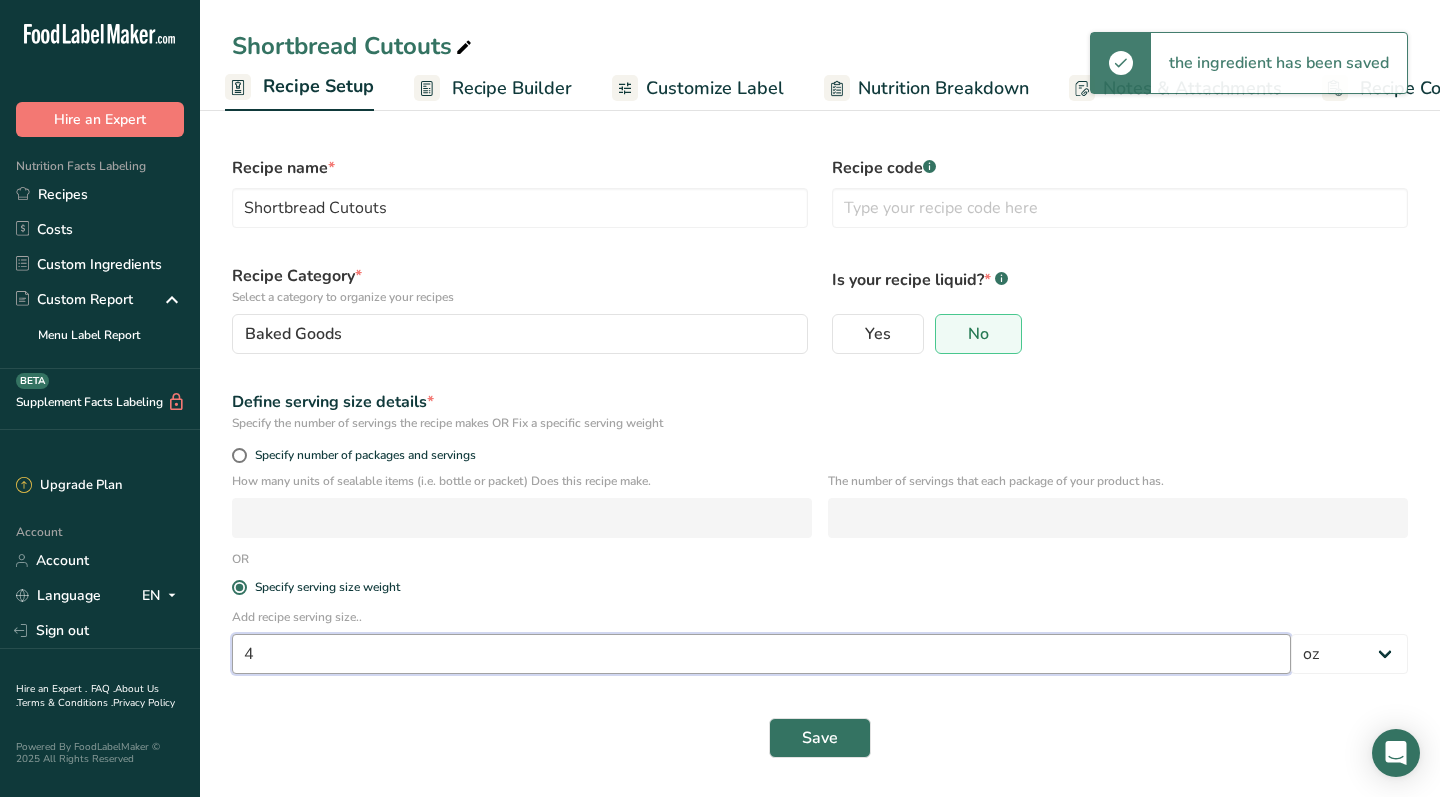 click on "4" at bounding box center [761, 654] 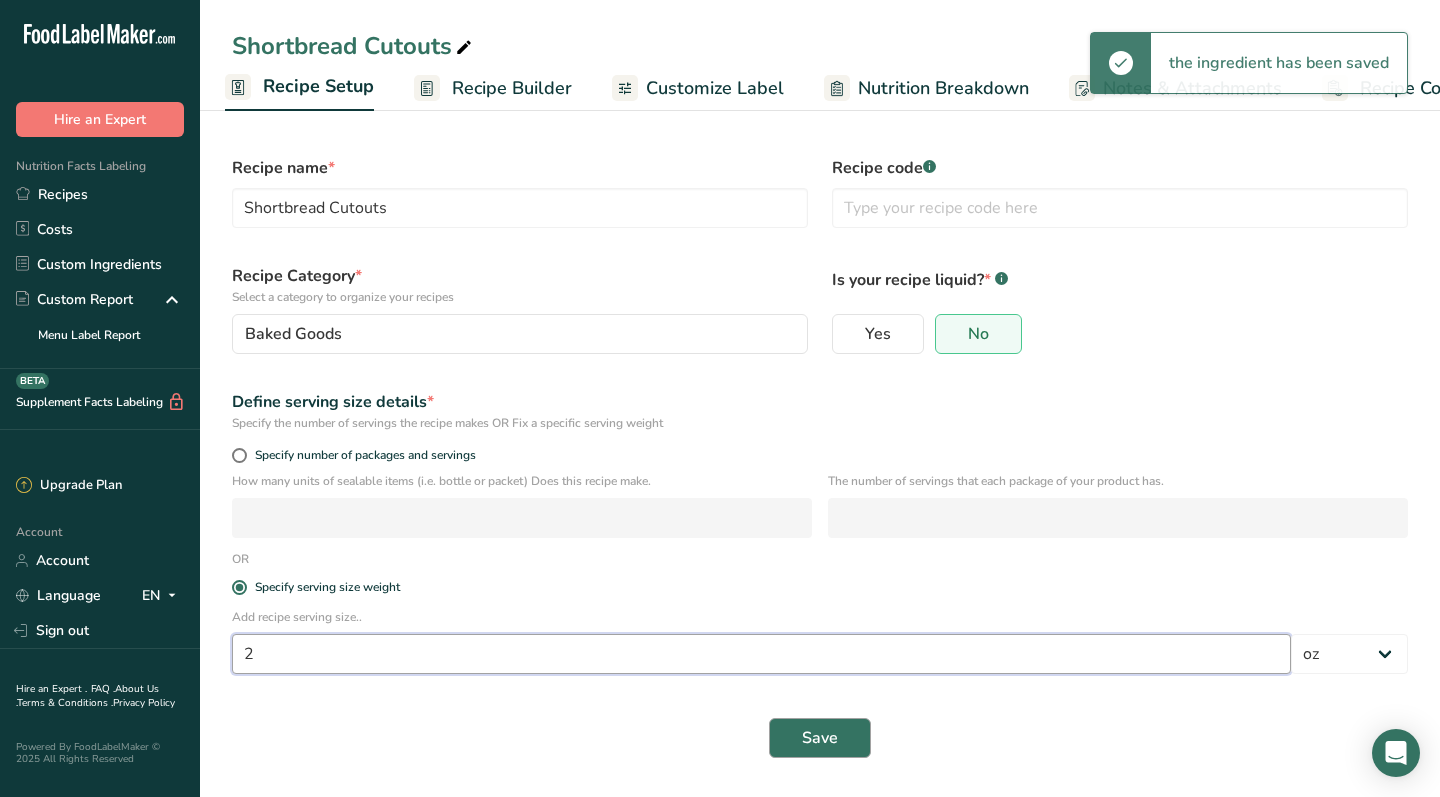 type on "2" 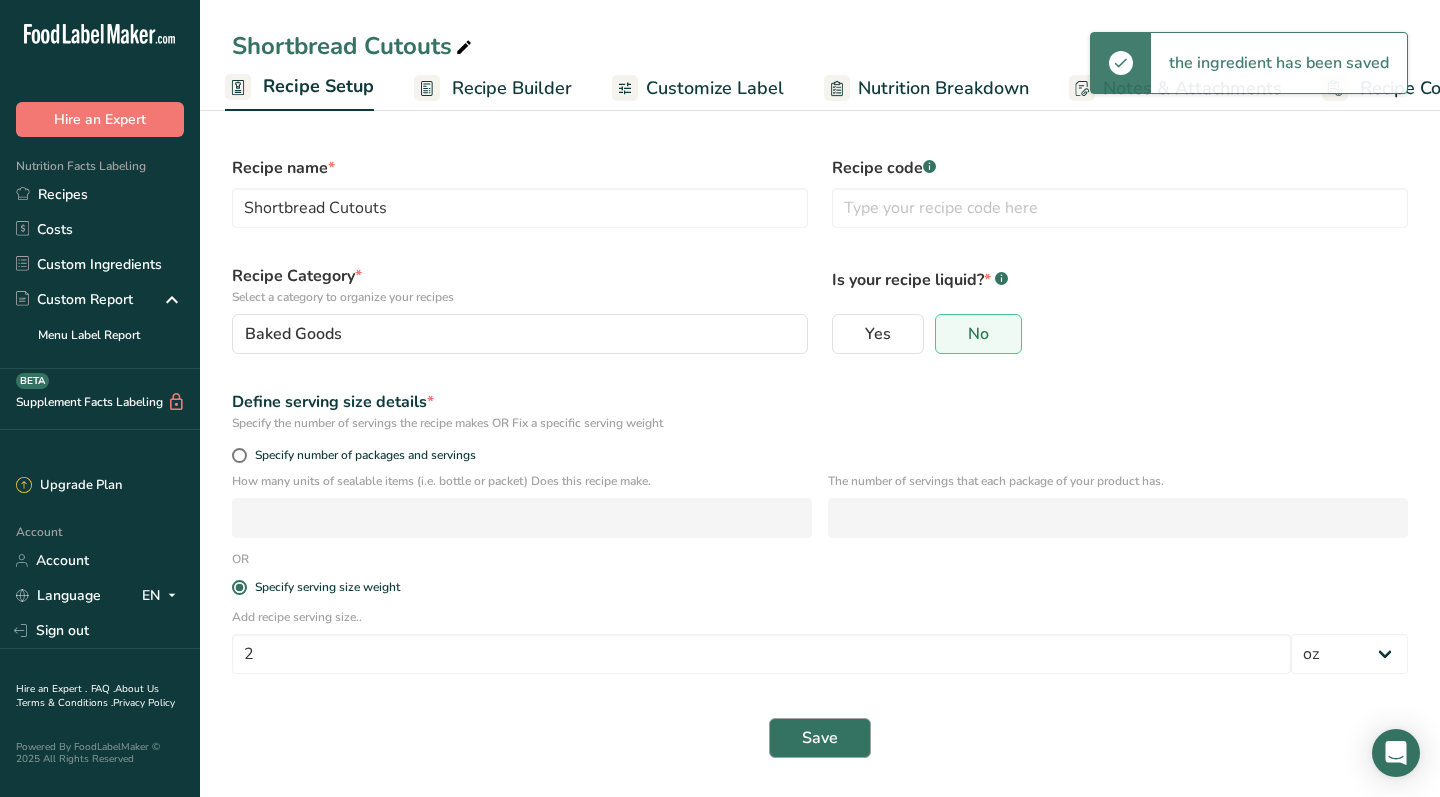 click on "Save" at bounding box center [820, 738] 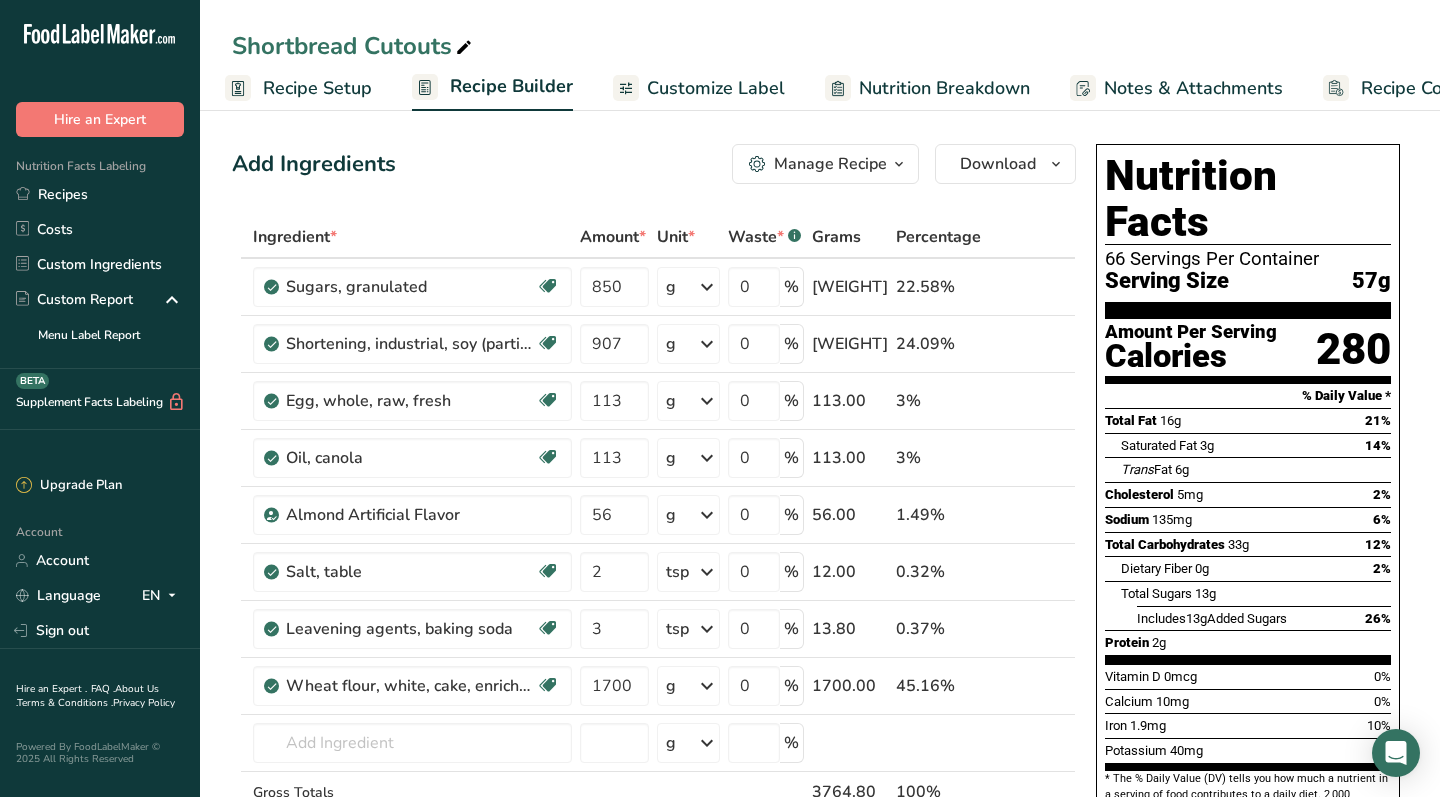 scroll, scrollTop: 0, scrollLeft: 0, axis: both 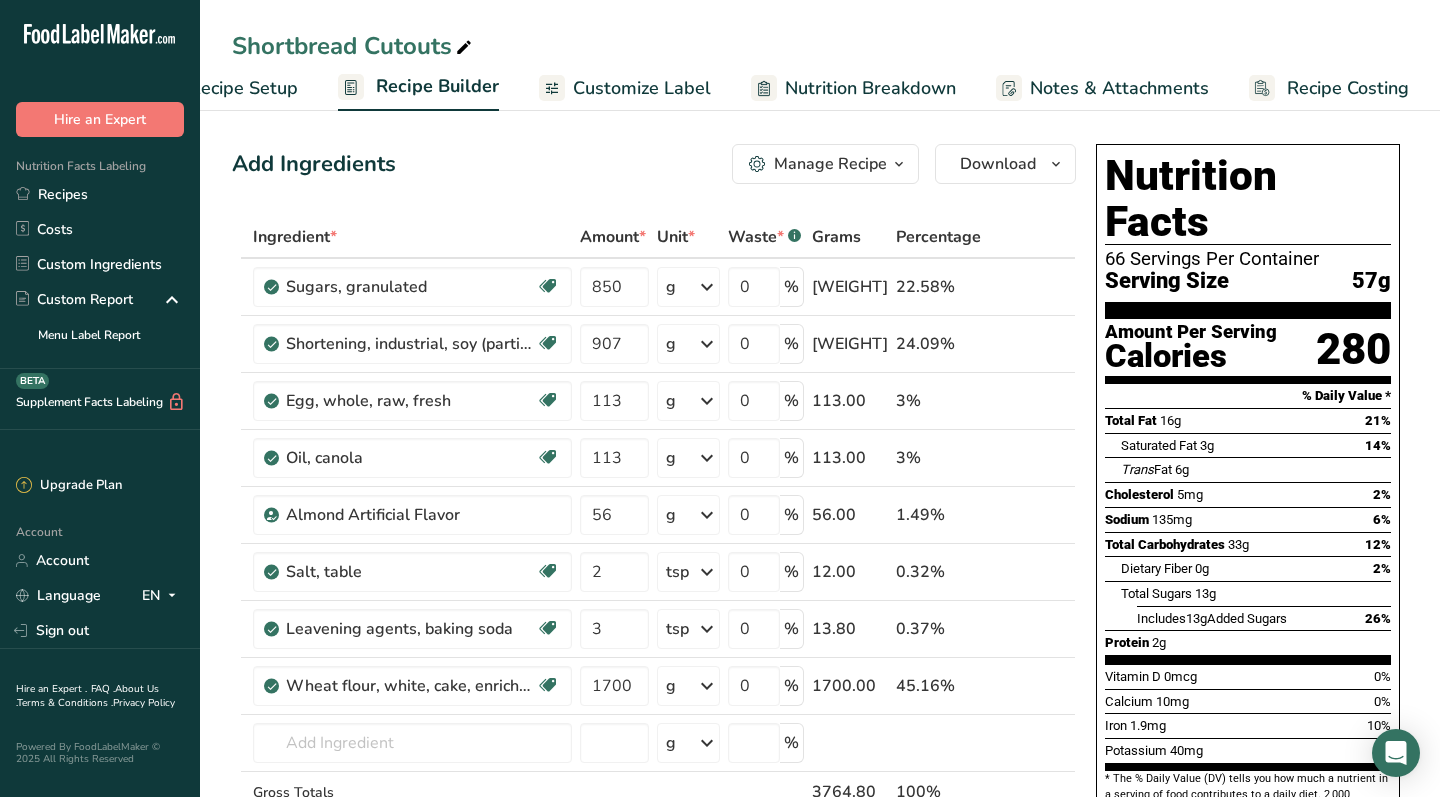 click on "Recipe Costing" at bounding box center [1348, 88] 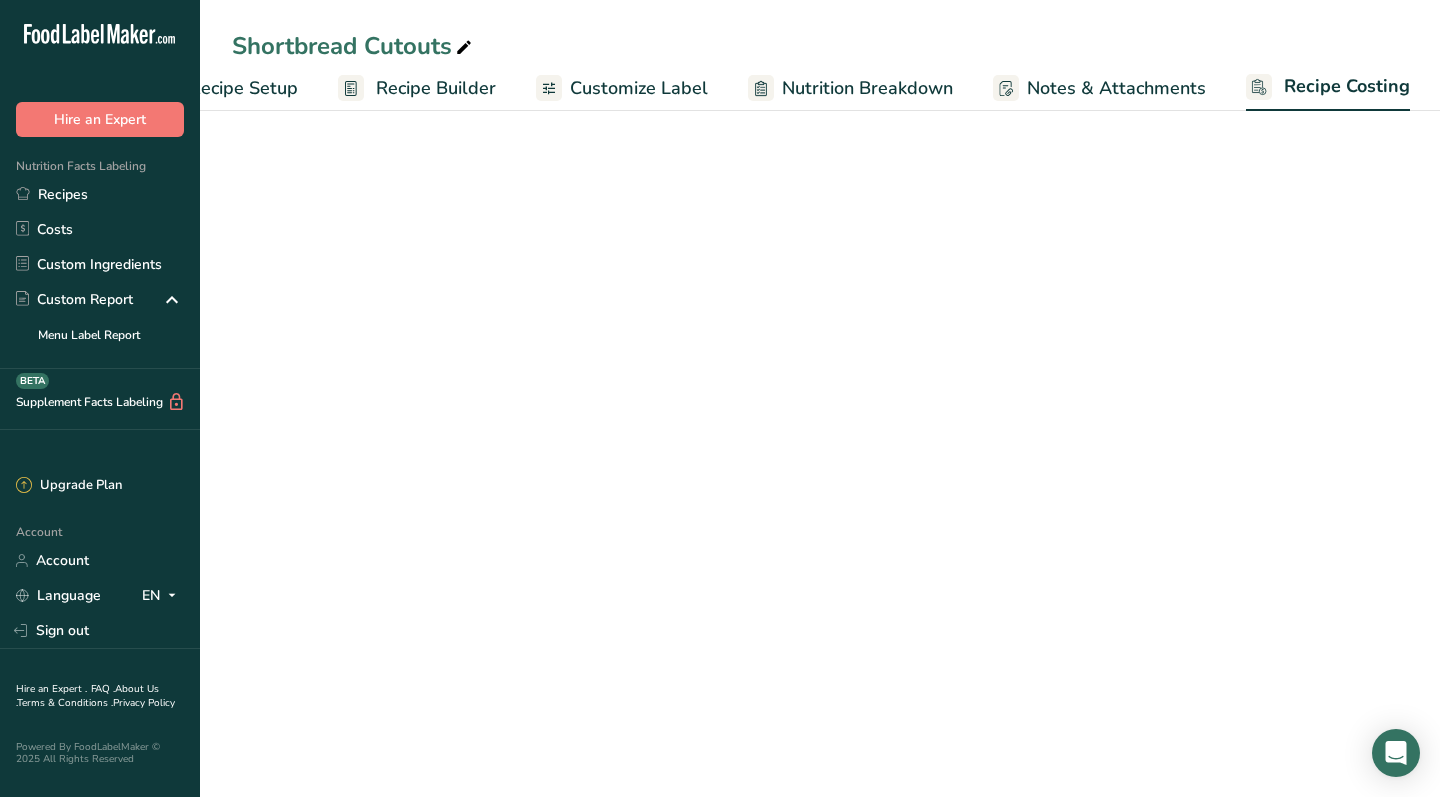 select on "12" 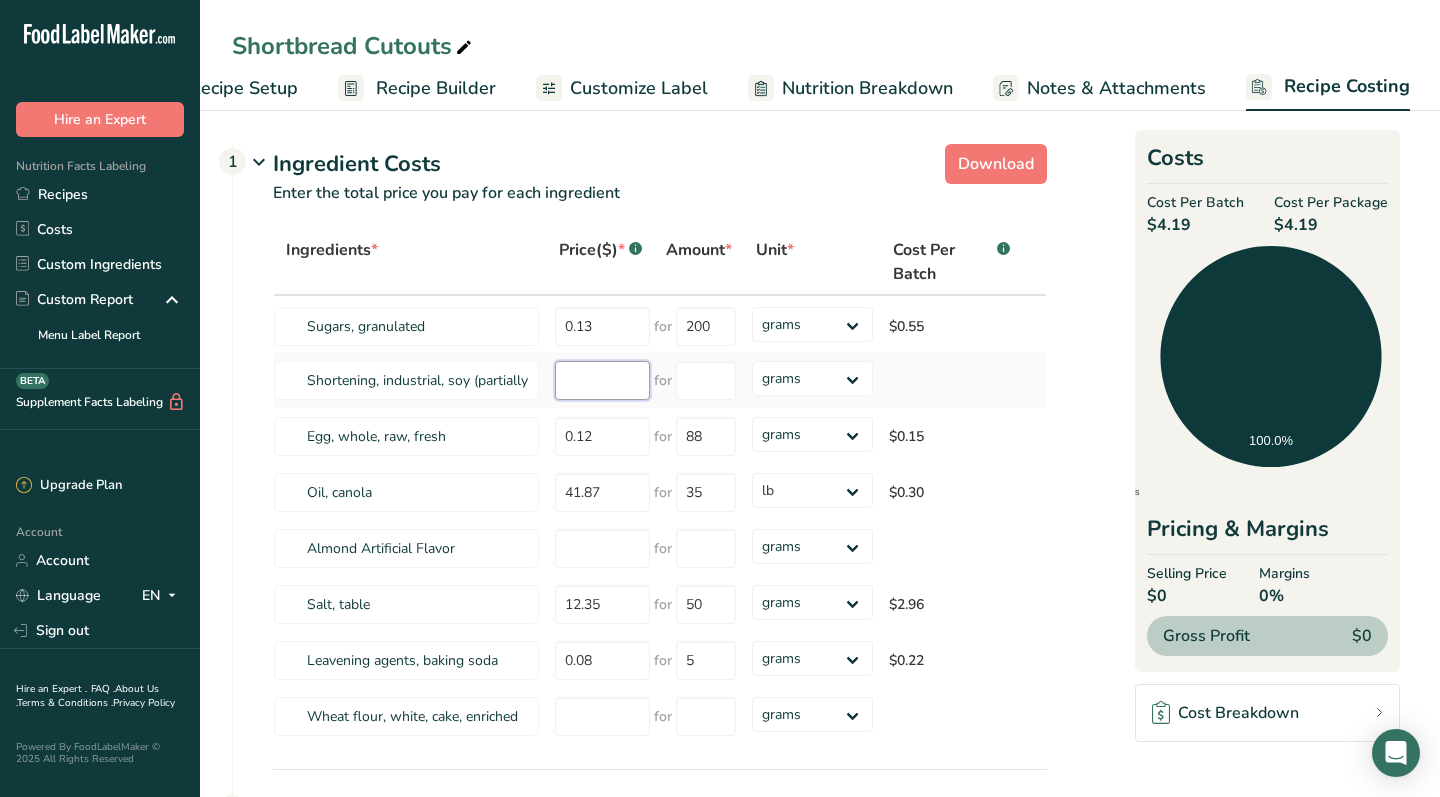 click at bounding box center [602, 380] 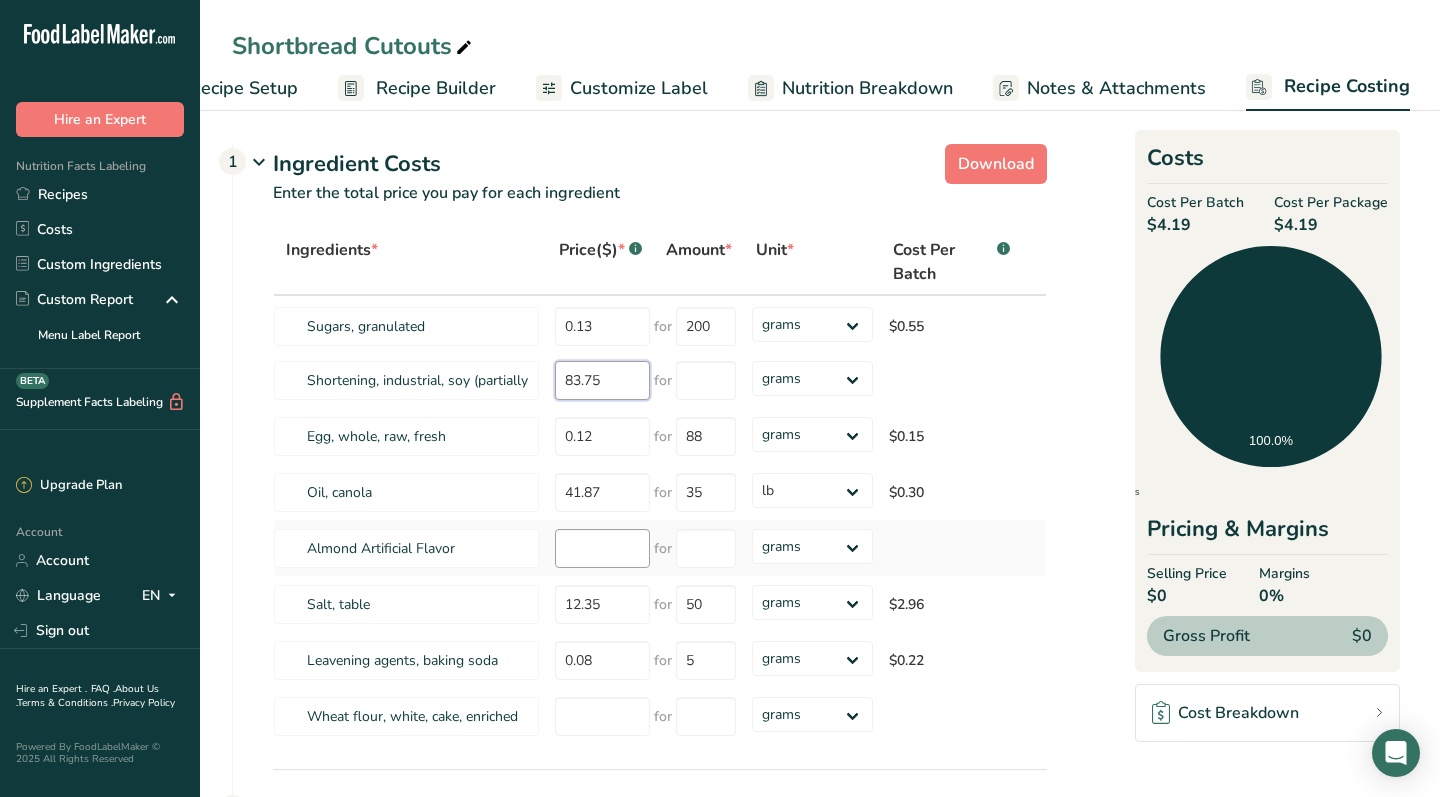 type on "83.75" 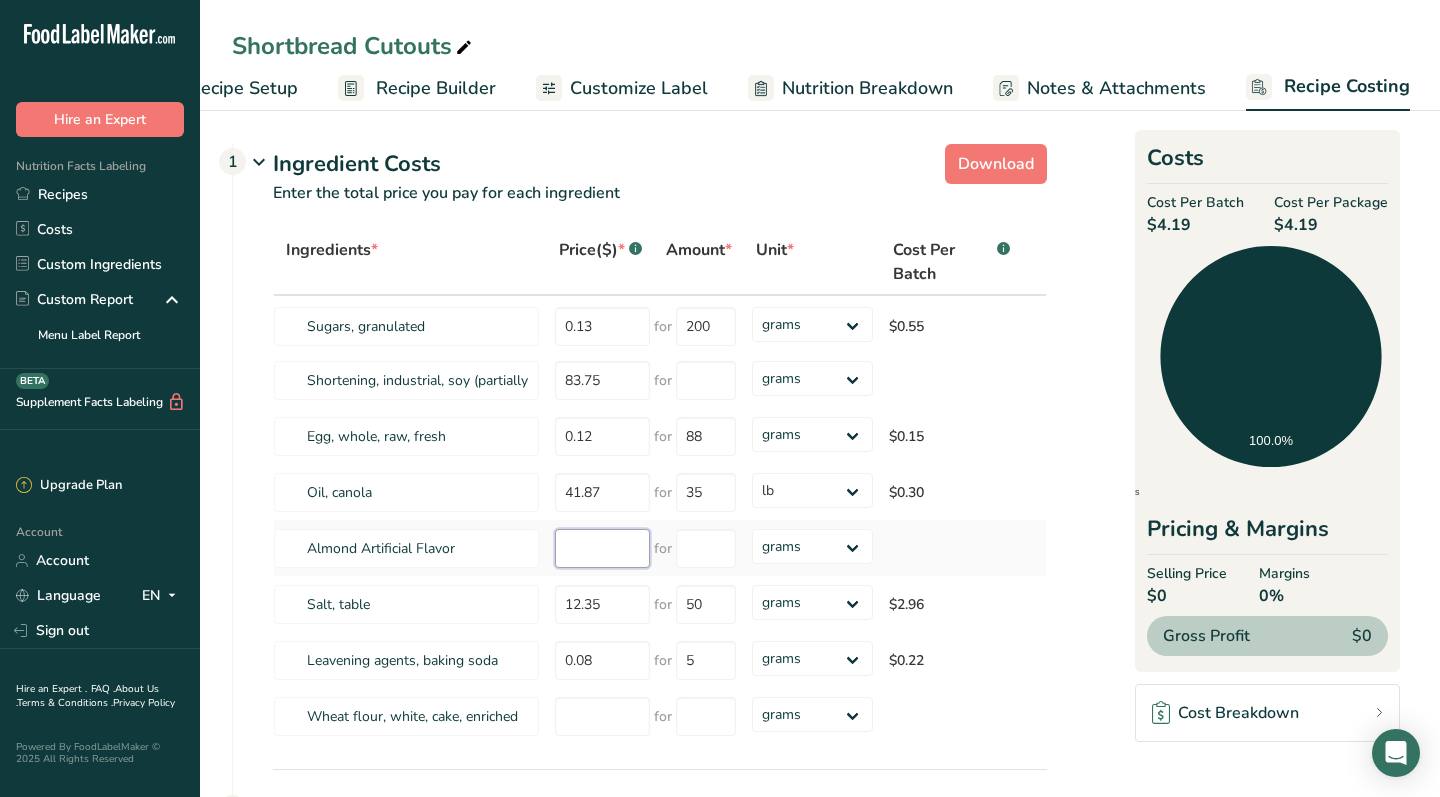 click at bounding box center (602, 548) 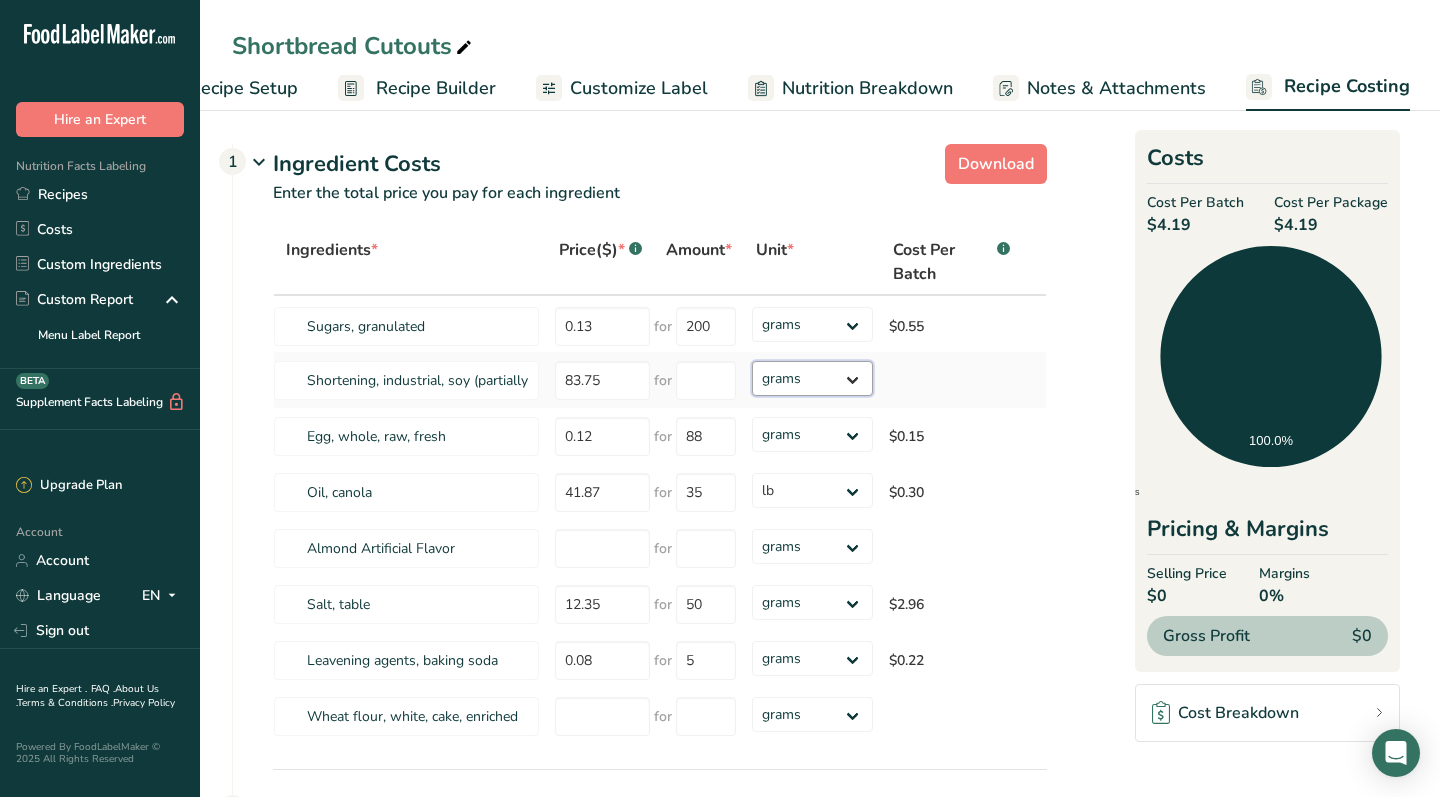 select on "12" 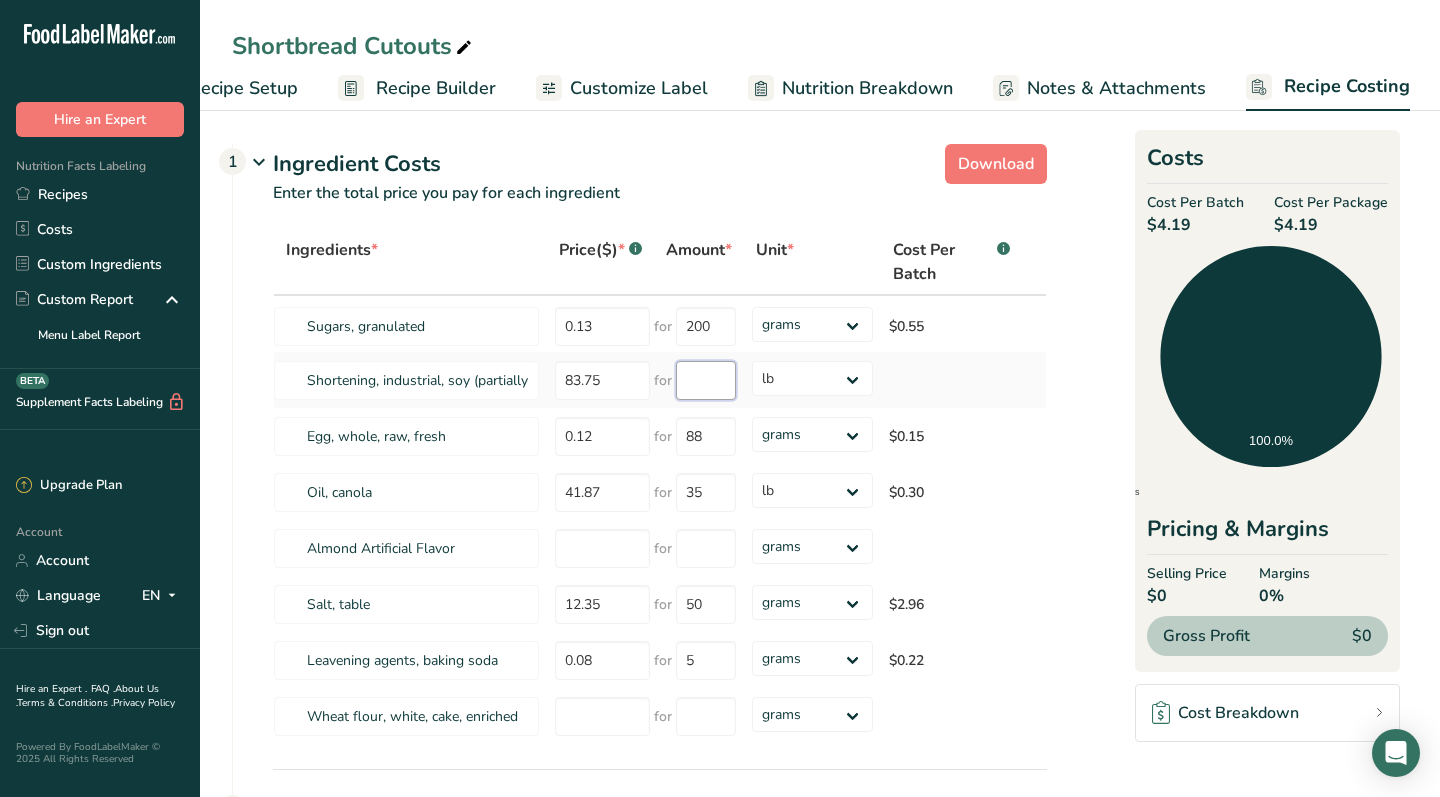 click at bounding box center [706, 380] 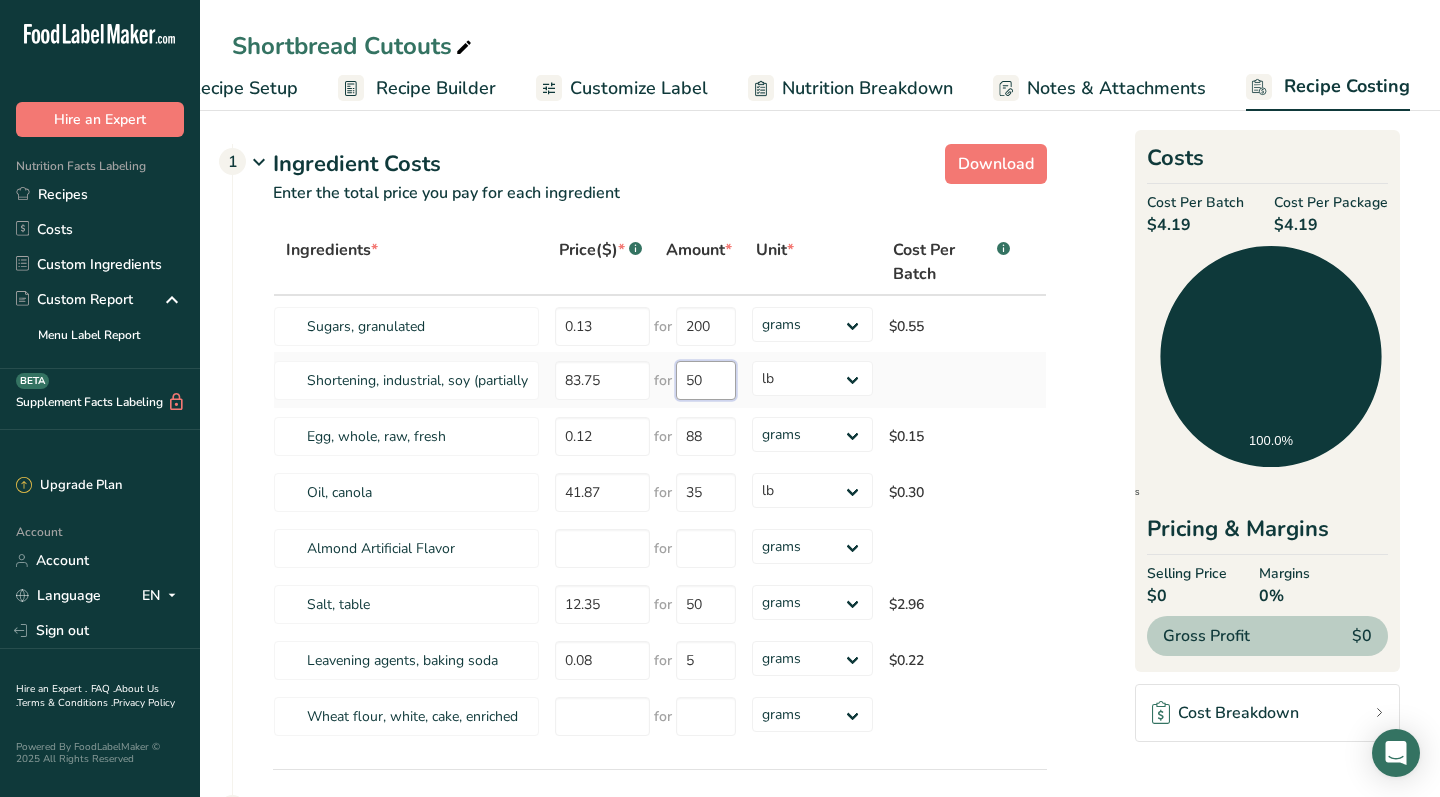 type on "50" 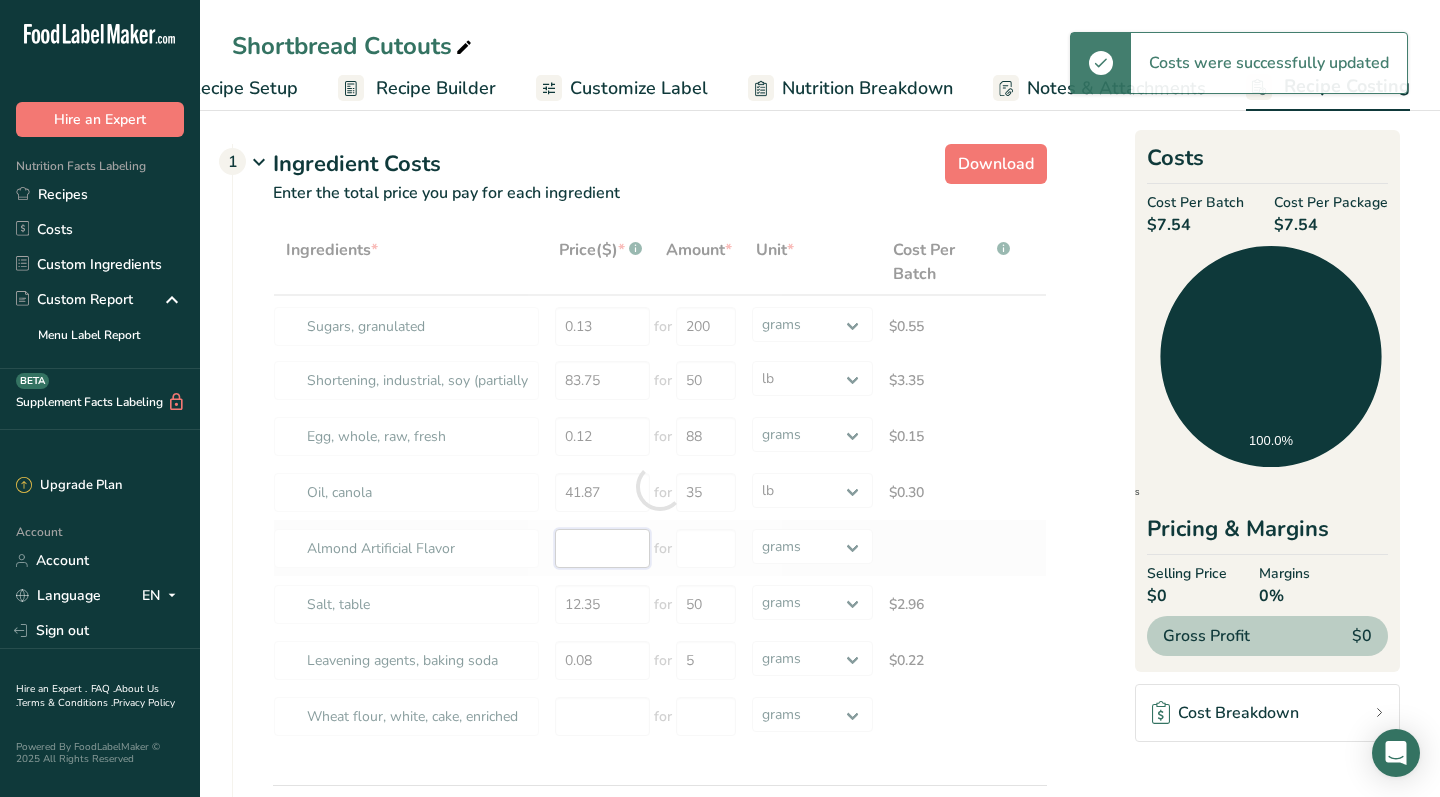 click on "Ingredients *
Price($) *   .a-a{fill:#347362;}.b-a{fill:#fff;}
Amount *
Unit *
Cost Per Batch
.a-a{fill:#347362;}.b-a{fill:#fff;}            Sugars, granulated   0.13
for
200
grams
kg
mg
mcg
lb
oz
$0.55
Shortening, industrial, soy (partially hydrogenated ) for baking and confections   83.75
for
50
grams
kg
mg
mcg
lb
oz
$3.35
Egg, whole, raw, fresh   0.12
for
88
grams
kg
mg
mcg
lb
oz
$0.15
Oil, canola   41.87   35       12.35" at bounding box center [660, 487] 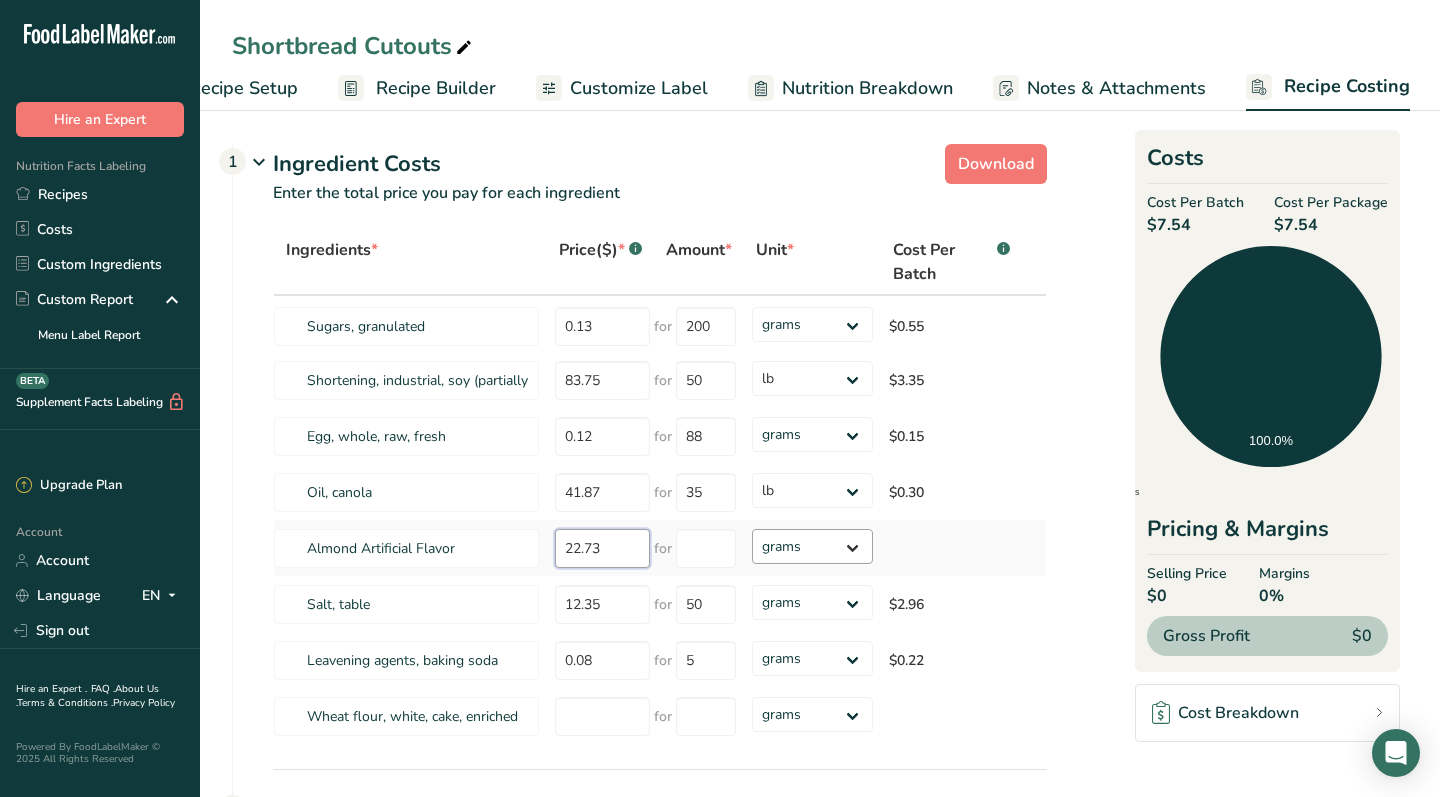 type on "22.73" 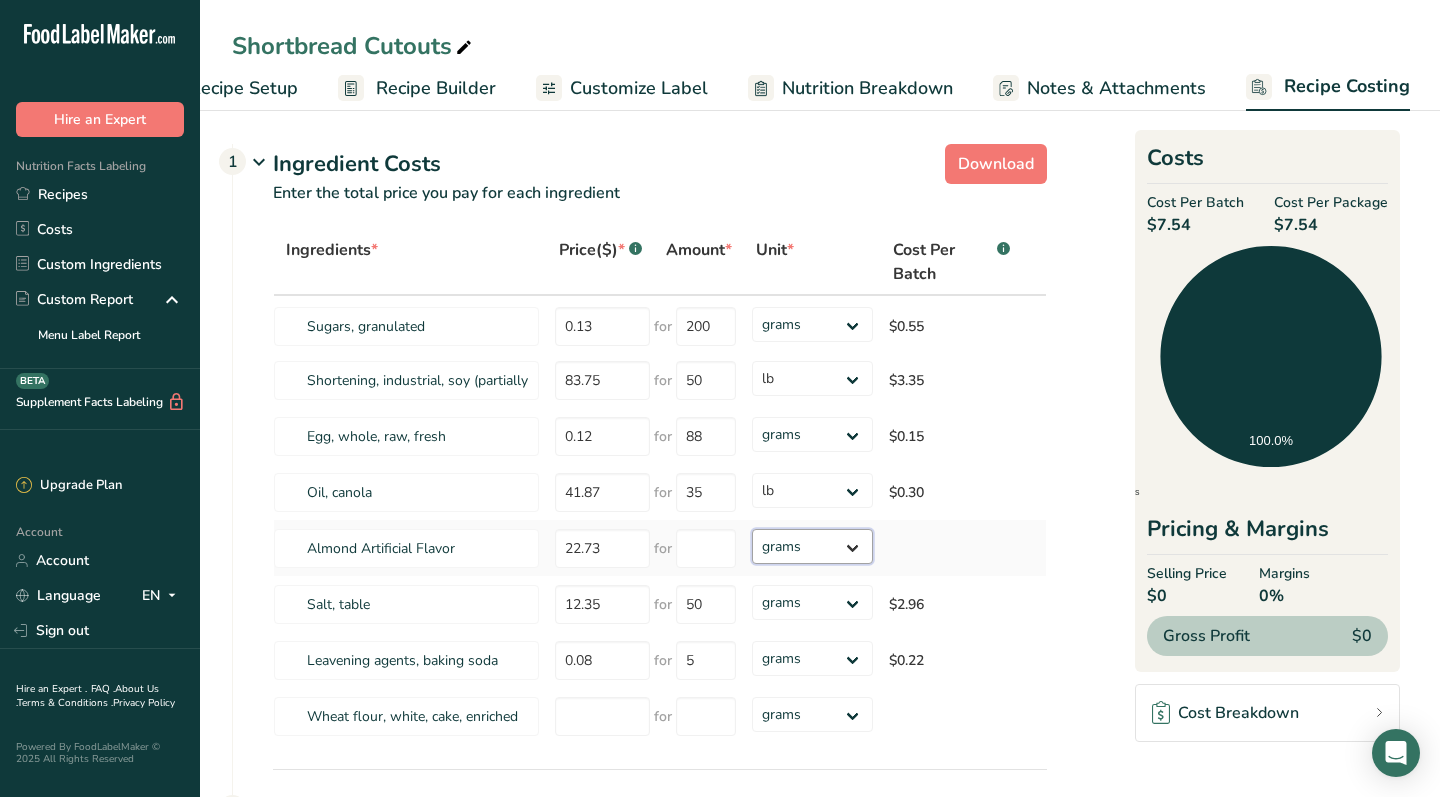 select on "12" 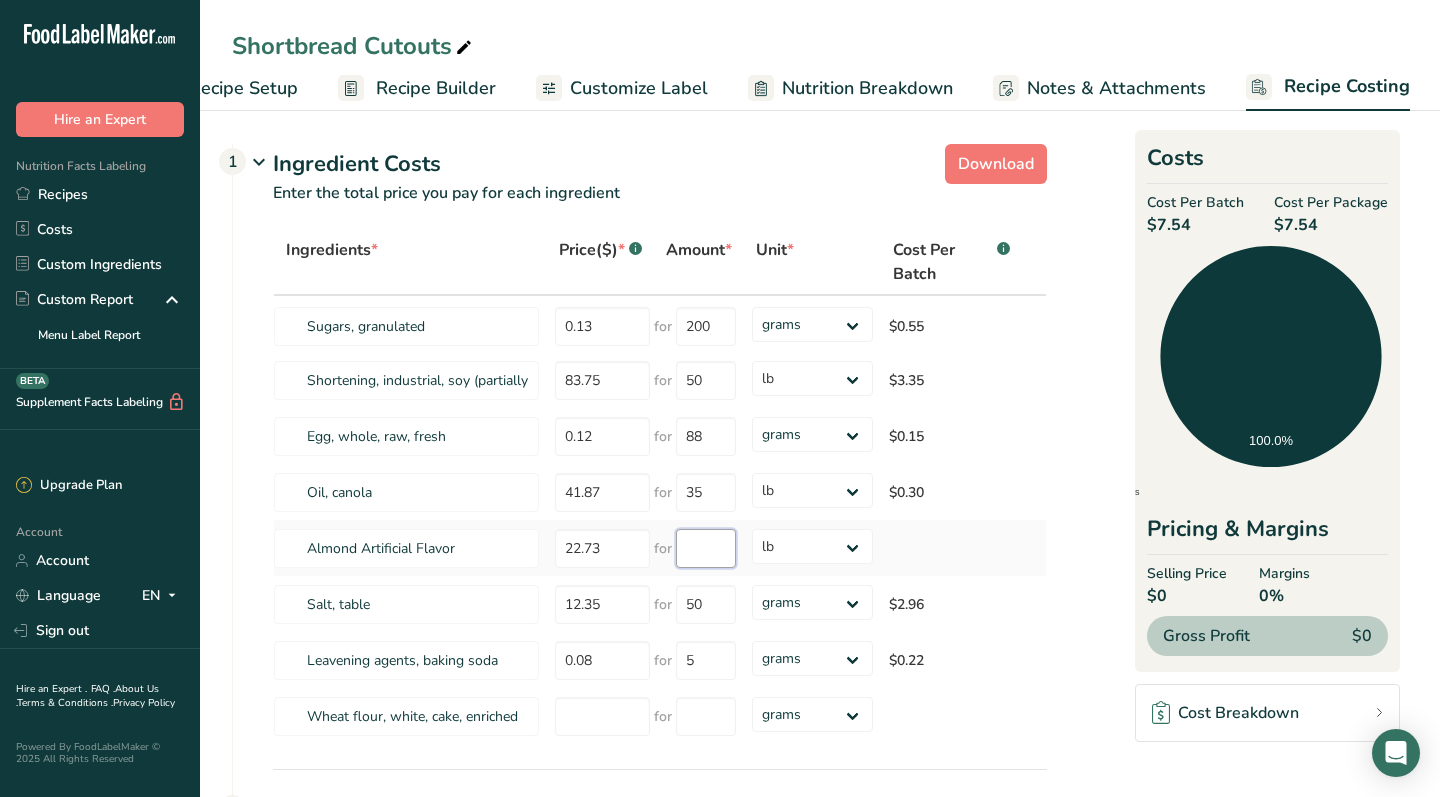 click at bounding box center (706, 548) 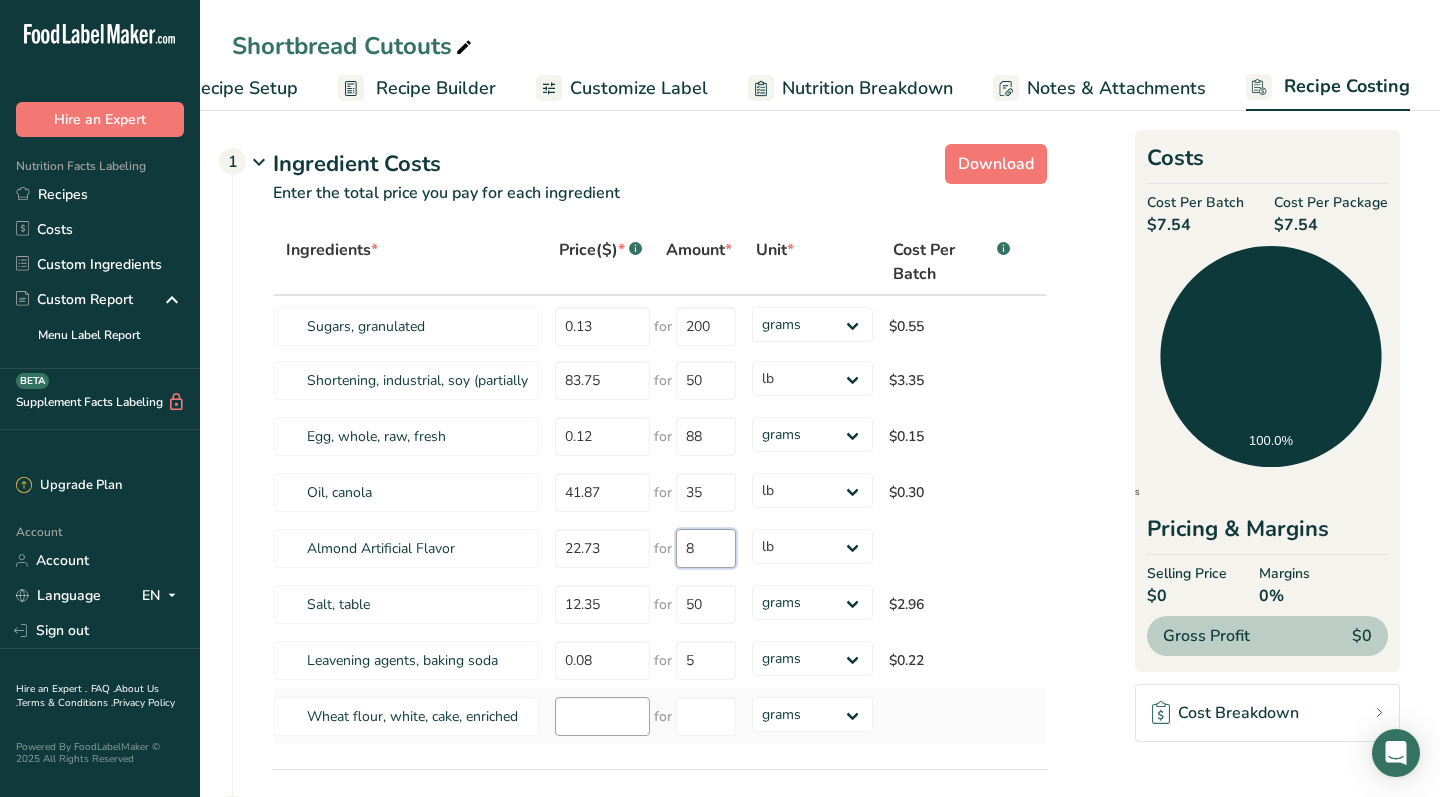 type on "8" 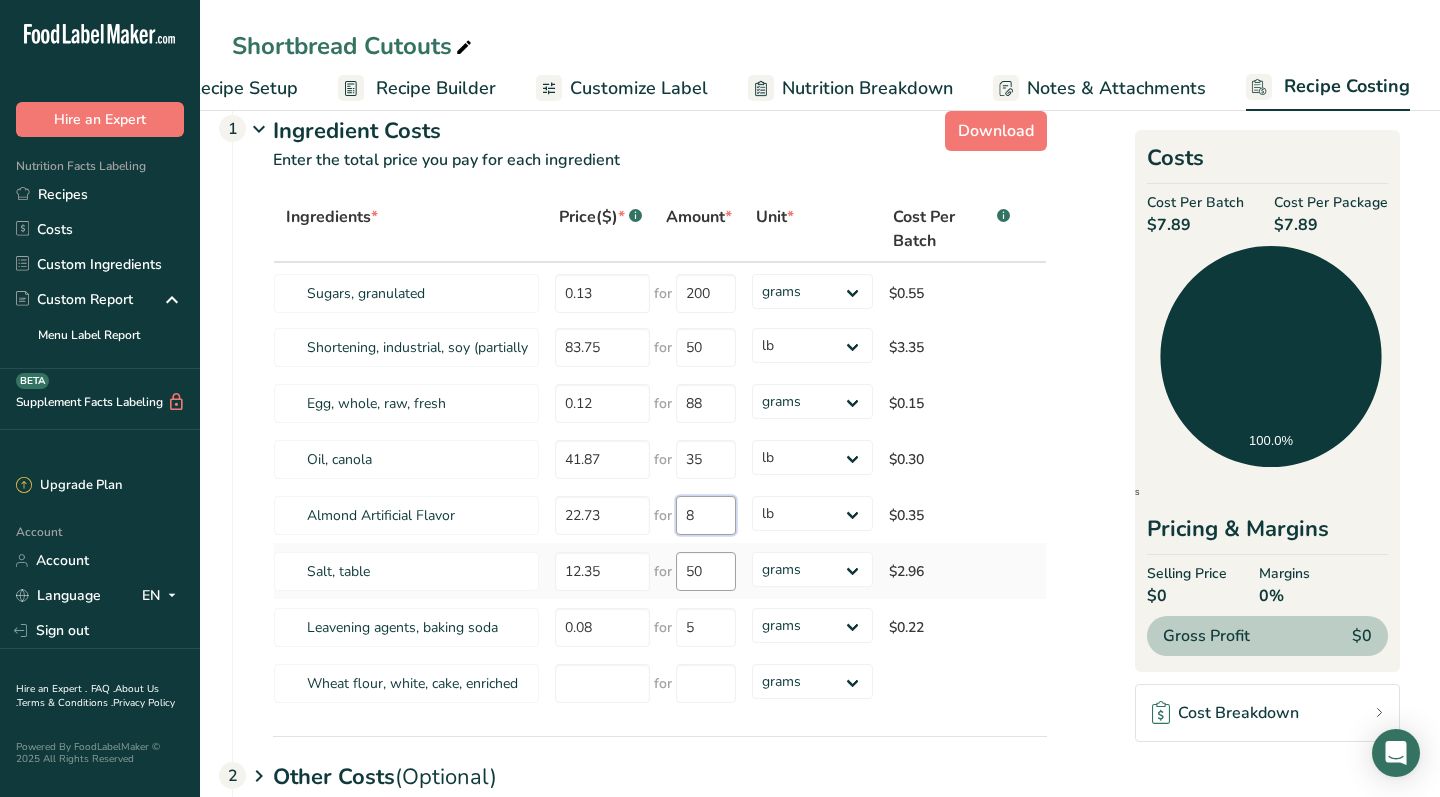 scroll, scrollTop: 40, scrollLeft: 0, axis: vertical 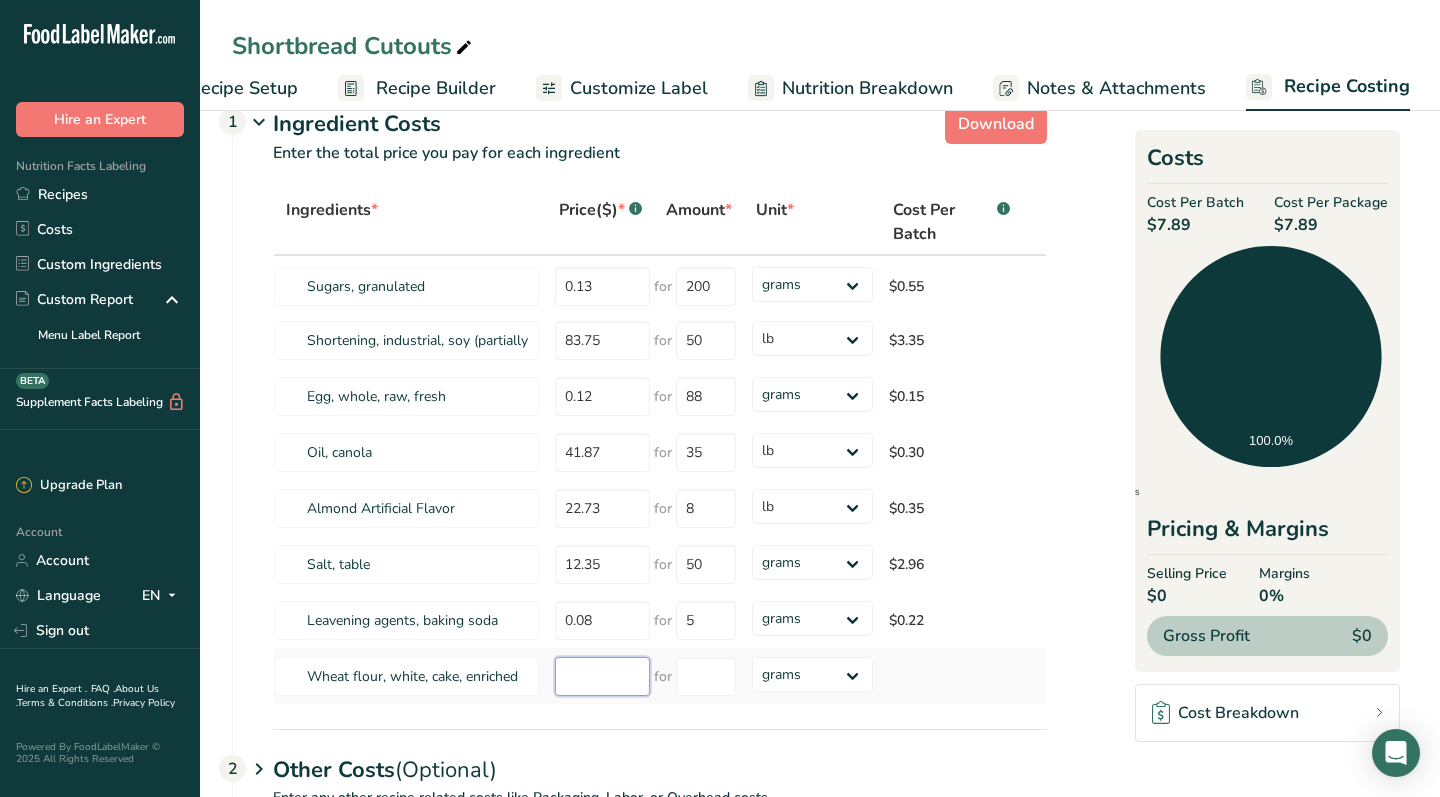 click at bounding box center [602, 676] 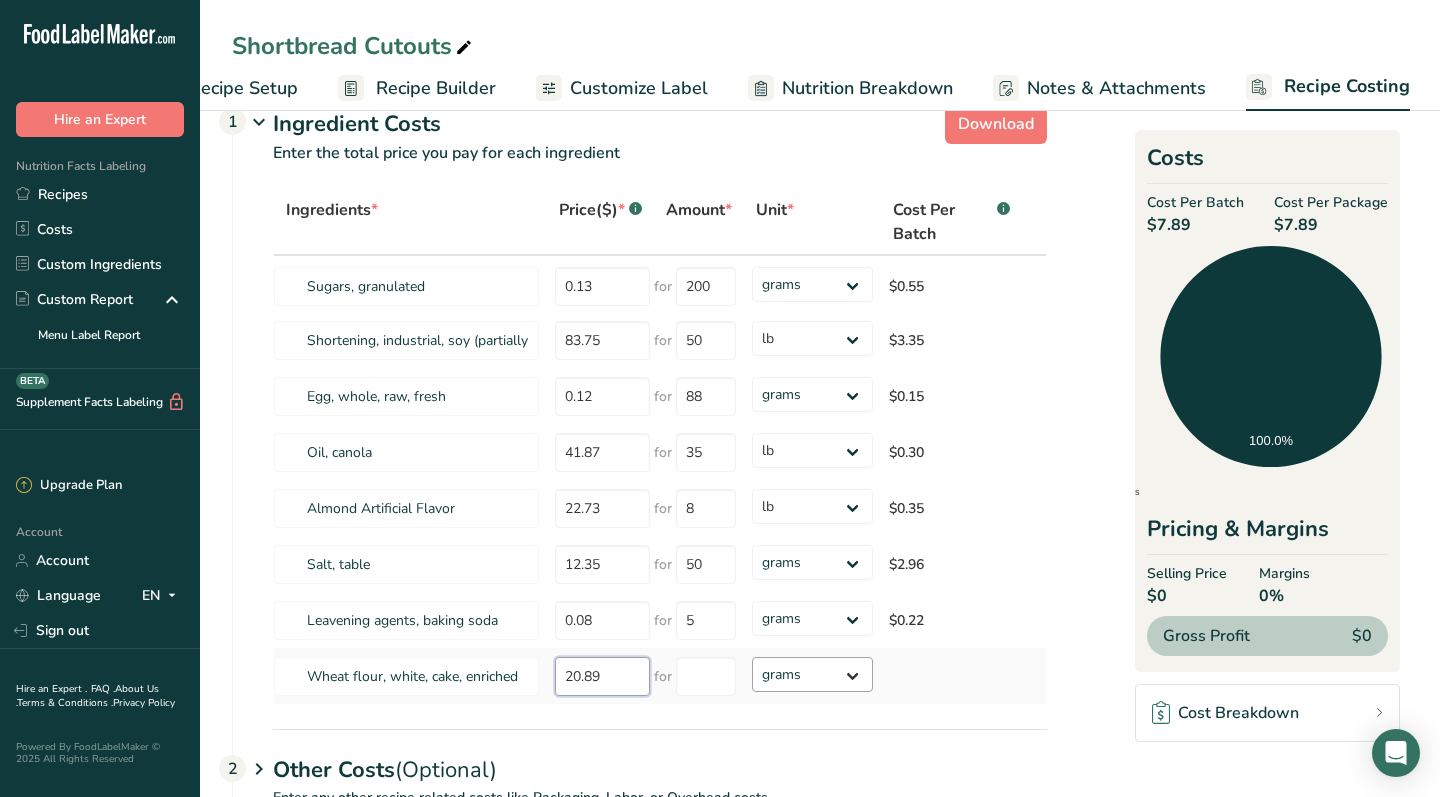 type on "20.89" 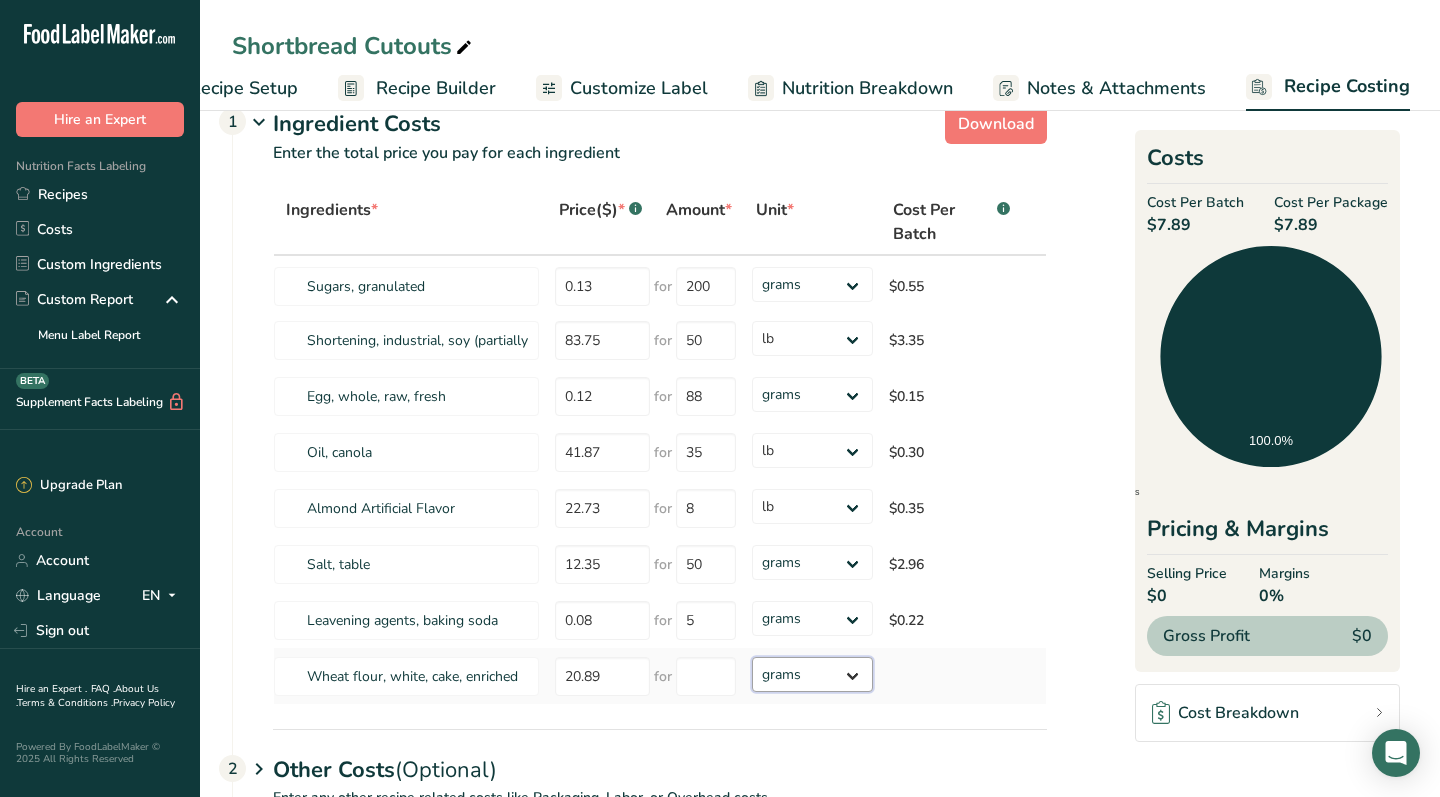 select on "12" 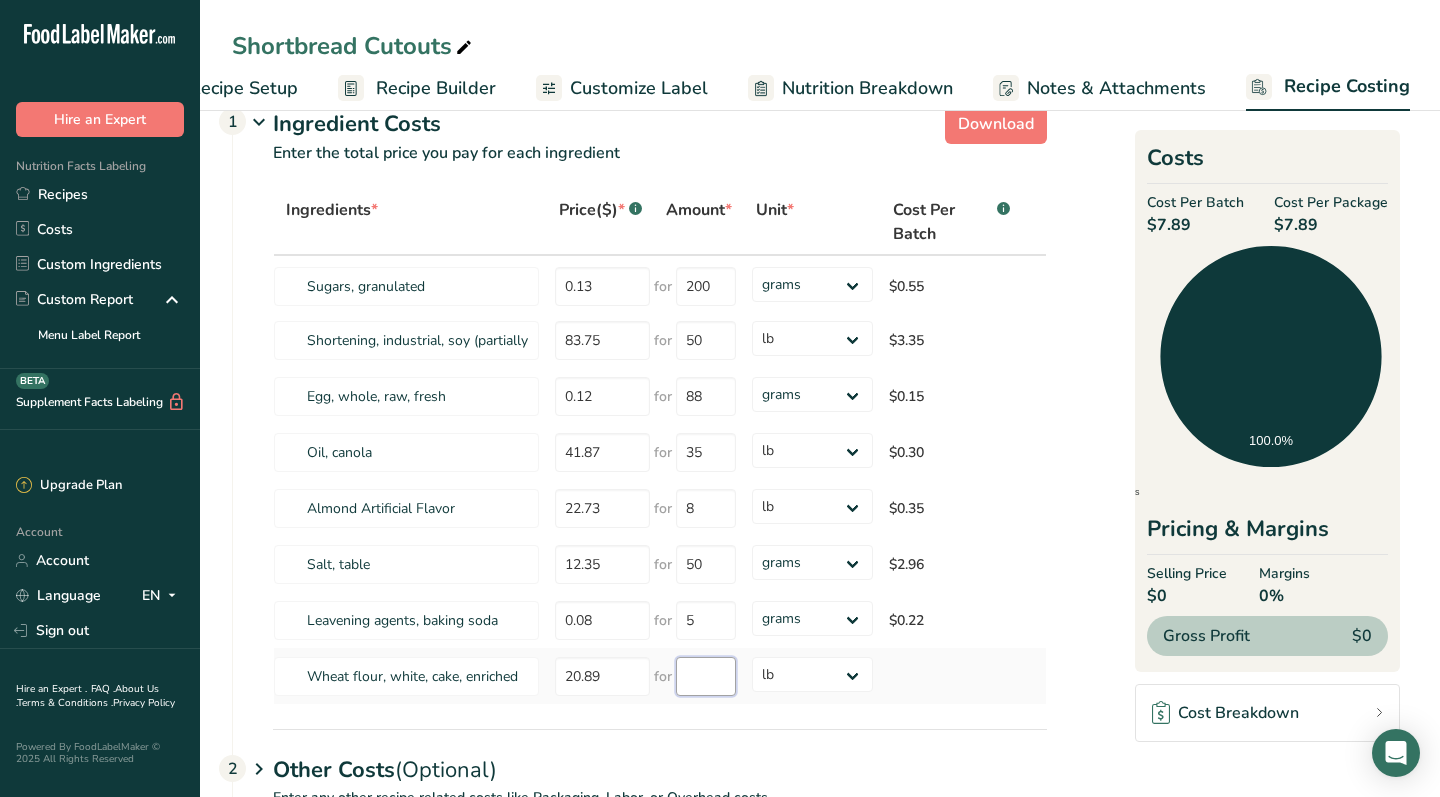 click at bounding box center [706, 676] 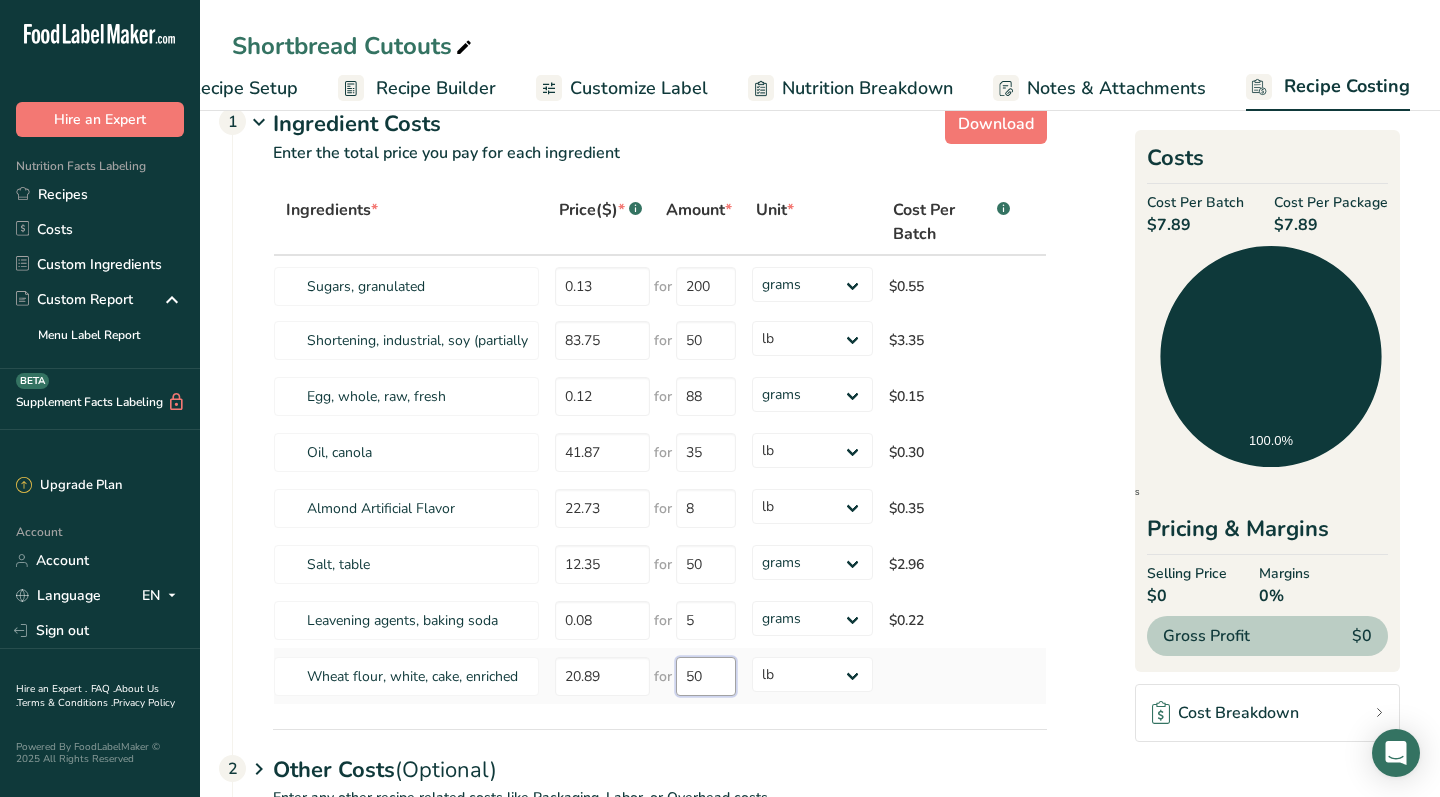 type on "50" 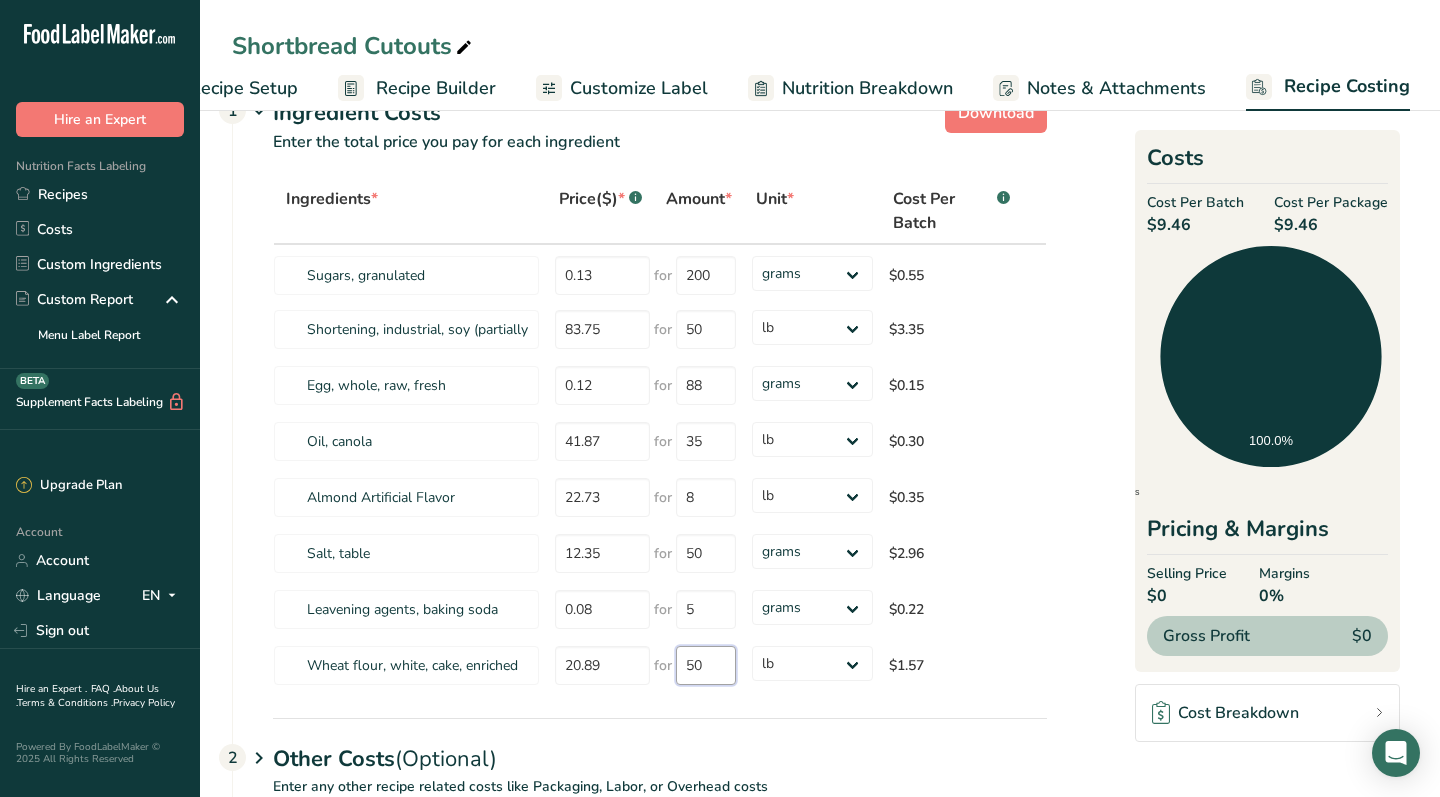 scroll, scrollTop: 58, scrollLeft: 0, axis: vertical 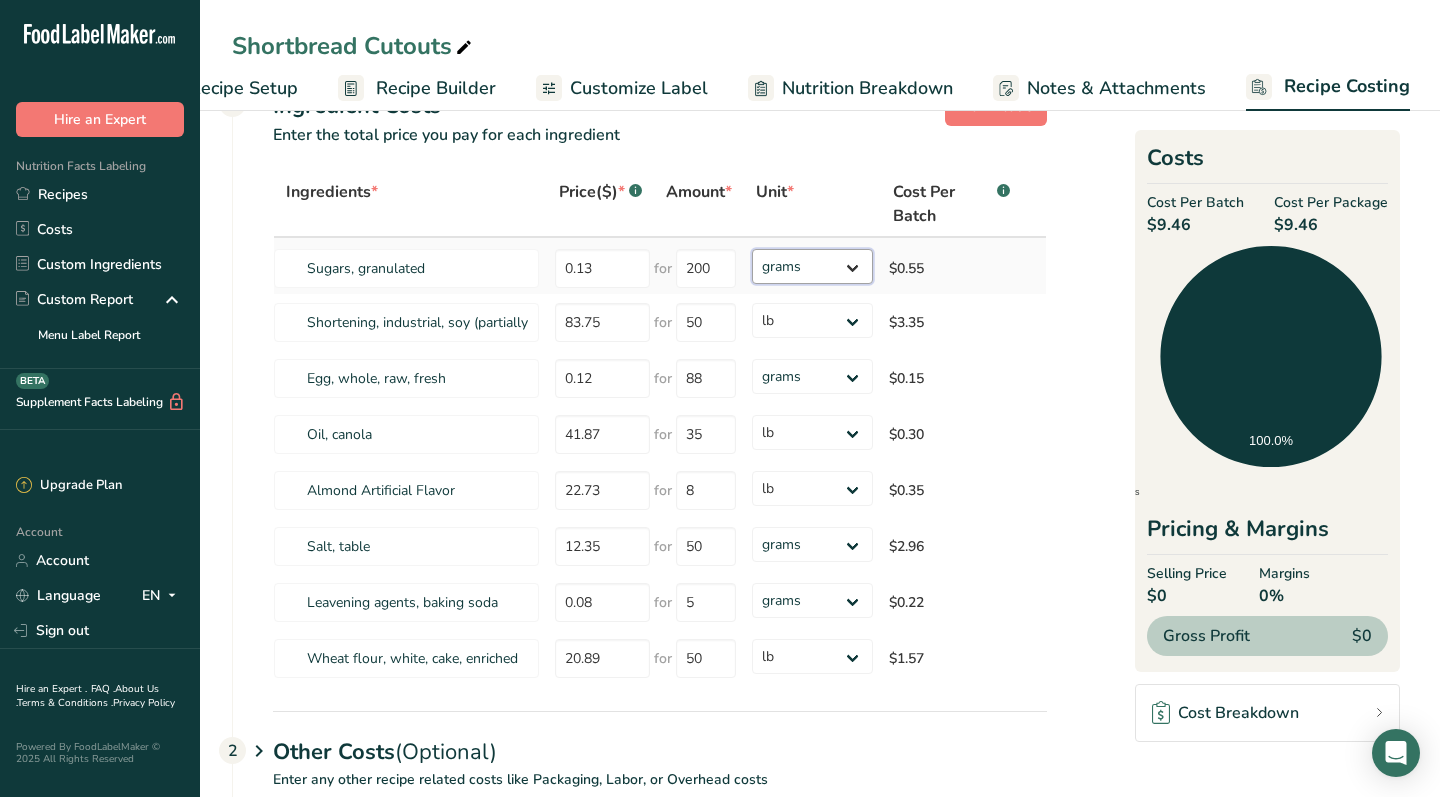 select on "12" 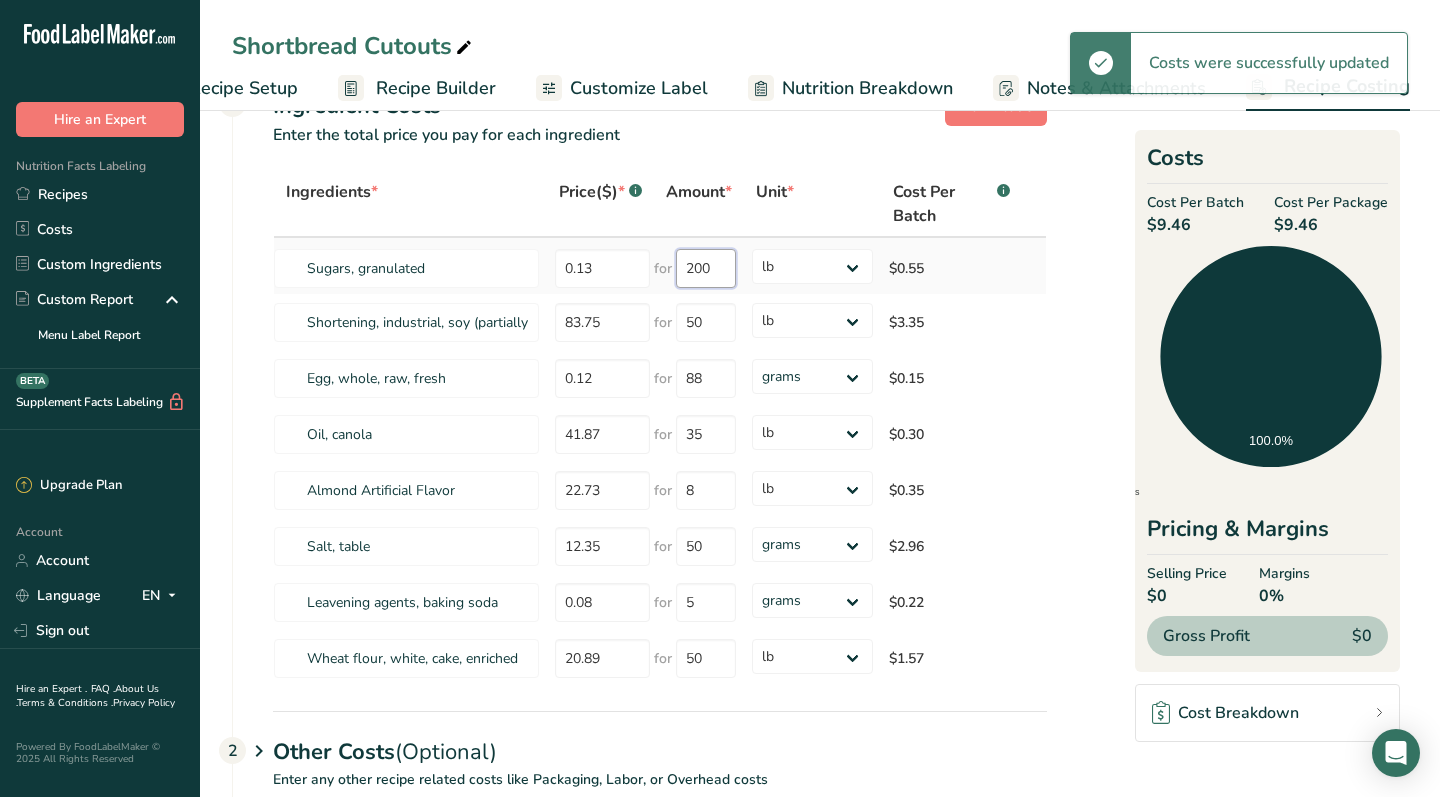 click on "200" at bounding box center (706, 268) 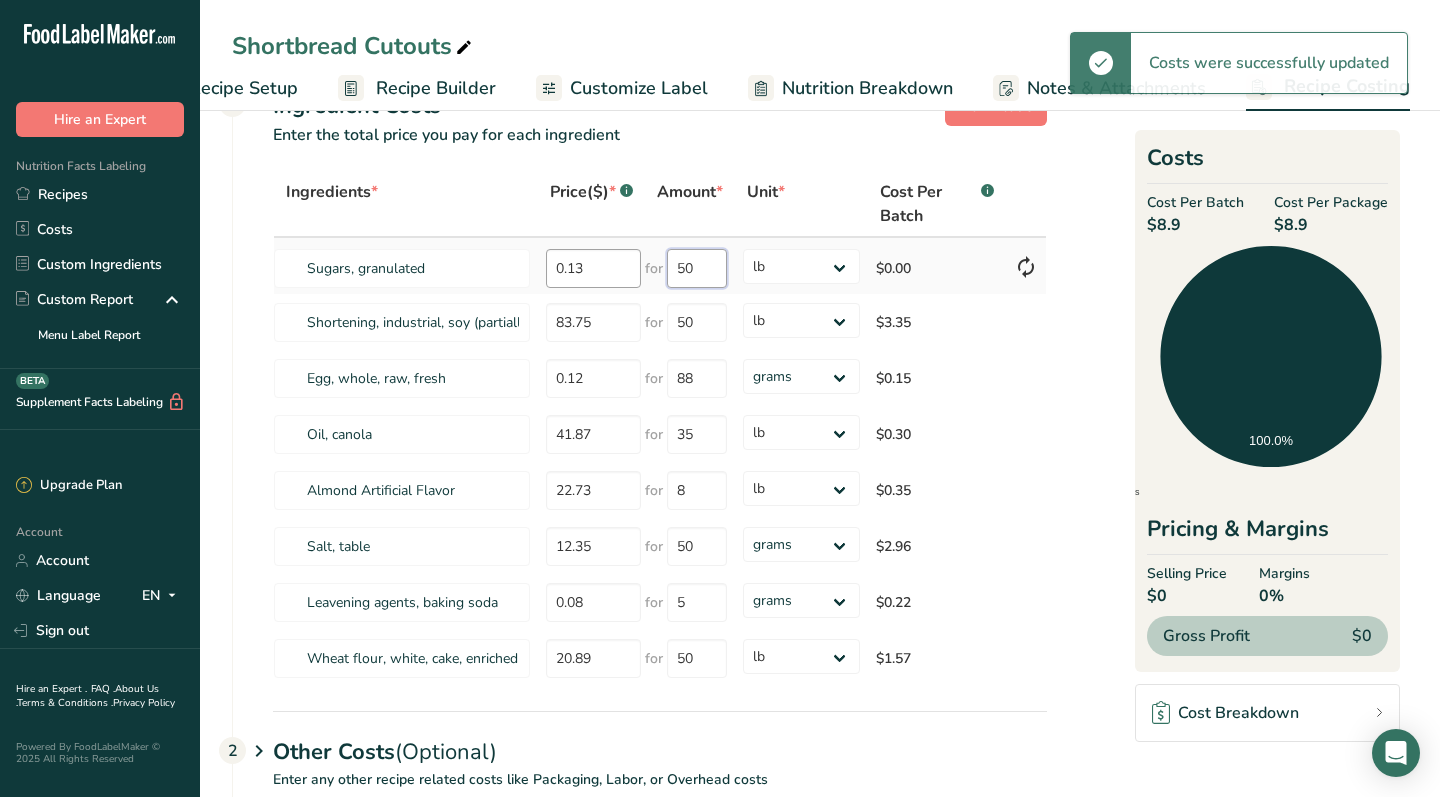 type on "50" 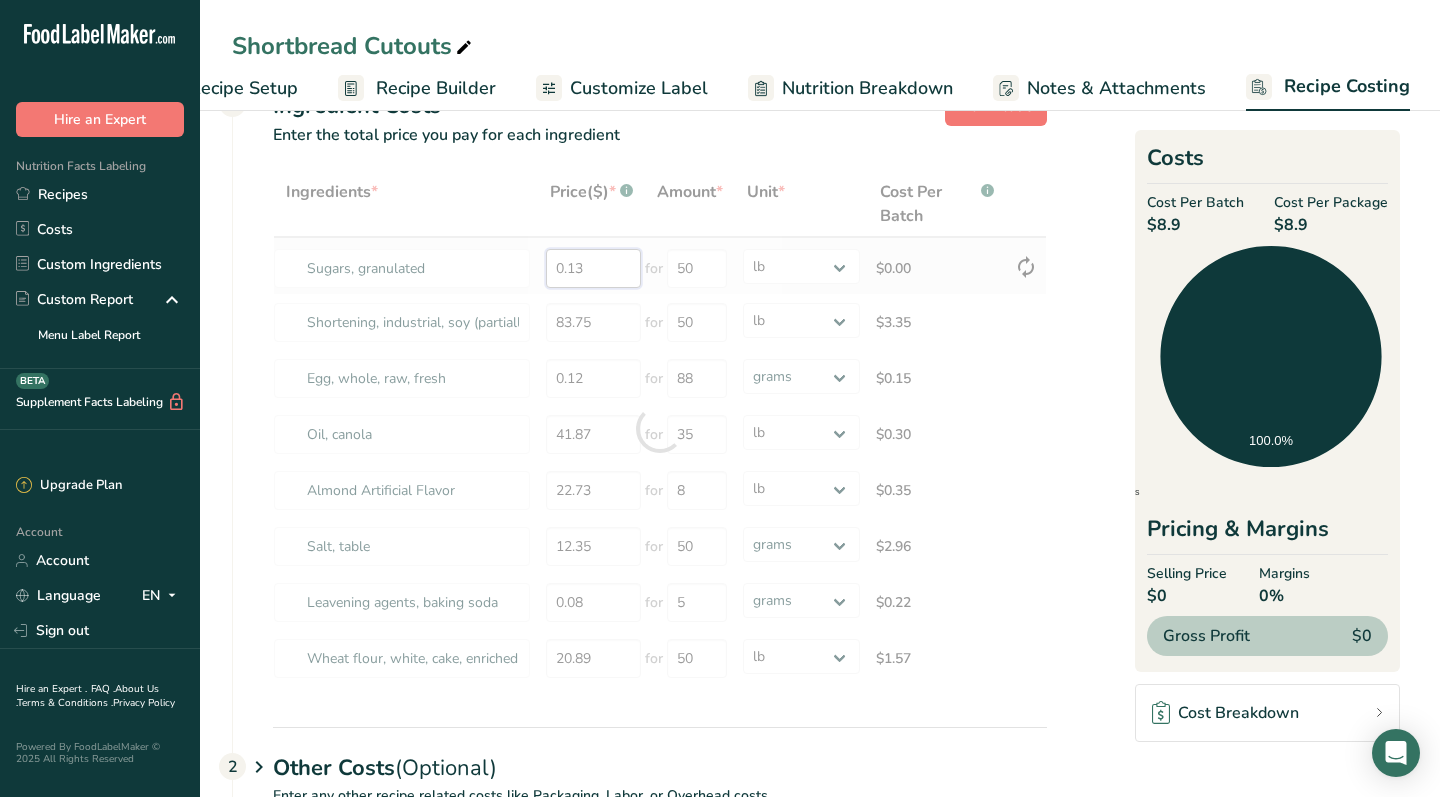 click on "Ingredients *
Price($) *   .a-a{fill:#347362;}.b-a{fill:#fff;}
Amount *
Unit *
Cost Per Batch
.a-a{fill:#347362;}.b-a{fill:#fff;}            Sugars, granulated   0.13
for
50
grams
kg
mg
mcg
lb
oz
$0.00
Shortening, industrial, soy (partially hydrogenated ) for baking and confections   83.75
for
50
grams
kg
mg
mcg
lb
oz
$3.35
Egg, whole, raw, fresh   0.12
for
88
grams
kg
mg
mcg
lb
oz
$0.15
Oil, canola   41.87   35   22.73   8" at bounding box center [660, 429] 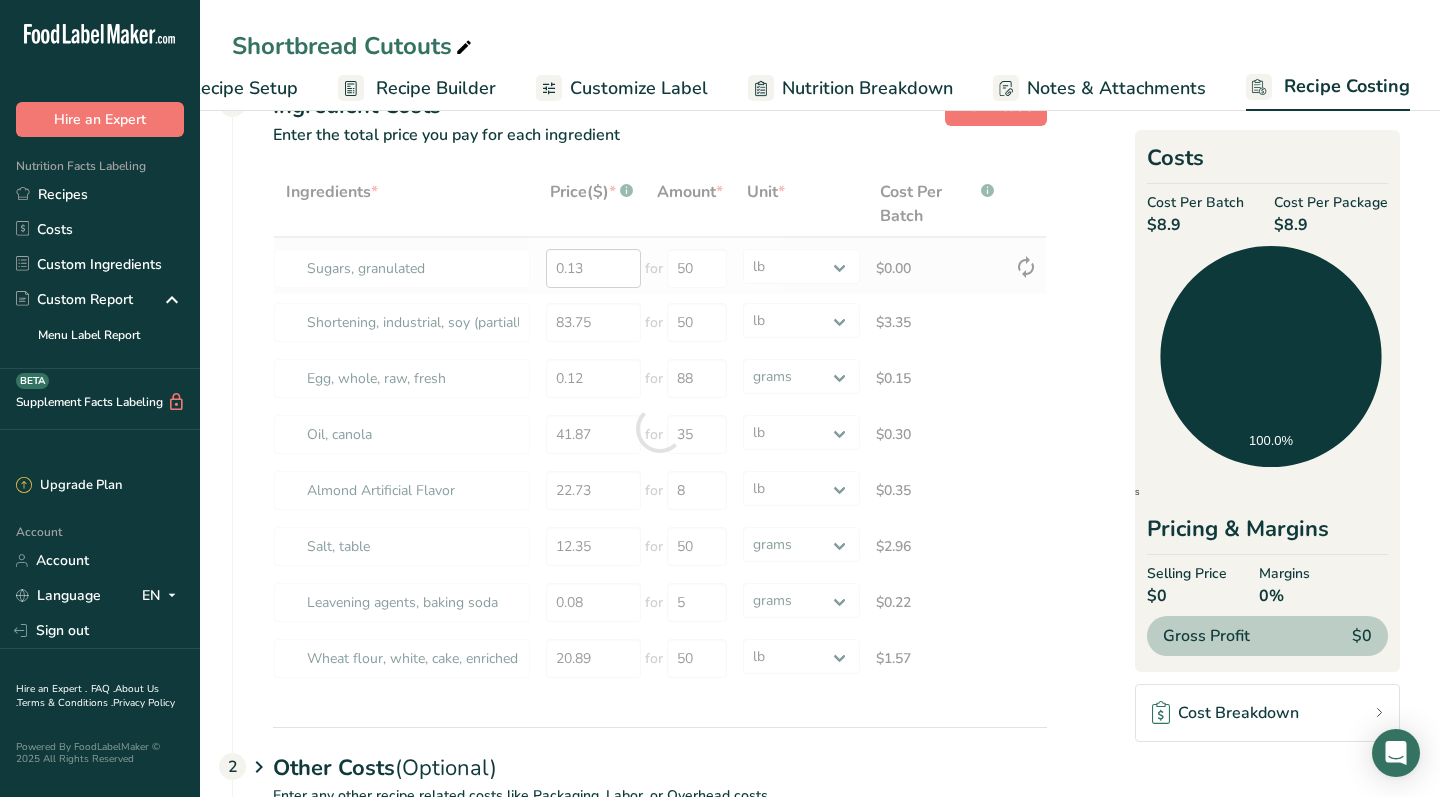 click at bounding box center (660, 429) 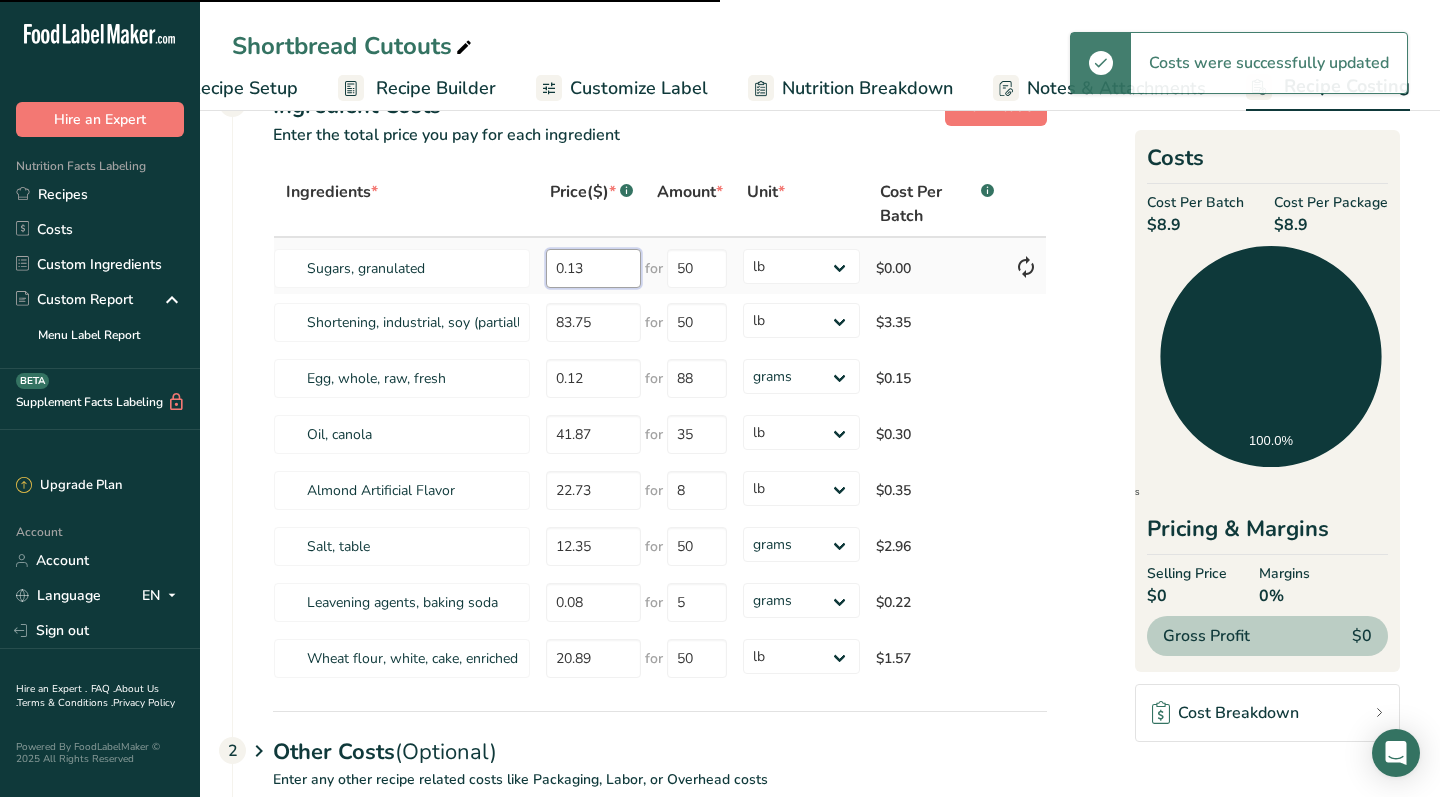 click on "0.13" at bounding box center (593, 268) 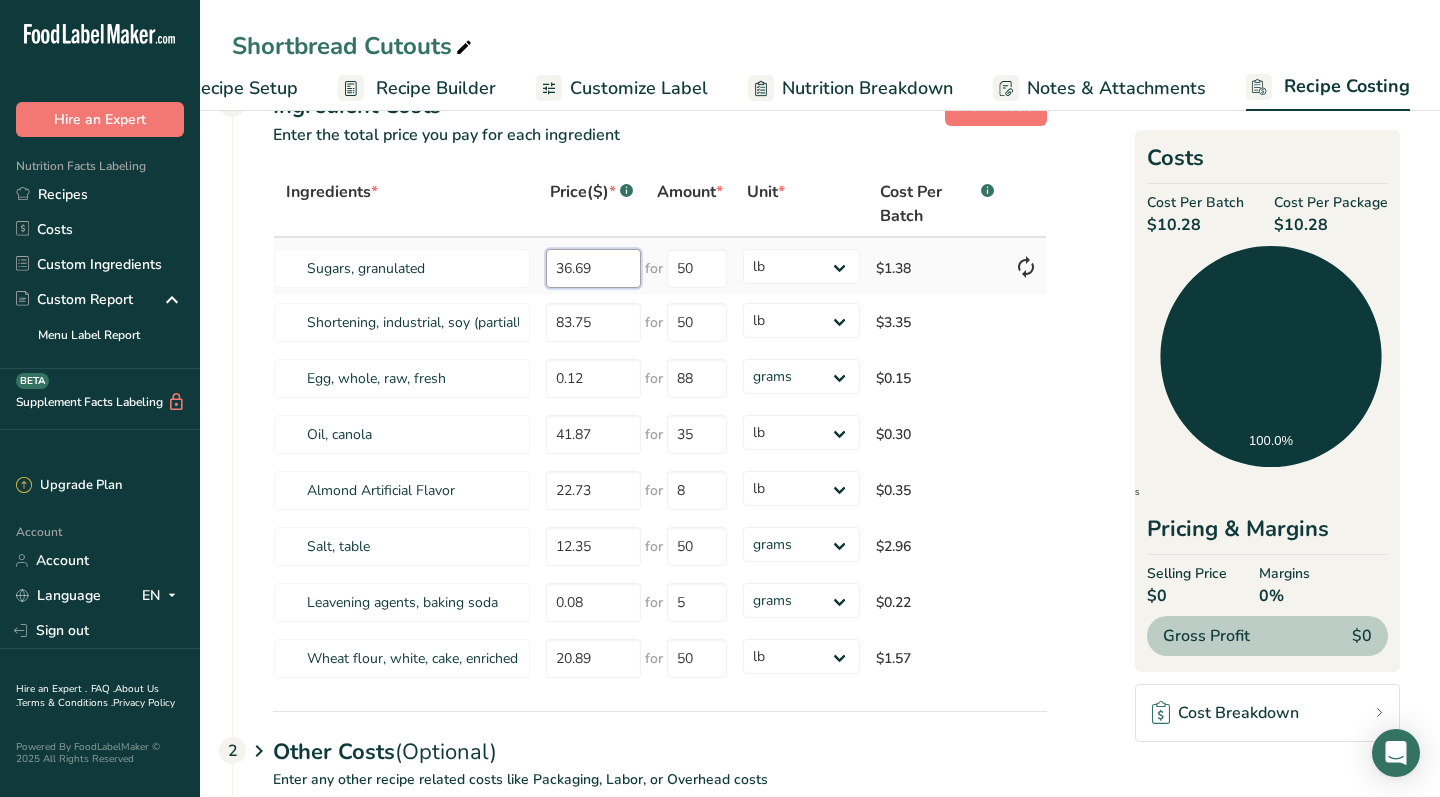 click on "36.69" at bounding box center (593, 268) 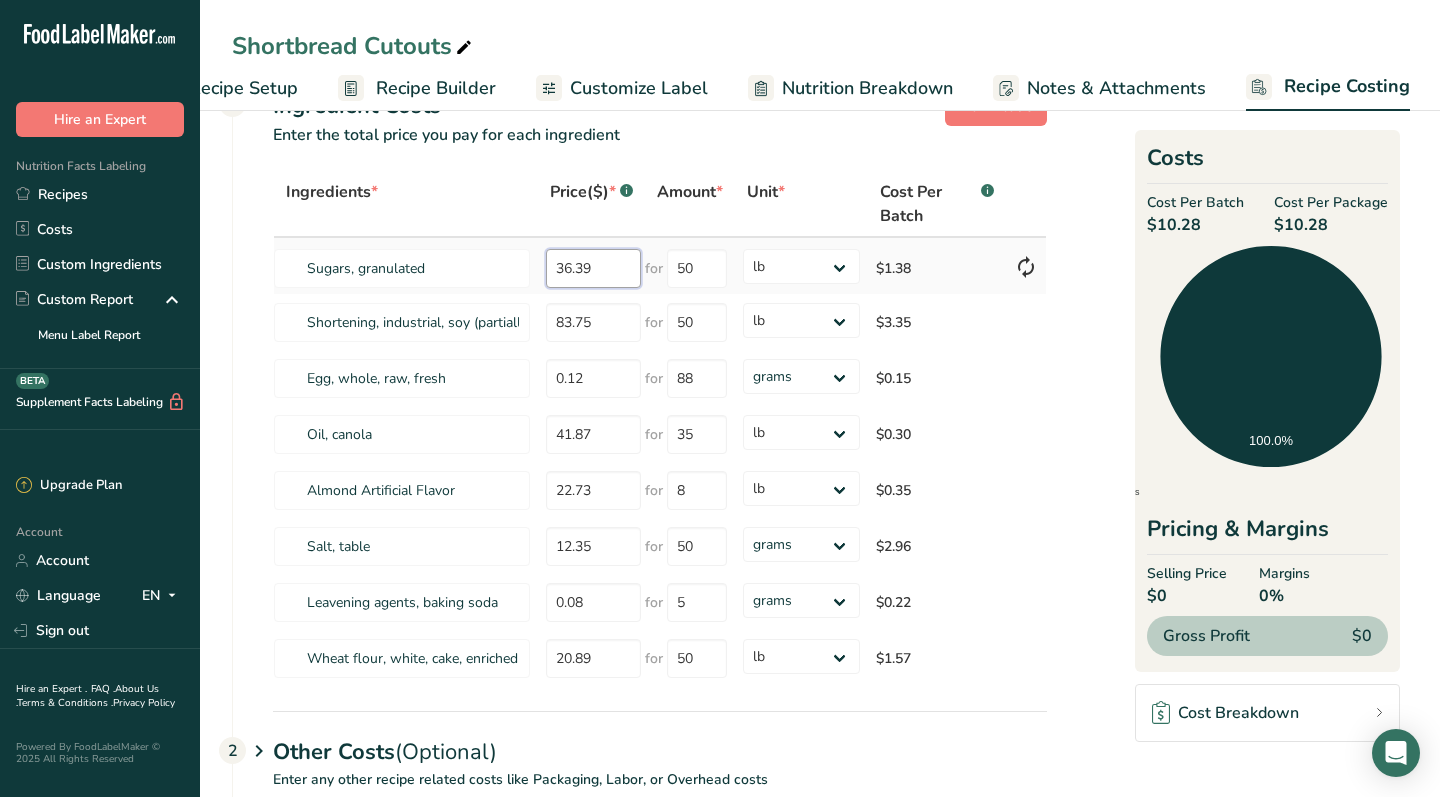 type on "36.39" 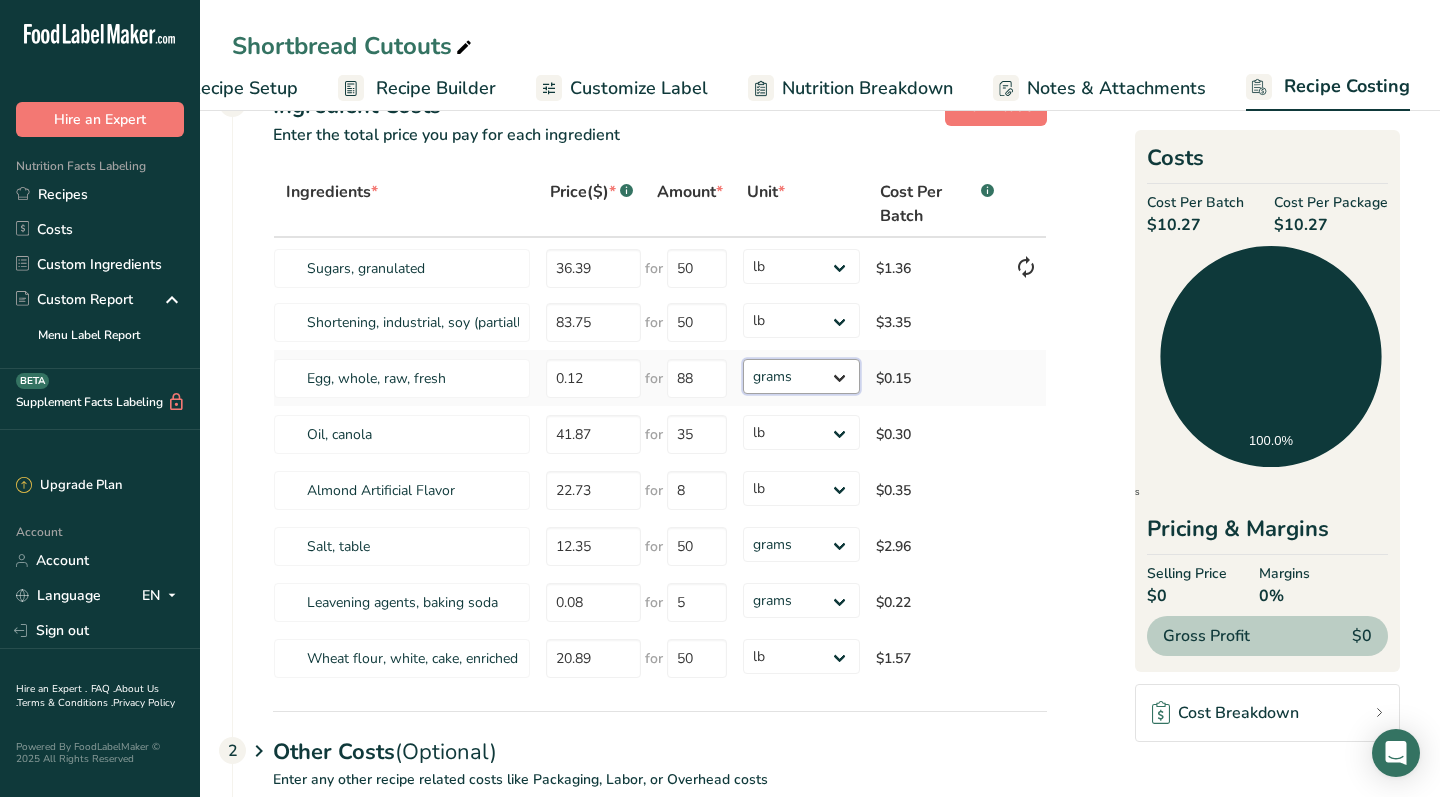 select on "12" 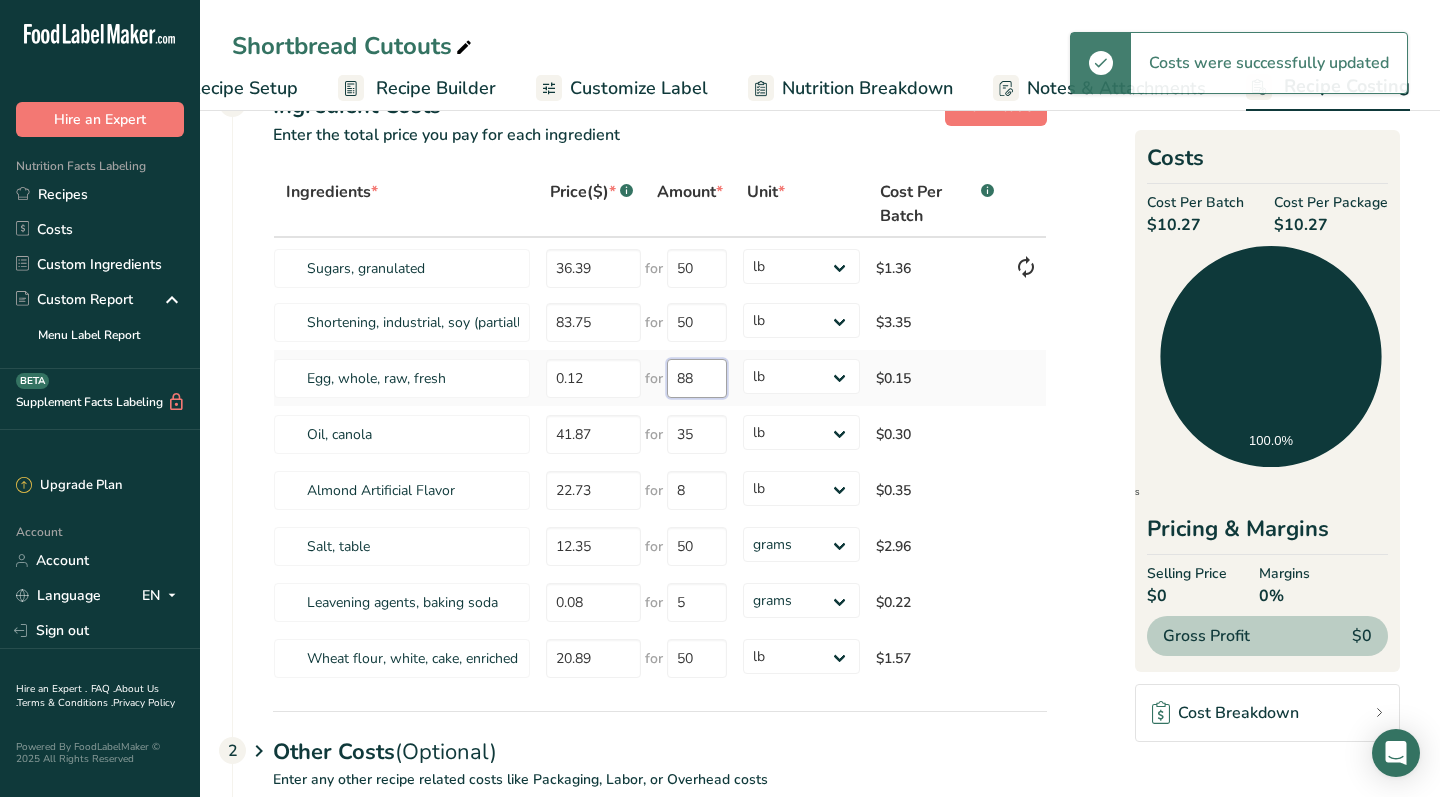 click on "88" at bounding box center (697, 378) 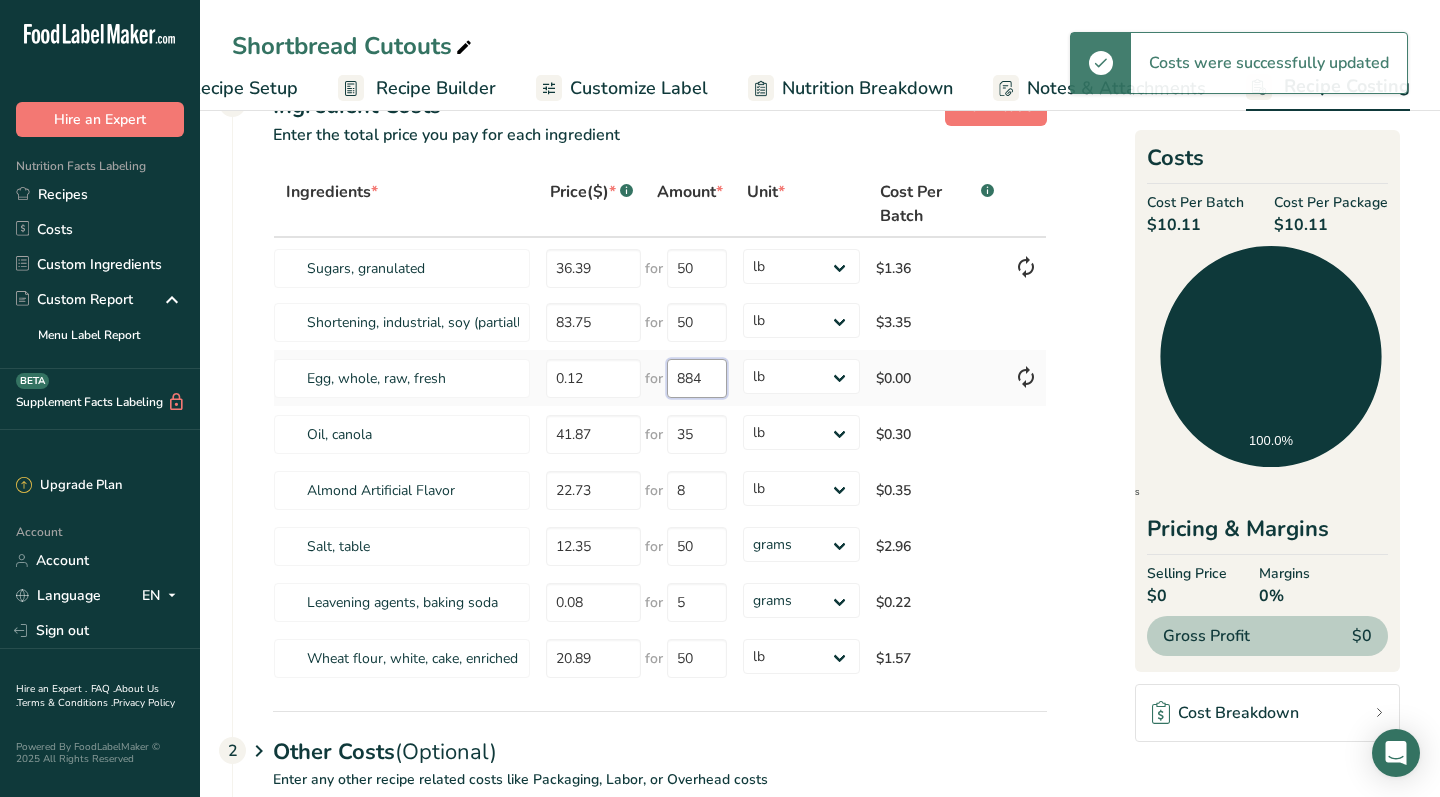 click on "884" at bounding box center (697, 378) 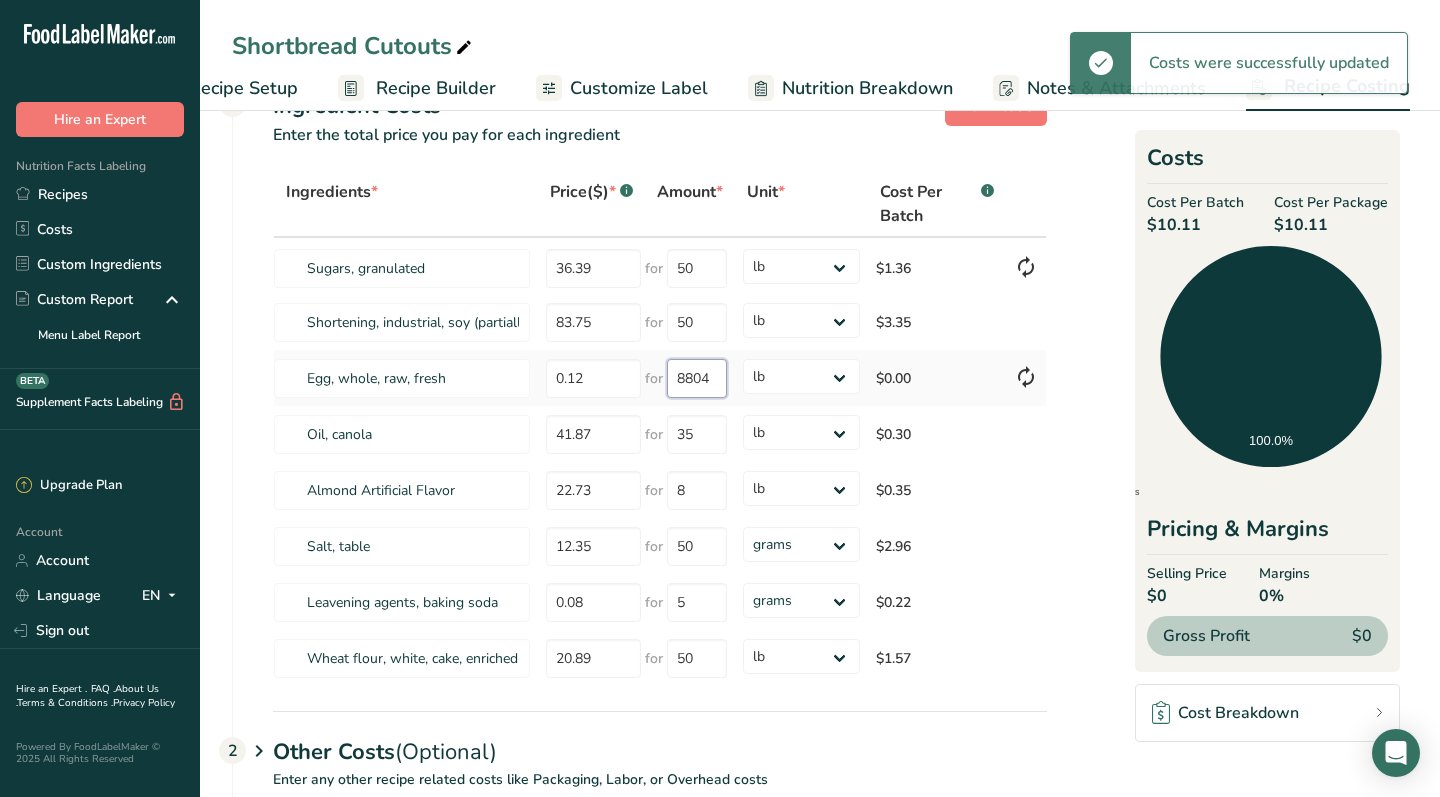 click on "8804" at bounding box center (697, 378) 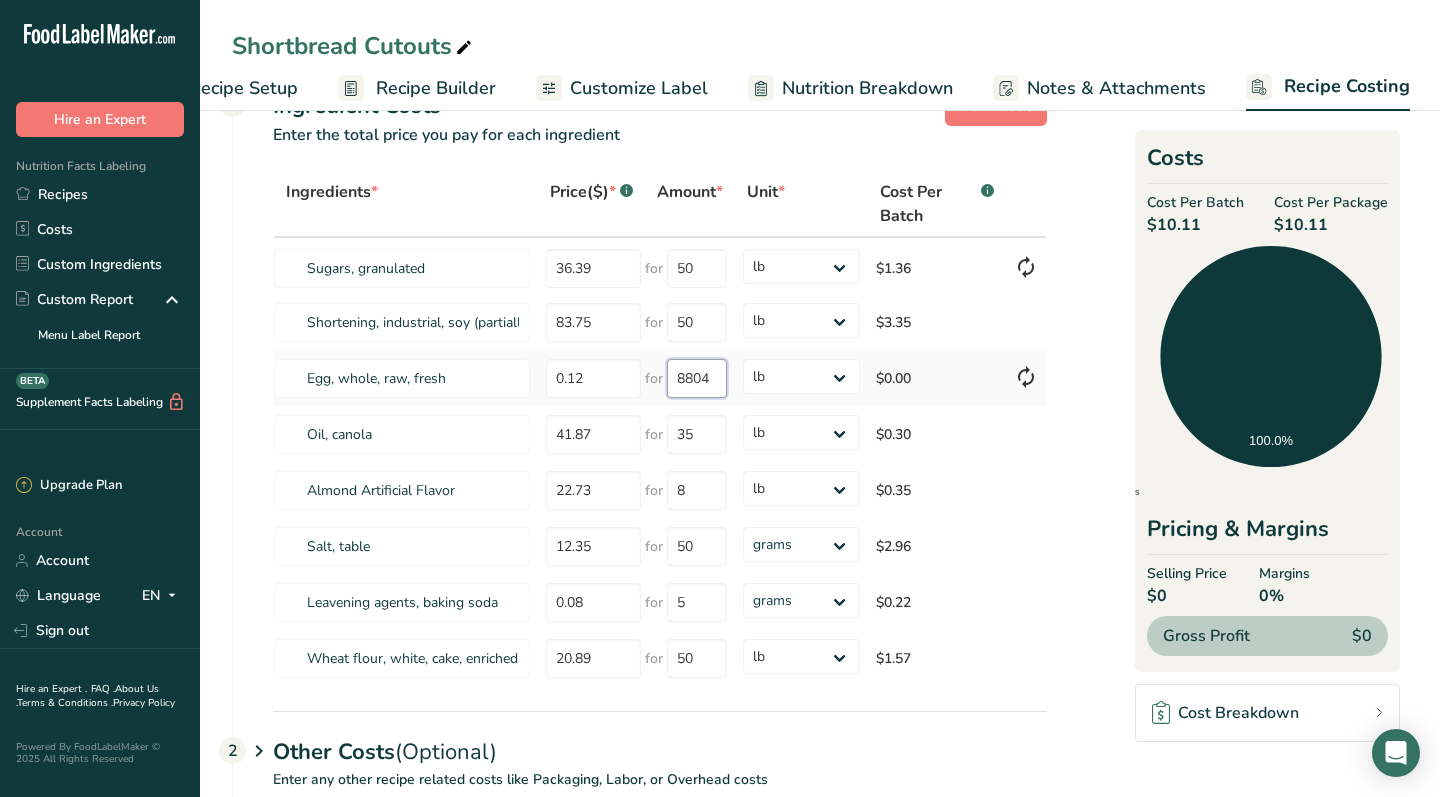 click on "8804" at bounding box center (697, 378) 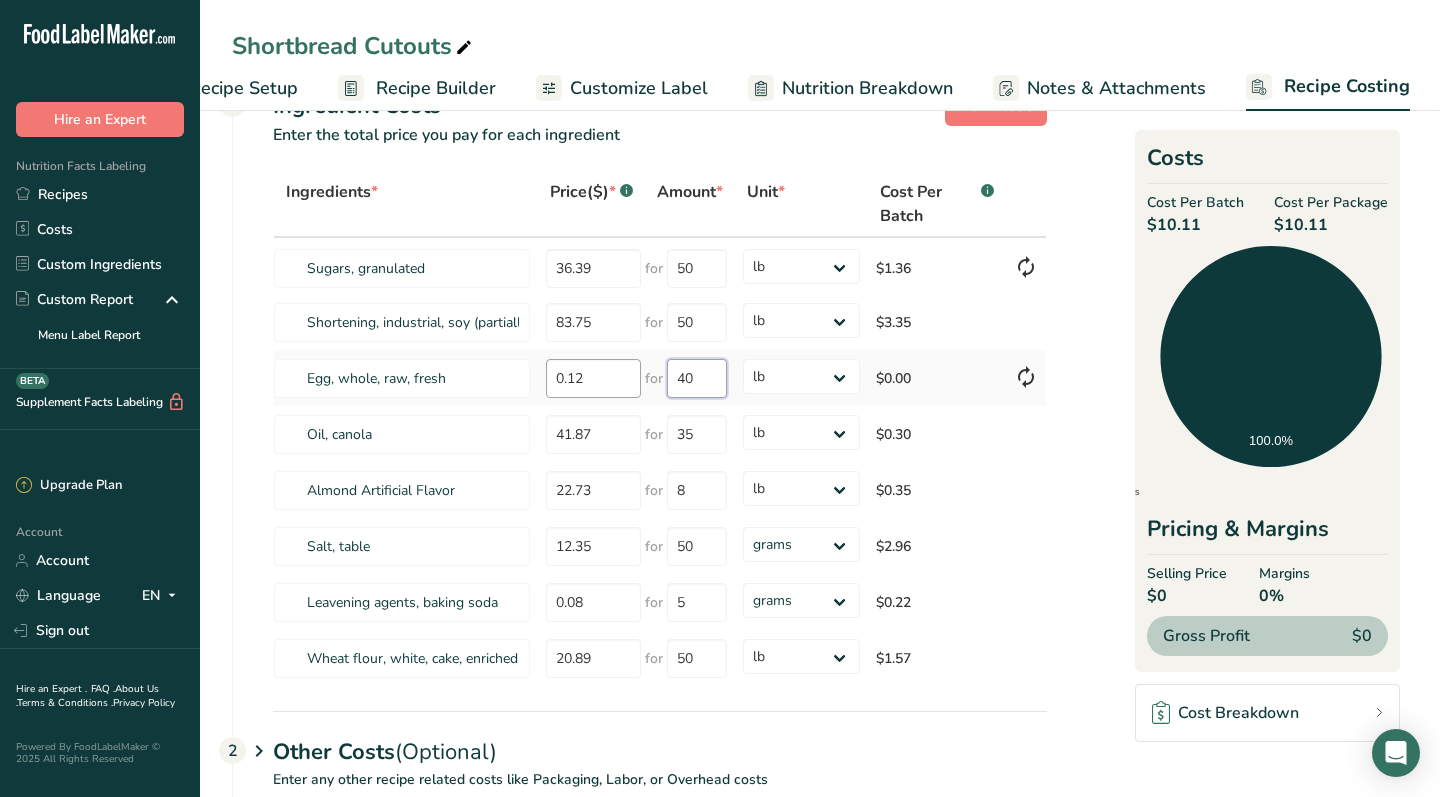 type on "40" 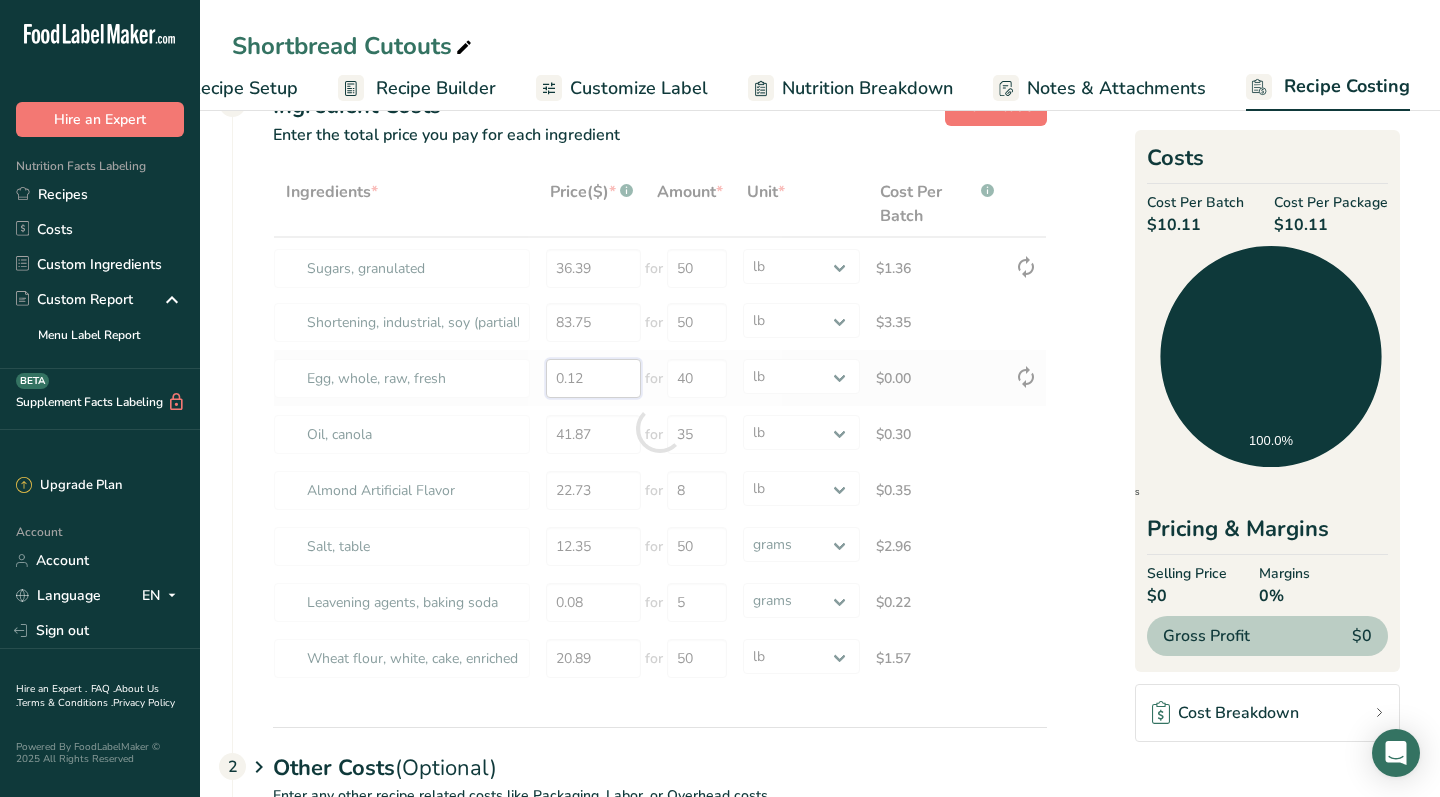click on "Ingredients *
Price($) *   .a-a{fill:#347362;}.b-a{fill:#fff;}
Amount *
Unit *
Cost Per Batch
.a-a{fill:#347362;}.b-a{fill:#fff;}            Sugars, granulated   36.39
for
50
grams
kg
mg
mcg
lb
oz
$1.36
Shortening, industrial, soy (partially hydrogenated ) for baking and confections   83.75
for
50
grams
kg
mg
mcg
lb
oz
$3.35
Egg, whole, raw, fresh   0.12
for
40
grams
kg
mg
mcg
lb
oz
$0.00
Oil, canola   41.87   35   22.73" at bounding box center (660, 429) 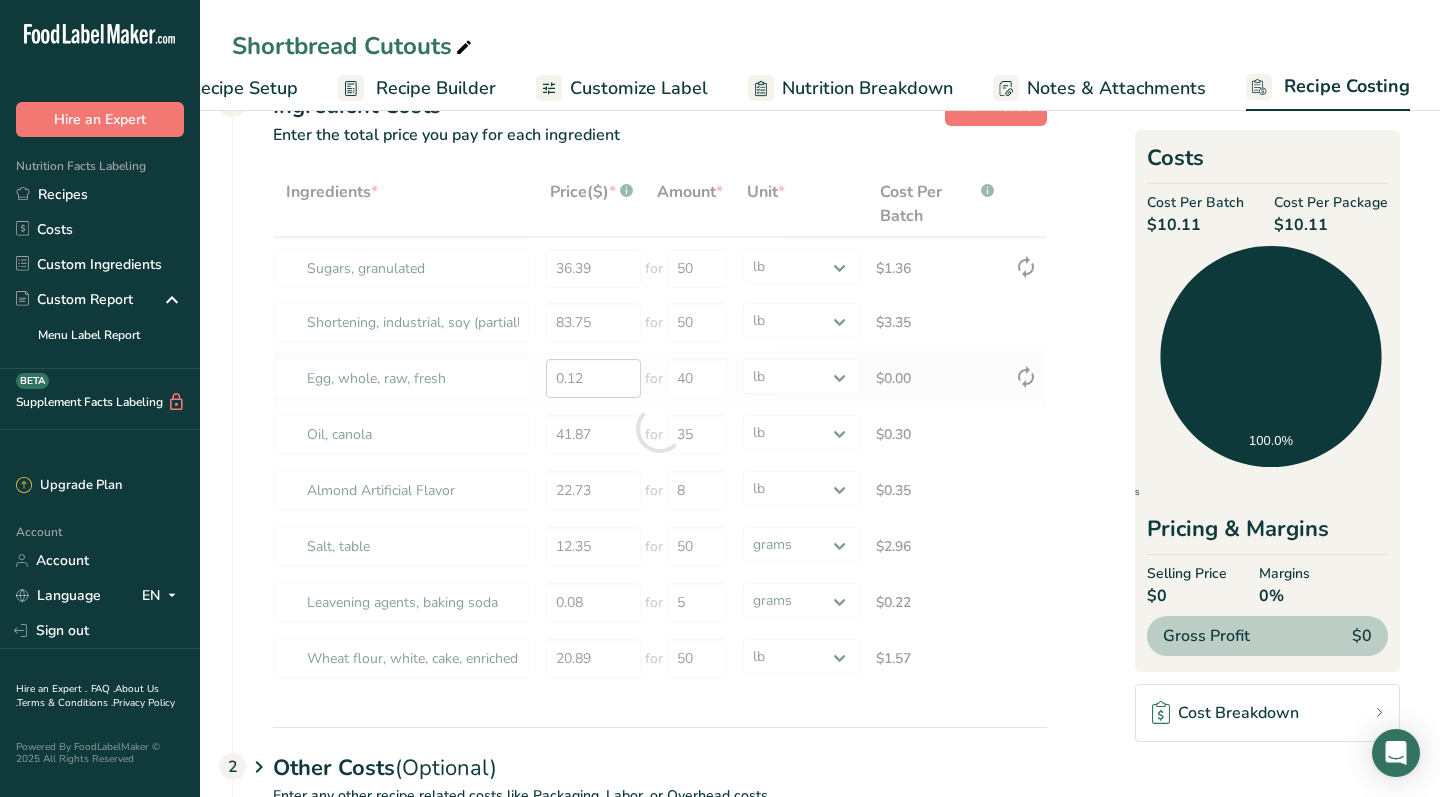 click at bounding box center [660, 429] 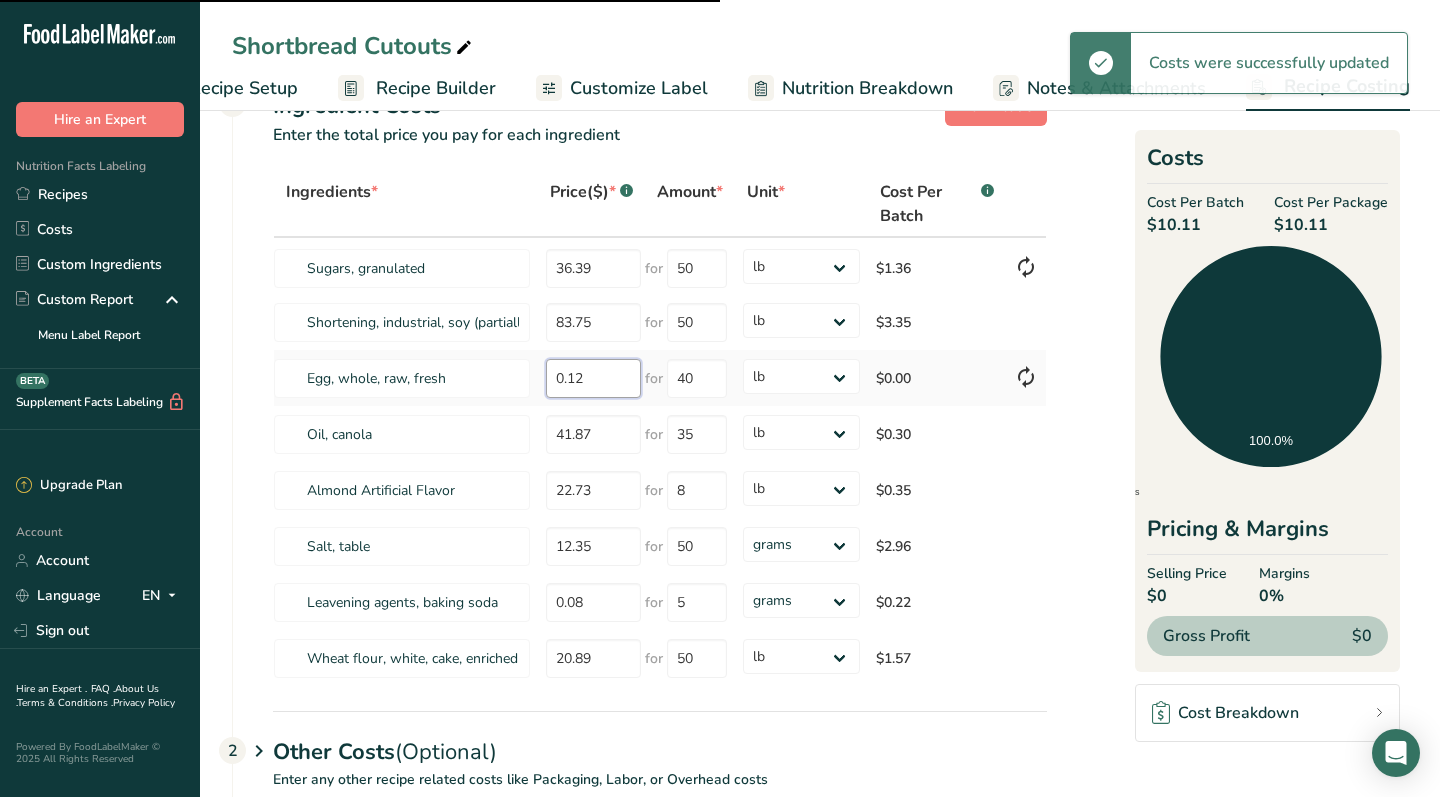 click on "0.12" at bounding box center (593, 378) 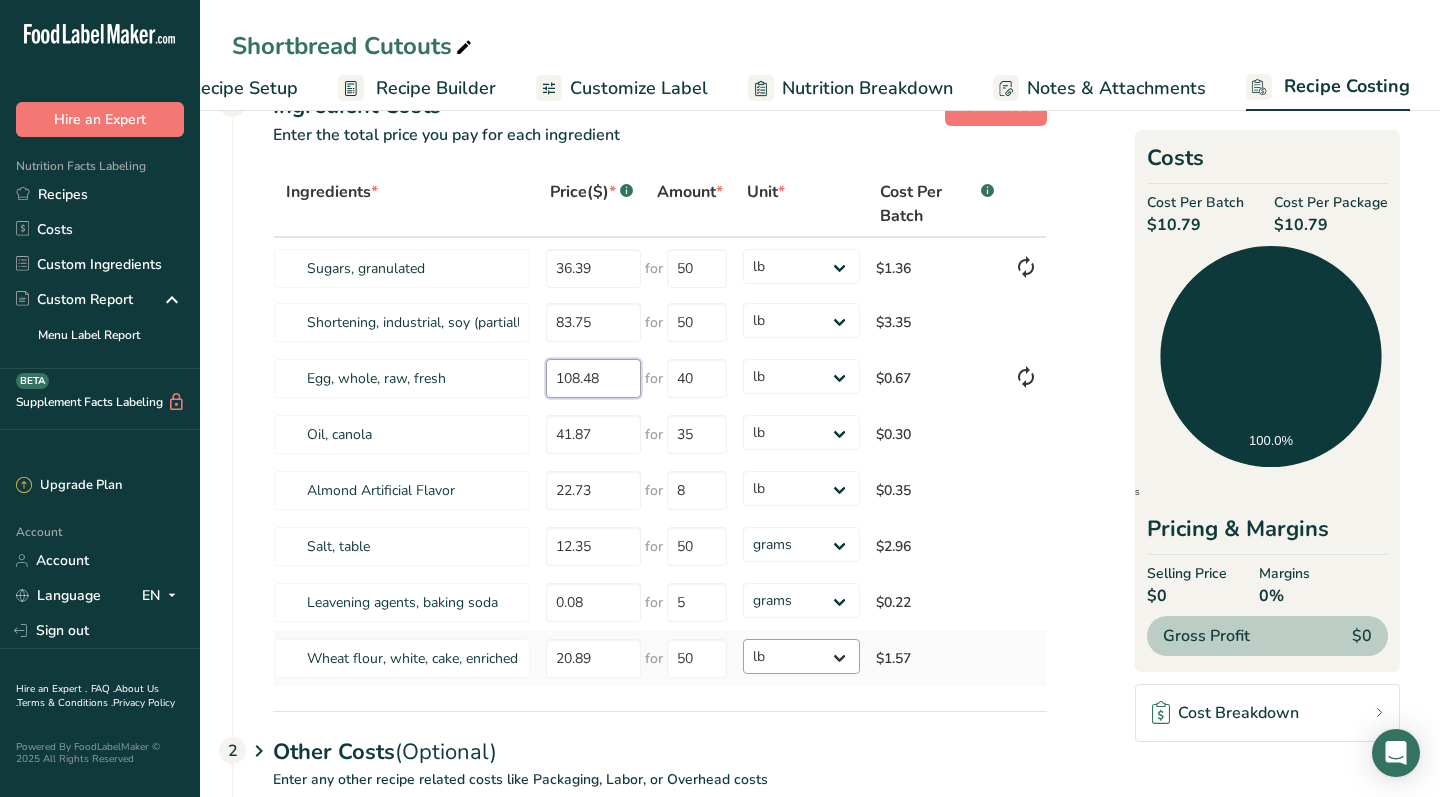 type on "108.48" 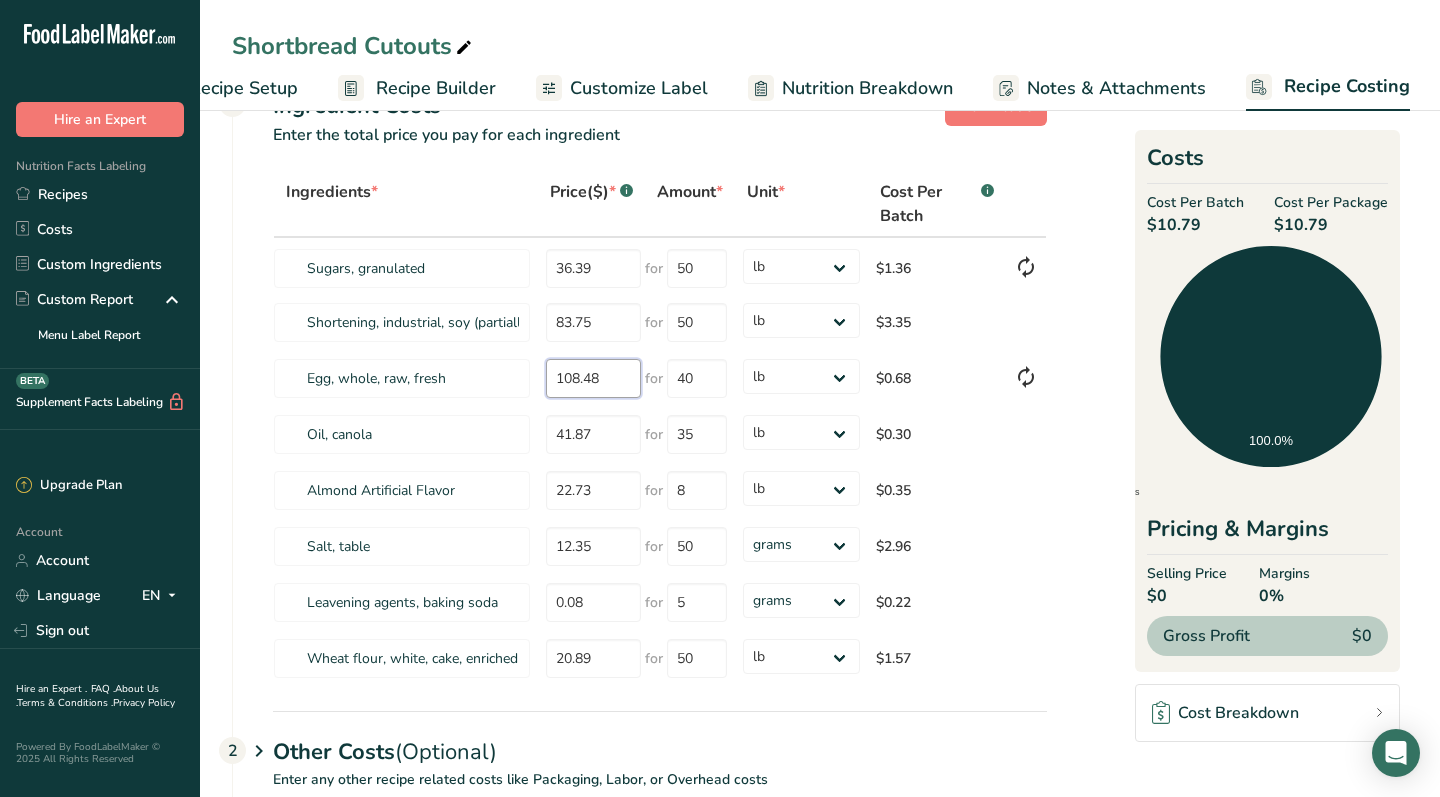 scroll, scrollTop: 76, scrollLeft: 0, axis: vertical 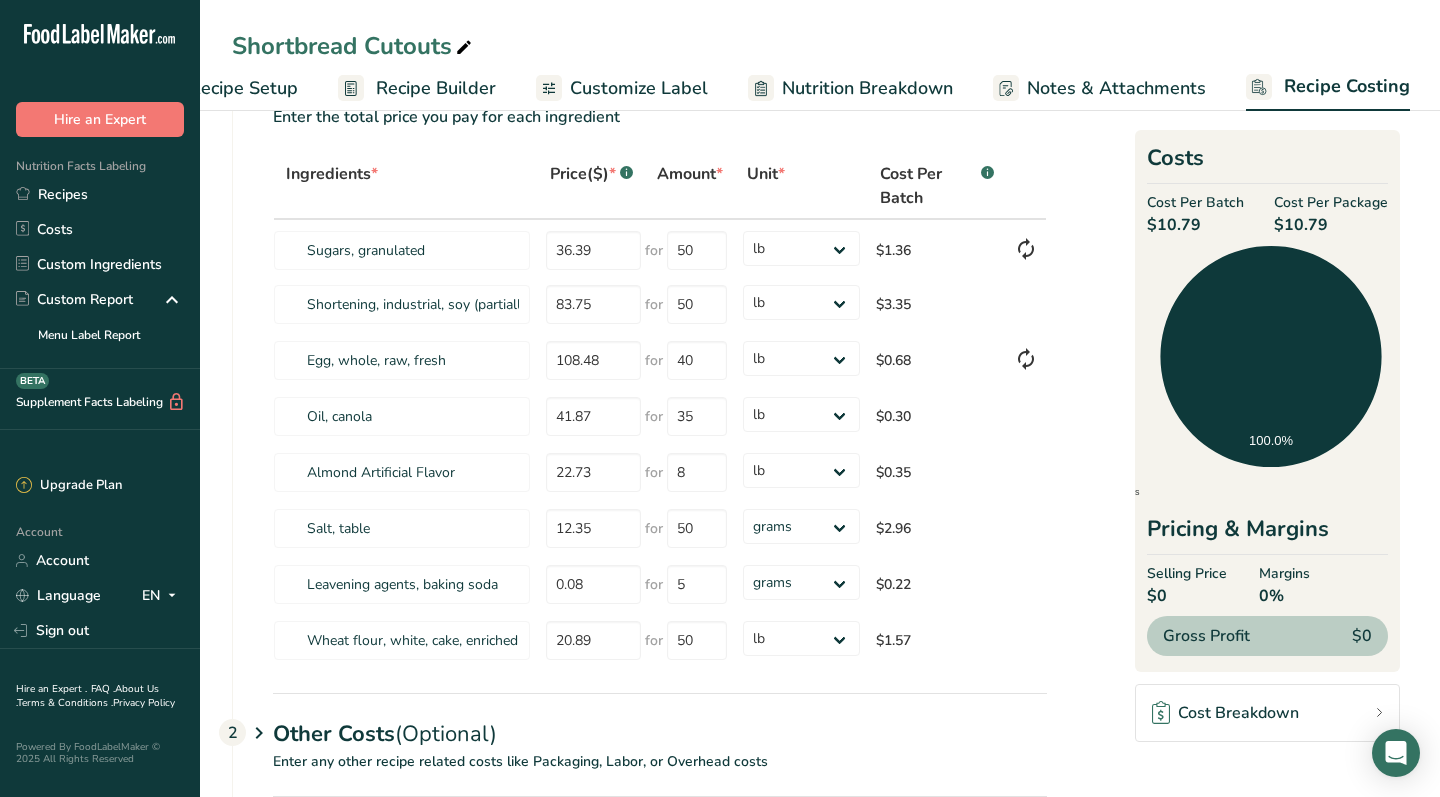 click on "Other Costs  (Optional)
2" at bounding box center [660, 722] 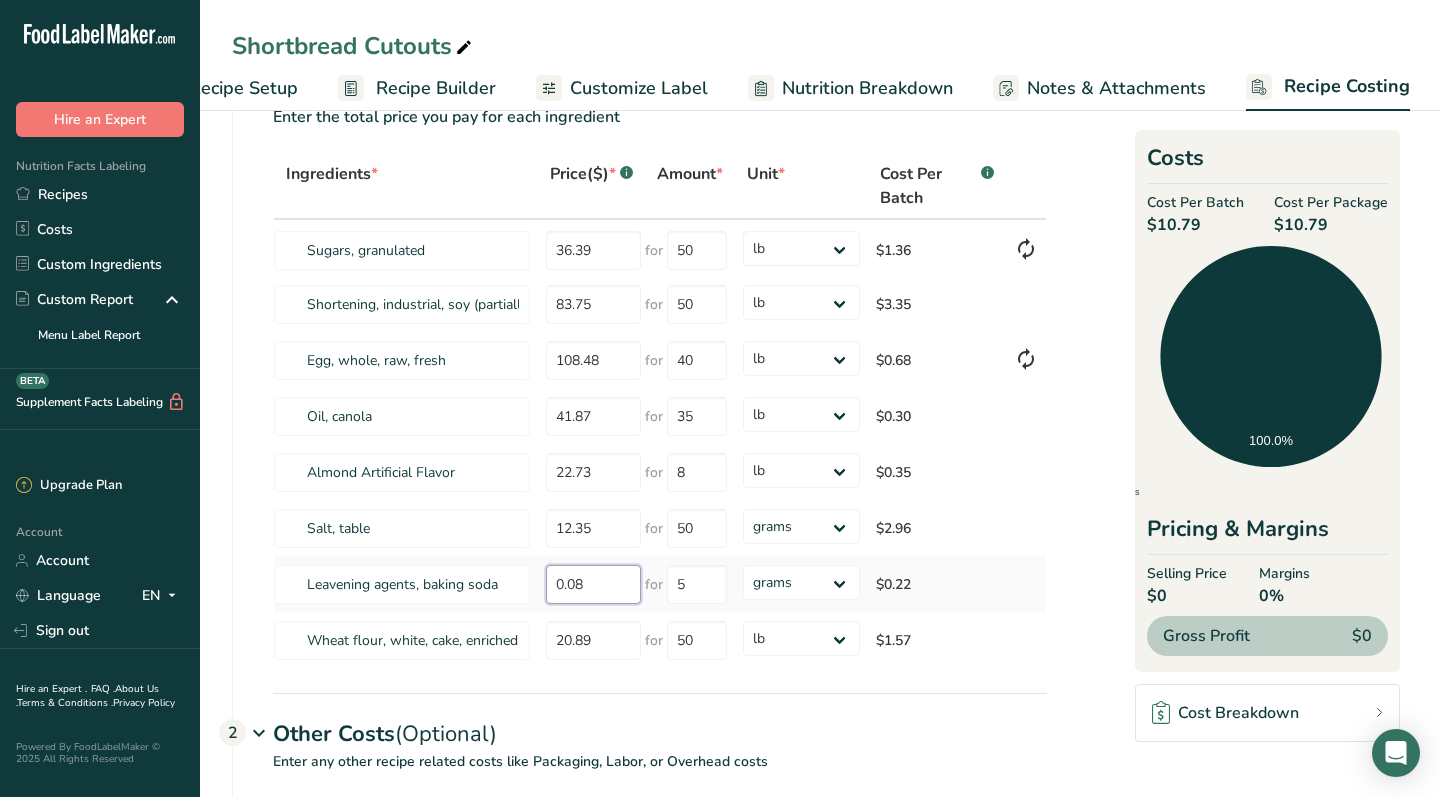 click on "0.08" at bounding box center (593, 584) 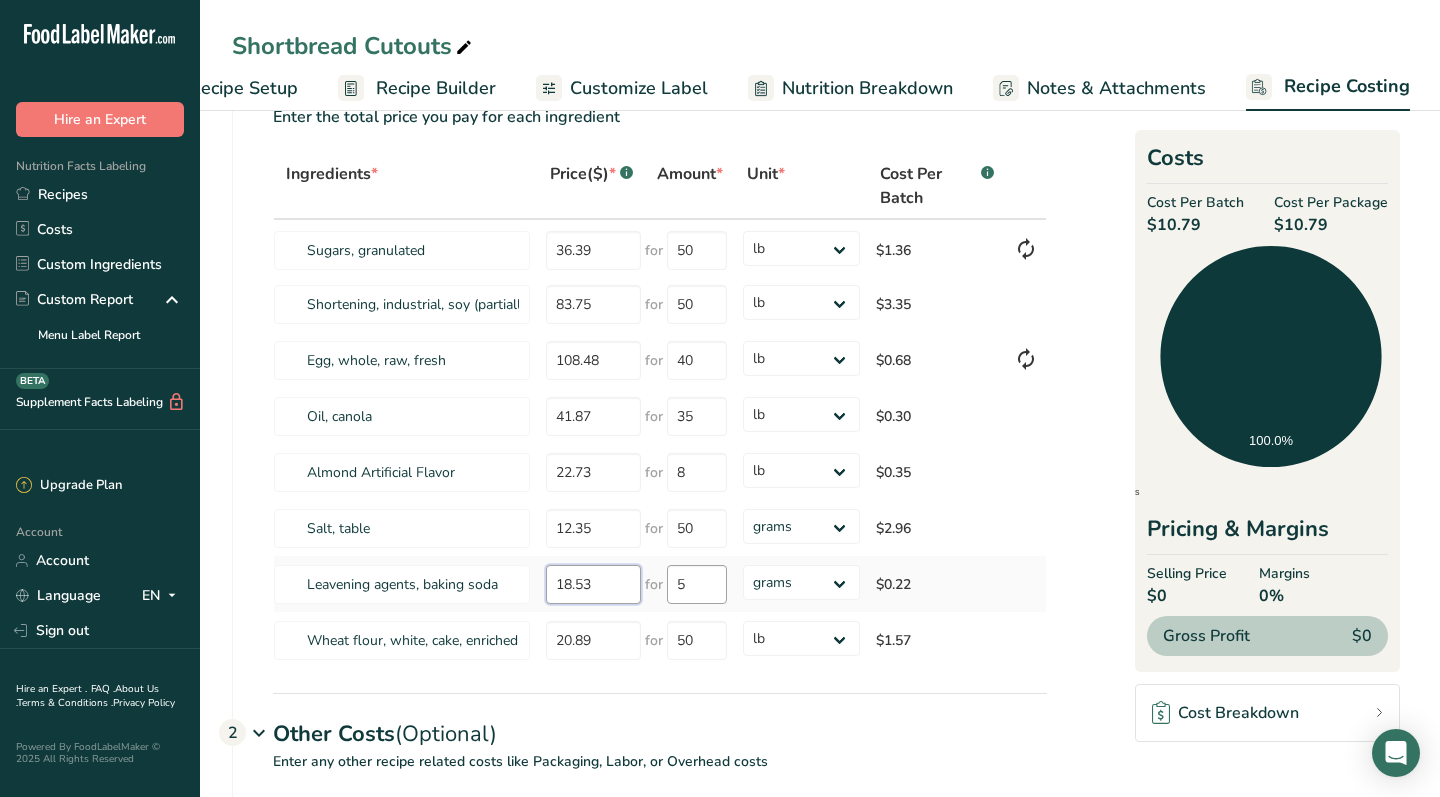type on "18.53" 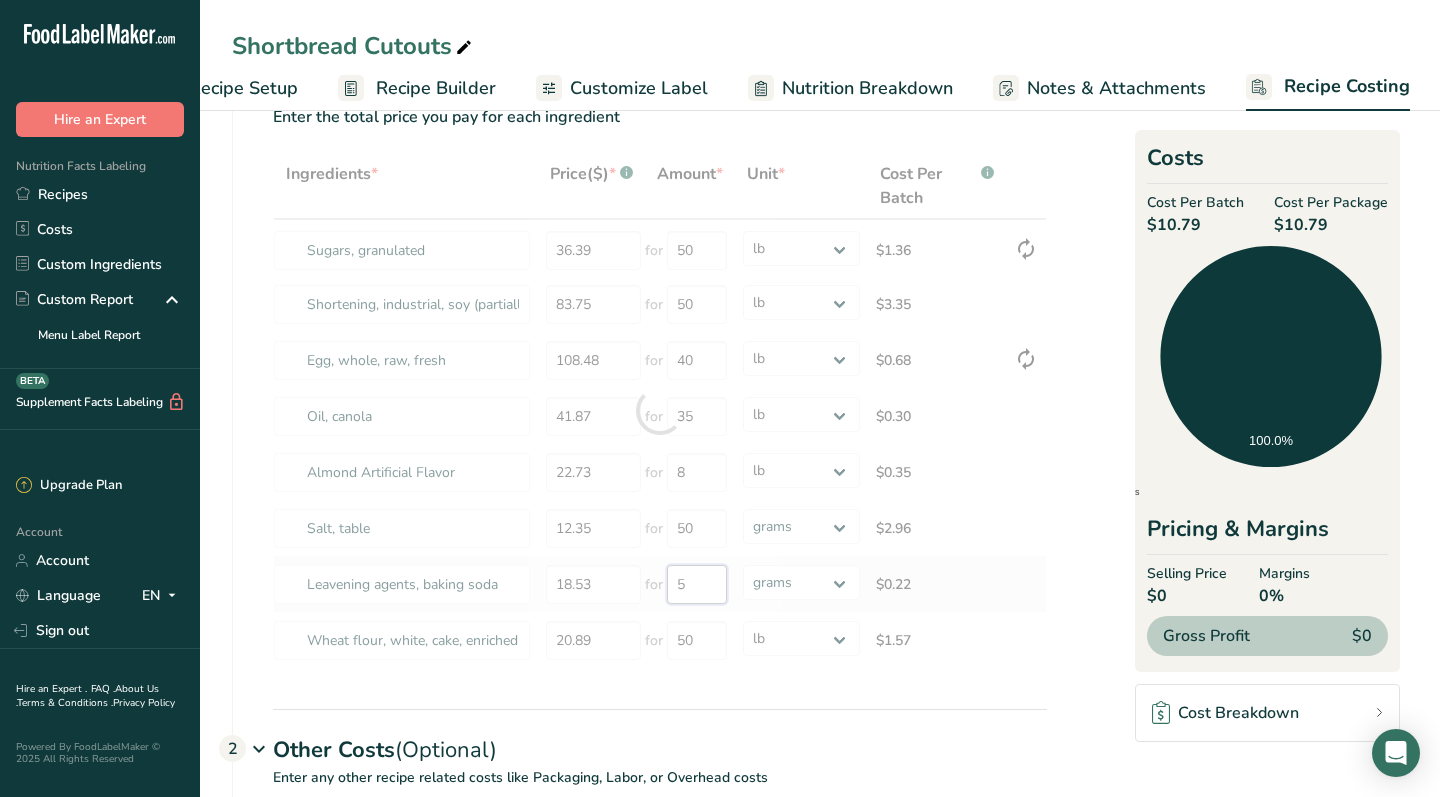 click on "Ingredients *
Price($) *   .a-a{fill:#347362;}.b-a{fill:#fff;}
Amount *
Unit *
Cost Per Batch
.a-a{fill:#347362;}.b-a{fill:#fff;}            Sugars, granulated   36.39
for
50
grams
kg
mg
mcg
lb
oz
$1.36
Shortening, industrial, soy (partially hydrogenated ) for baking and confections   83.75
for
50
grams
kg
mg
mcg
lb
oz
$3.35
Egg, whole, raw, fresh   108.48
for
40
grams
kg
mg
mcg
lb
oz
$0.68
Oil, canola   41.87   35   22.73" at bounding box center (660, 411) 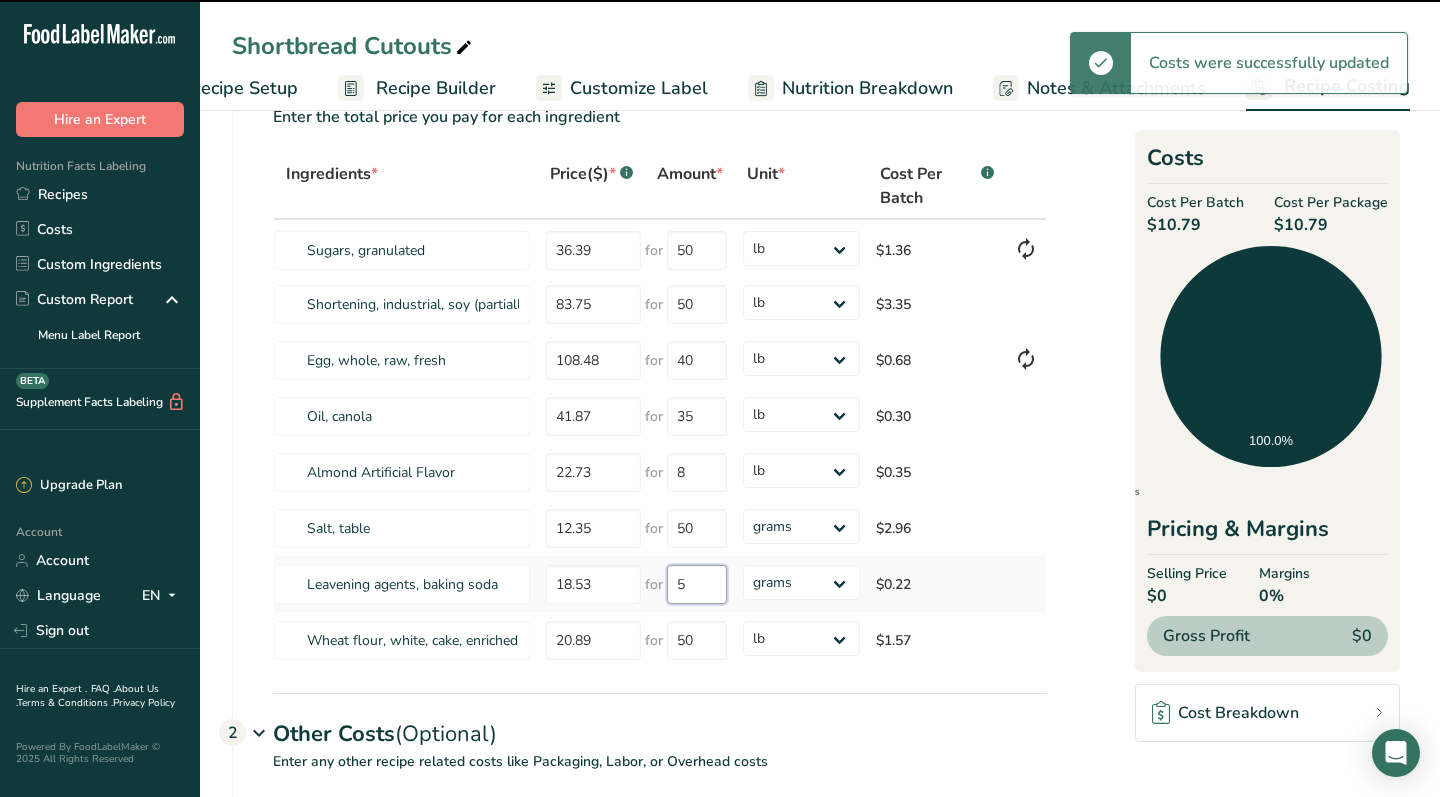 click on "5" at bounding box center [697, 584] 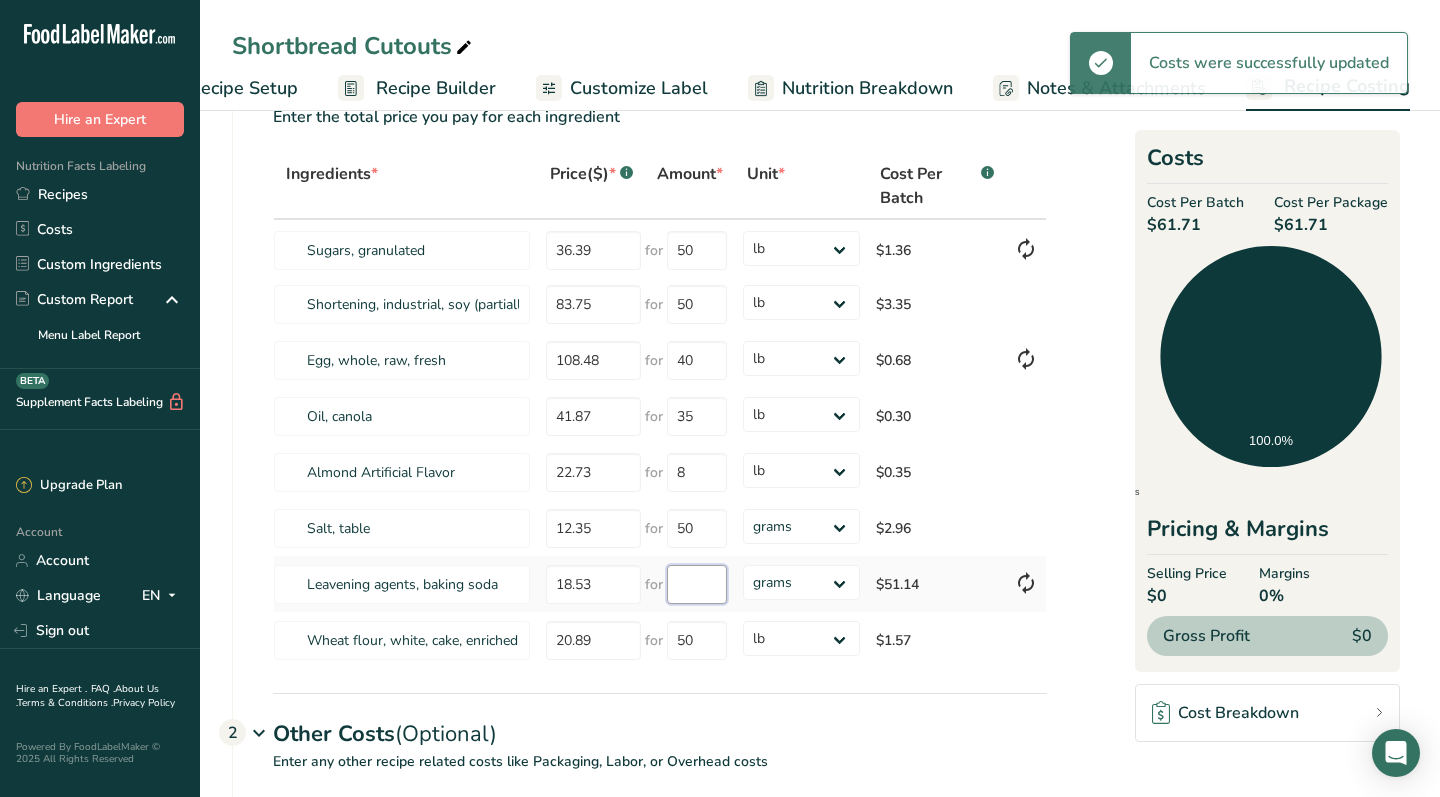 type on "5" 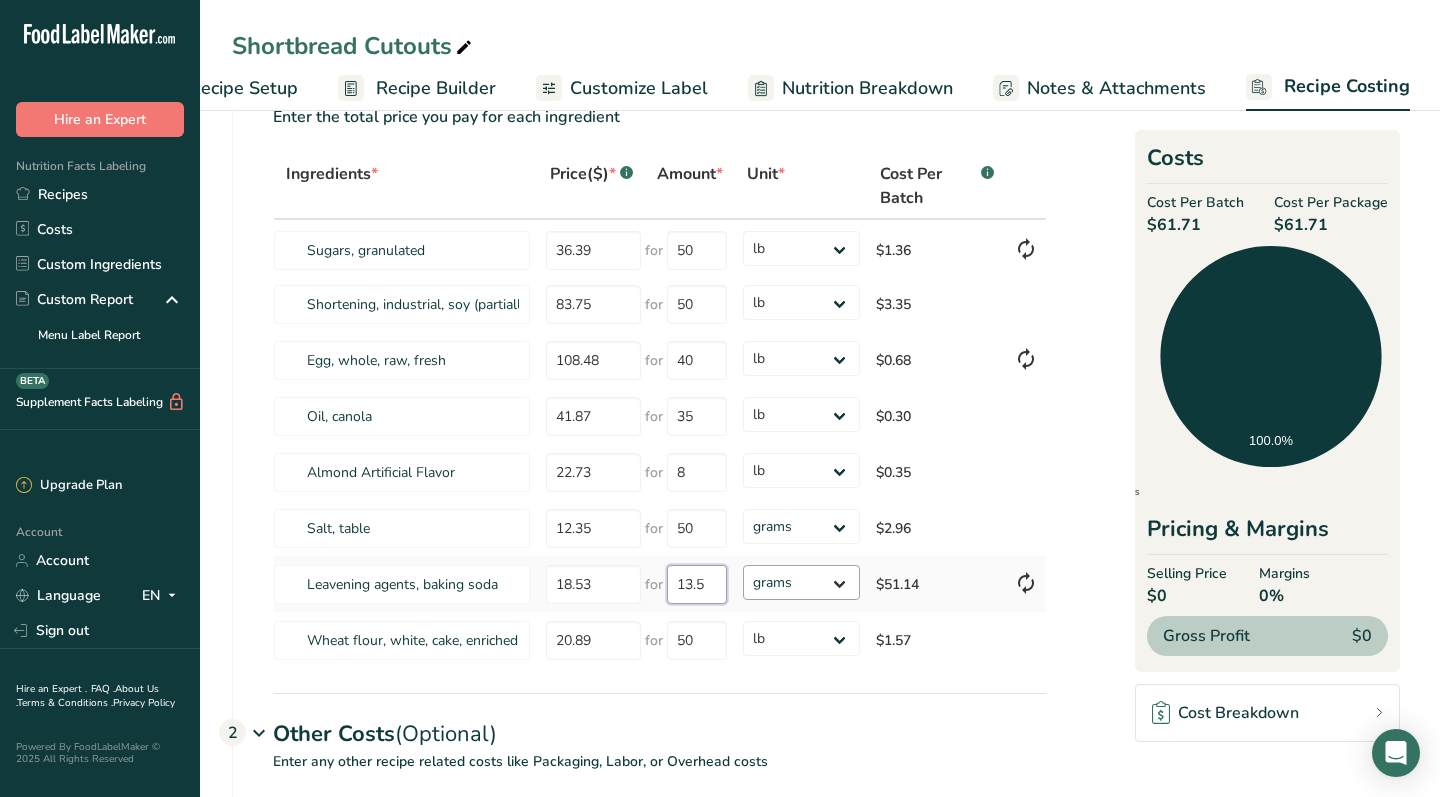 type on "13.5" 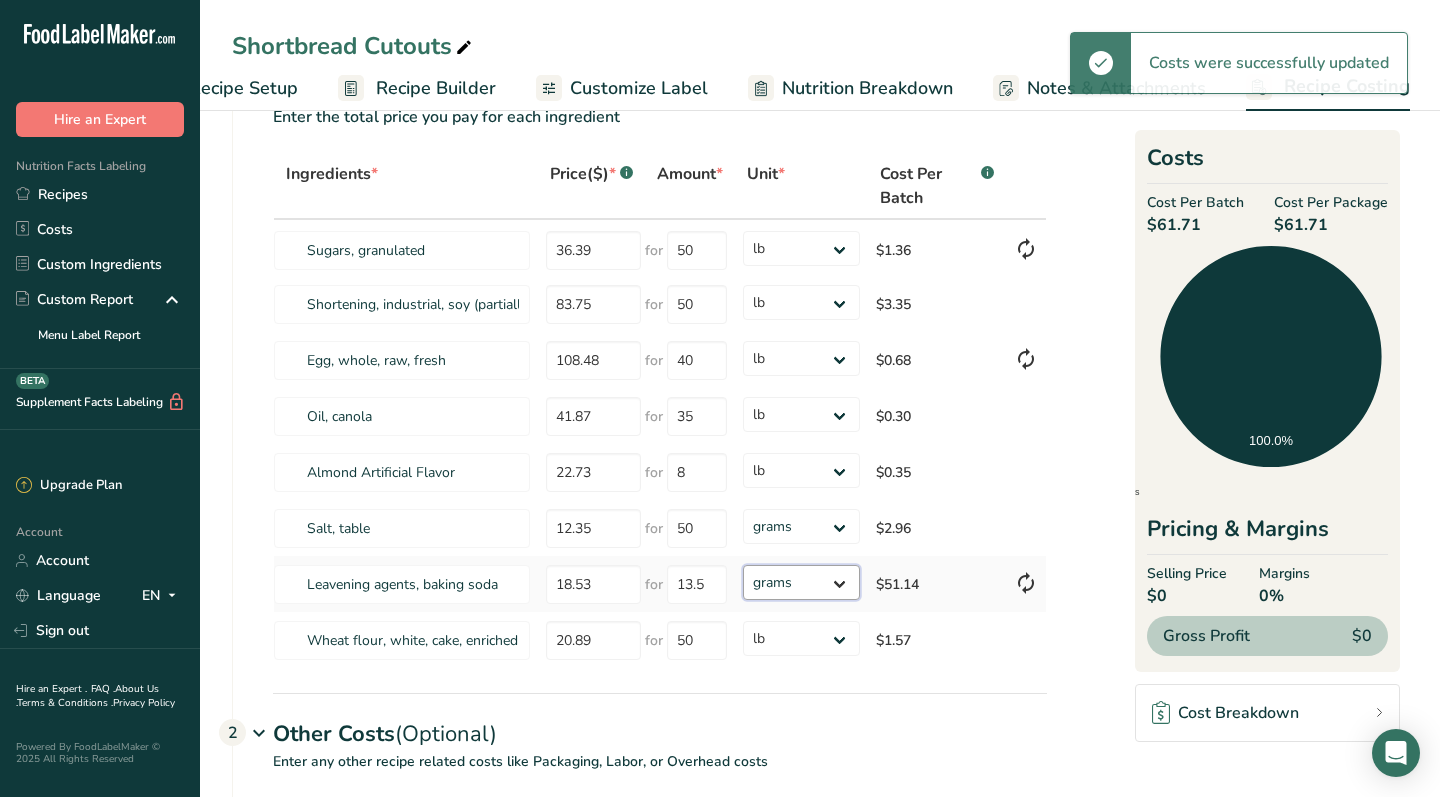 select on "12" 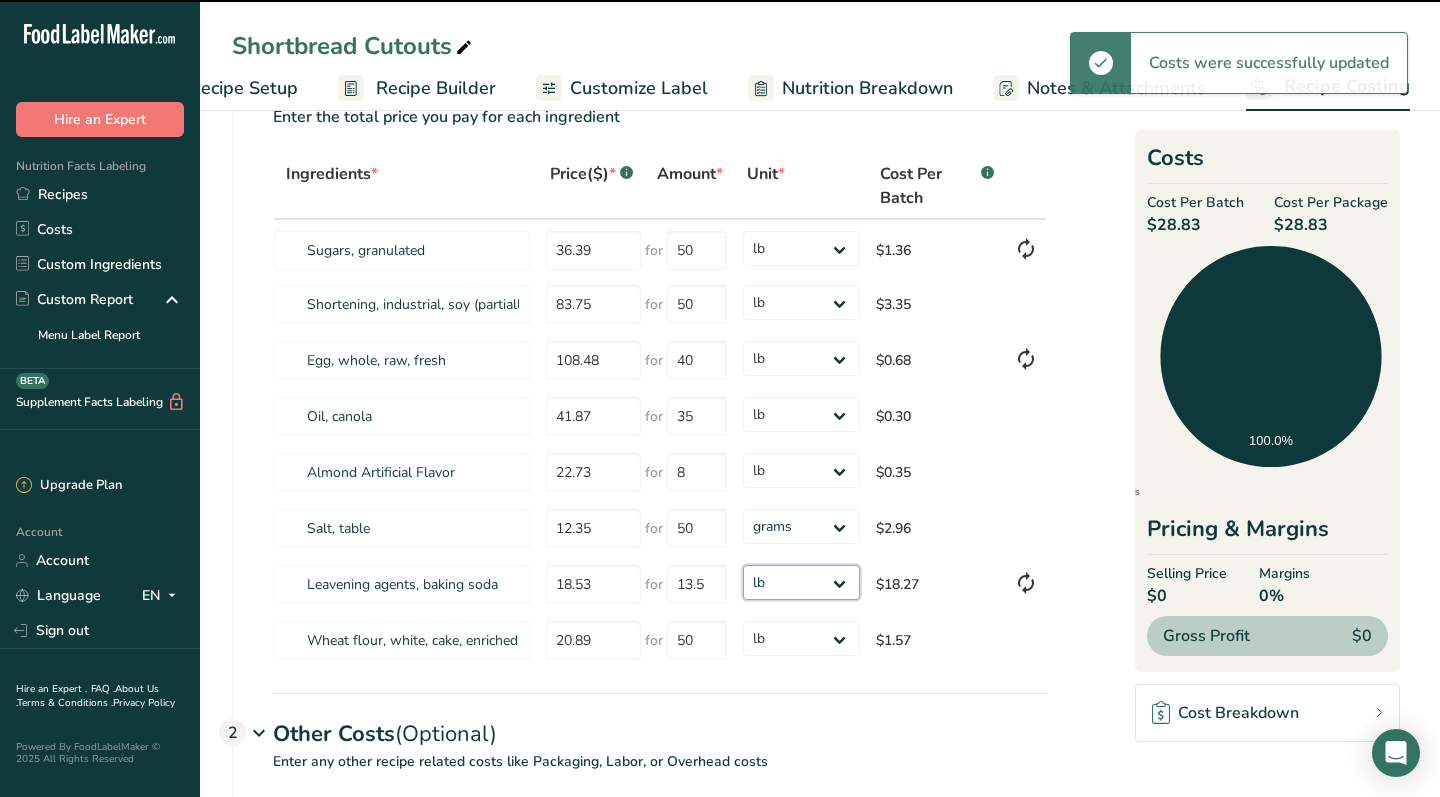 type on "14" 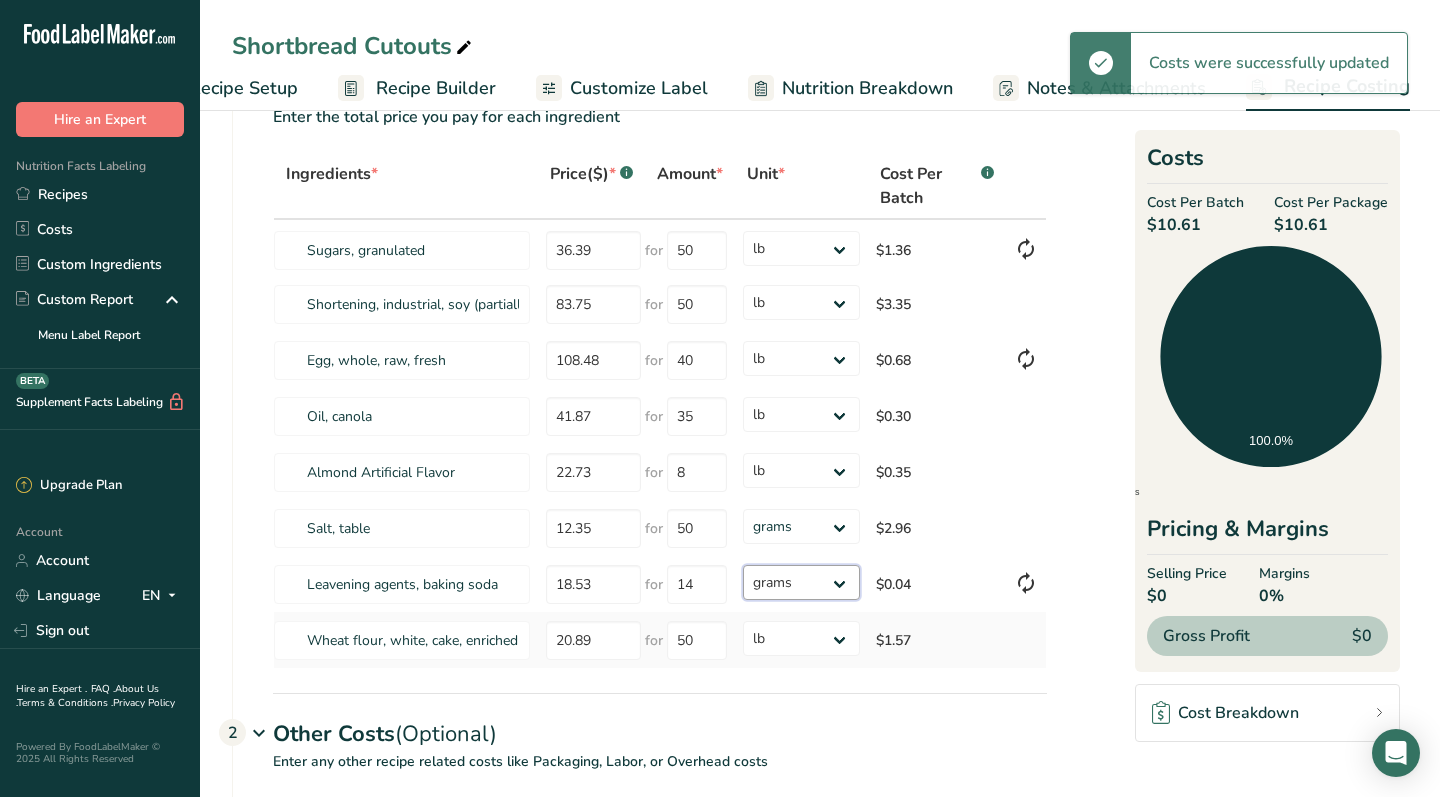 select on "12" 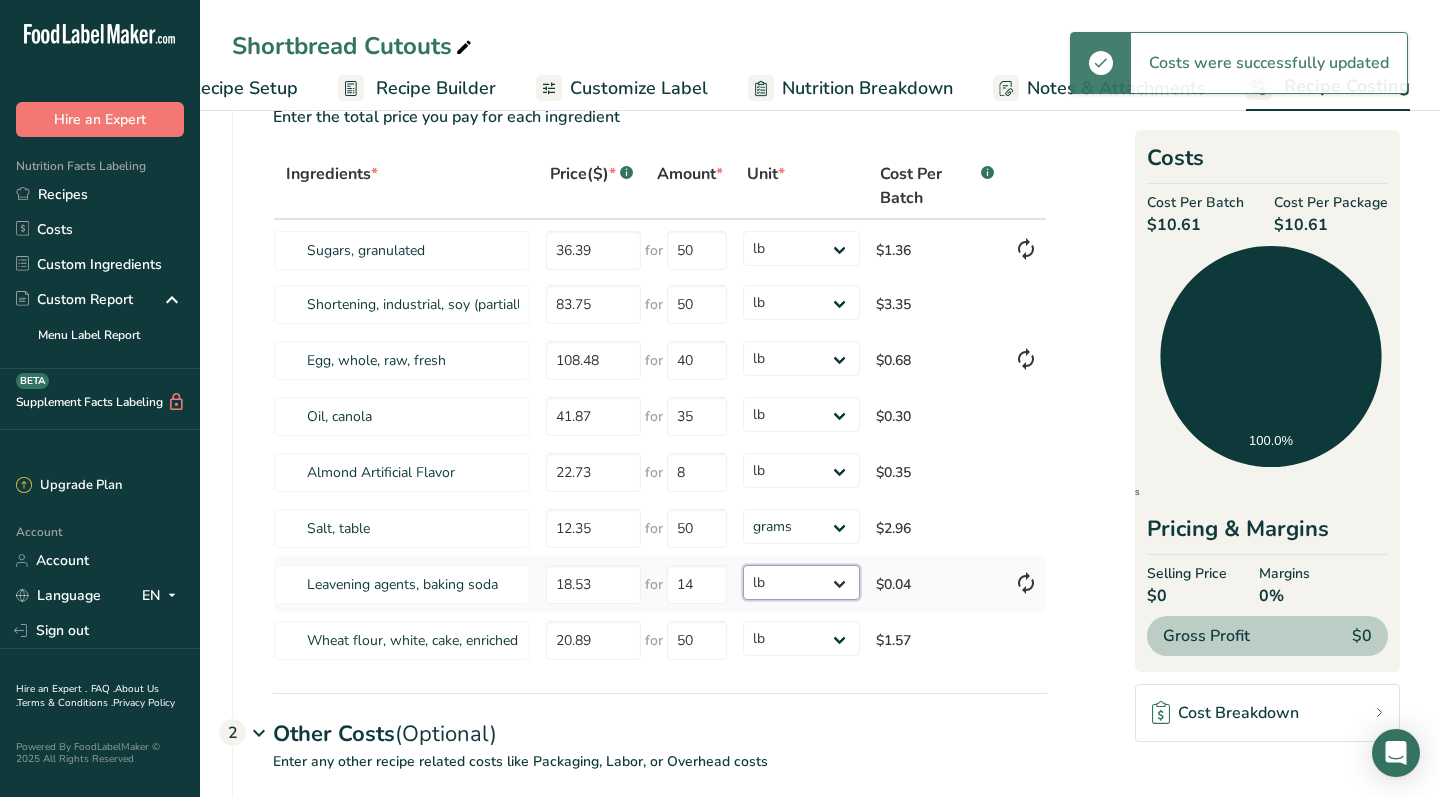 click on "grams
kg
mg
mcg
lb
oz" at bounding box center (801, 582) 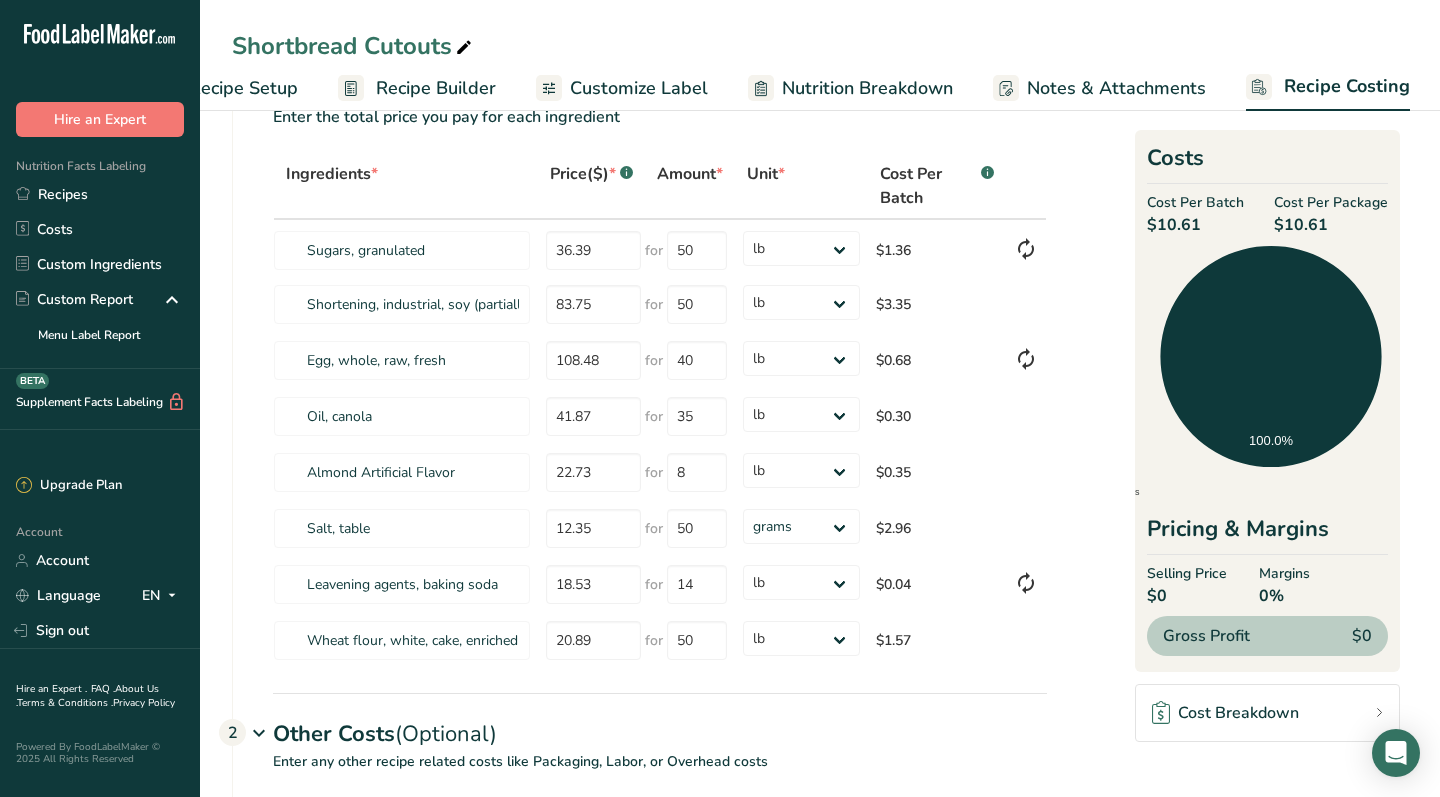 click on "Ingredients *
Price($) *   .a-a{fill:#347362;}.b-a{fill:#fff;}.b-a{fill:#fff;}
Amount *
Unit *
Cost Per Batch
.a-a{fill:#347362;}.b-a{fill:#fff;}            Sugars, granulated   [PRICE]
for
50
grams
kg
mg
mcg
lb
oz
[PRICE]
Shortening, industrial, soy (partially hydrogenated ) for baking and confections   [PRICE]
for
50
grams
kg
mg
mcg
lb
oz
[PRICE]
Egg, whole, raw, fresh   [PRICE]
for
40
grams
kg
mg
mcg
lb
oz
[PRICE]
Oil, canola   [PRICE]" at bounding box center [640, 423] 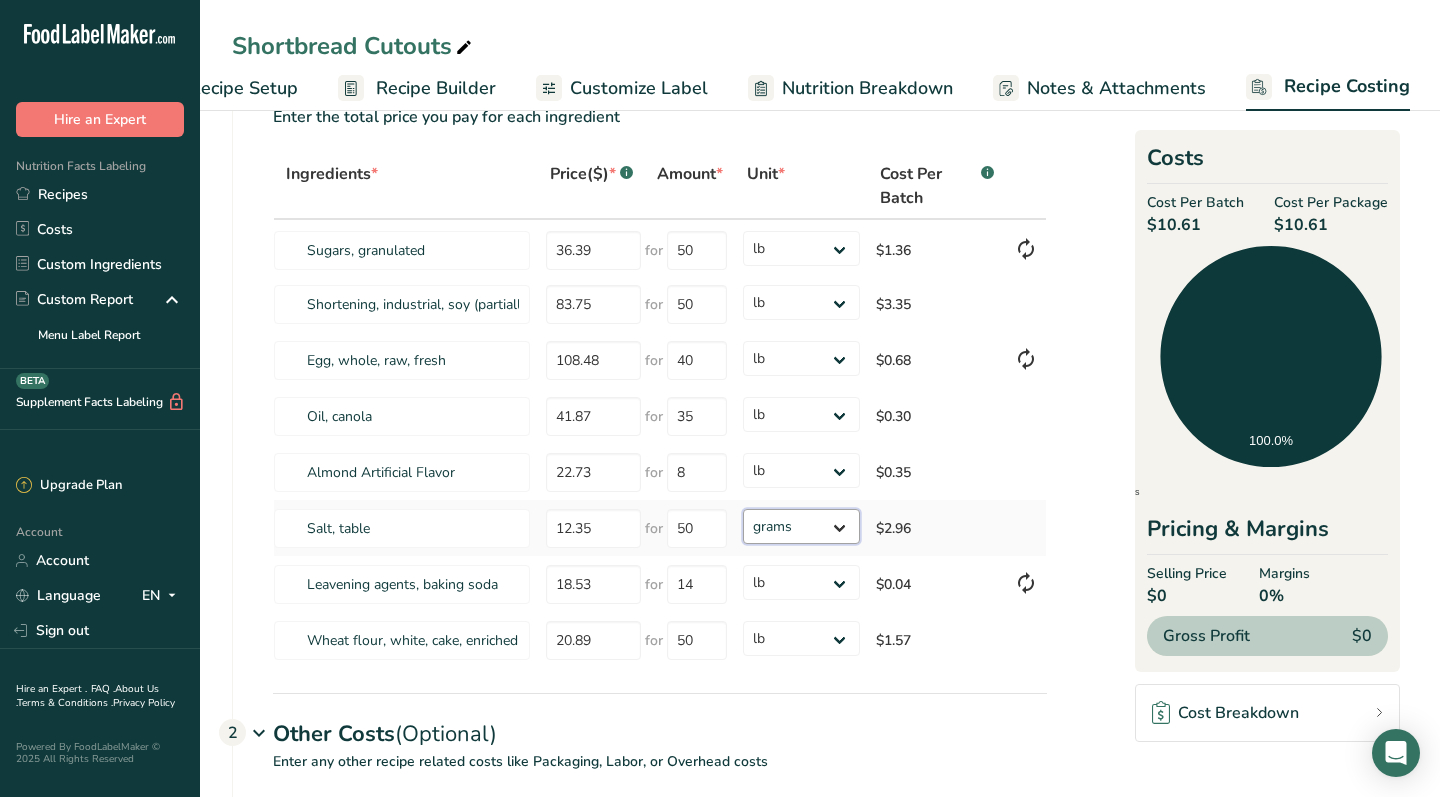 select on "12" 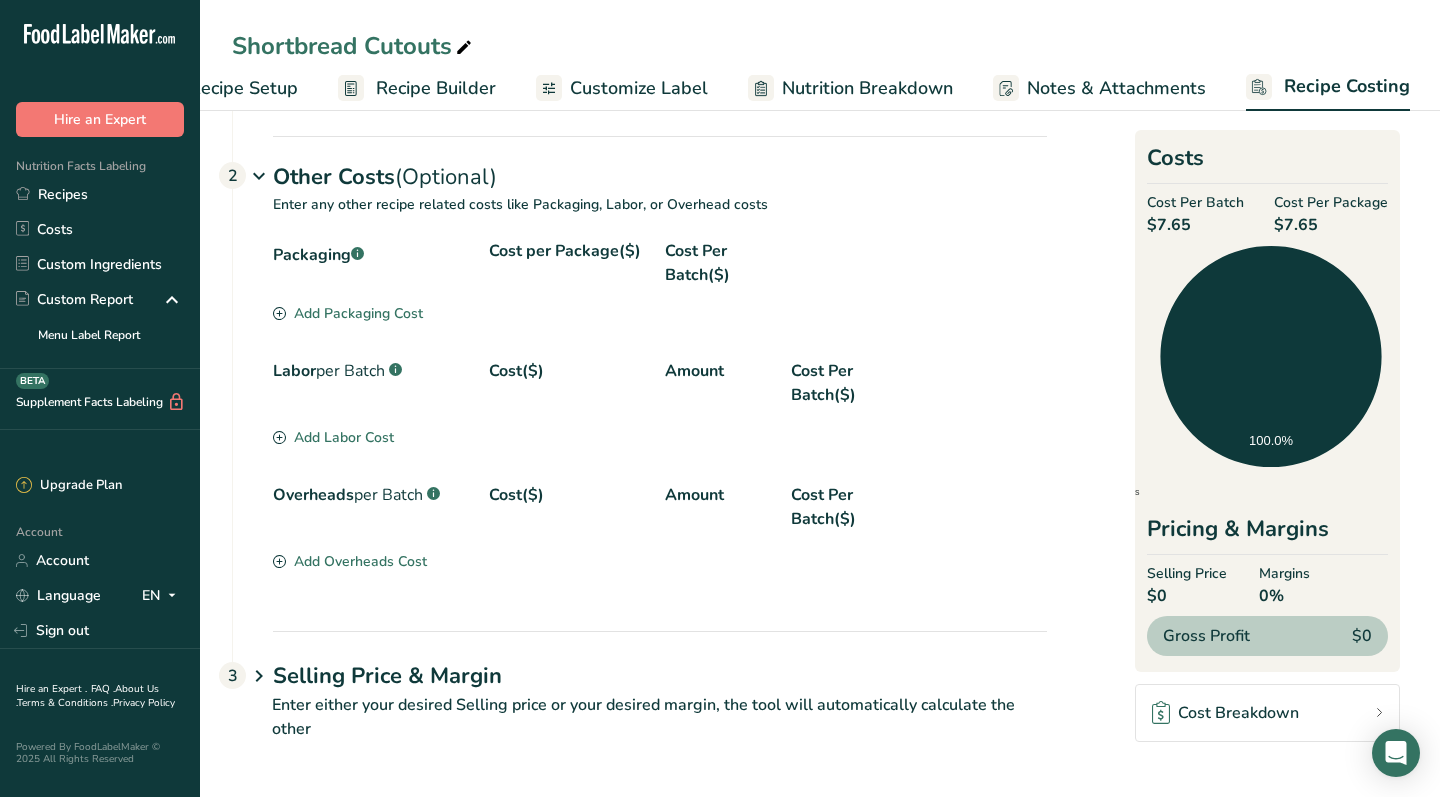 scroll, scrollTop: 633, scrollLeft: 0, axis: vertical 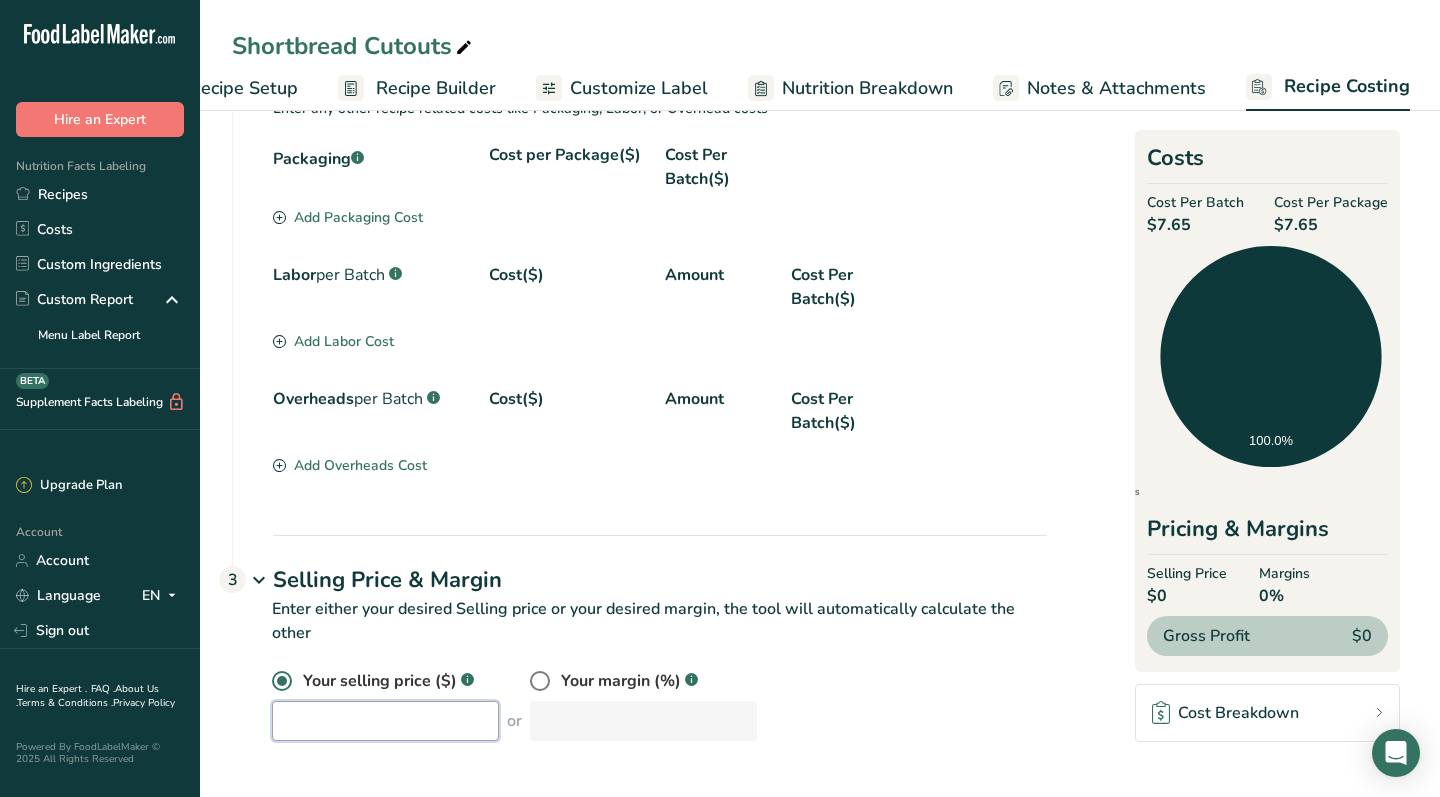 click at bounding box center [385, 721] 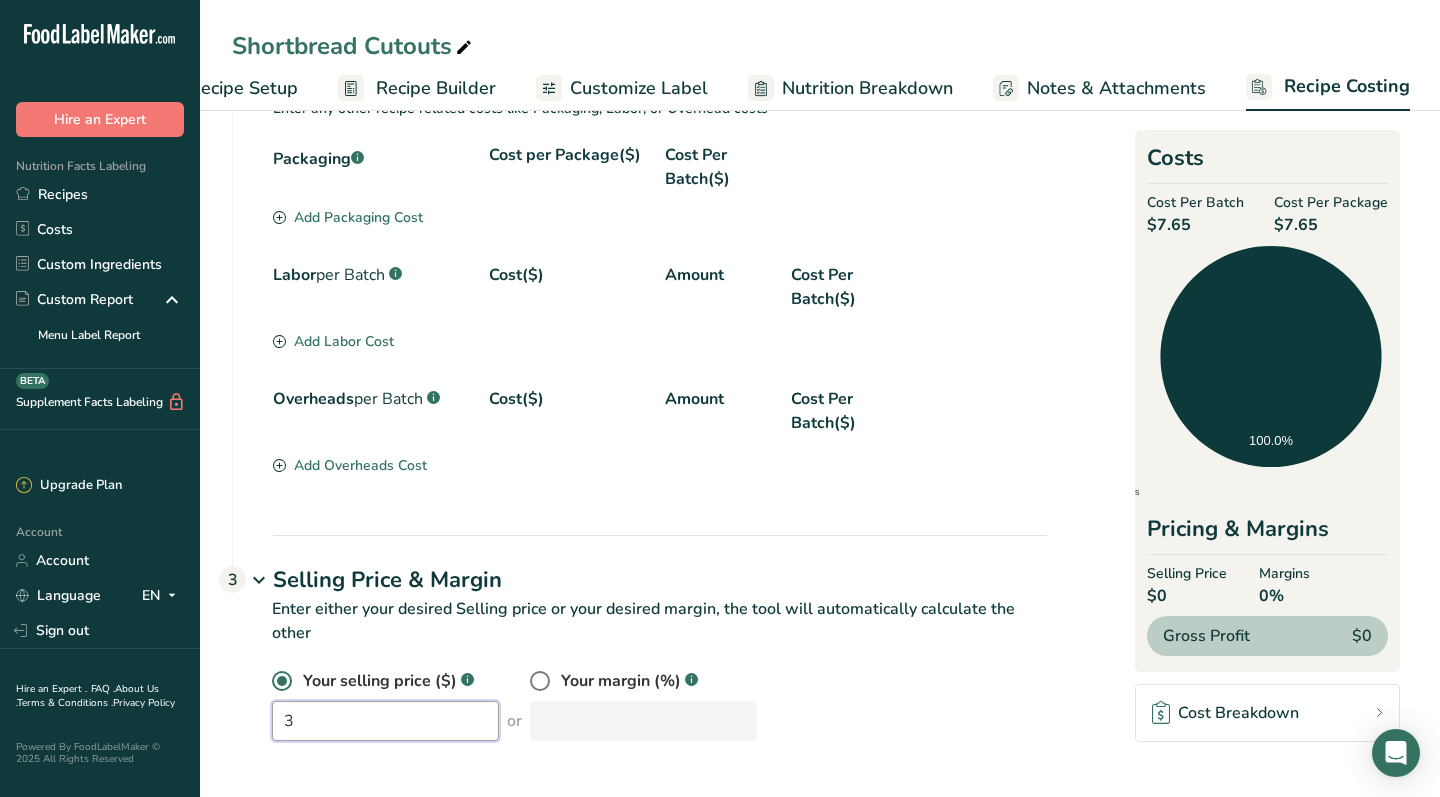 scroll, scrollTop: 729, scrollLeft: 0, axis: vertical 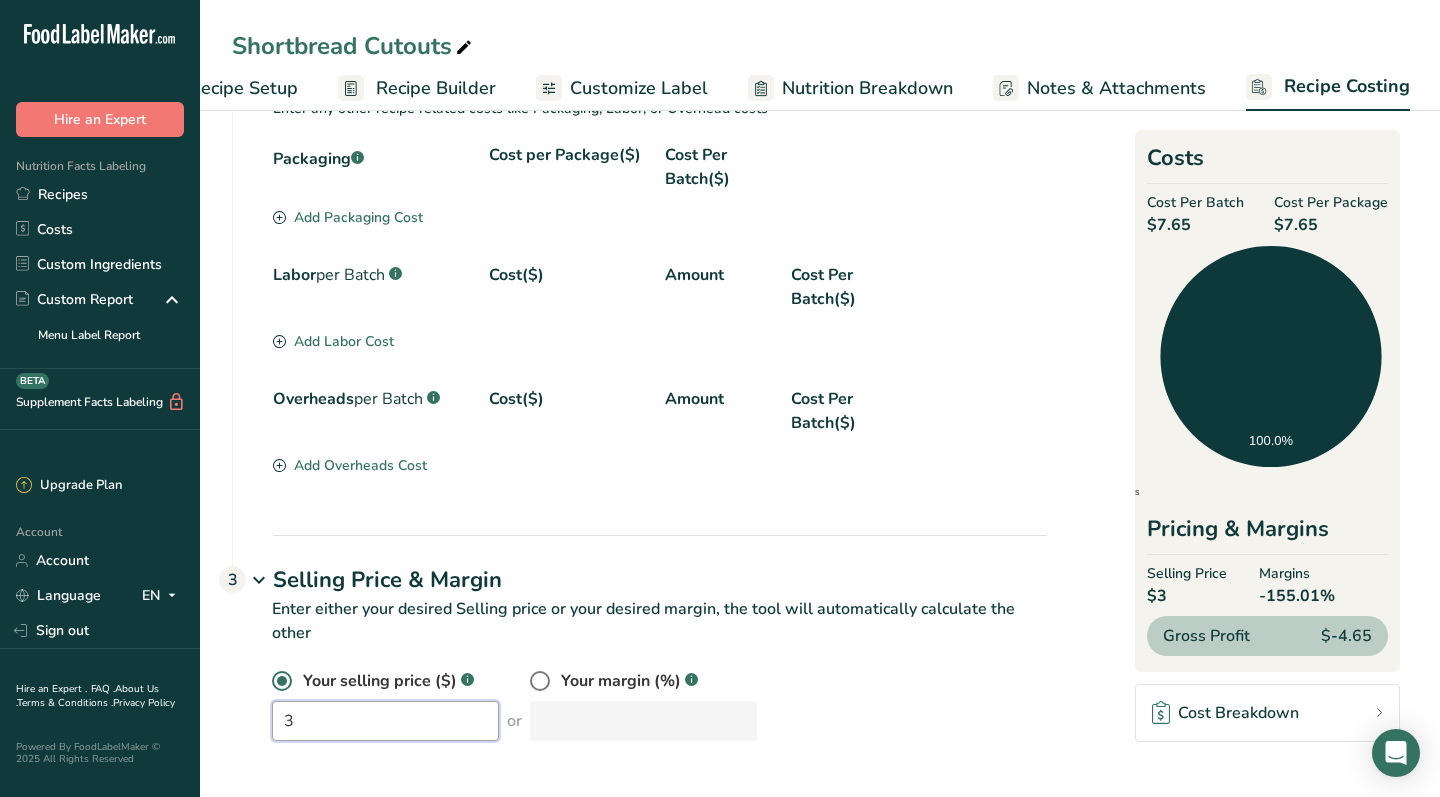 click on "3" at bounding box center (385, 721) 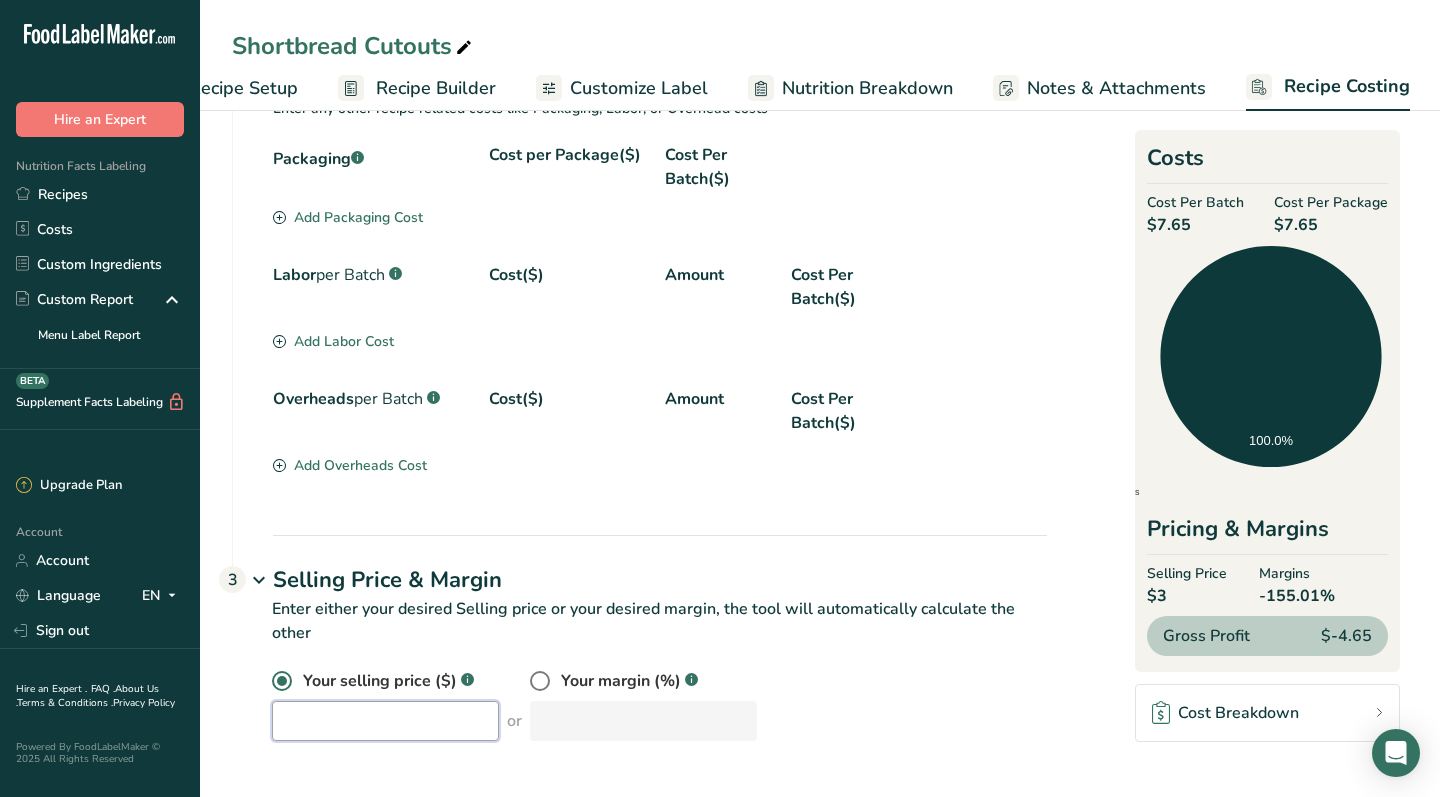 type 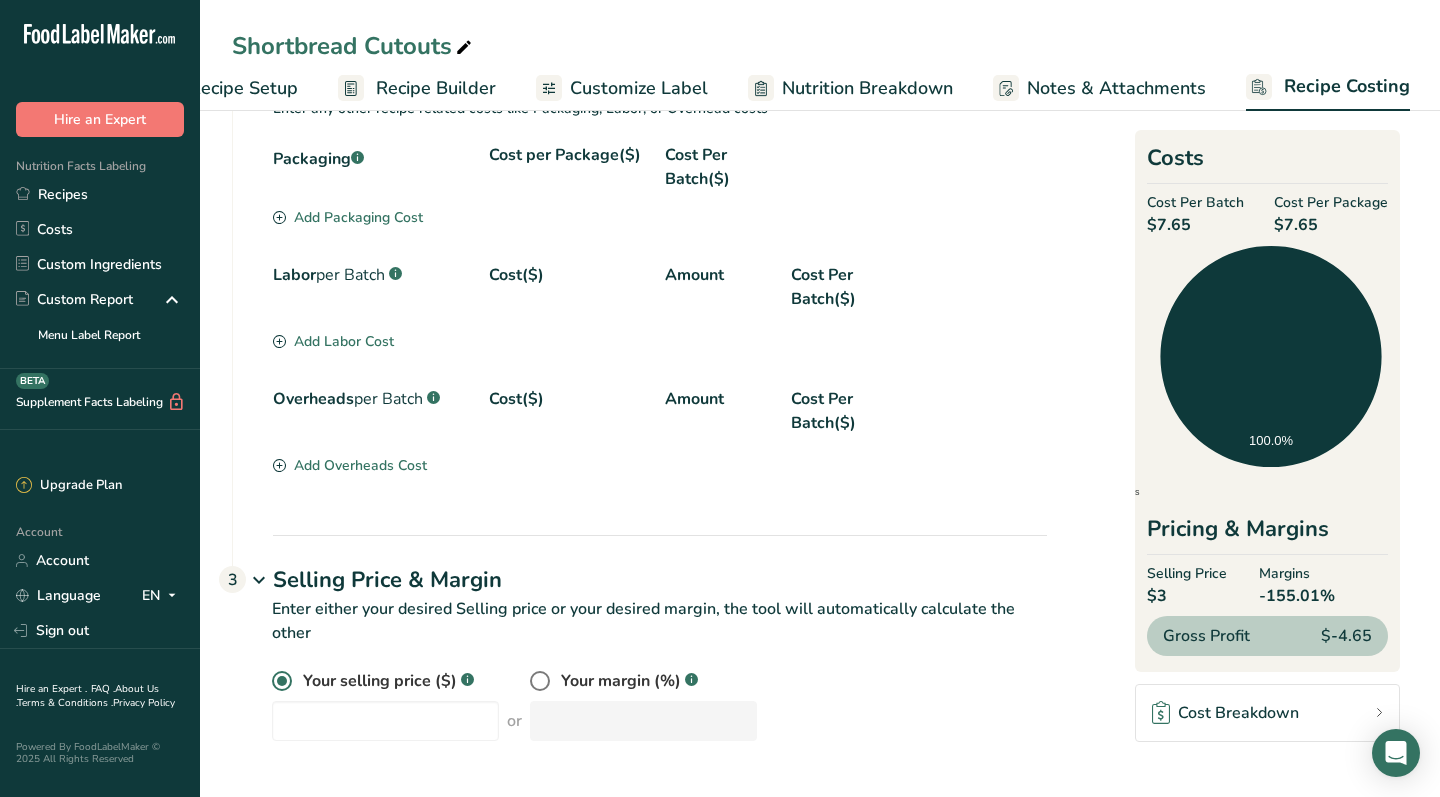 click on "Your selling price ($)
.a-a{fill:#347362;}.b-a{fill:#fff;}
or
Your margin (%)
.a-a{fill:#347362;}.b-a{fill:#fff;}" at bounding box center (659, 705) 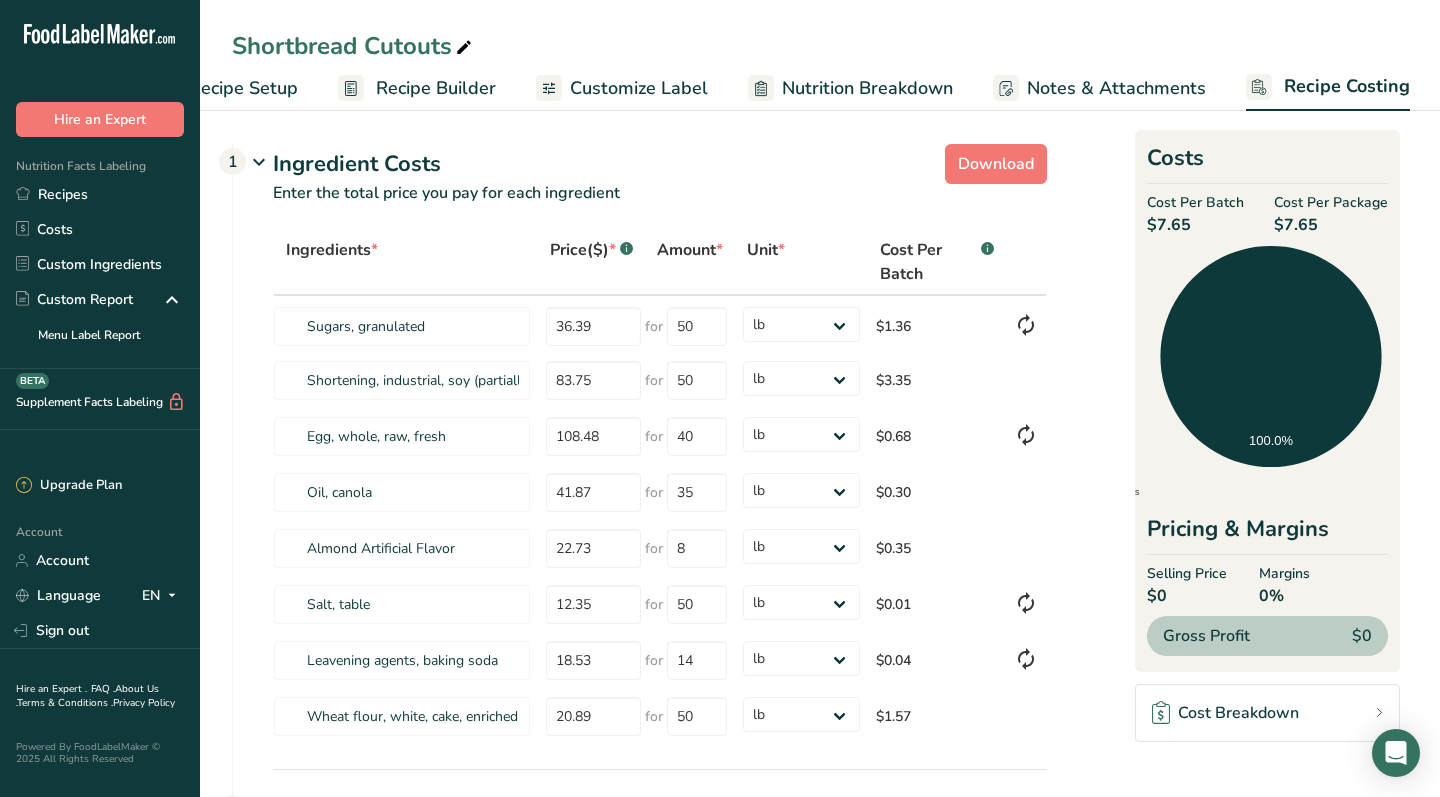 scroll, scrollTop: 0, scrollLeft: 0, axis: both 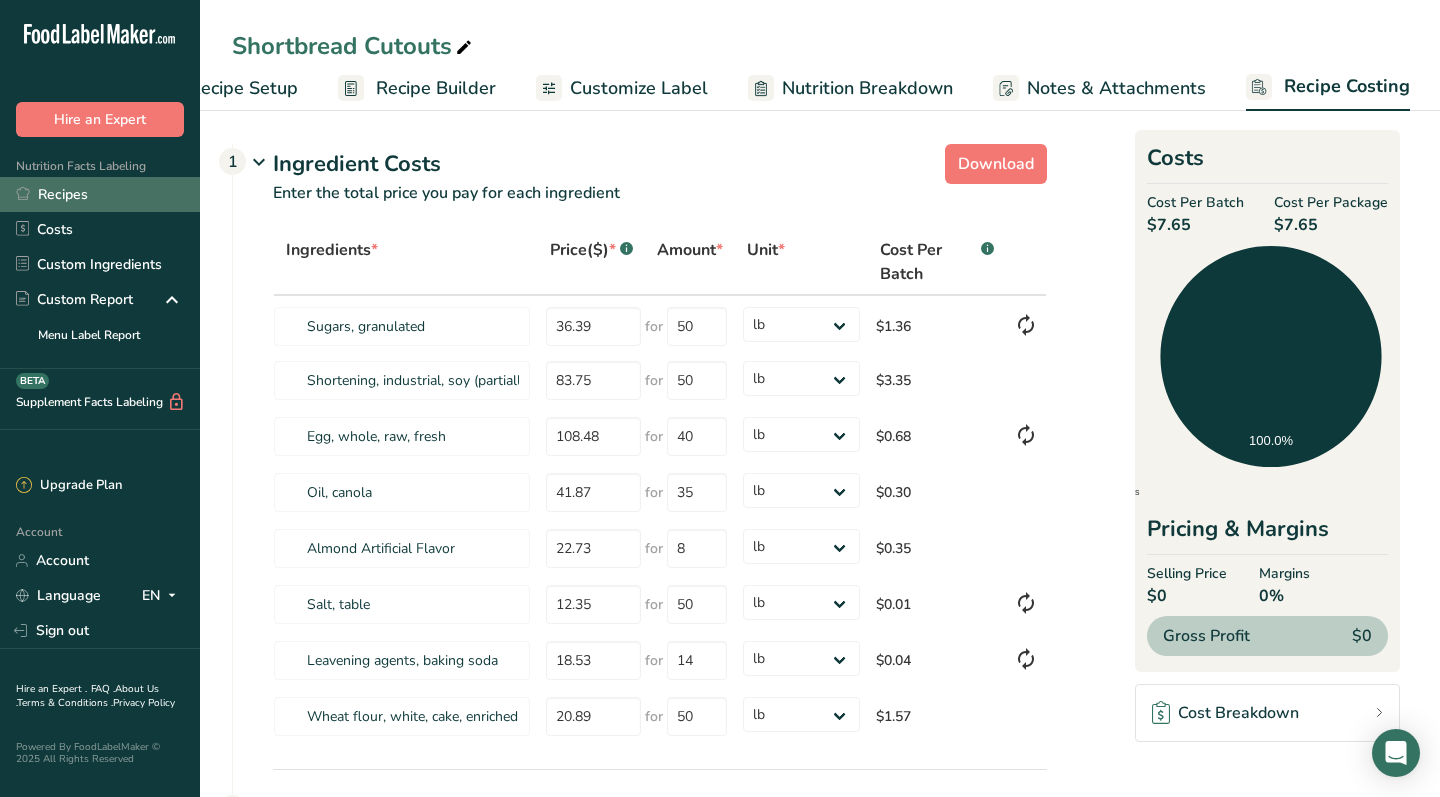 click on "Recipes" at bounding box center [100, 194] 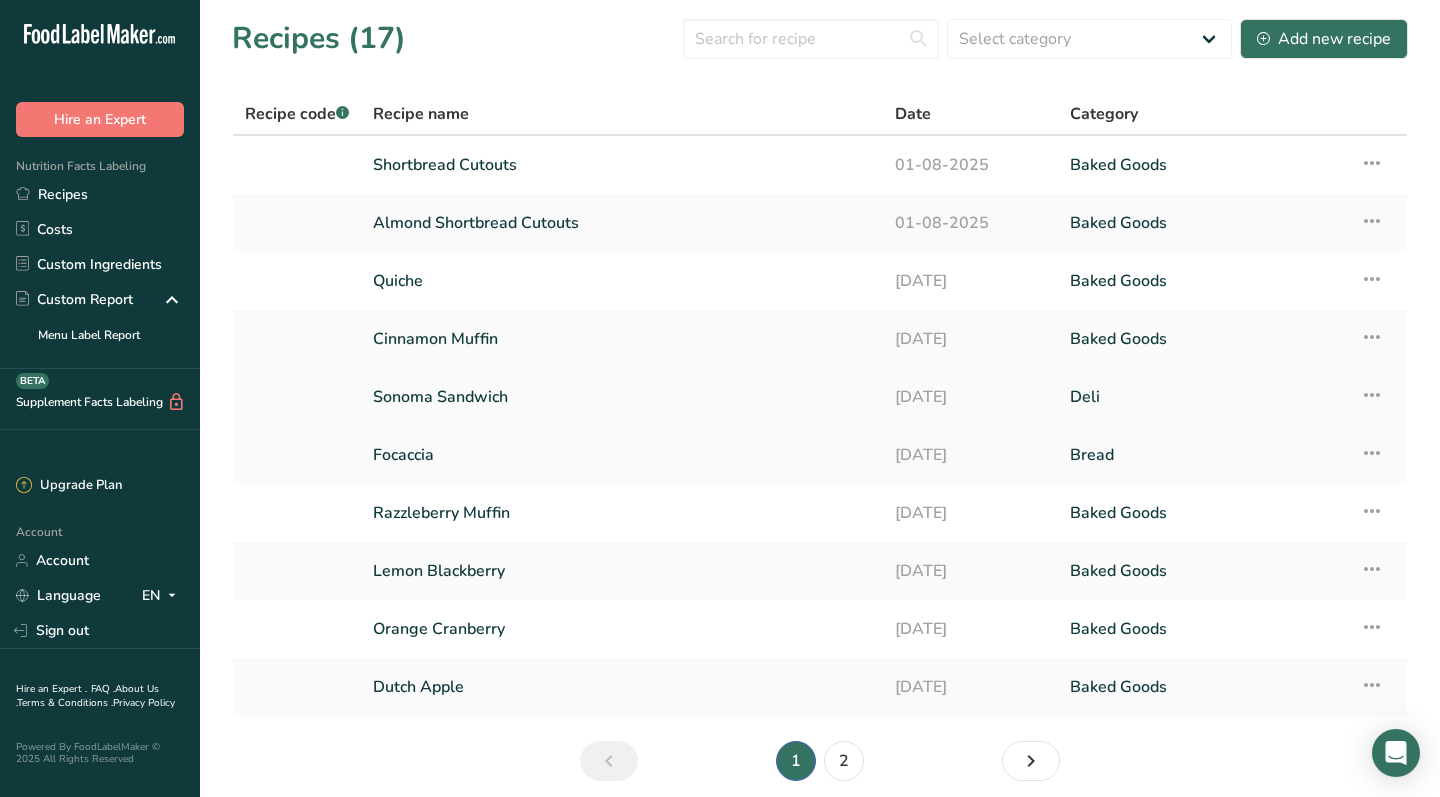 scroll, scrollTop: 0, scrollLeft: 0, axis: both 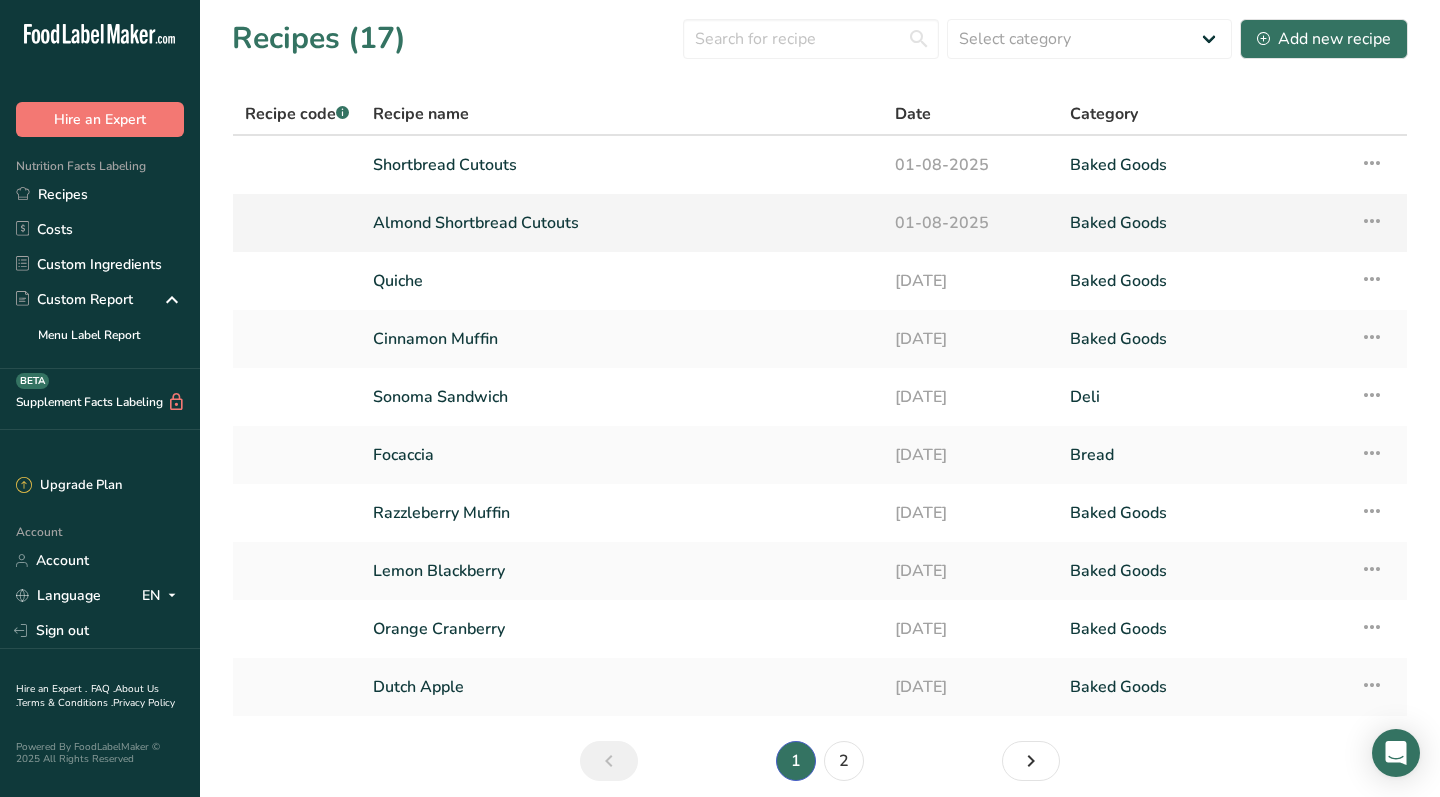 click at bounding box center (1372, 221) 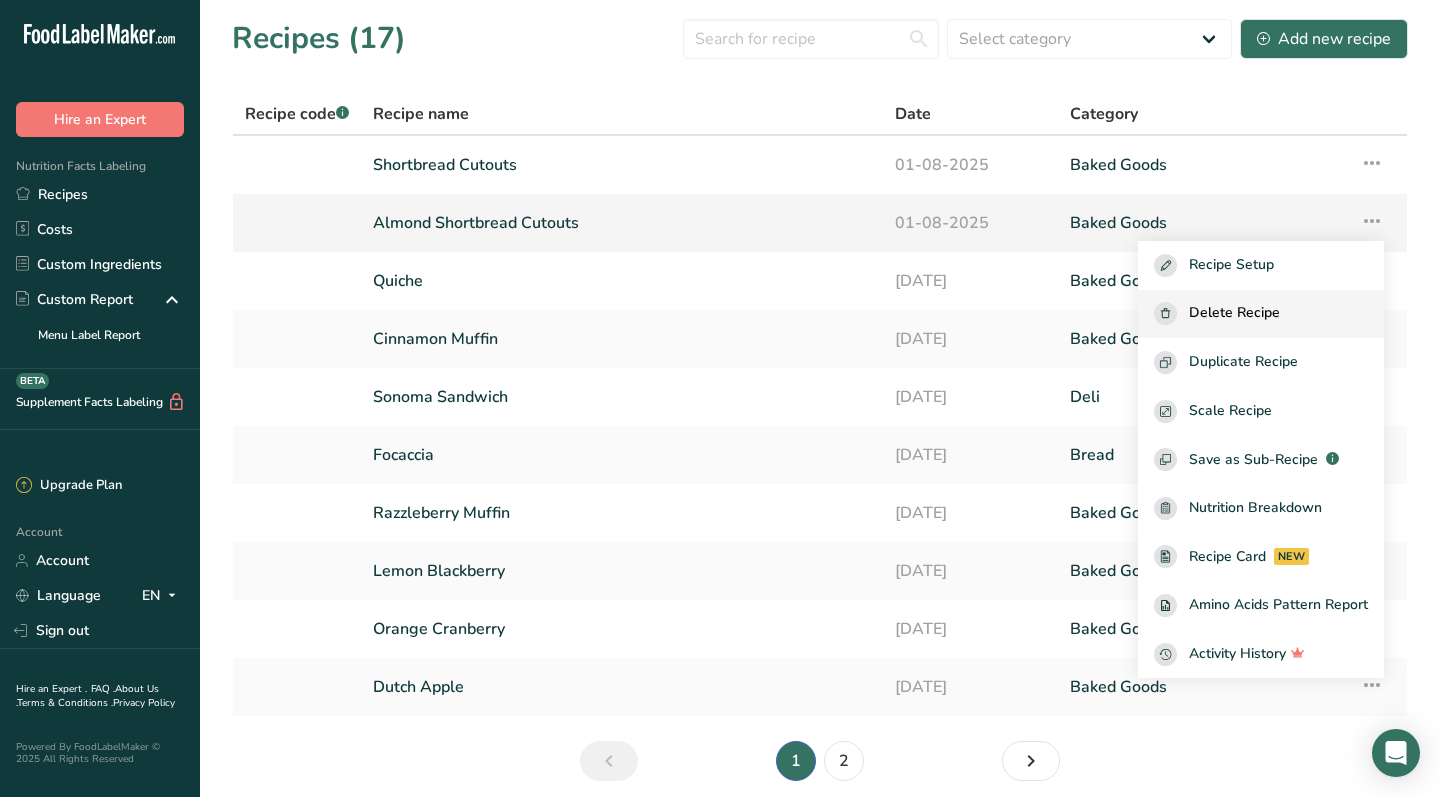 click on "Delete Recipe" at bounding box center [1234, 313] 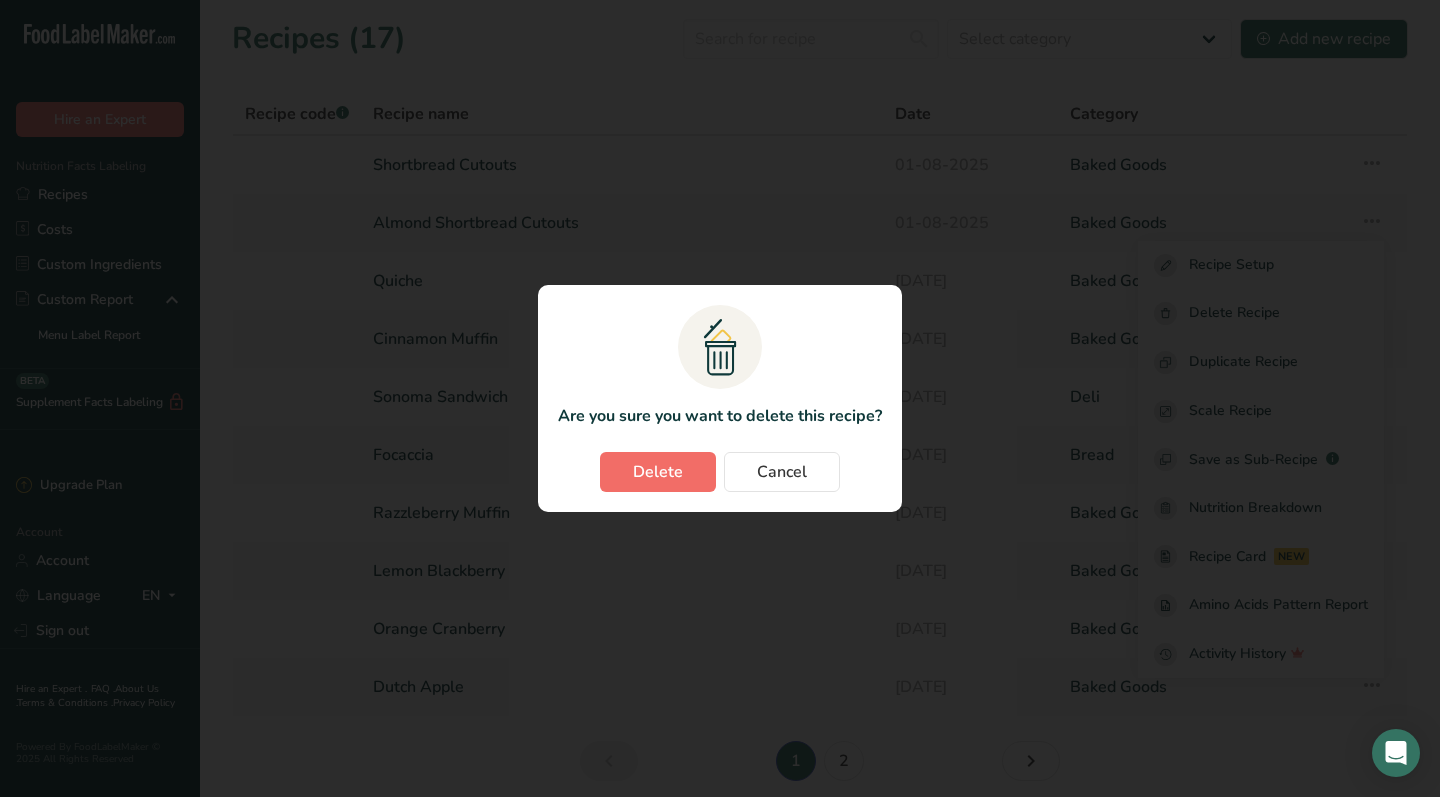 click on "Delete" at bounding box center [658, 472] 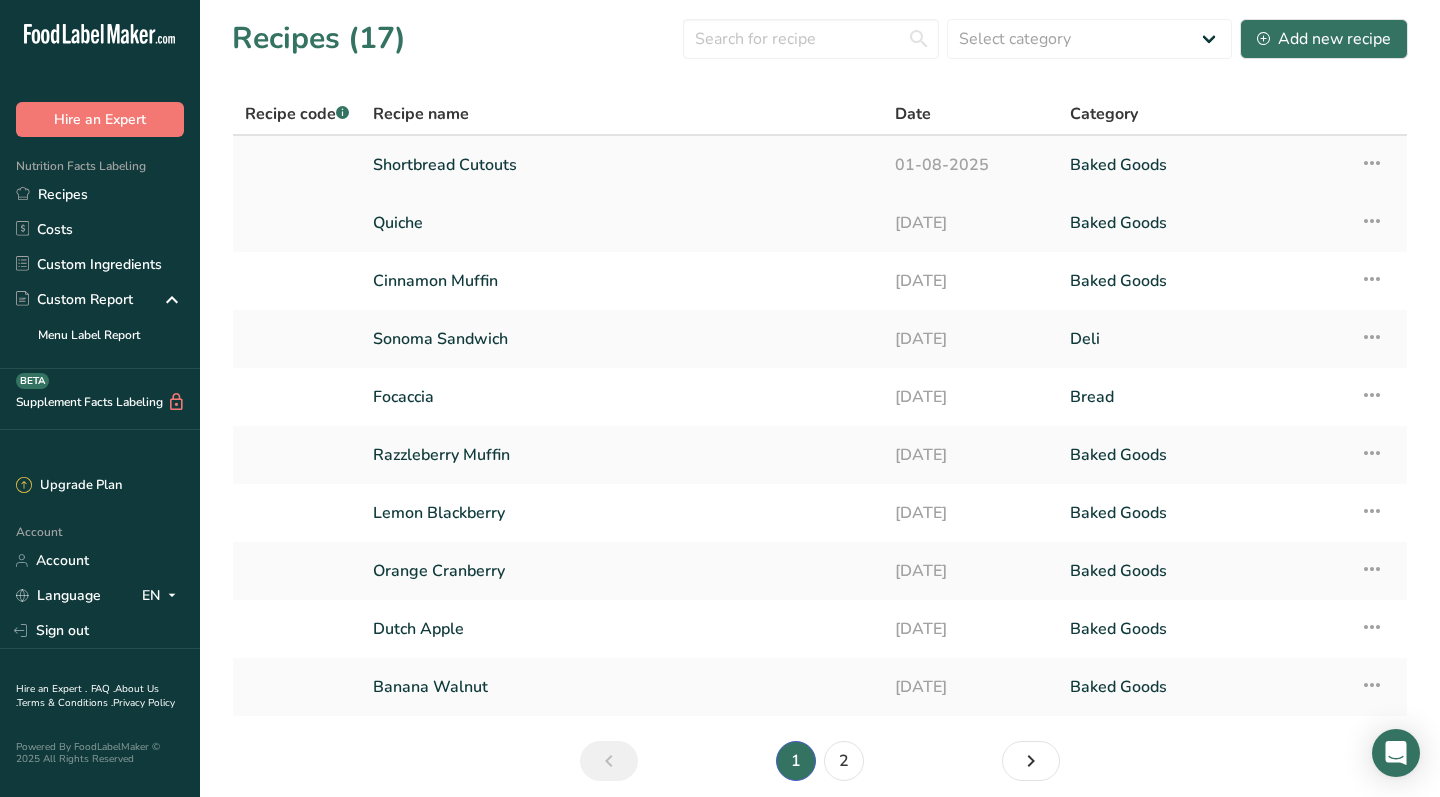 click at bounding box center [1372, 163] 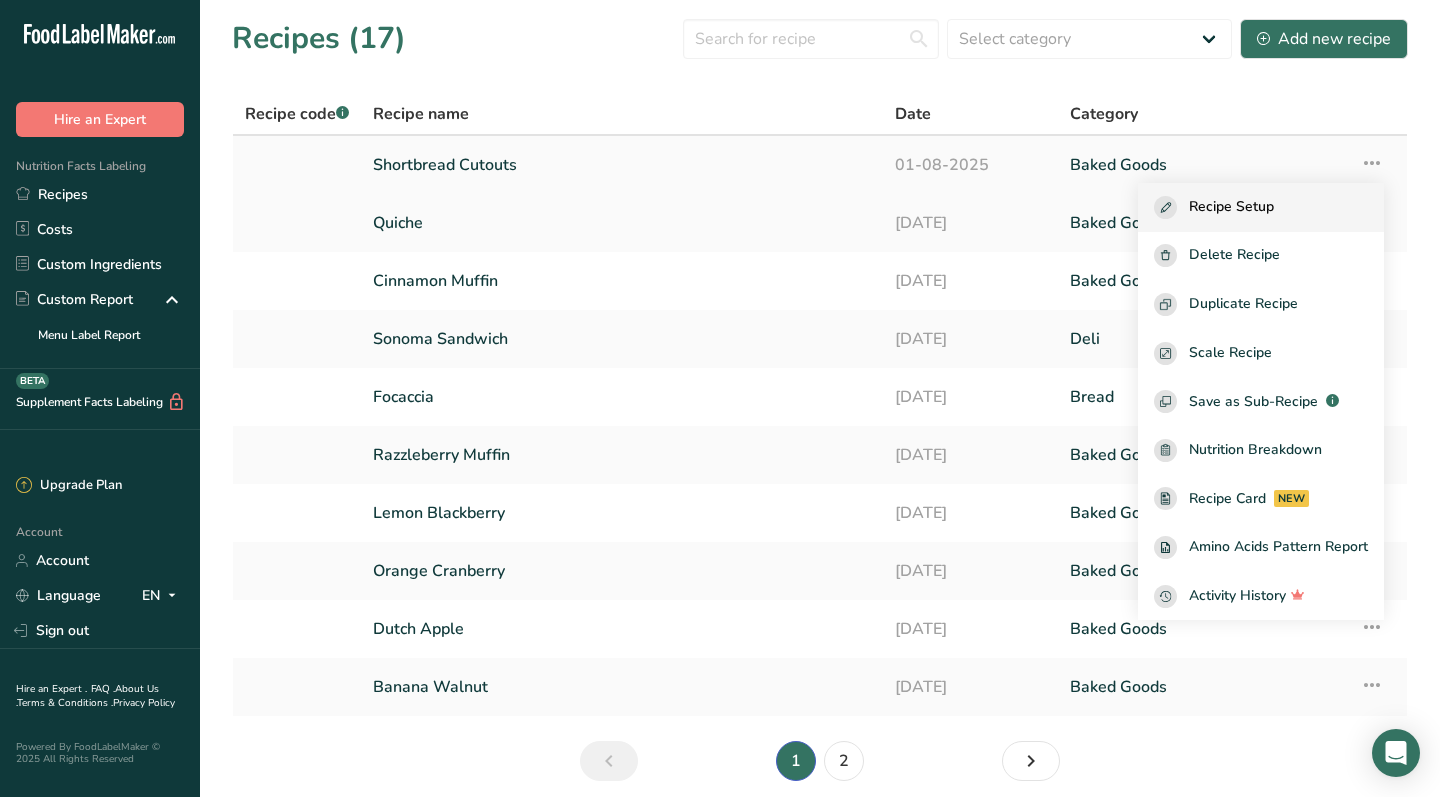 click on "Recipe Setup" at bounding box center (1261, 207) 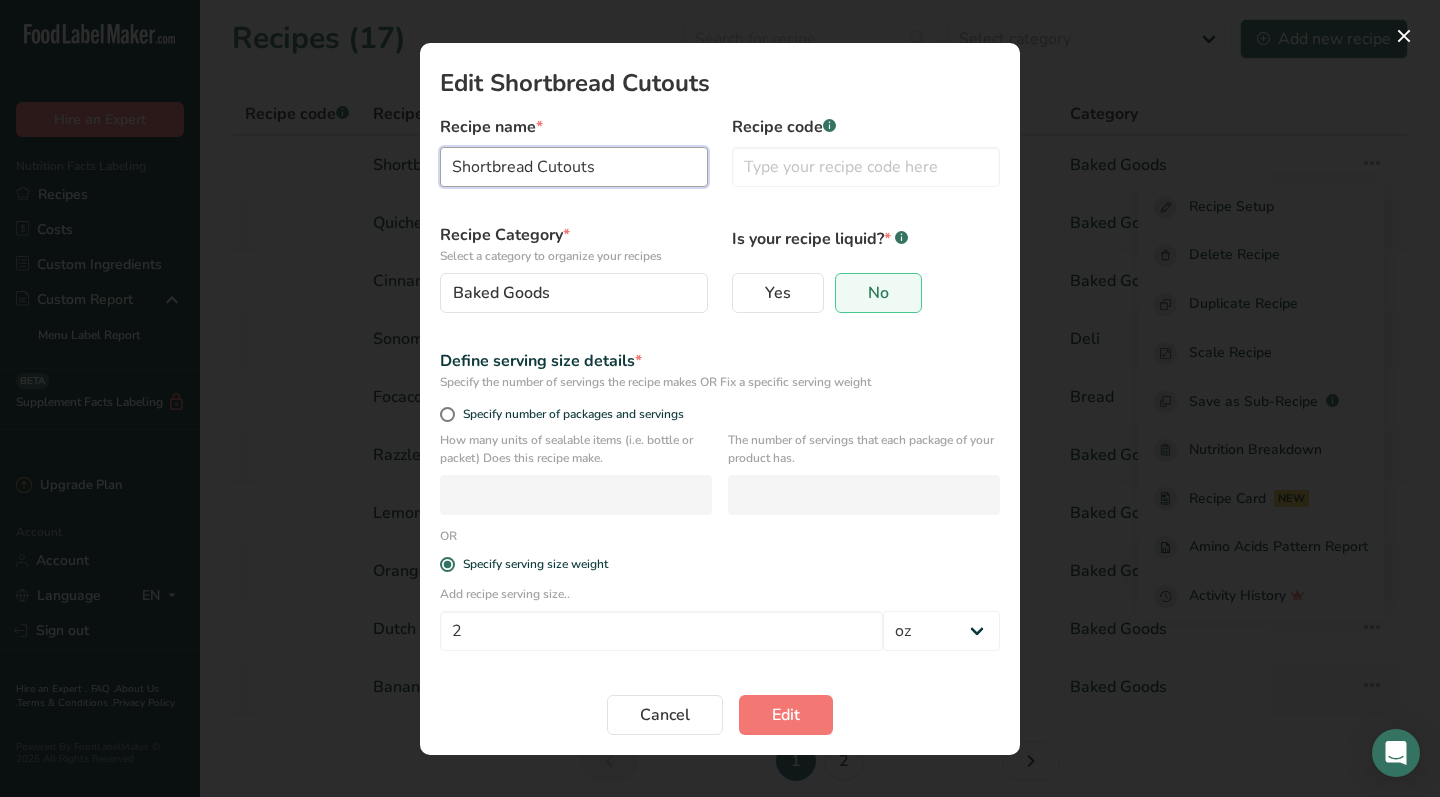 click on "Shortbread Cutouts" at bounding box center (574, 167) 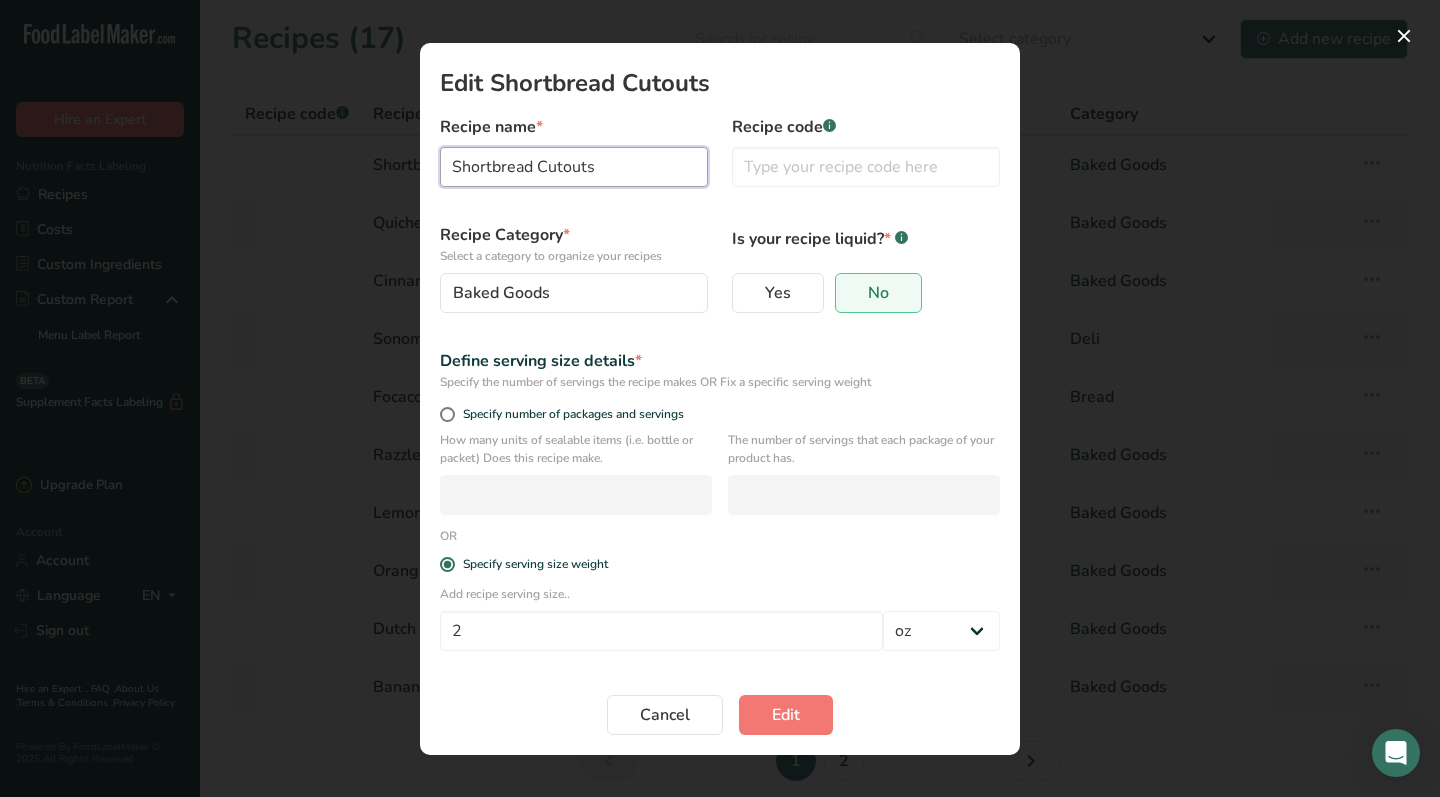 click on "Shortbread Cutouts" at bounding box center (574, 167) 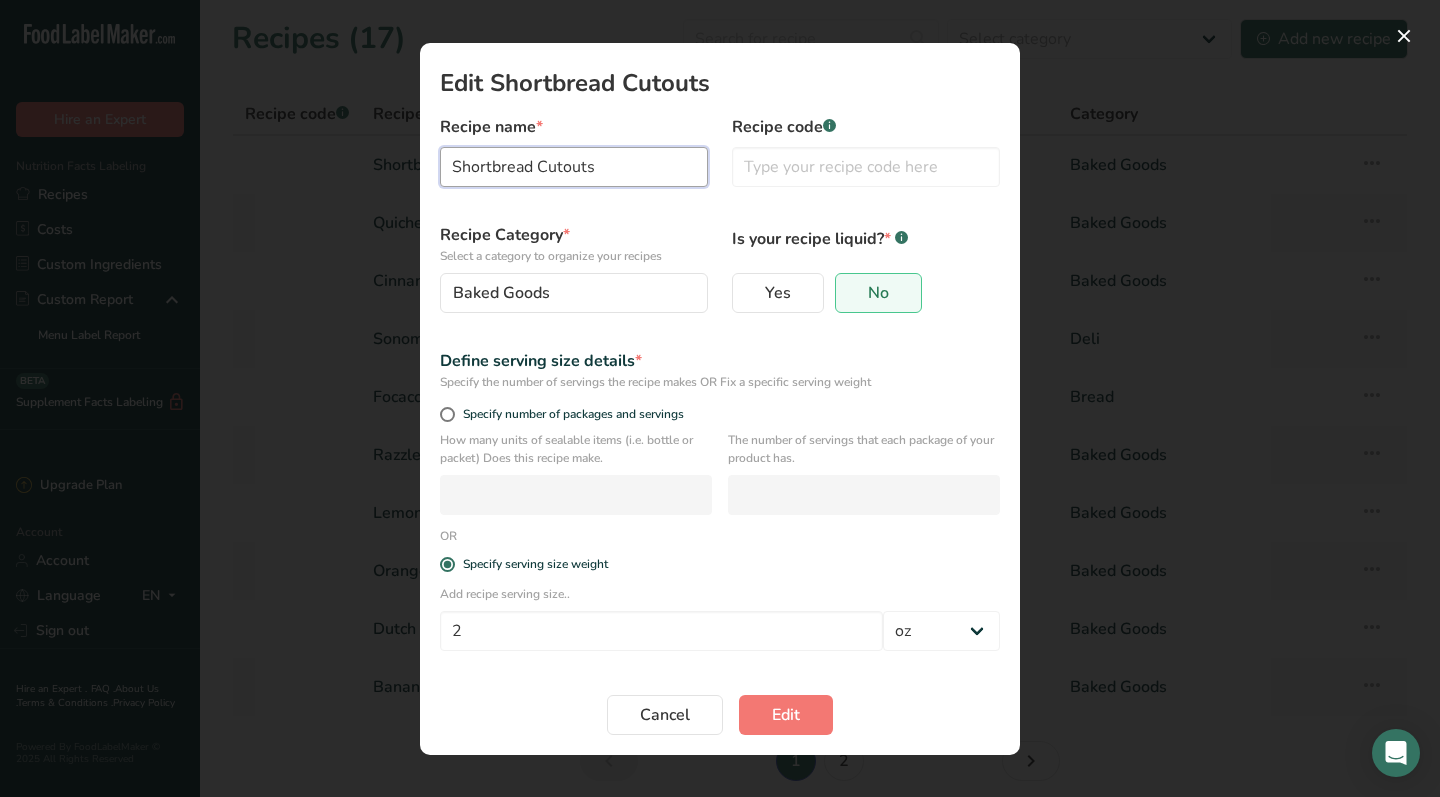 click on "Shortbread Cutouts" at bounding box center [574, 167] 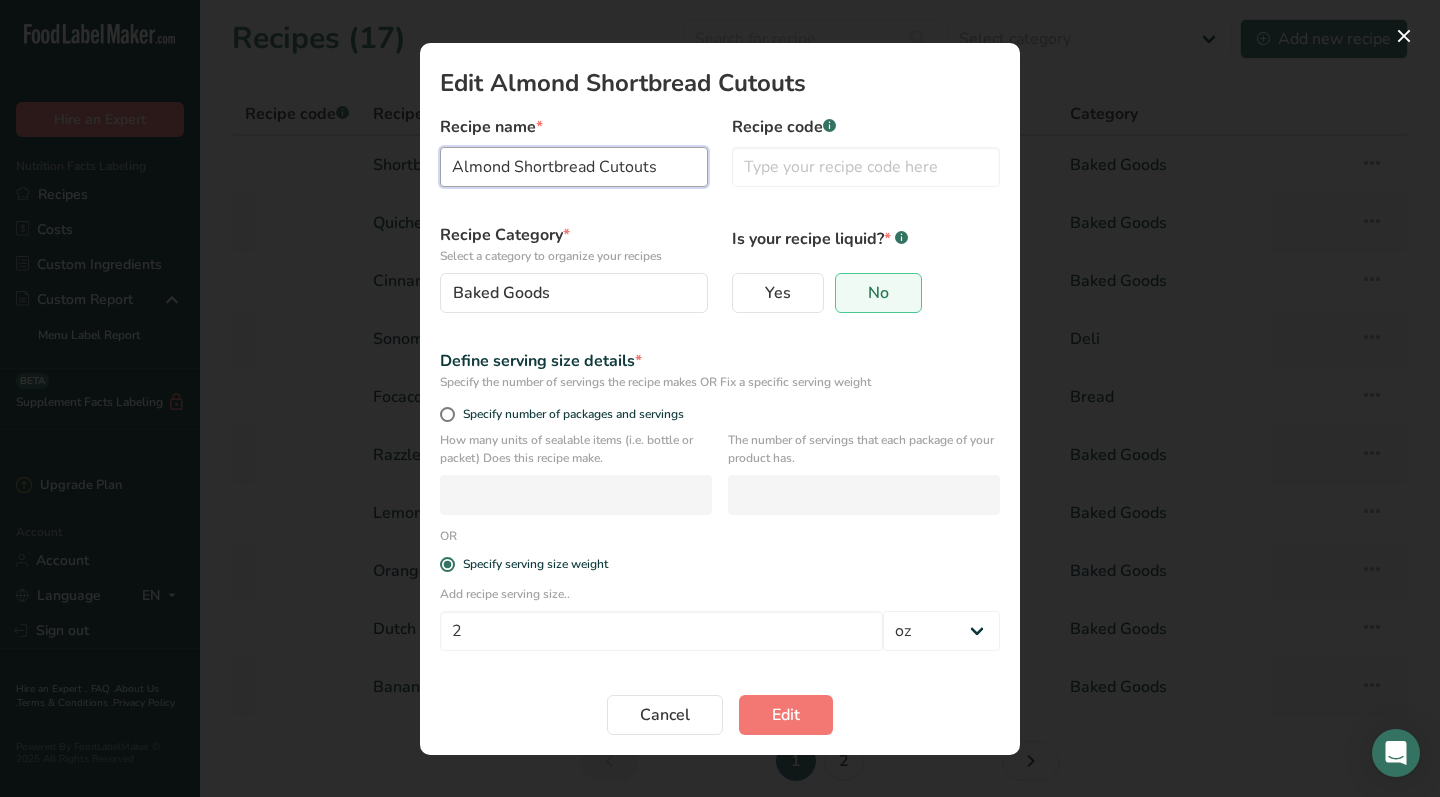 type on "Almond Shortbread Cutouts" 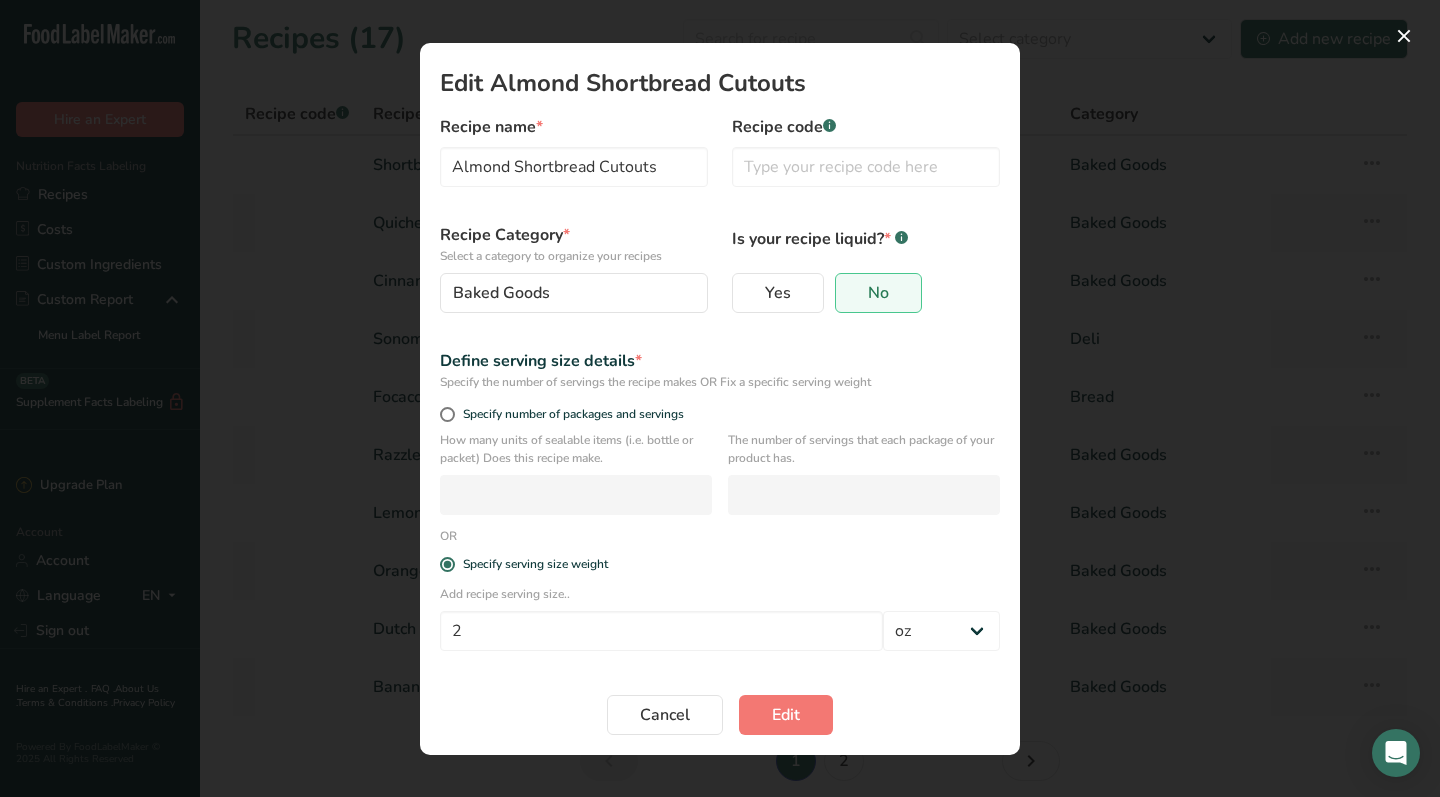 click at bounding box center [720, 398] 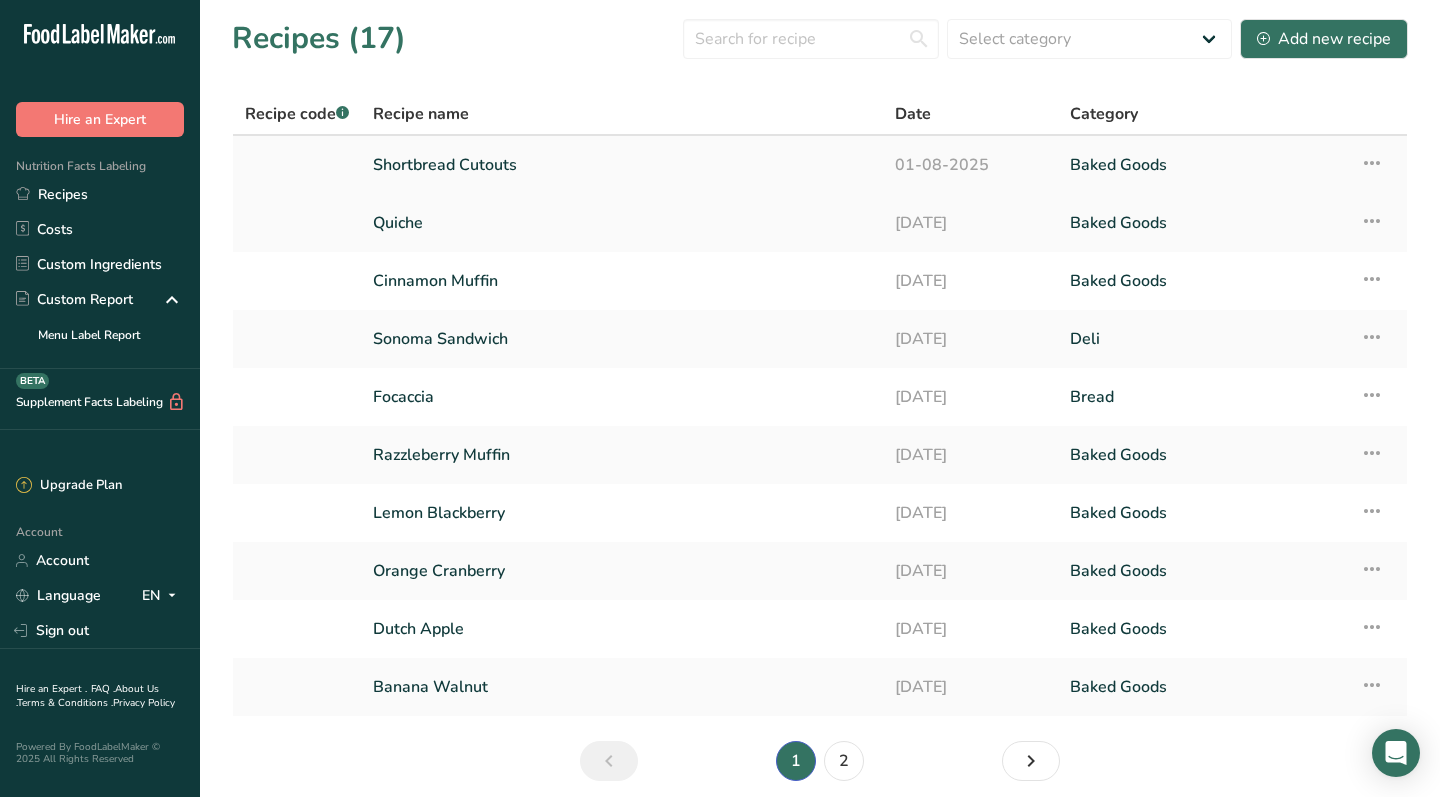 click at bounding box center (1372, 163) 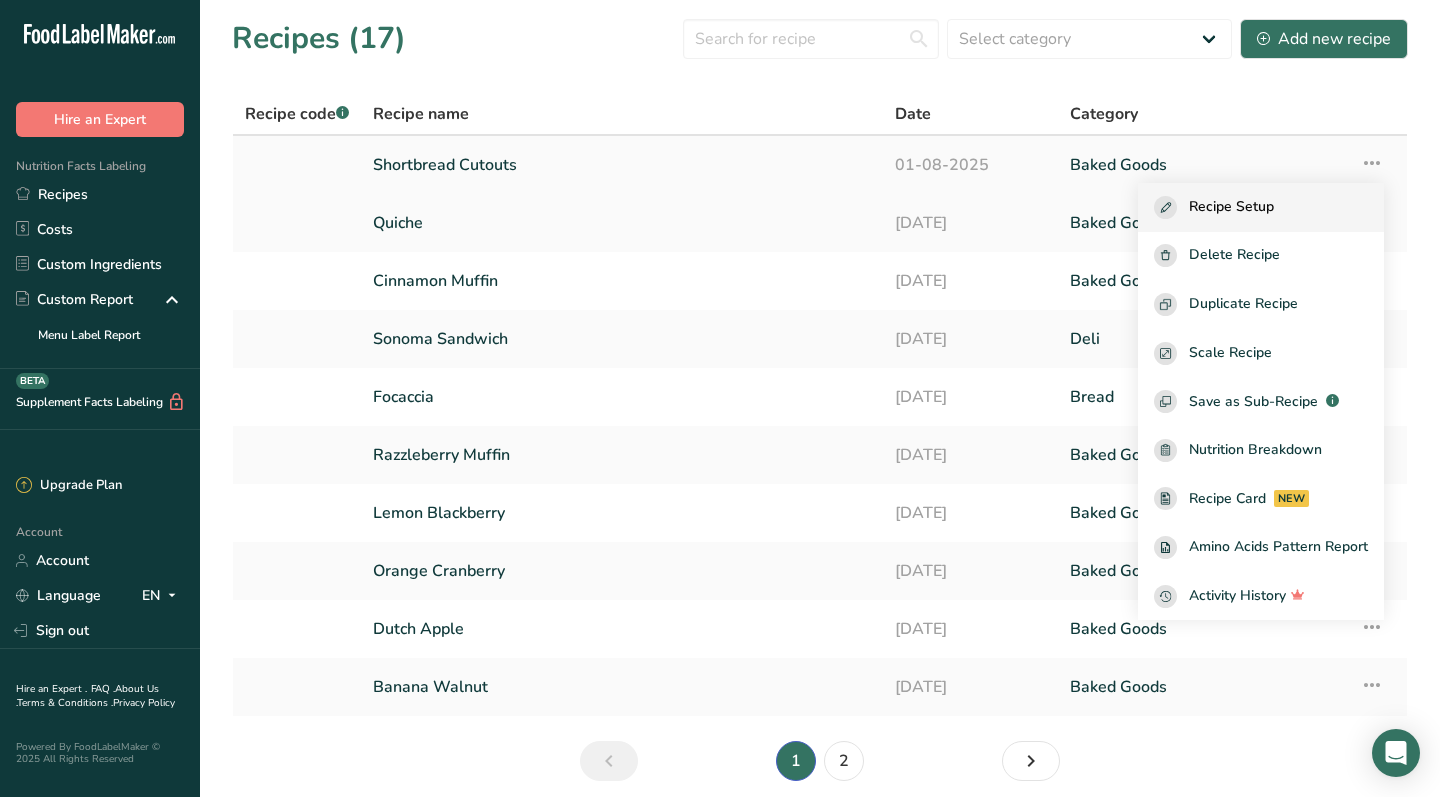 click on "Recipe Setup" at bounding box center [1231, 207] 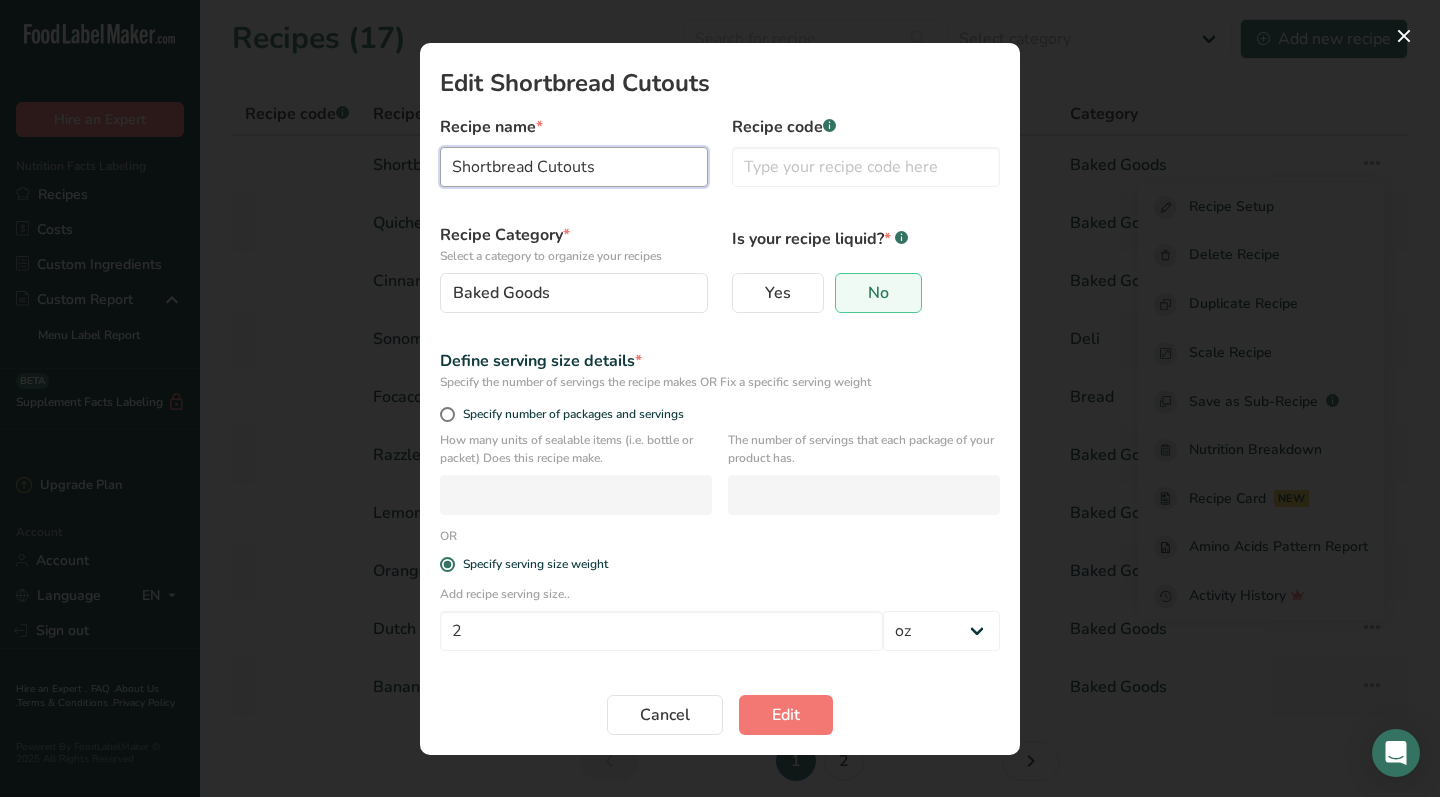 click on "Shortbread Cutouts" at bounding box center [574, 167] 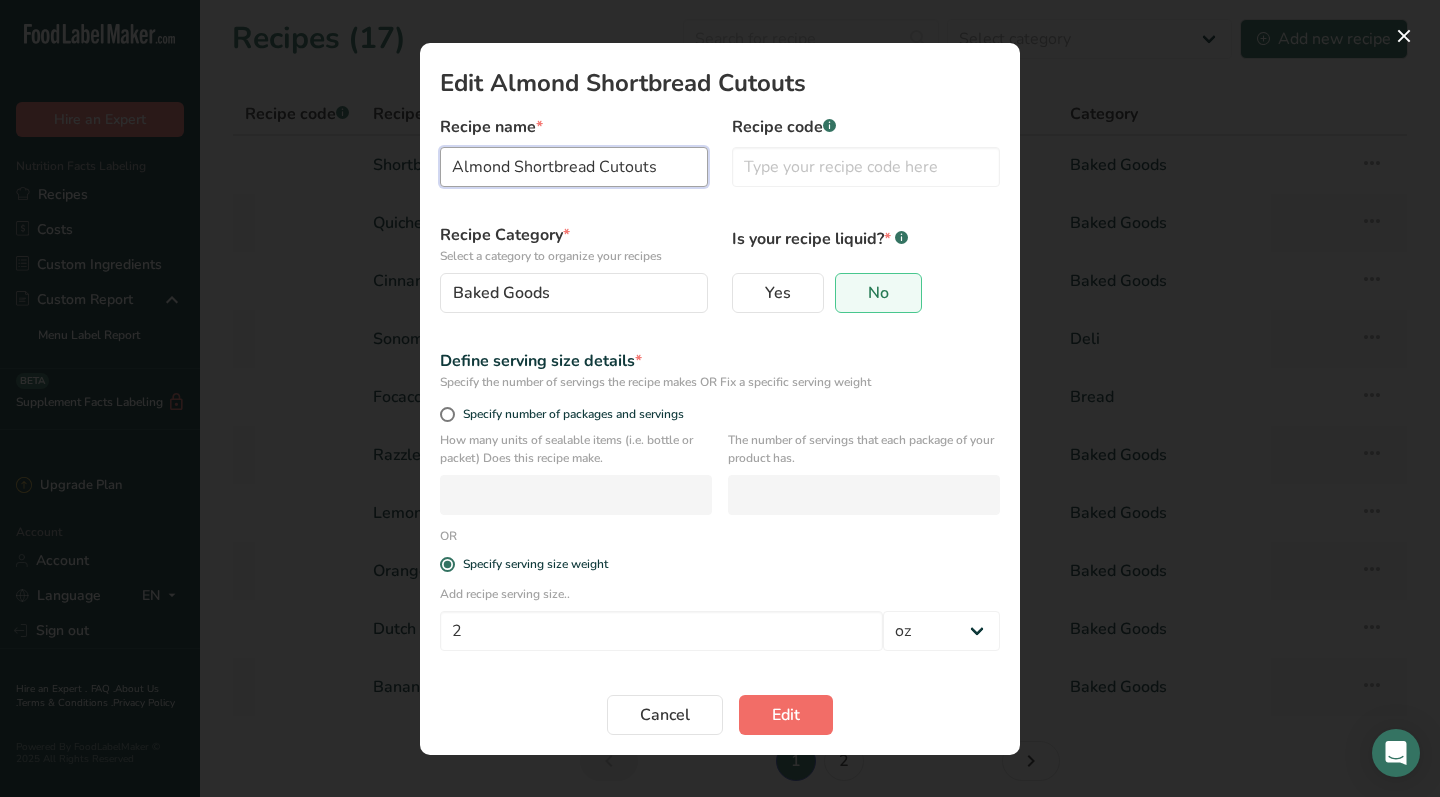 type on "Almond Shortbread Cutouts" 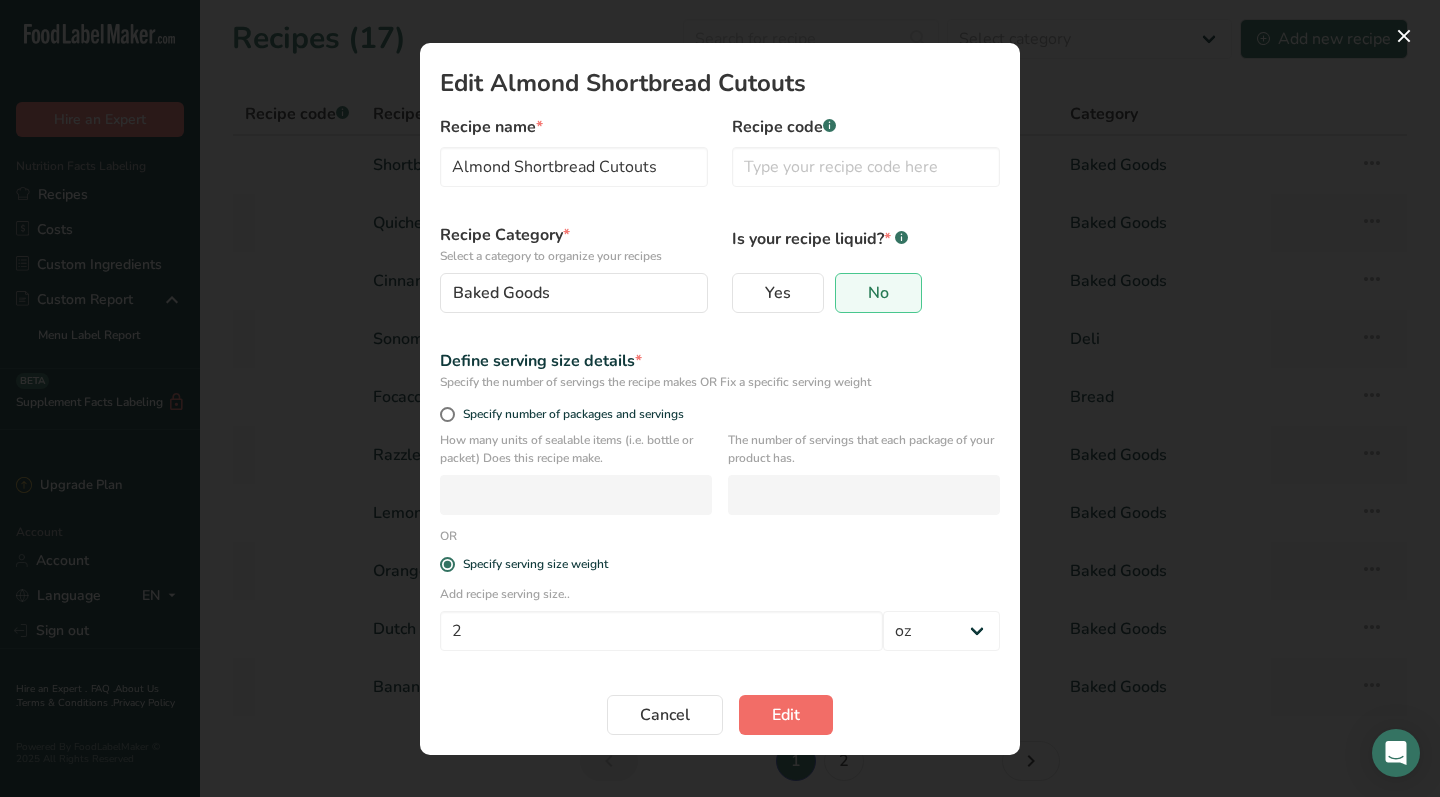 click on "Edit" at bounding box center (786, 715) 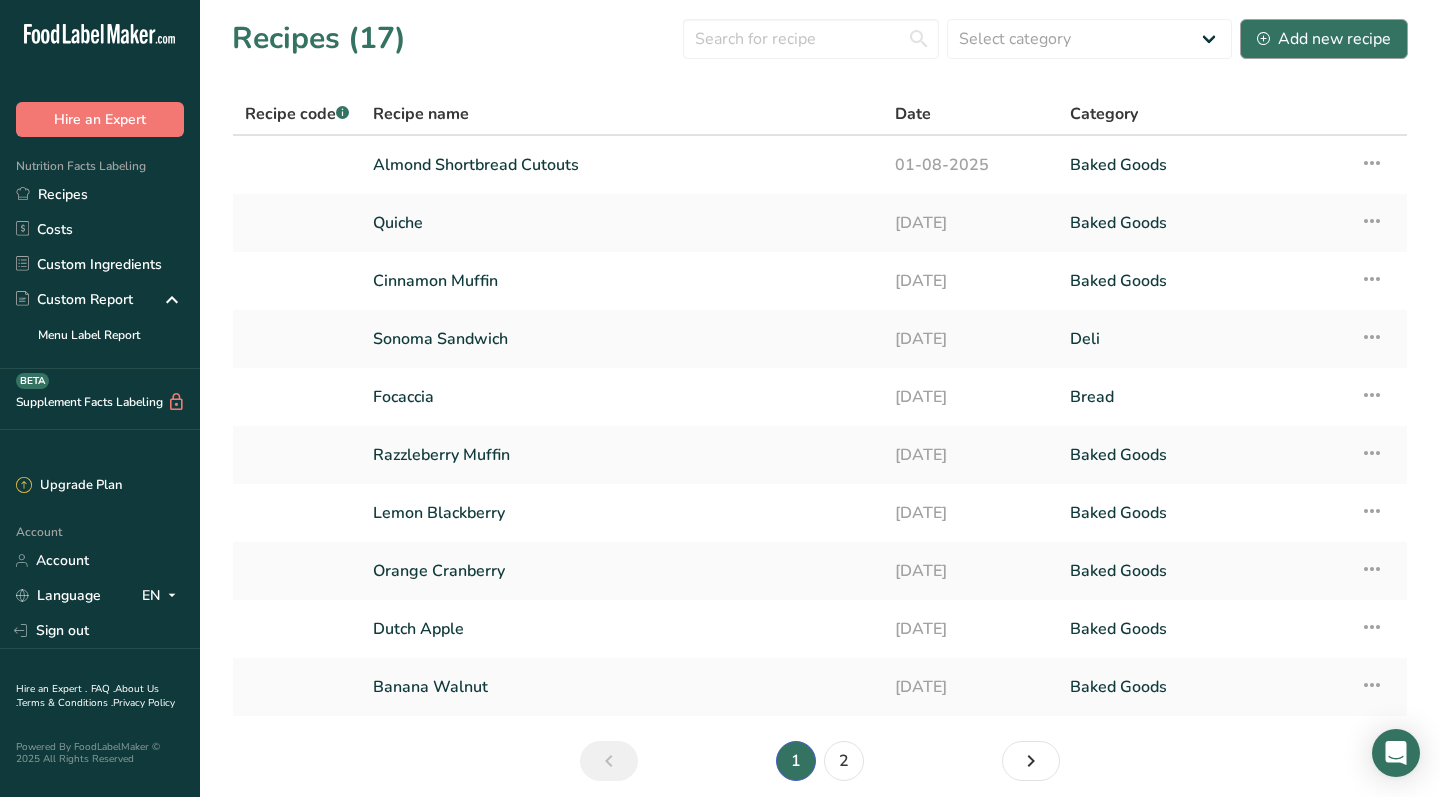 click on "Add new recipe" at bounding box center [1324, 39] 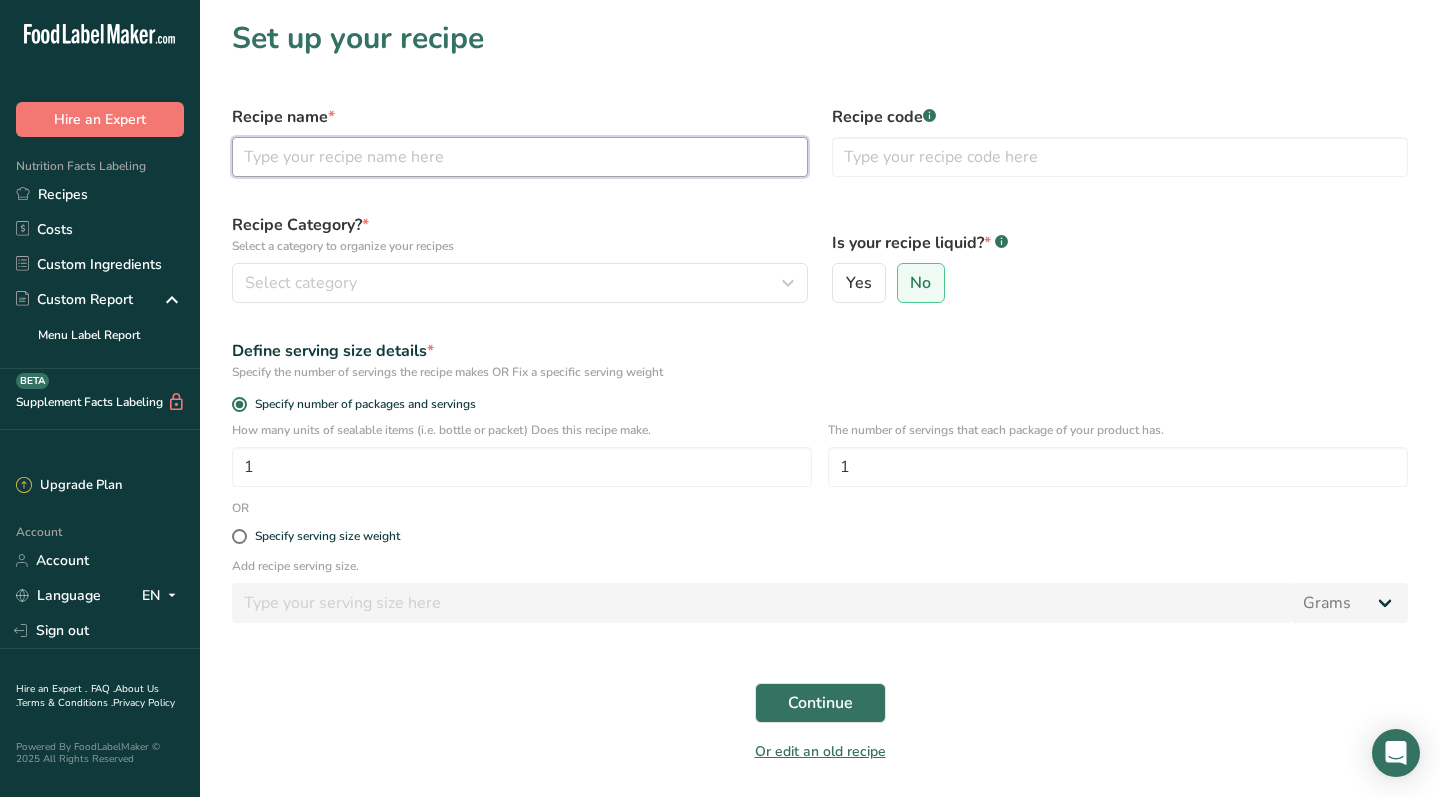 click at bounding box center (520, 157) 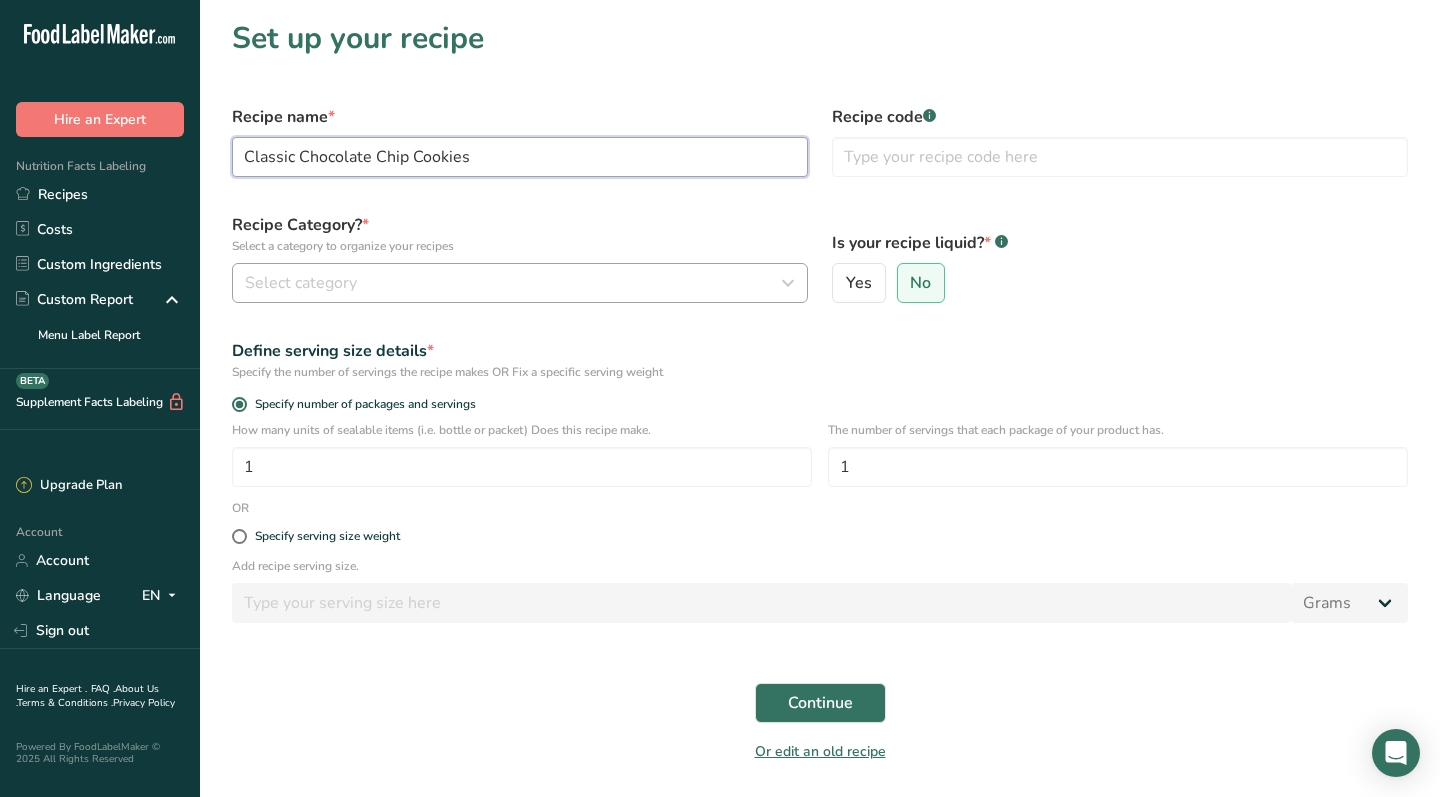 type on "Classic Chocolate Chip Cookies" 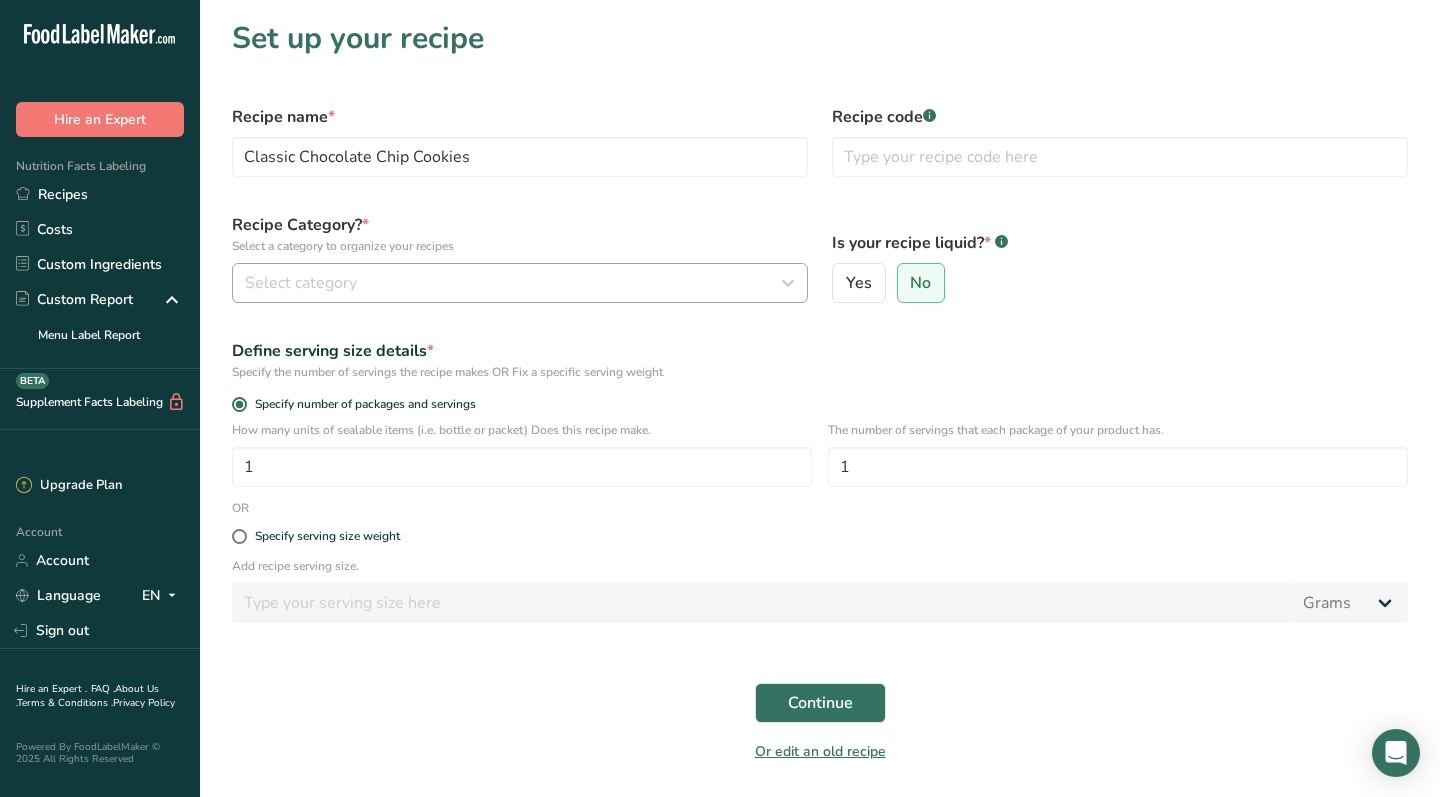 click on "Select category" at bounding box center (514, 283) 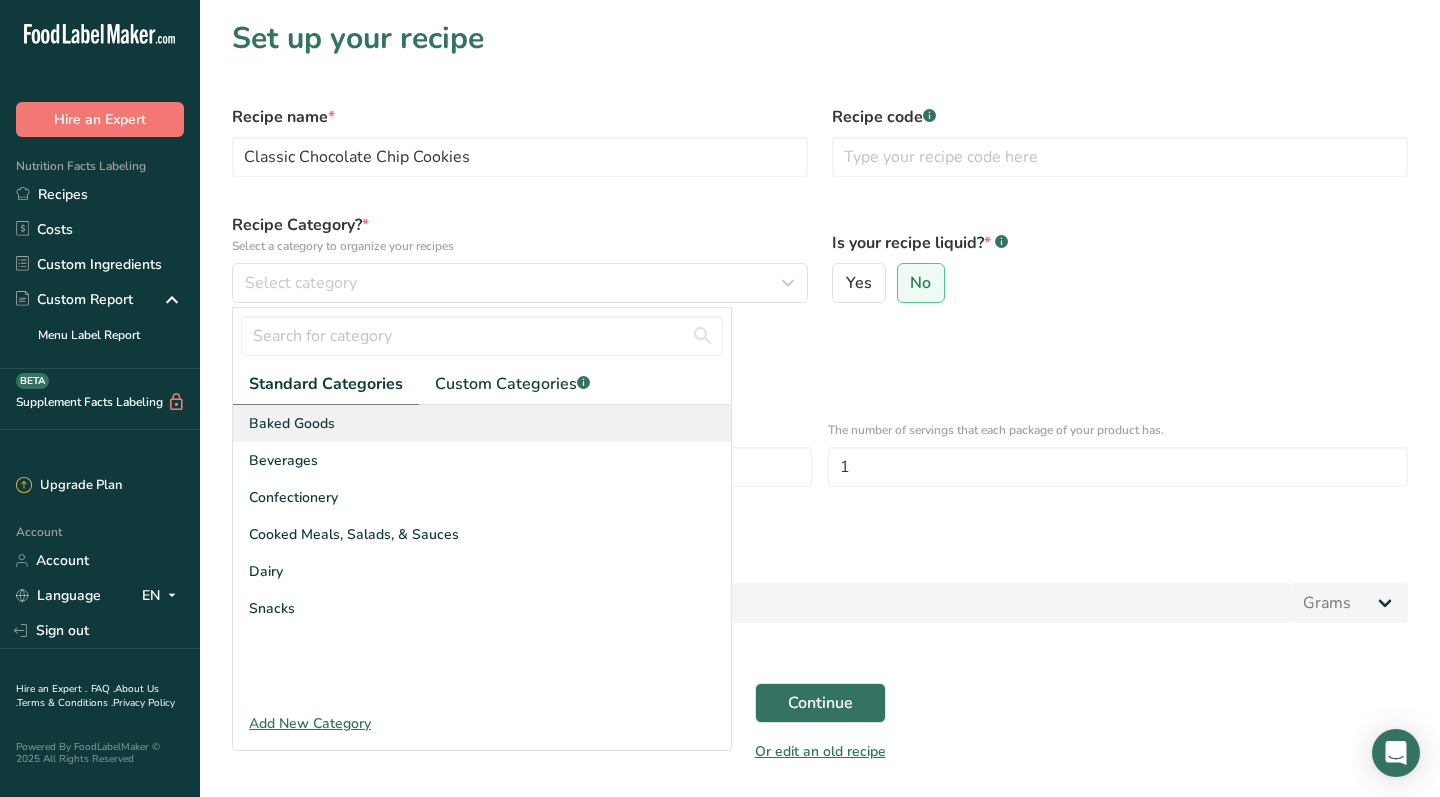 click on "Baked Goods" at bounding box center [482, 423] 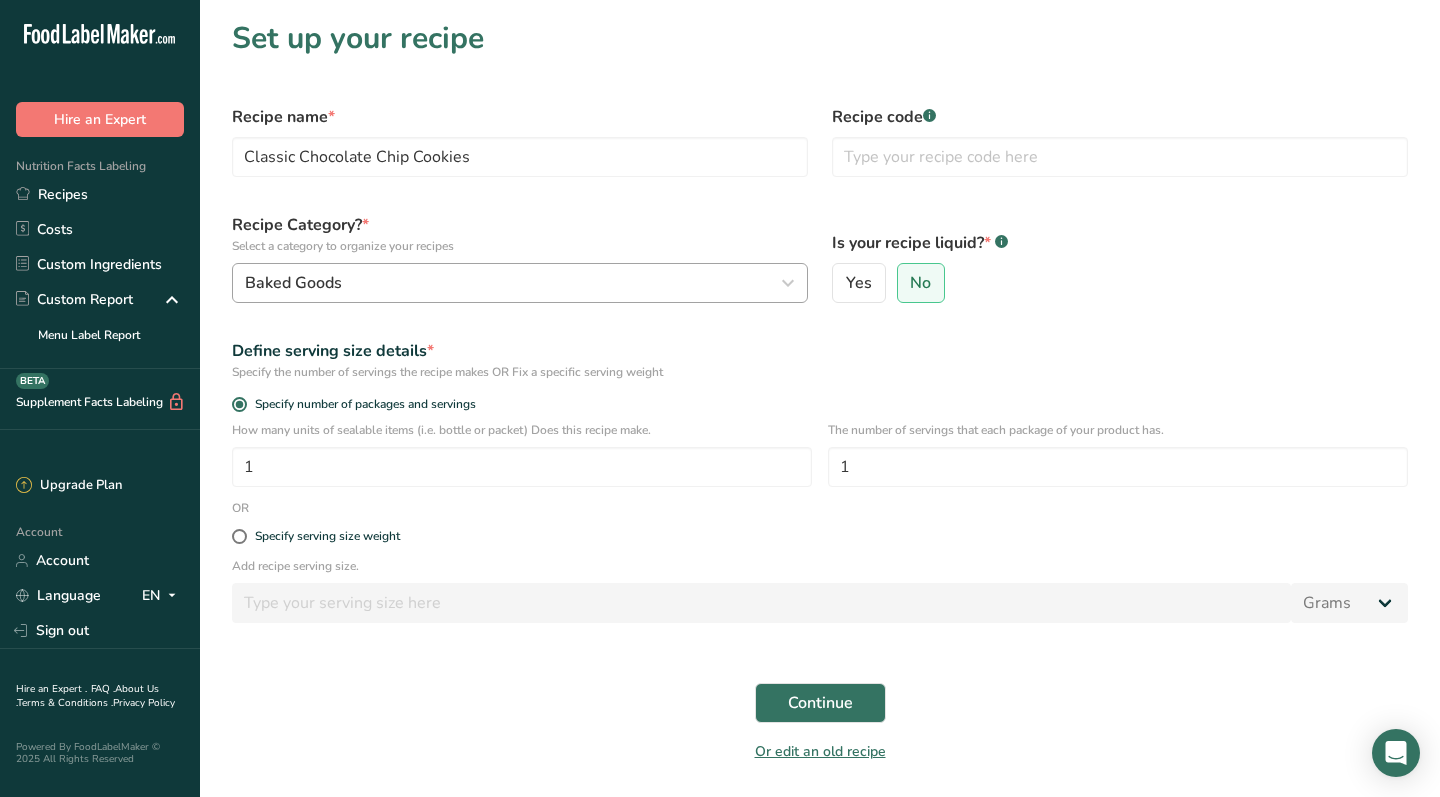 click on "Baked Goods" at bounding box center (514, 283) 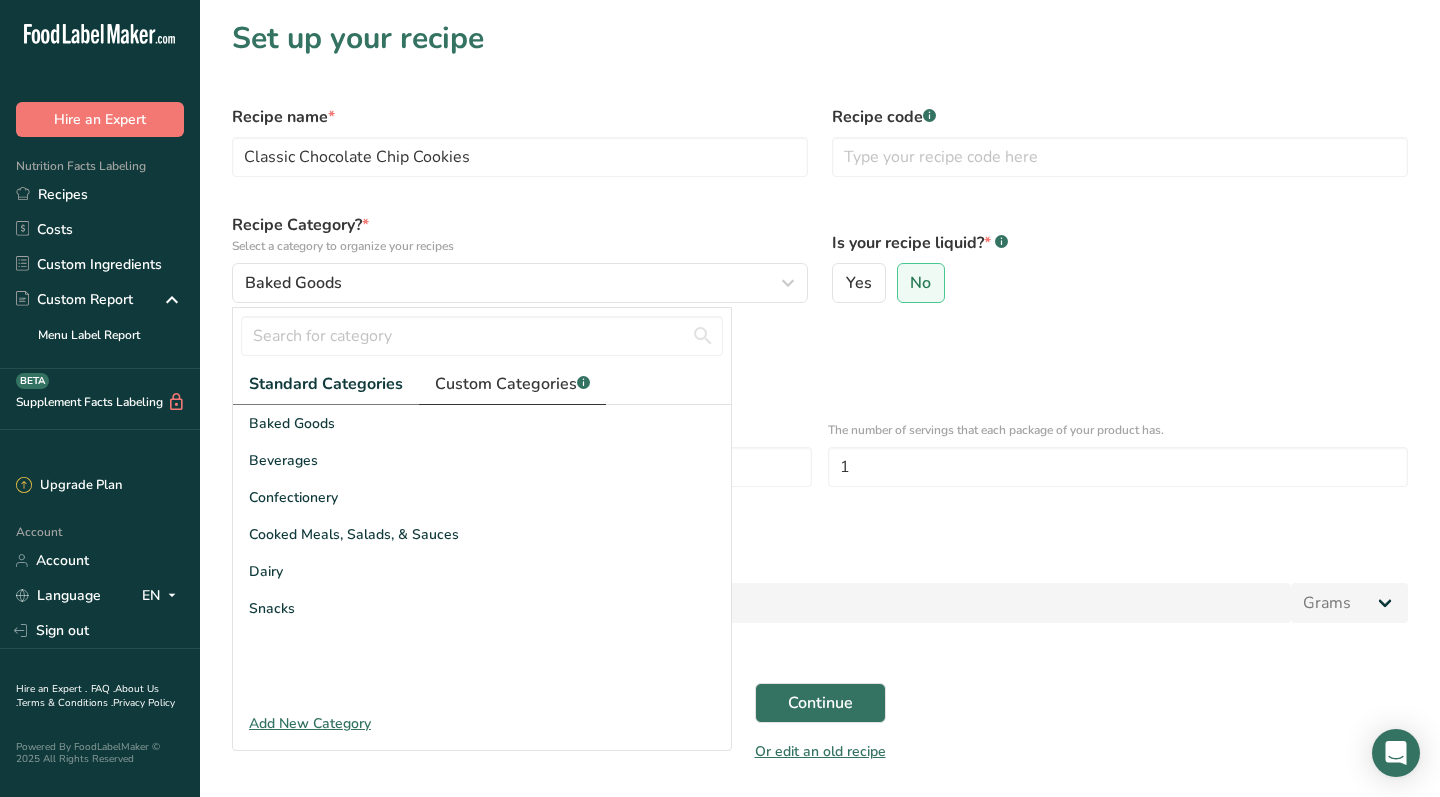 click on "Custom Categories
.a-a{fill:#347362;}.b-a{fill:#fff;}" at bounding box center [512, 384] 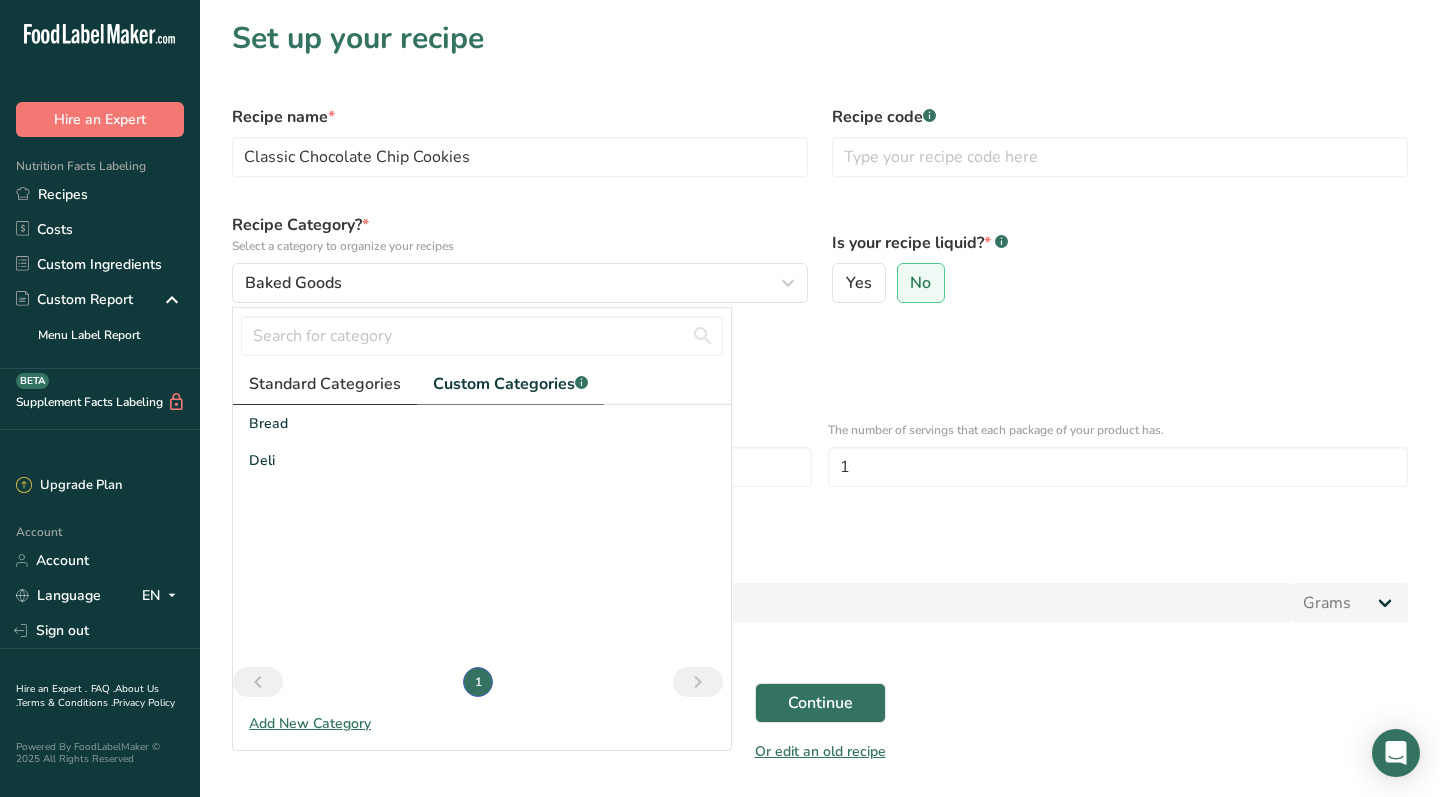 click on "Standard Categories" at bounding box center (325, 384) 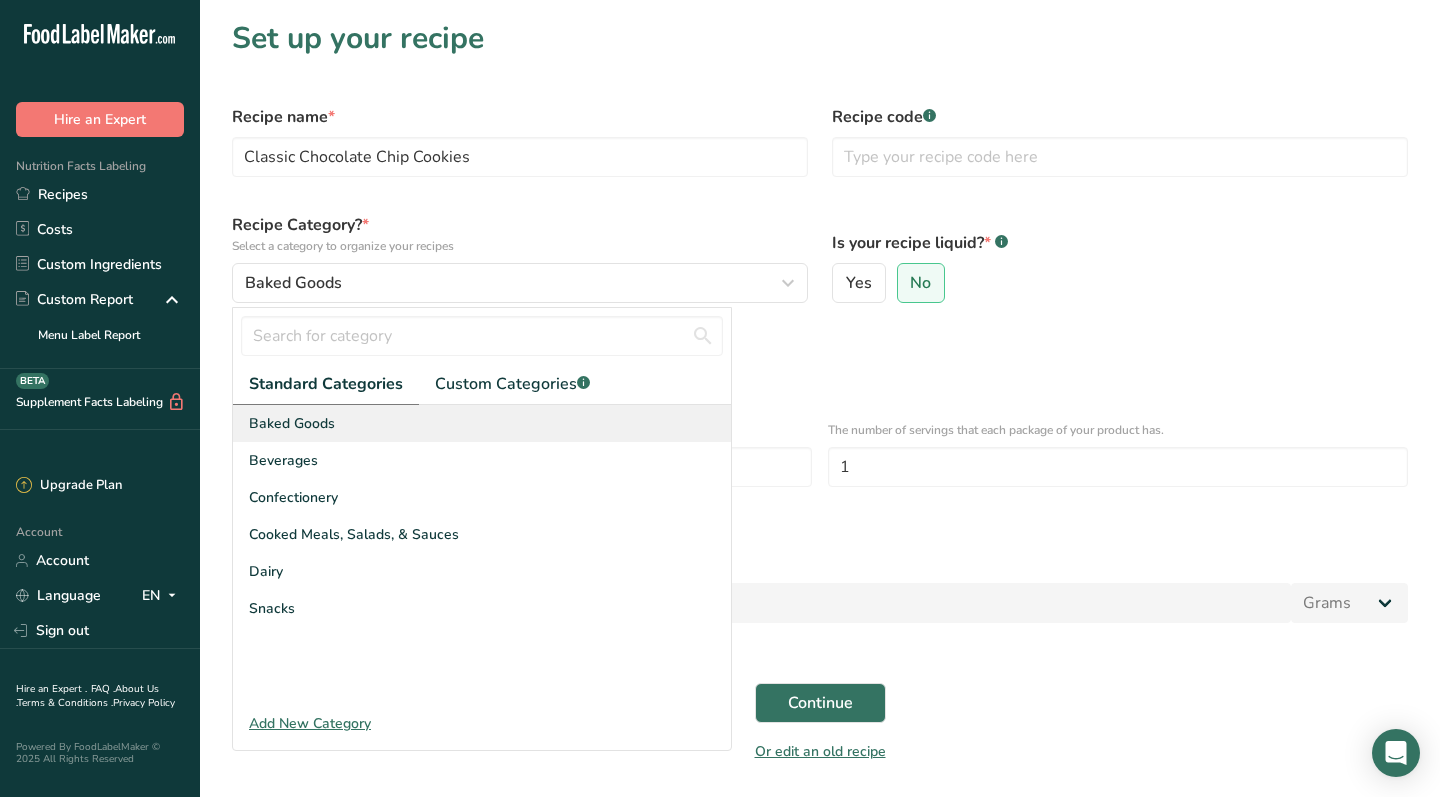 click on "Baked Goods" at bounding box center [292, 423] 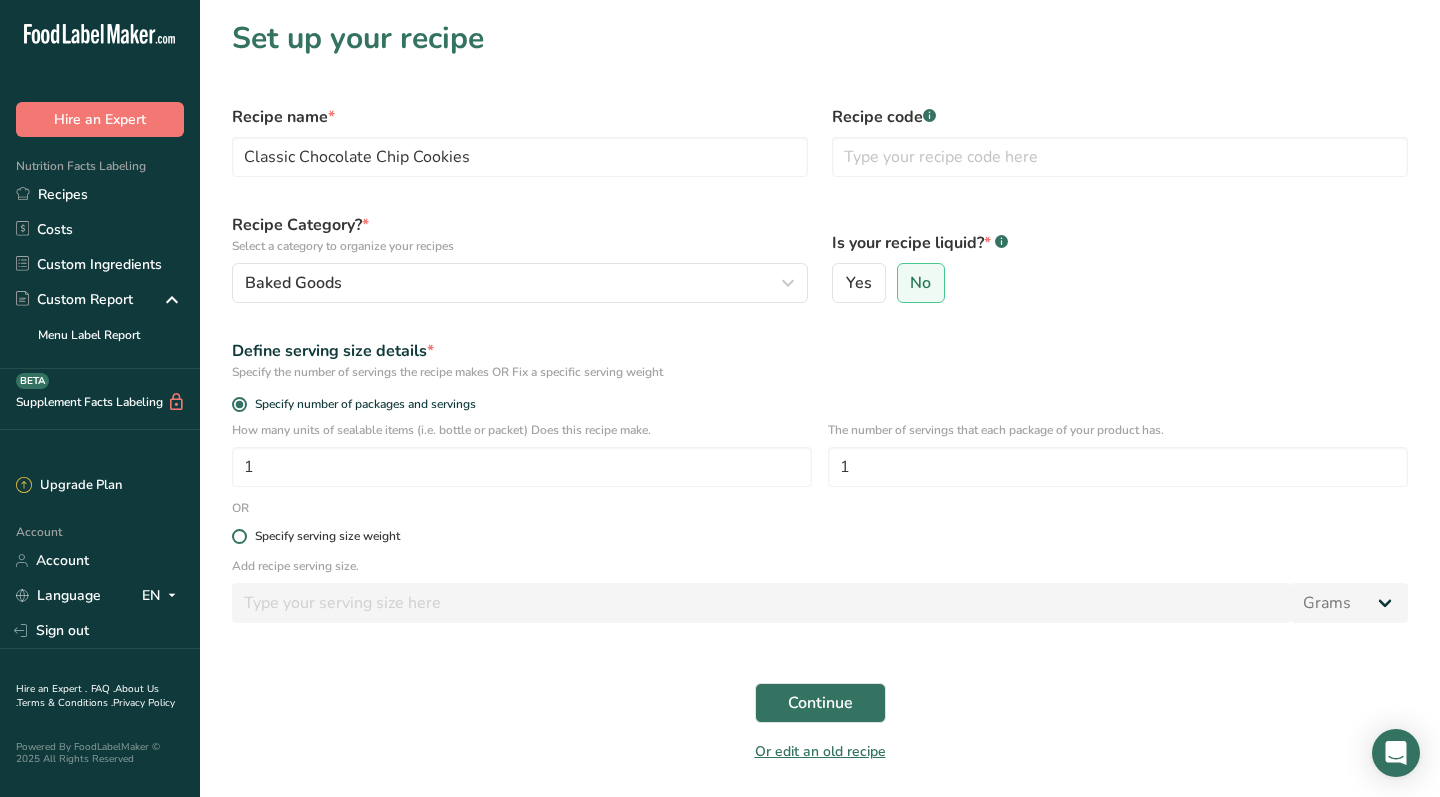 click on "Specify serving size weight" at bounding box center [327, 536] 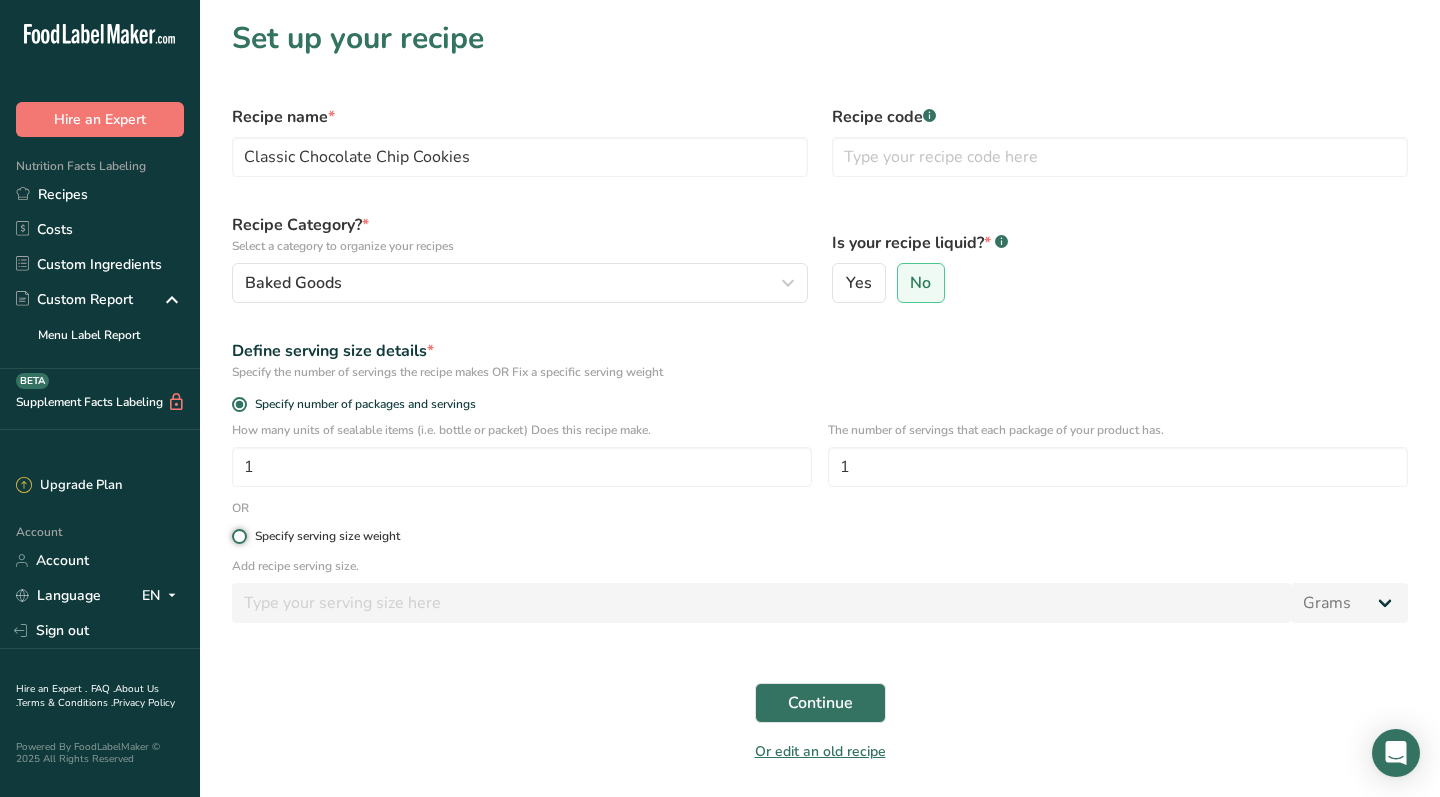 click on "Specify serving size weight" at bounding box center (238, 536) 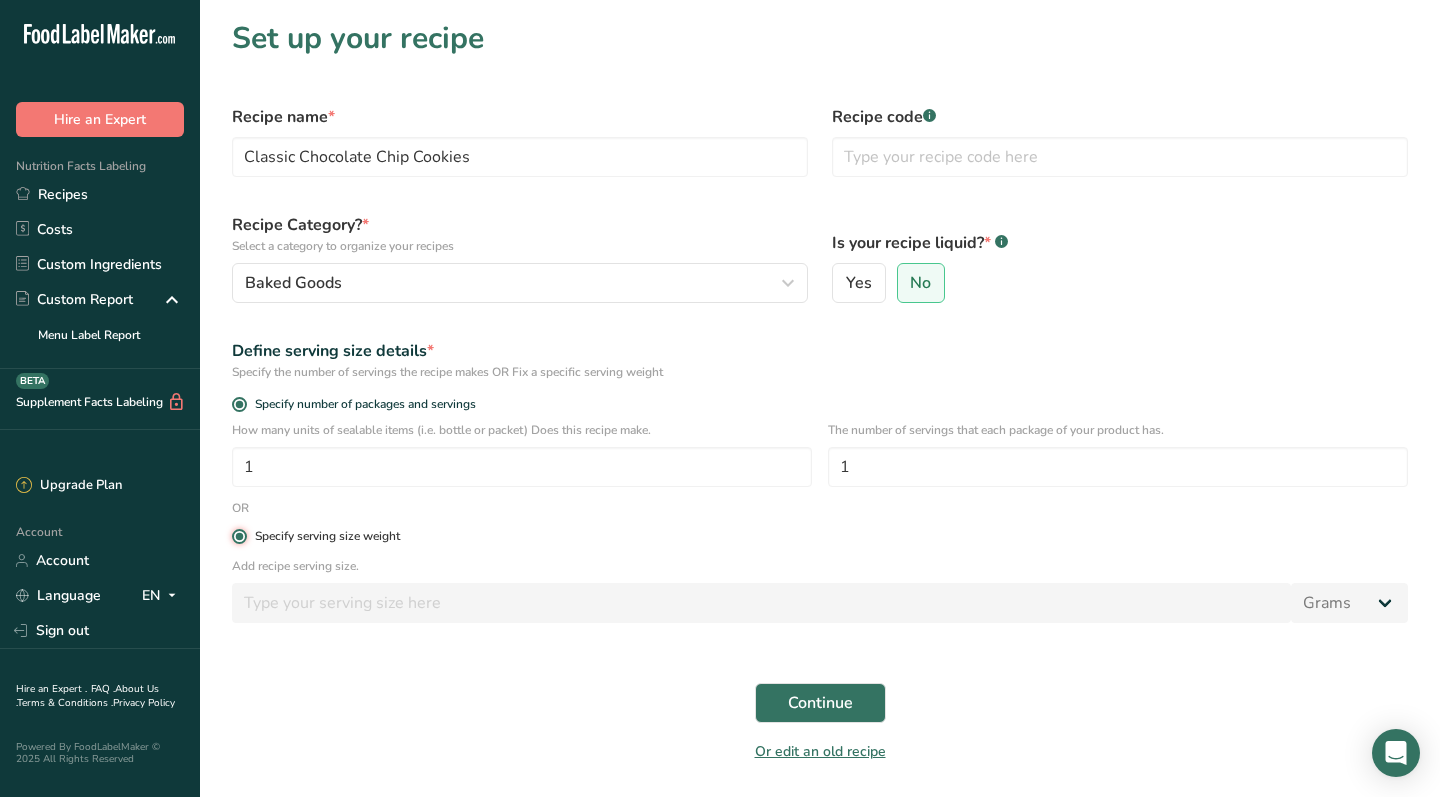 radio on "false" 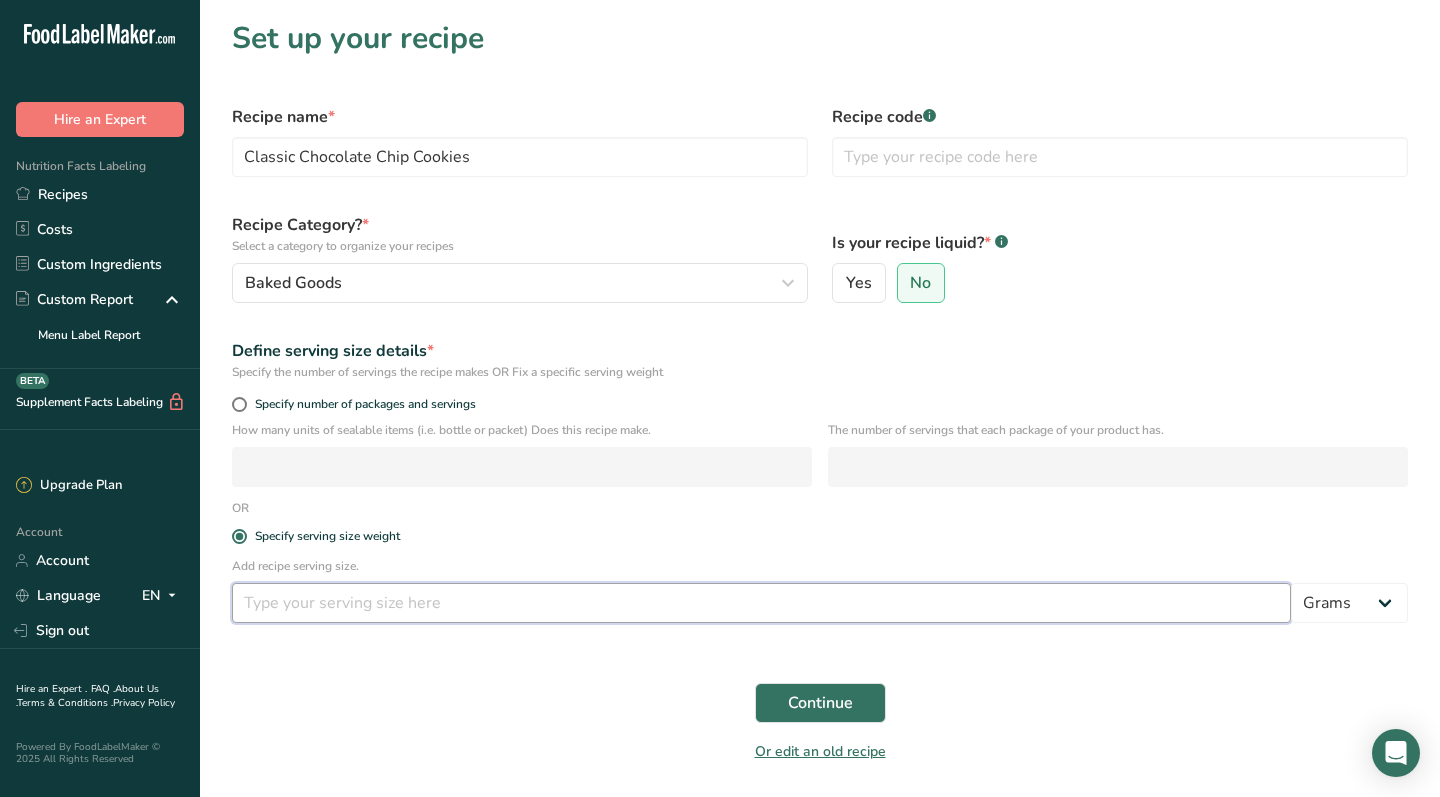 click at bounding box center (761, 603) 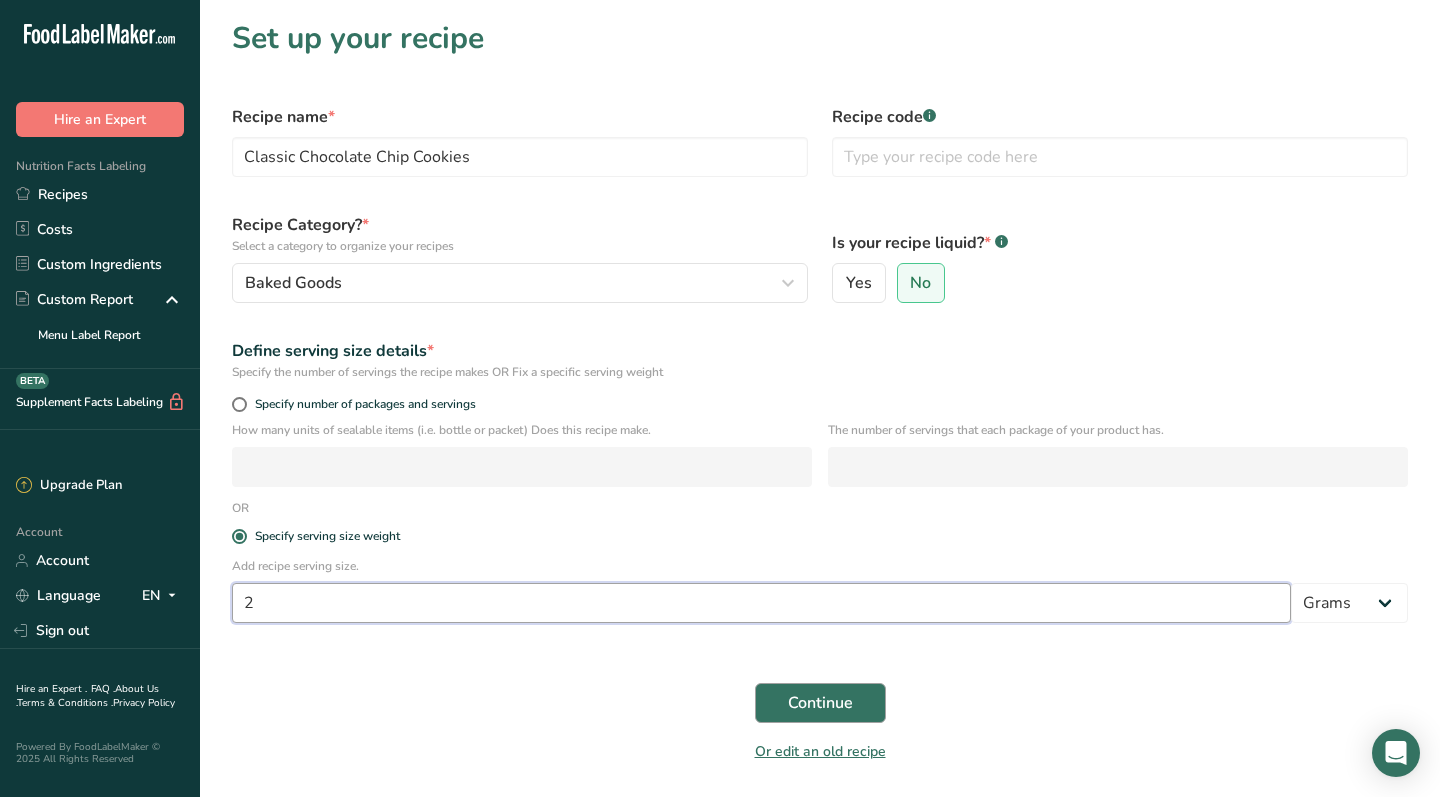 type on "2" 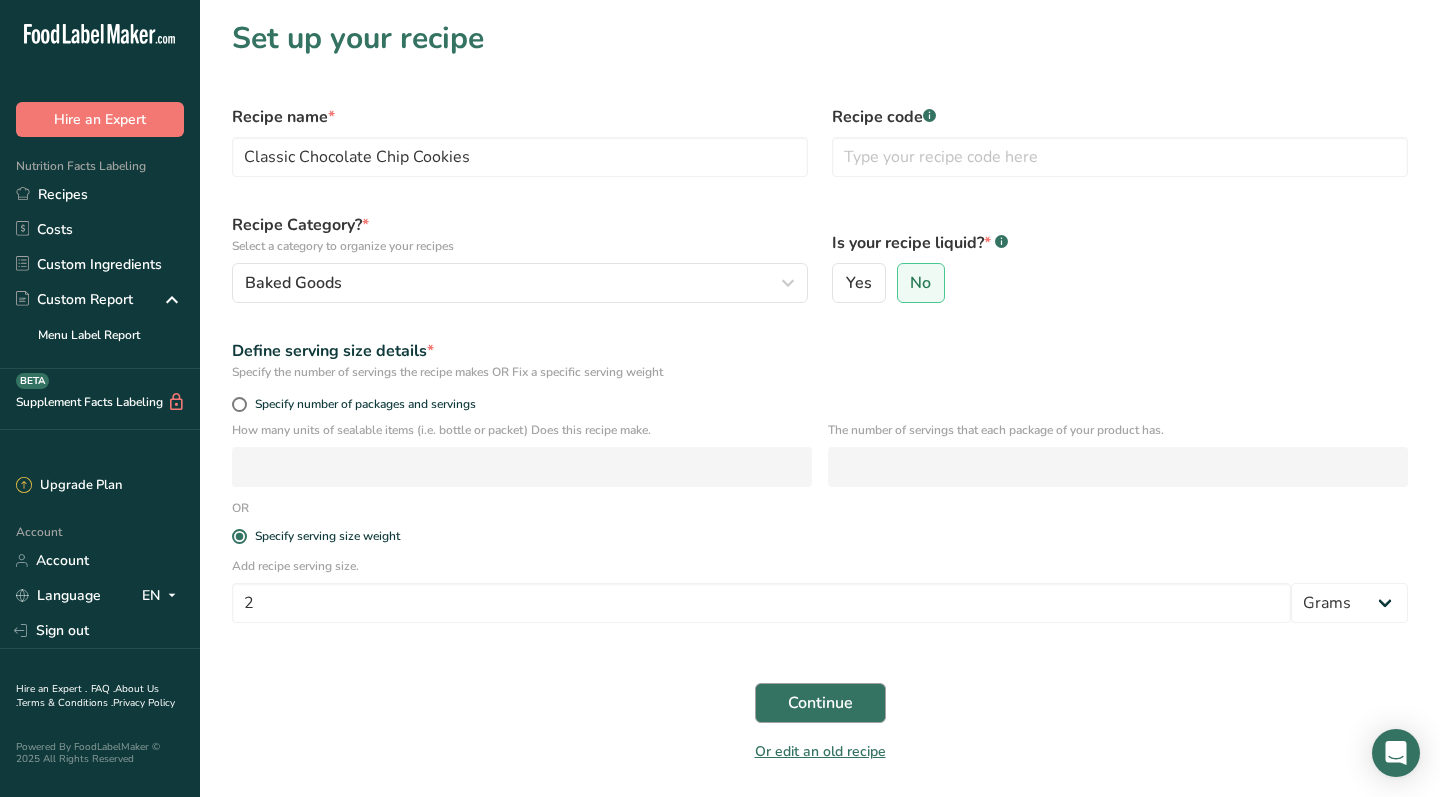 click on "Continue" at bounding box center [820, 703] 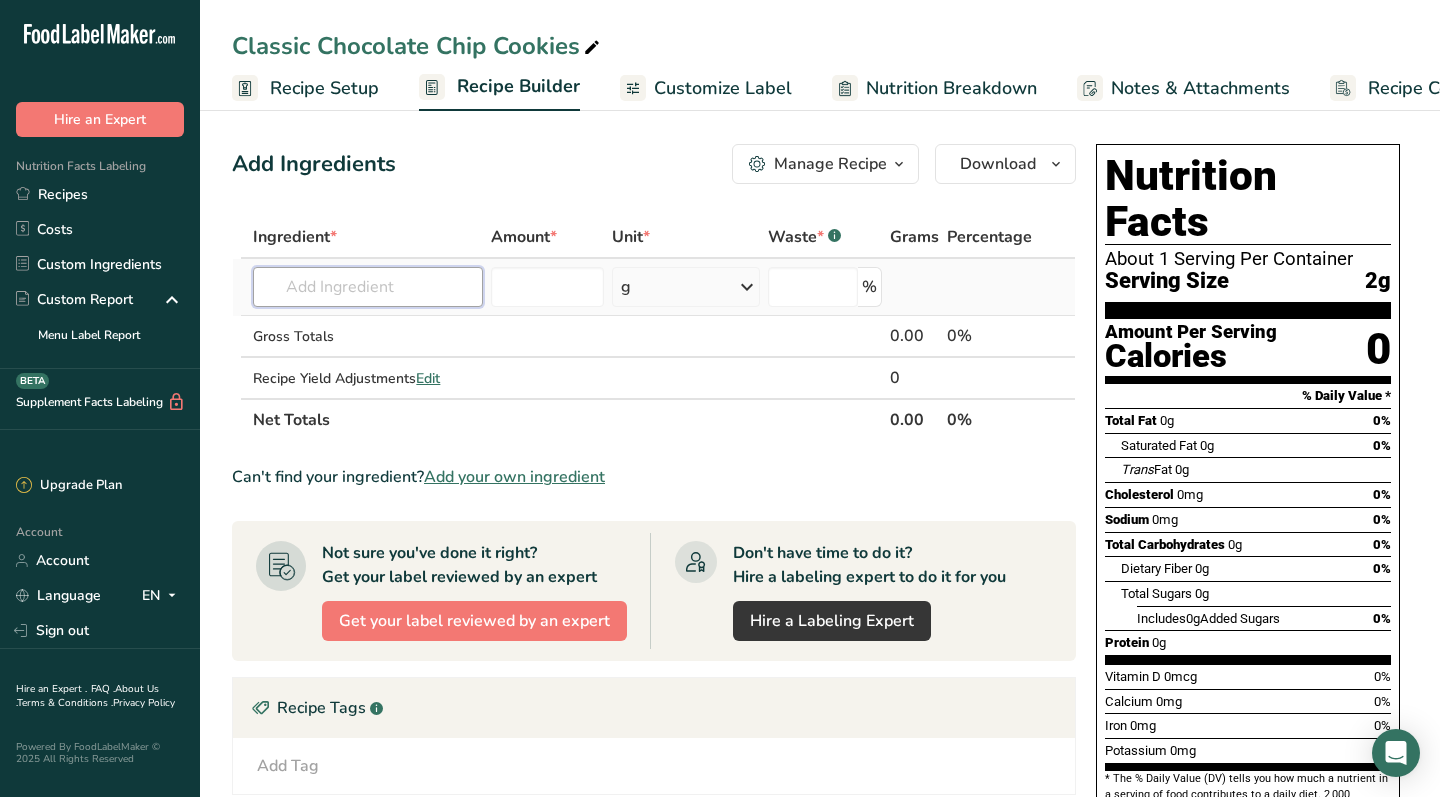 click at bounding box center [368, 287] 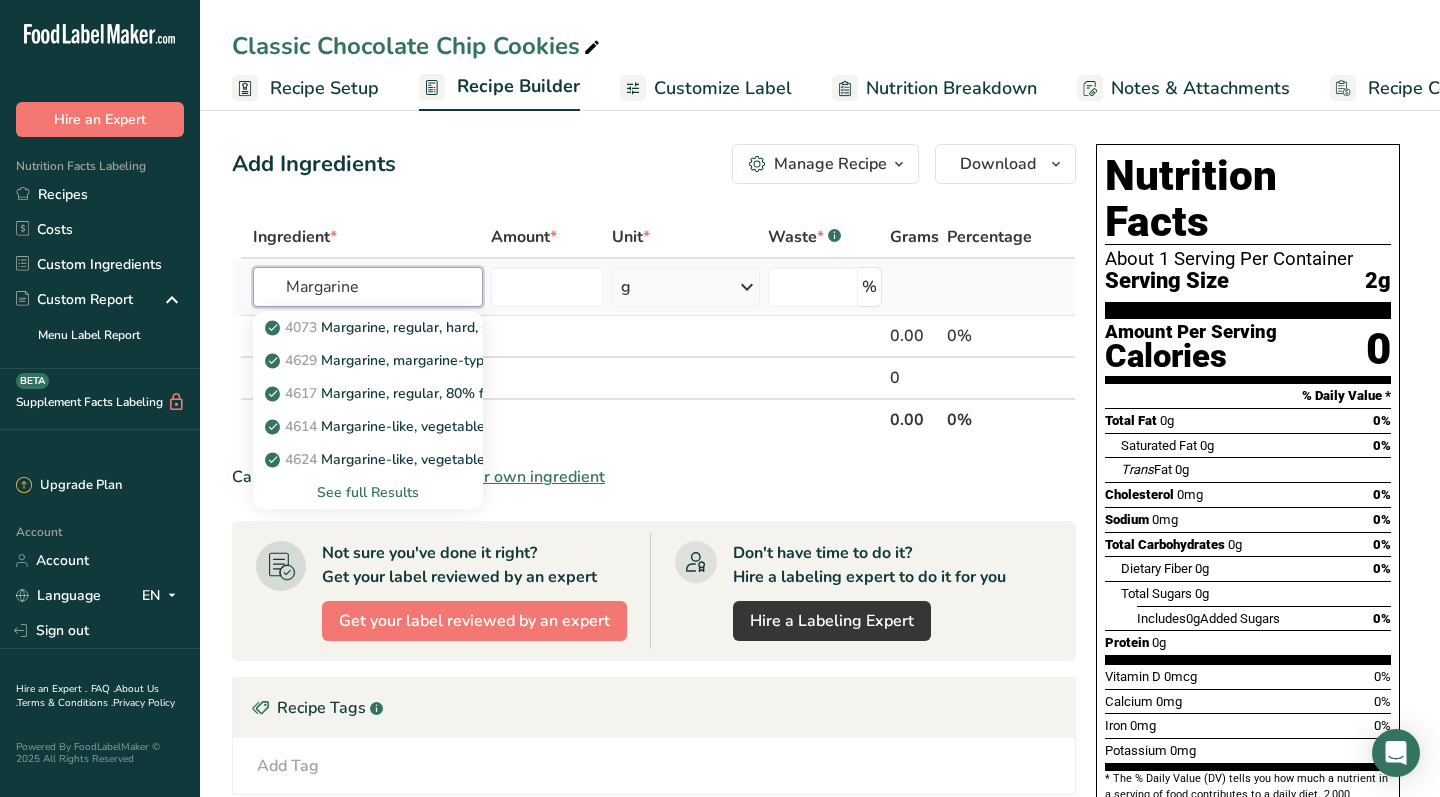 type on "Margarine" 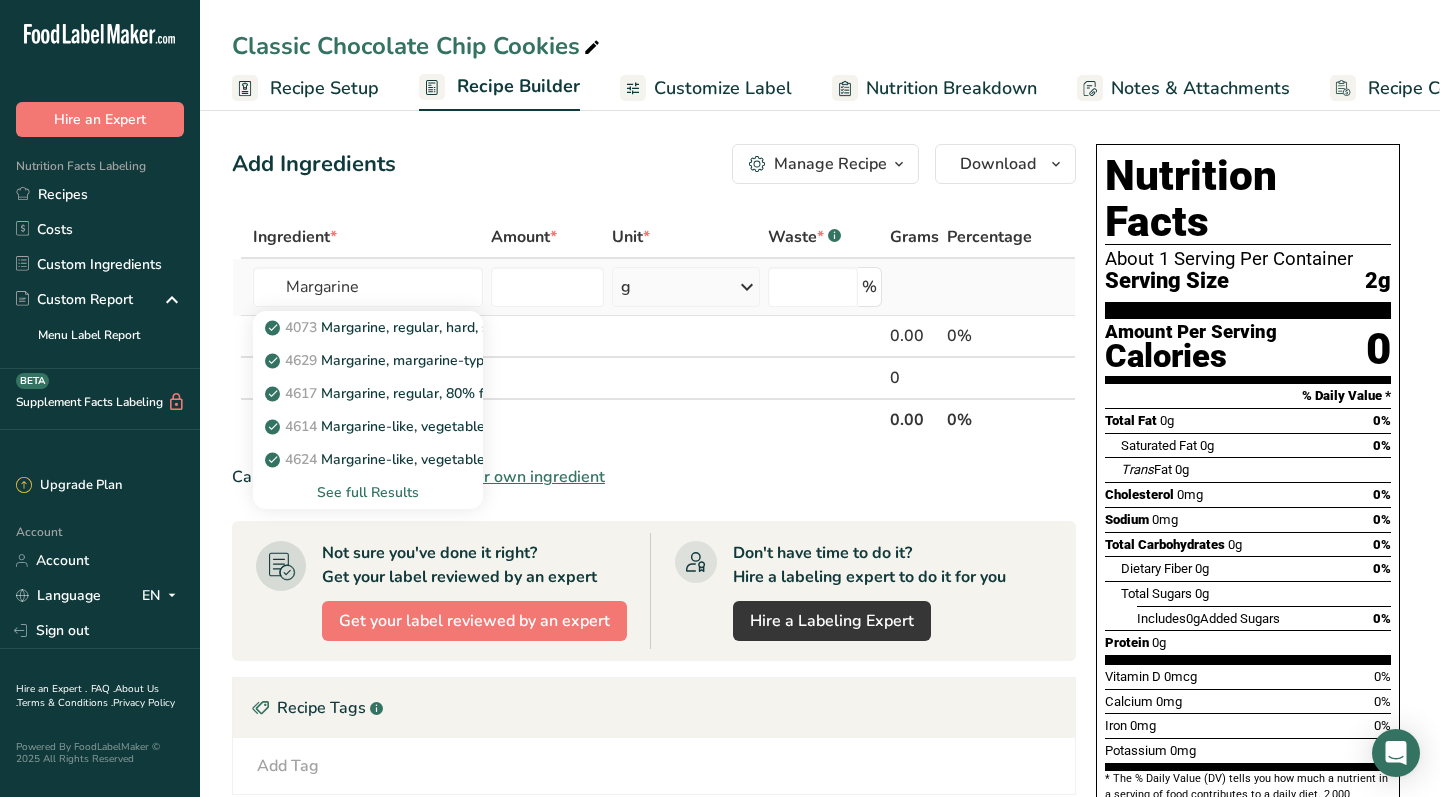 type 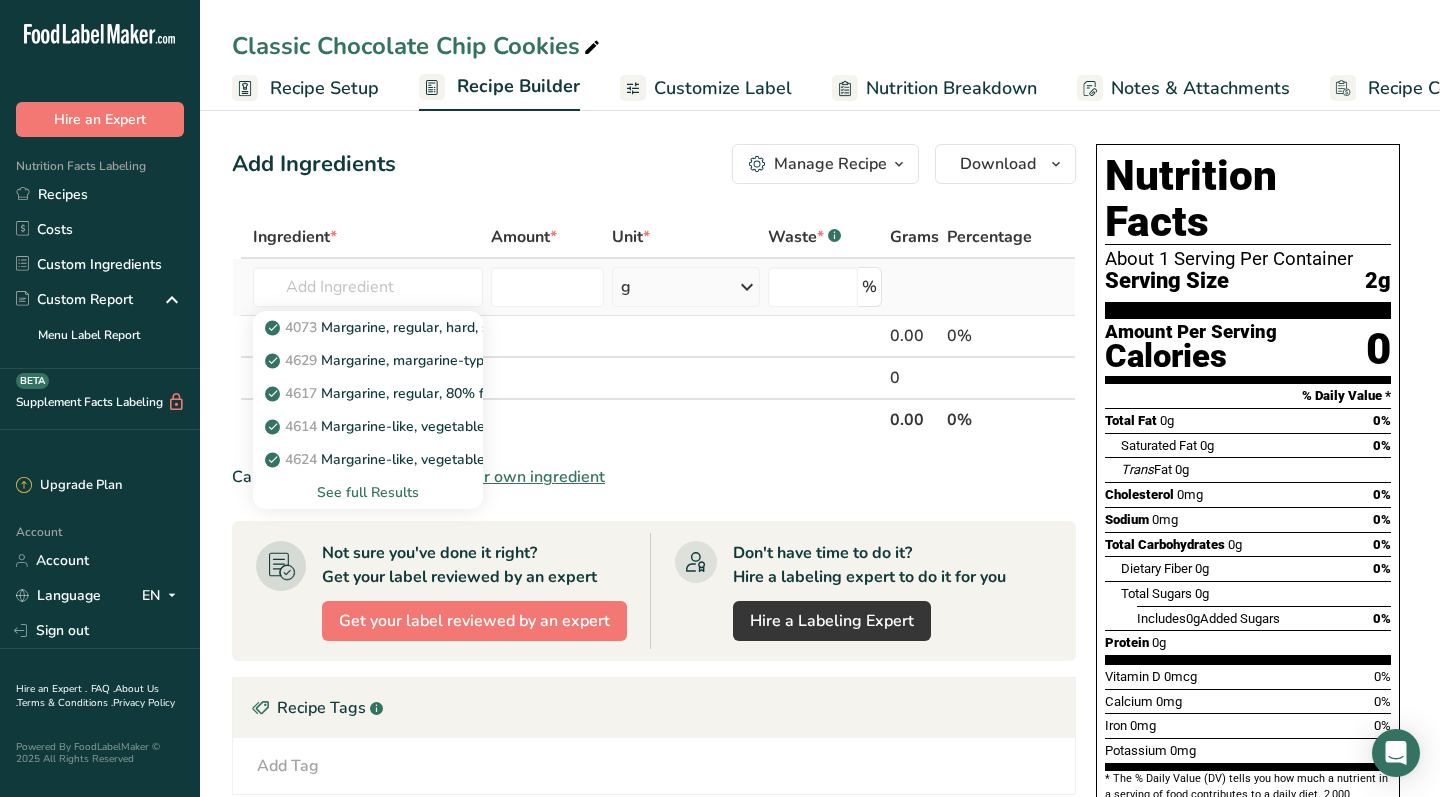click on "See full Results" at bounding box center [368, 492] 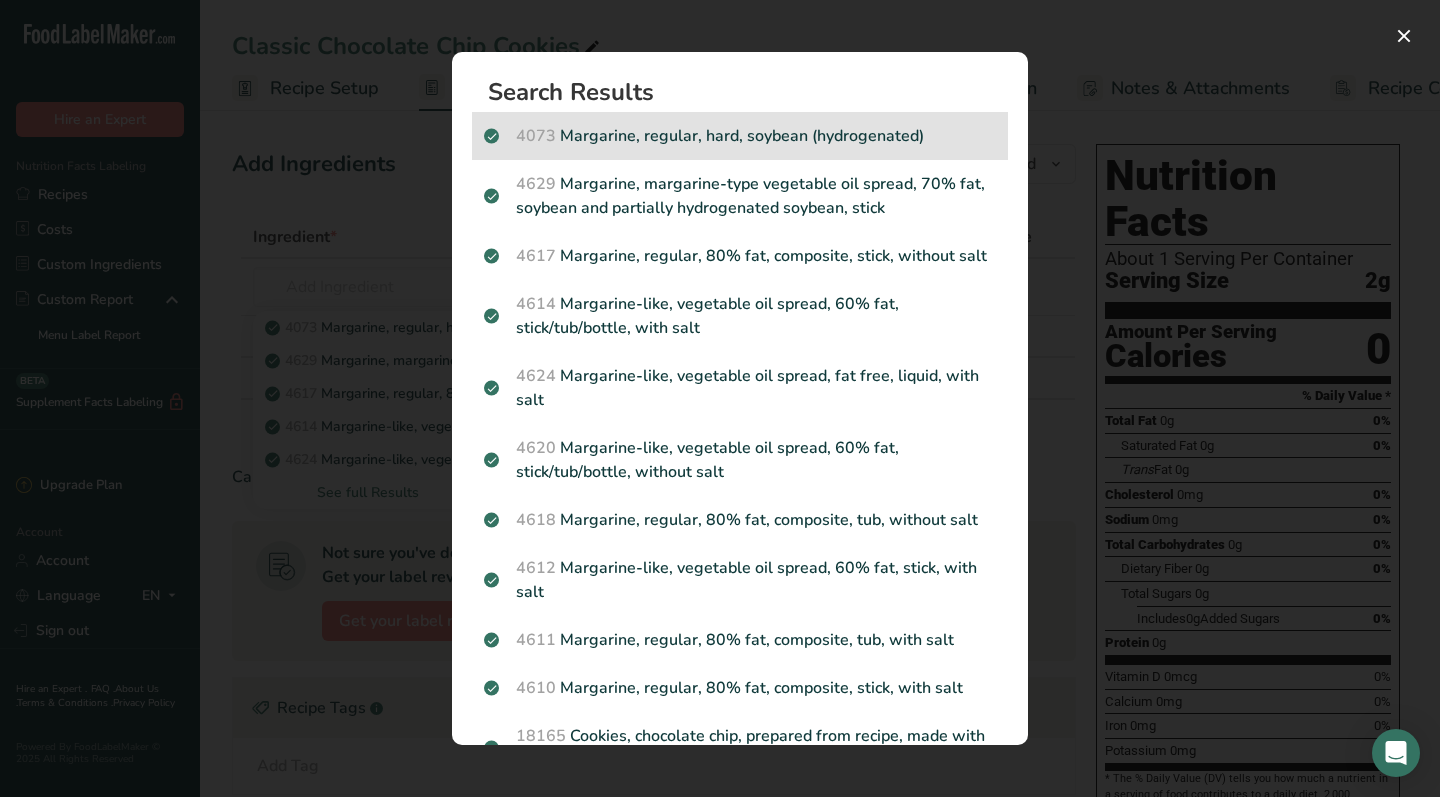 click on "4073
Margarine, regular, hard, soybean (hydrogenated)" at bounding box center (740, 136) 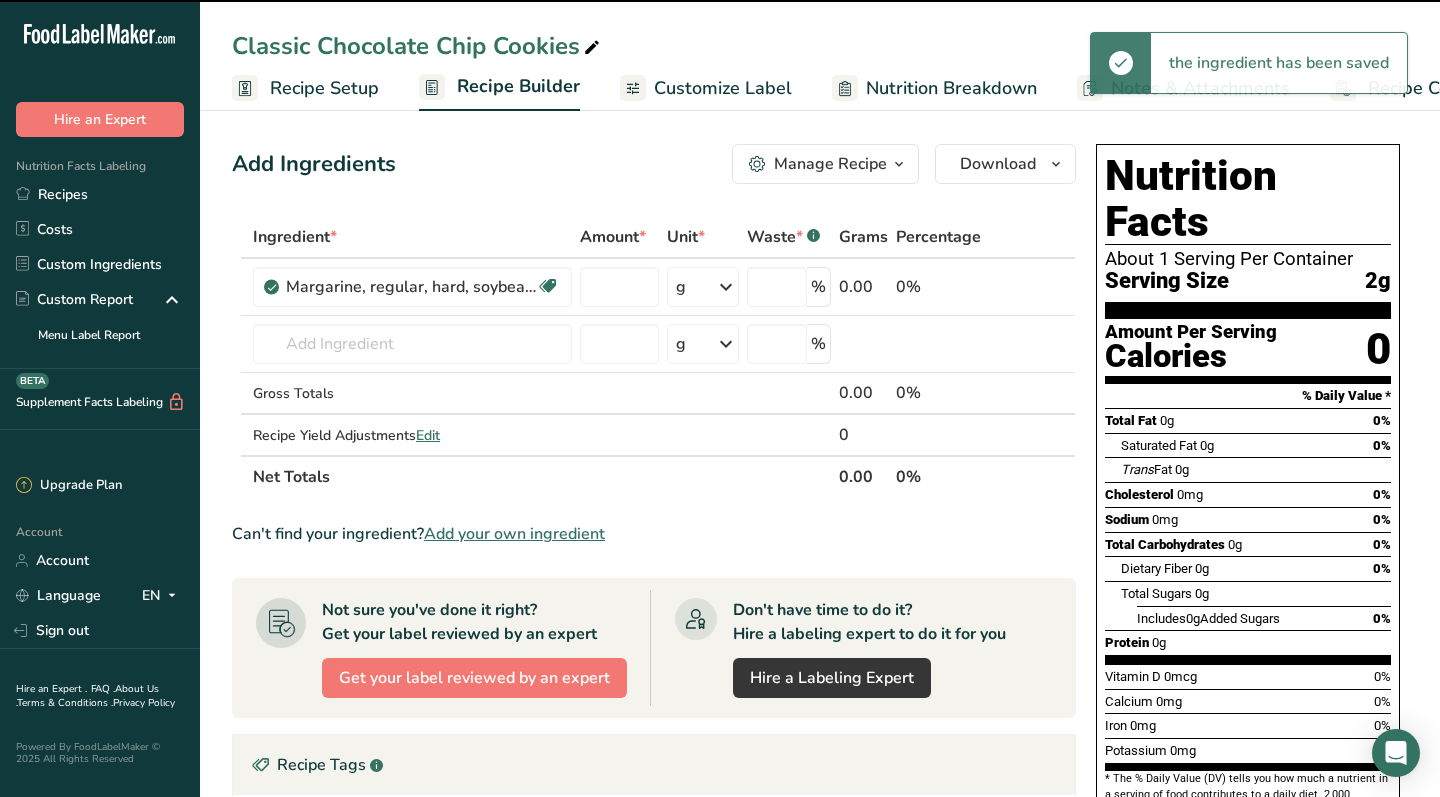 type on "0" 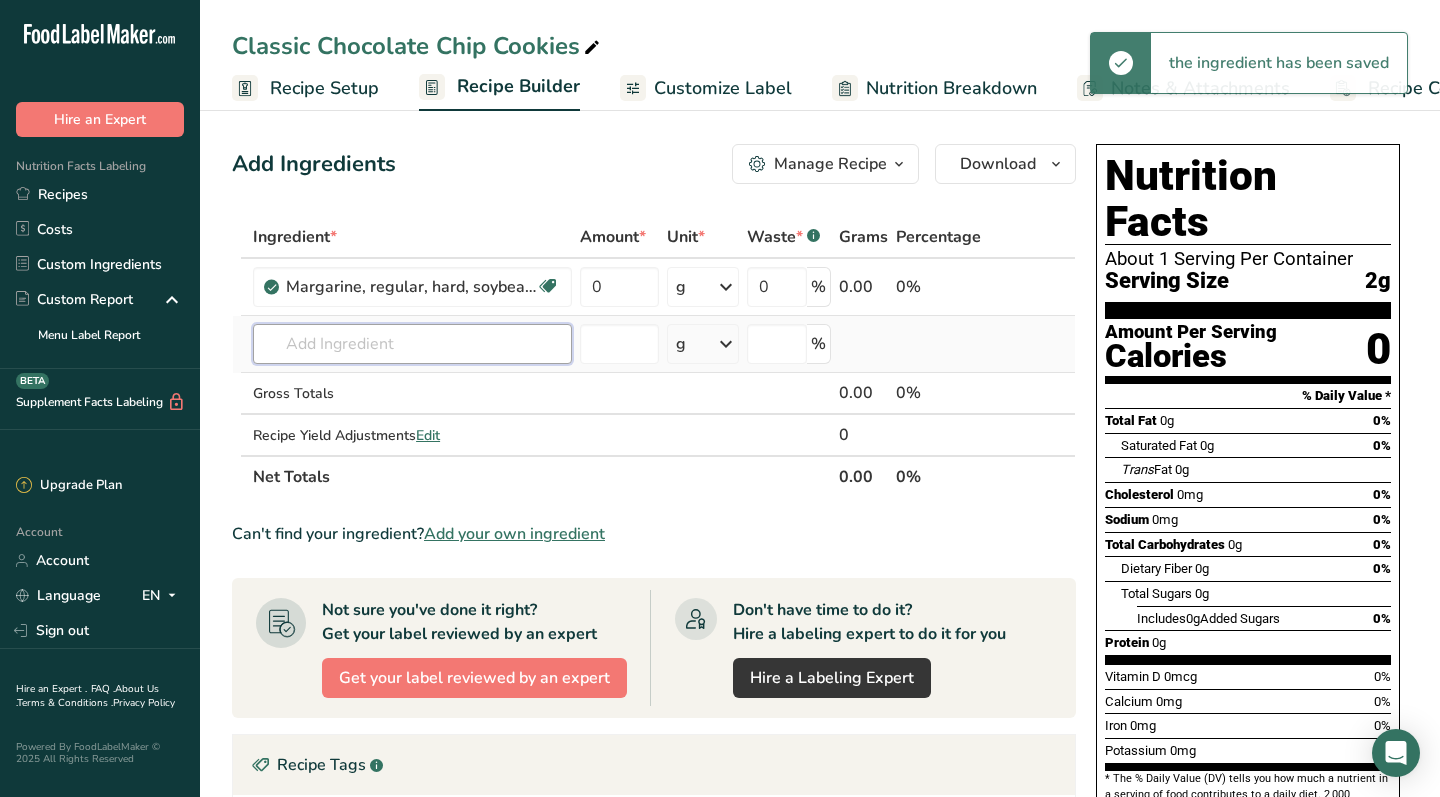 click at bounding box center (412, 344) 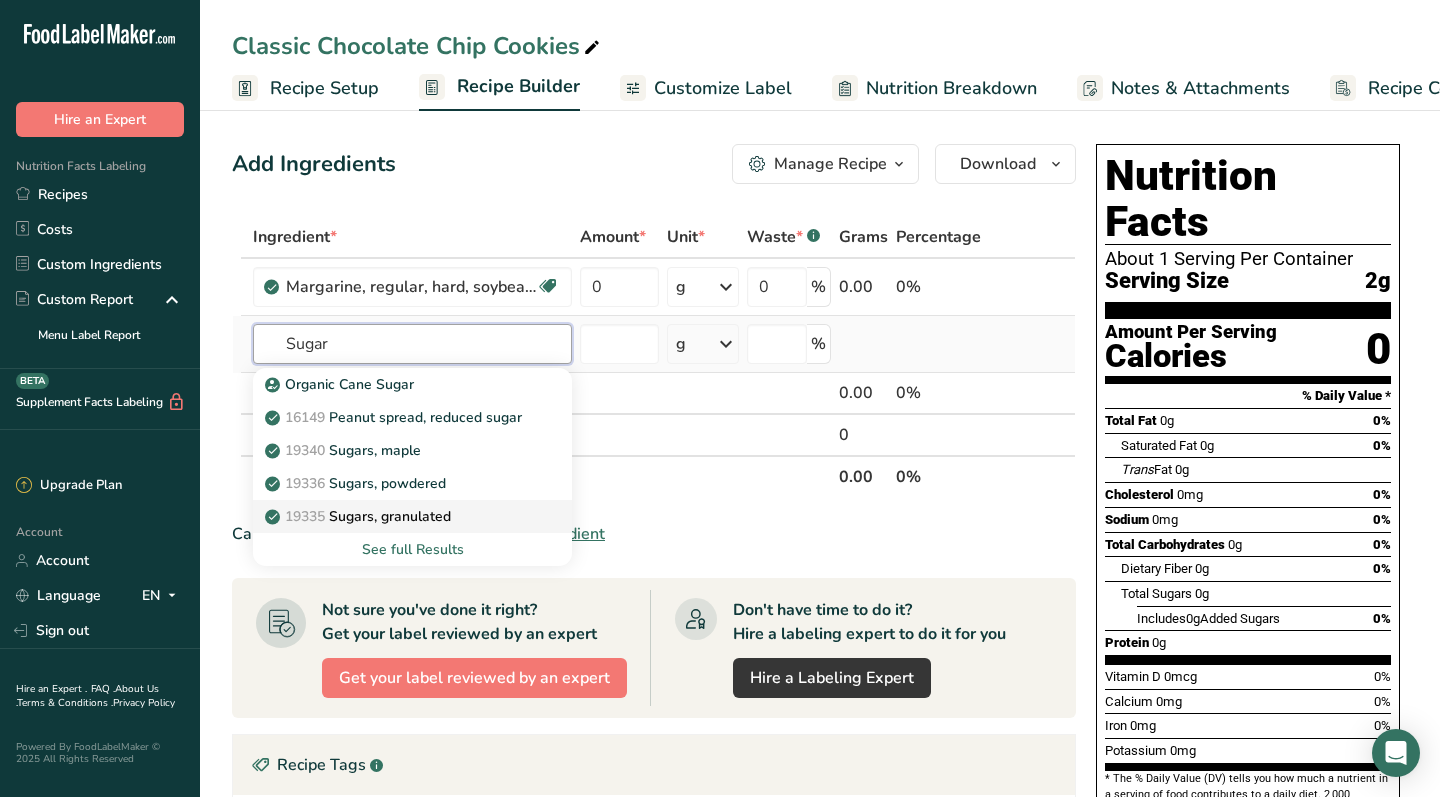 type on "Sugar" 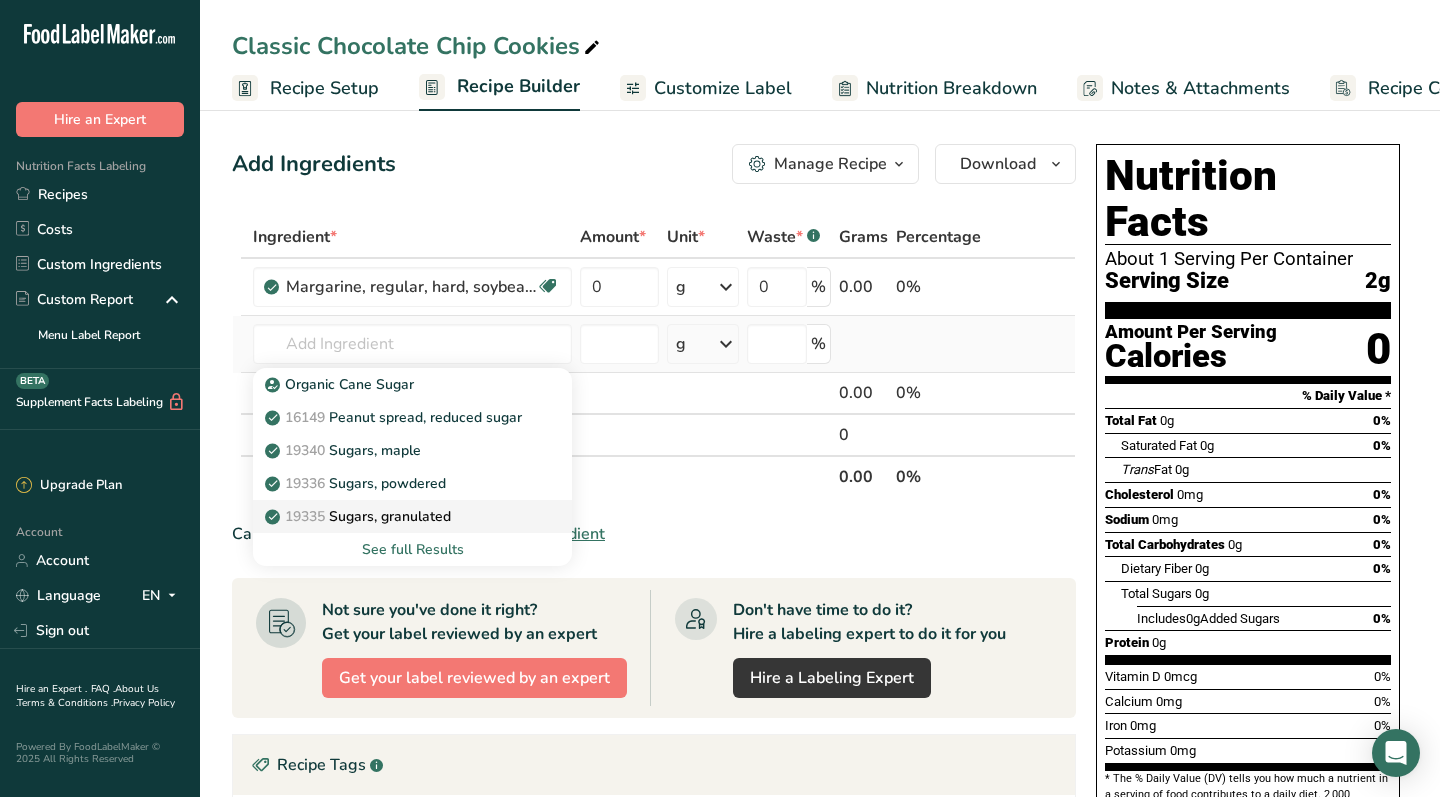 click on "19335
Sugars, granulated" at bounding box center (360, 516) 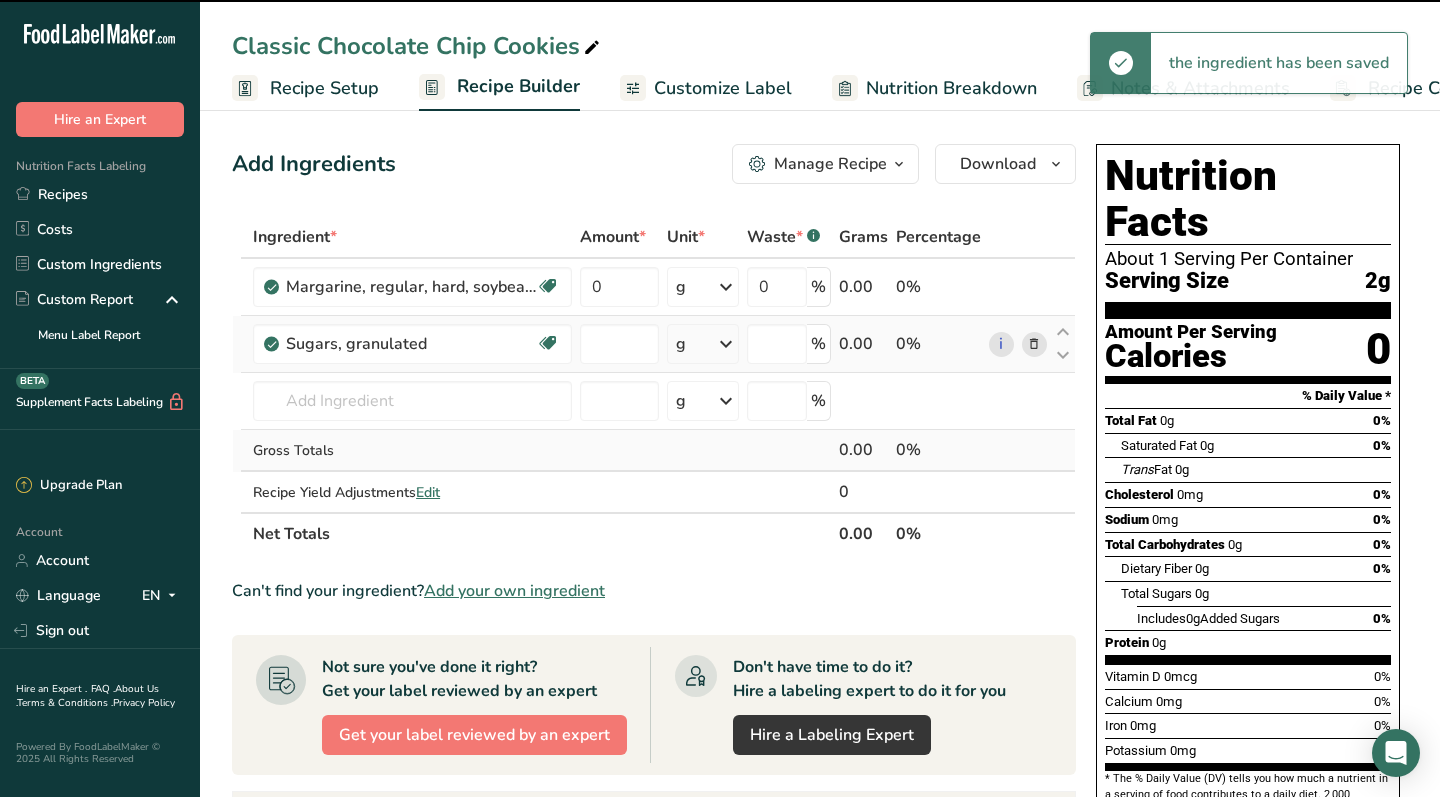 type on "0" 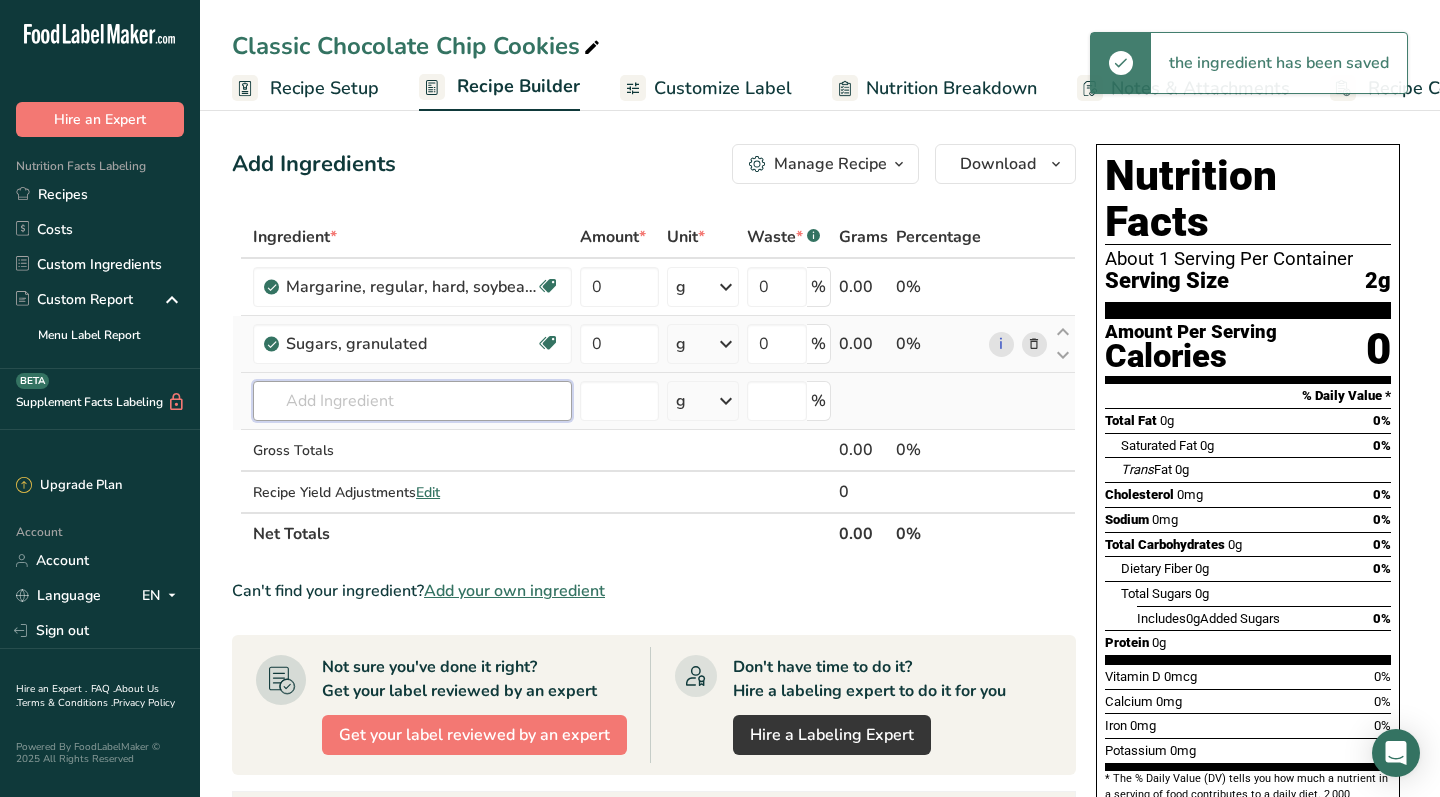 click at bounding box center [412, 401] 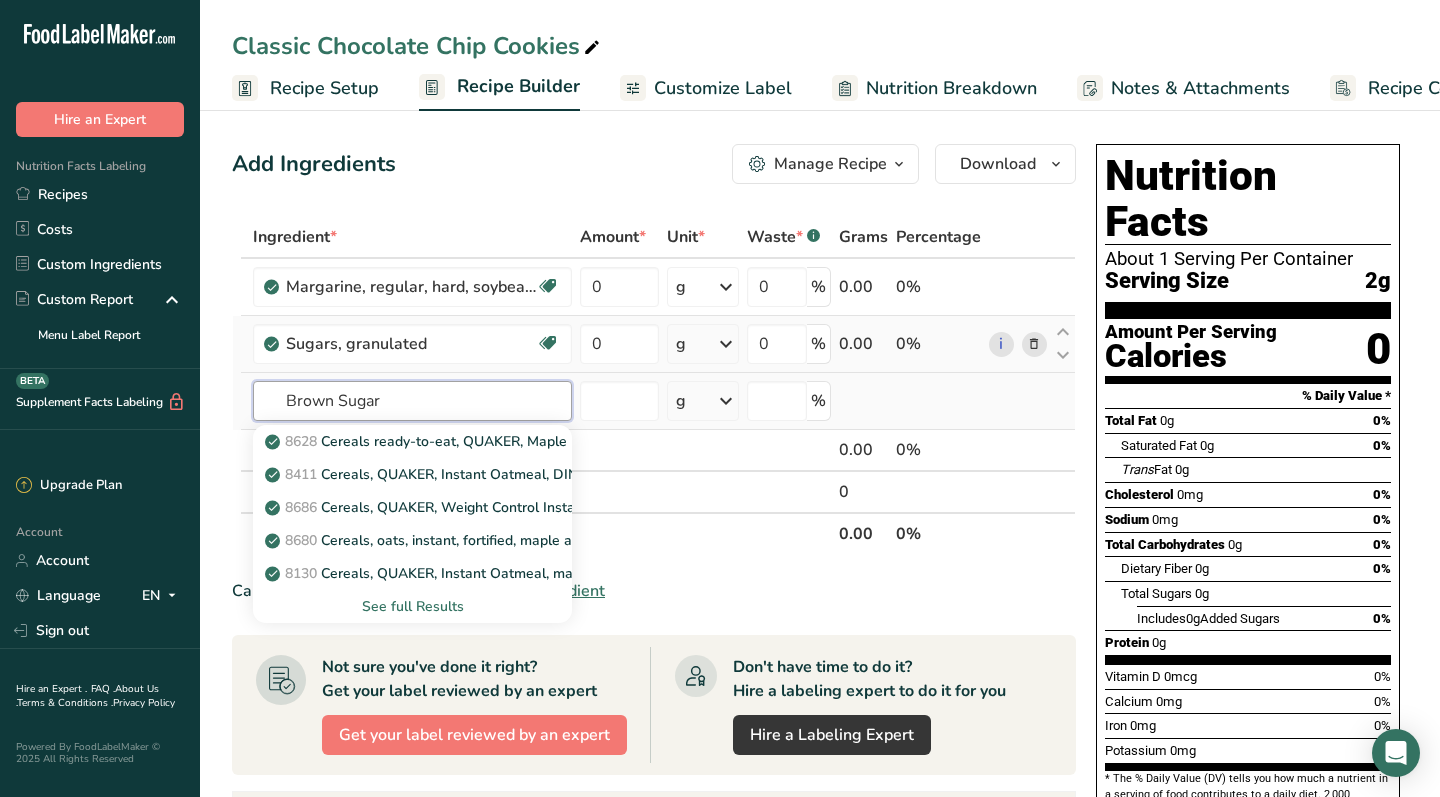type on "Brown Sugar" 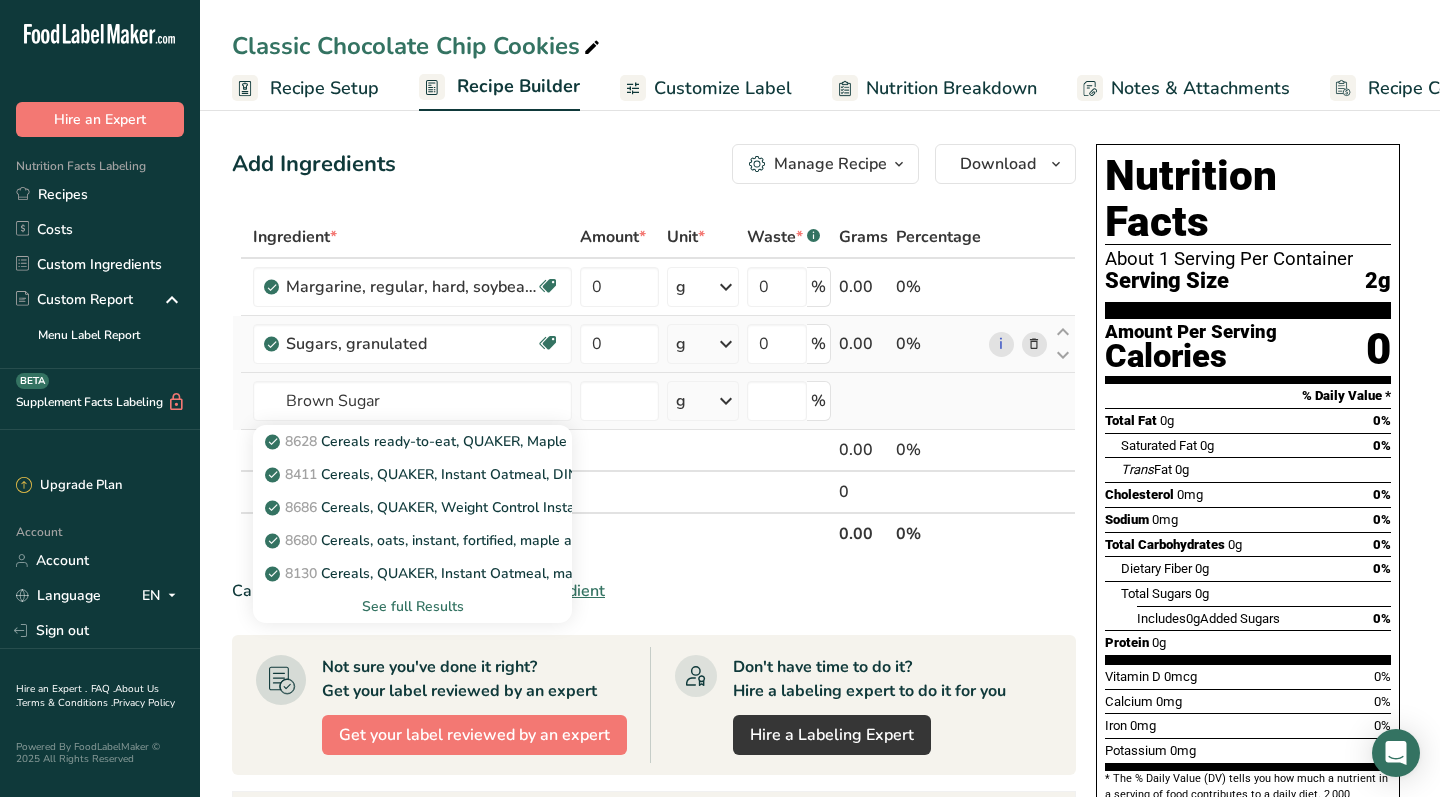 type 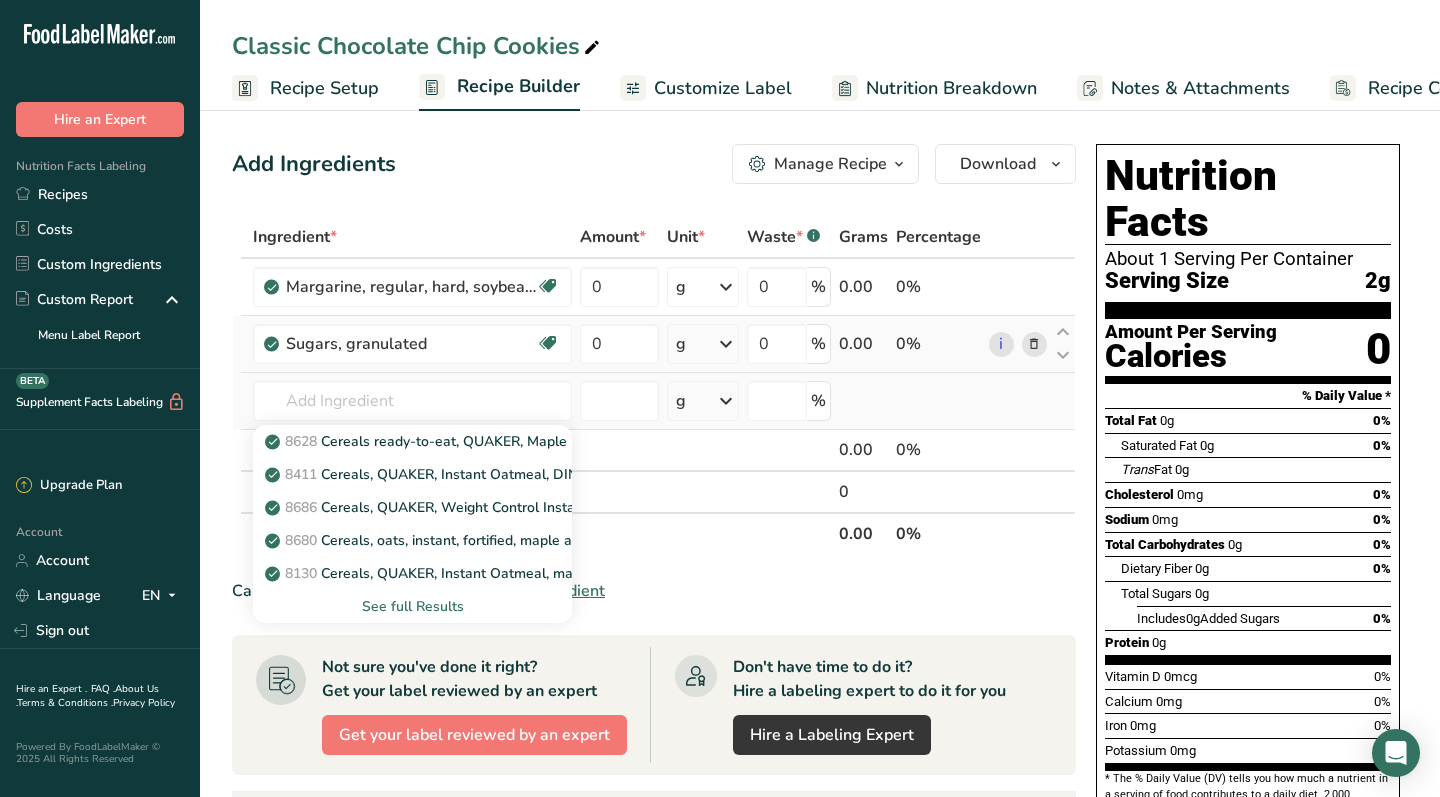 click on "See full Results" at bounding box center (412, 606) 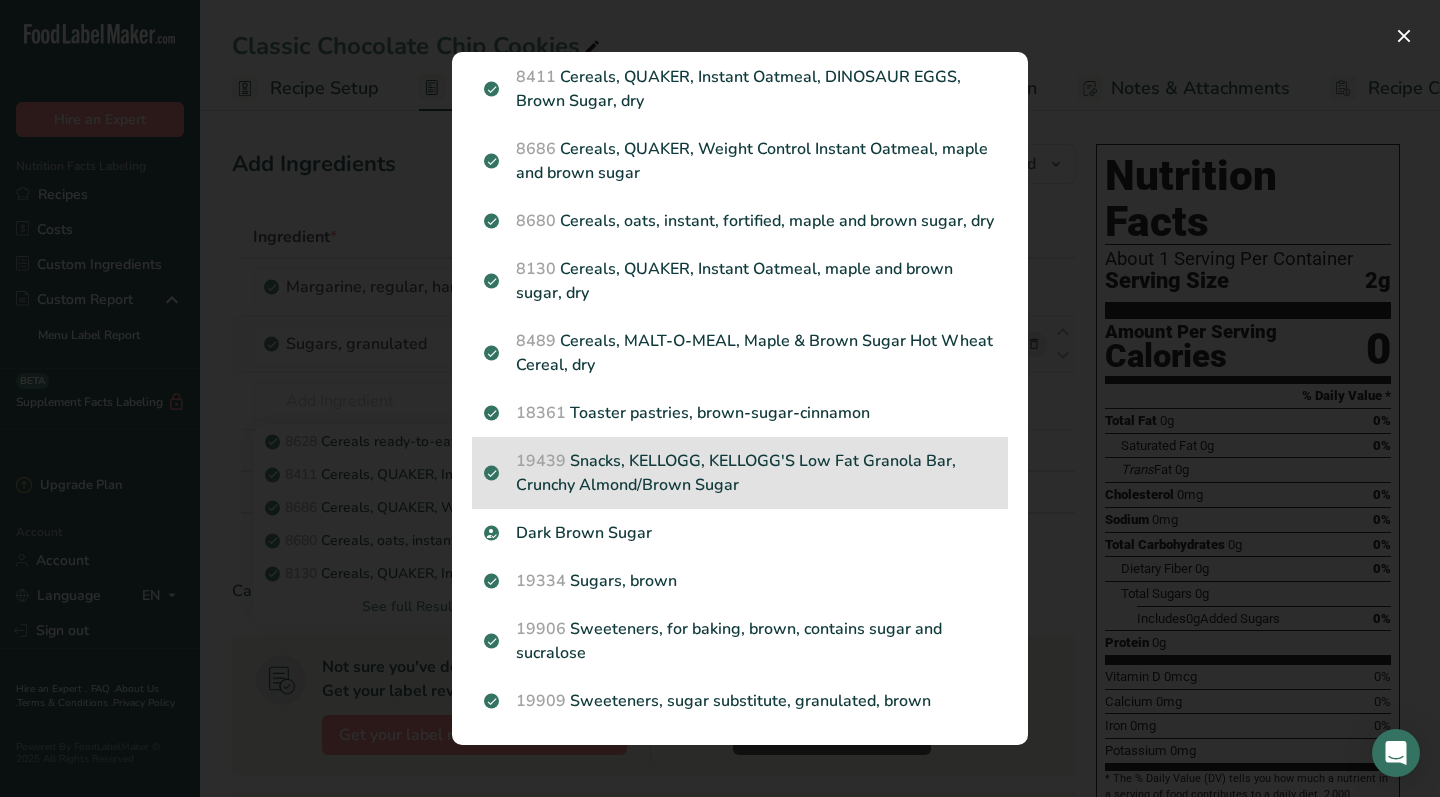 scroll, scrollTop: 131, scrollLeft: 0, axis: vertical 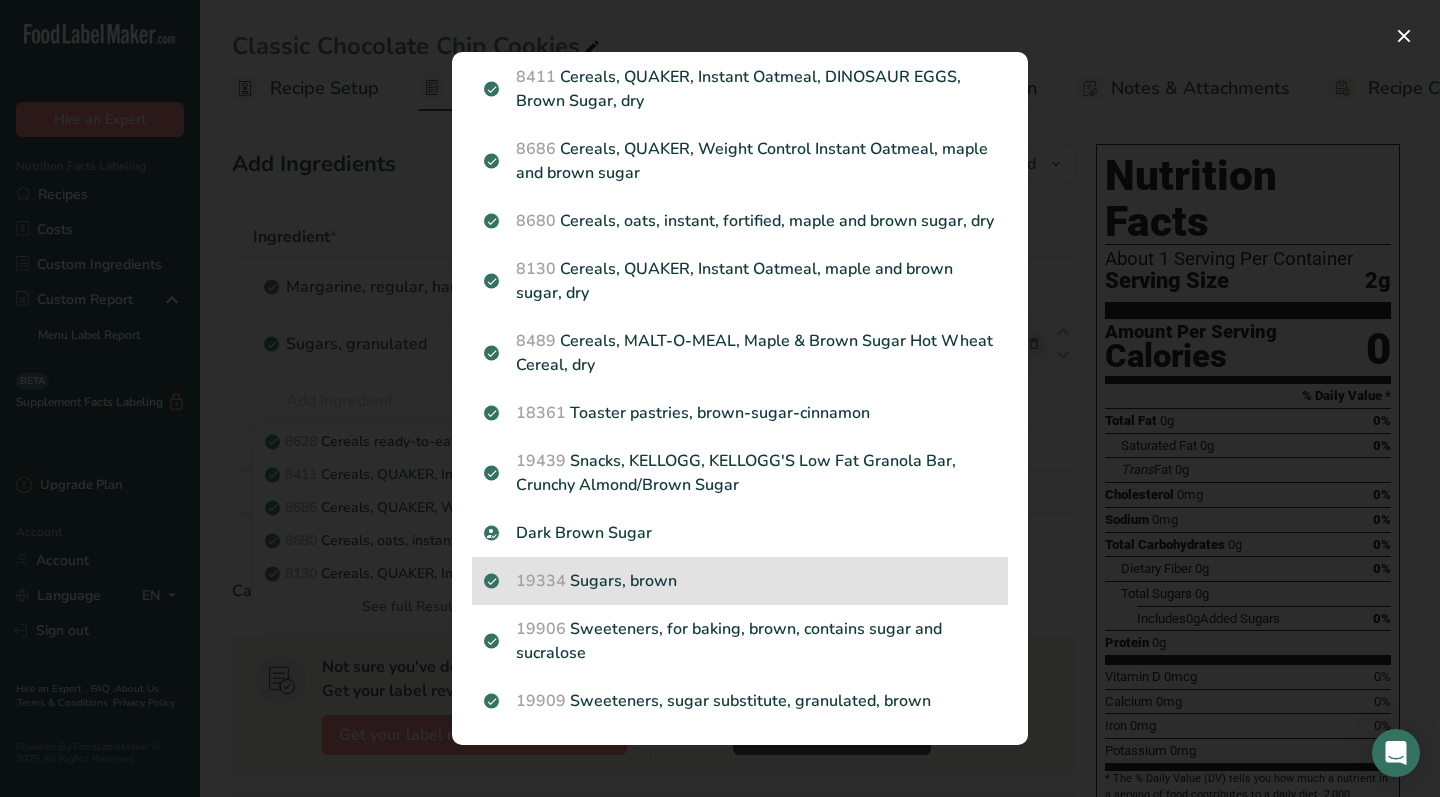click on "[NUMBER]
Sugars, brown" at bounding box center (740, 581) 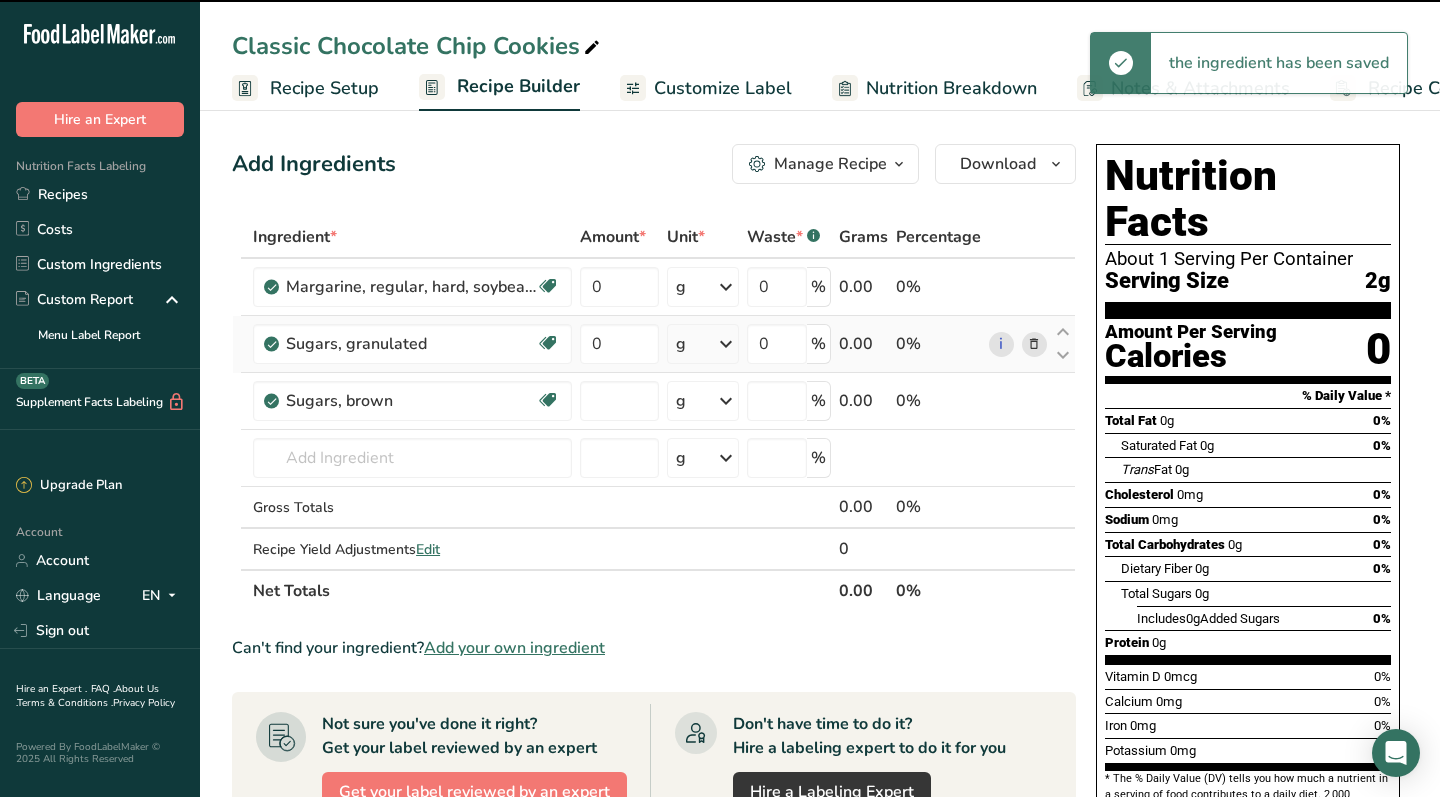 type on "0" 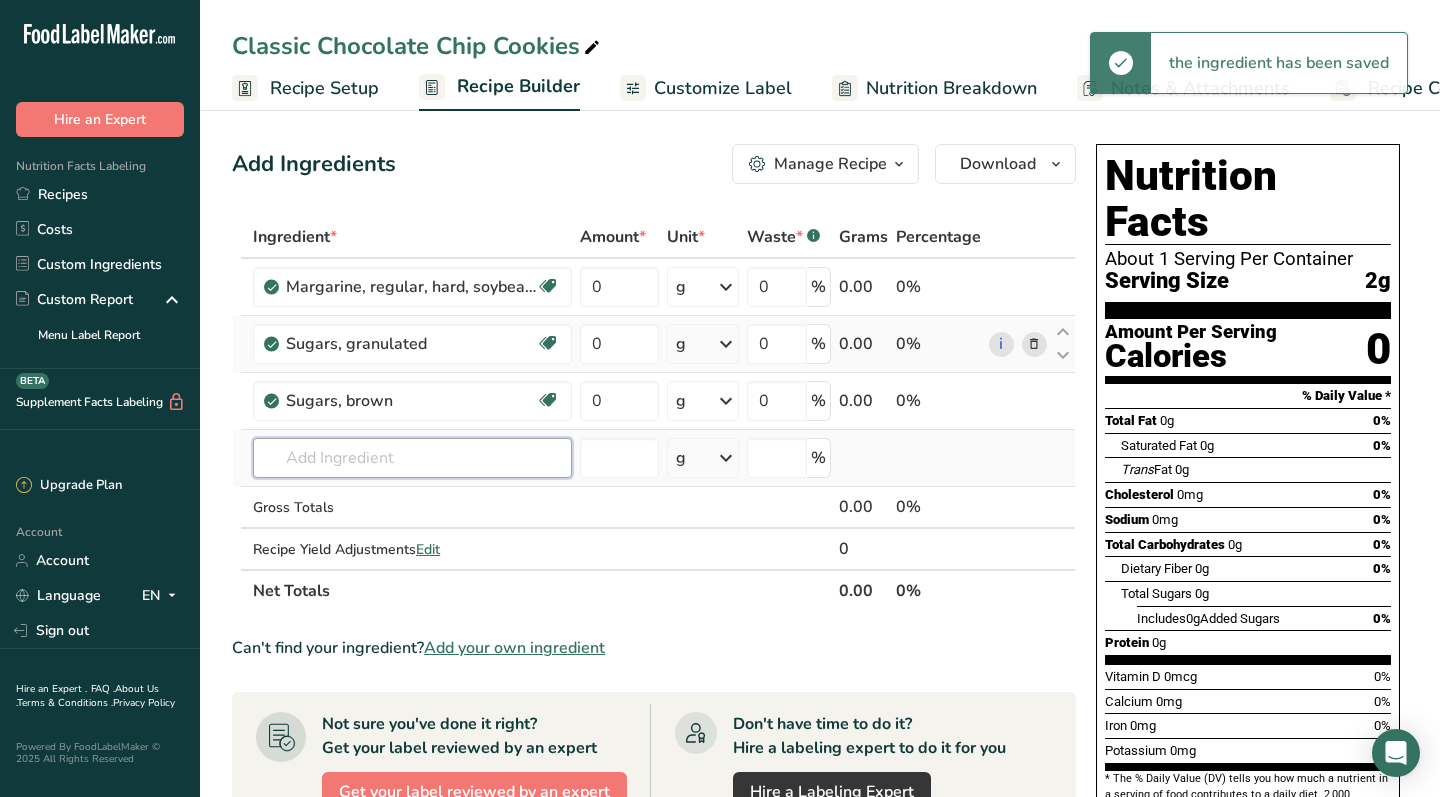 click at bounding box center (412, 458) 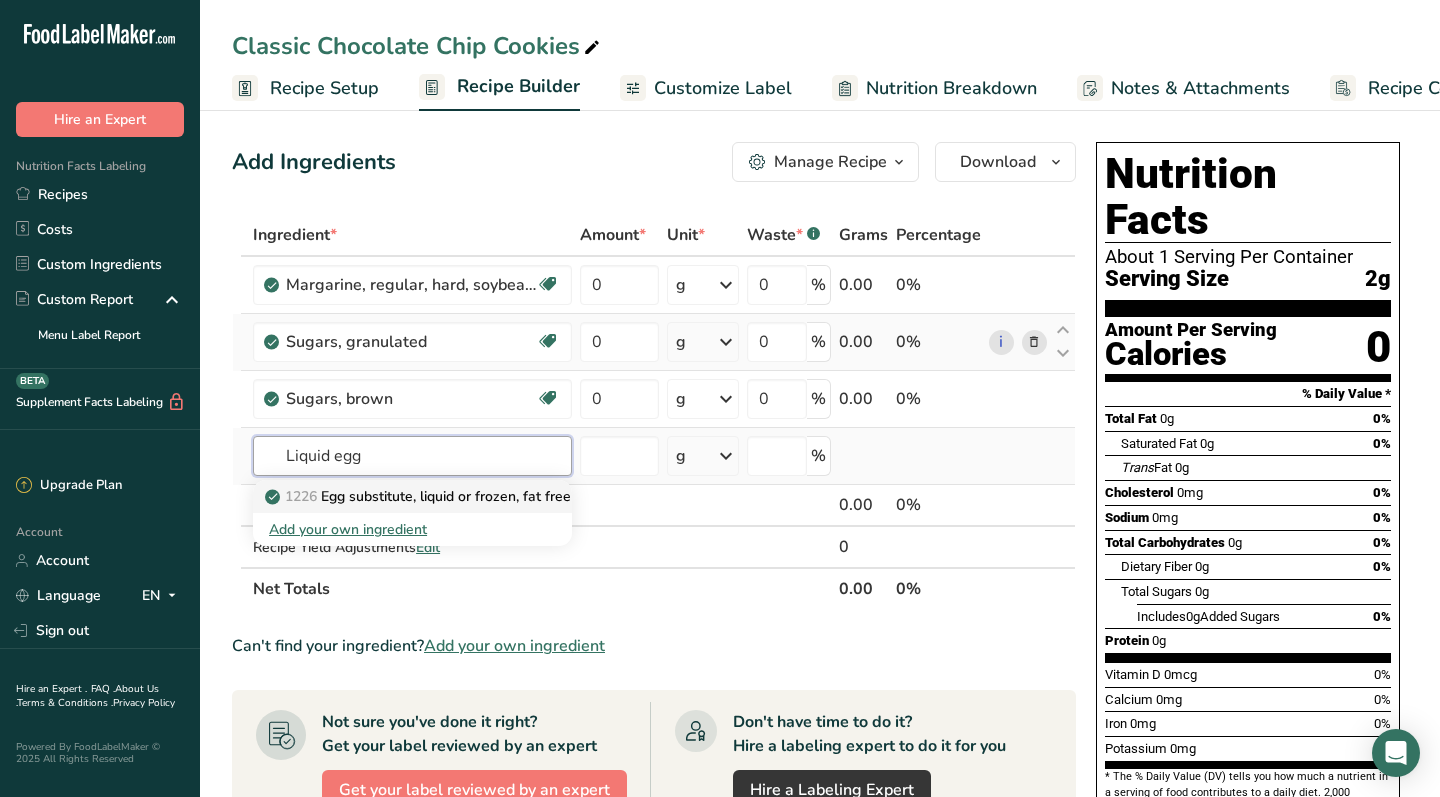 scroll, scrollTop: 2, scrollLeft: 0, axis: vertical 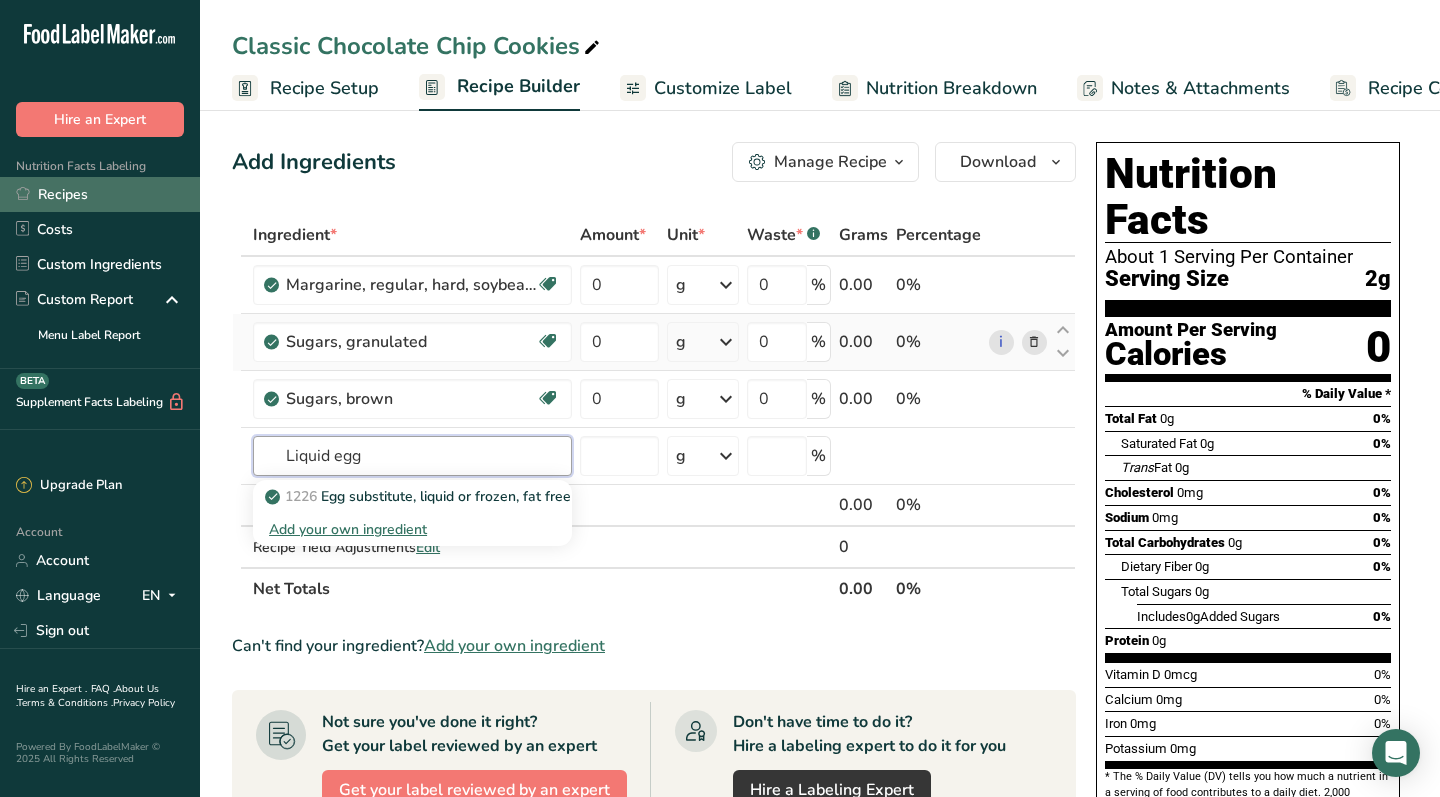 type on "Liquid egg" 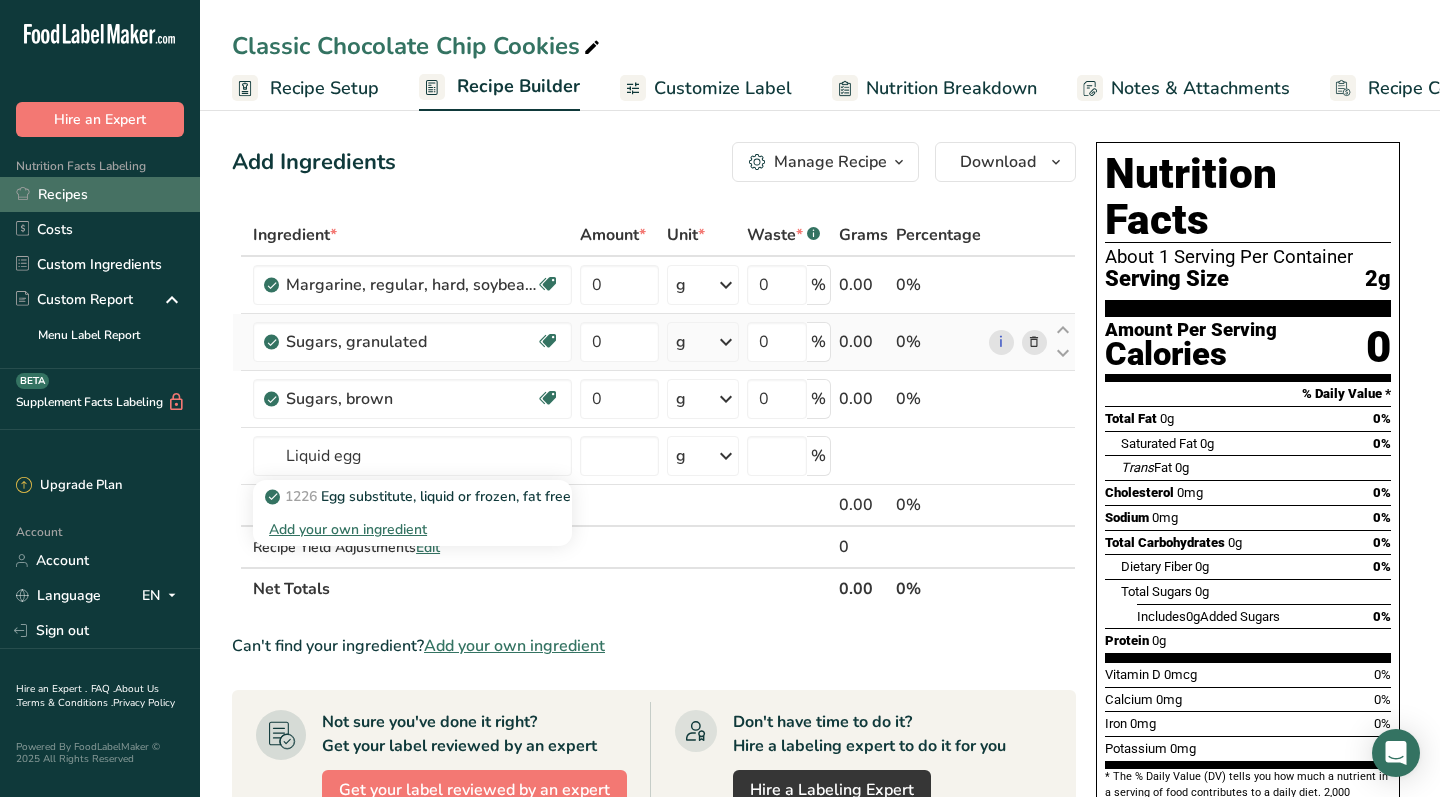 type 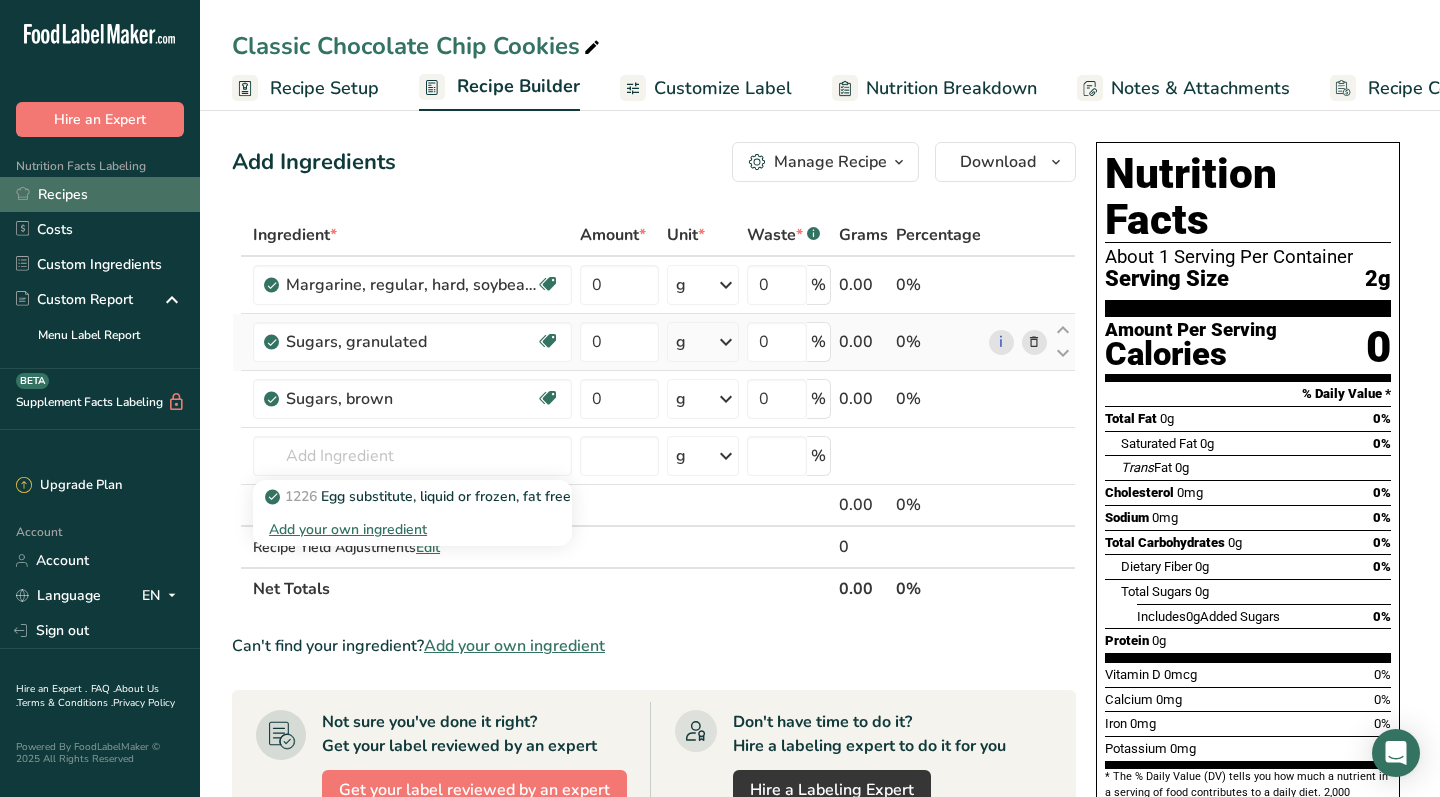 click on "Recipes" at bounding box center (100, 194) 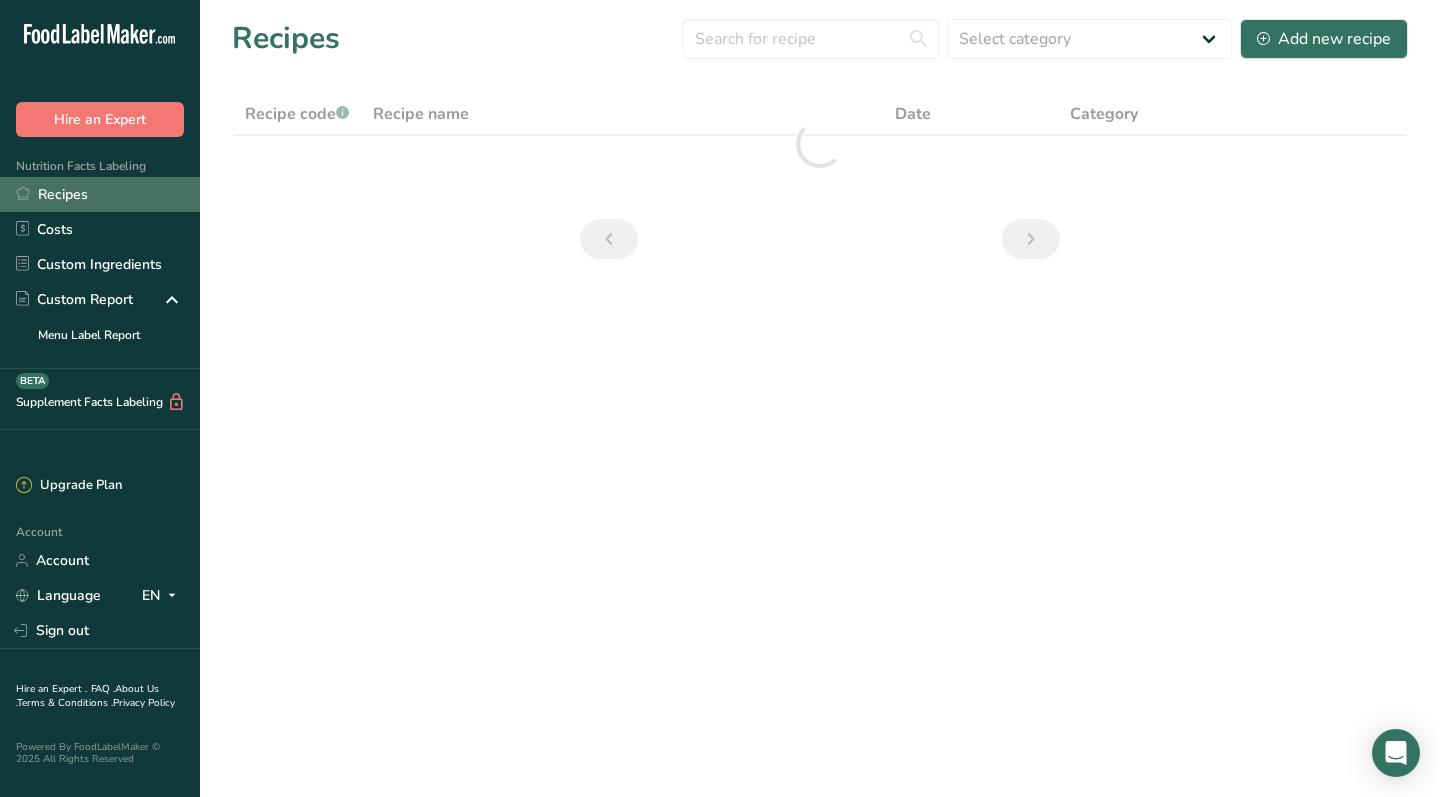 scroll, scrollTop: 0, scrollLeft: 0, axis: both 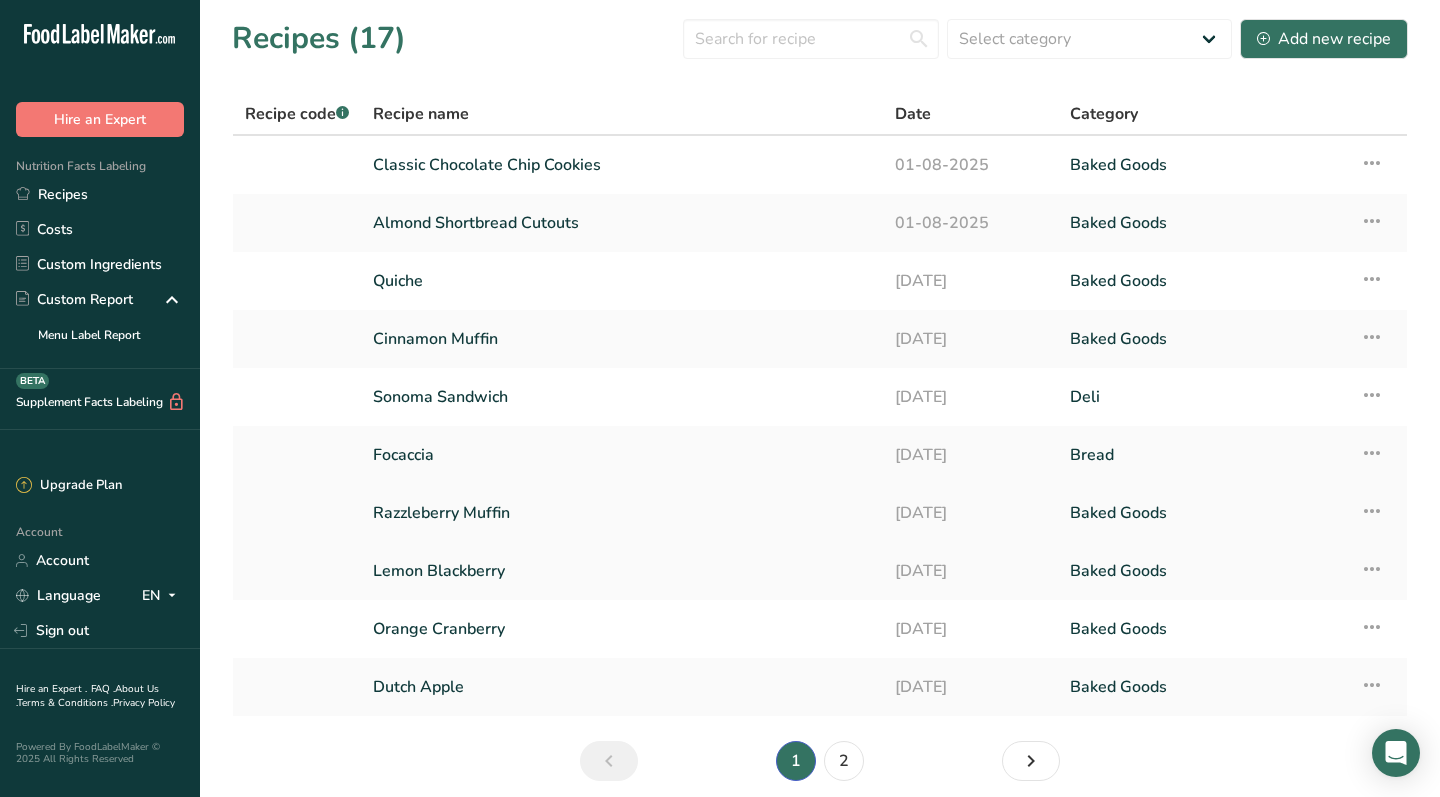 click on "Razzleberry Muffin" at bounding box center [622, 513] 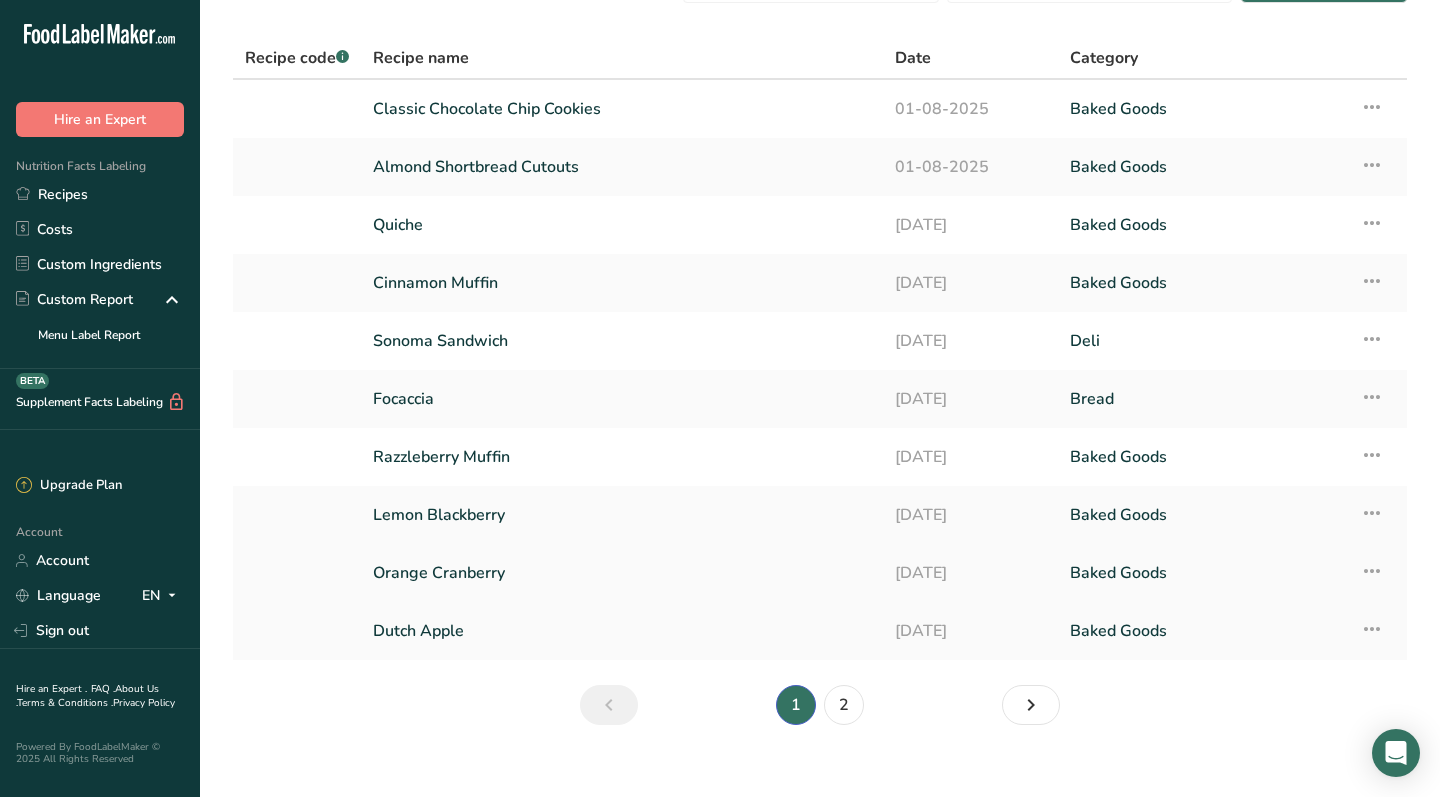 scroll, scrollTop: 63, scrollLeft: 0, axis: vertical 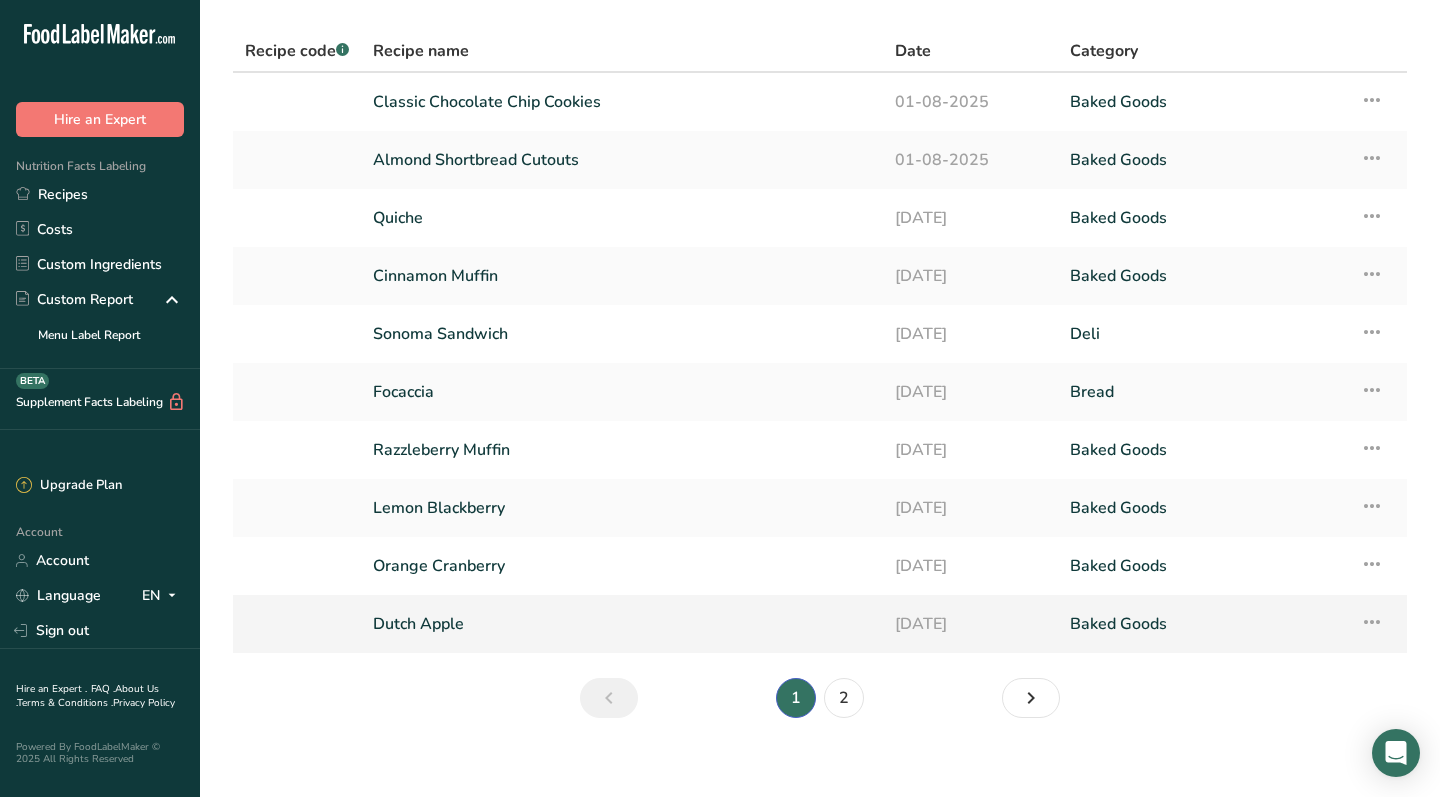 click on "Dutch Apple" at bounding box center [622, 624] 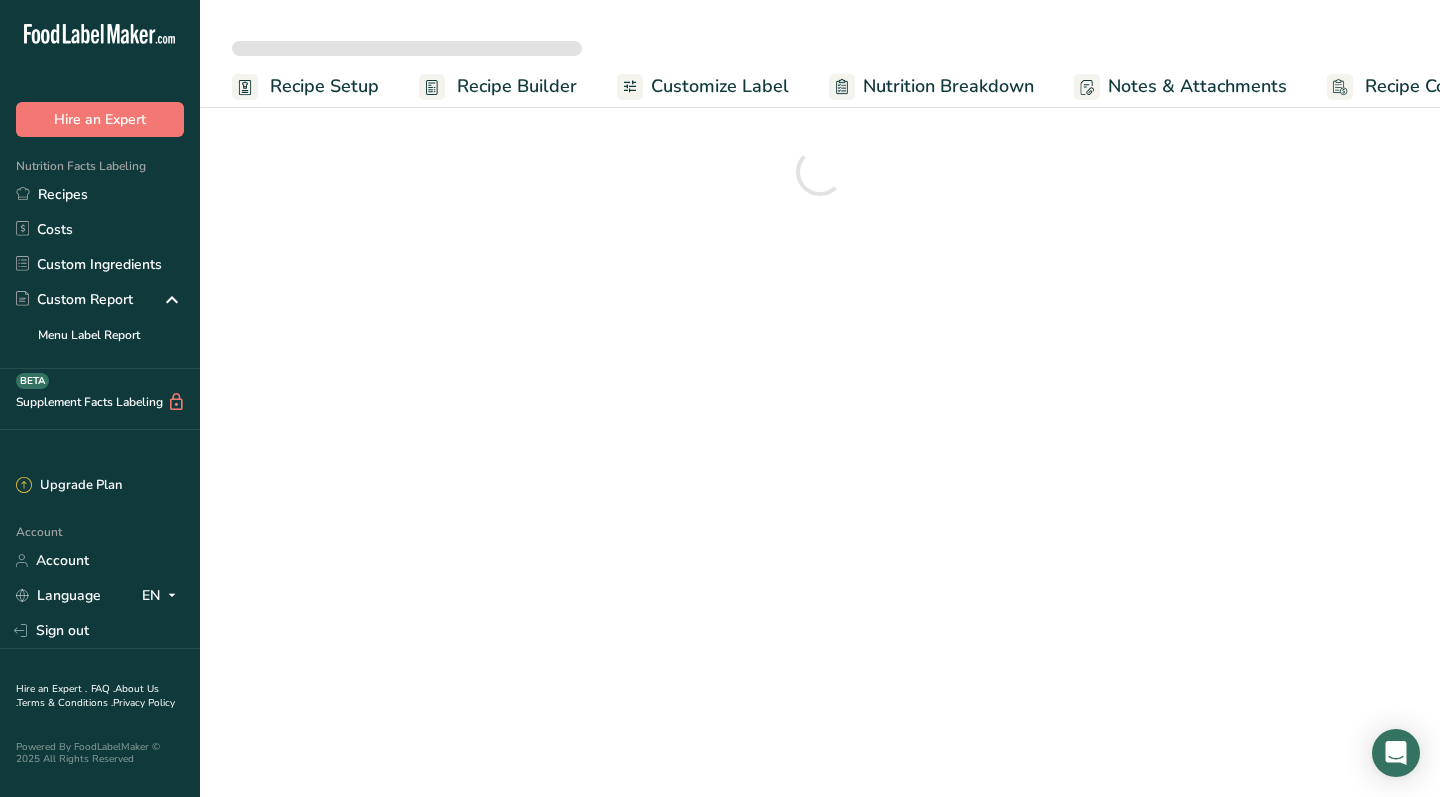 scroll, scrollTop: 0, scrollLeft: 0, axis: both 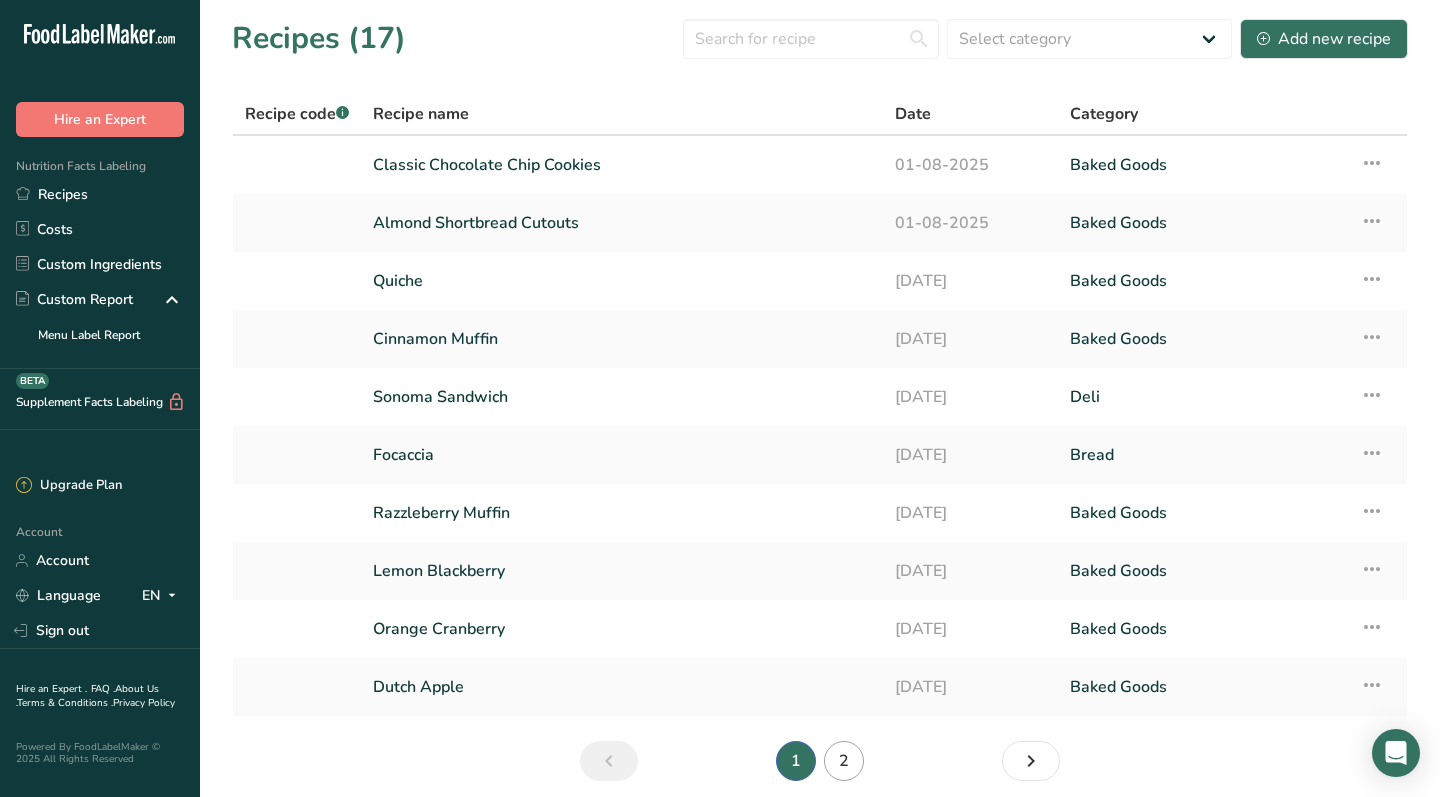 click on "2" at bounding box center [844, 761] 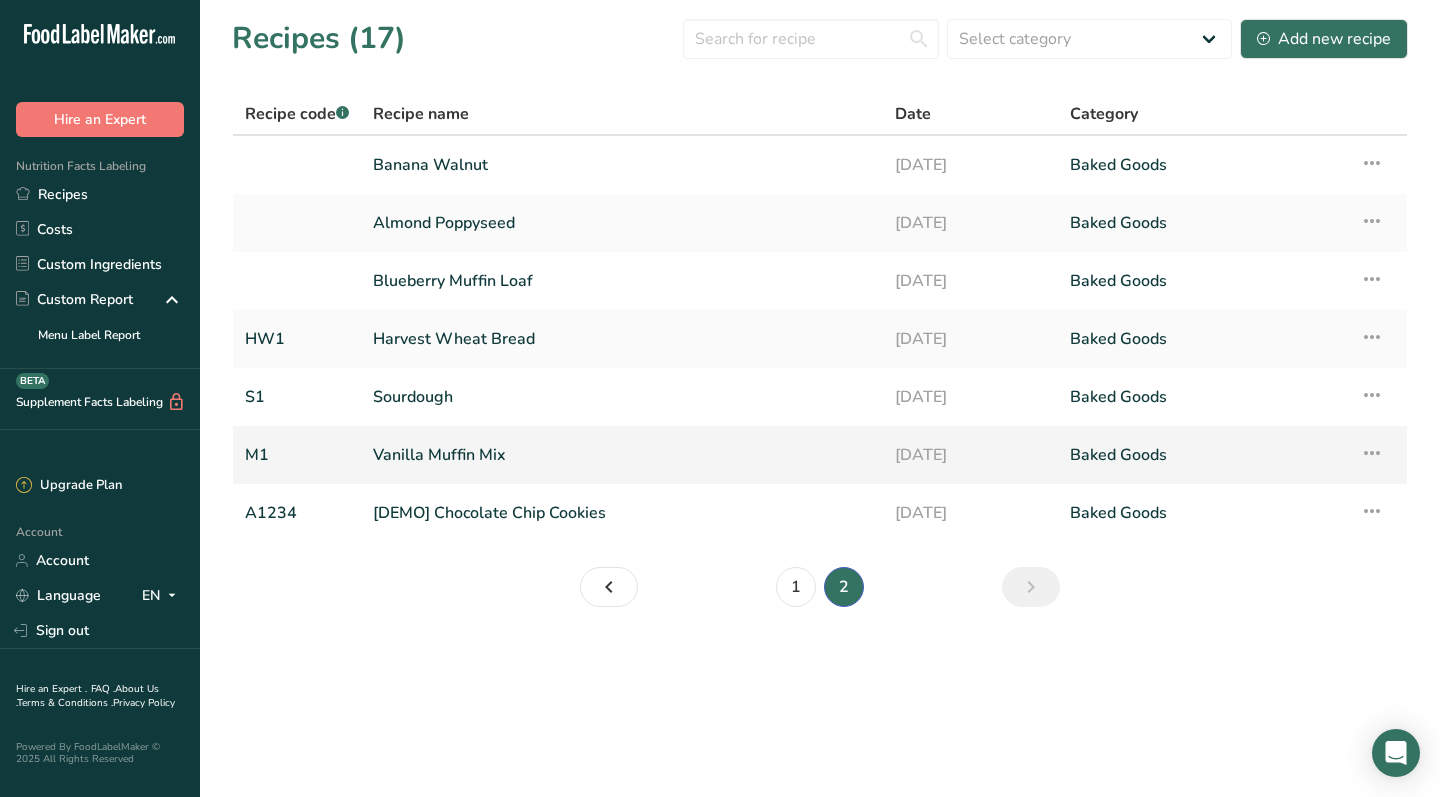 click on "Vanilla Muffin Mix" at bounding box center (622, 455) 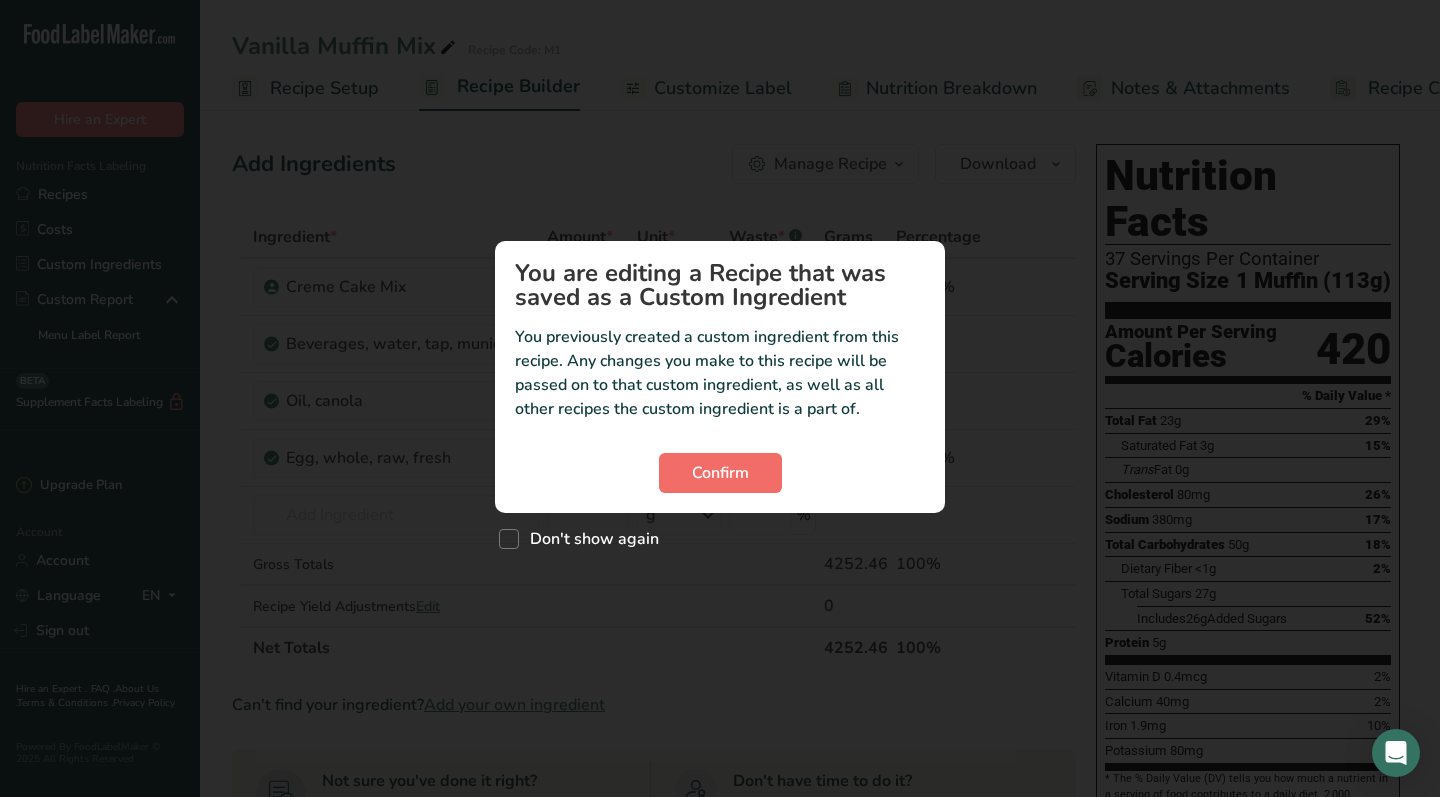 click on "Confirm" at bounding box center [720, 473] 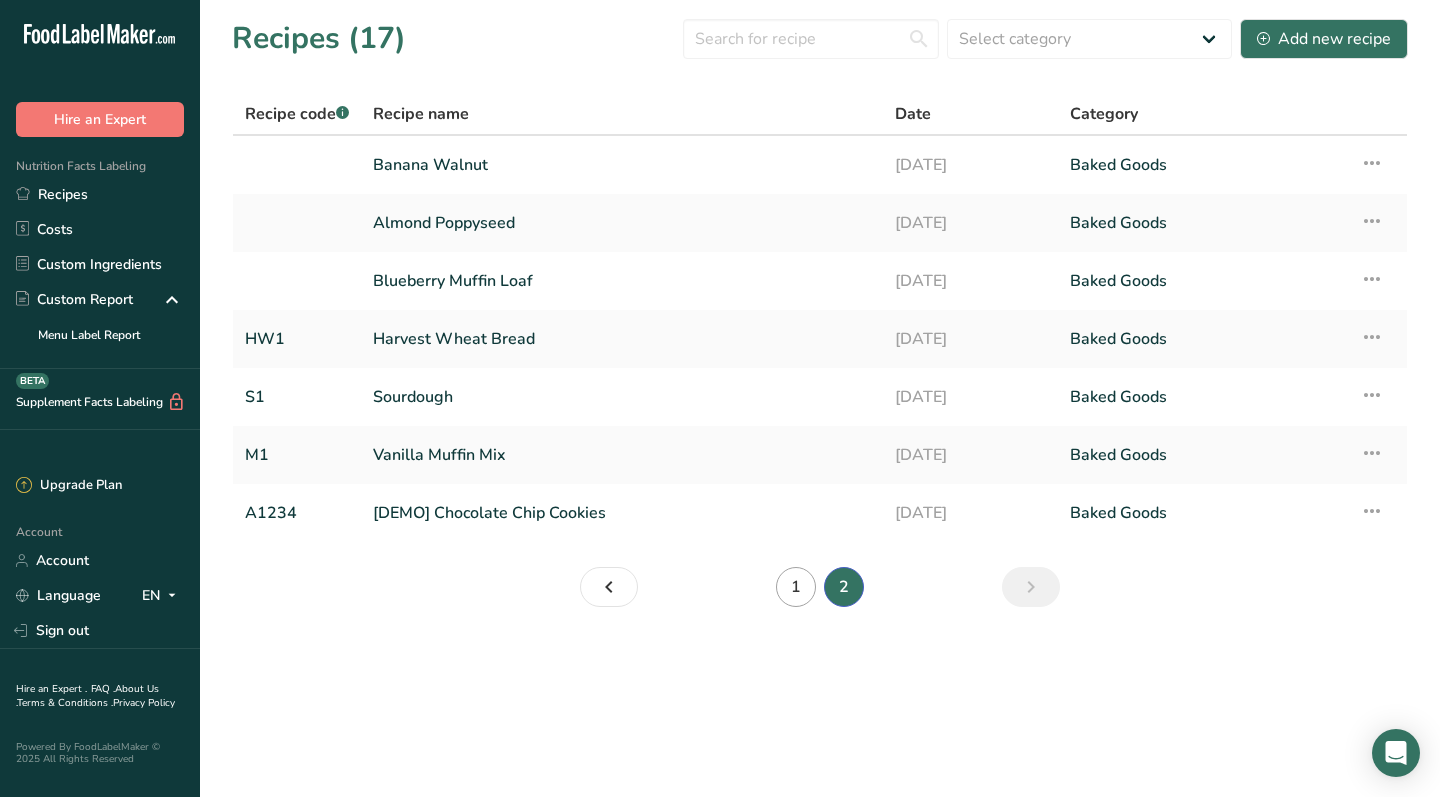 click on "1" at bounding box center (796, 587) 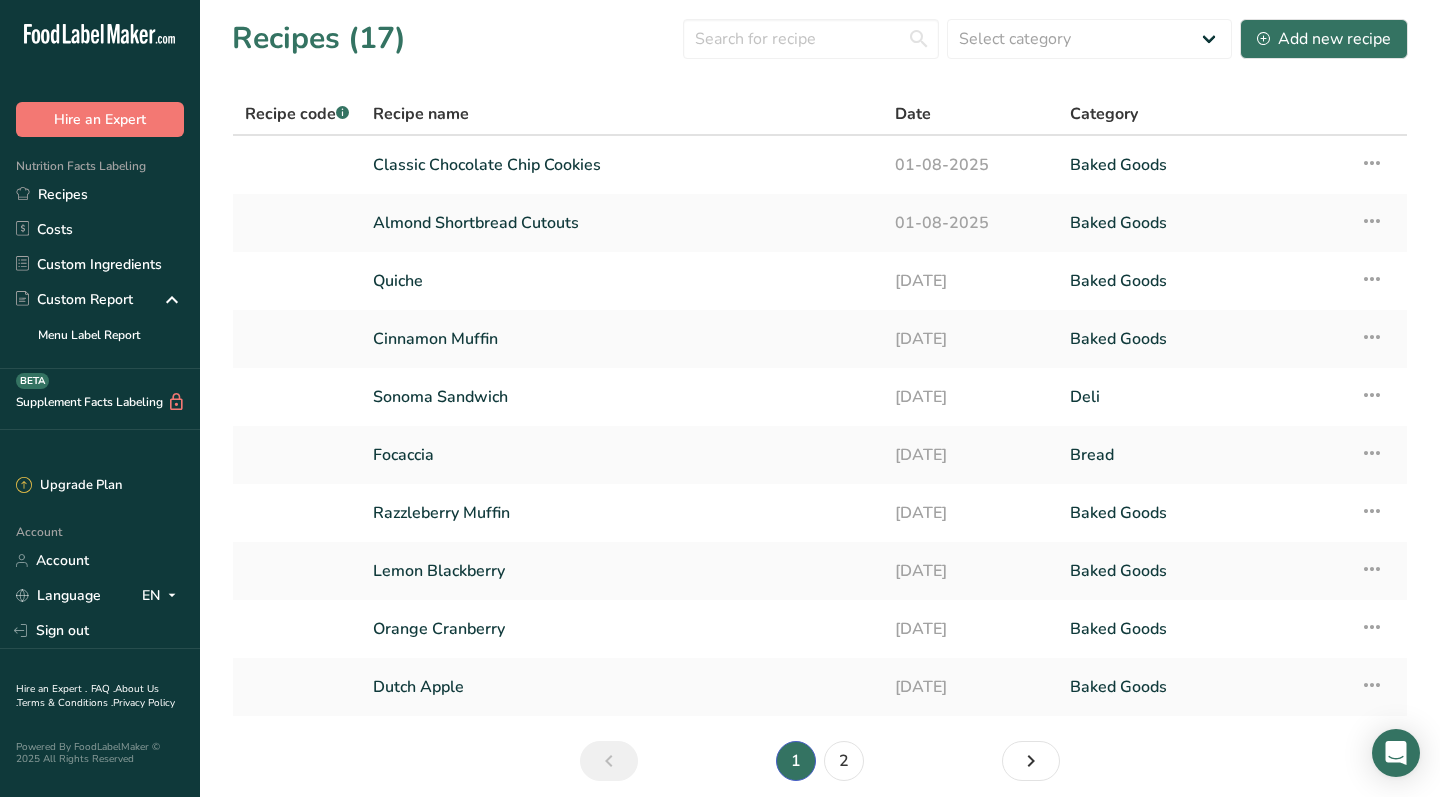 scroll, scrollTop: 0, scrollLeft: 0, axis: both 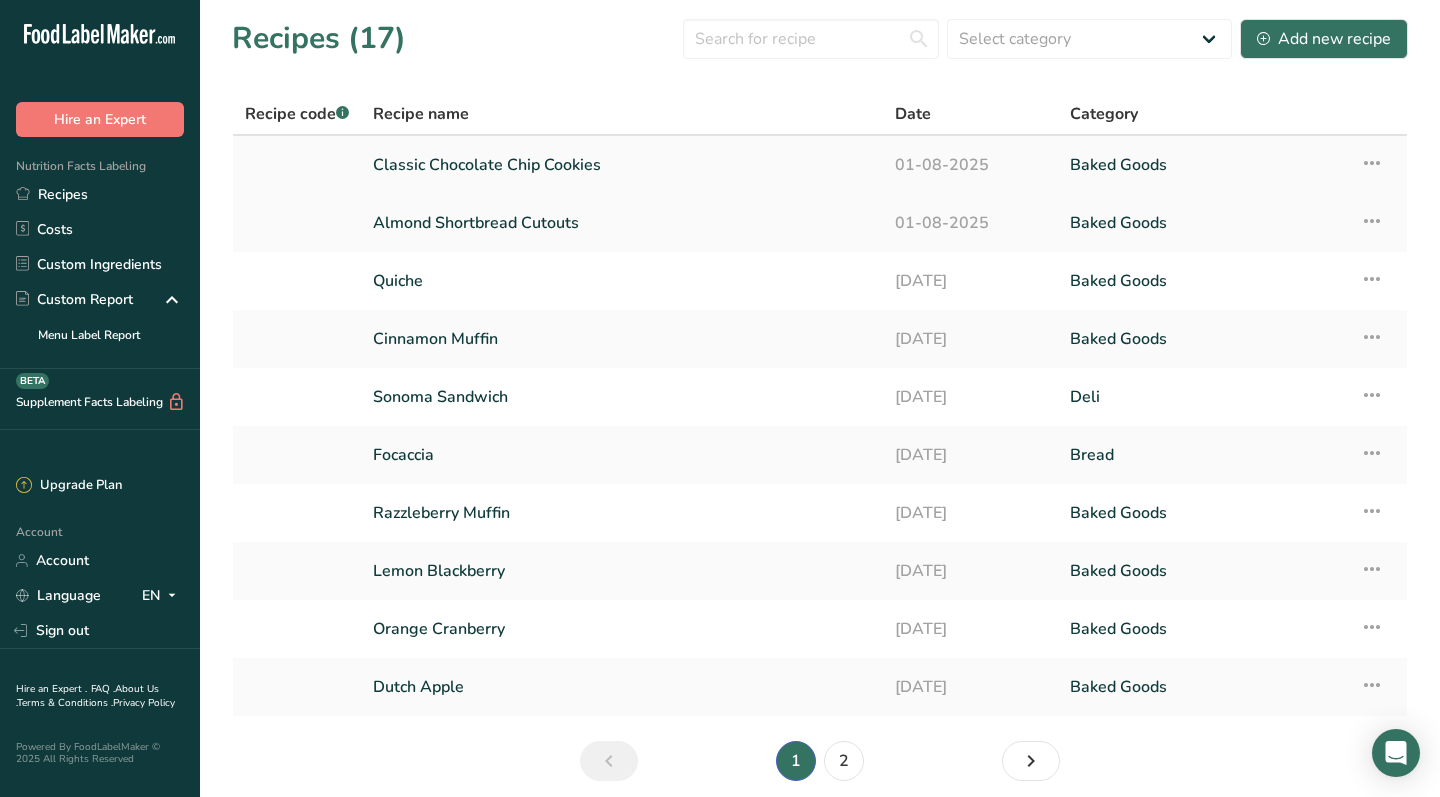 click on "Classic Chocolate Chip Cookies" at bounding box center (622, 165) 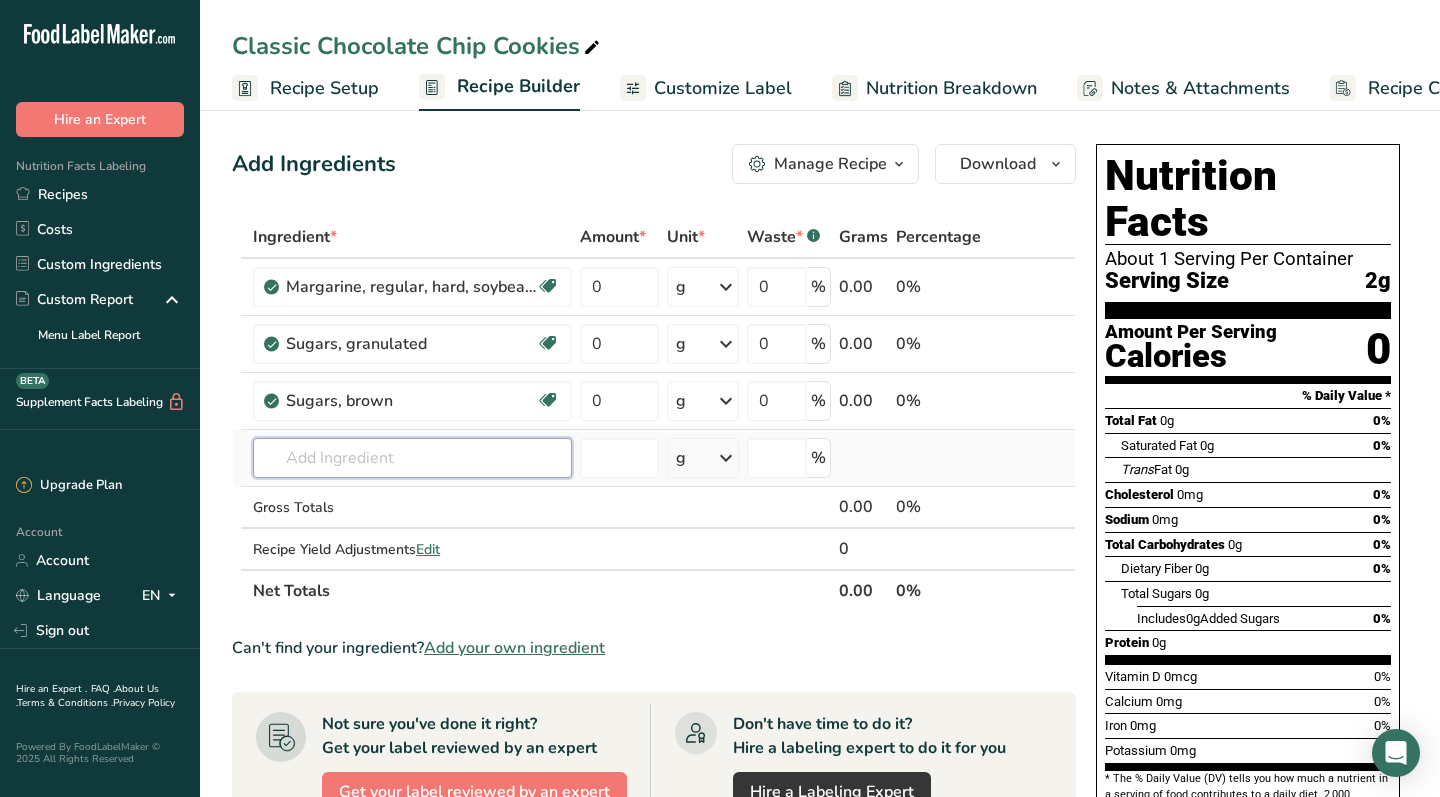 click at bounding box center (412, 458) 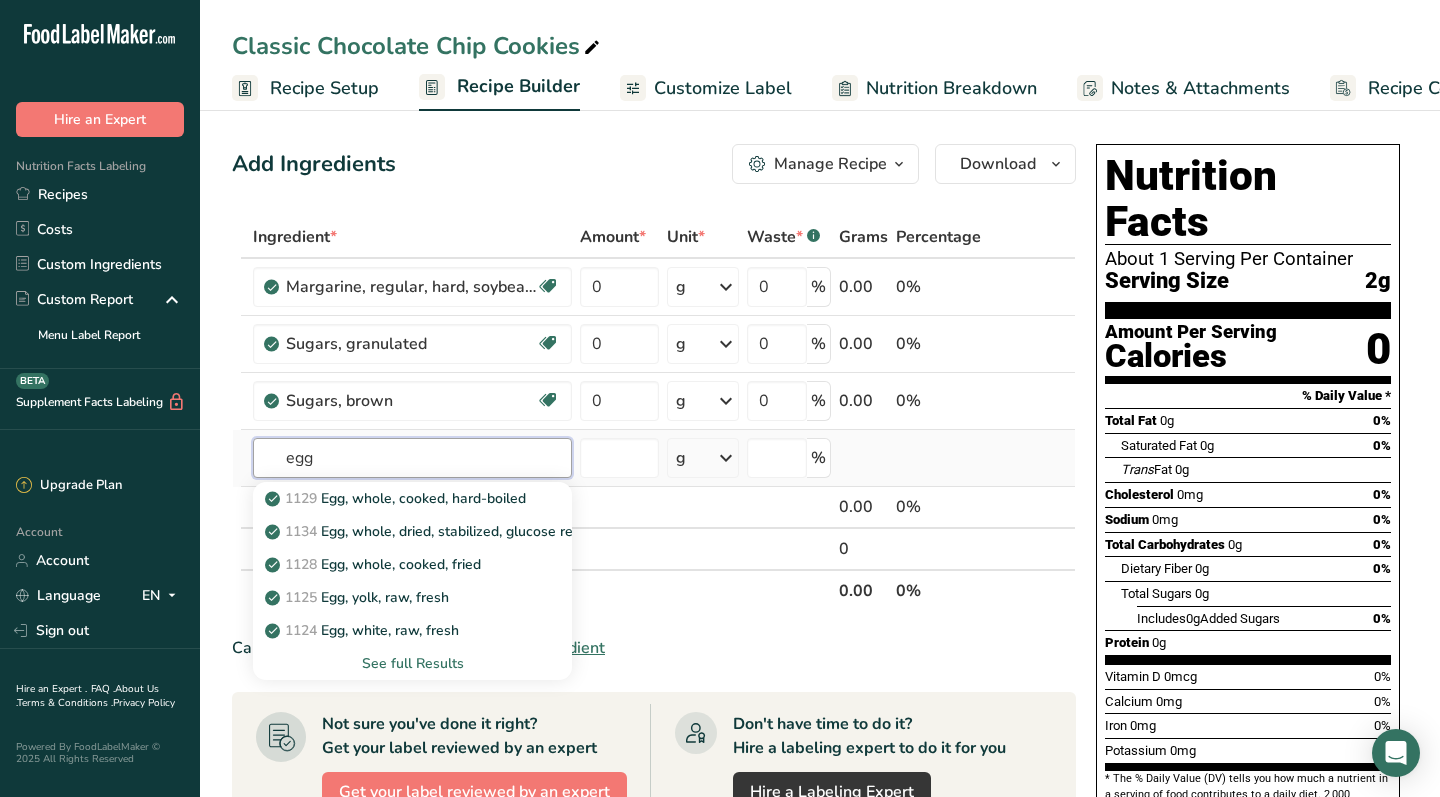 type on "egg" 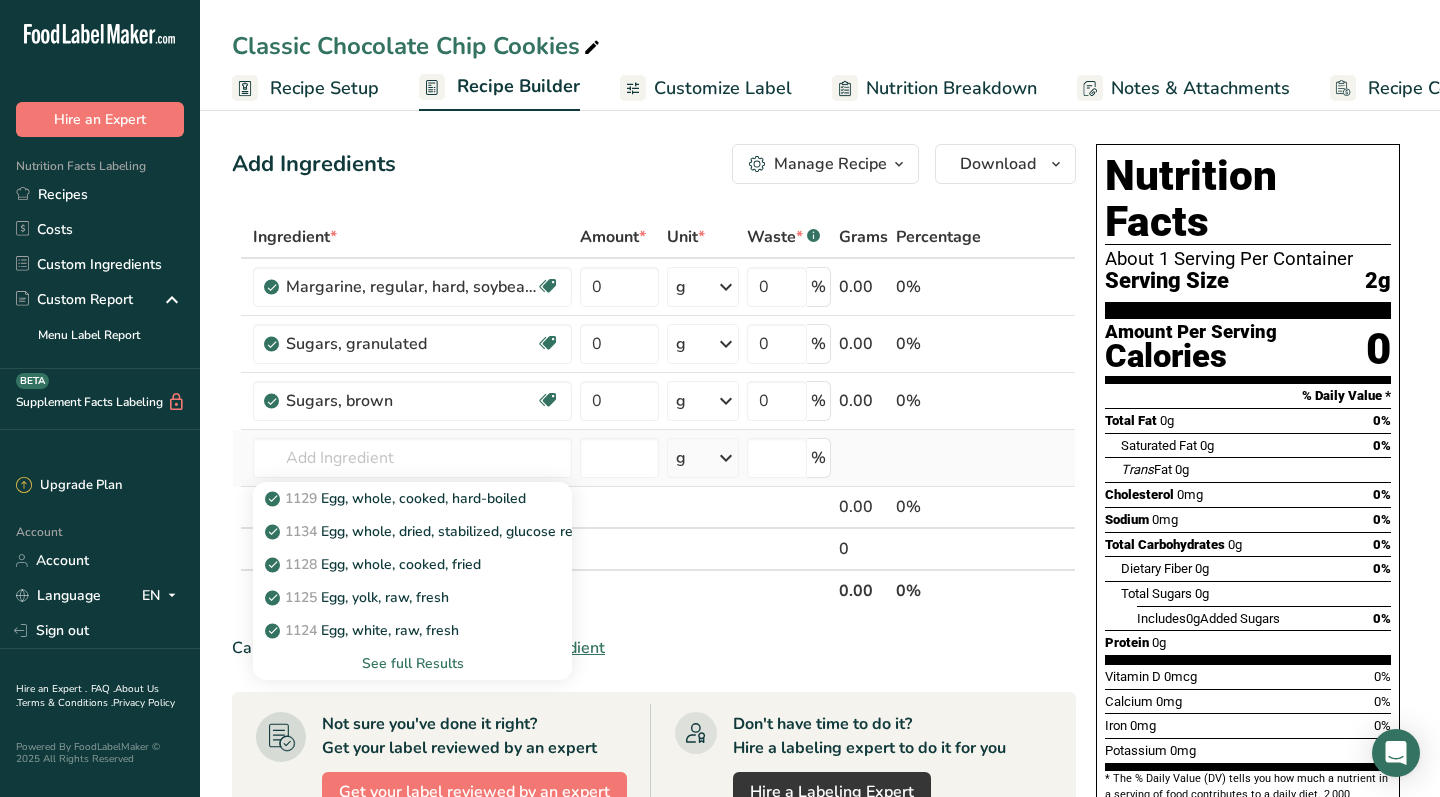 click on "See full Results" at bounding box center (412, 663) 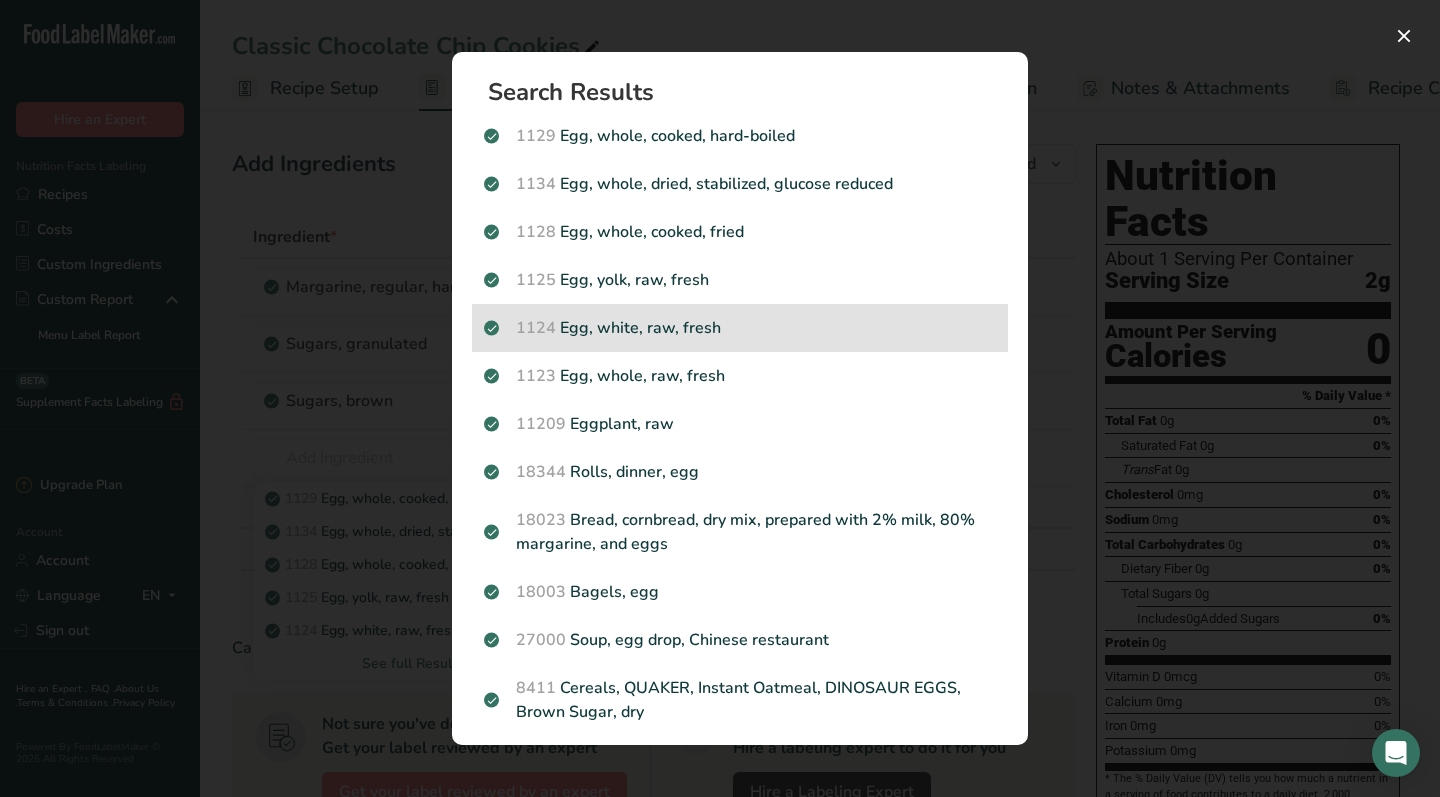 scroll, scrollTop: 0, scrollLeft: 0, axis: both 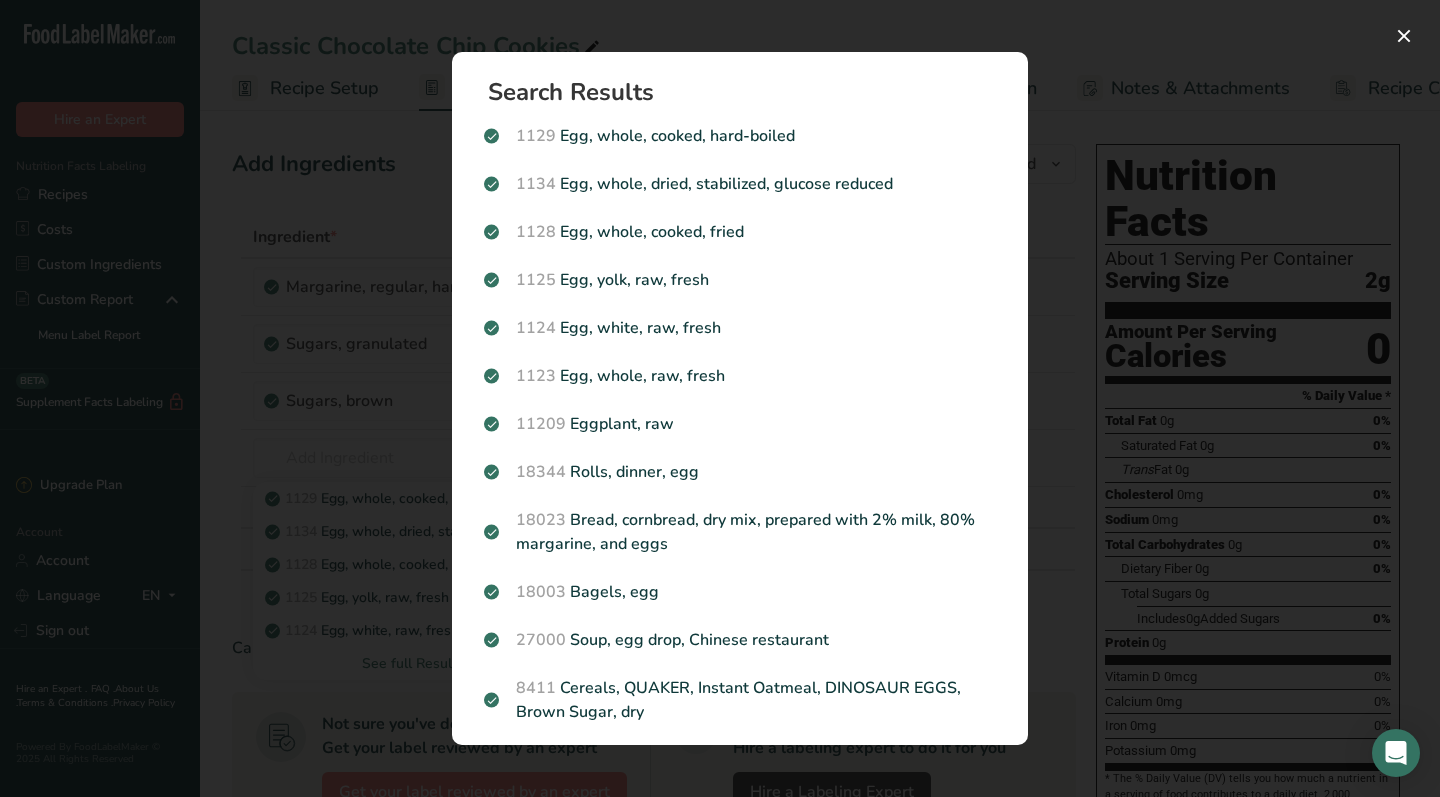 click at bounding box center [720, 398] 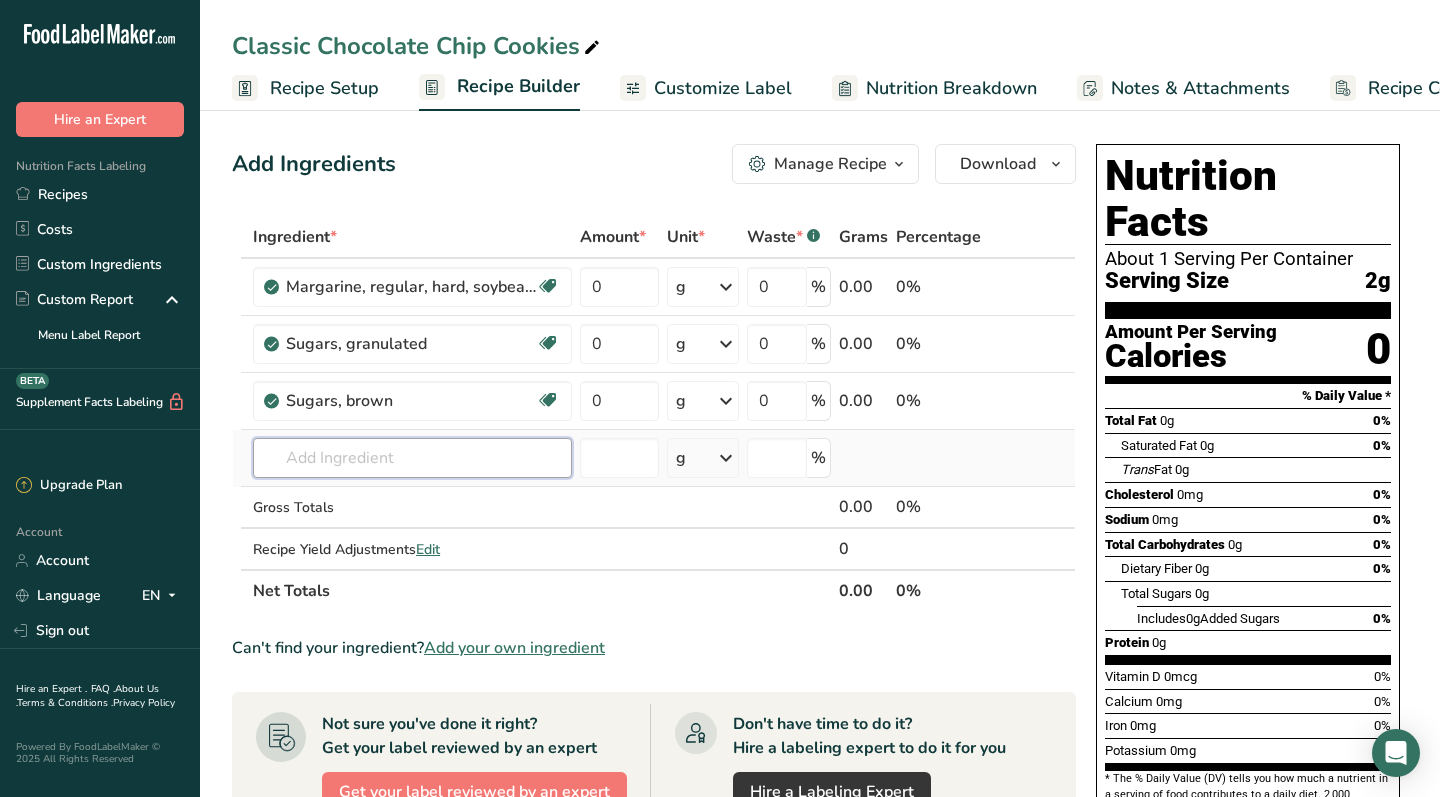 click at bounding box center (412, 458) 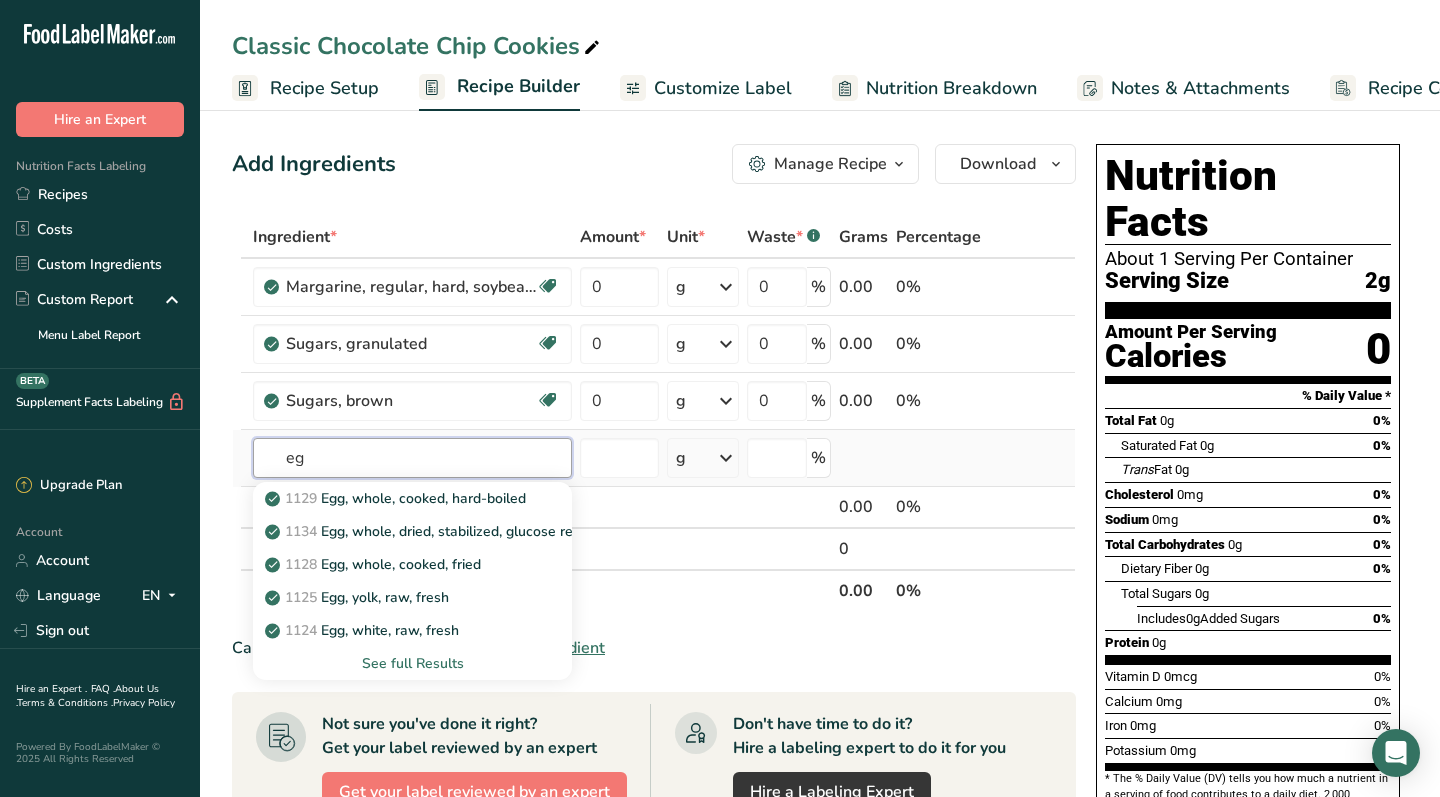 type on "e" 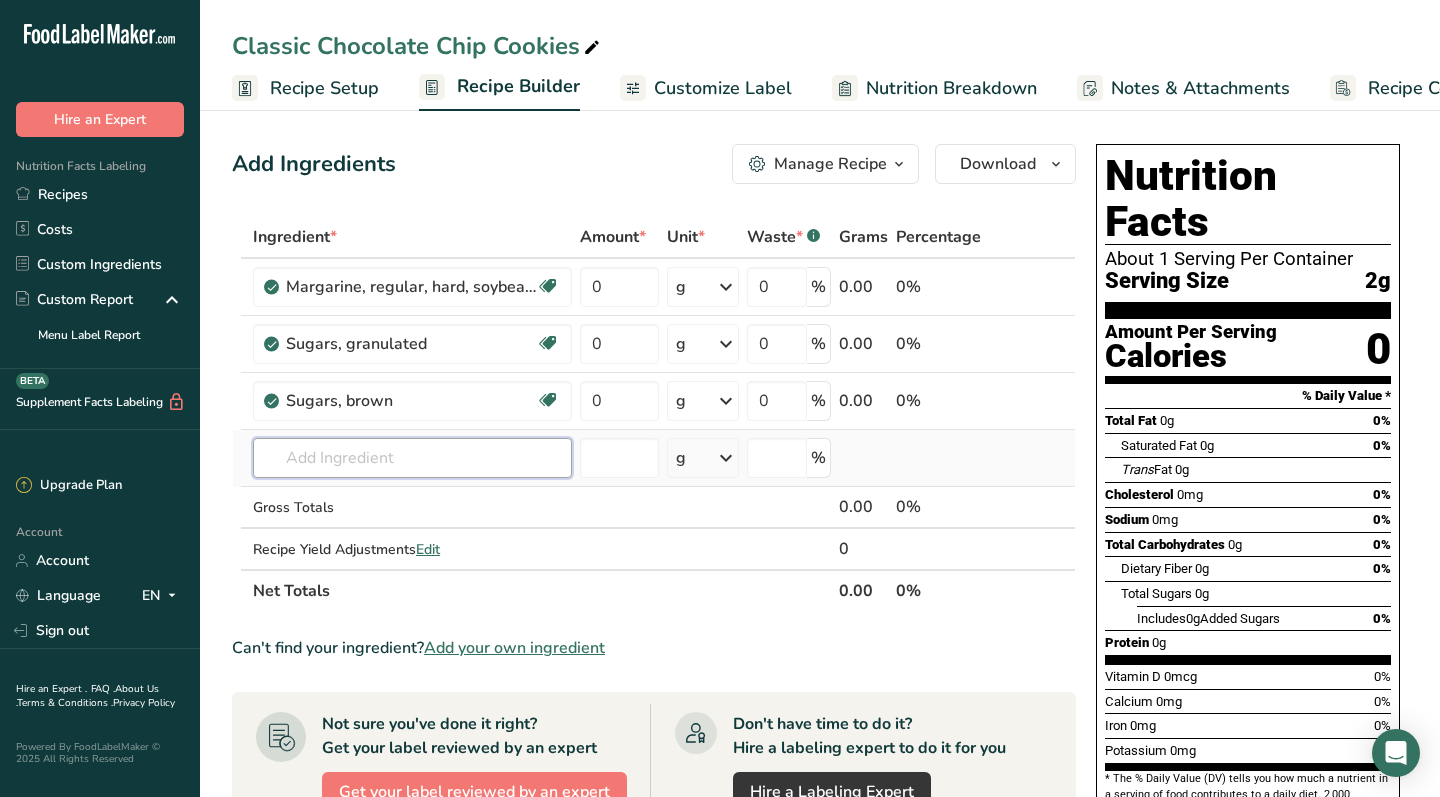 type on "l" 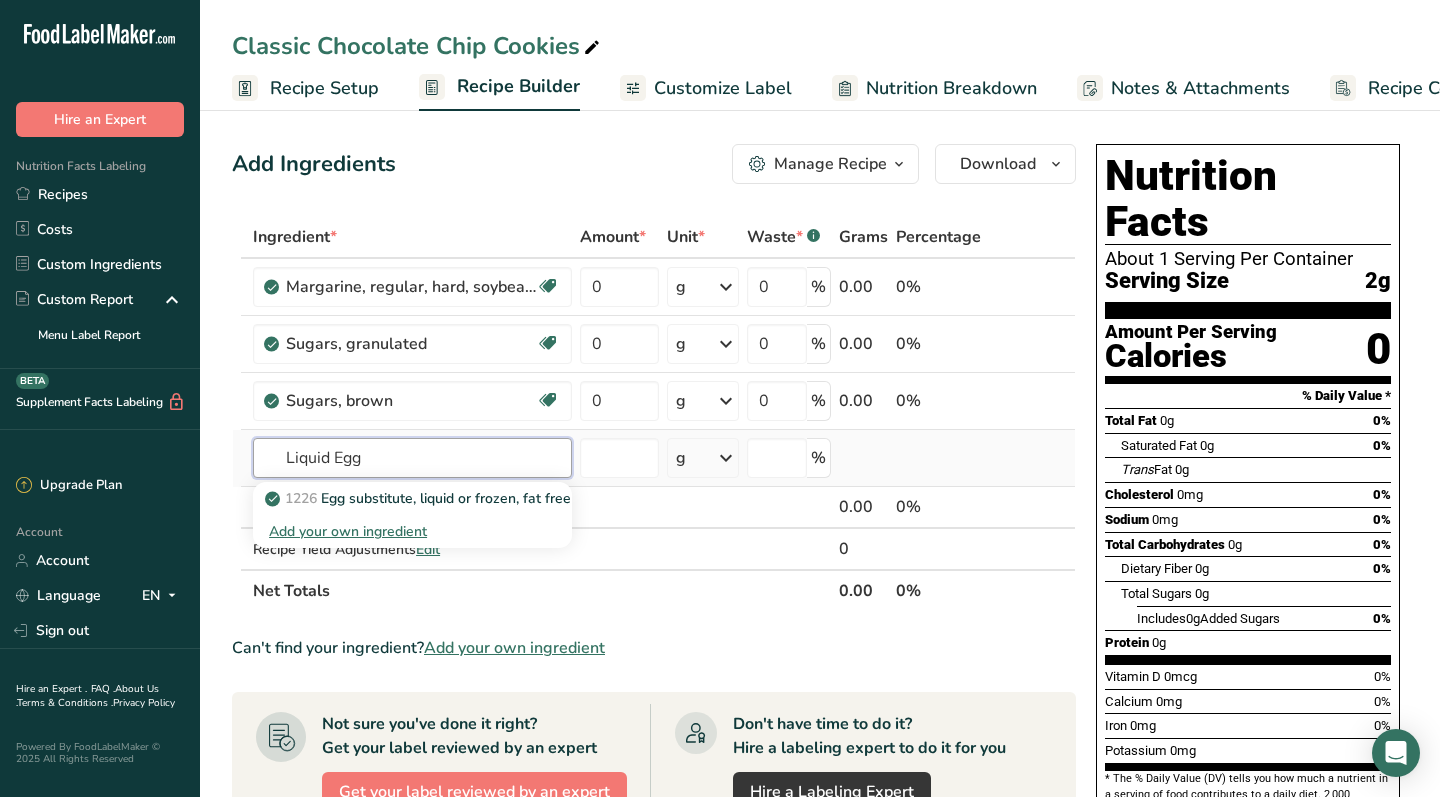 type on "Liquid Egg" 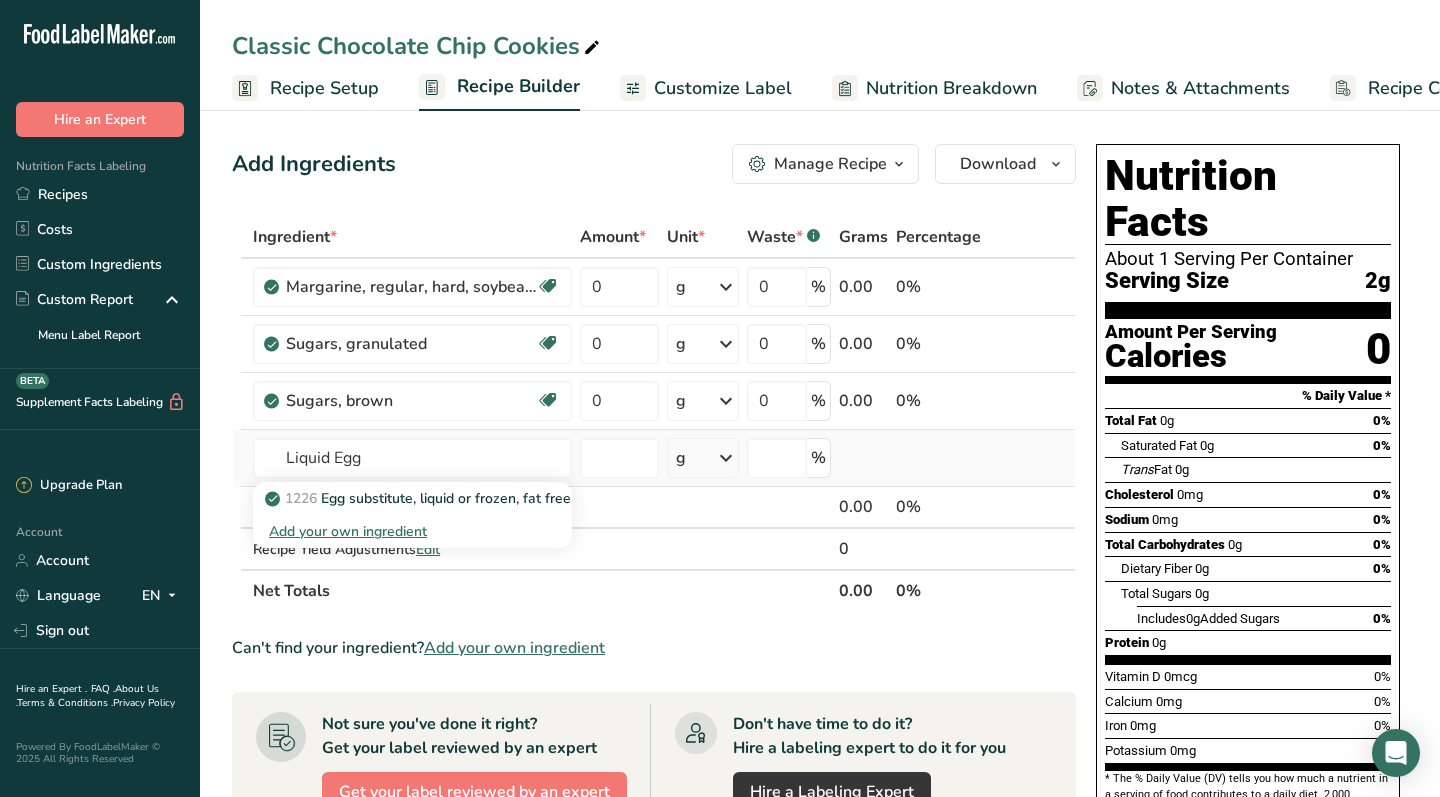 type 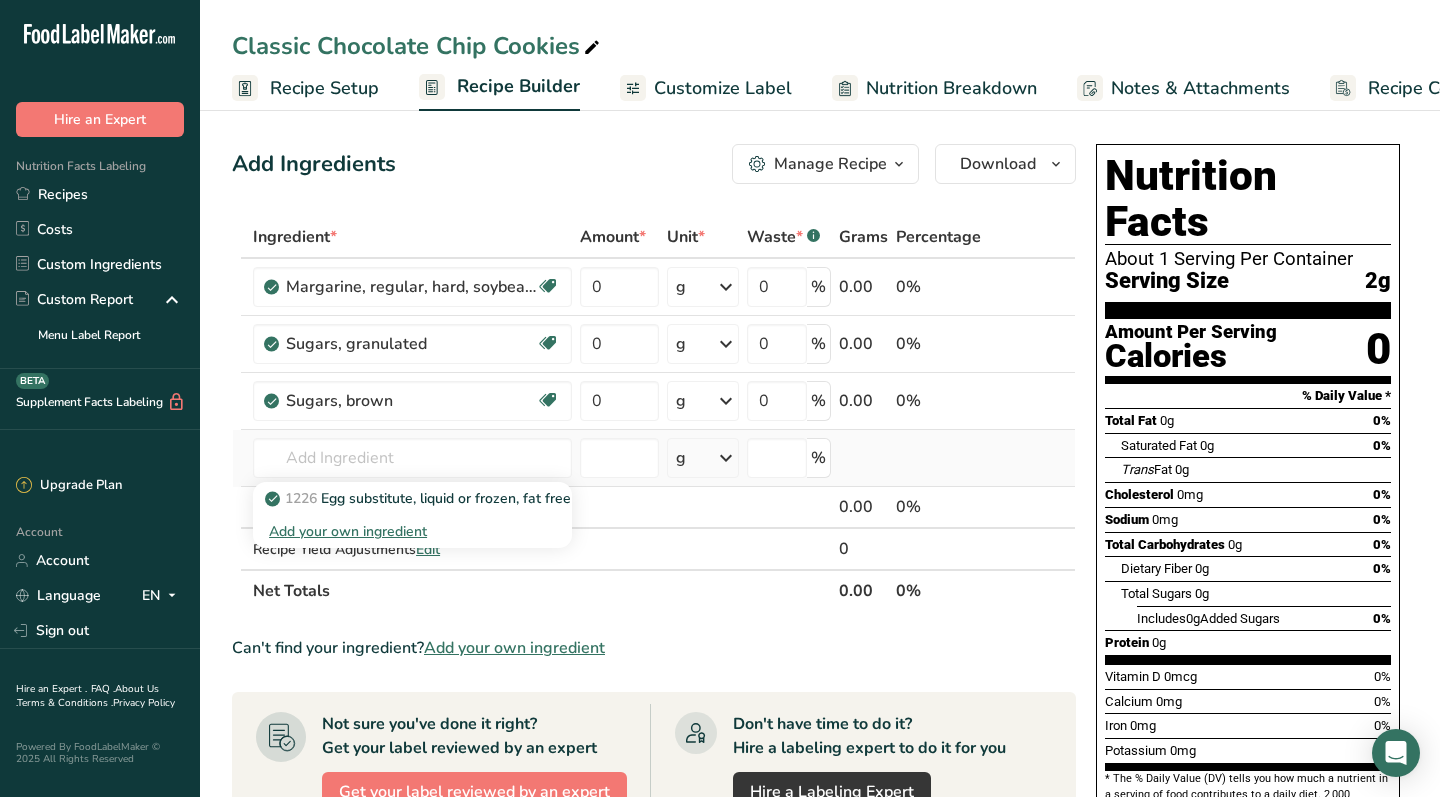 click on "Add your own ingredient" at bounding box center [412, 531] 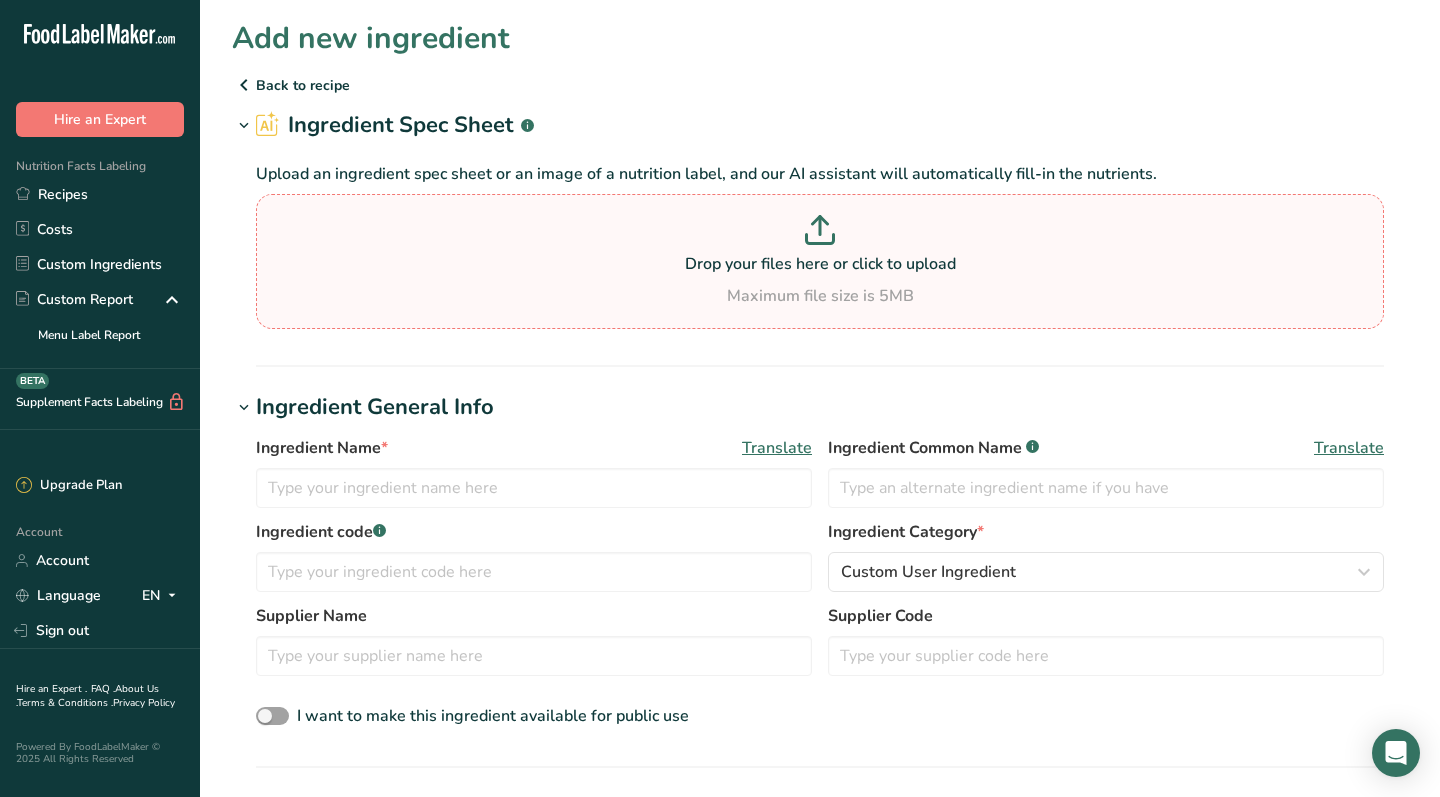 click on "Drop your files here or click to upload" at bounding box center [820, 264] 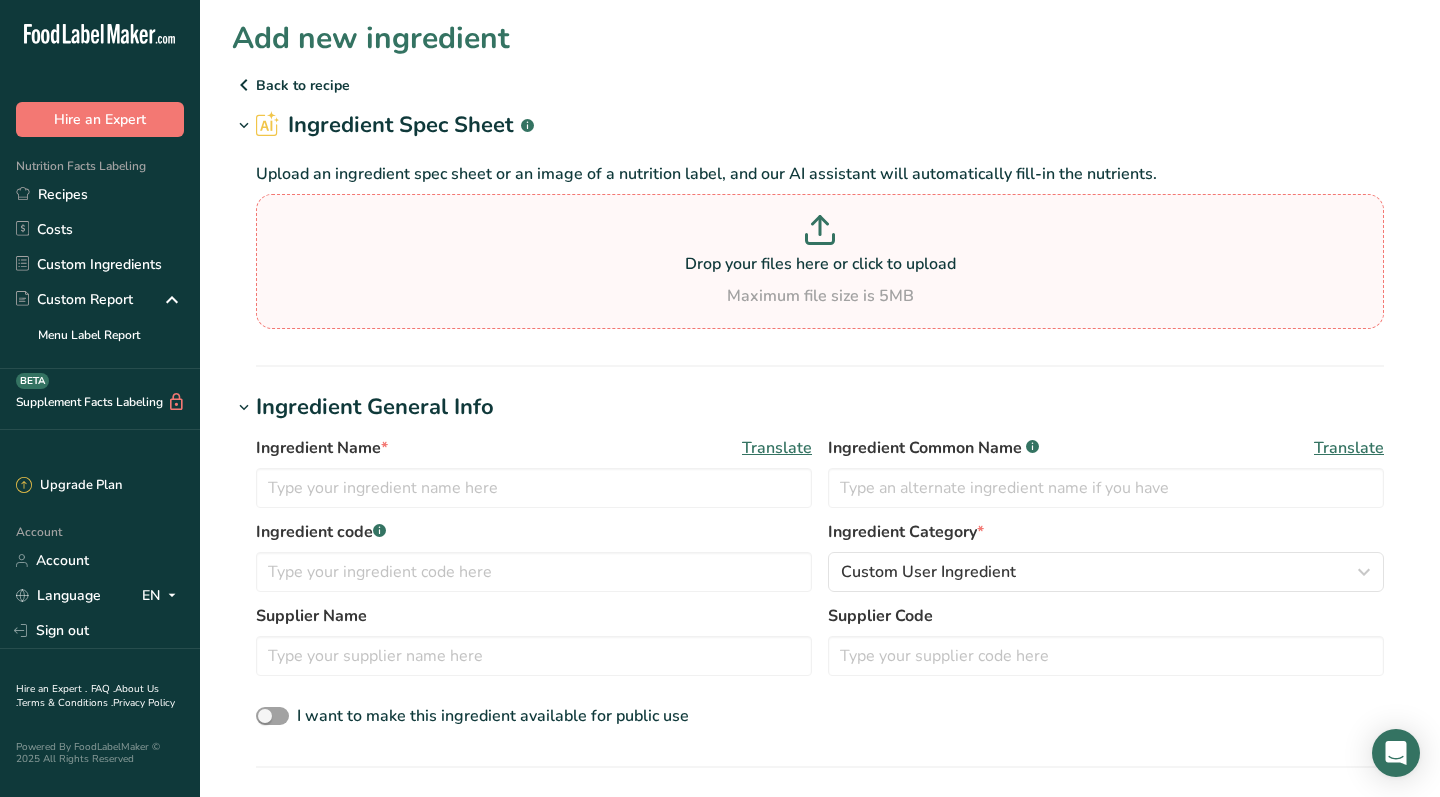 type on "C:\fakepath\Screen Shot 2025-08-01 at 1.52.47 PM.png" 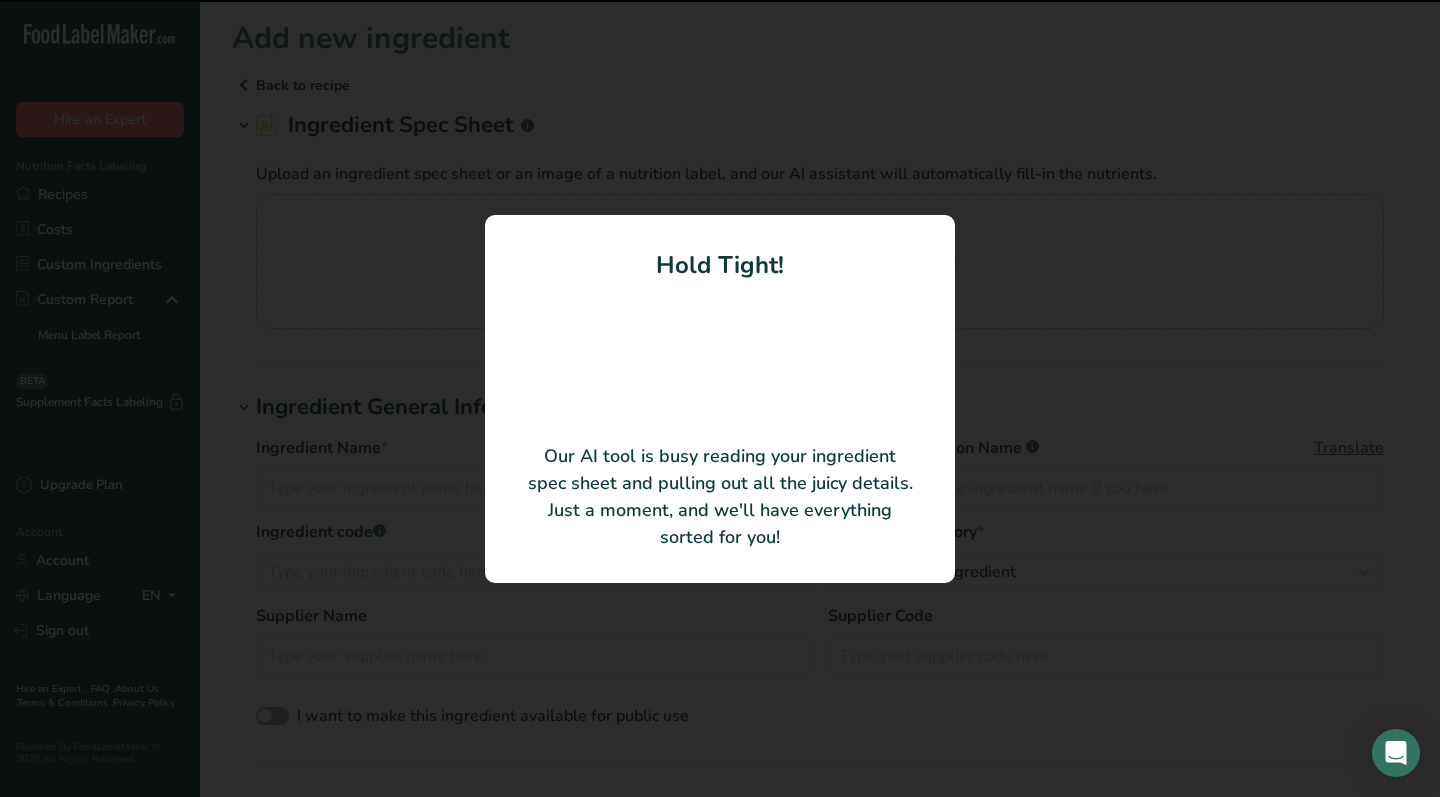 type on "Whole Eggs" 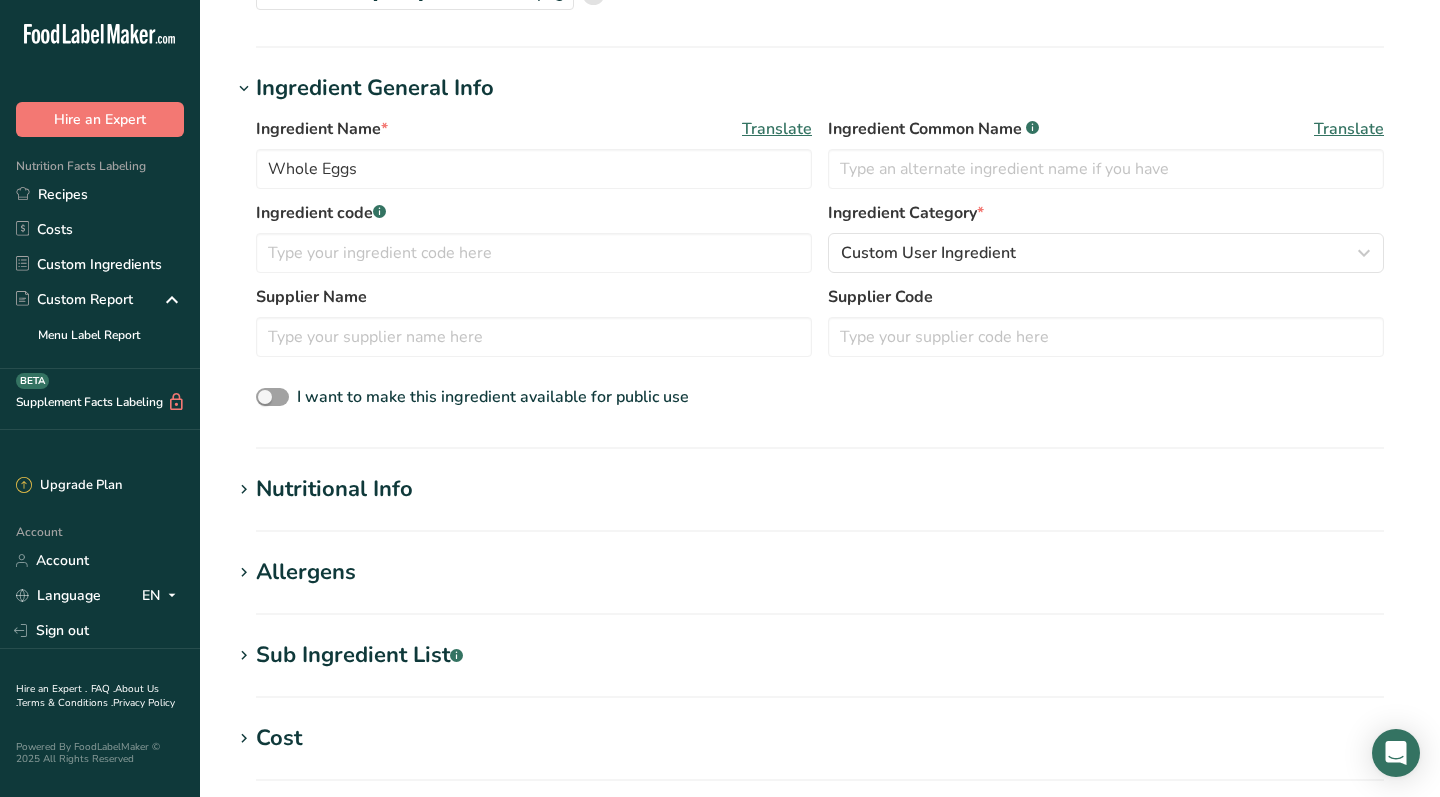 scroll, scrollTop: 209, scrollLeft: 0, axis: vertical 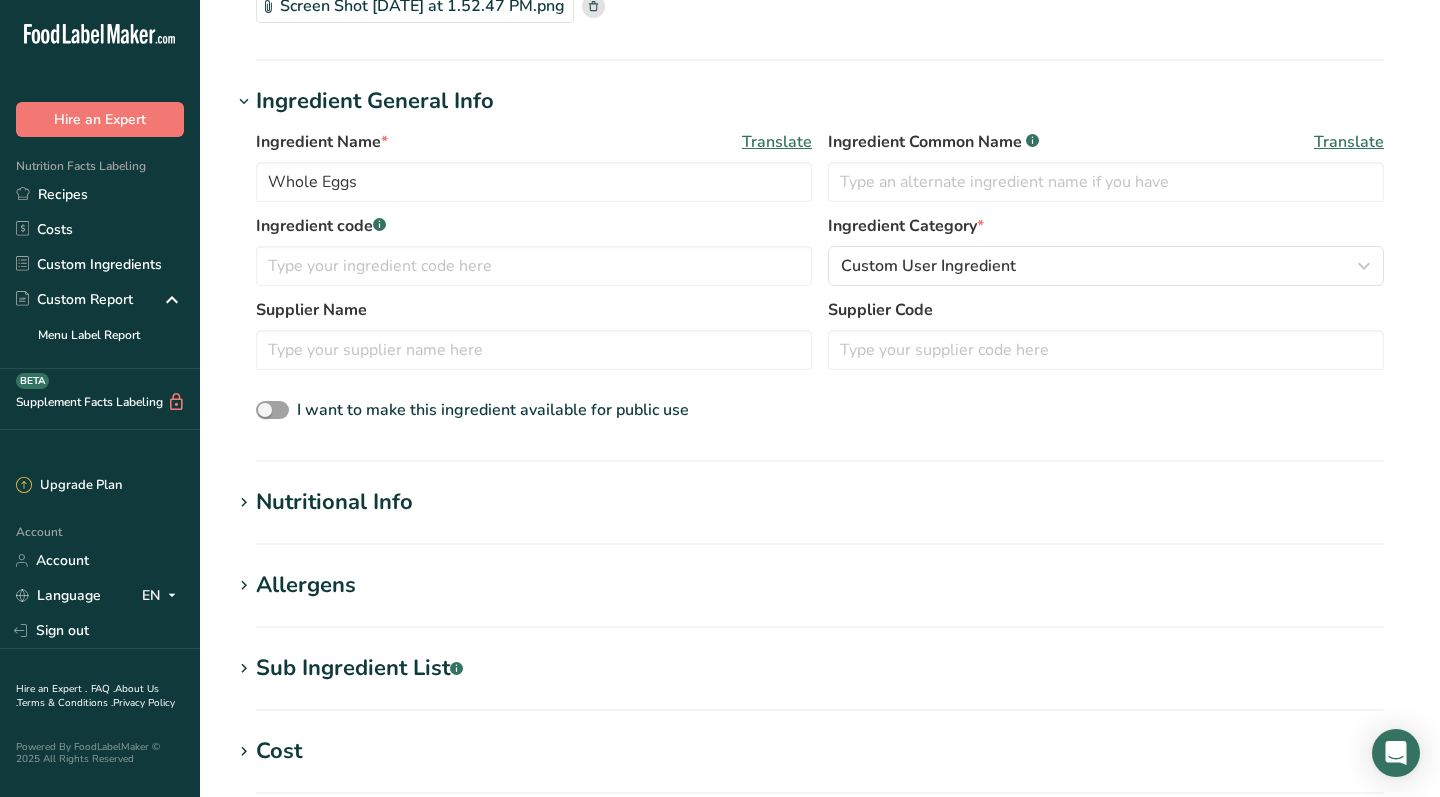 click on "Nutritional Info" at bounding box center (820, 502) 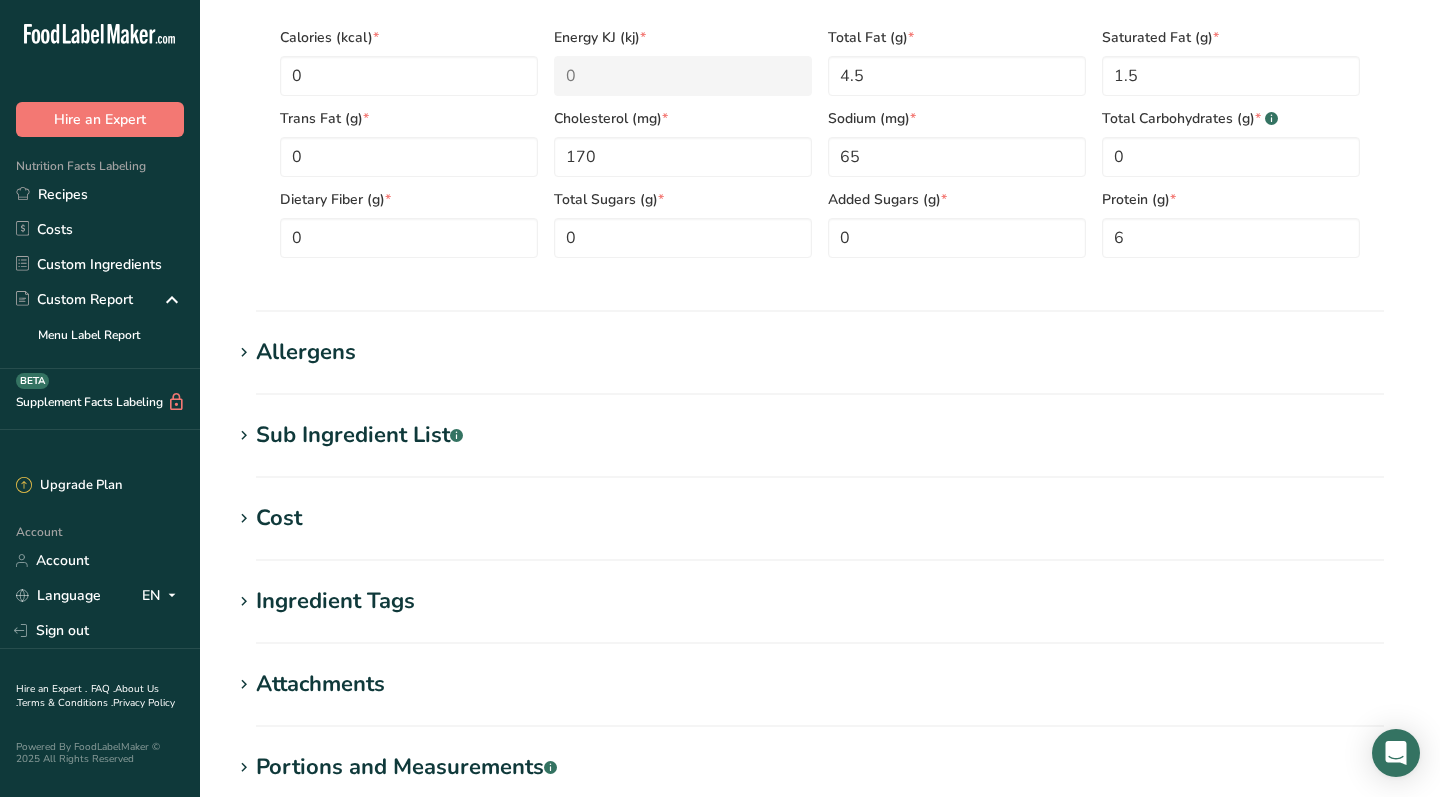 scroll, scrollTop: 936, scrollLeft: 0, axis: vertical 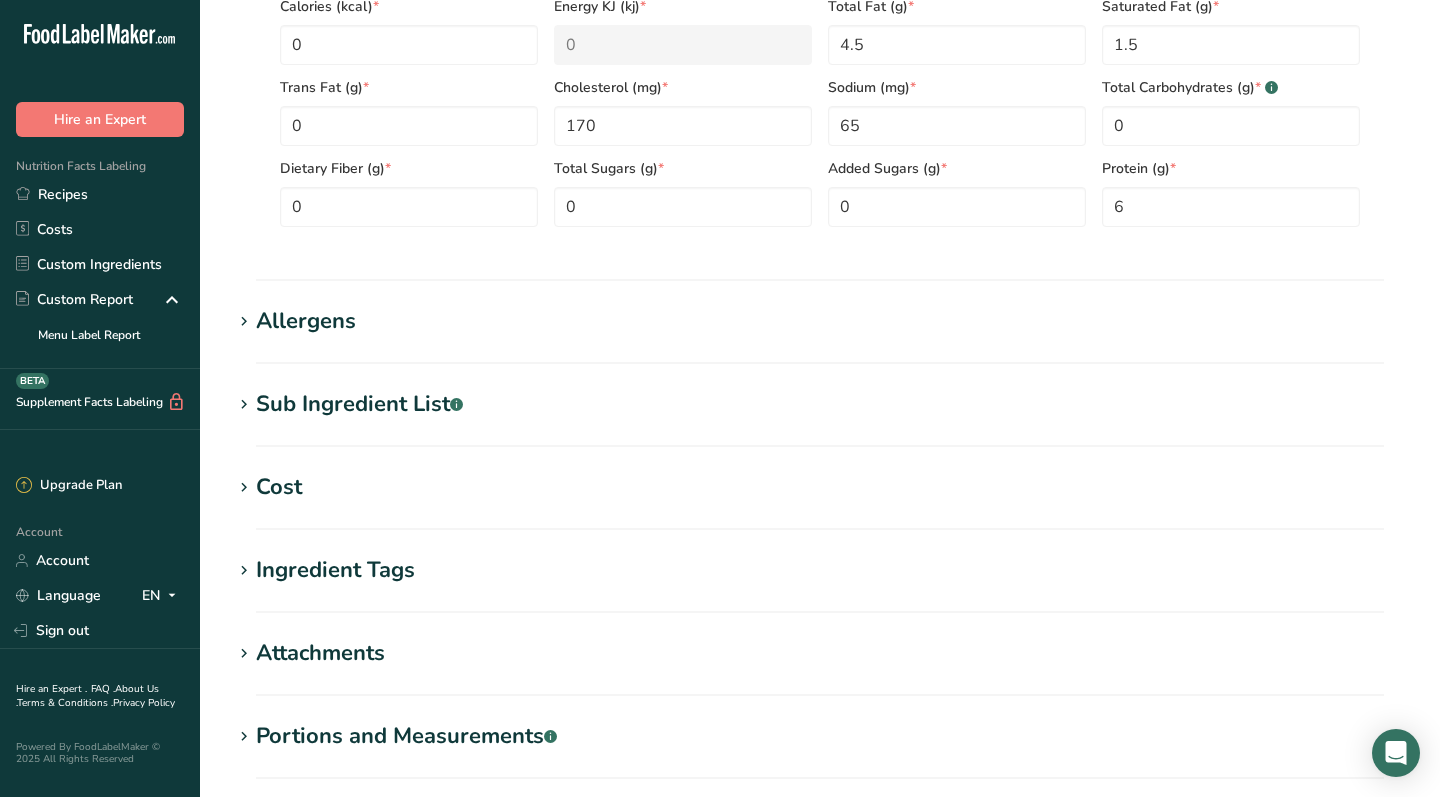 click on "Cost" at bounding box center [820, 487] 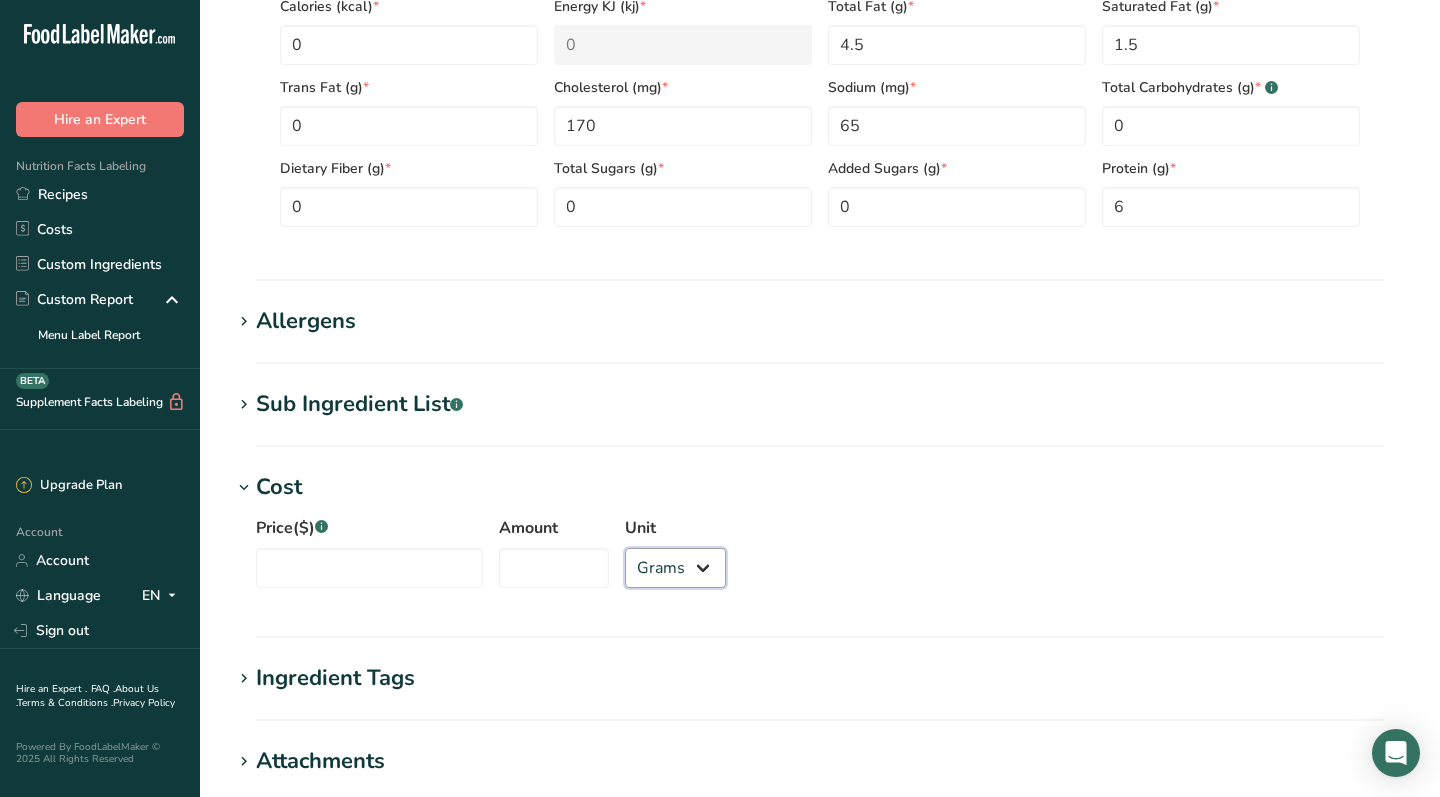 select on "12" 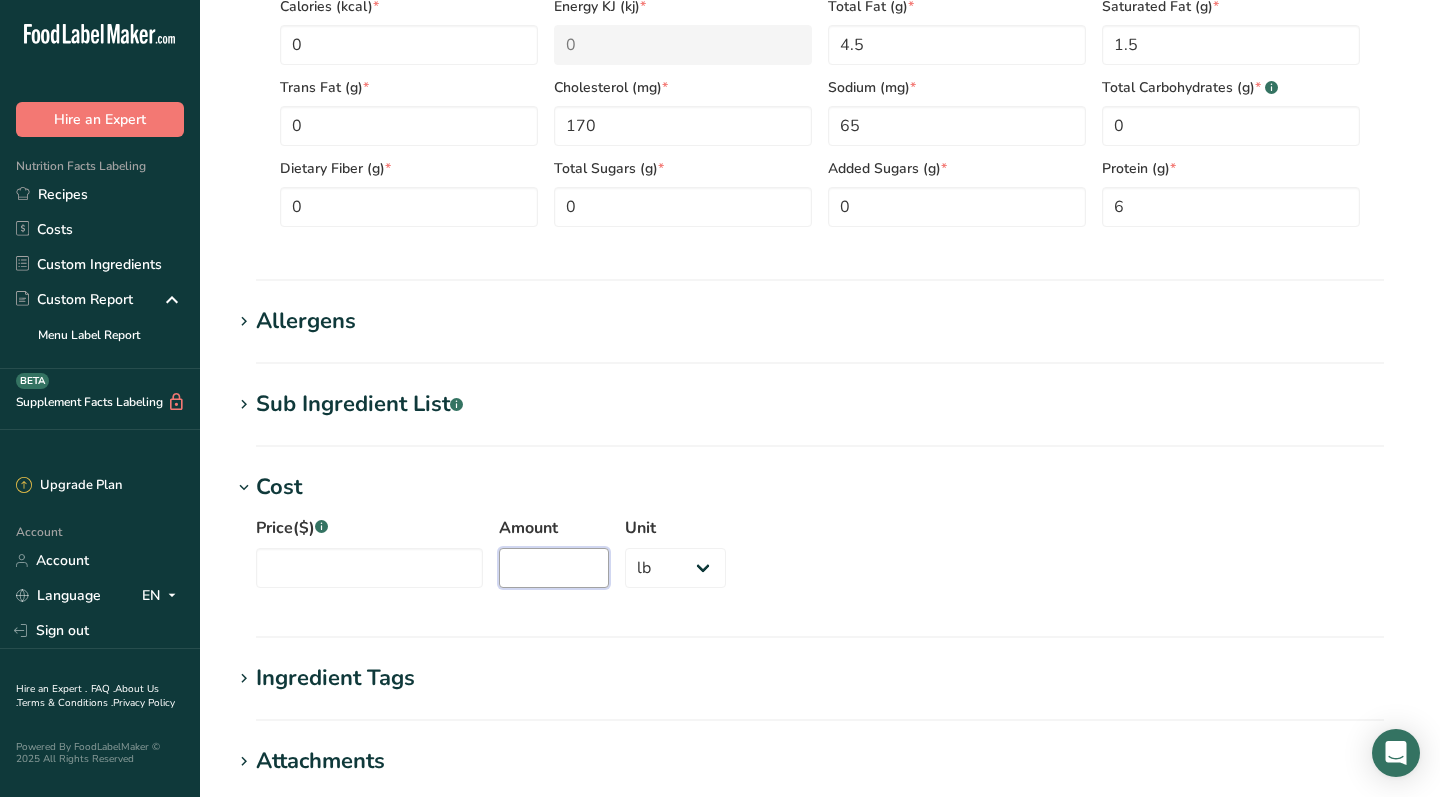 click on "Amount" at bounding box center (554, 568) 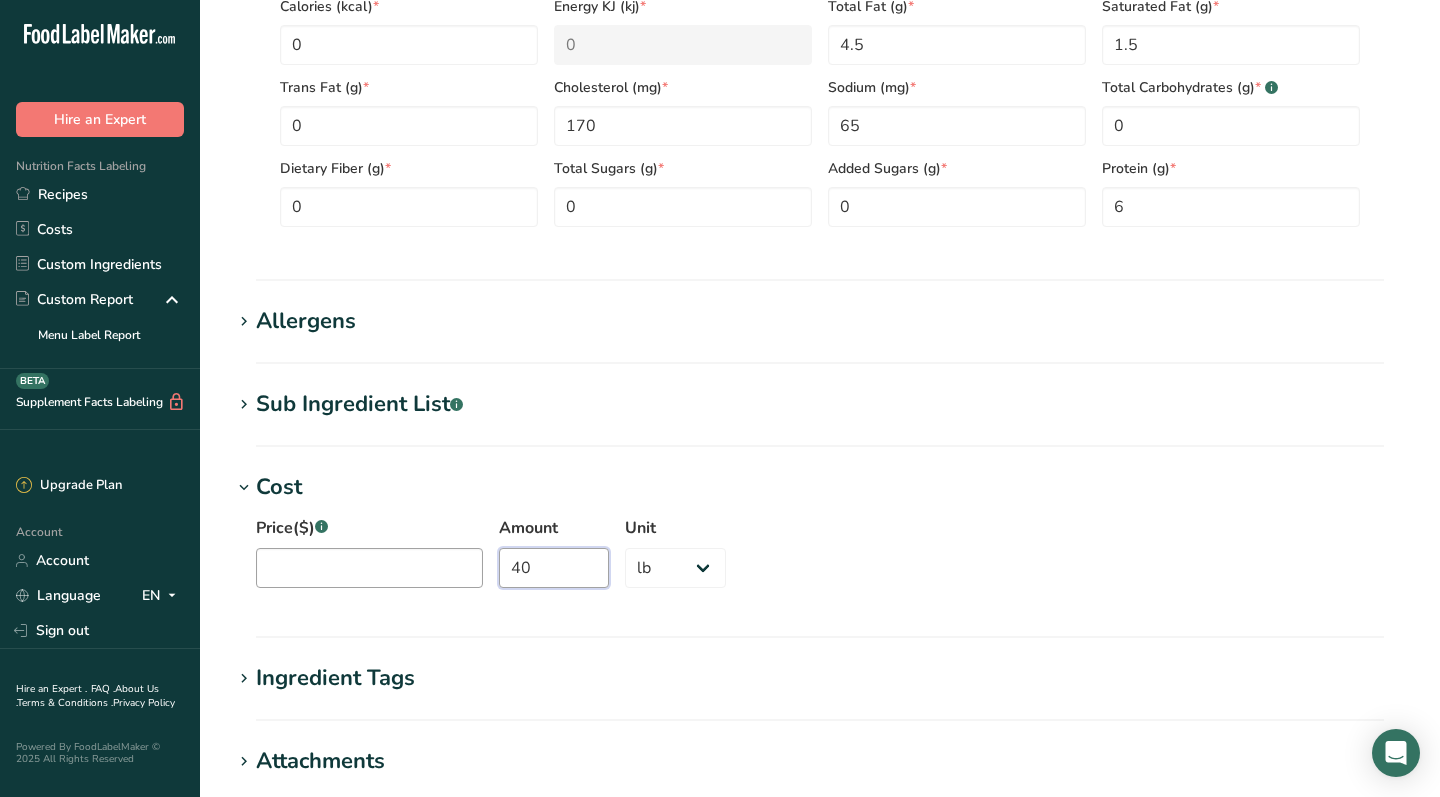 type on "40" 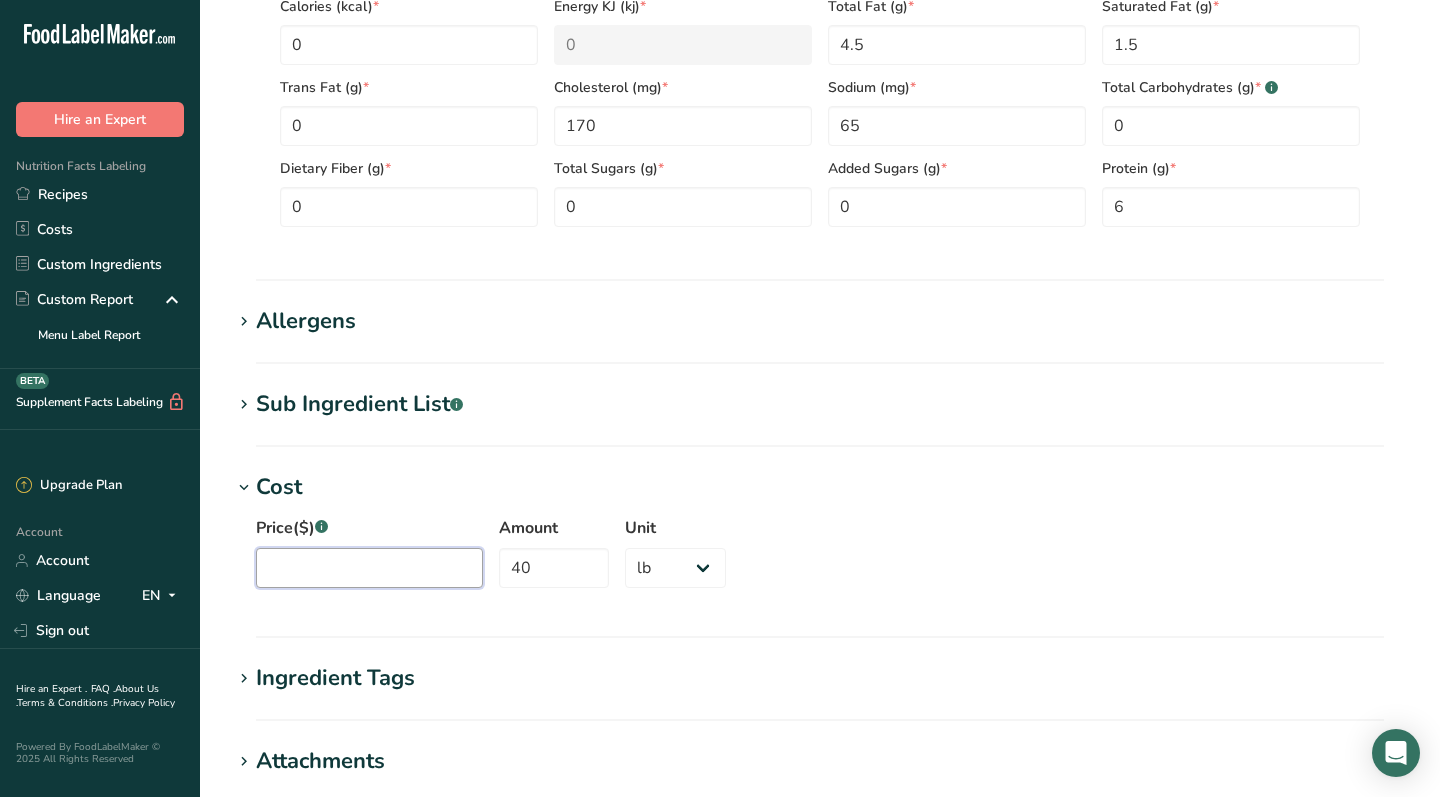 click on "Price($)
.a-a{fill:#347362;}.b-a{fill:#fff;}" at bounding box center (369, 568) 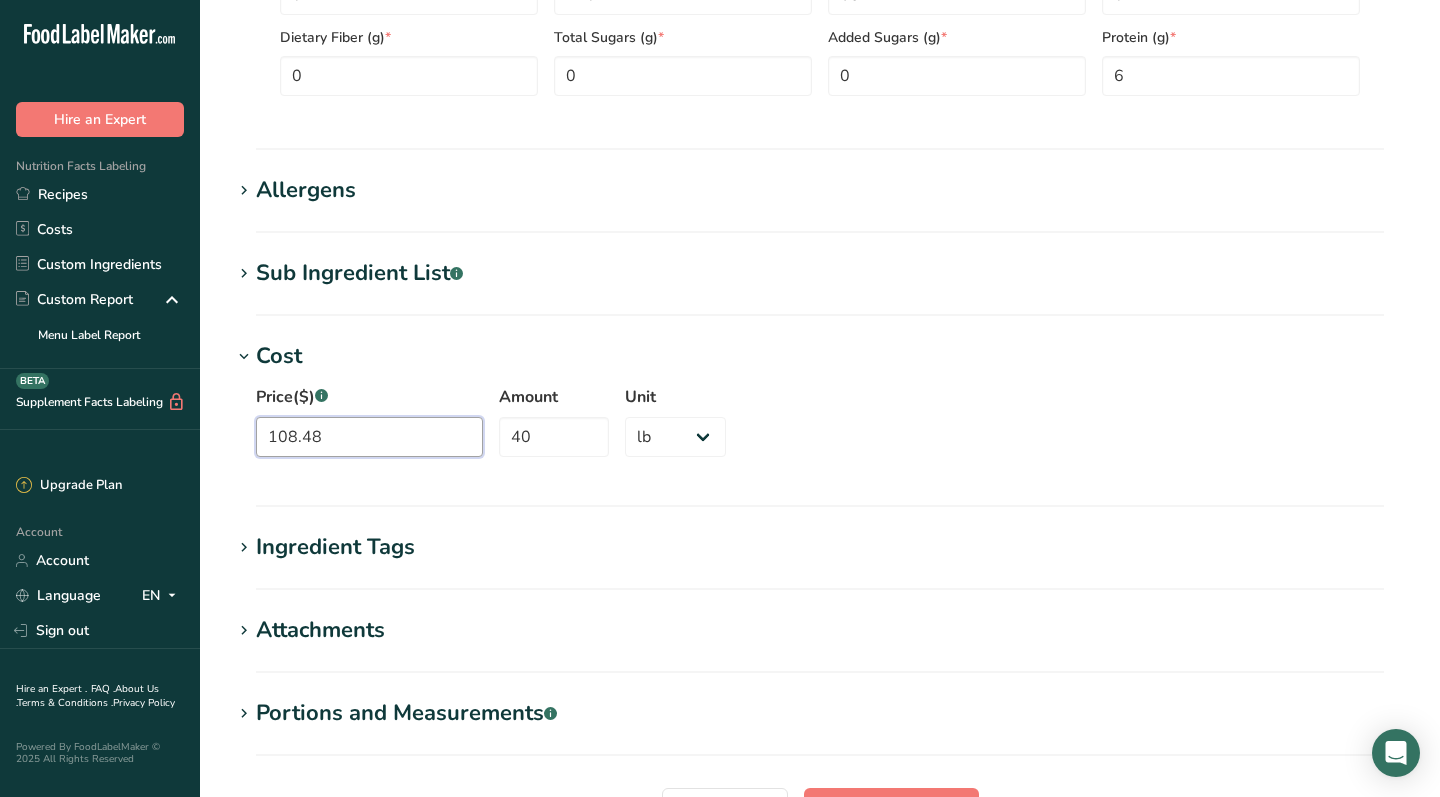 scroll, scrollTop: 1082, scrollLeft: 0, axis: vertical 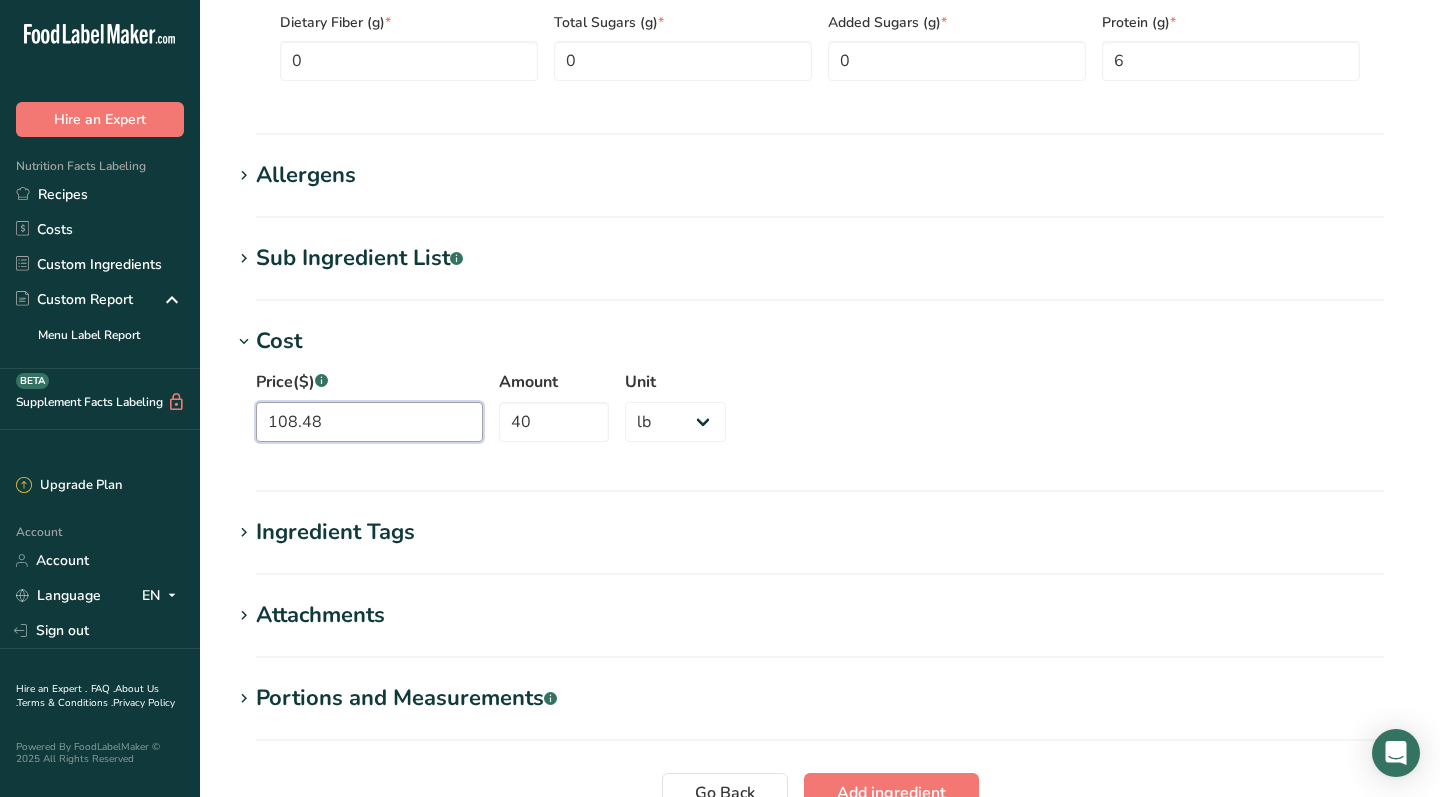 type on "108.48" 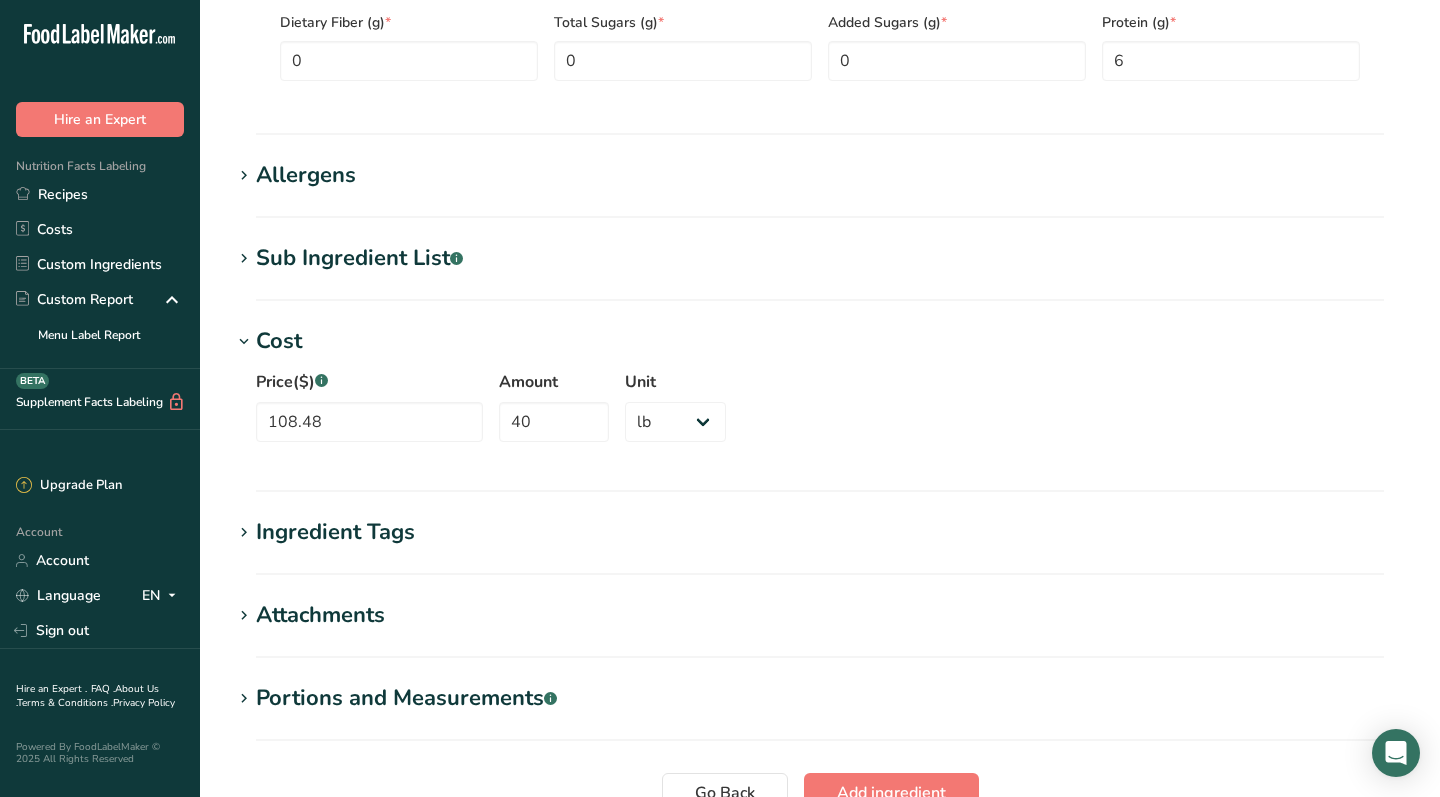 click on "Price($)
.a-a{fill:#347362;}.b-a{fill:#fff;}           108.48   Amount 40   Unit
Grams
kg
mg
mcg
lb
oz" at bounding box center [820, 412] 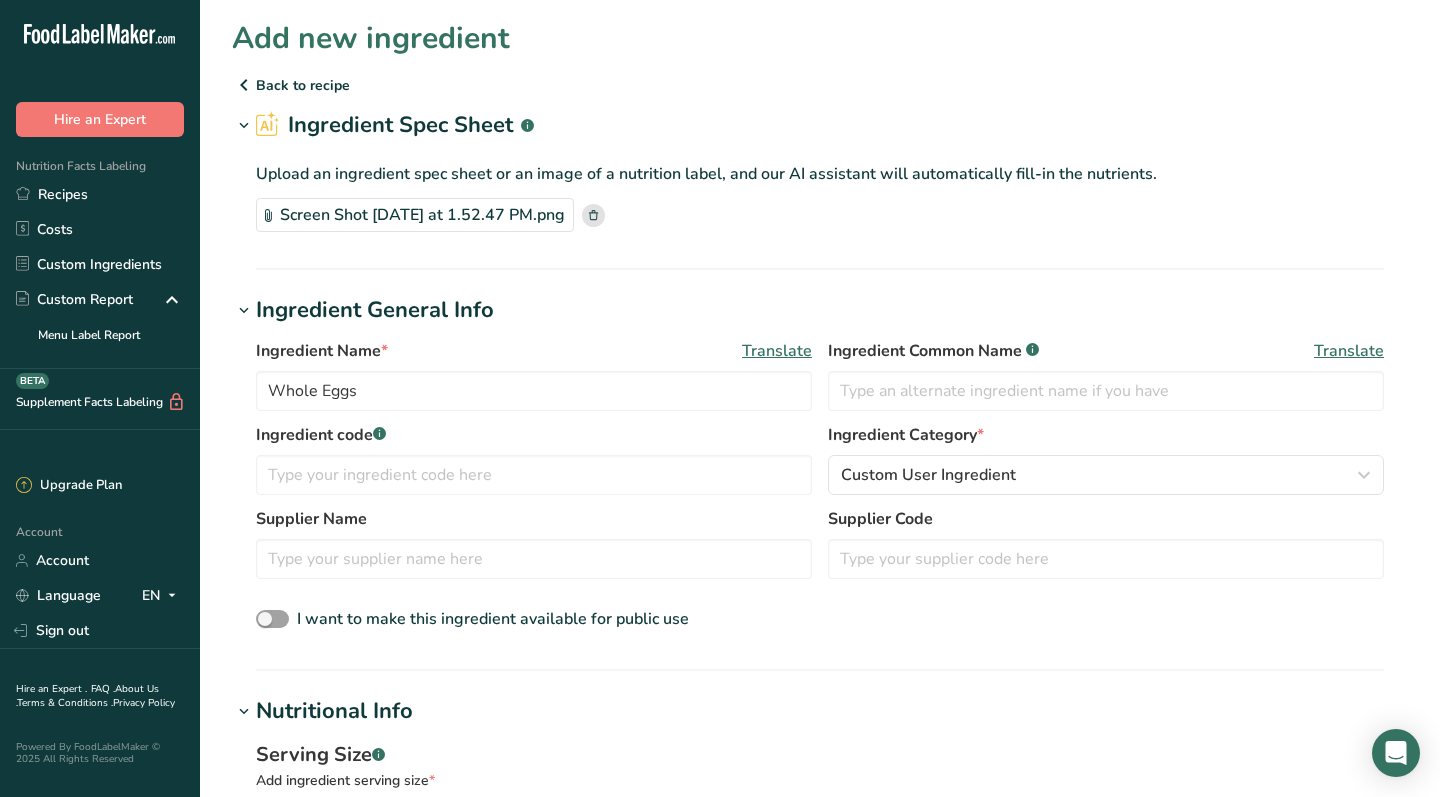 scroll, scrollTop: 0, scrollLeft: 0, axis: both 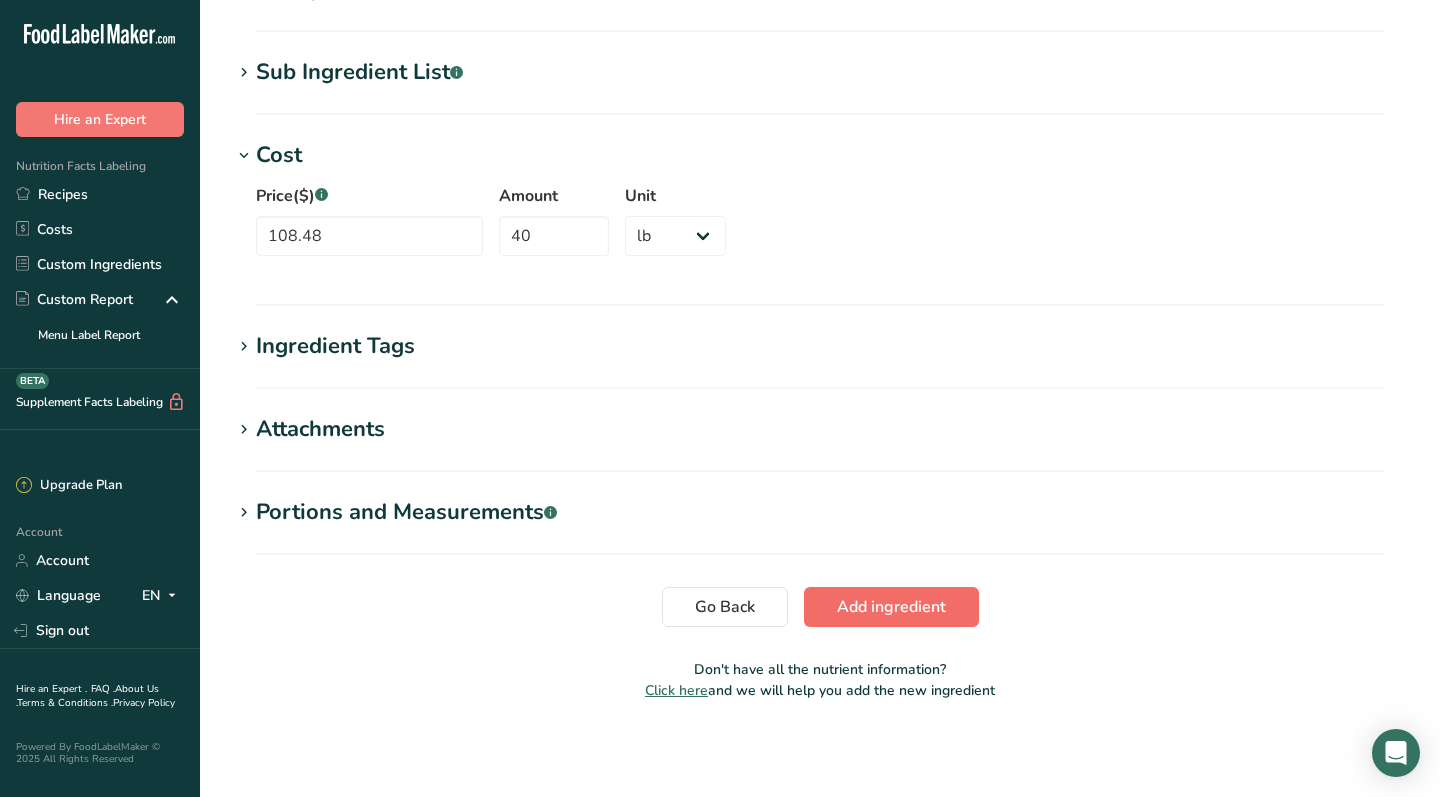 click on "Add ingredient" at bounding box center [891, 607] 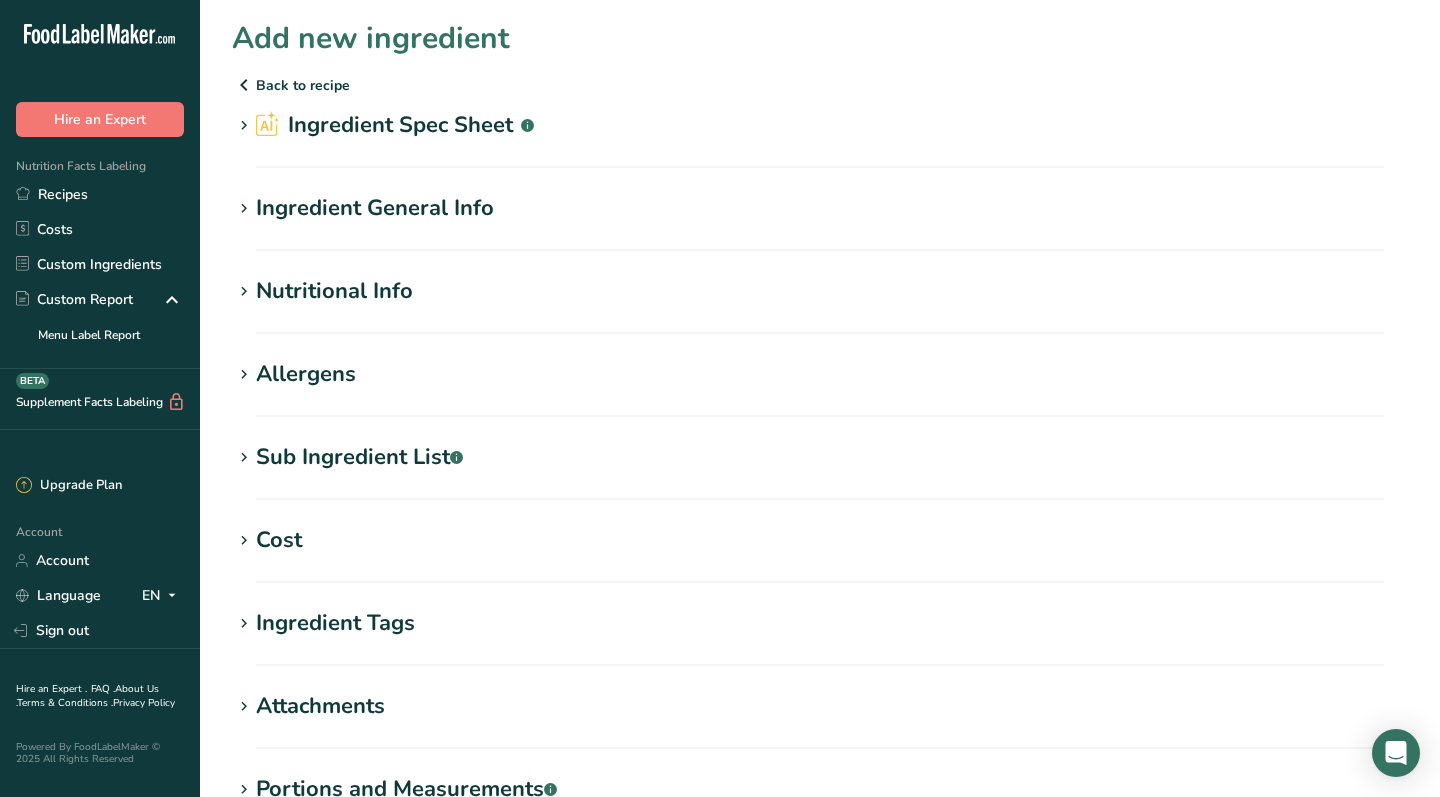 scroll, scrollTop: -5, scrollLeft: 0, axis: vertical 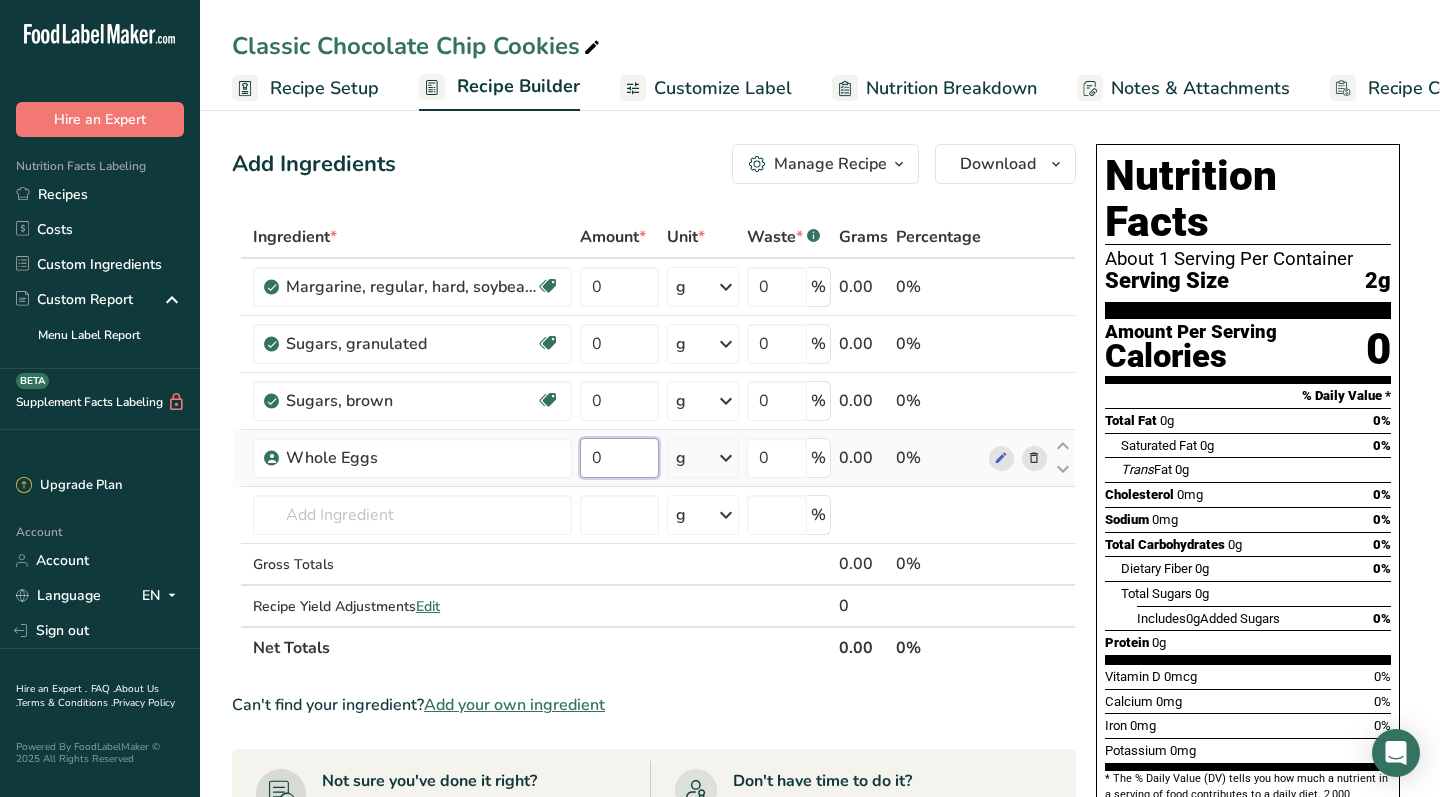 click on "0" at bounding box center (619, 458) 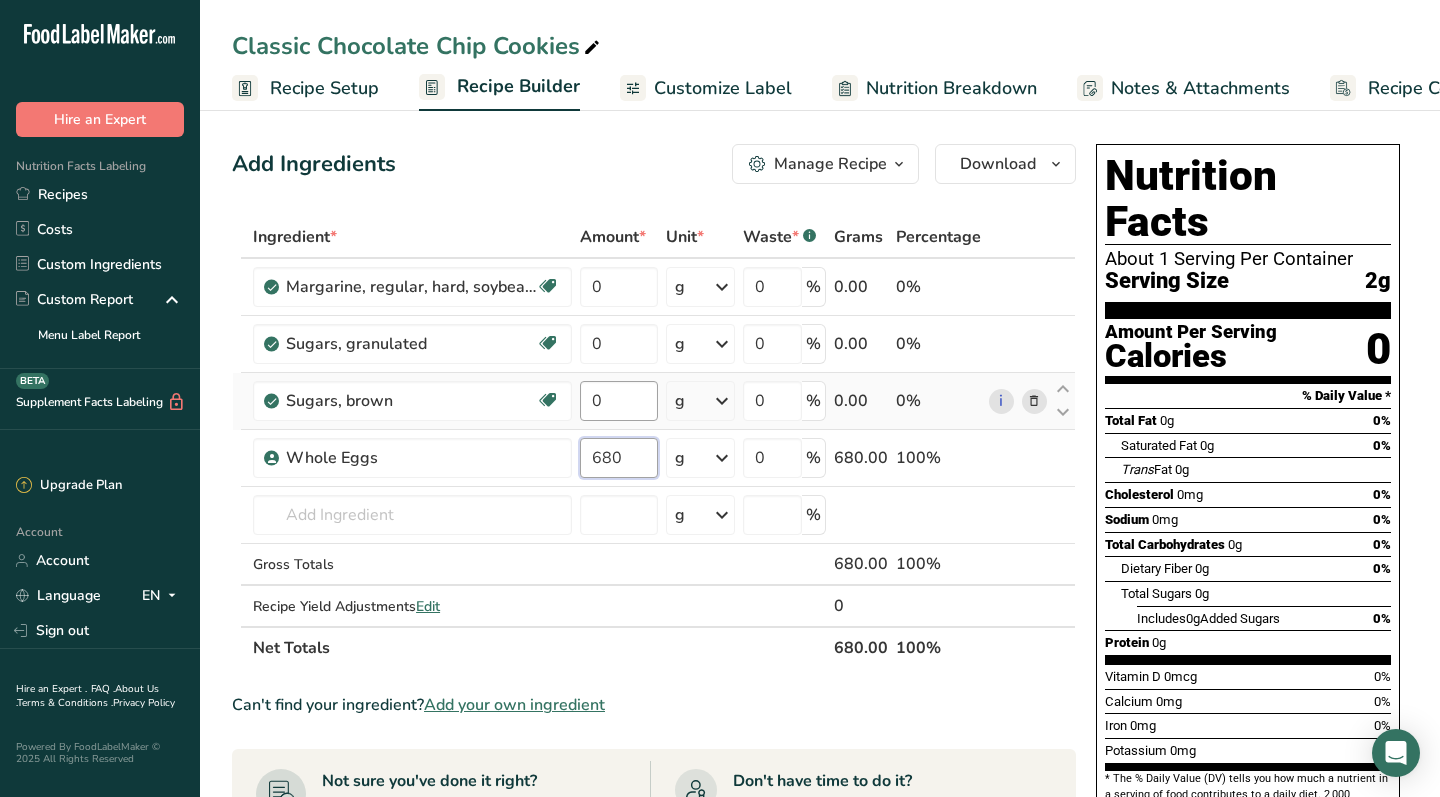 type on "680" 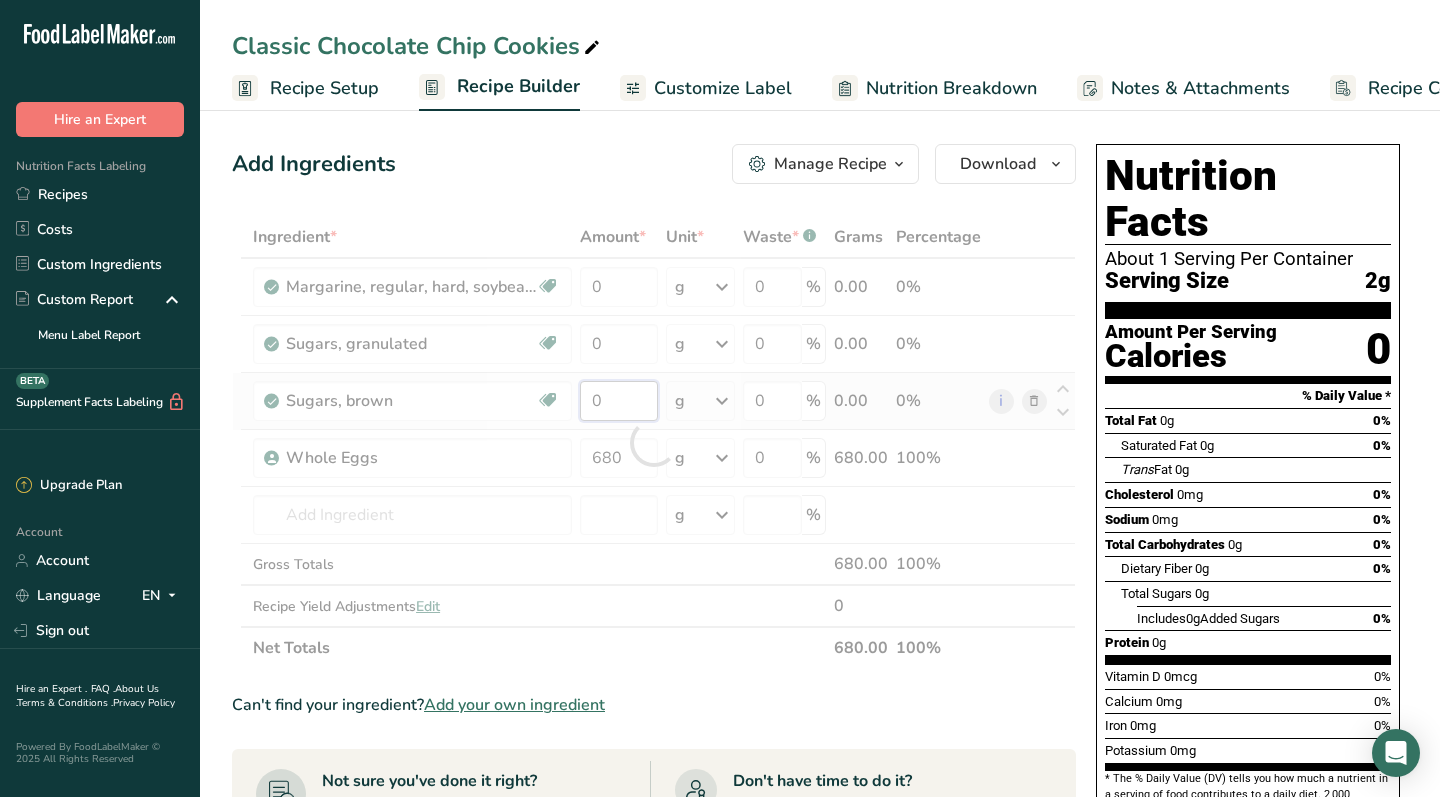 click on "Grams
Percentage
Margarine, regular, hard, soybean (hydrogenated)
Gluten free
Vegetarian
Soy free
0
g
Portions
1 tsp
1 stick
Weight Units
g
kg
mg
See more
Volume Units
l
Volume units require a density conversion. If you know your ingredient's density enter it below. Otherwise, click on "RIA" our AI Regulatory bot - she will be able to help you
lb/ft3
g/cm3
Confirm
mL
lb/ft3
fl oz" at bounding box center [654, 442] 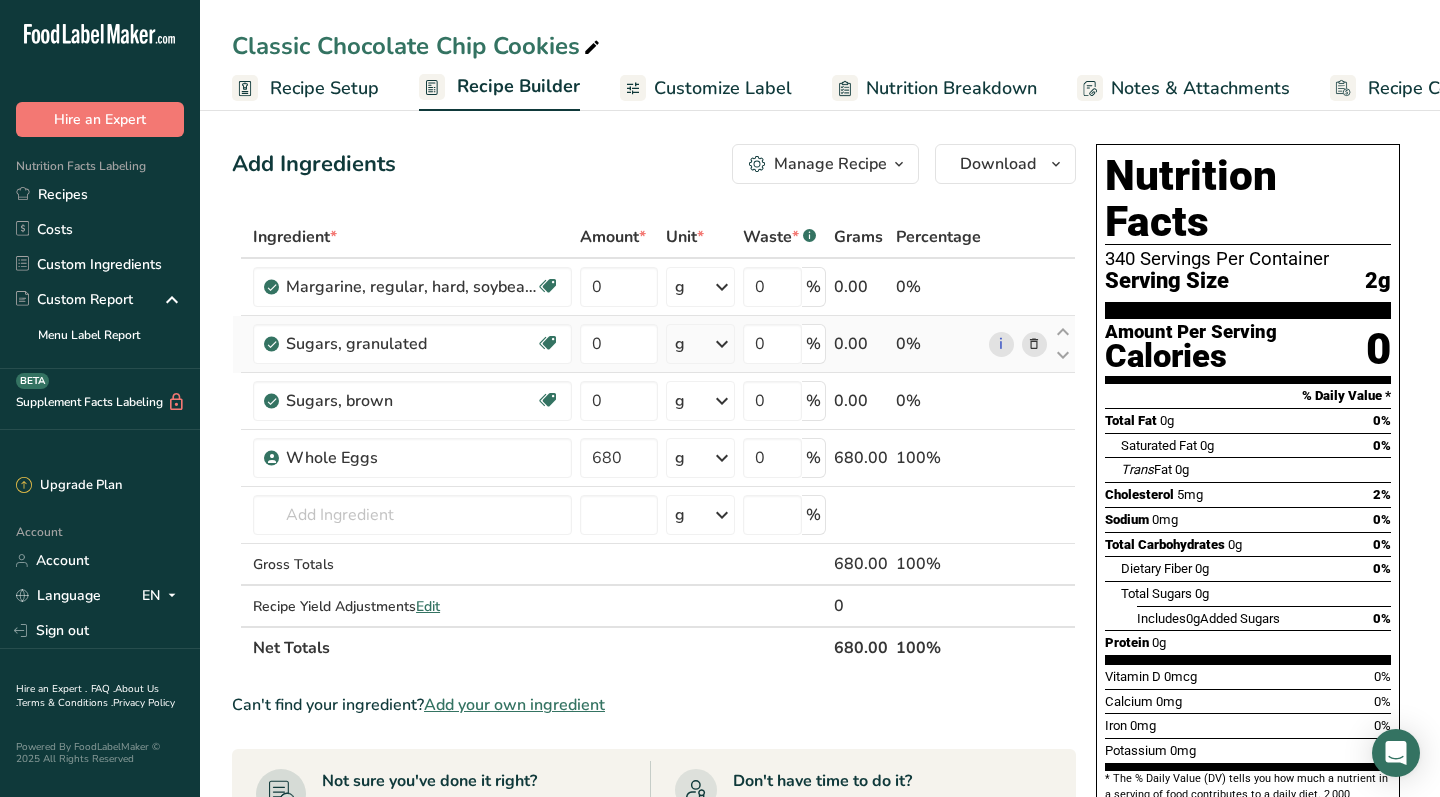 click on "Grams
Percentage
Margarine, regular, hard, soybean (hydrogenated)
Gluten free
Vegetarian
Soy free
0
g
Portions
1 tsp
1 stick
Weight Units
g
kg
mg
See more
Volume Units
l
Volume units require a density conversion. If you know your ingredient's density enter it below. Otherwise, click on "RIA" our AI Regulatory bot - she will be able to help you
lb/ft3
g/cm3
Confirm
mL
lb/ft3
fl oz" at bounding box center [654, 442] 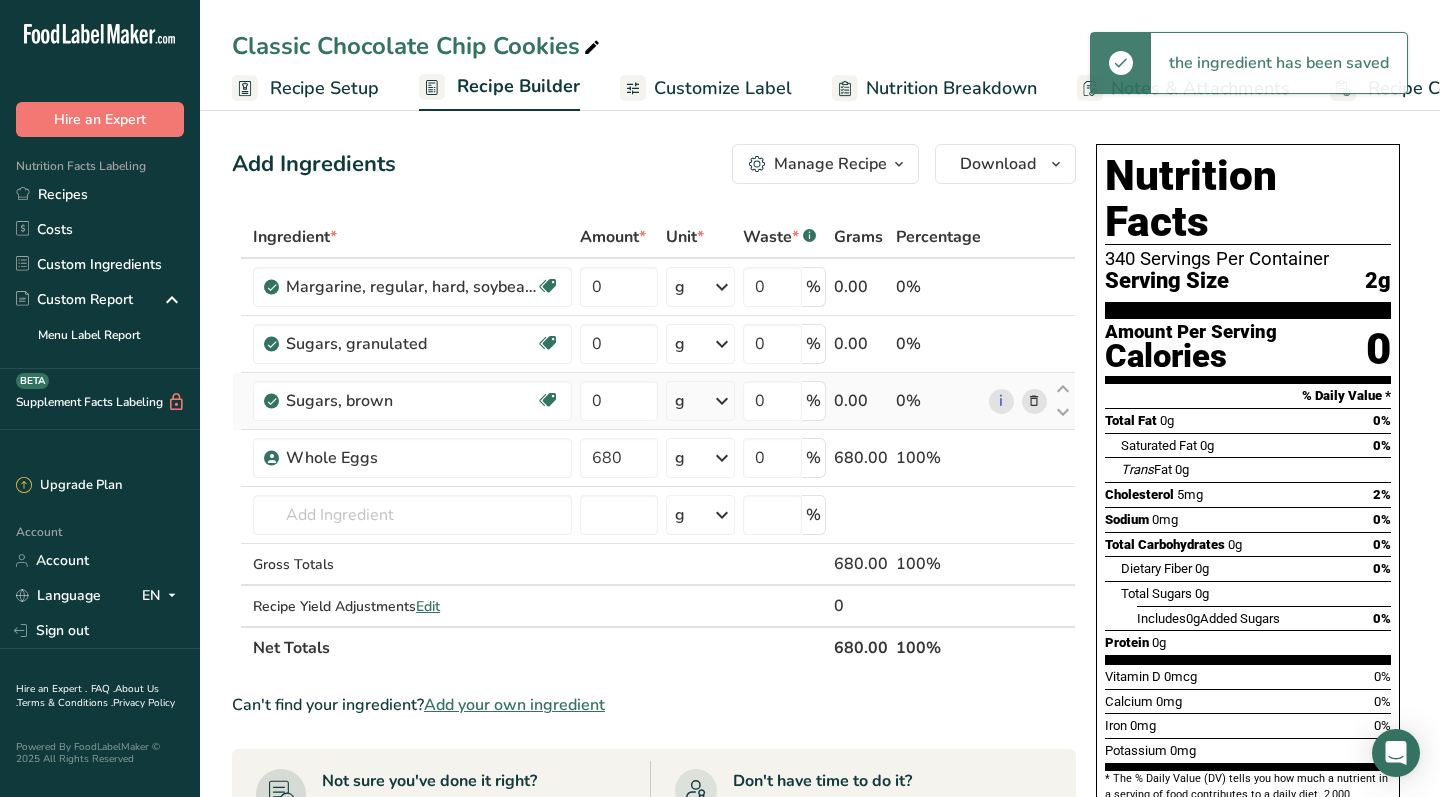 click at bounding box center (722, 401) 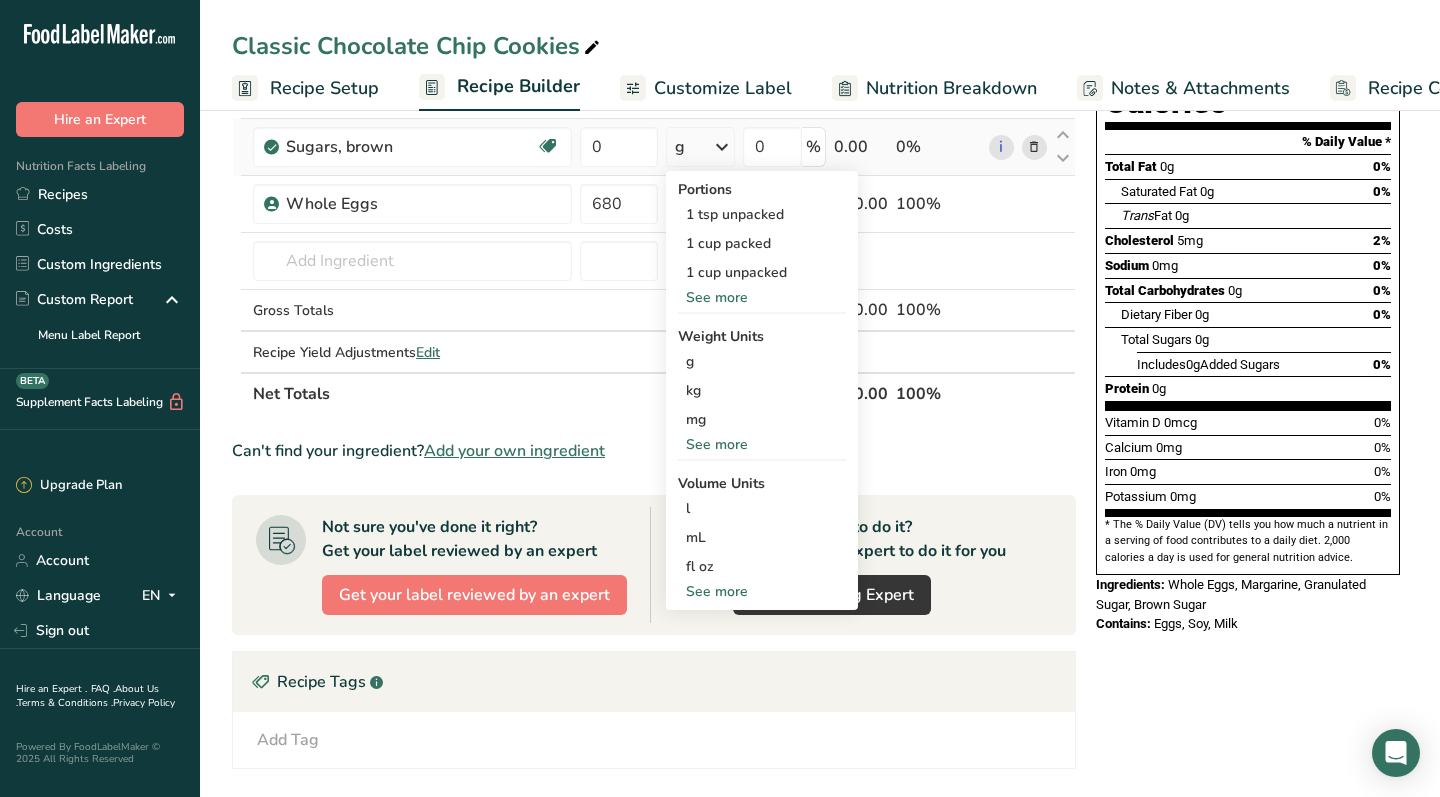 scroll, scrollTop: 250, scrollLeft: 0, axis: vertical 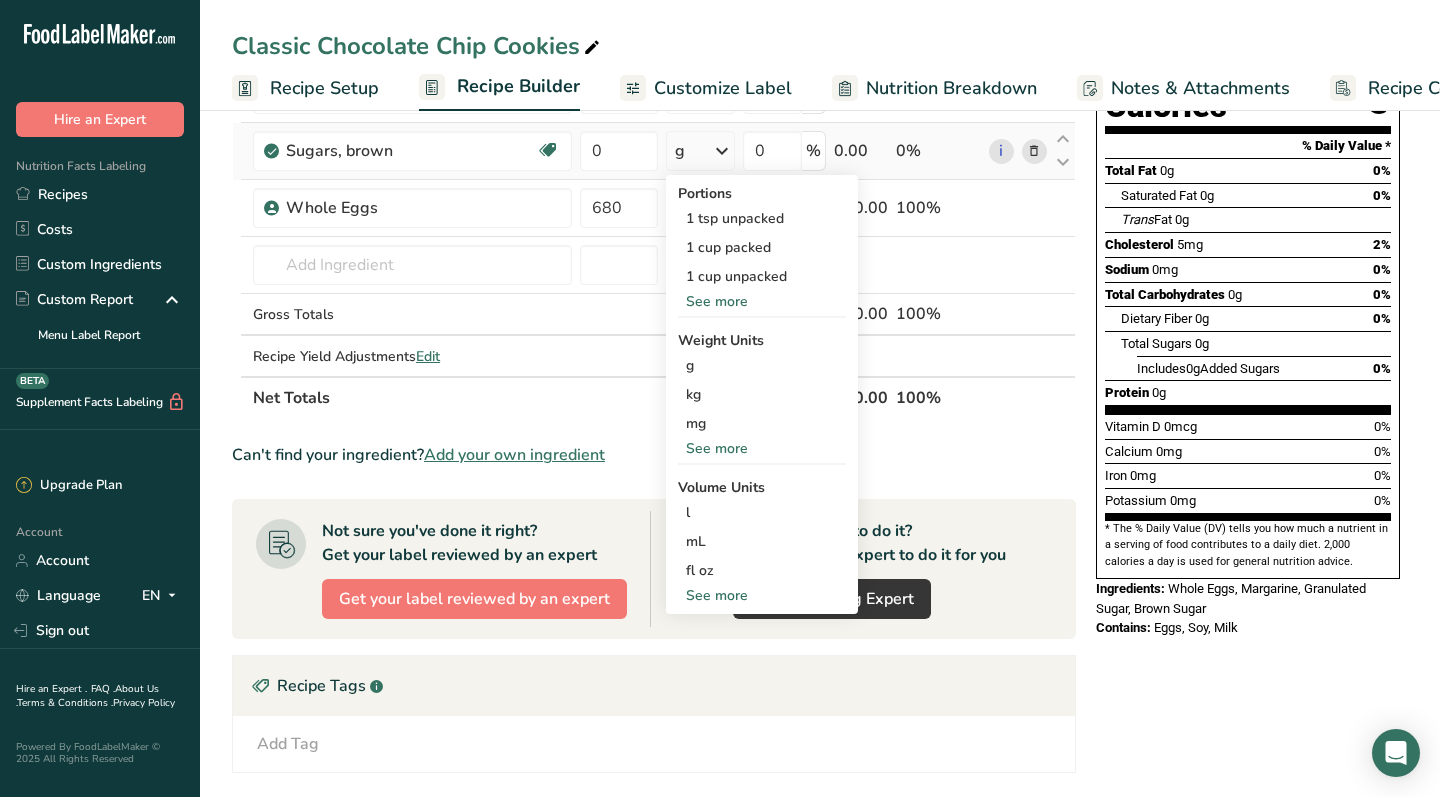 click on "See more" at bounding box center (762, 448) 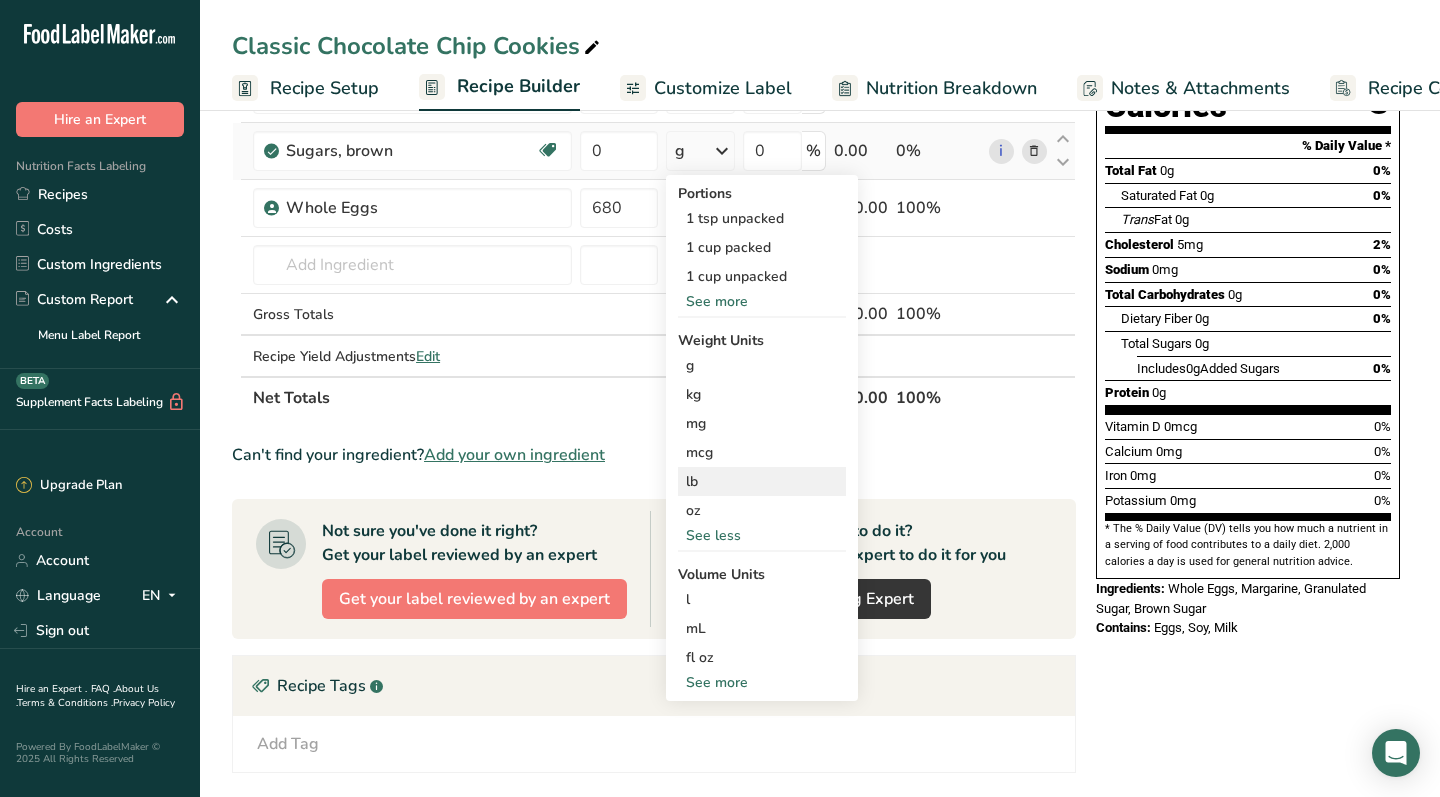 click on "lb" at bounding box center [762, 481] 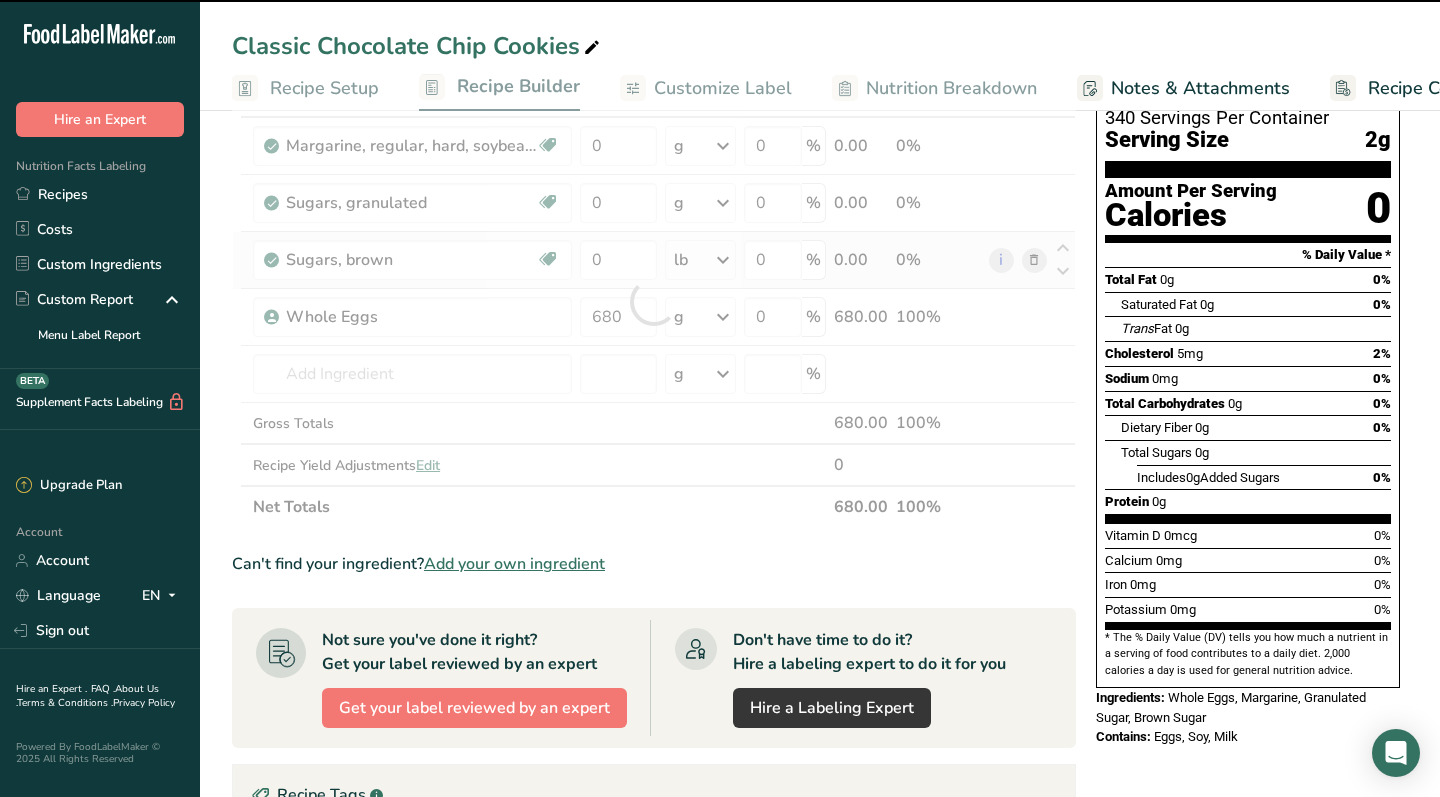 scroll, scrollTop: 72, scrollLeft: 0, axis: vertical 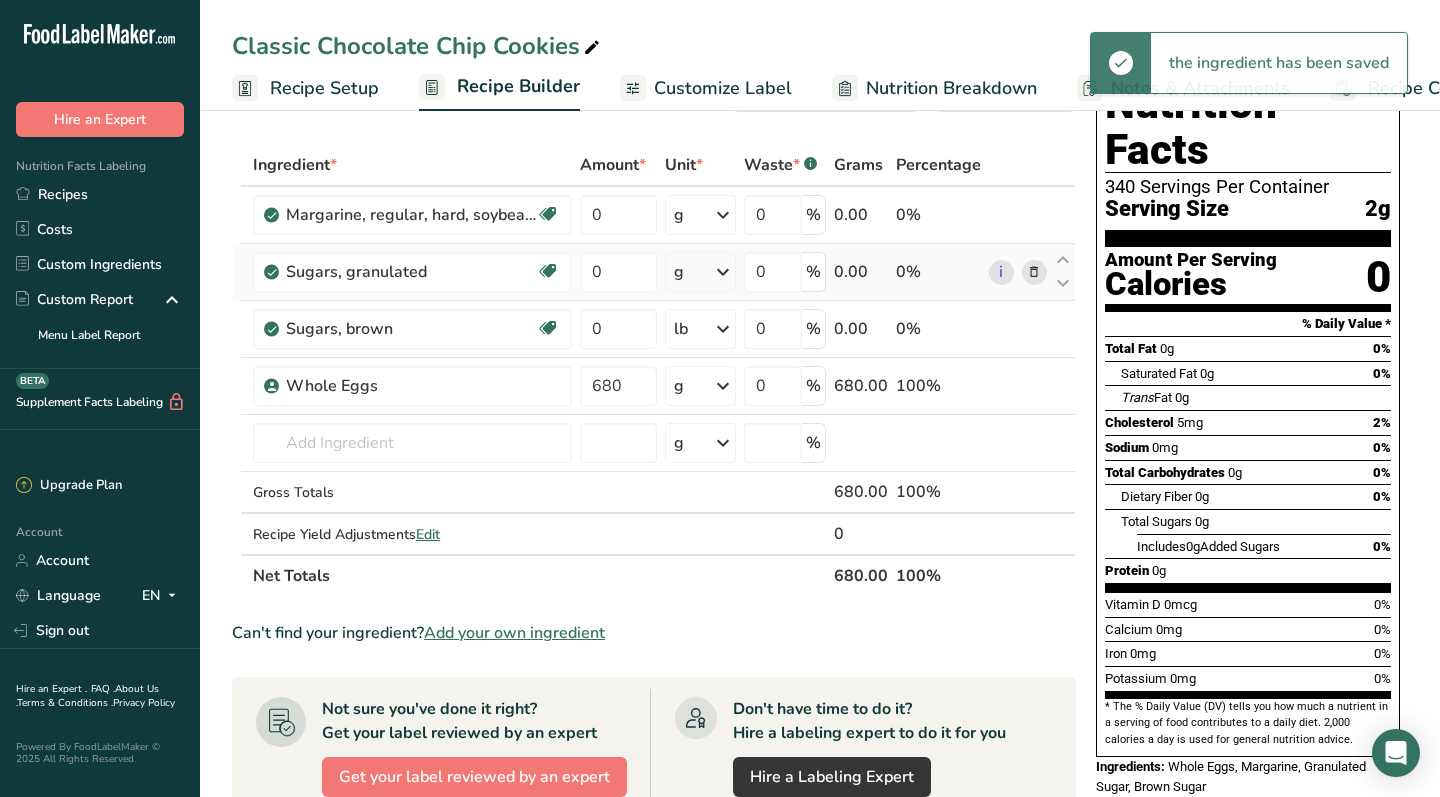 click at bounding box center (723, 272) 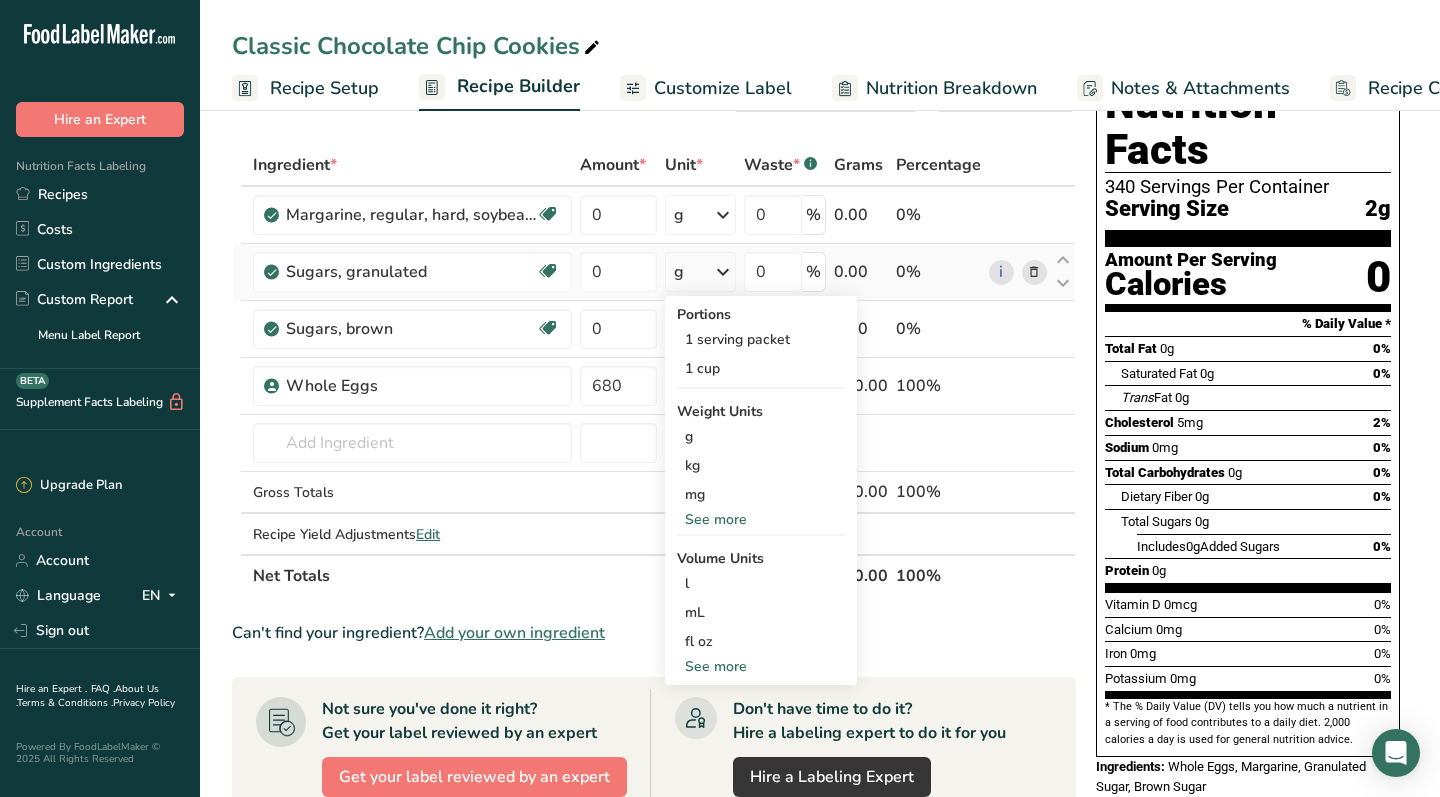 click on "See more" at bounding box center (761, 519) 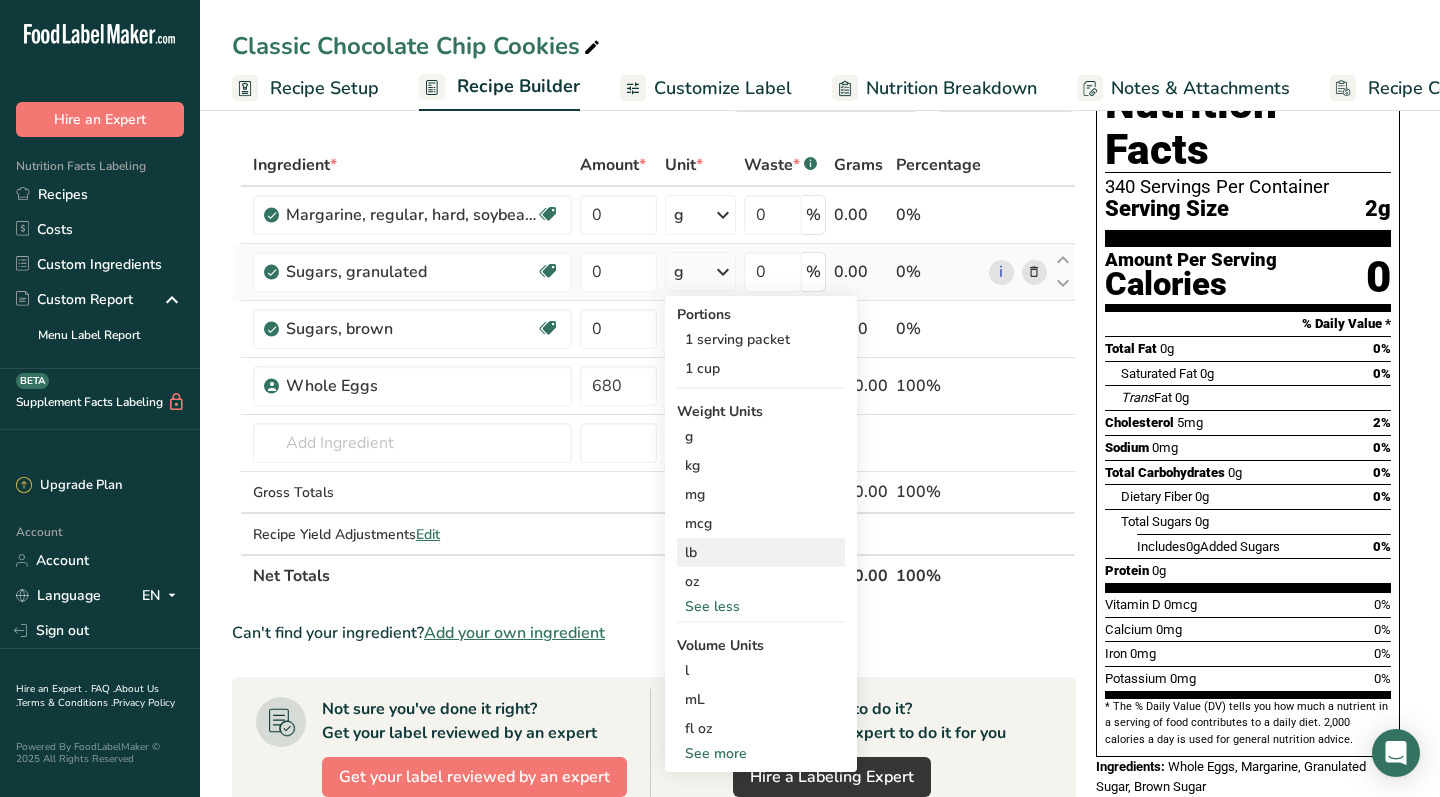 click on "lb" at bounding box center (761, 552) 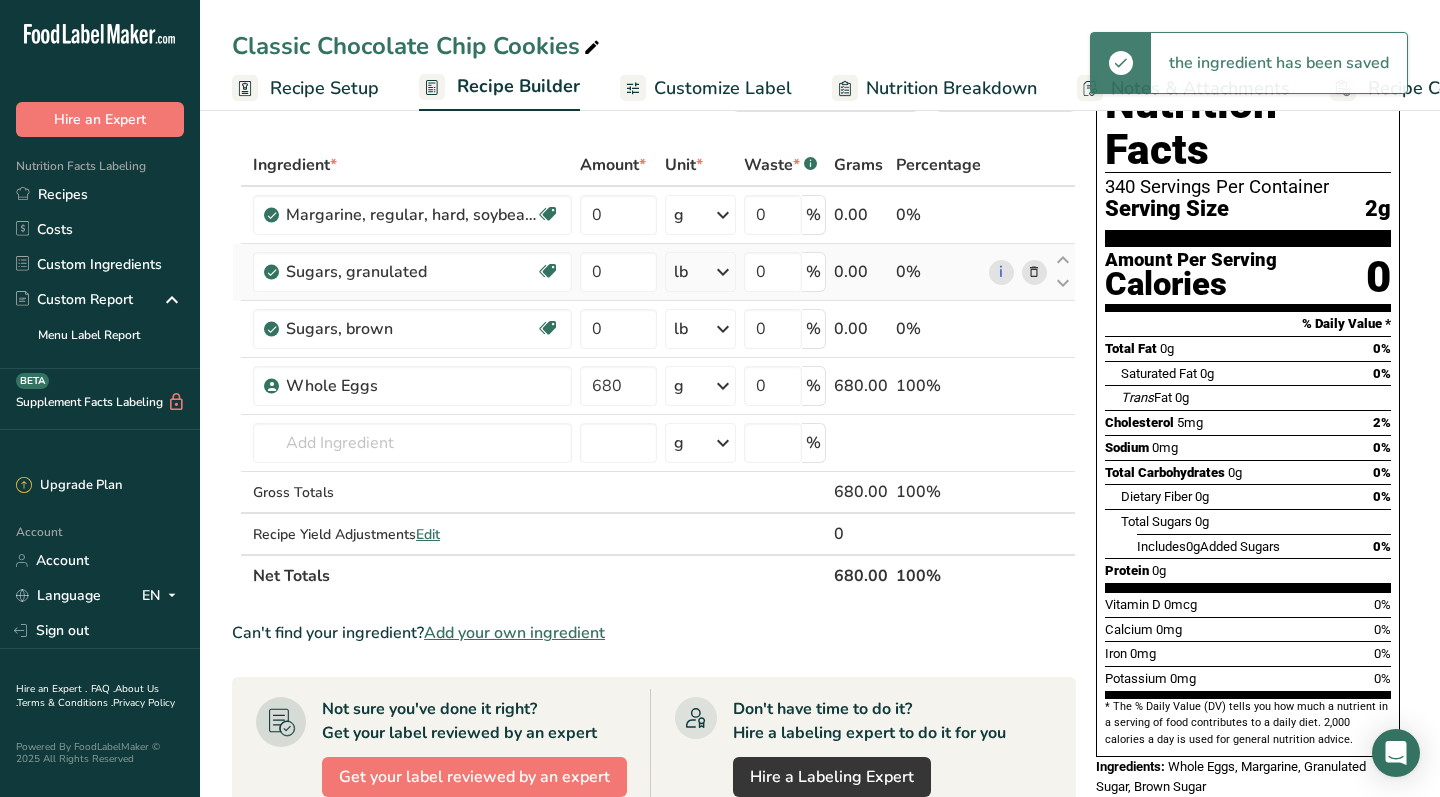 click on "0" at bounding box center [618, 272] 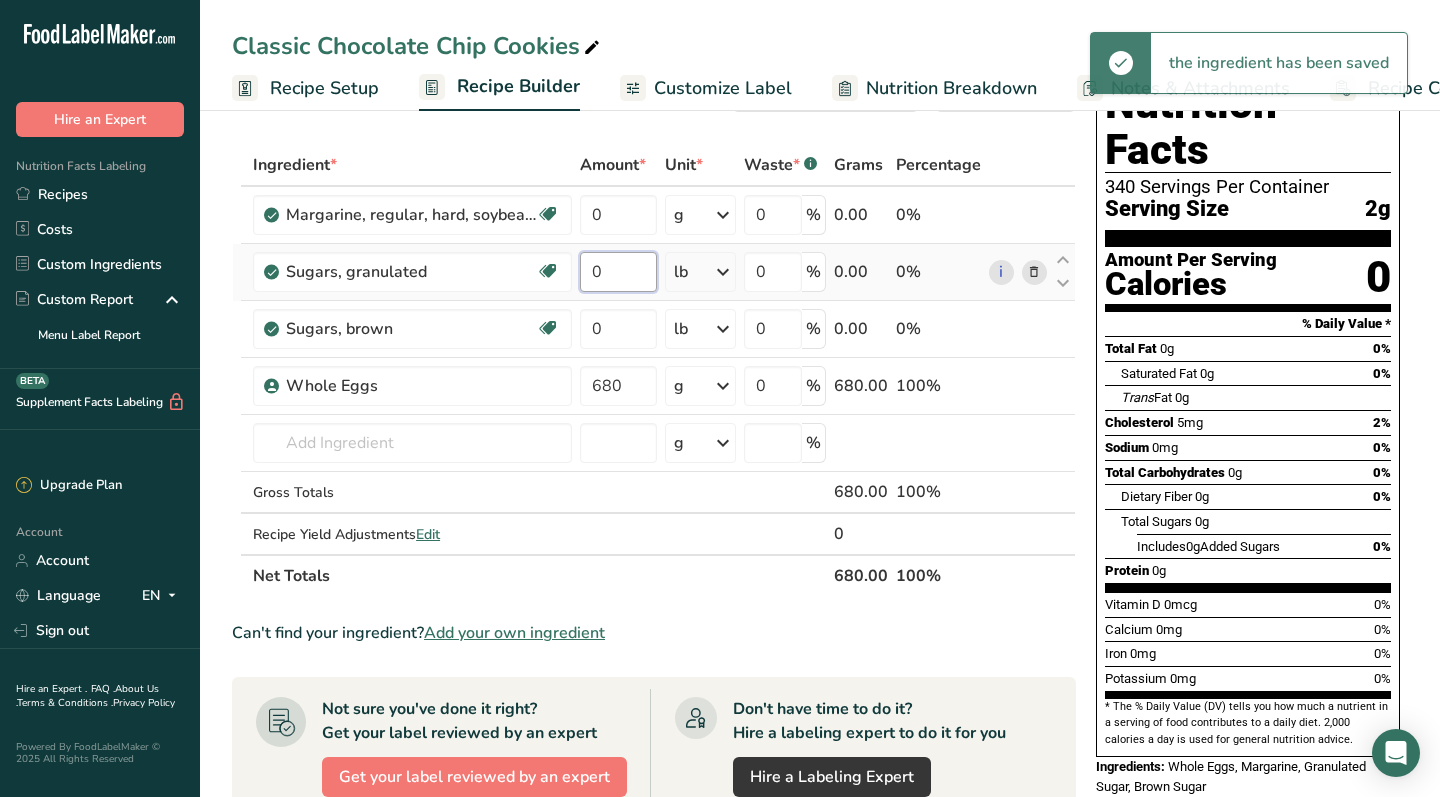 click on "0" at bounding box center [618, 272] 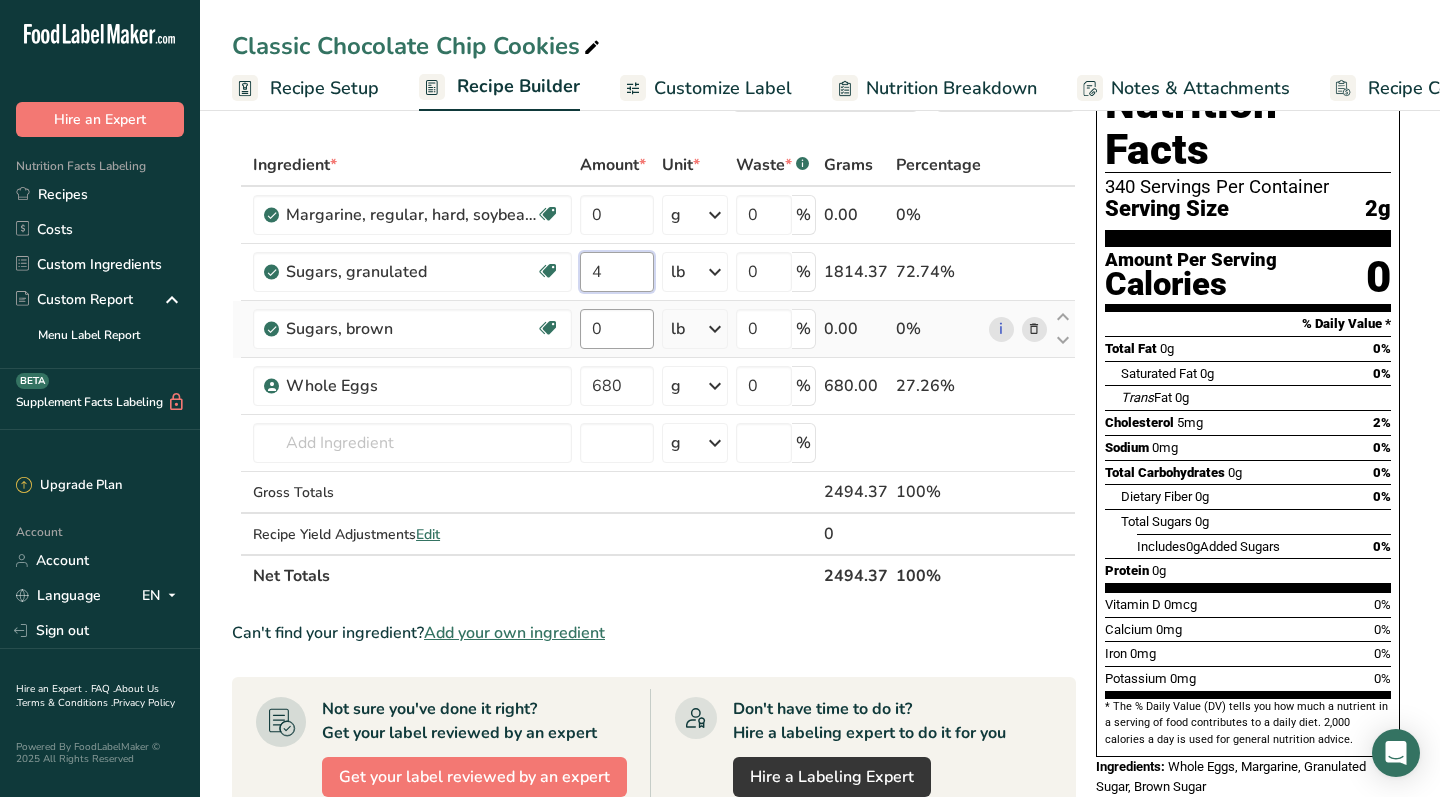 type on "4" 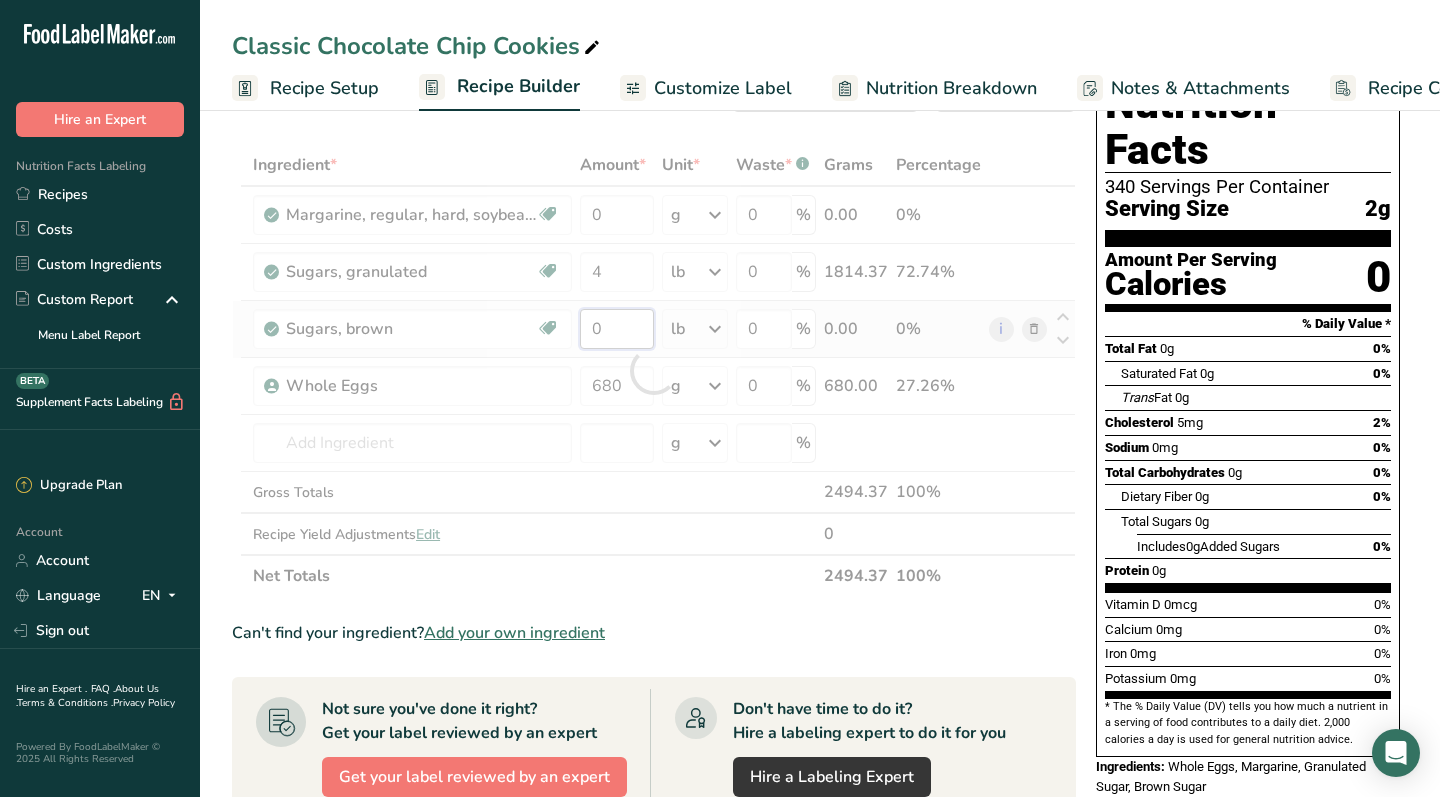 click on "Grams
Percentage
Margarine, regular, hard, soybean (hydrogenated)
Gluten free
Vegetarian
Soy free
0
g
Portions
1 tsp
1 stick
Weight Units
g
kg
mg
See more
Volume Units
l
Volume units require a density conversion. If you know your ingredient's density enter it below. Otherwise, click on "RIA" our AI Regulatory bot - she will be able to help you
lb/ft3
g/cm3
Confirm
mL
lb/ft3
fl oz" at bounding box center [654, 370] 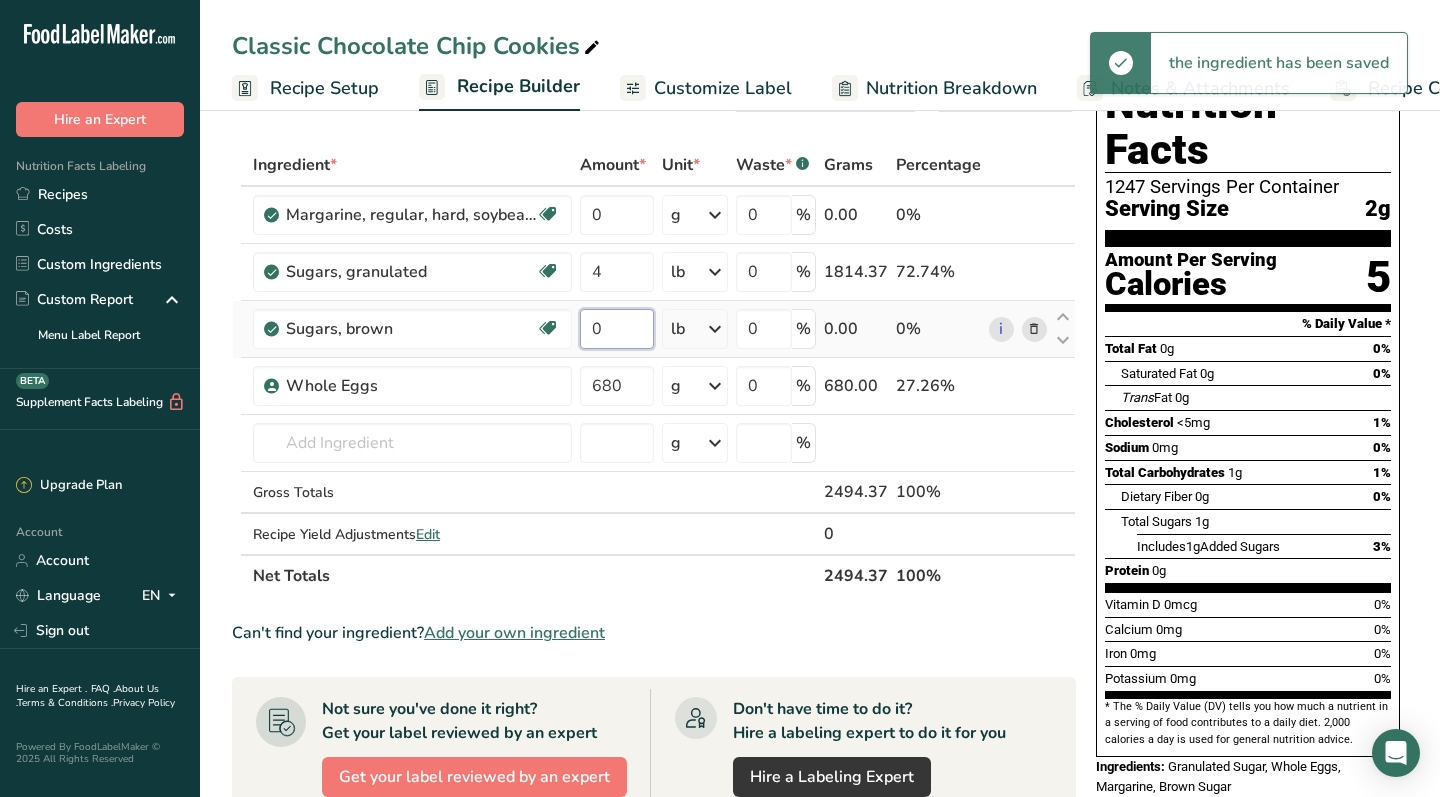 type on "4" 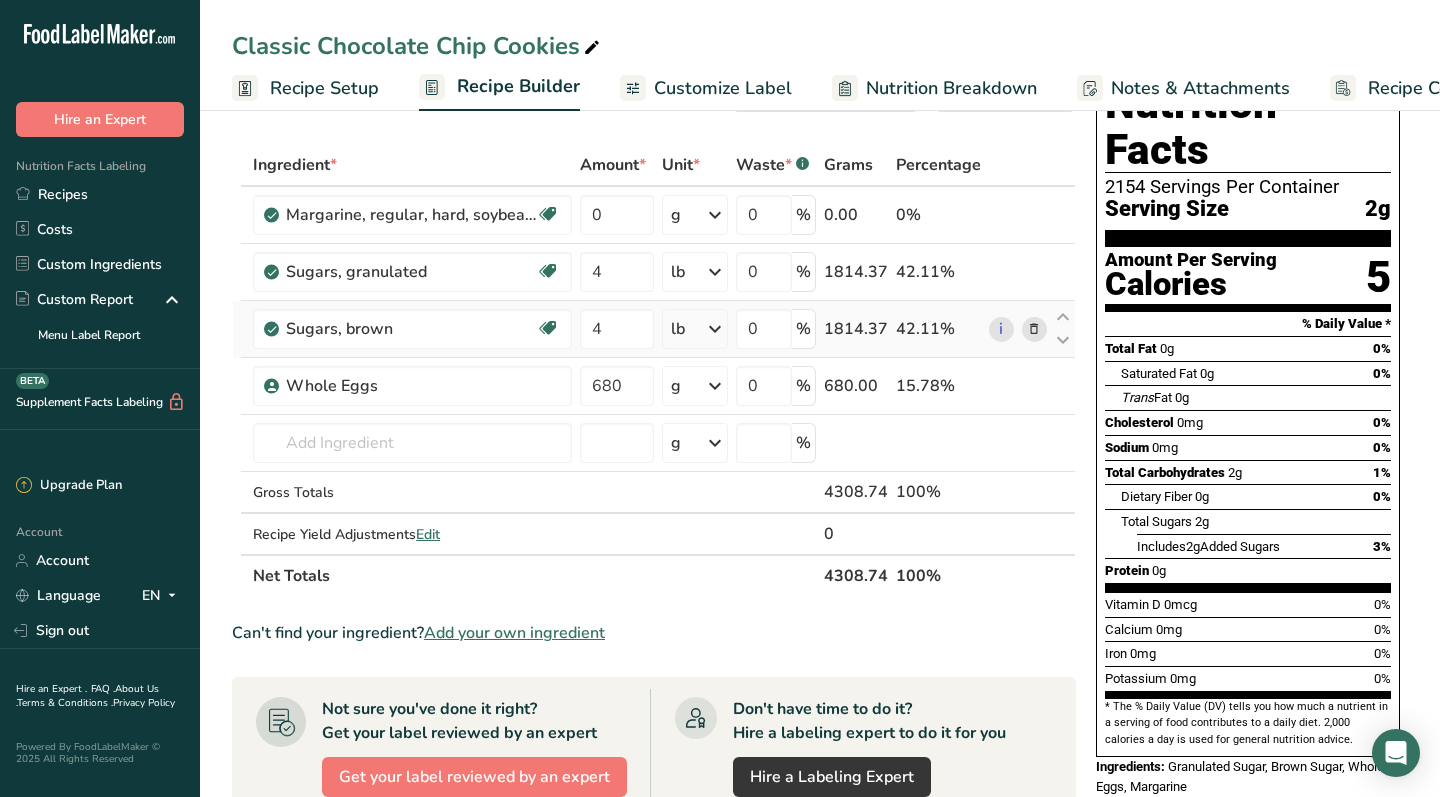 click on "Grams
Percentage
Margarine, regular, hard, soybean (hydrogenated)
Gluten free
Vegetarian
Soy free
0
g
Portions
1 tsp
1 stick
Weight Units
g
kg
mg
See more
Volume Units
l
Volume units require a density conversion. If you know your ingredient's density enter it below. Otherwise, click on "RIA" our AI Regulatory bot - she will be able to help you
lb/ft3
g/cm3
Confirm
mL
lb/ft3
fl oz" at bounding box center [654, 370] 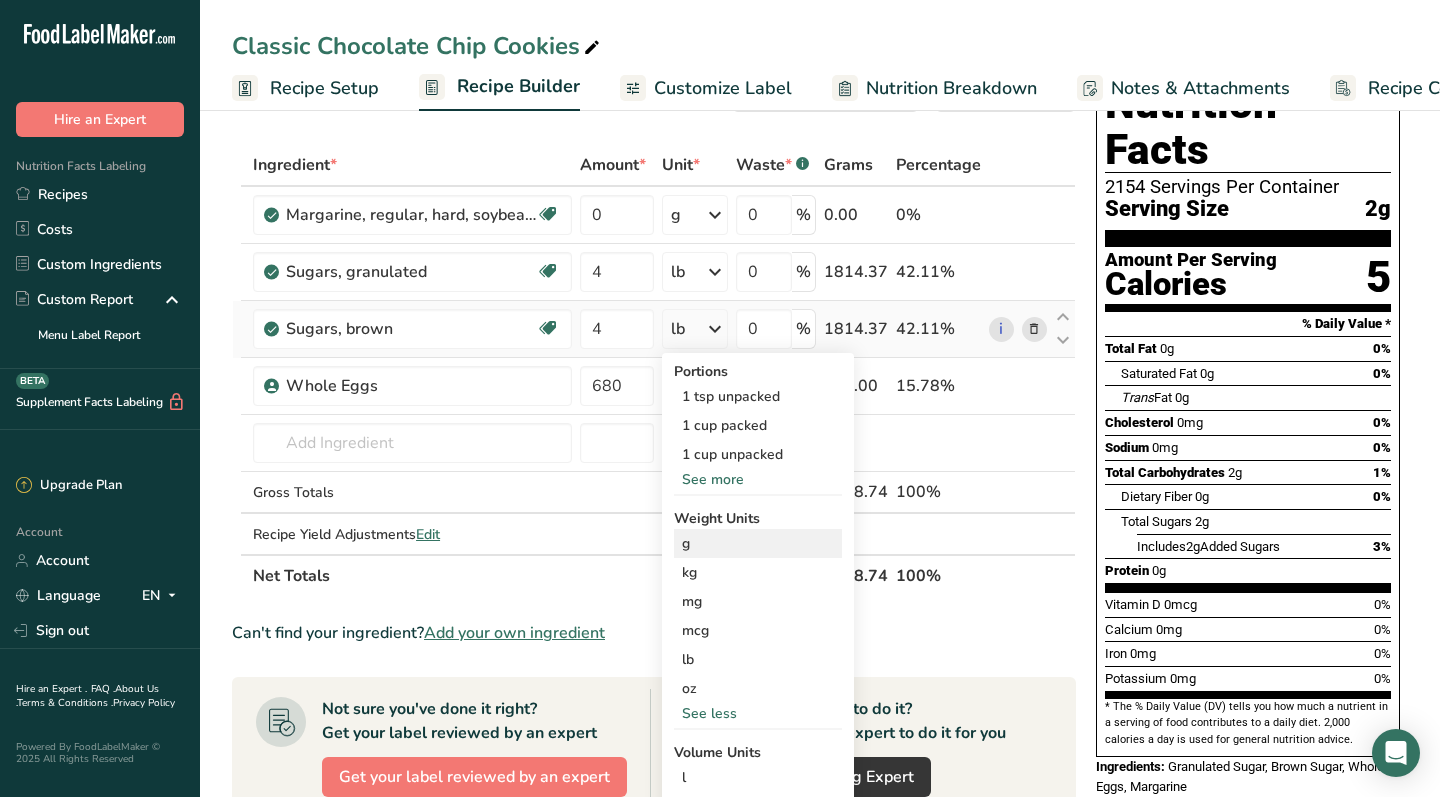 click on "g" at bounding box center [758, 543] 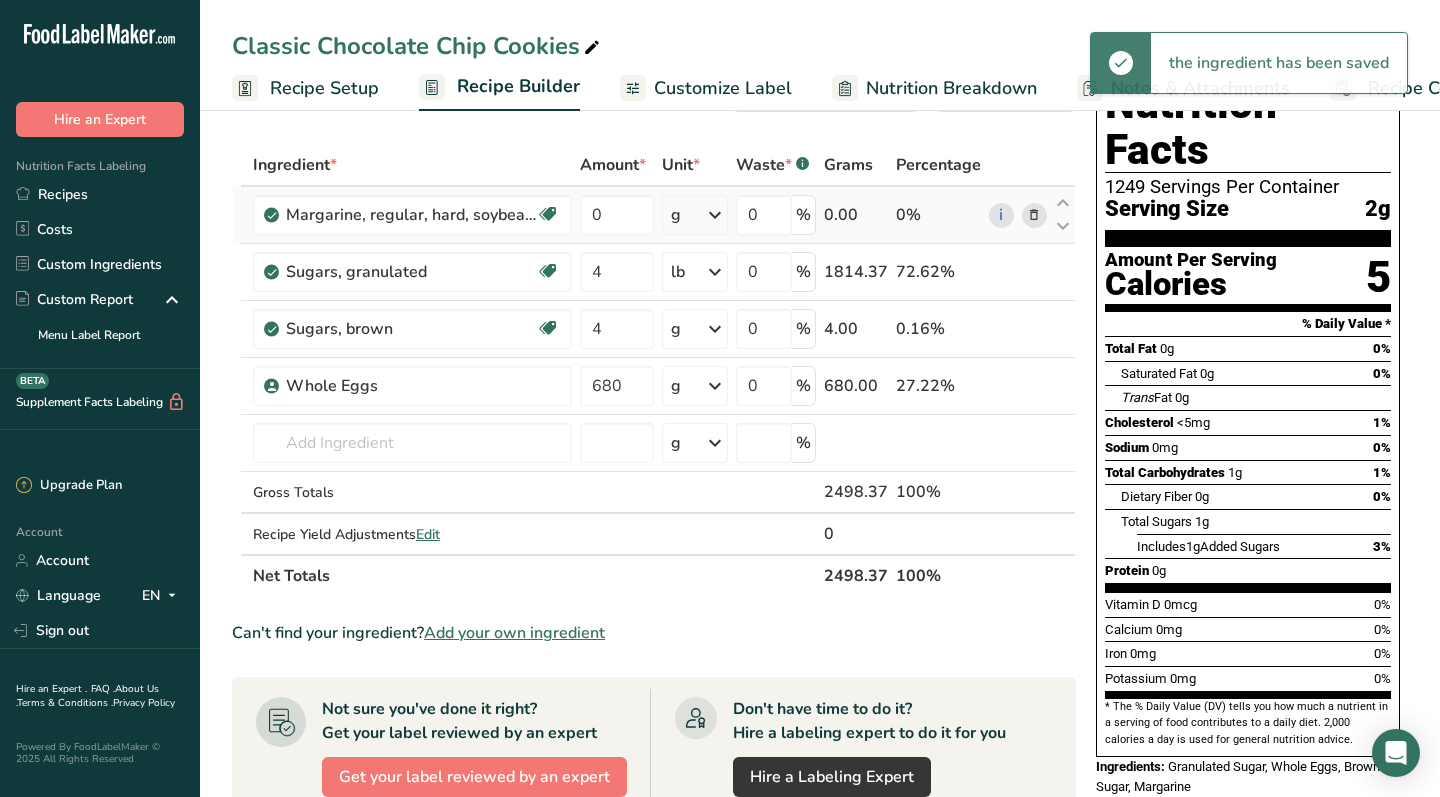 click on "g" at bounding box center (695, 215) 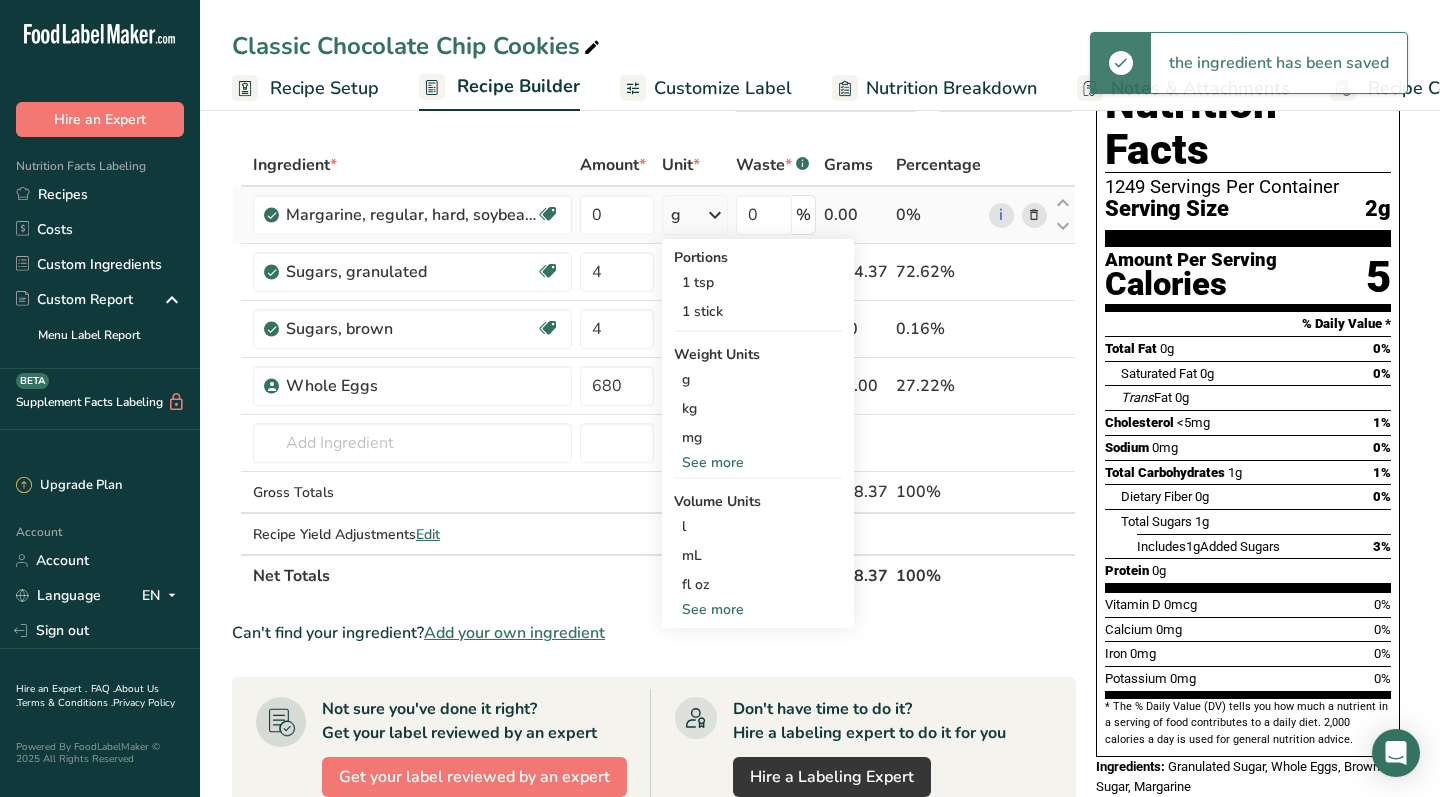 click on "See more" at bounding box center (758, 462) 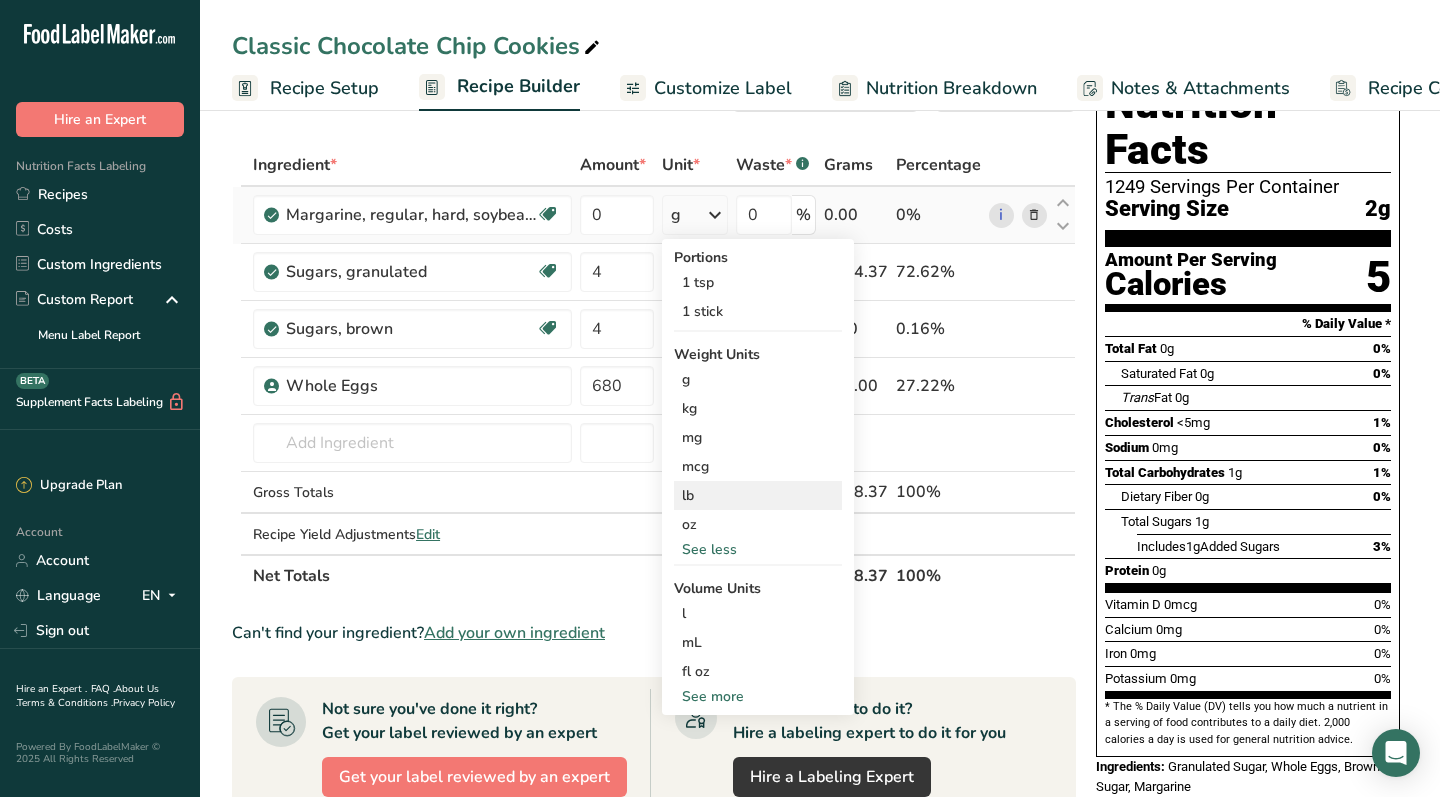 click on "lb" at bounding box center [758, 495] 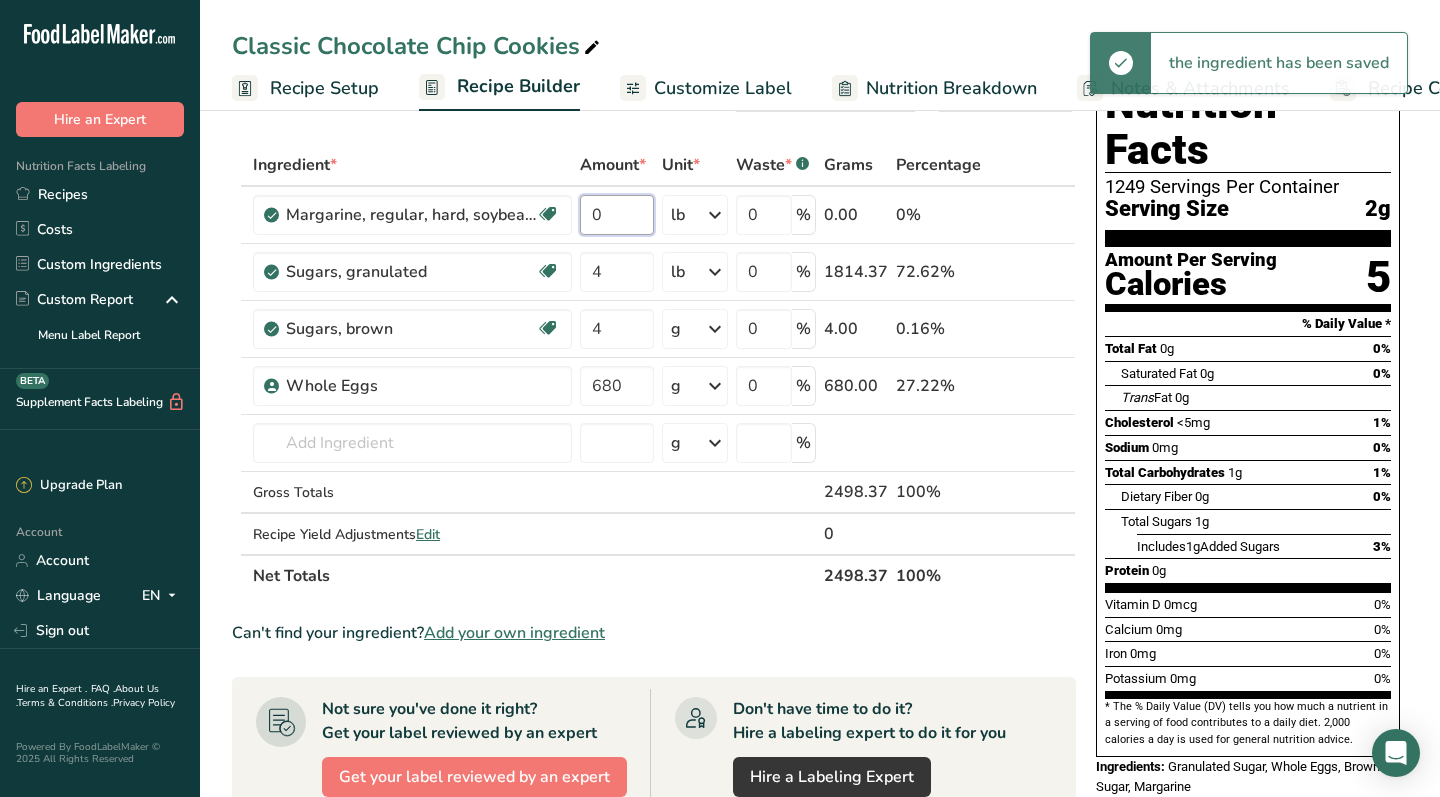 click on "0" at bounding box center (617, 215) 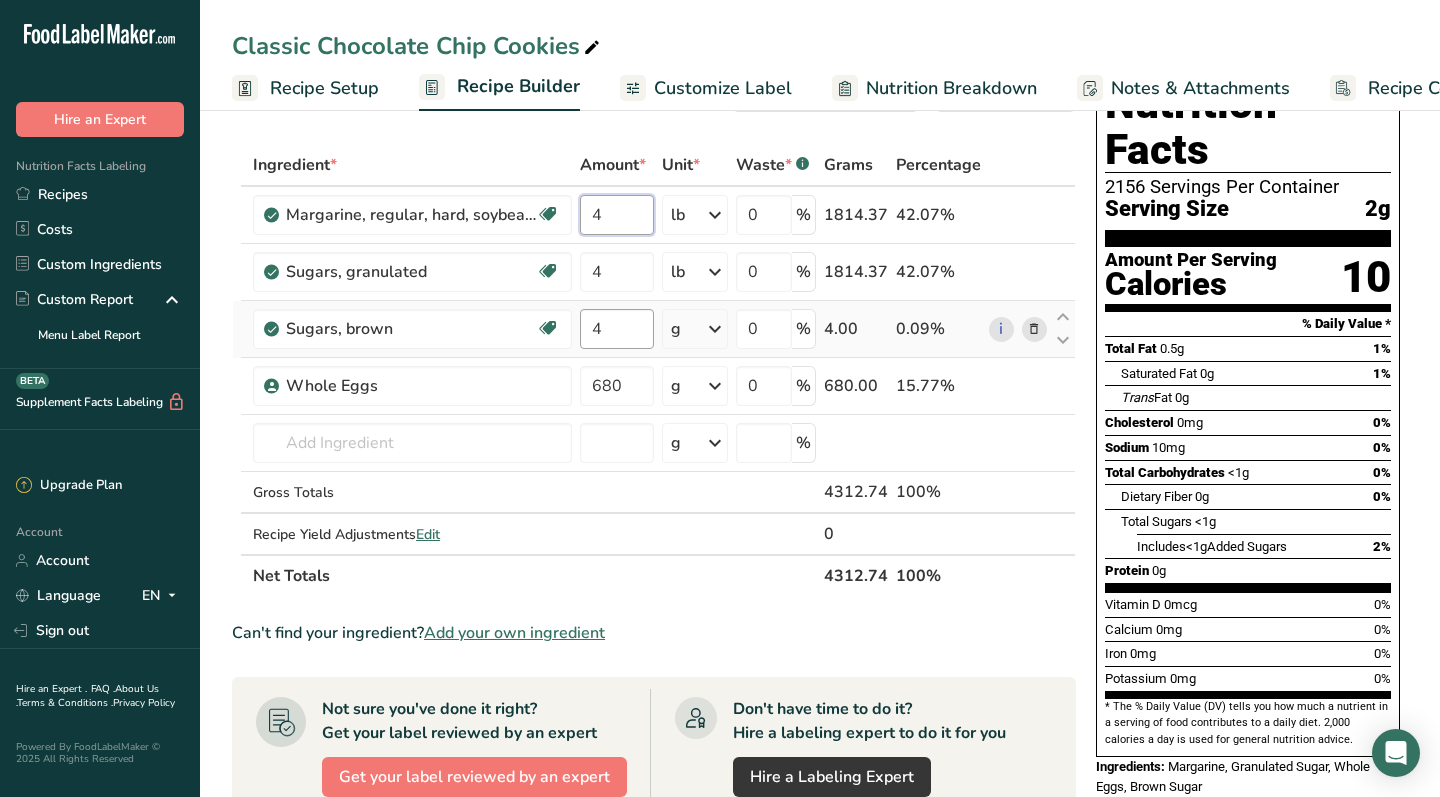 type on "4" 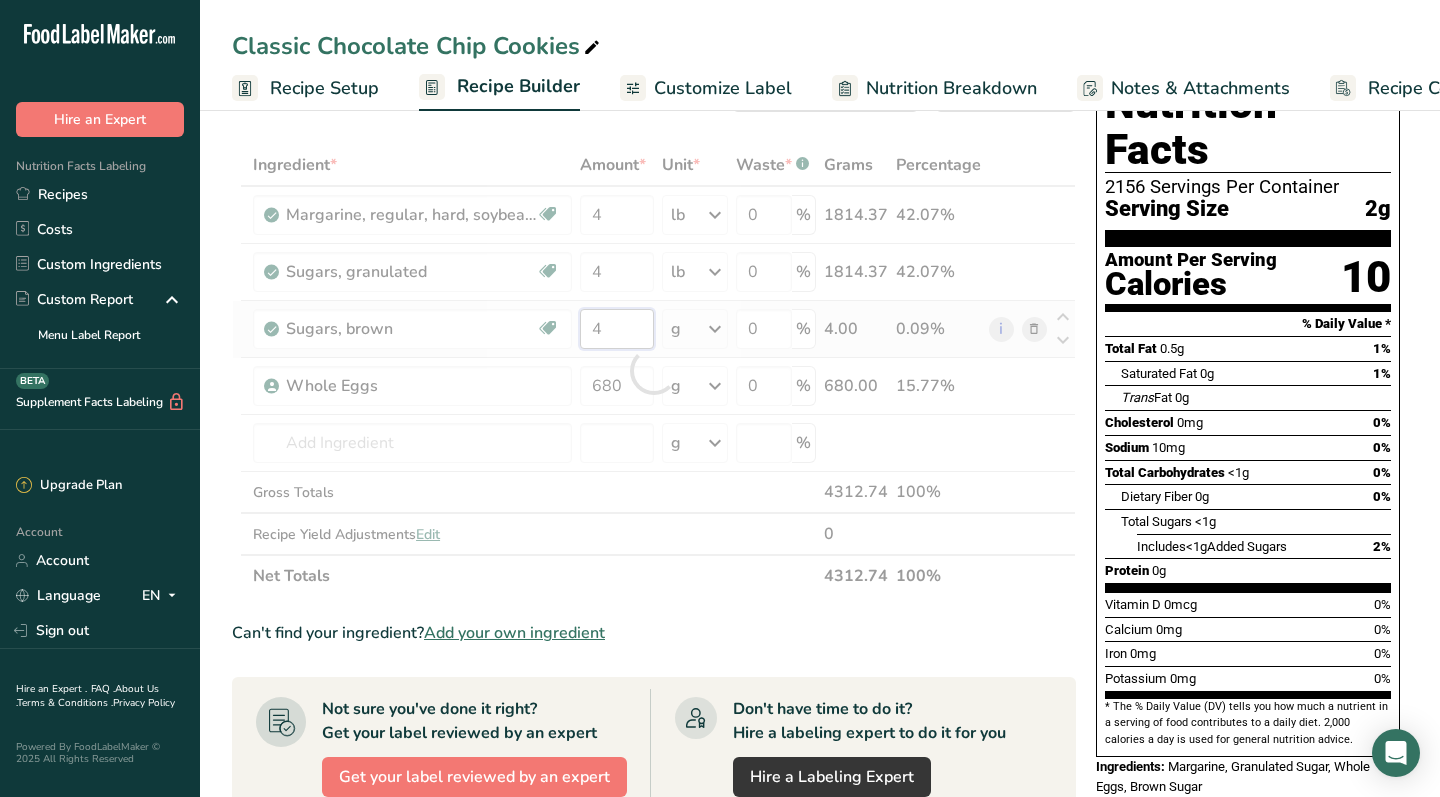 click on "Ingredient *
Amount *
Unit *
Waste *   .a-a{fill:#347362;}.b-a{fill:#fff;}          Grams
Percentage
Margarine, regular, hard, soybean (hydrogenated)
Gluten free
Vegetarian
Soy free
4
lb
Portions
1 tsp
1 stick
Weight Units
g
kg
mg
mcg
lb
oz
See less
Volume Units
l
Volume units require a density conversion. If you know your ingredient's density enter it below. Otherwise, click on "RIA" our AI Regulatory bot - she will be able to help you
lb/ft3
g/cm3
Confirm
mL
fl oz" at bounding box center (654, 370) 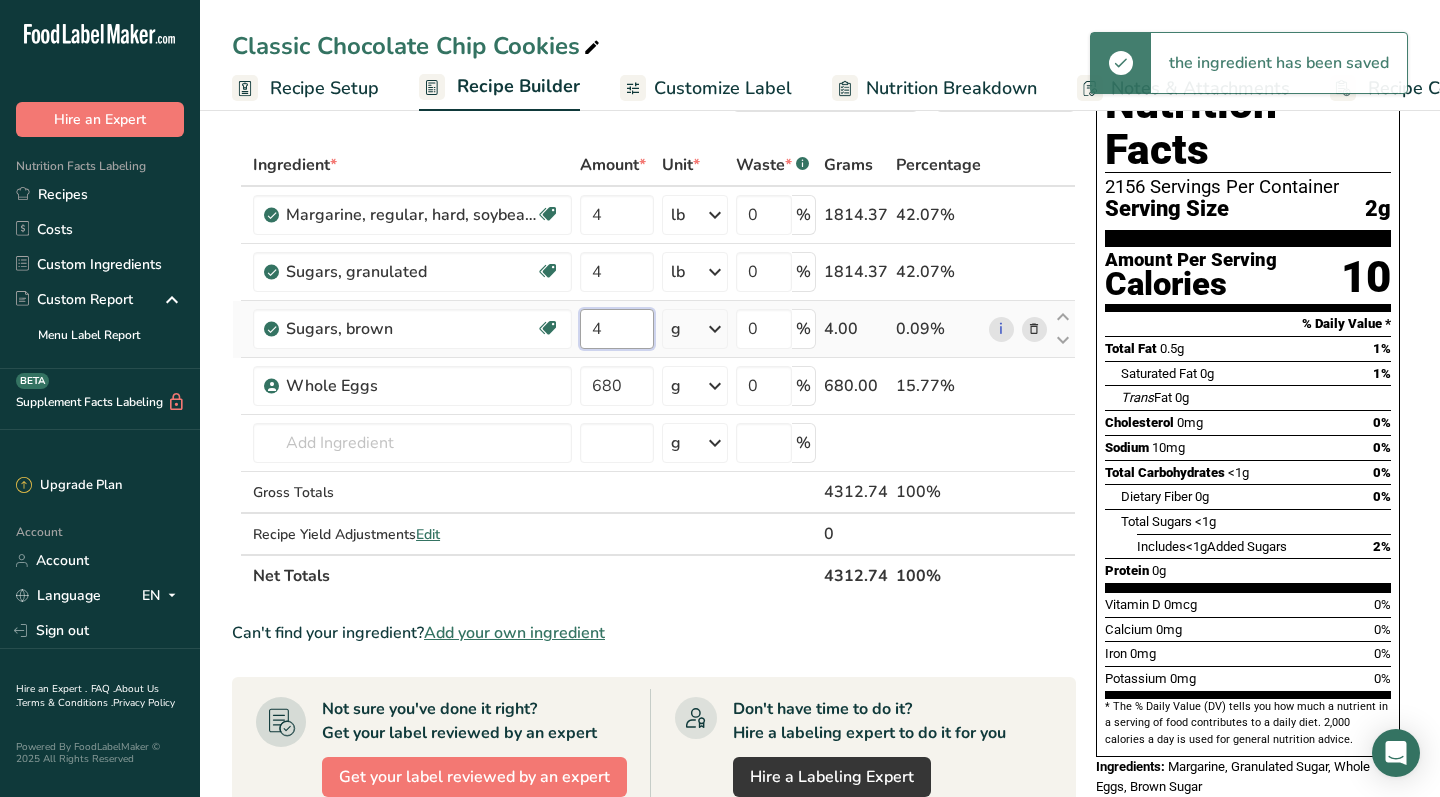 click on "4" at bounding box center (617, 329) 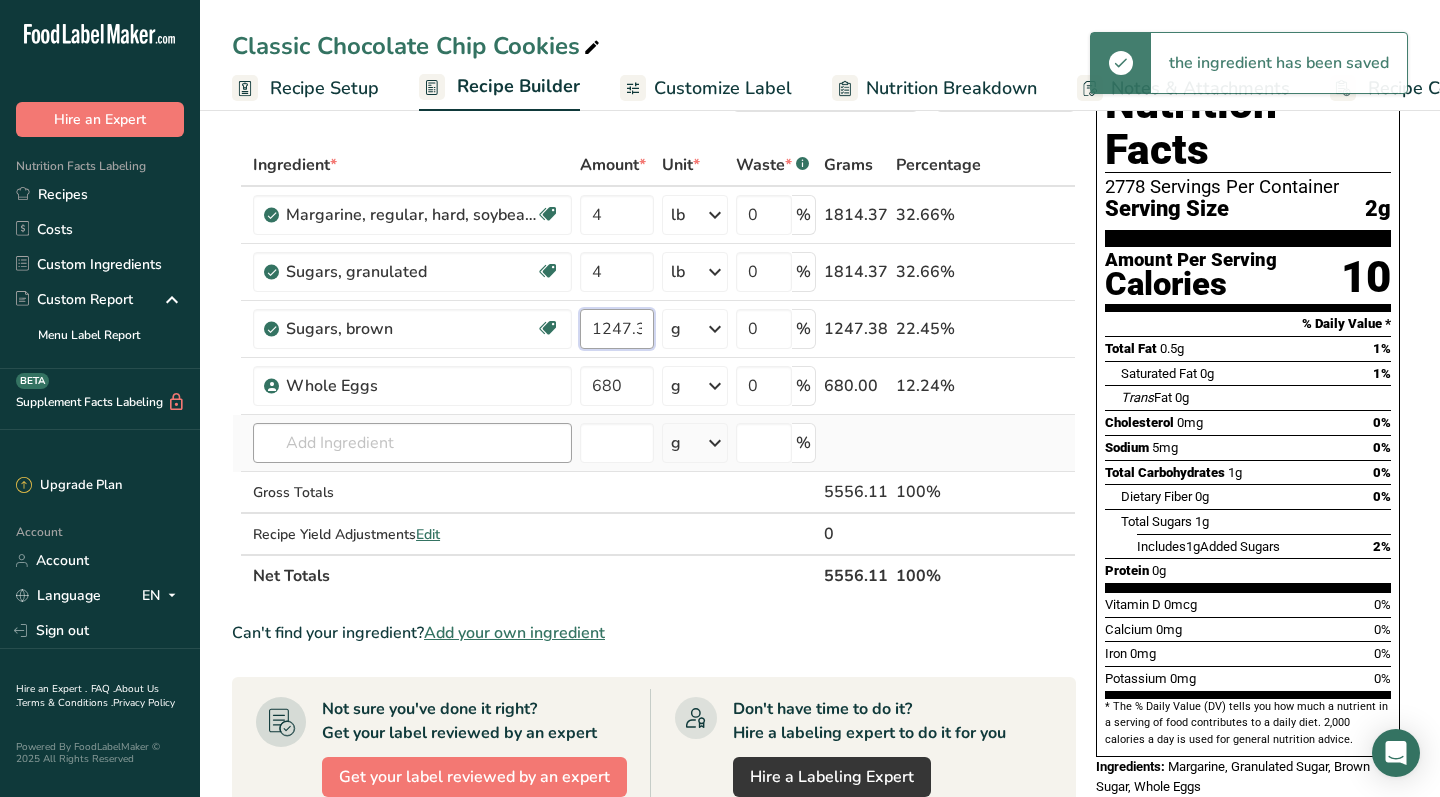 type on "1247.379" 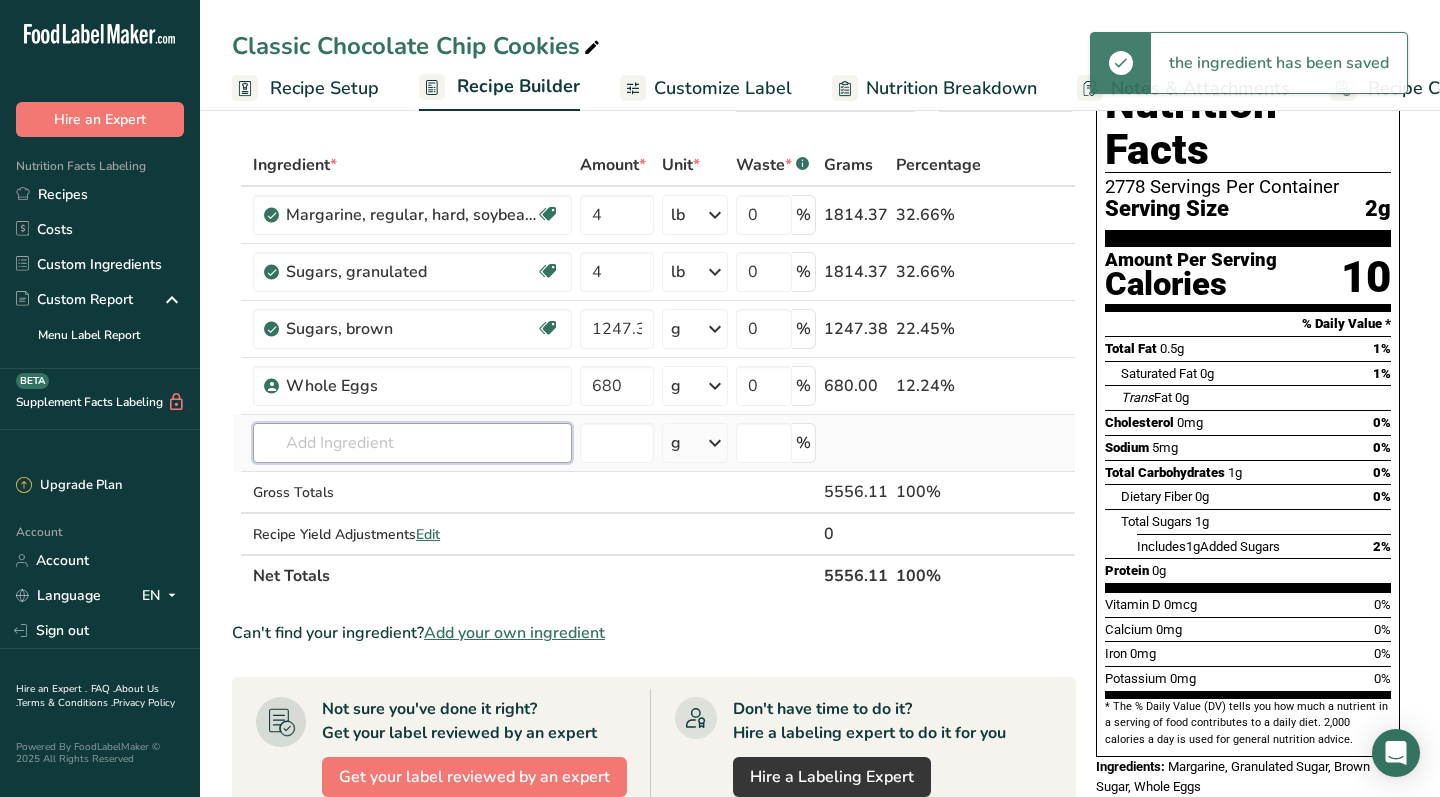 click on "Ingredient *
Amount *
Unit *
Waste *   .a-a{fill:#347362;}.b-a{fill:#fff;}          Grams
Percentage
Margarine, regular, hard, soybean (hydrogenated)
Gluten free
Vegetarian
Soy free
4
lb
Portions
1 tsp
1 stick
Weight Units
g
kg
mg
mcg
lb
oz
See less
Volume Units
l
Volume units require a density conversion. If you know your ingredient's density enter it below. Otherwise, click on "RIA" our AI Regulatory bot - she will be able to help you
lb/ft3
g/cm3
Confirm
mL
fl oz" at bounding box center [654, 370] 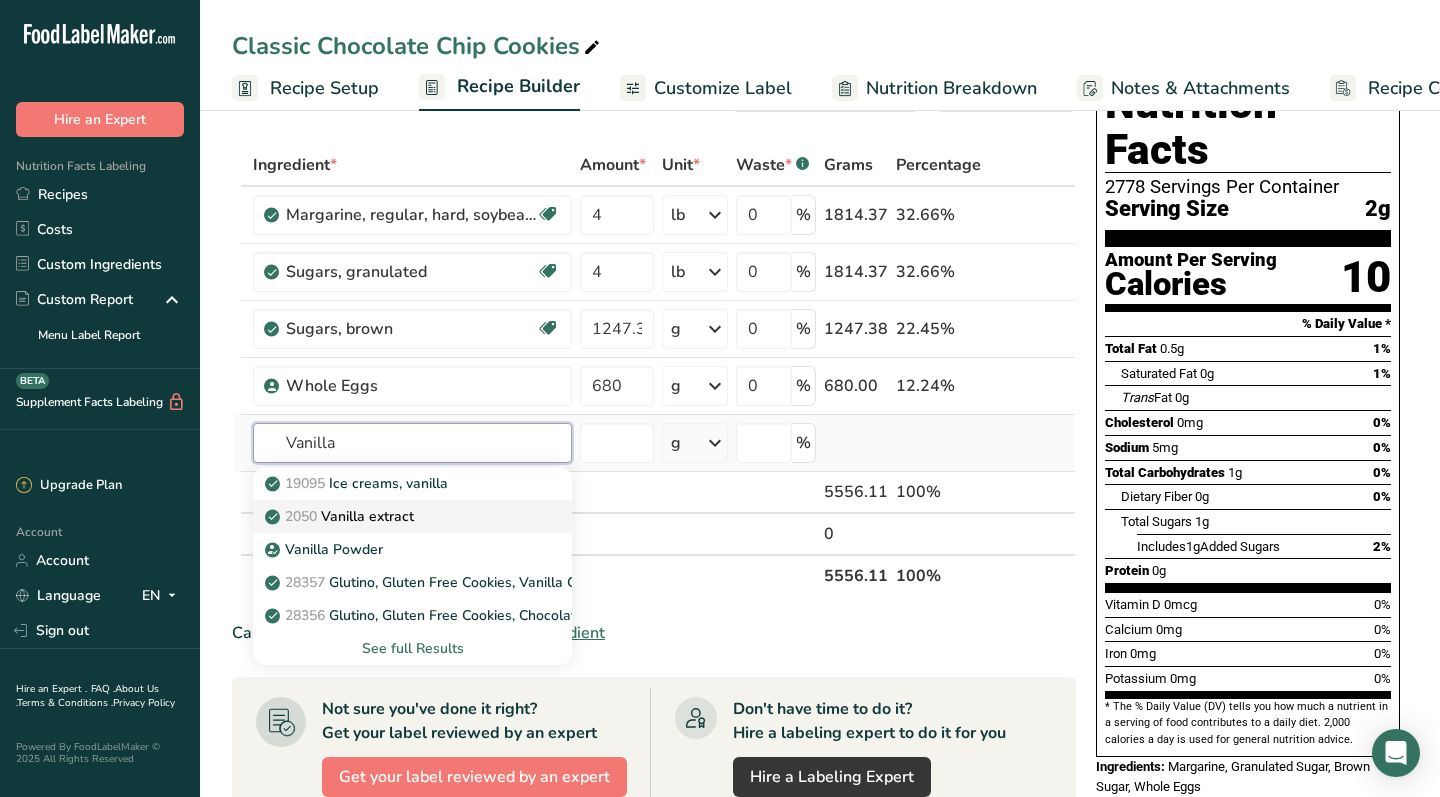 type on "Vanilla" 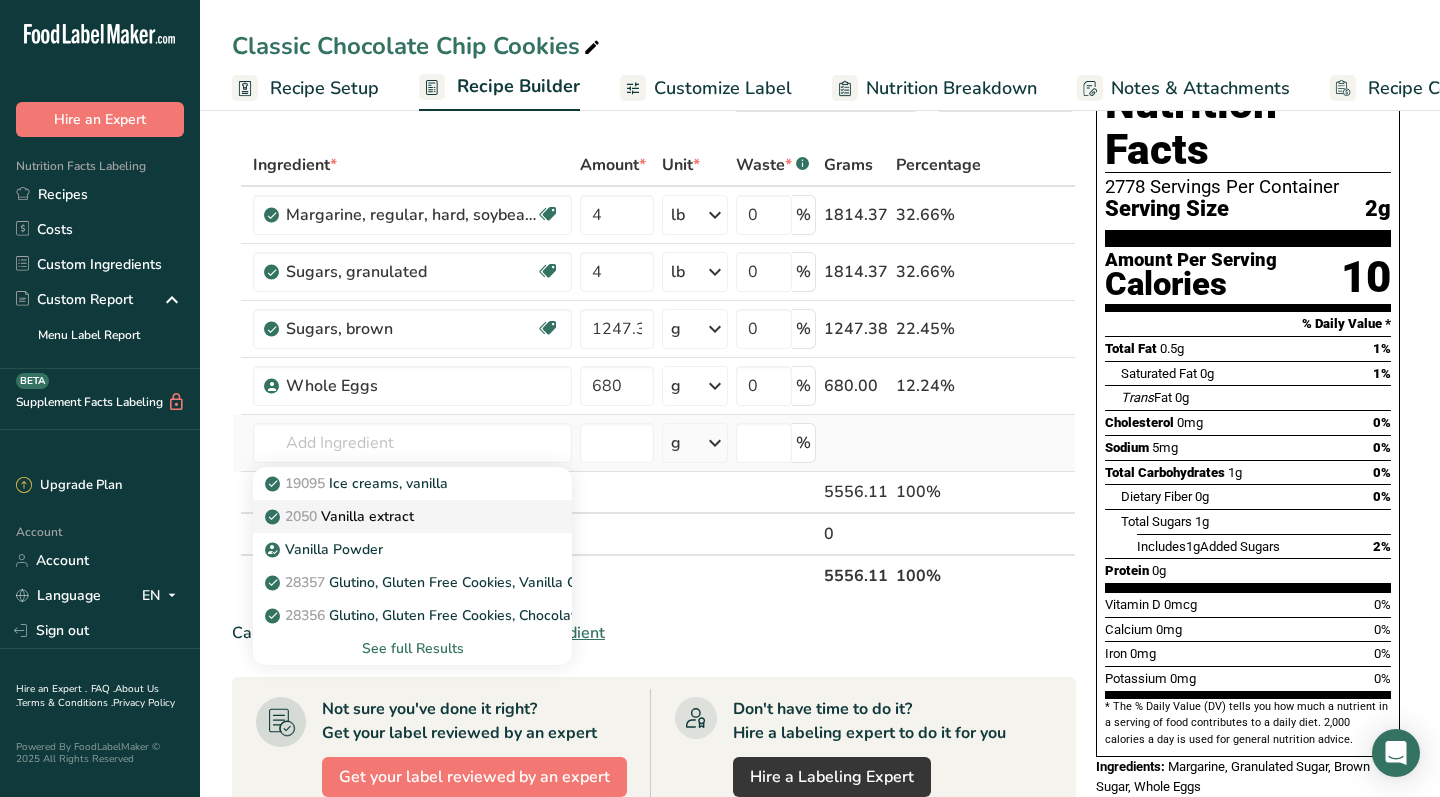click on "2050
Vanilla extract" at bounding box center [396, 516] 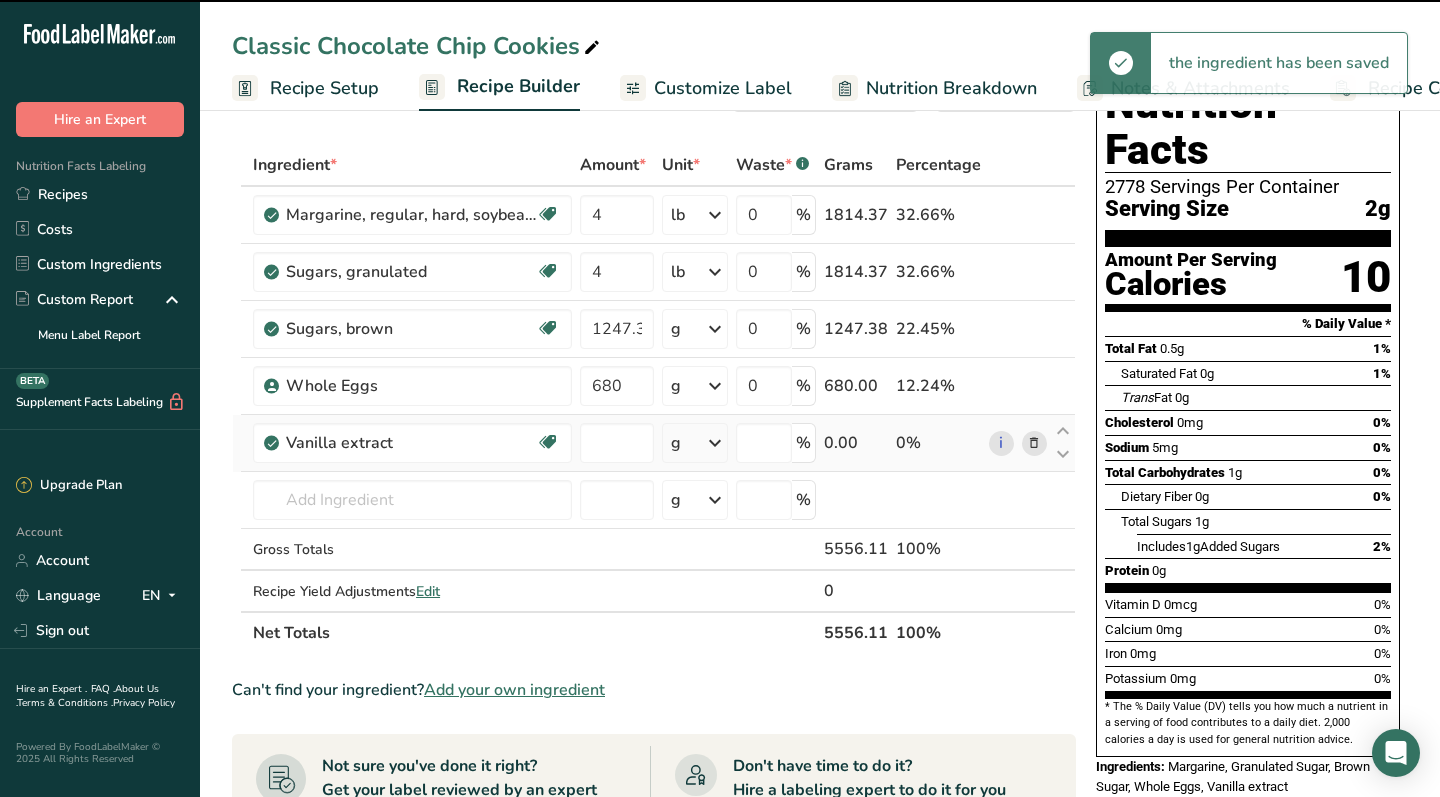 type on "0" 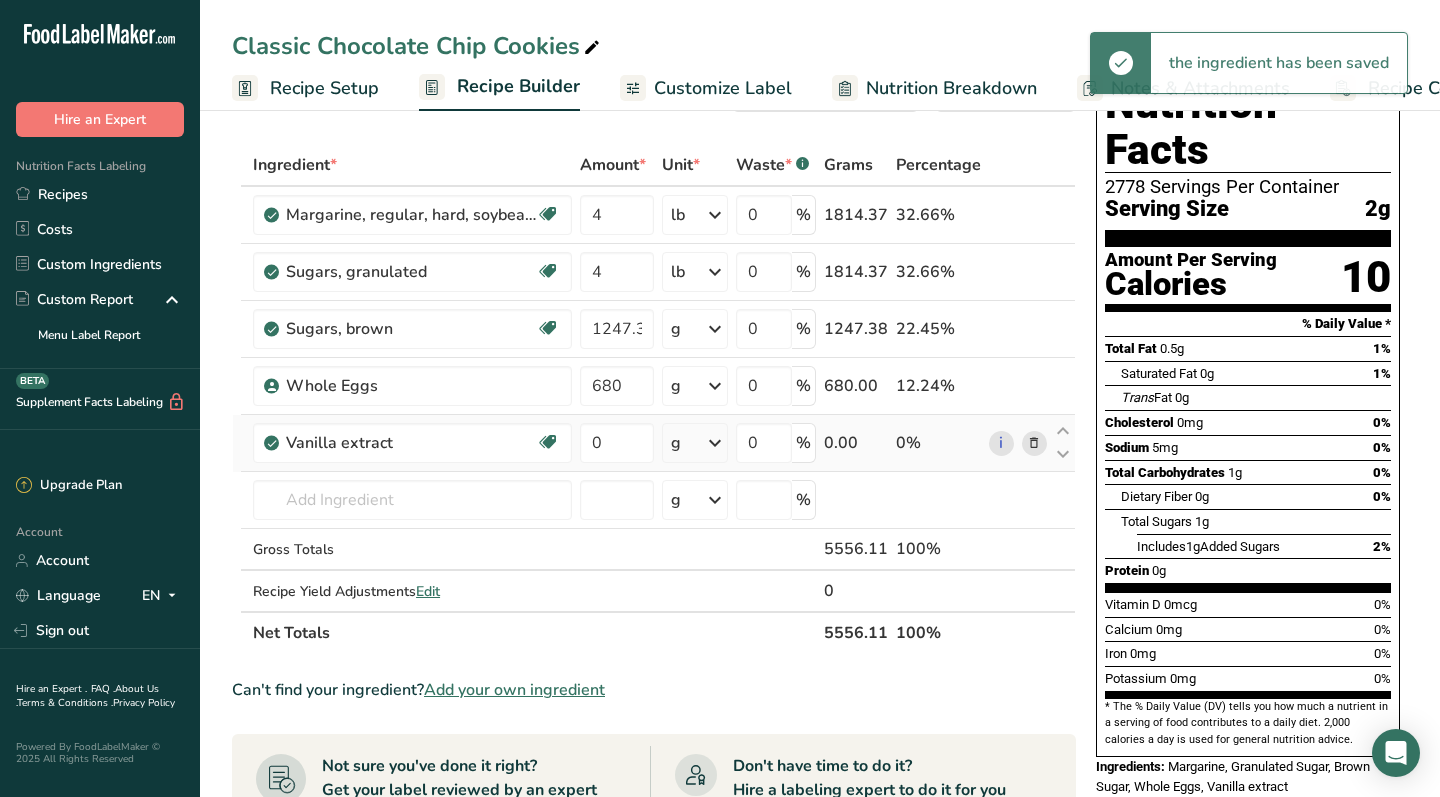 click on "g" at bounding box center (695, 443) 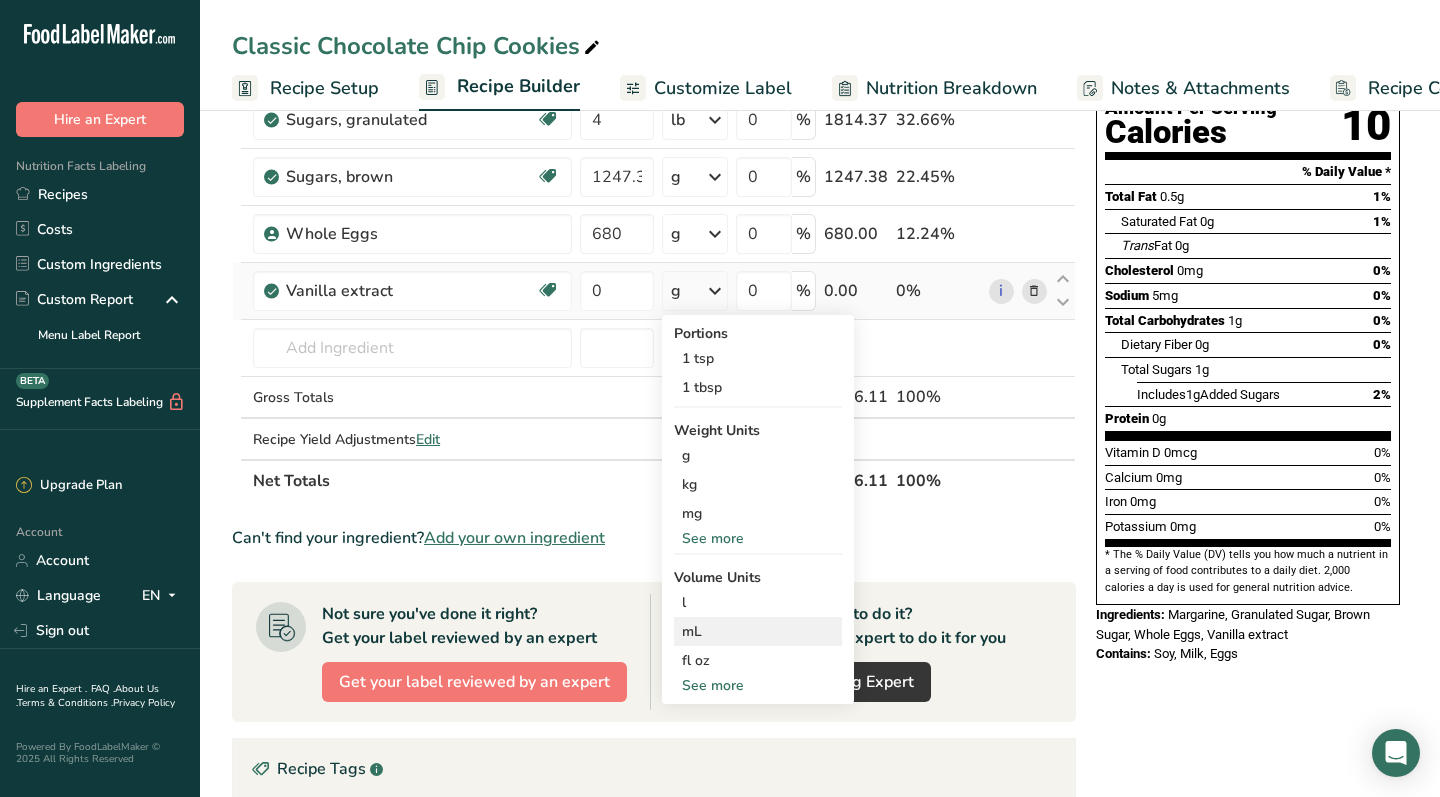 scroll, scrollTop: 225, scrollLeft: 0, axis: vertical 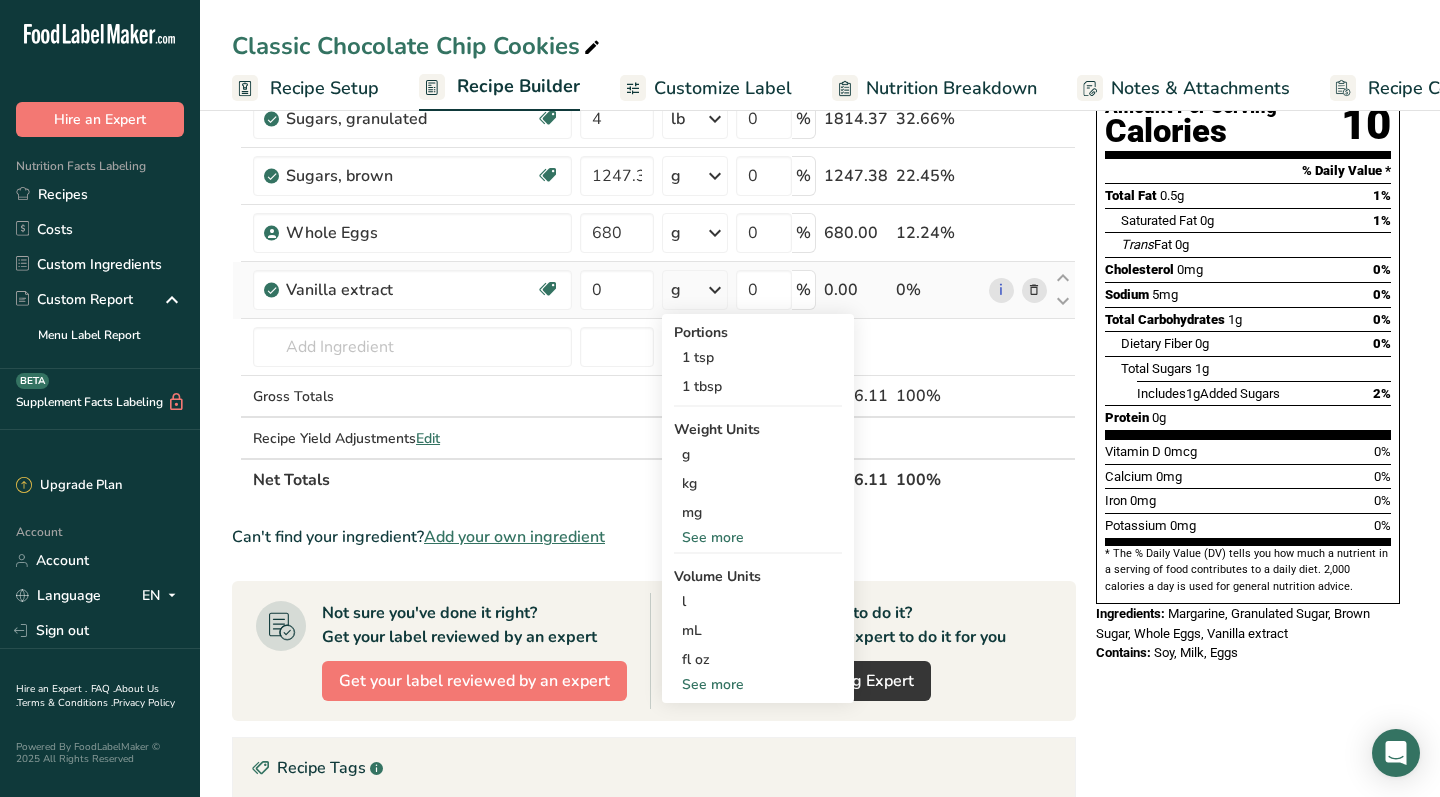 click on "See more" at bounding box center [758, 537] 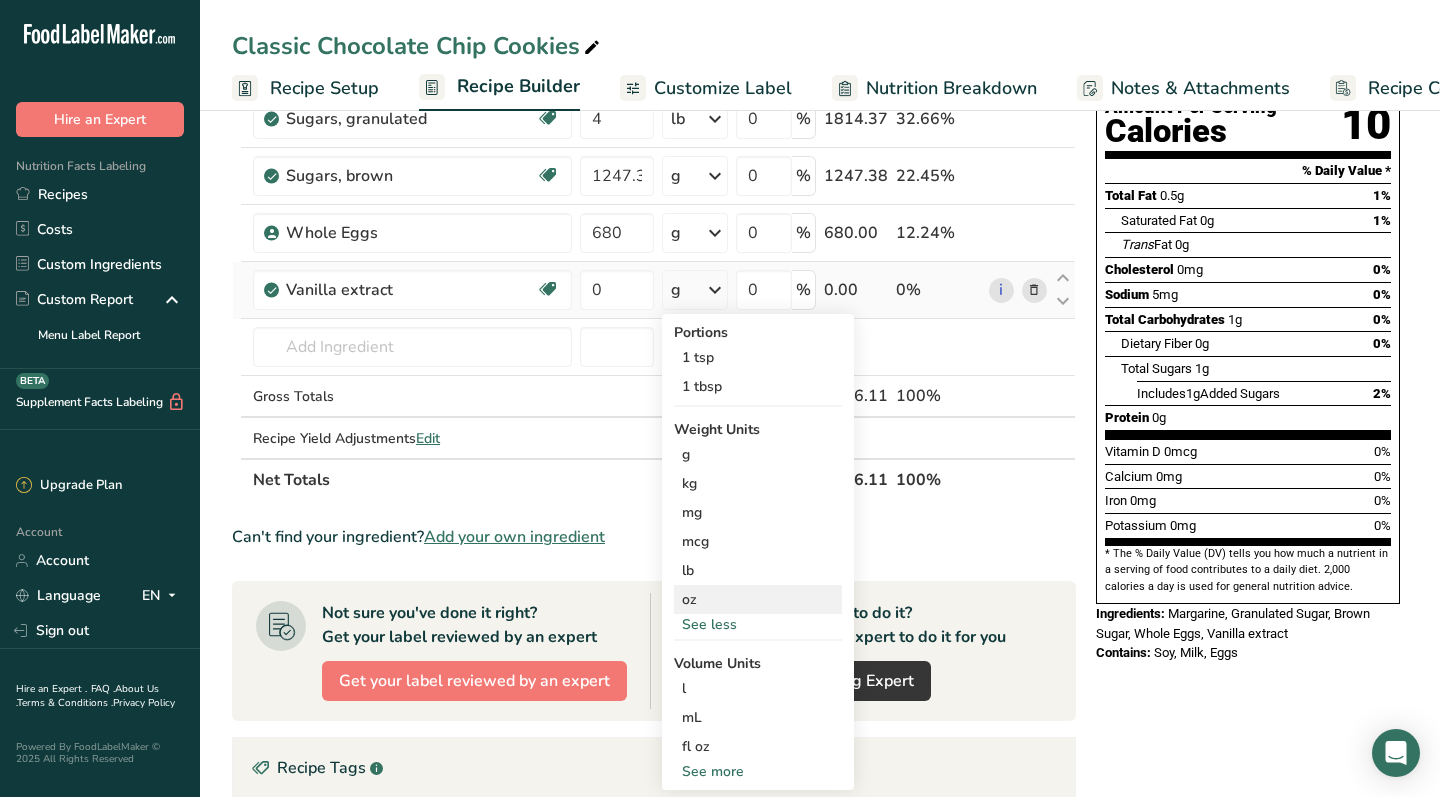 click on "oz" at bounding box center [758, 599] 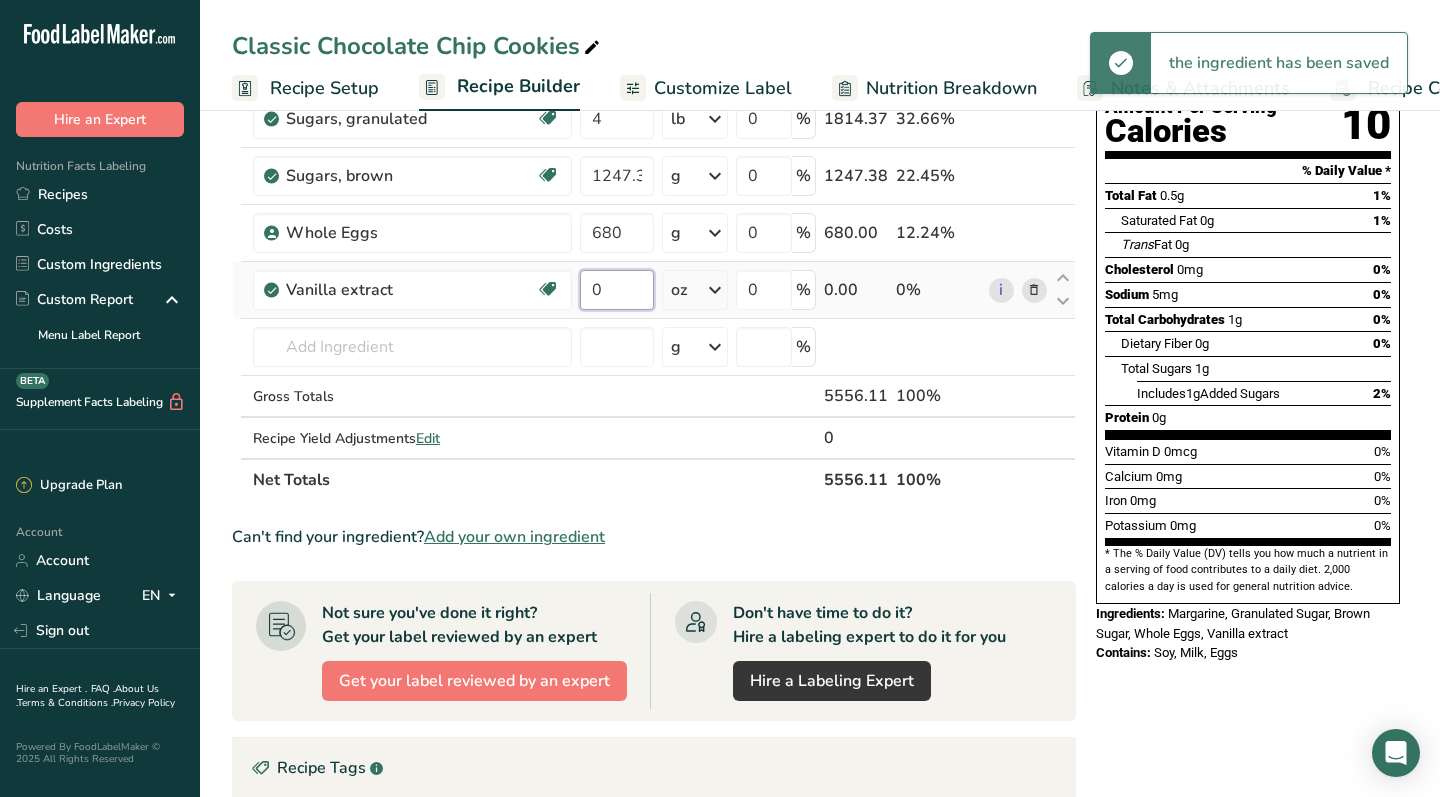 click on "0" at bounding box center (617, 290) 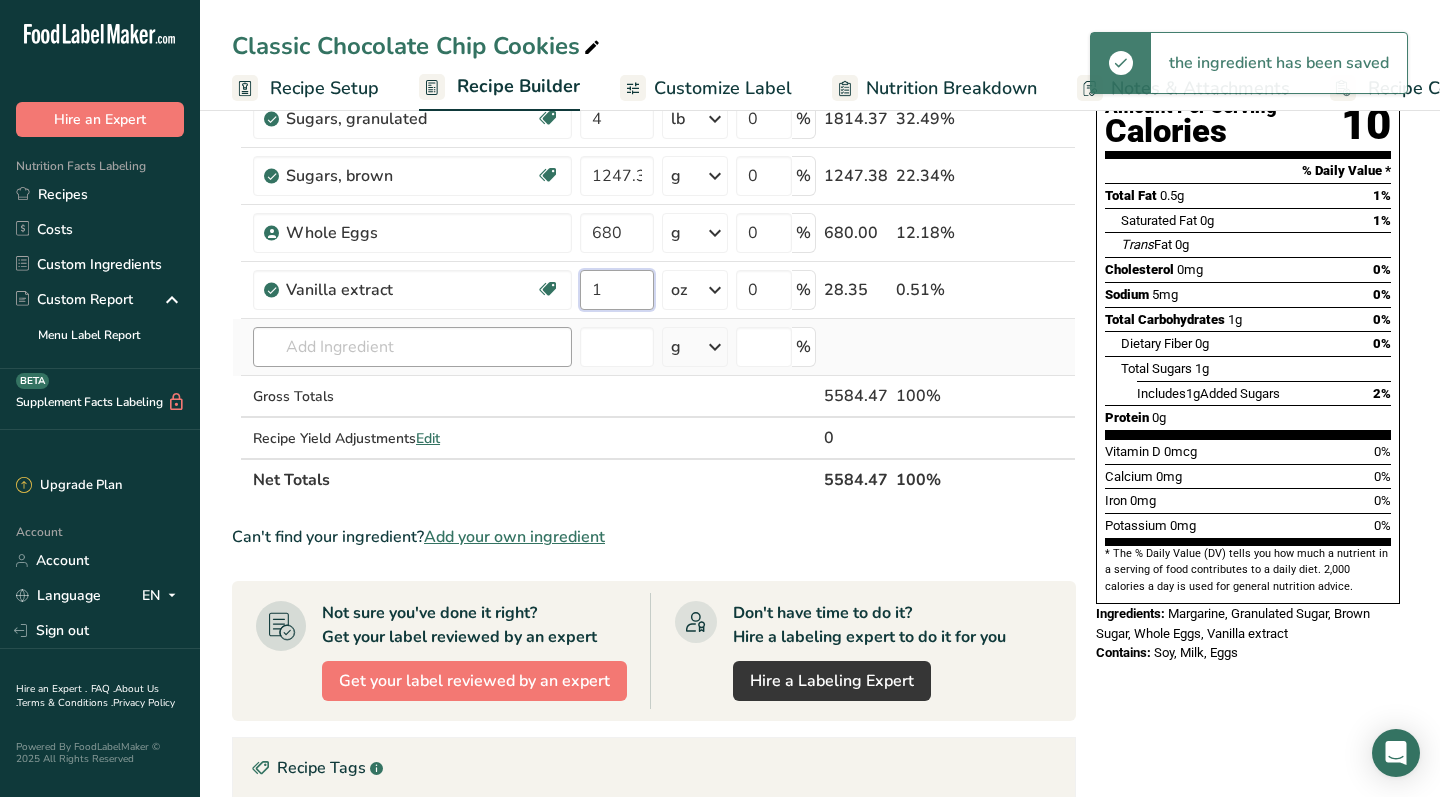 type on "1" 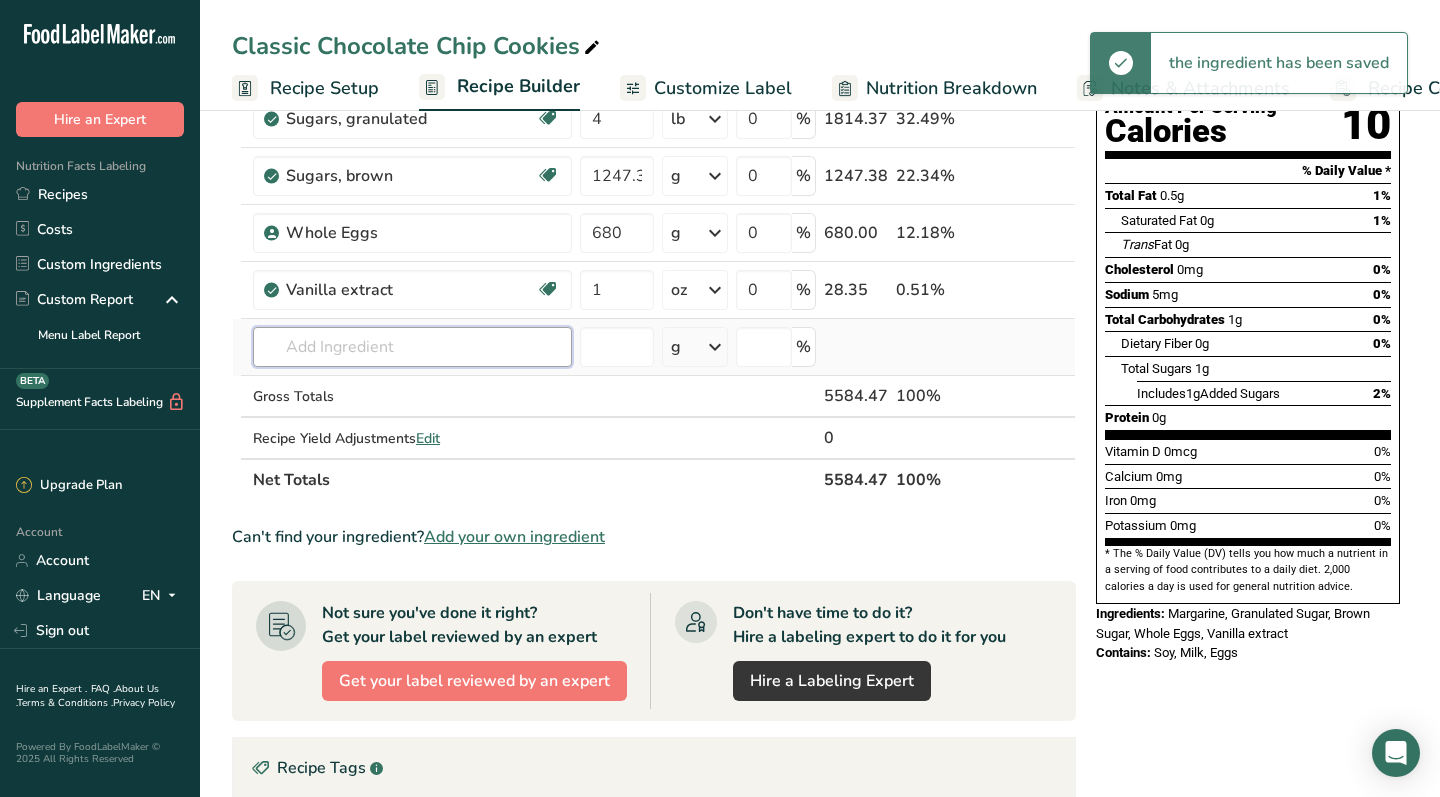 click on "Ingredient *
Amount *
Unit *
Waste *   .a-a{fill:#347362;}.b-a{fill:#fff;}          Grams
Percentage
Margarine, regular, hard, soybean (hydrogenated)
Gluten free
Vegetarian
Soy free
4
lb
Portions
1 tsp
1 stick
Weight Units
g
kg
mg
mcg
lb
oz
See less
Volume Units
l
Volume units require a density conversion. If you know your ingredient's density enter it below. Otherwise, click on "RIA" our AI Regulatory bot - she will be able to help you
lb/ft3
g/cm3
Confirm
mL
fl oz" at bounding box center (654, 246) 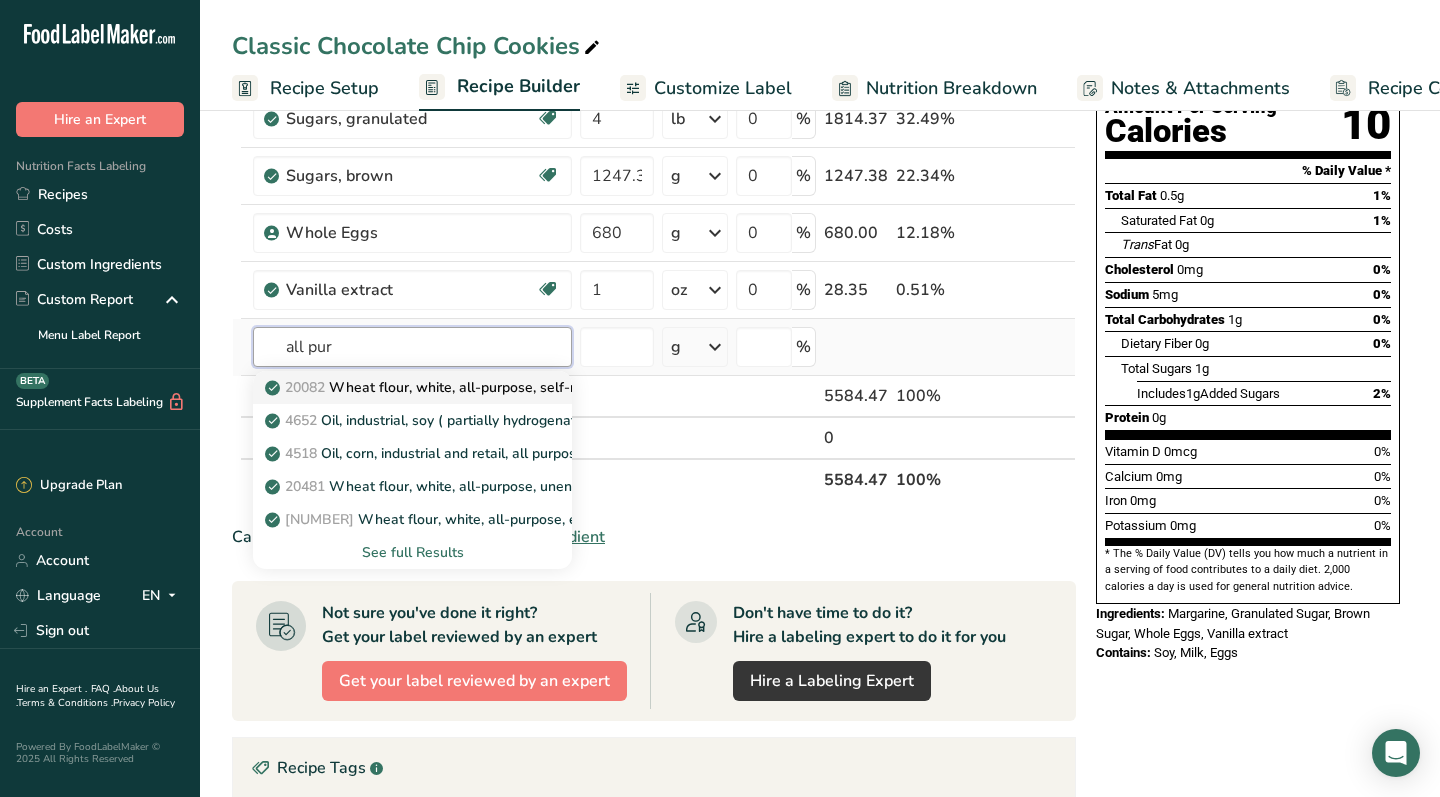 type on "all pur" 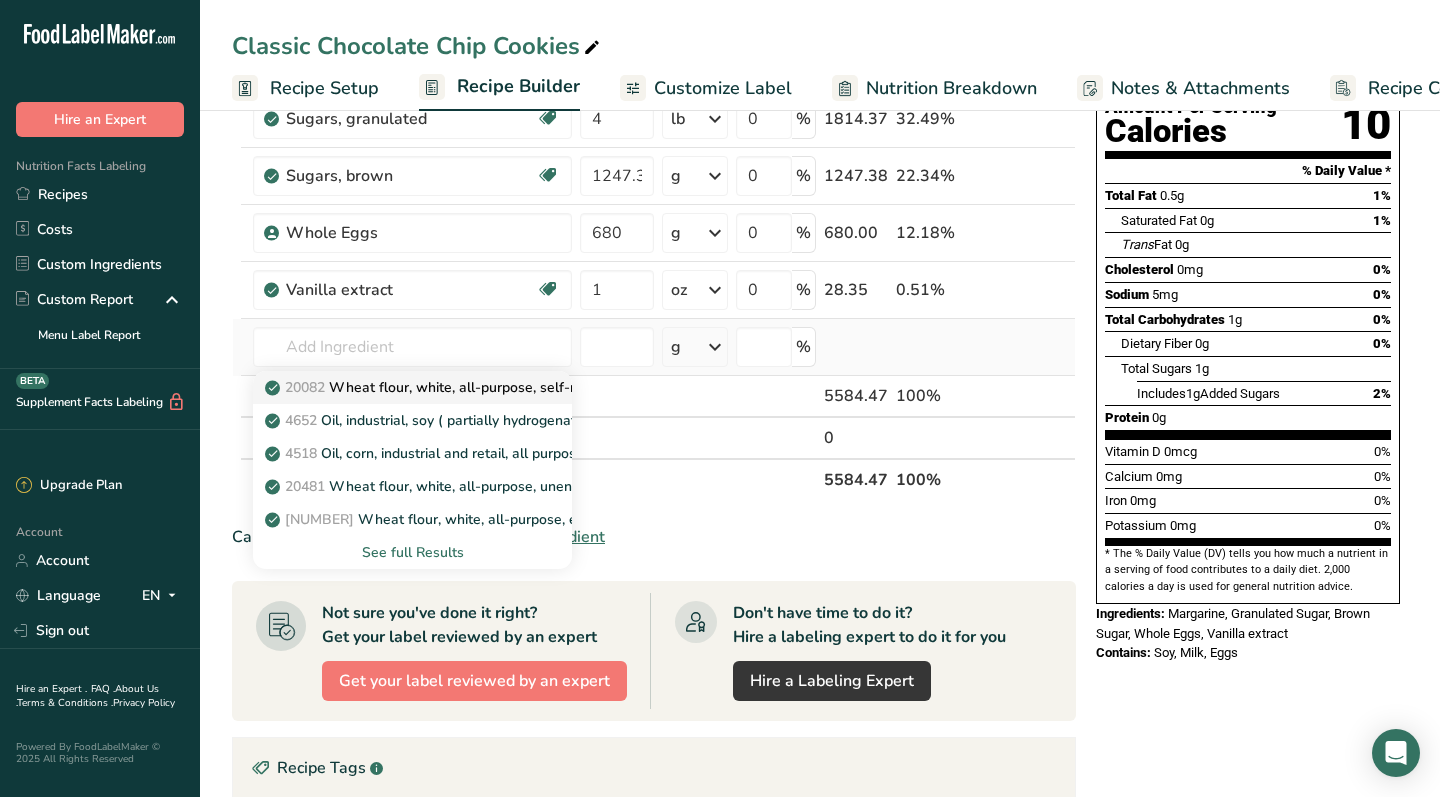 click on "[NUMBER]
Wheat flour, white, all-purpose, self-rising, enriched" at bounding box center [467, 387] 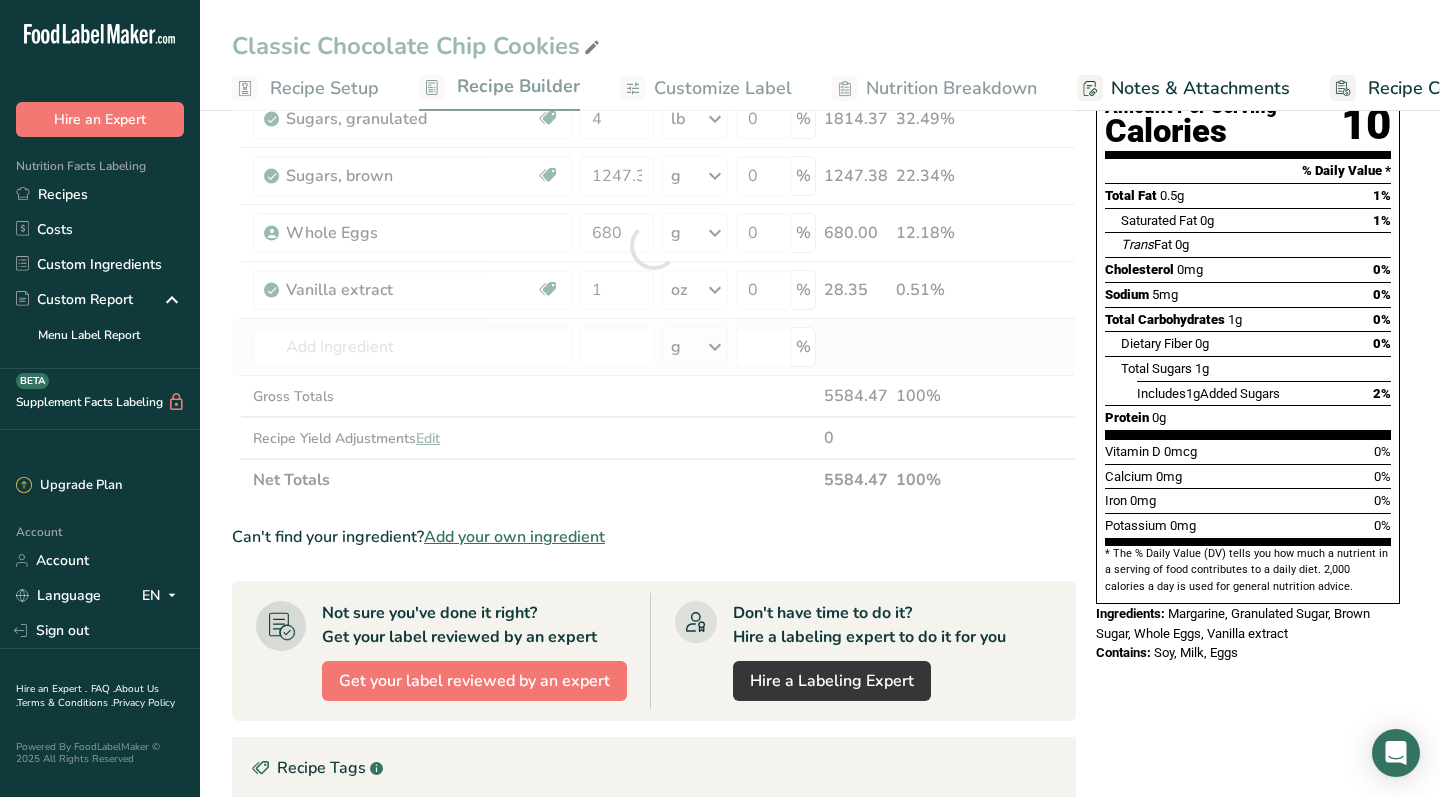 type on "Wheat flour, white, all-purpose, self-rising, enriched" 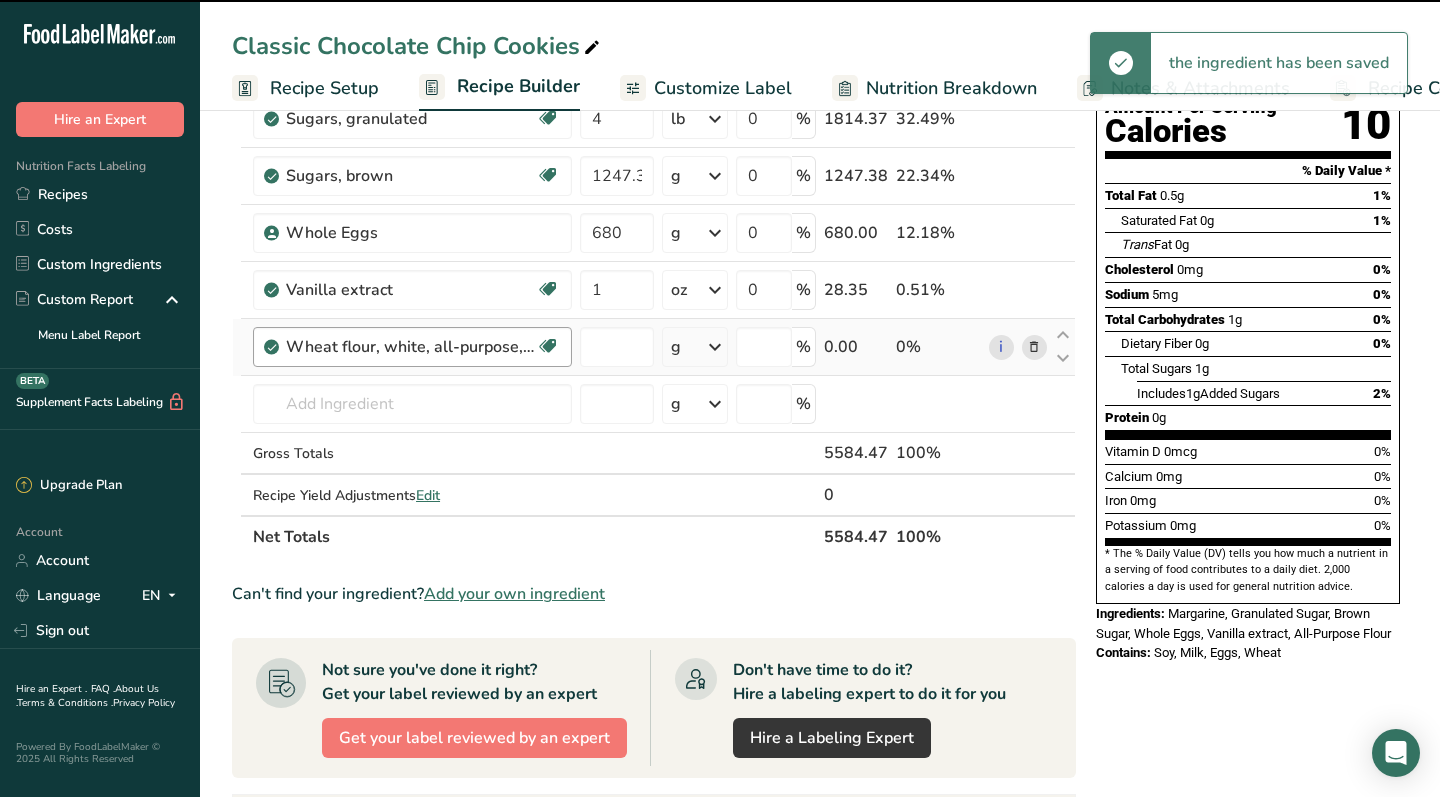 type on "0" 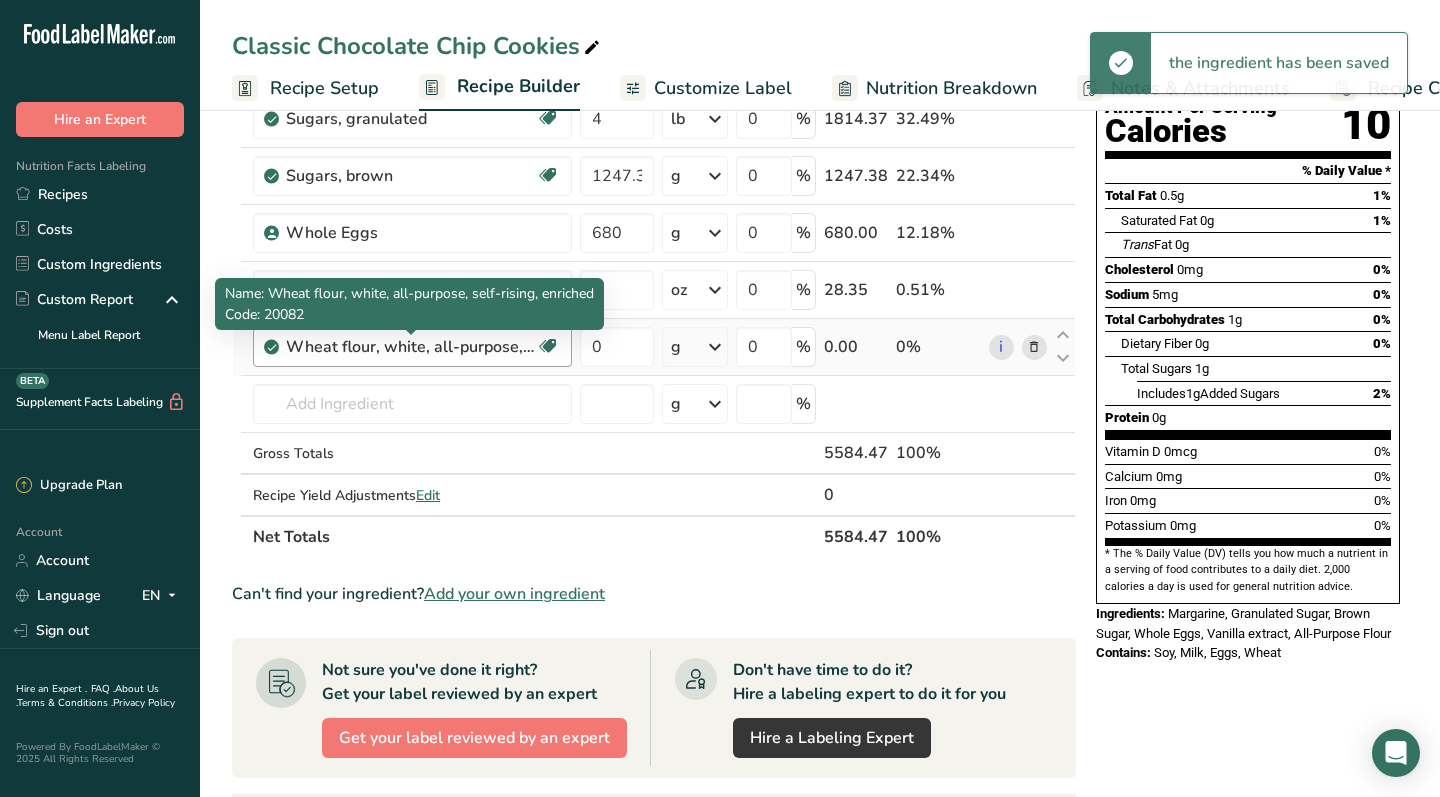 click on "Wheat flour, white, all-purpose, self-rising, enriched" at bounding box center (411, 347) 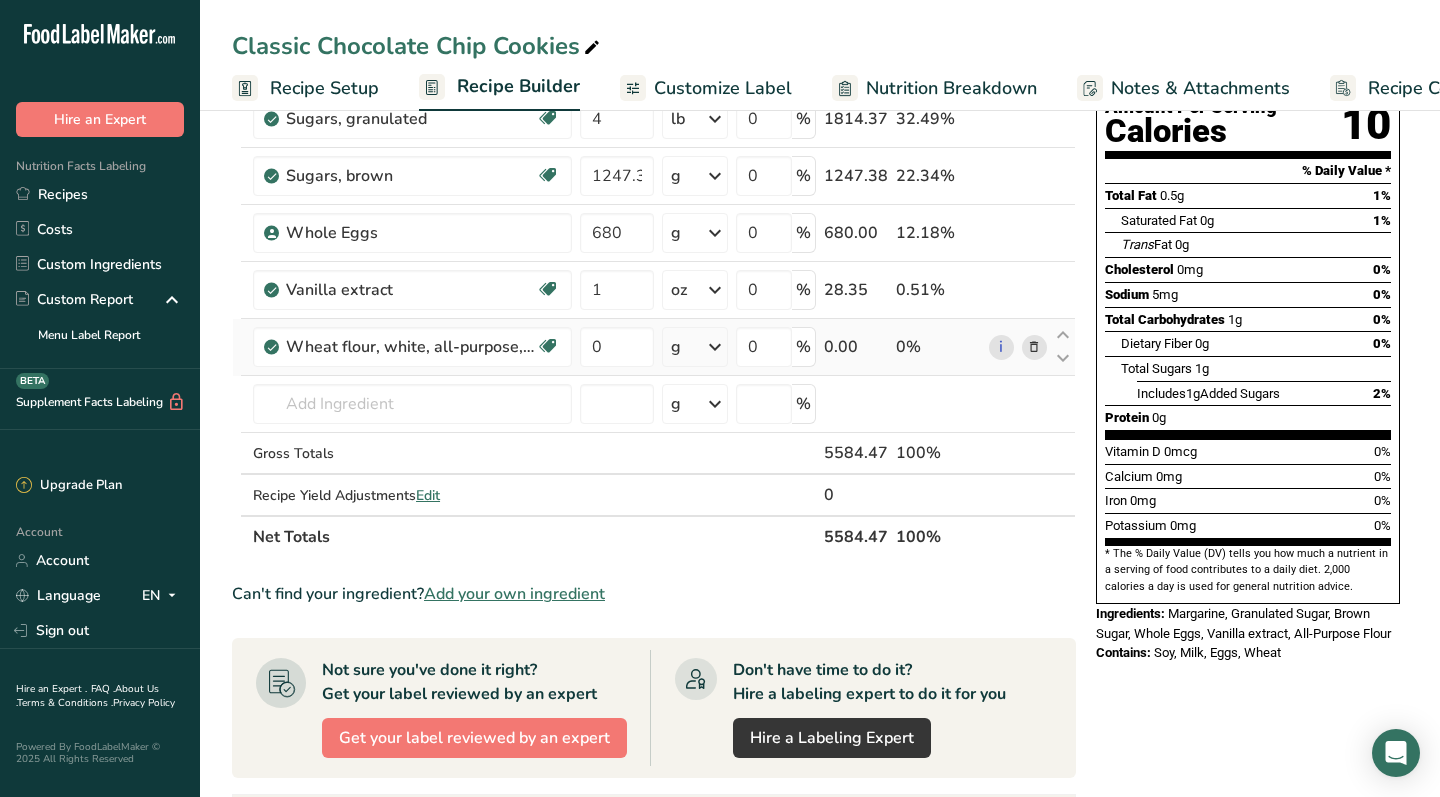 click at bounding box center [1034, 347] 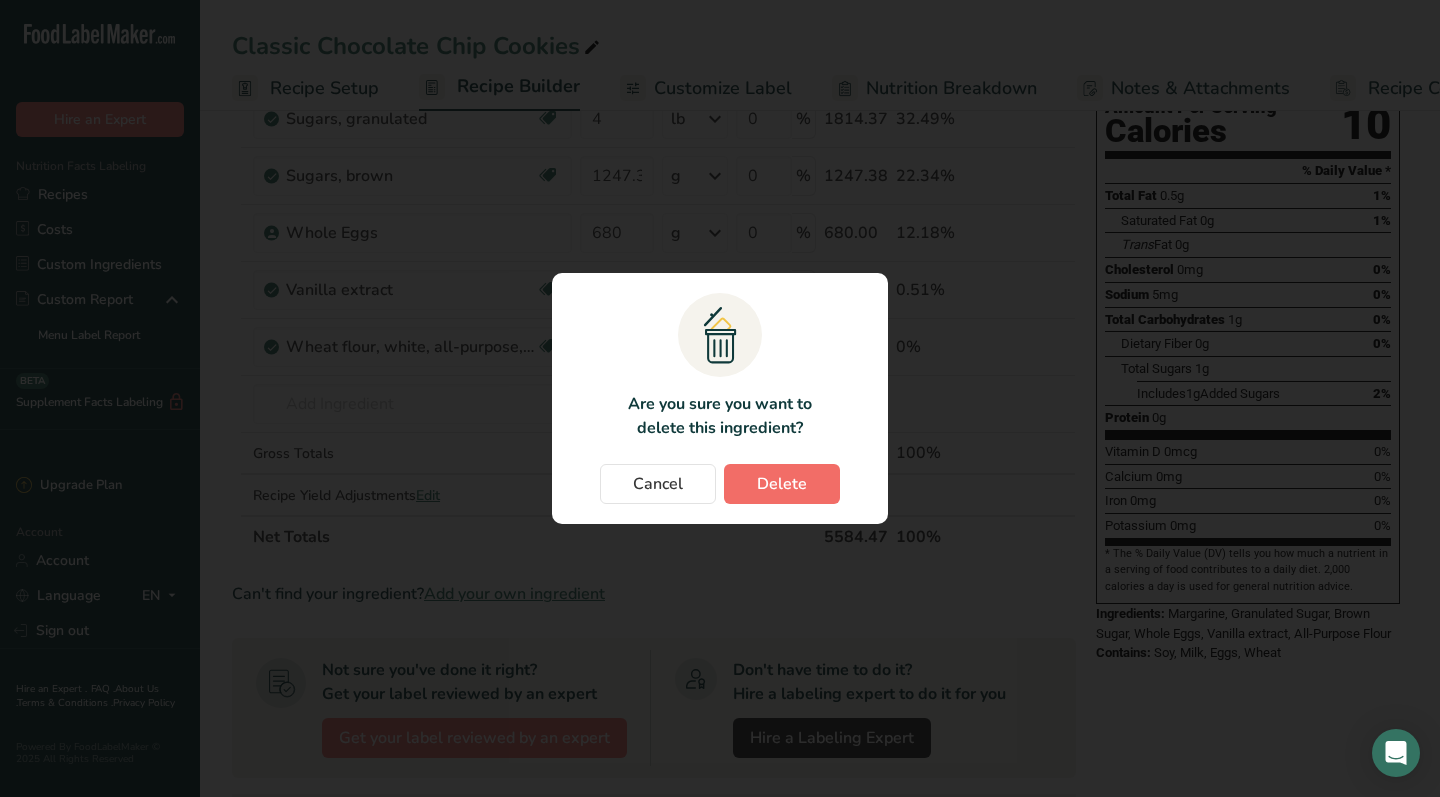 click on "Delete" at bounding box center [782, 484] 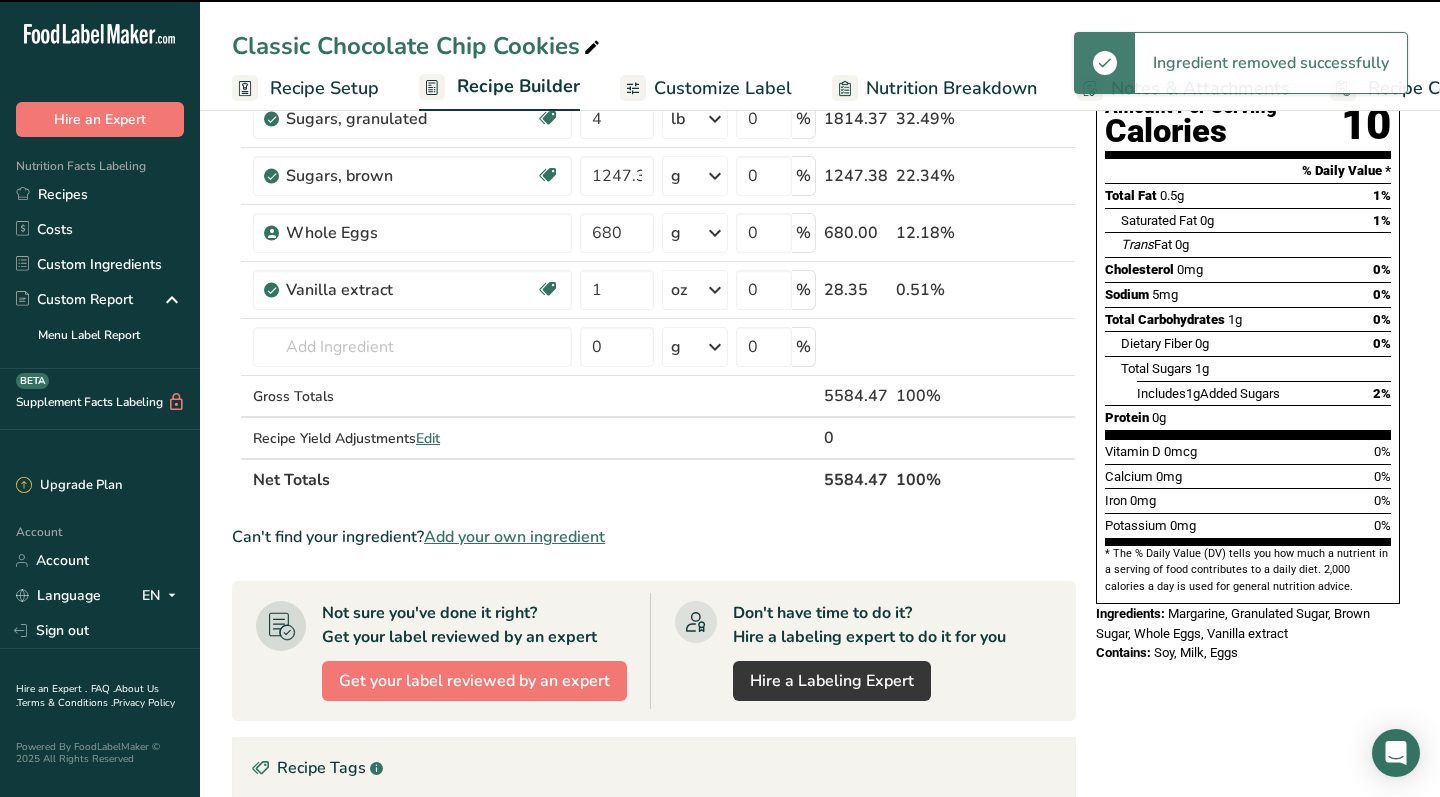 type 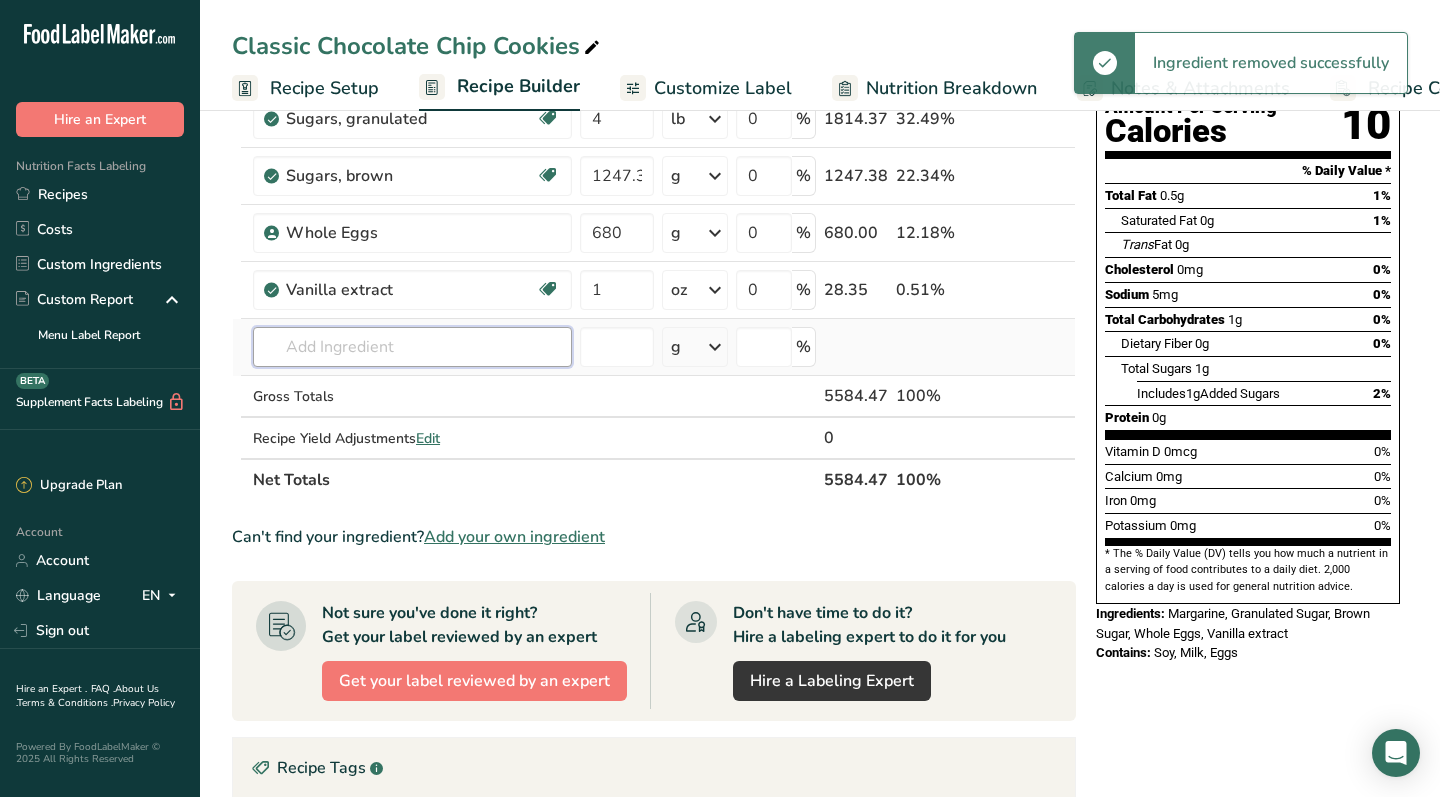 click at bounding box center (412, 347) 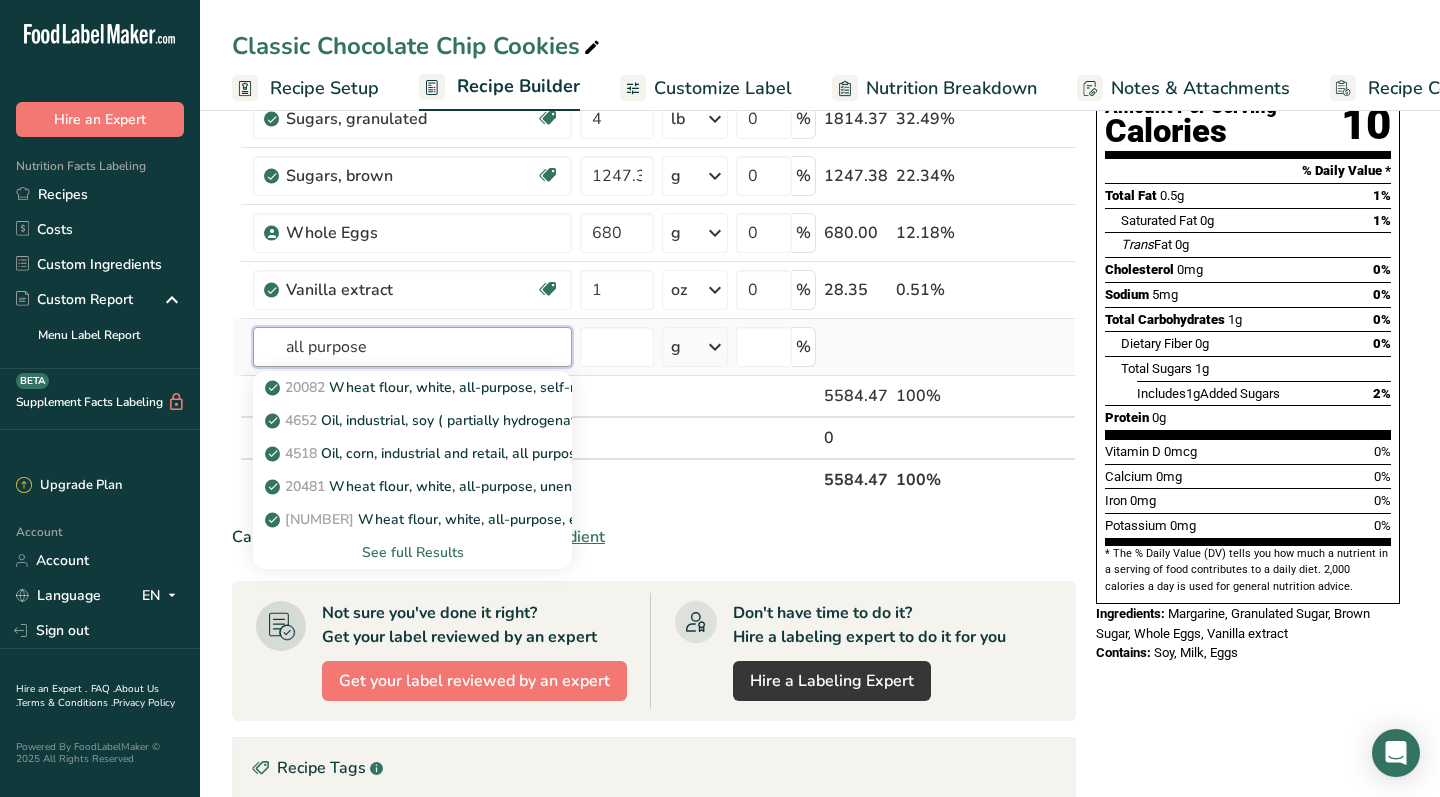 type on "all purpose" 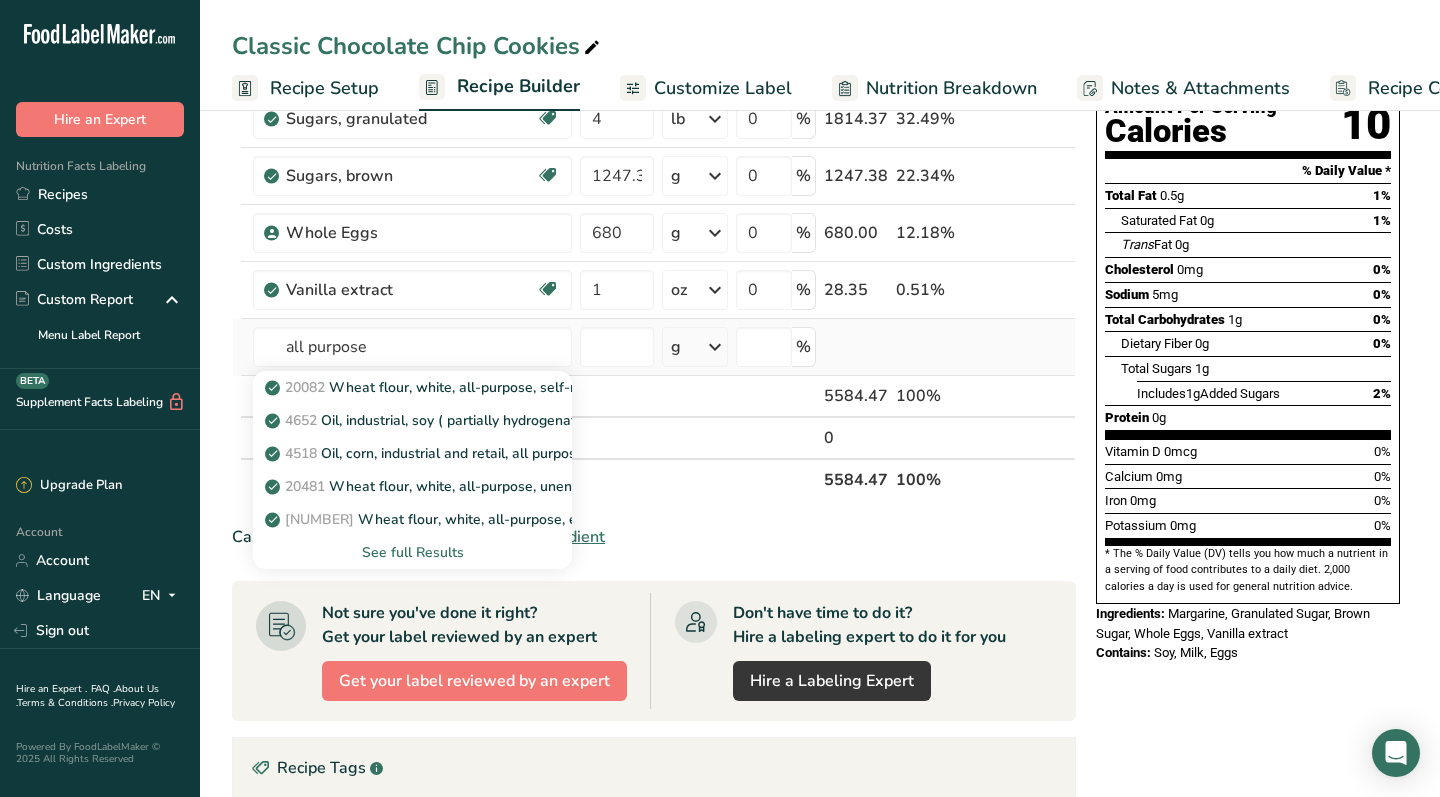 type 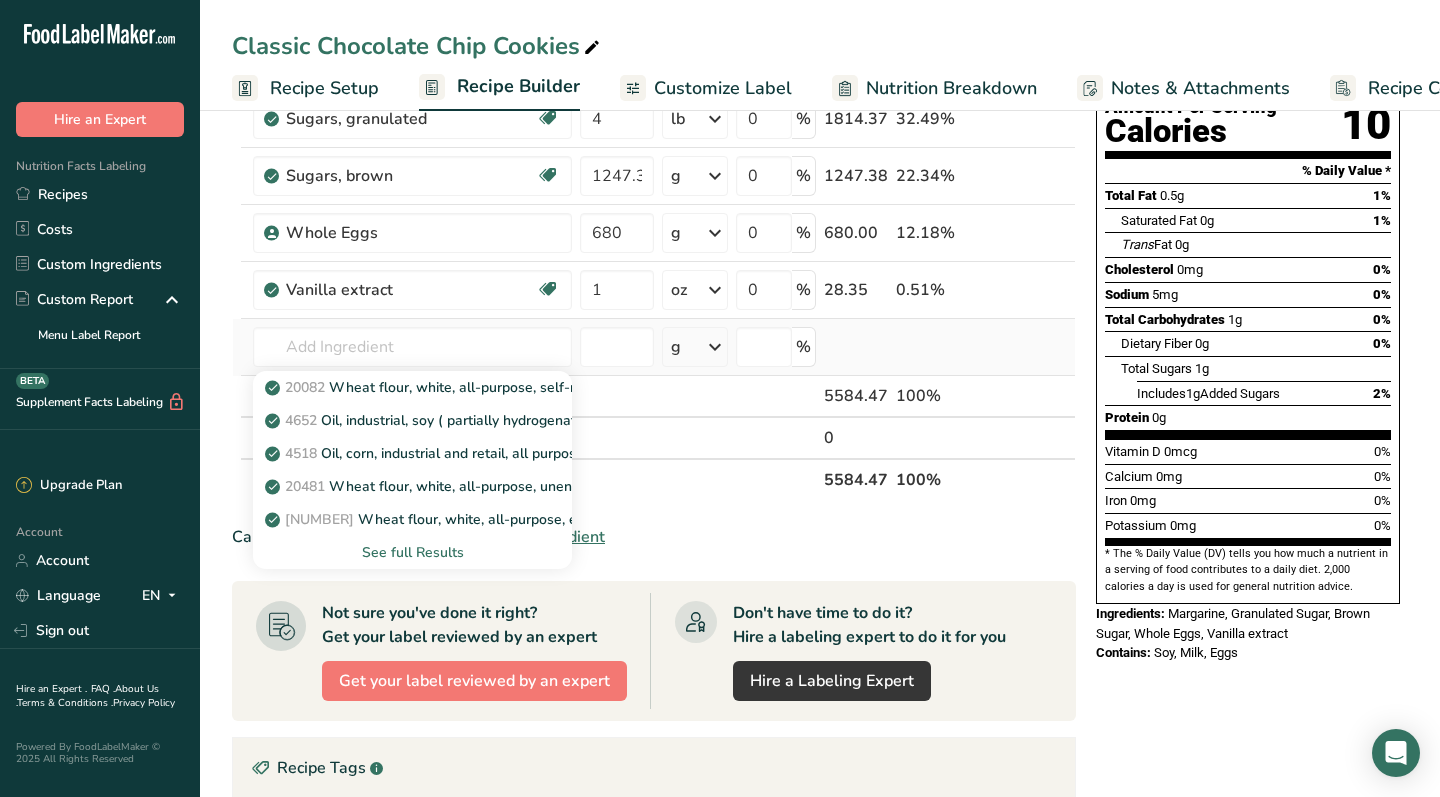 click on "See full Results" at bounding box center [412, 552] 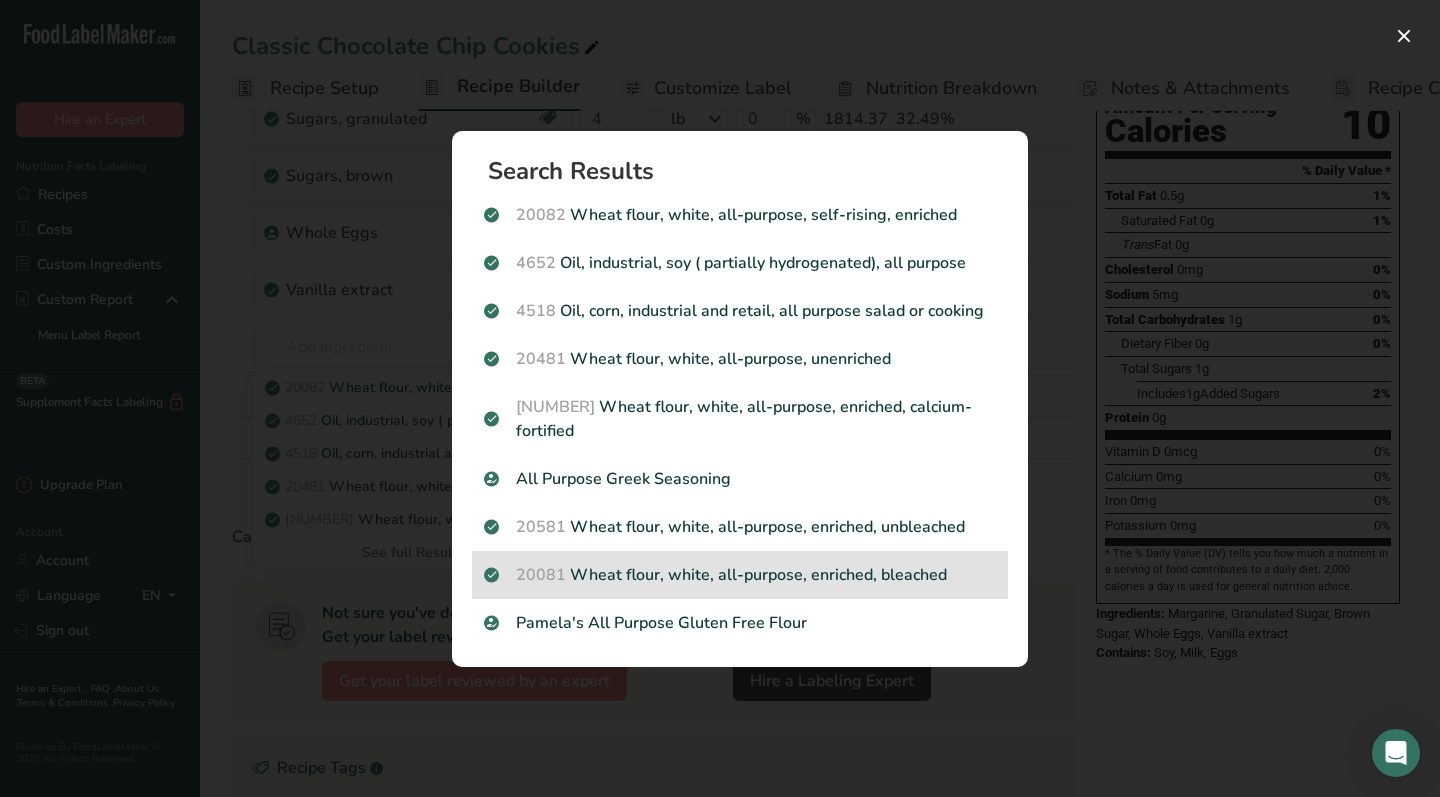 click on "20081
Wheat flour, white, all-purpose, enriched, bleached" at bounding box center [740, 575] 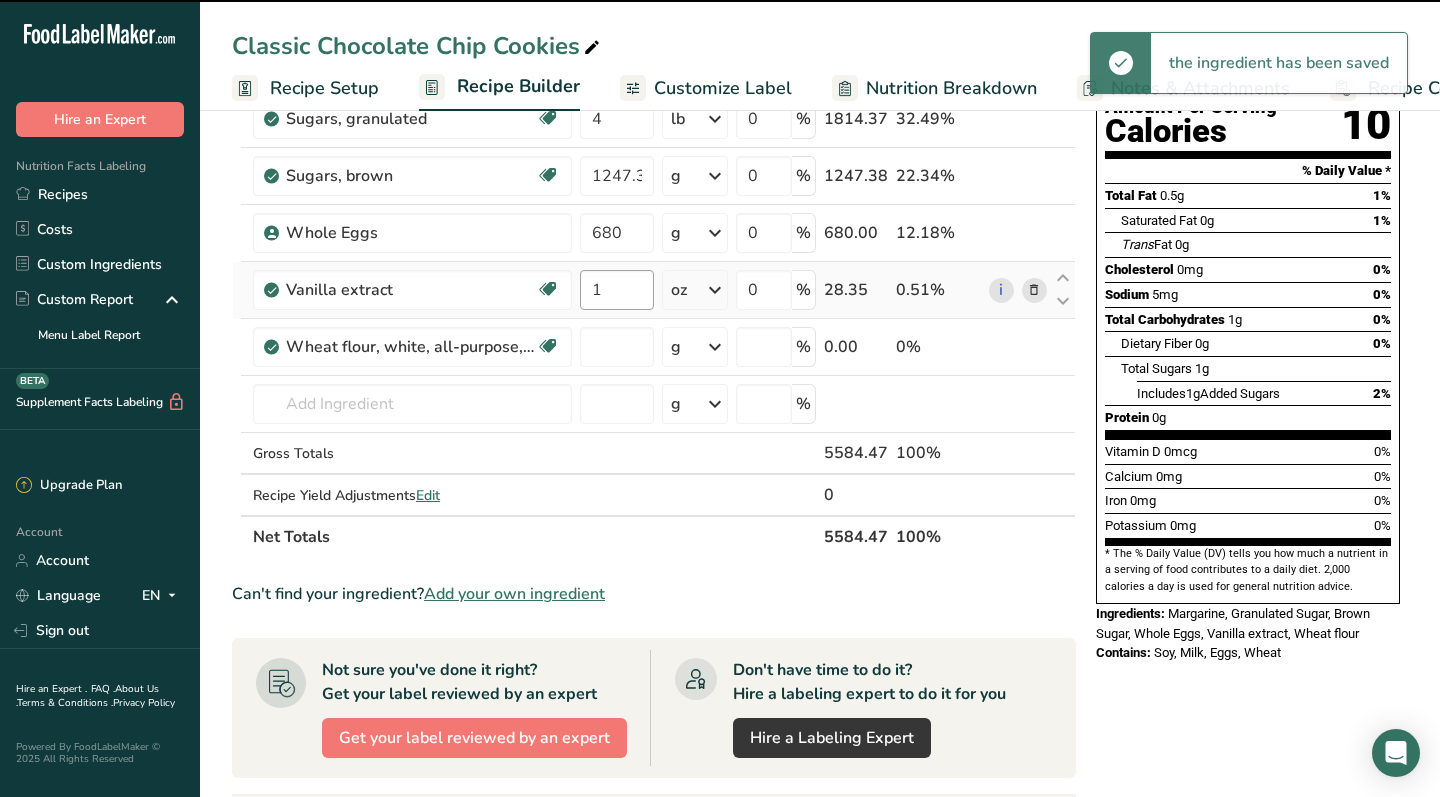 type on "0" 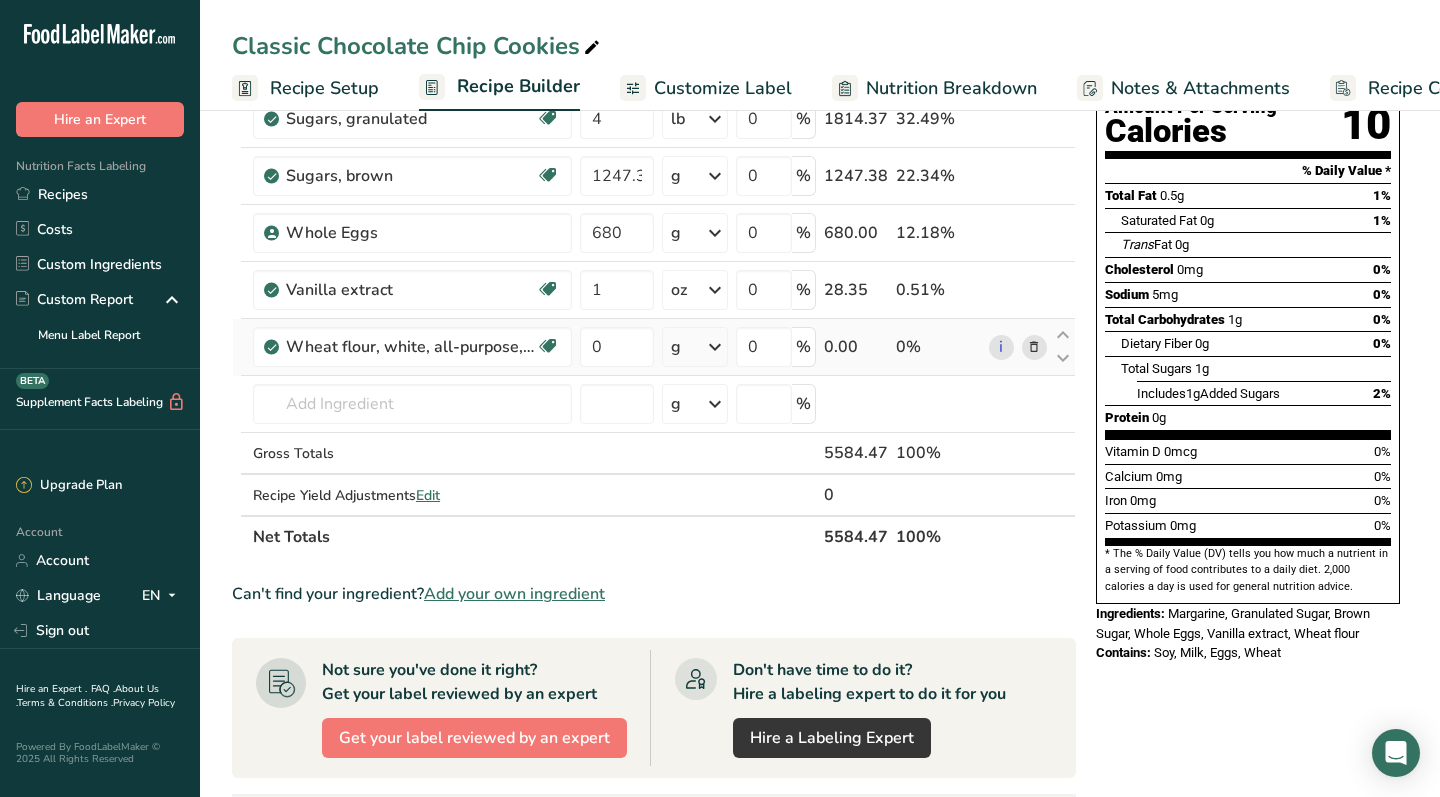 click at bounding box center (715, 347) 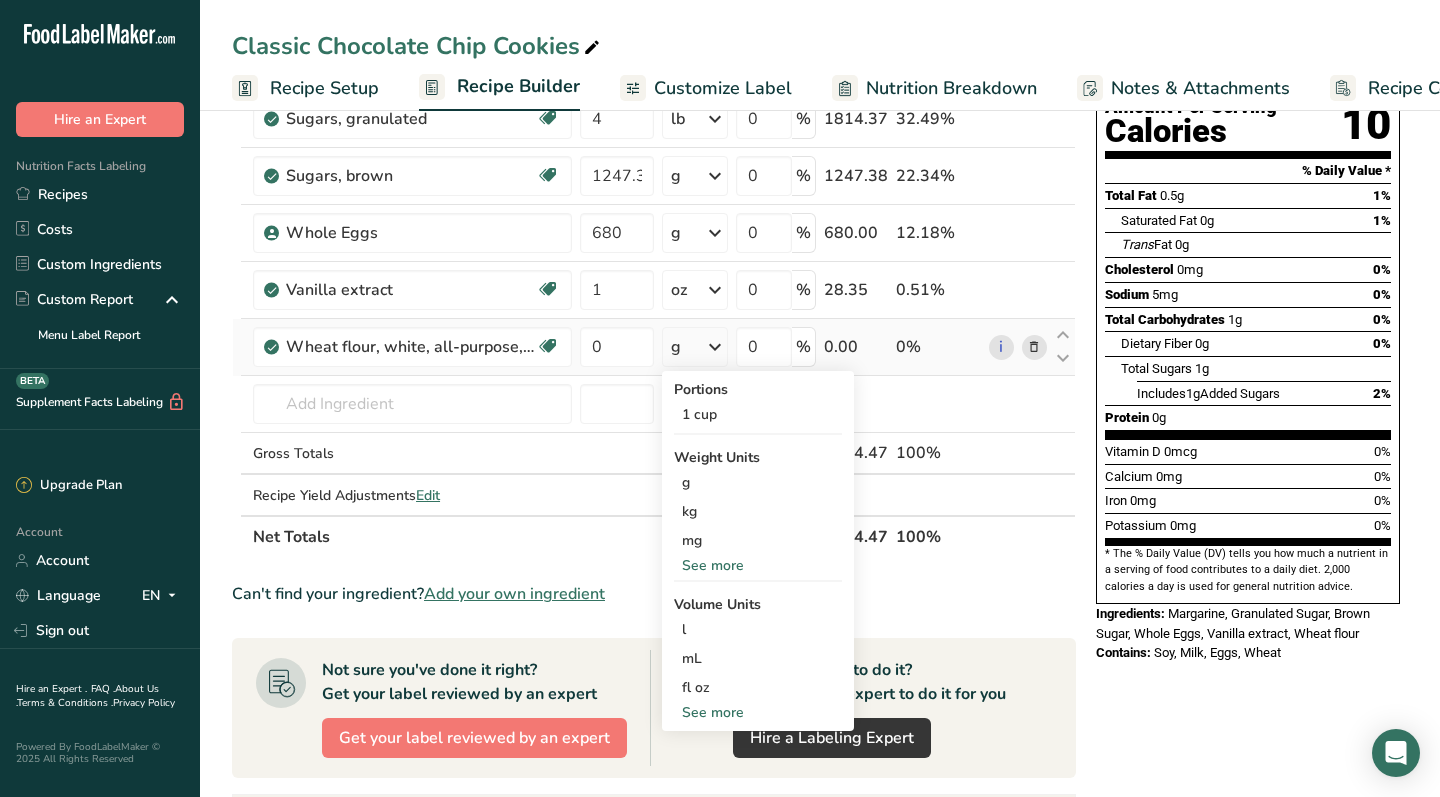 click on "See more" at bounding box center (758, 565) 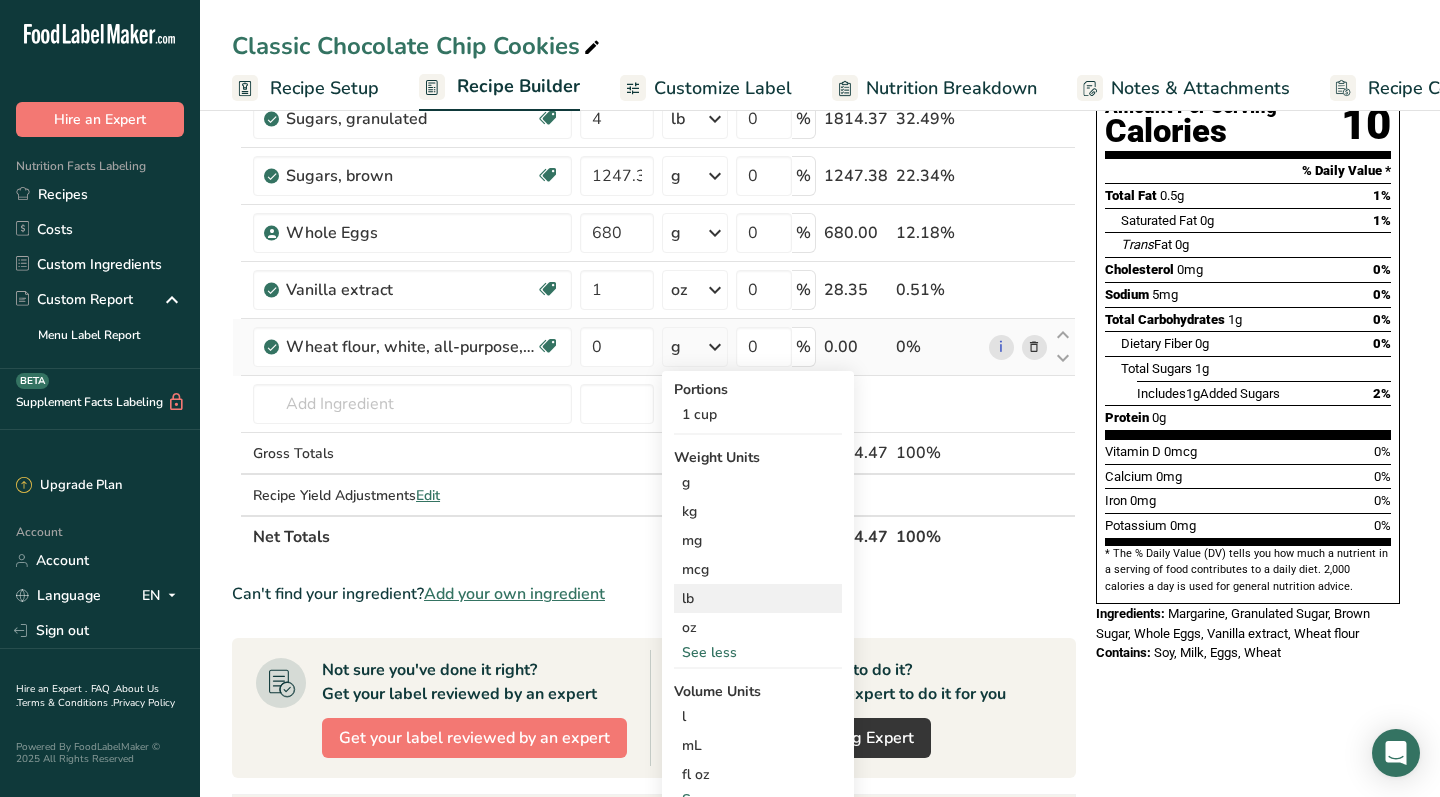 click on "lb" at bounding box center [758, 598] 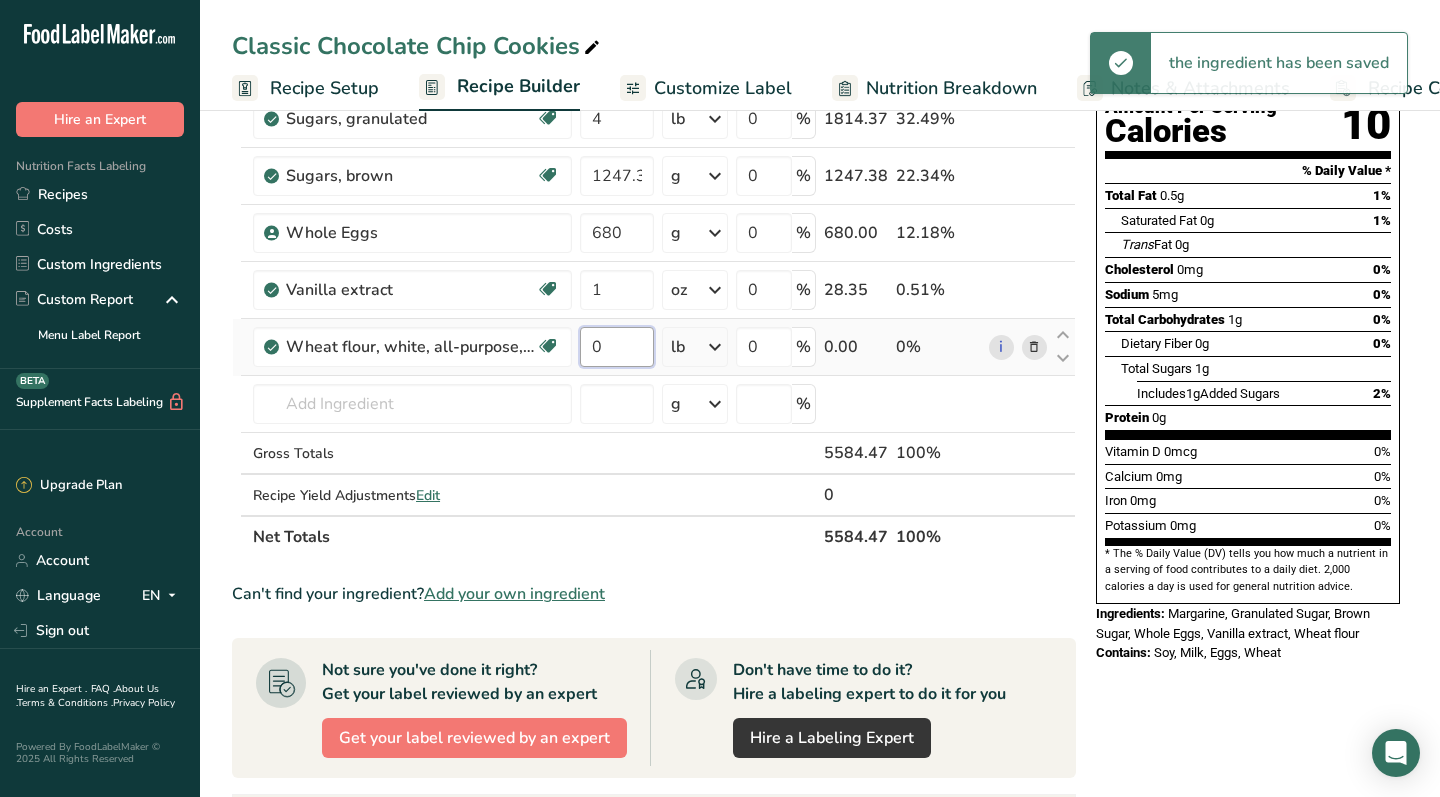 click on "0" at bounding box center [617, 347] 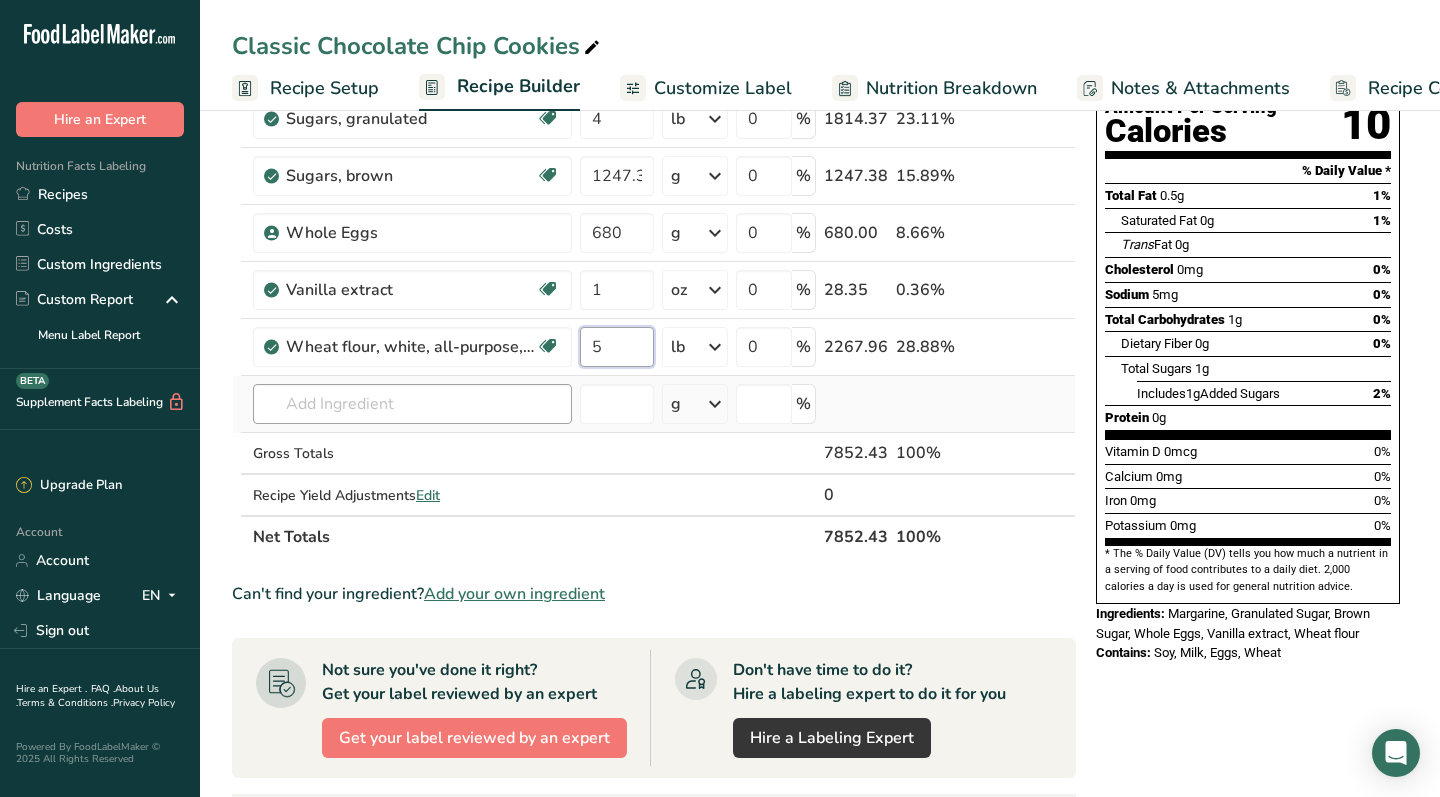 type on "5" 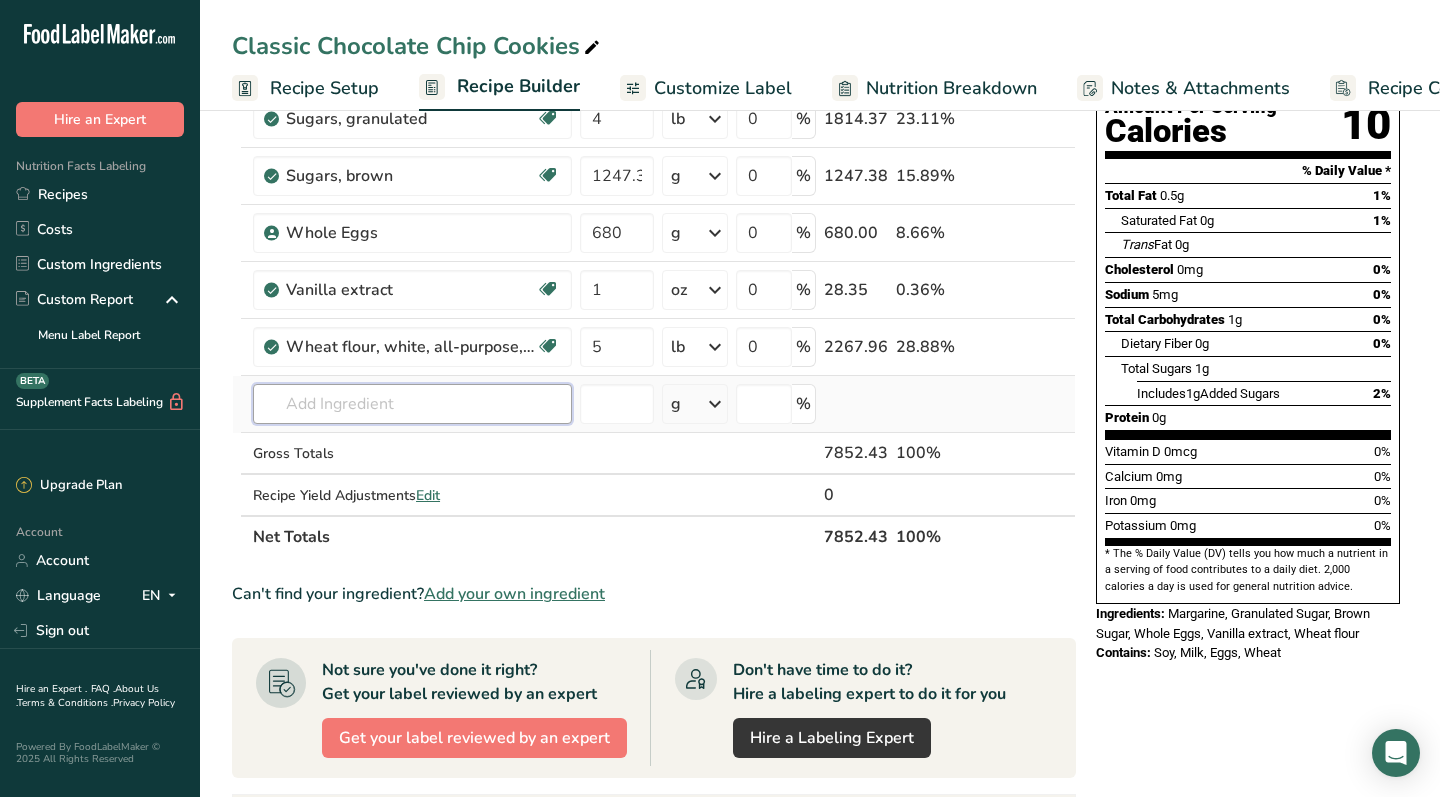 click on "Ingredient *
Amount *
Unit *
Waste *   .a-a{fill:#347362;}.b-a{fill:#fff;}          Grams
Percentage
Margarine, regular, hard, soybean (hydrogenated)
Gluten free
Vegetarian
Soy free
4
lb
Portions
1 tsp
1 stick
Weight Units
g
kg
mg
mcg
lb
oz
See less
Volume Units
l
Volume units require a density conversion. If you know your ingredient's density enter it below. Otherwise, click on "RIA" our AI Regulatory bot - she will be able to help you
lb/ft3
g/cm3
Confirm
mL
fl oz" at bounding box center [654, 274] 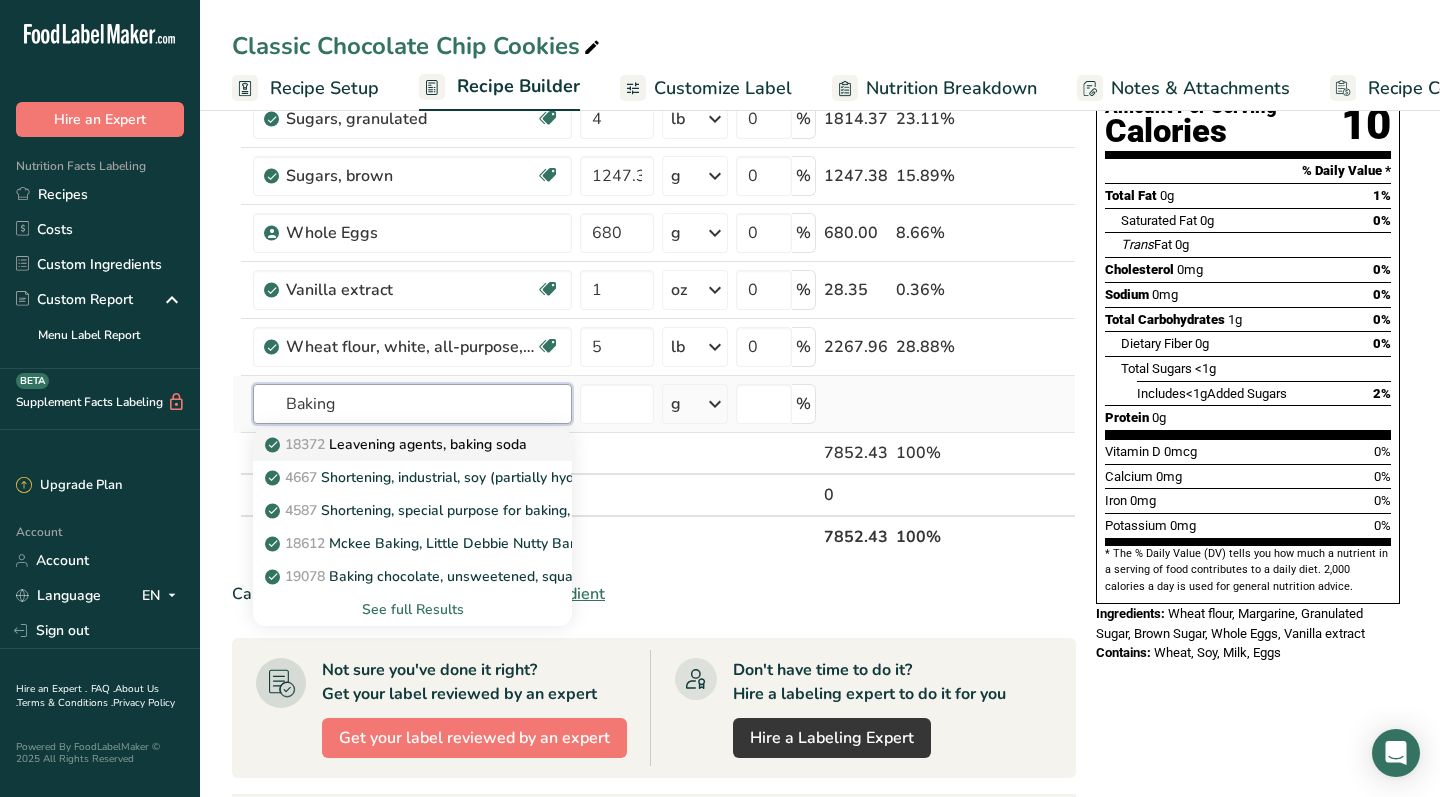 type on "Baking" 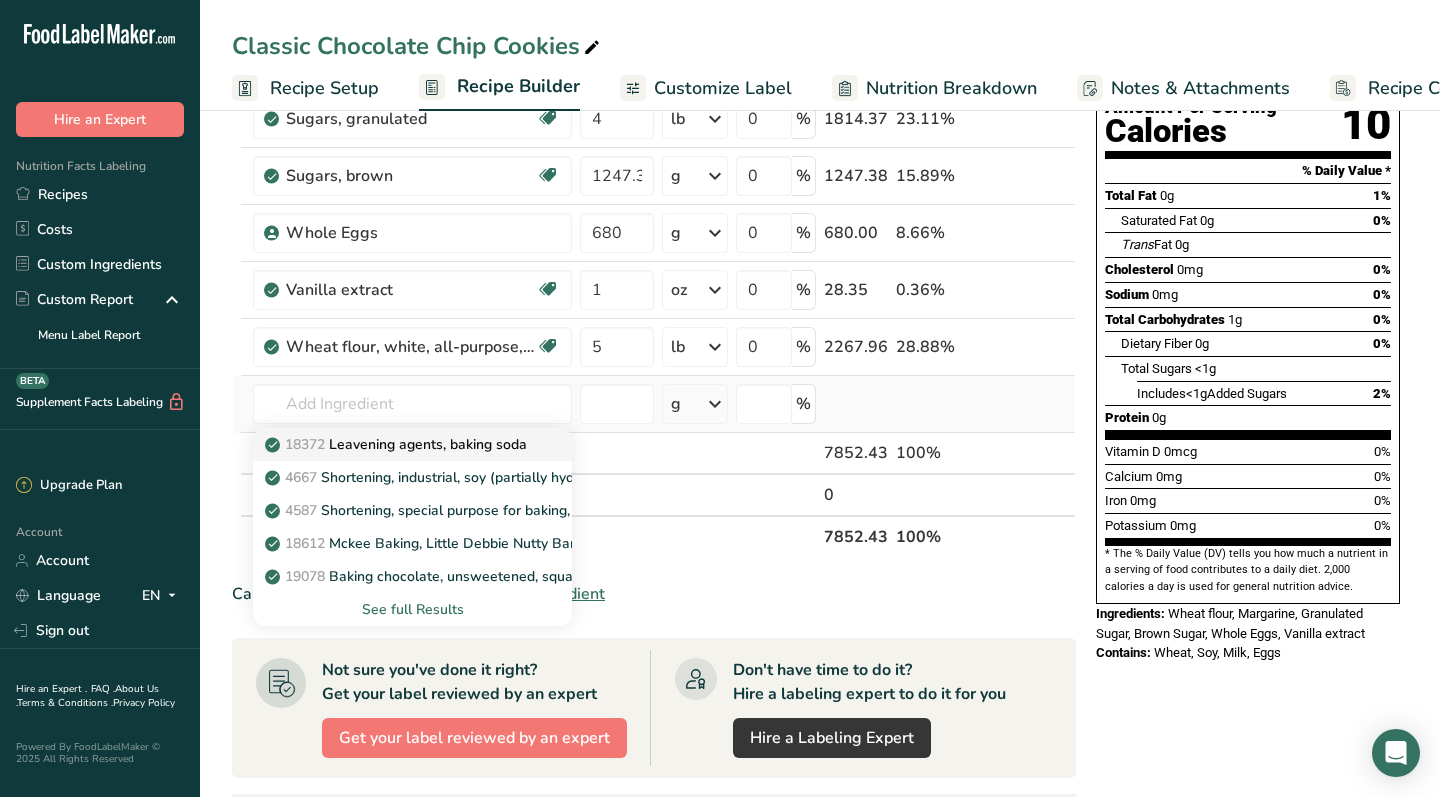 click on "18372
Leavening agents, baking soda" at bounding box center [398, 444] 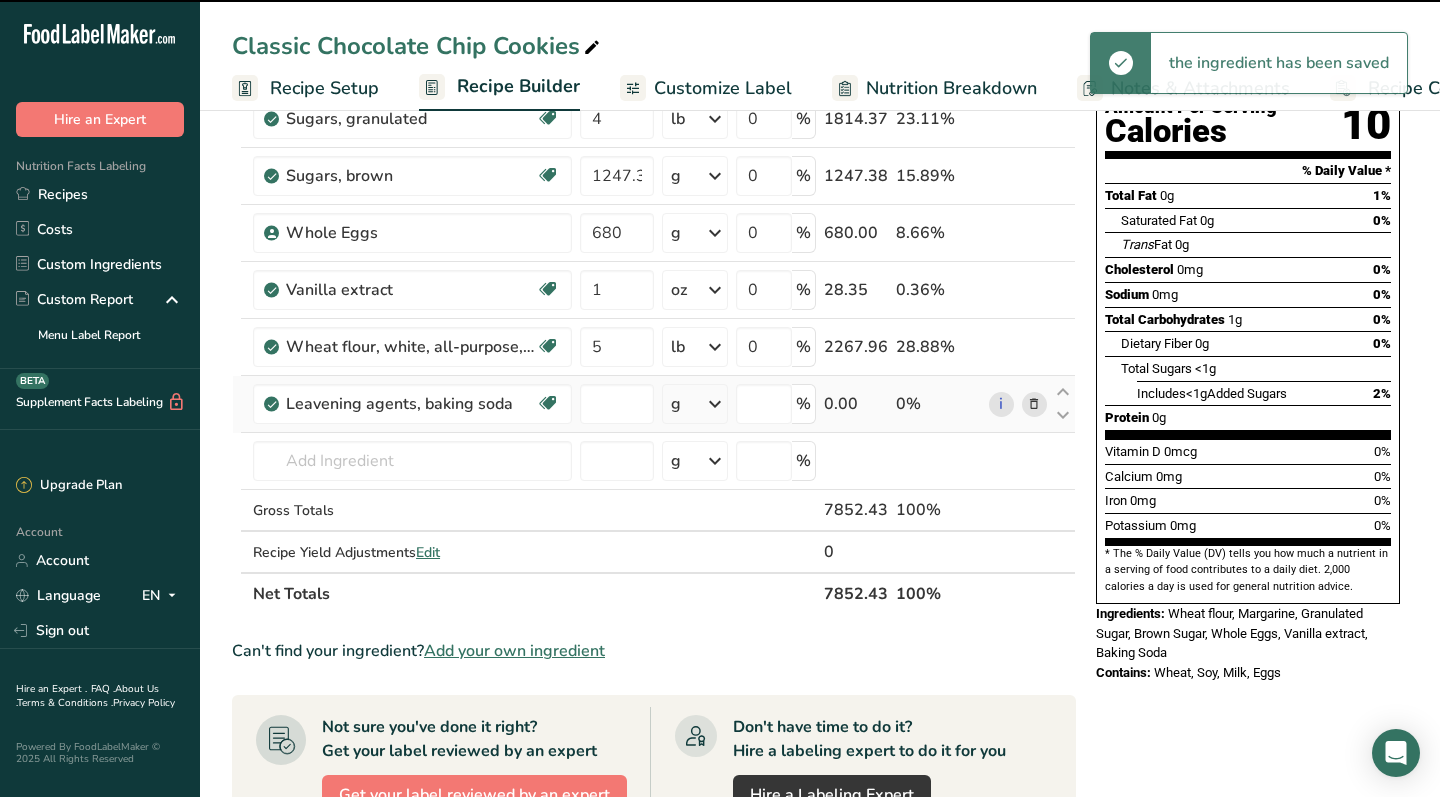 type on "0" 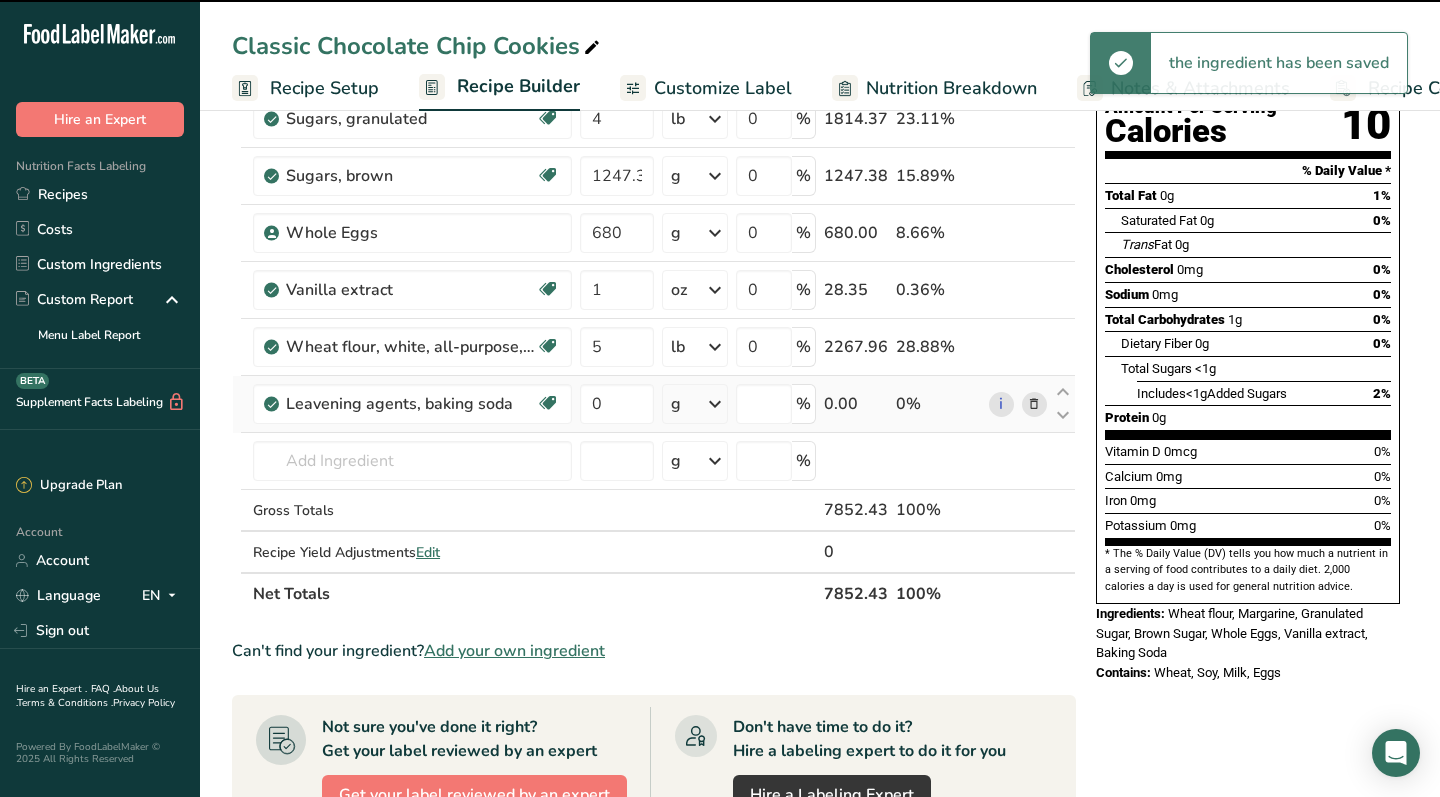 type on "0" 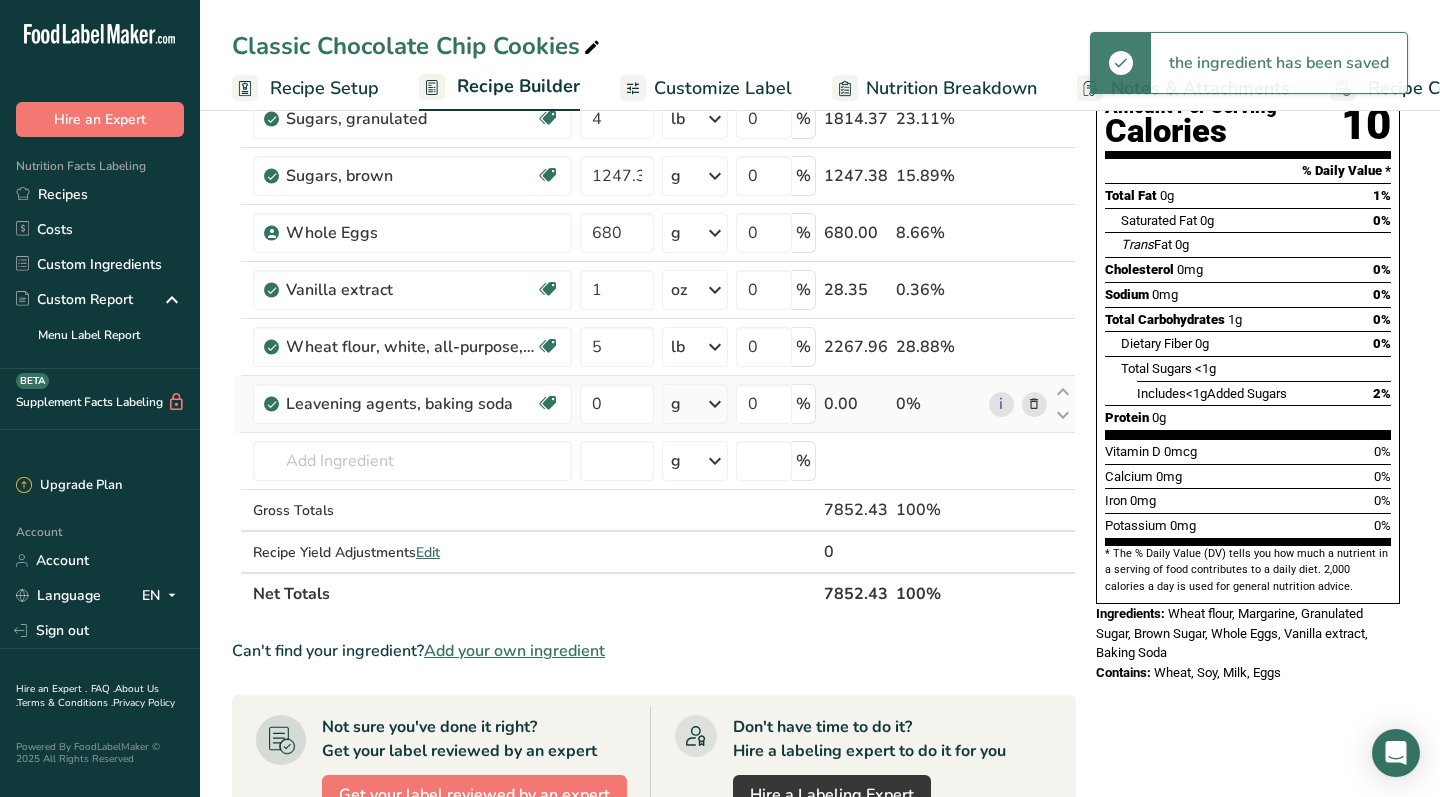click at bounding box center [715, 404] 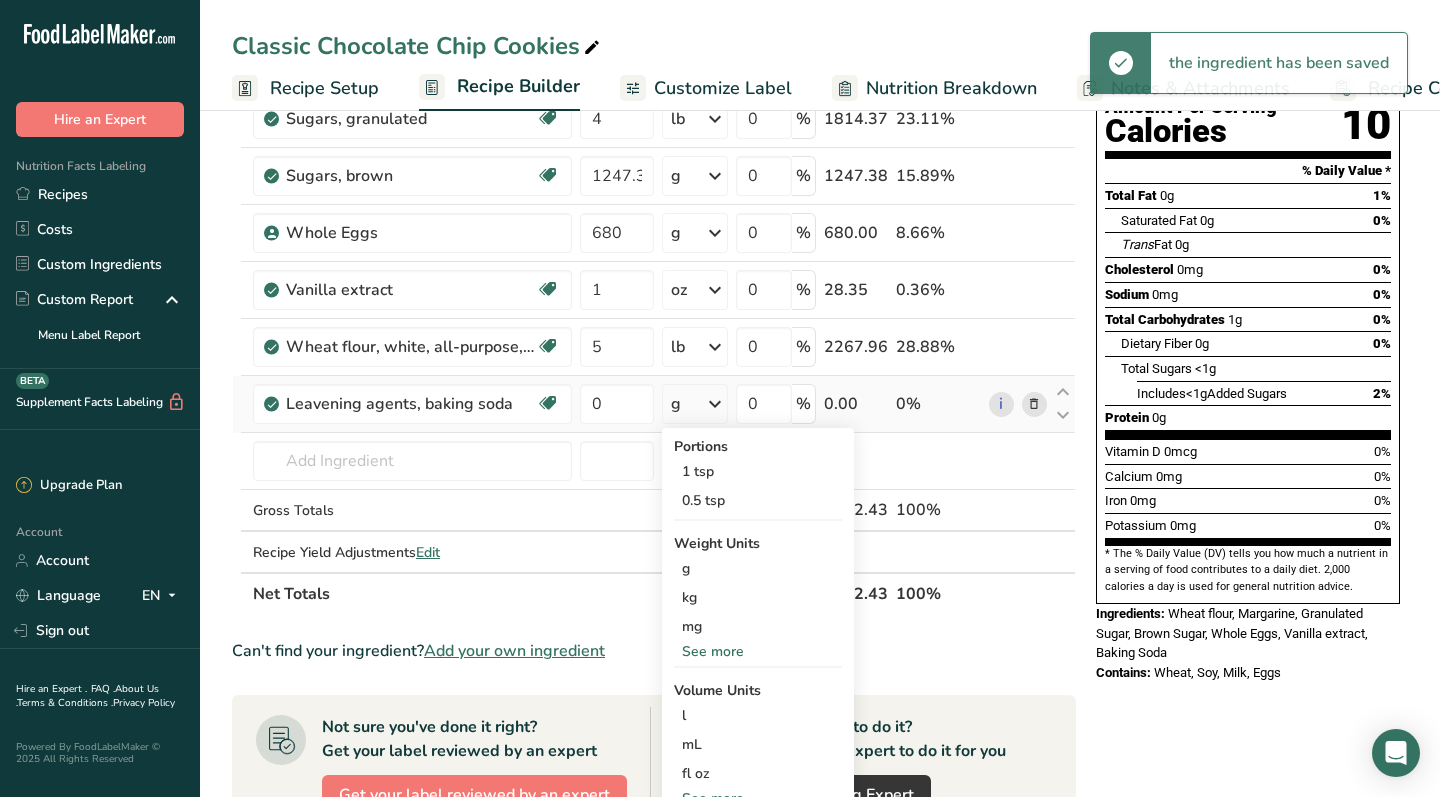 click on "See more" at bounding box center [758, 651] 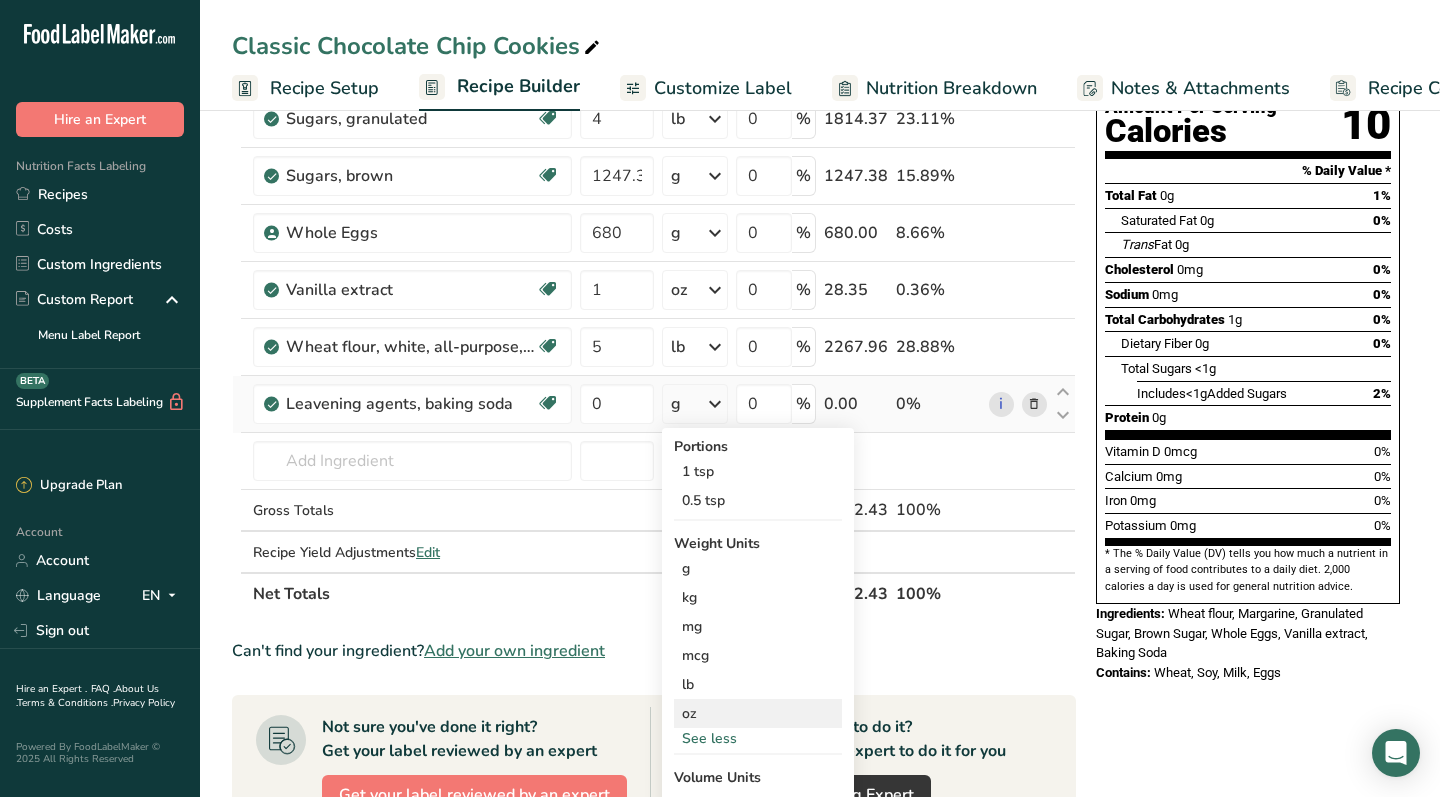 click on "oz" at bounding box center (758, 713) 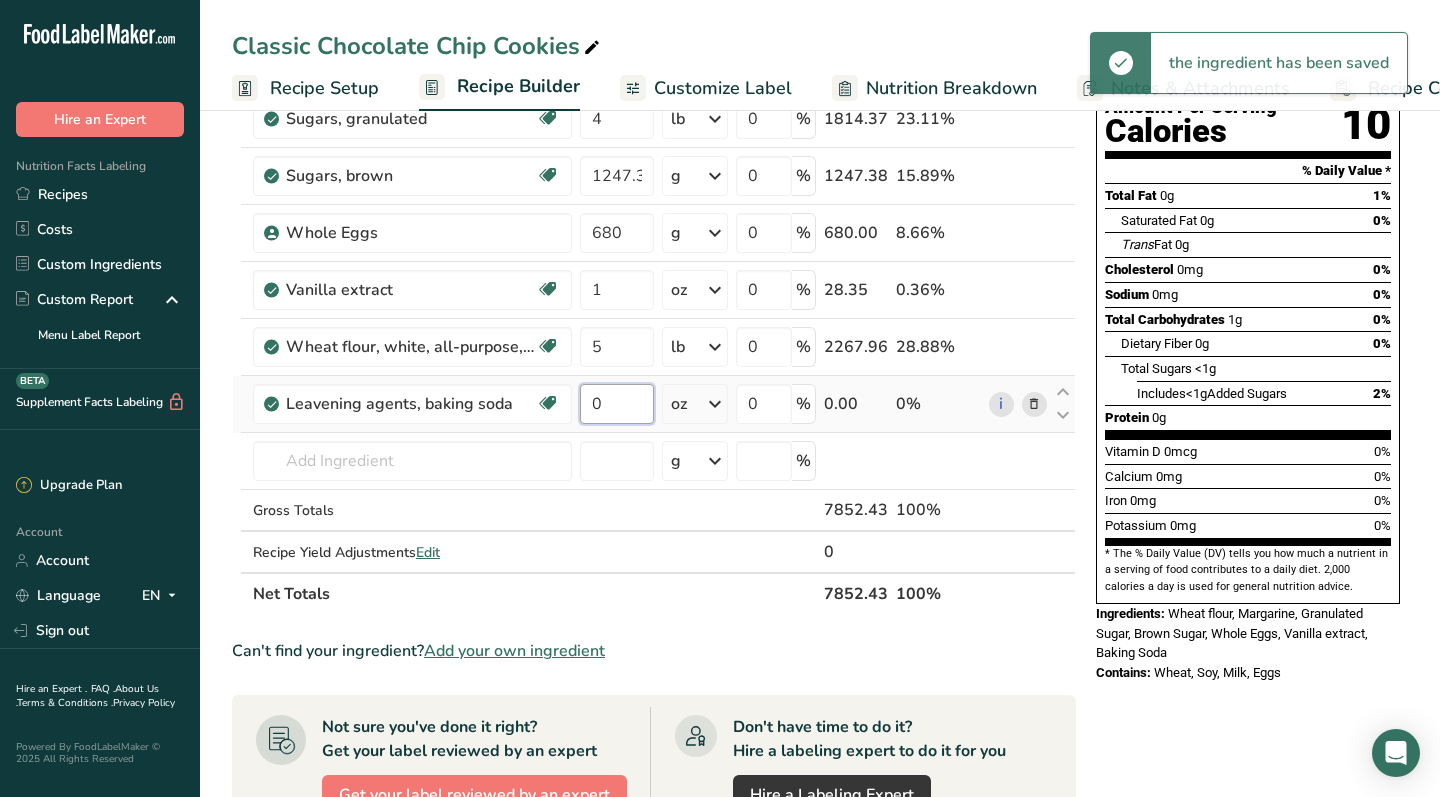 click on "0" at bounding box center (617, 404) 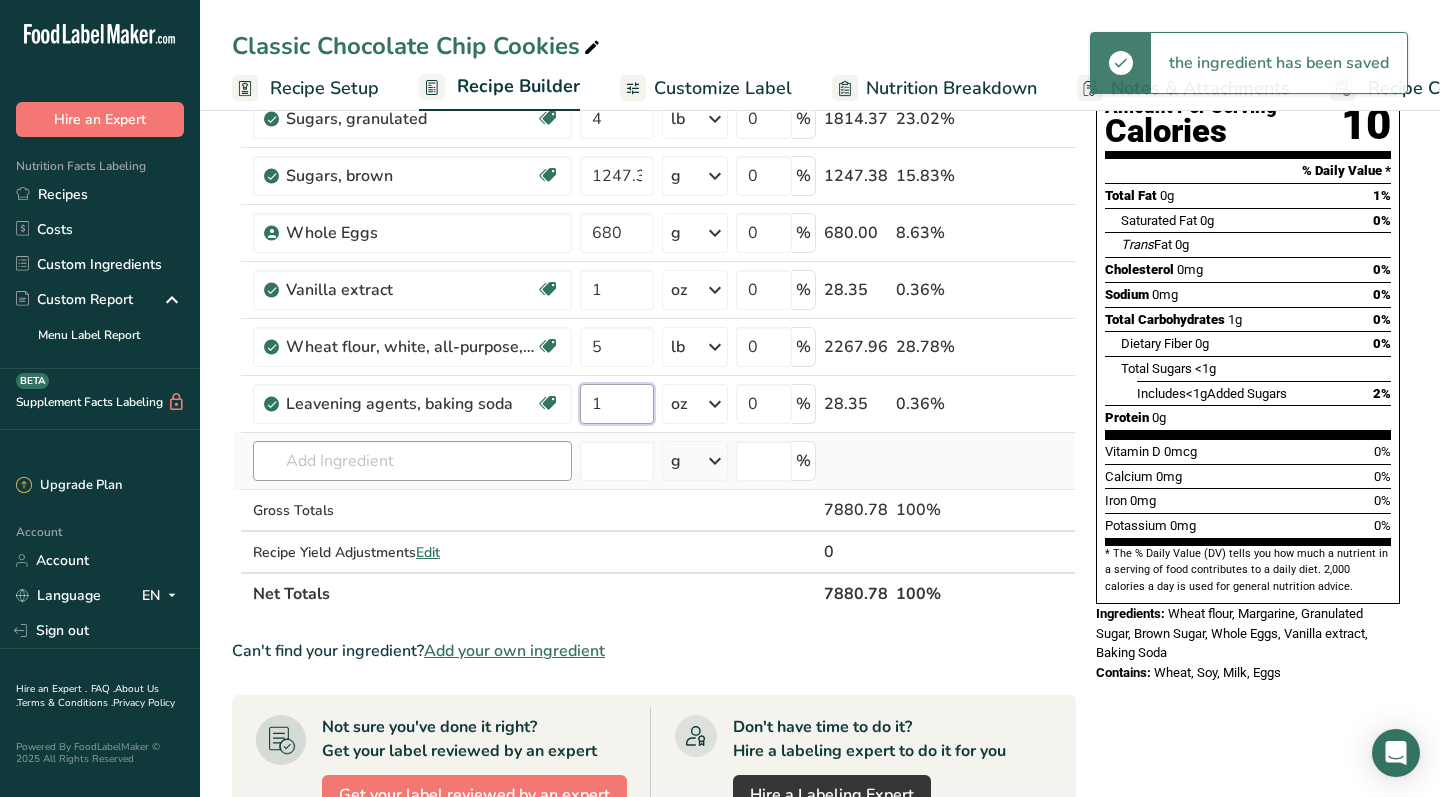 type on "1" 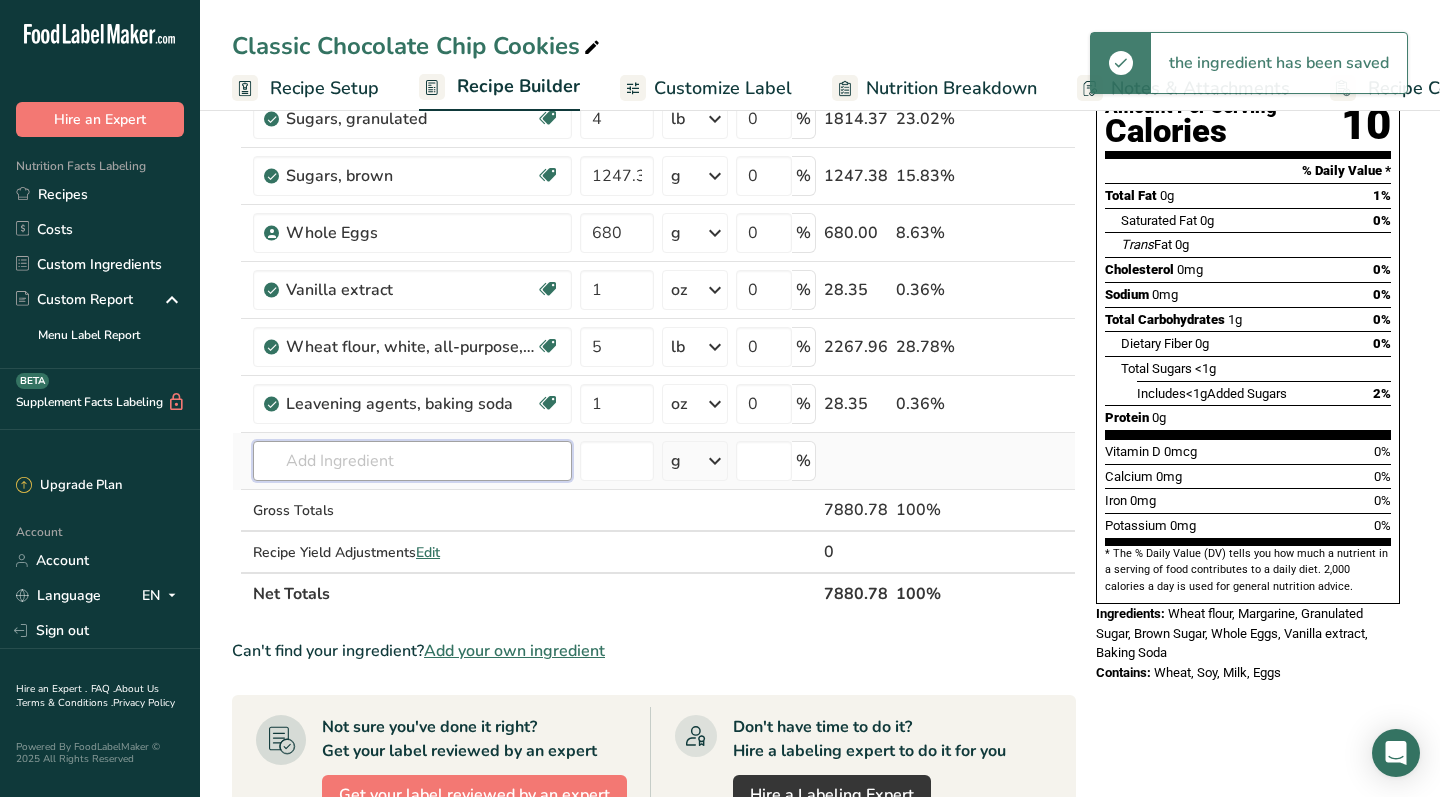 click on "Ingredient *
Amount *
Unit *
Waste *   .a-a{fill:#347362;}.b-a{fill:#fff;}          Grams
Percentage
Margarine, regular, hard, soybean (hydrogenated)
Gluten free
Vegetarian
Soy free
4
lb
Portions
1 tsp
1 stick
Weight Units
g
kg
mg
mcg
lb
oz
See less
Volume Units
l
Volume units require a density conversion. If you know your ingredient's density enter it below. Otherwise, click on "RIA" our AI Regulatory bot - she will be able to help you
lb/ft3
g/cm3
Confirm
mL
fl oz" at bounding box center (654, 303) 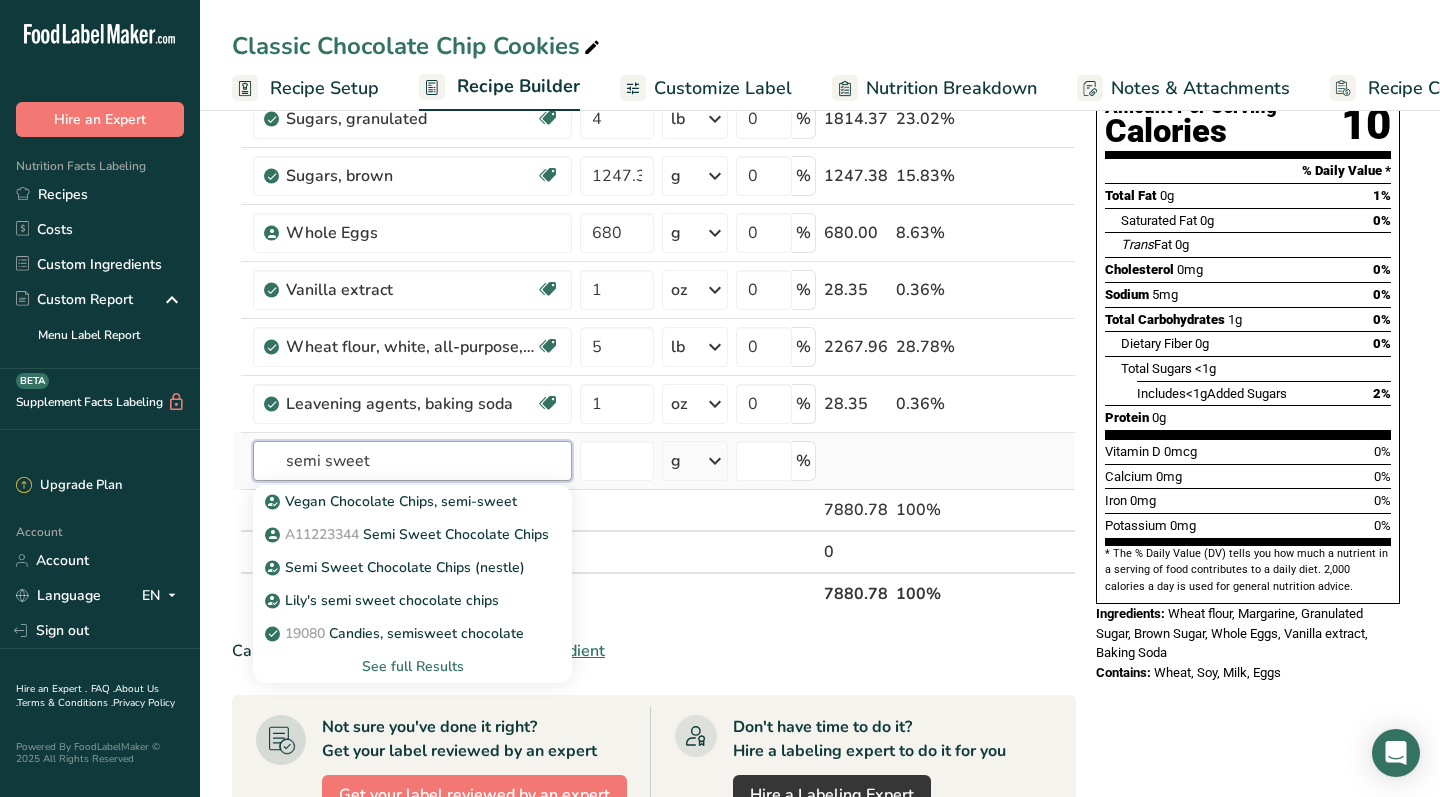type on "semi sweet" 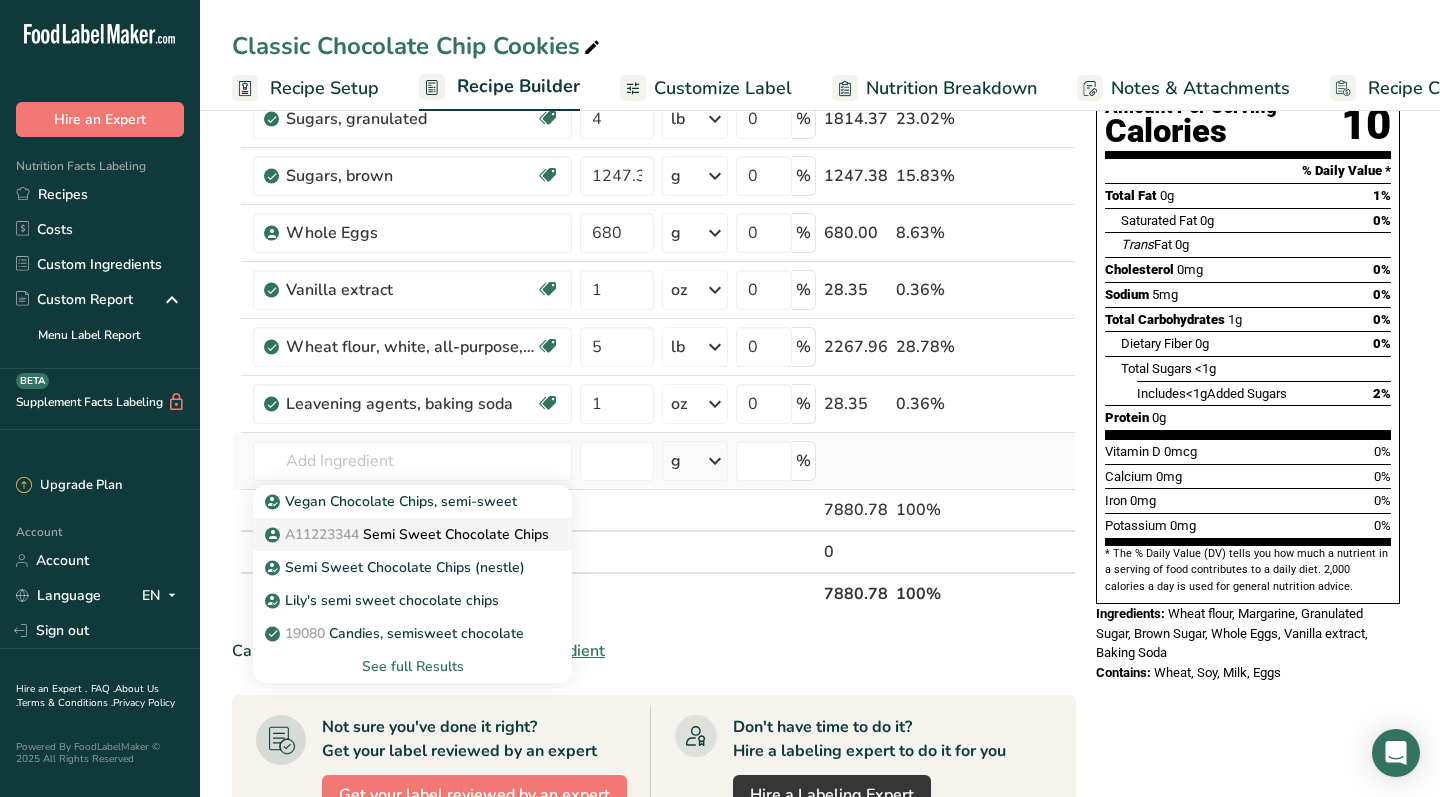 drag, startPoint x: 407, startPoint y: 464, endPoint x: 518, endPoint y: 534, distance: 131.2288 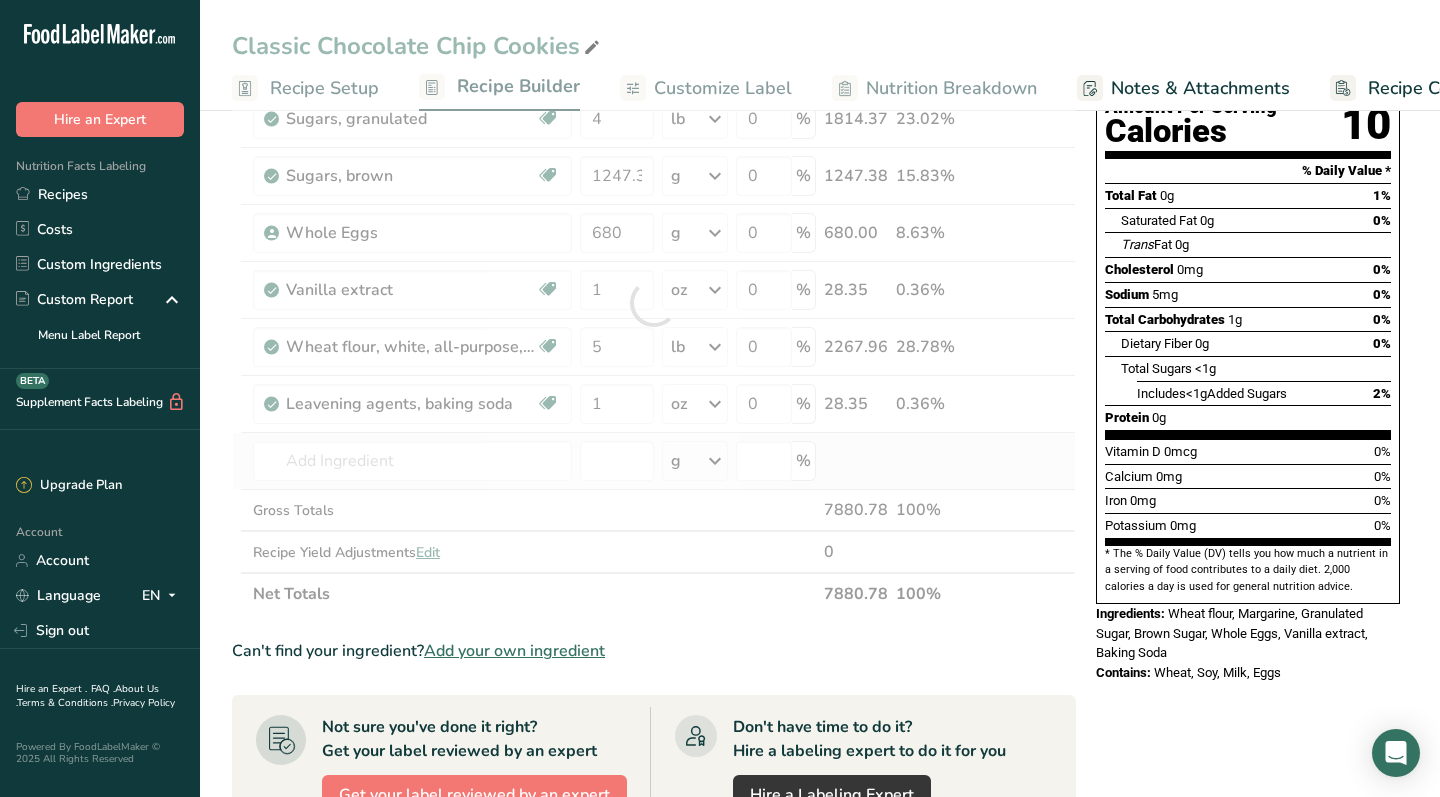 type on "Semi Sweet Chocolate Chips" 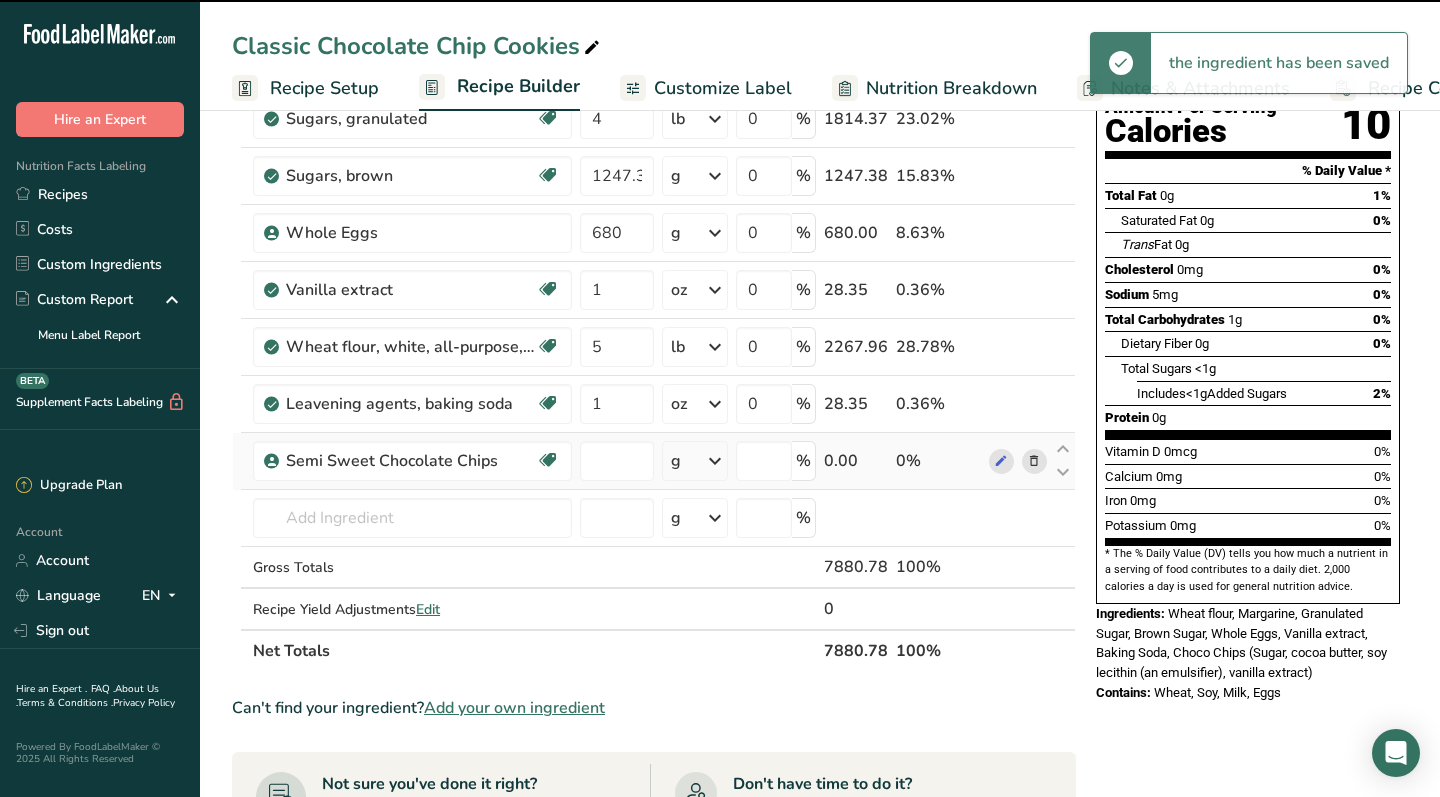 type on "0" 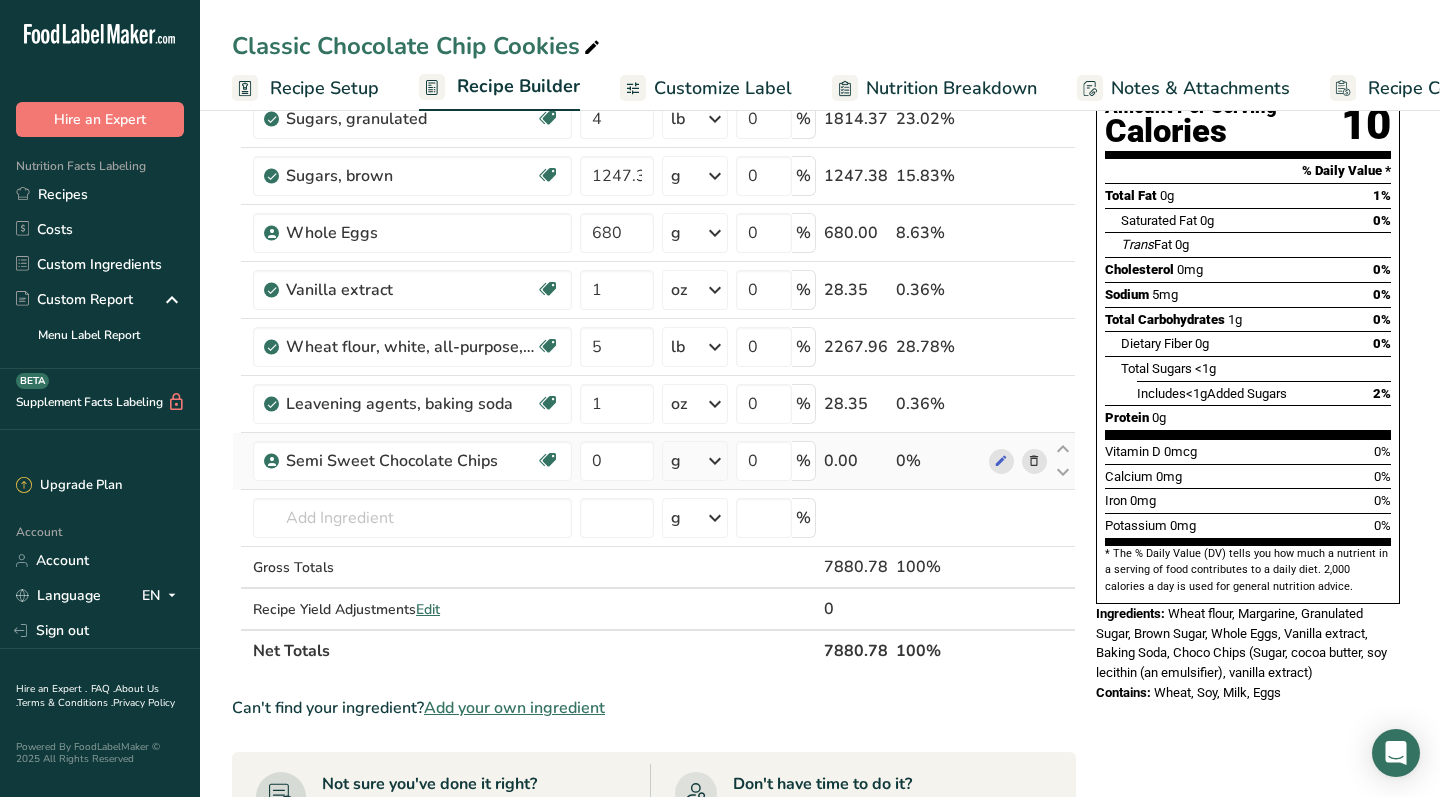 click at bounding box center [715, 461] 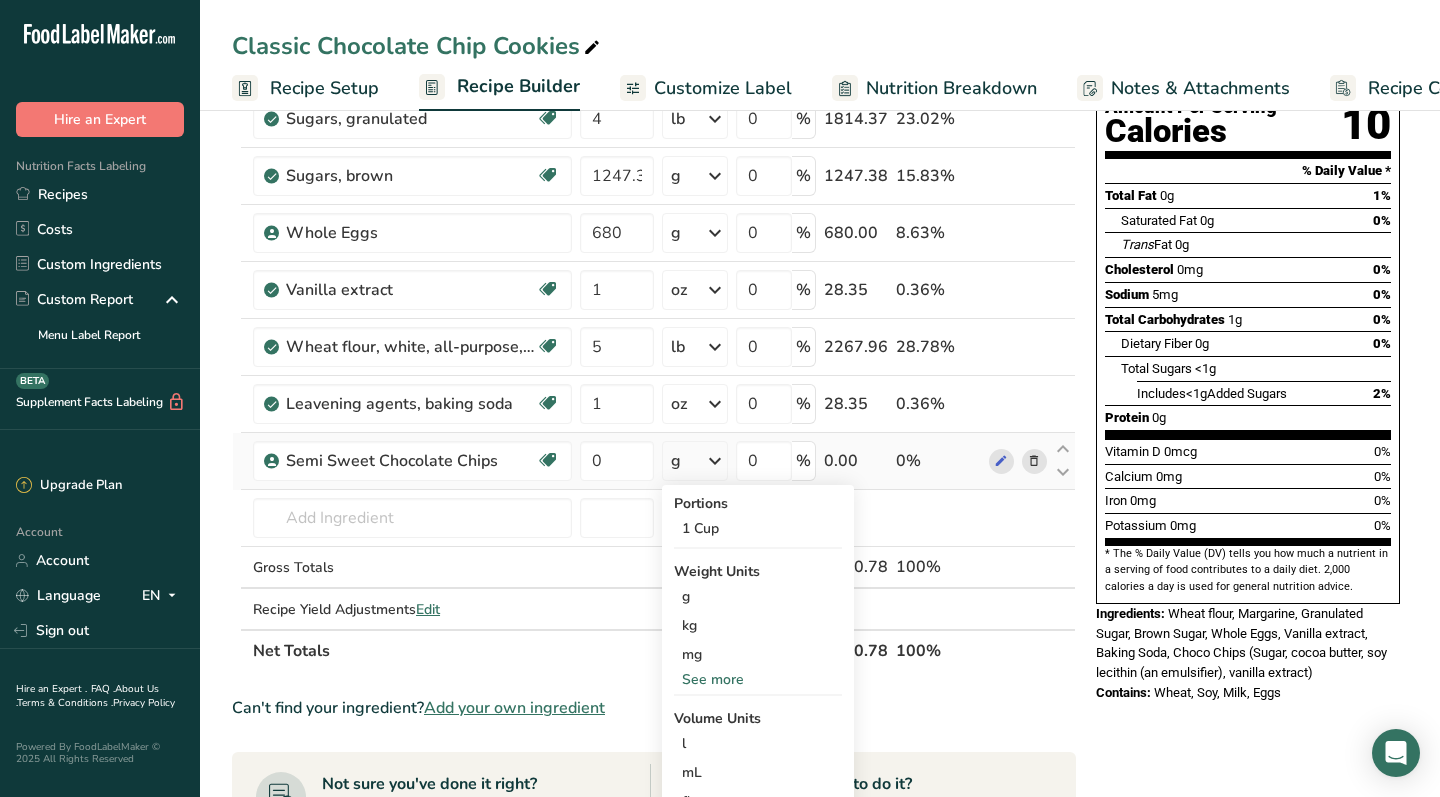 click on "See more" at bounding box center (758, 679) 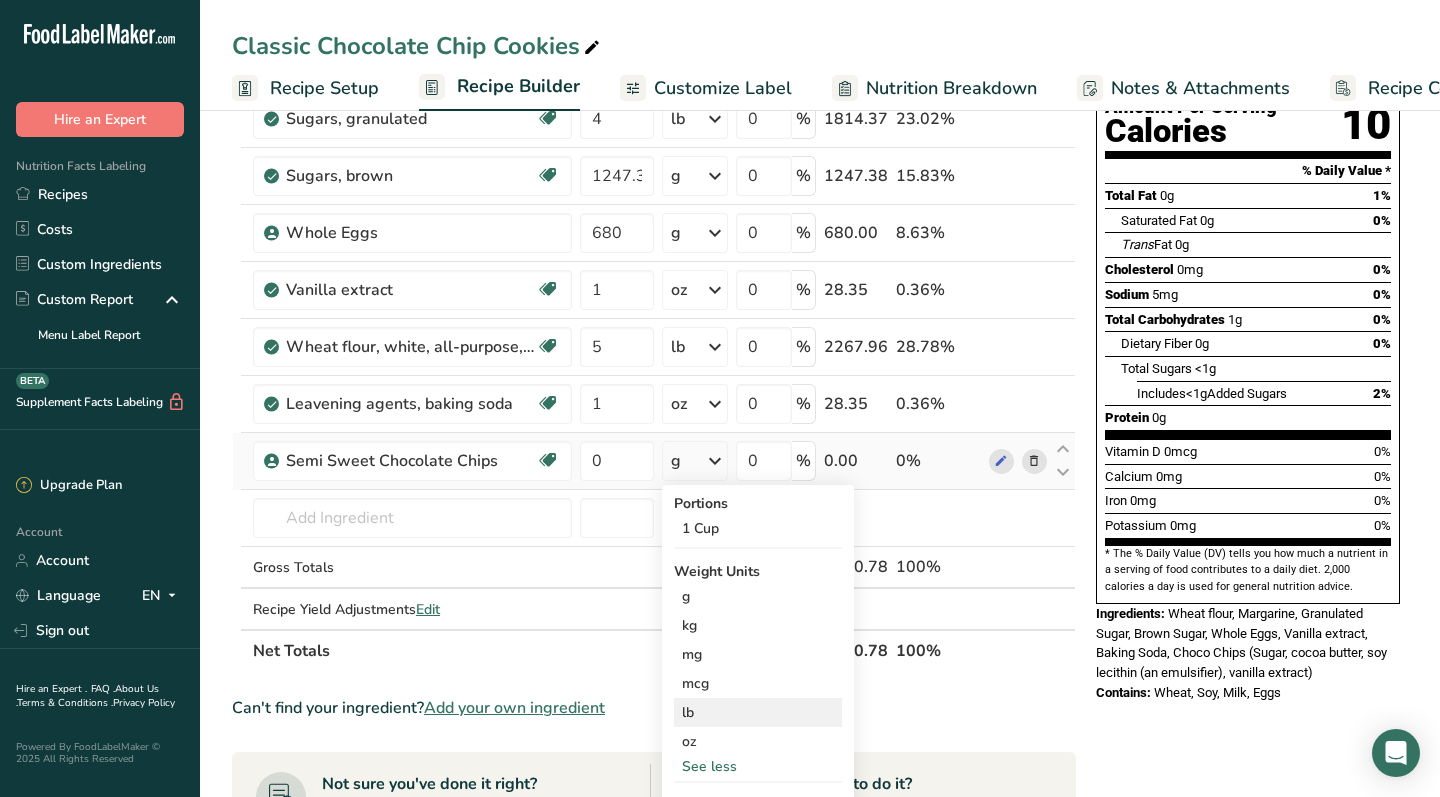 click on "lb" at bounding box center [758, 712] 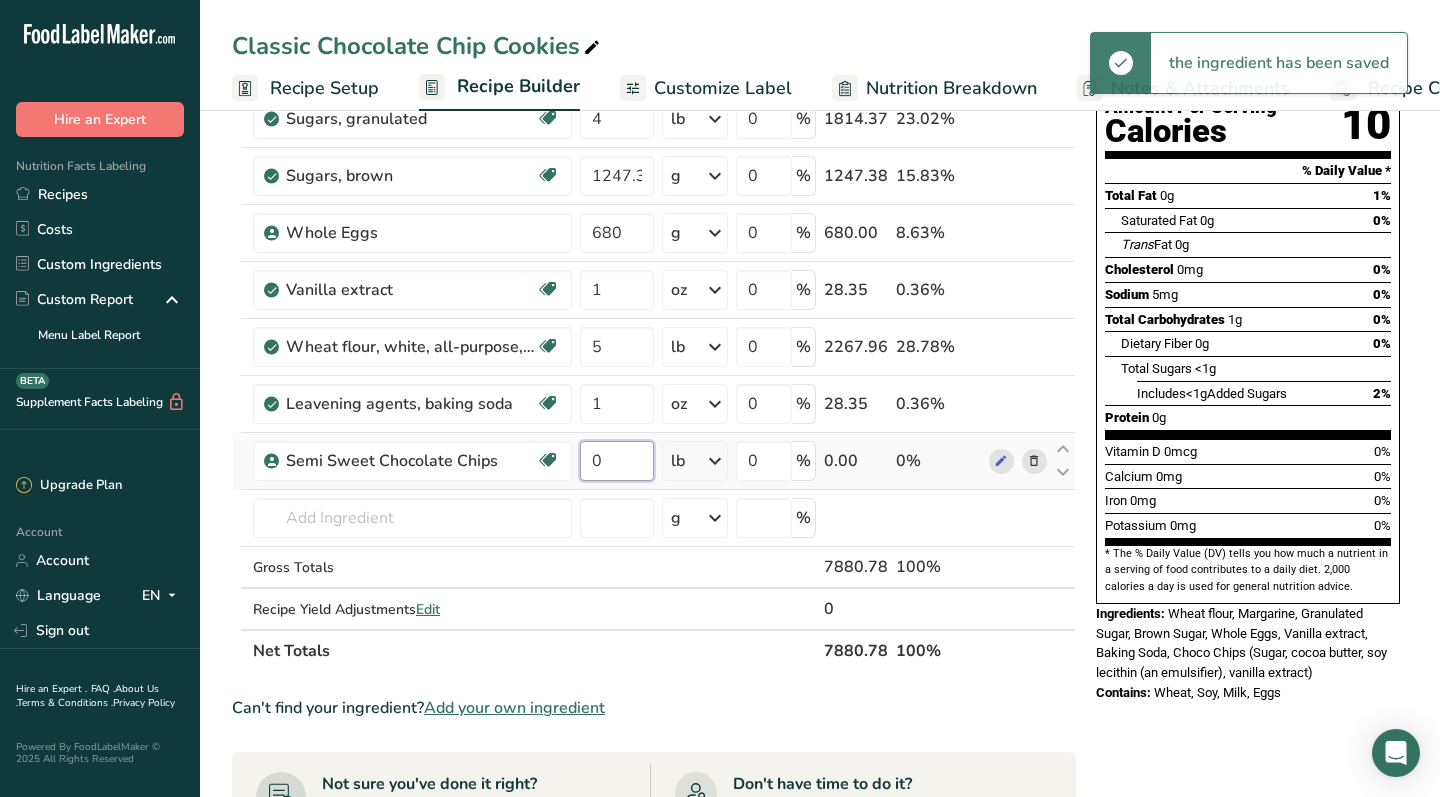 click on "0" at bounding box center (617, 461) 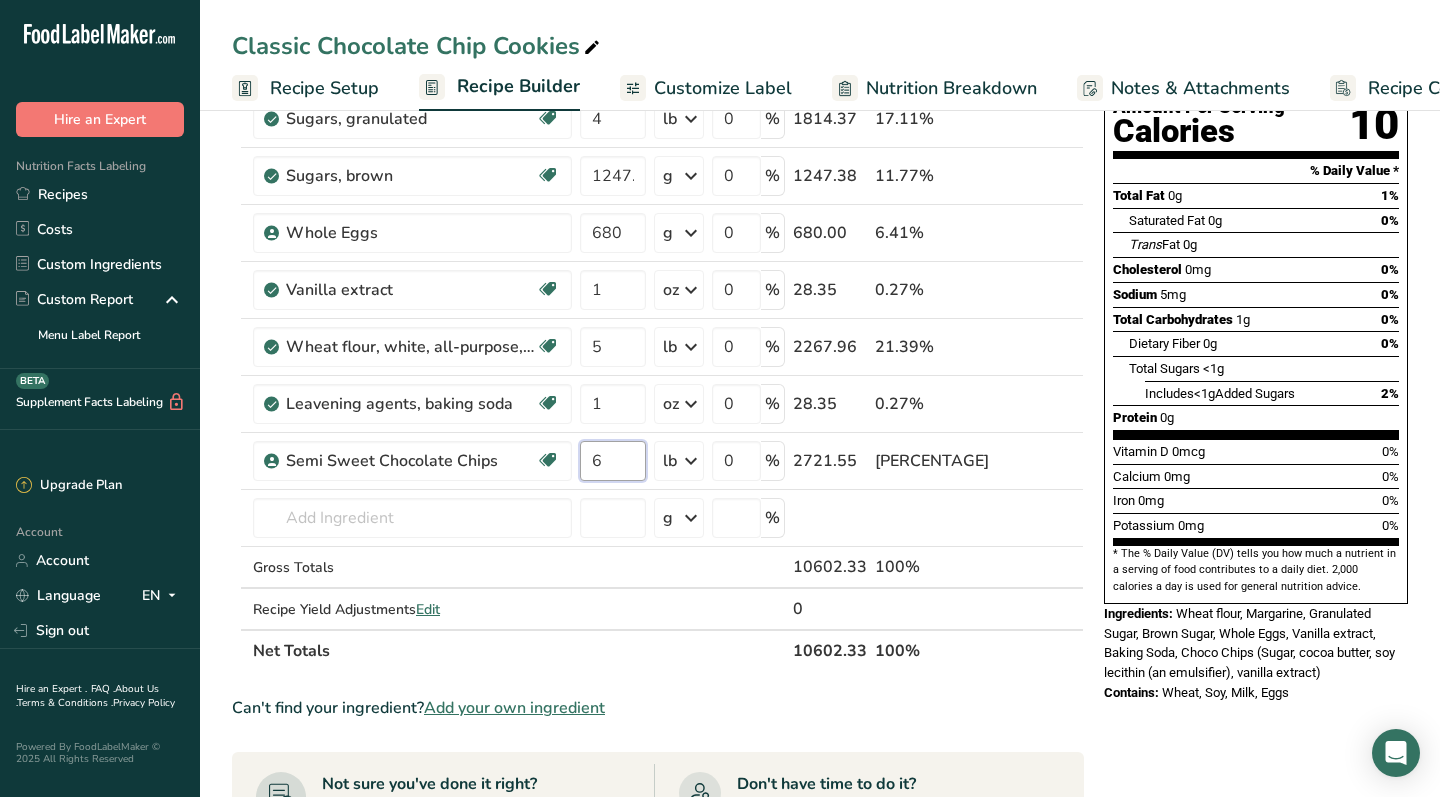 type on "6" 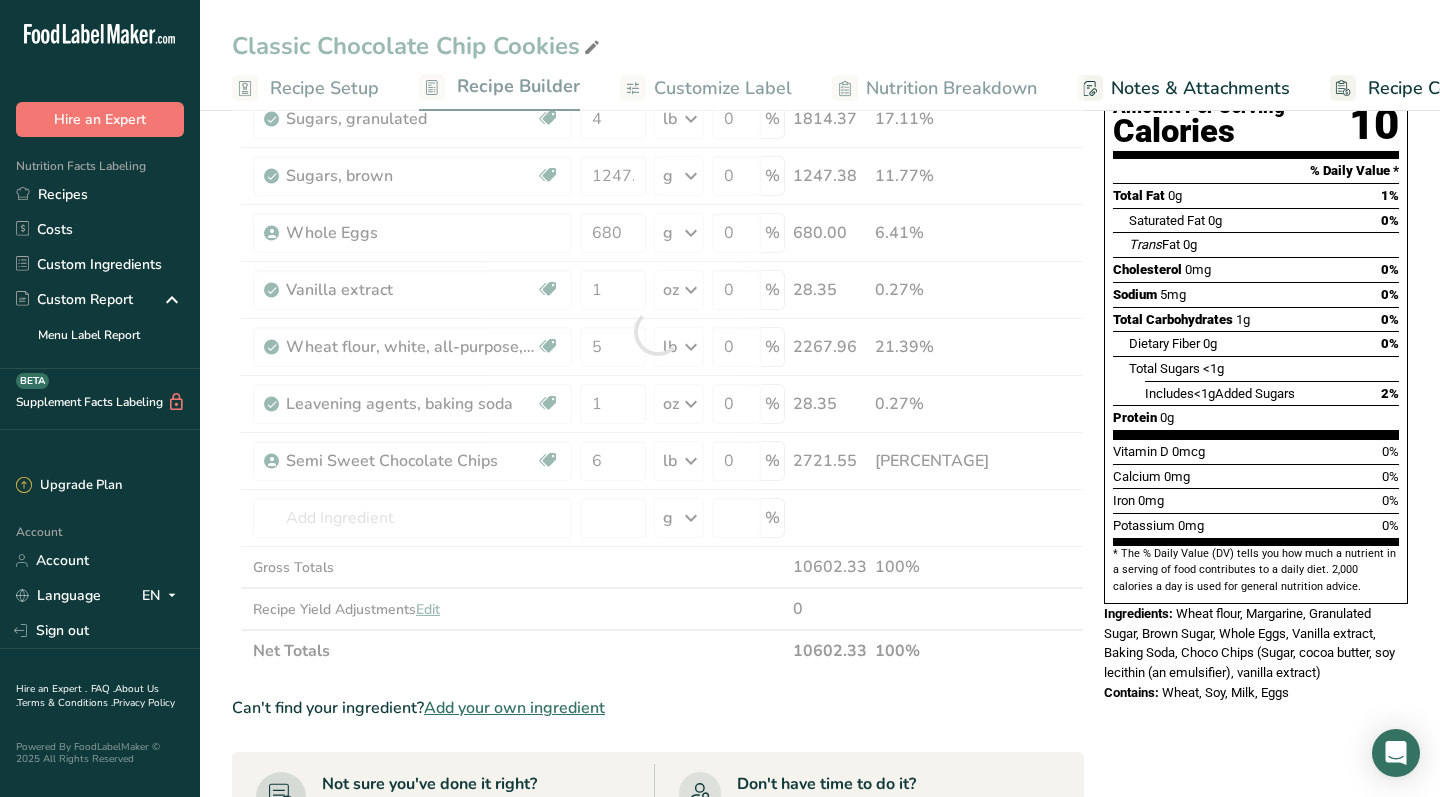 click on "Can't find your ingredient?
Add your own ingredient" at bounding box center (658, 708) 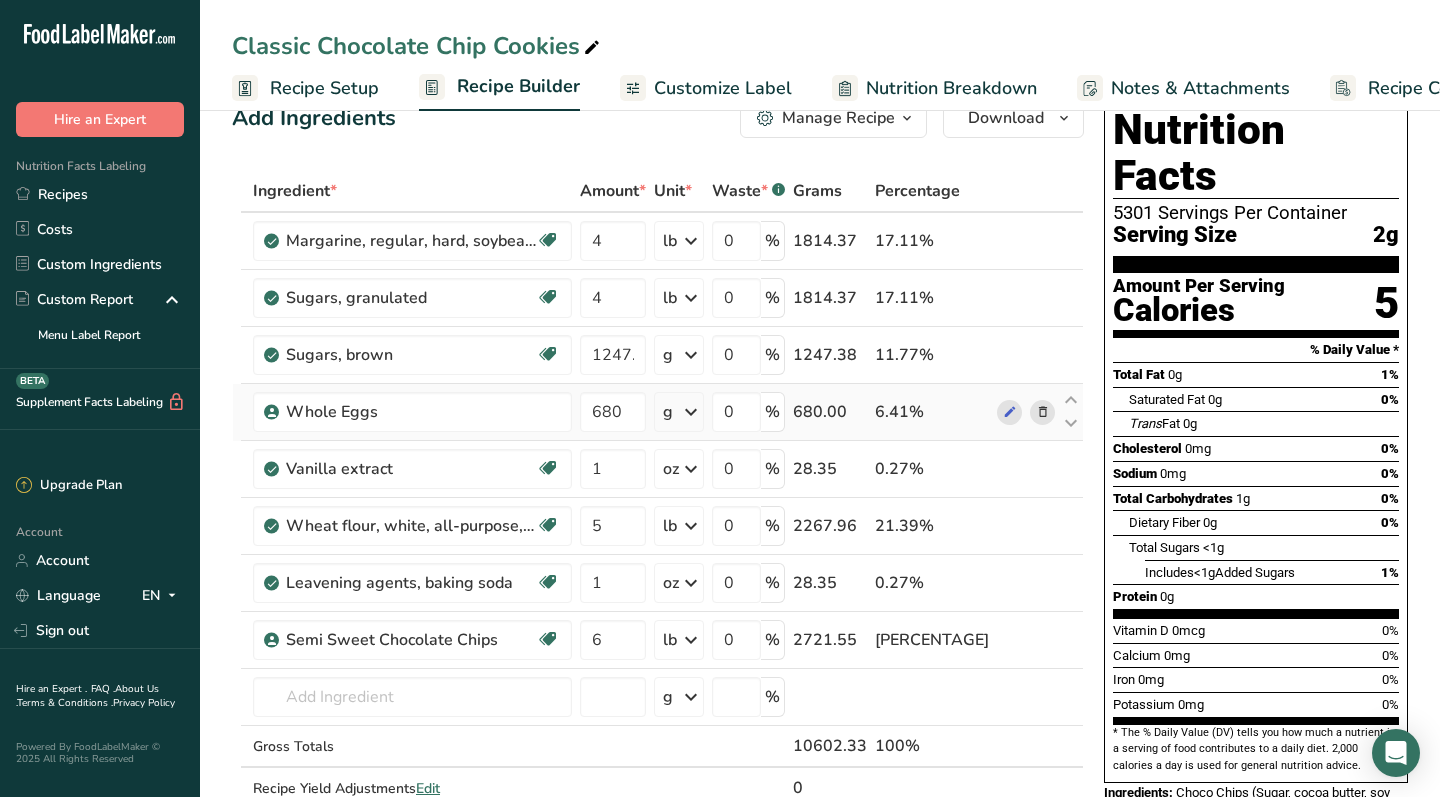 scroll, scrollTop: 44, scrollLeft: 0, axis: vertical 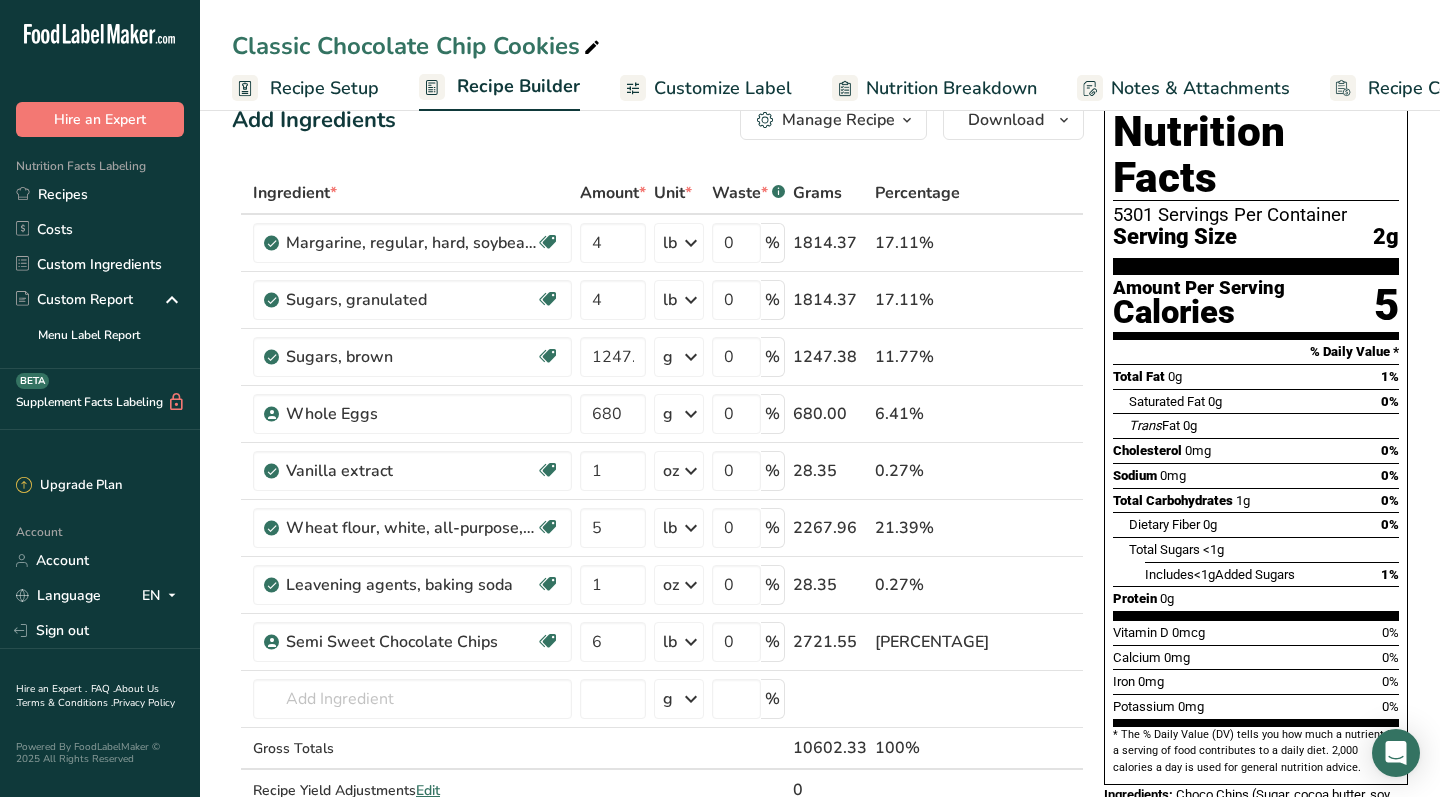 click on "Recipe Setup" at bounding box center (324, 88) 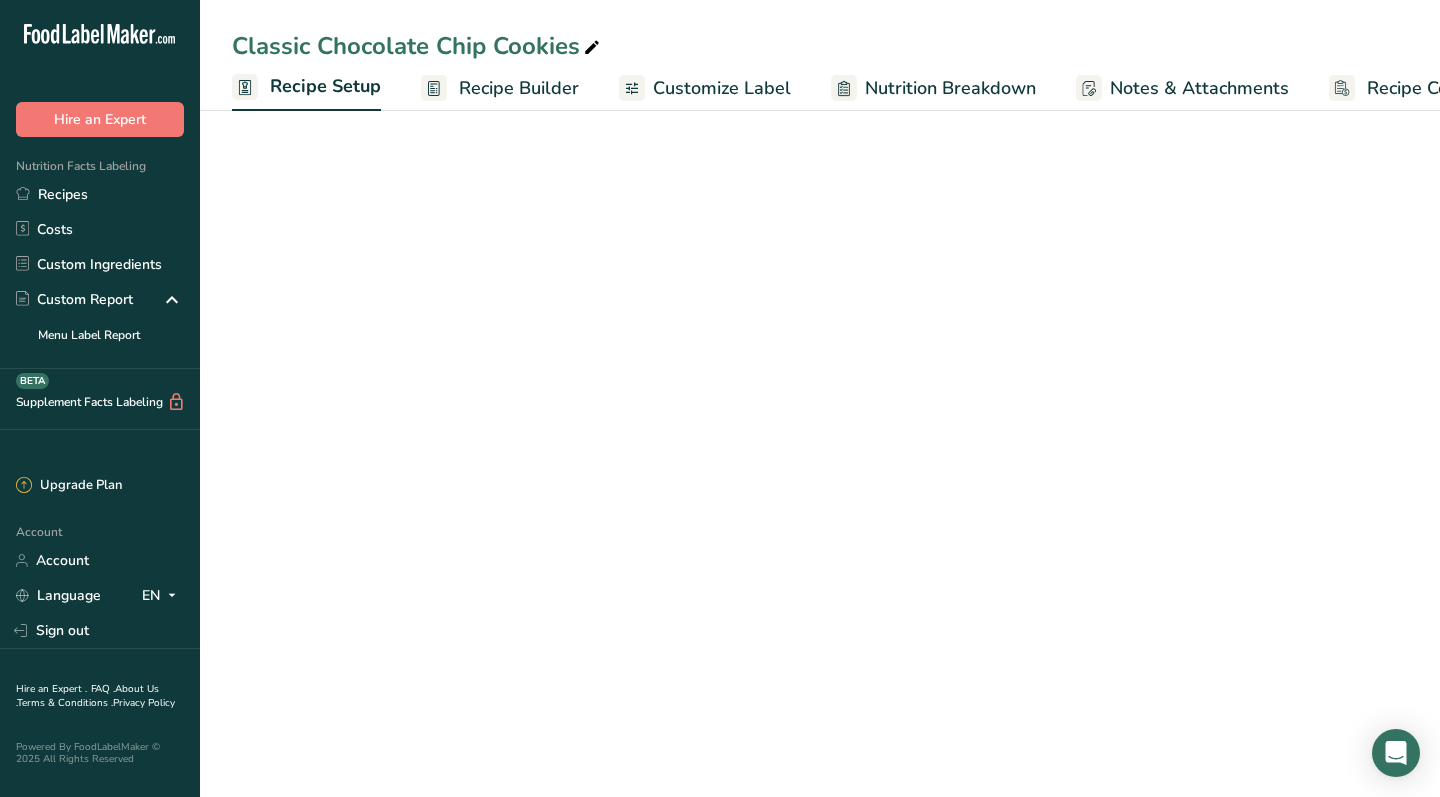 scroll, scrollTop: 0, scrollLeft: 7, axis: horizontal 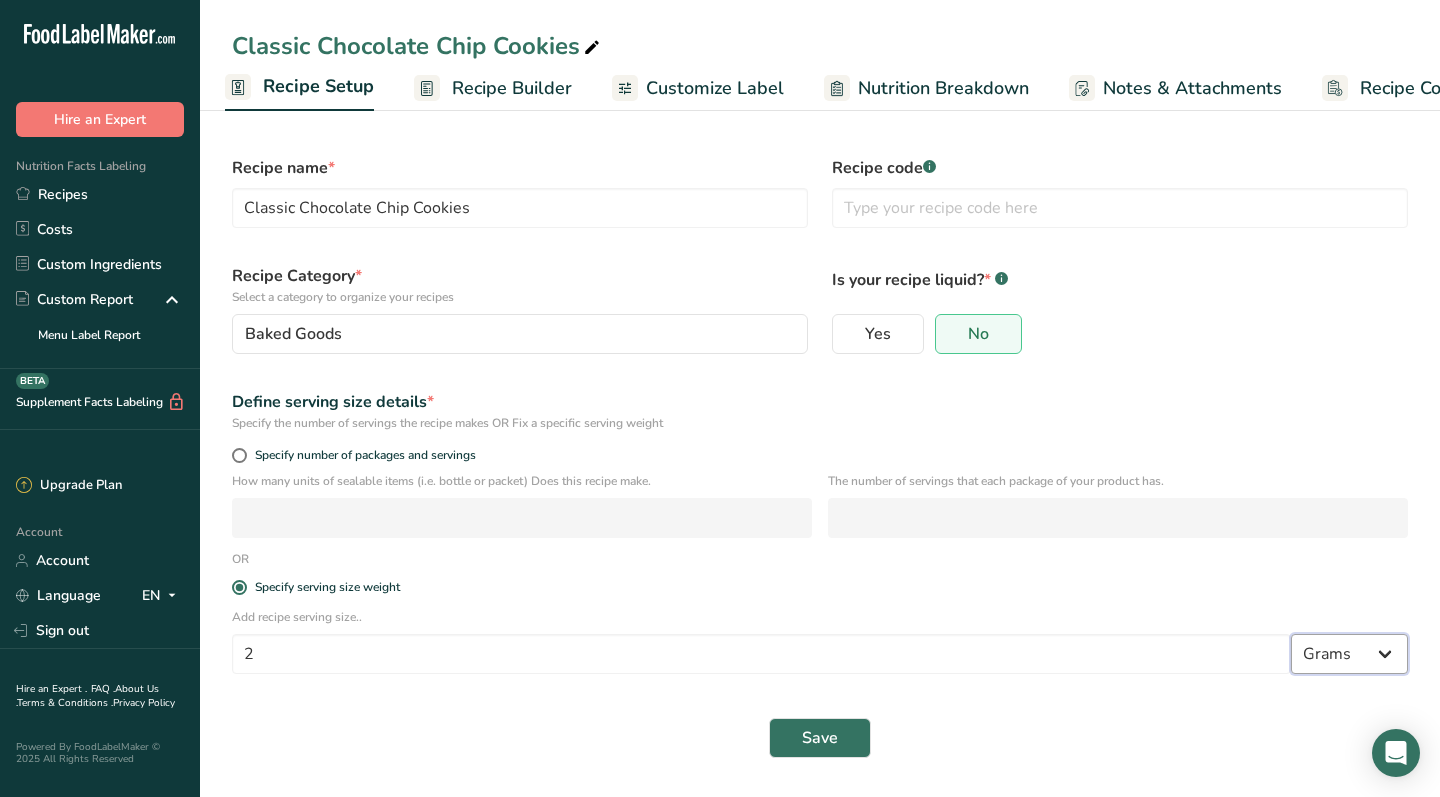 select on "5" 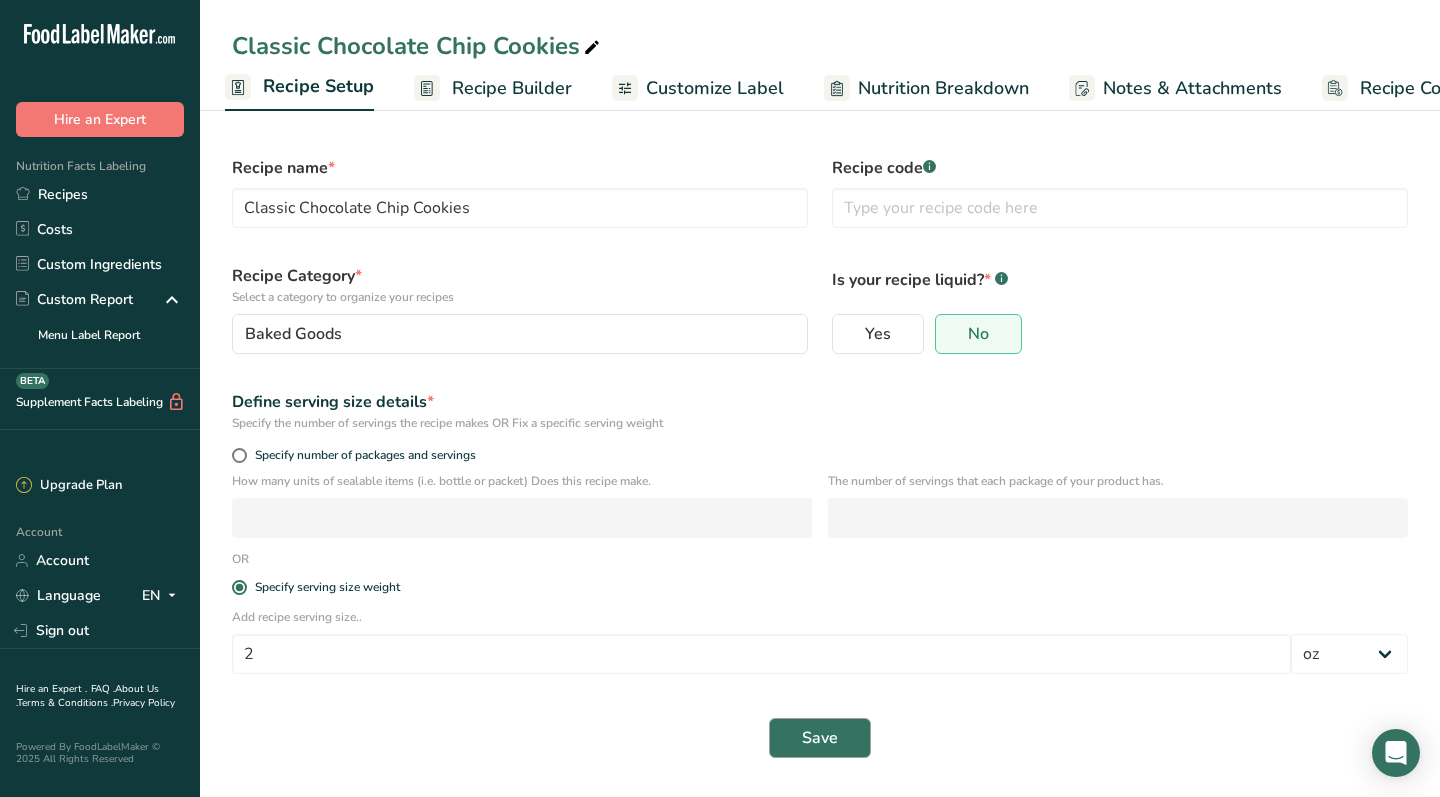 click on "Save" at bounding box center (820, 738) 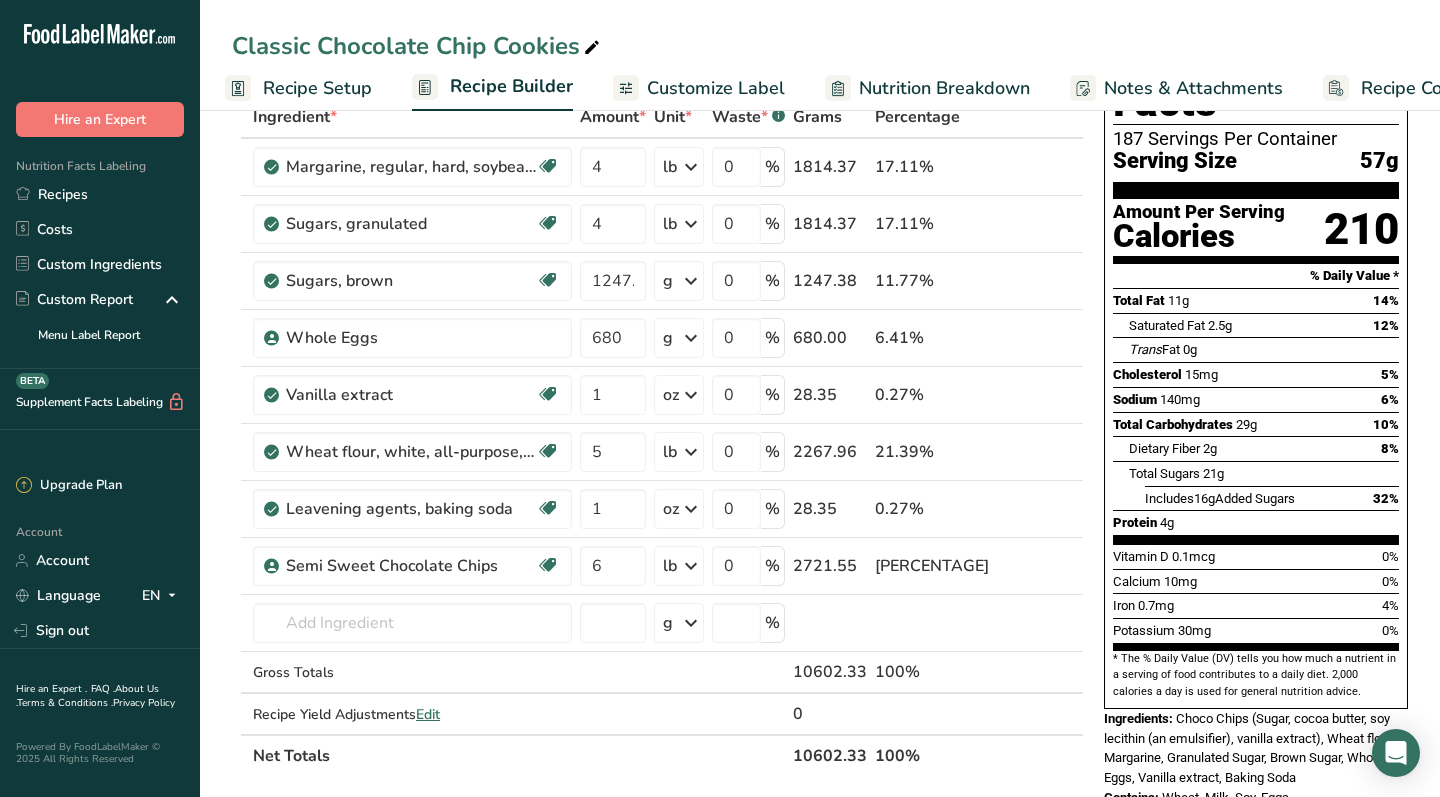 scroll, scrollTop: 8, scrollLeft: 0, axis: vertical 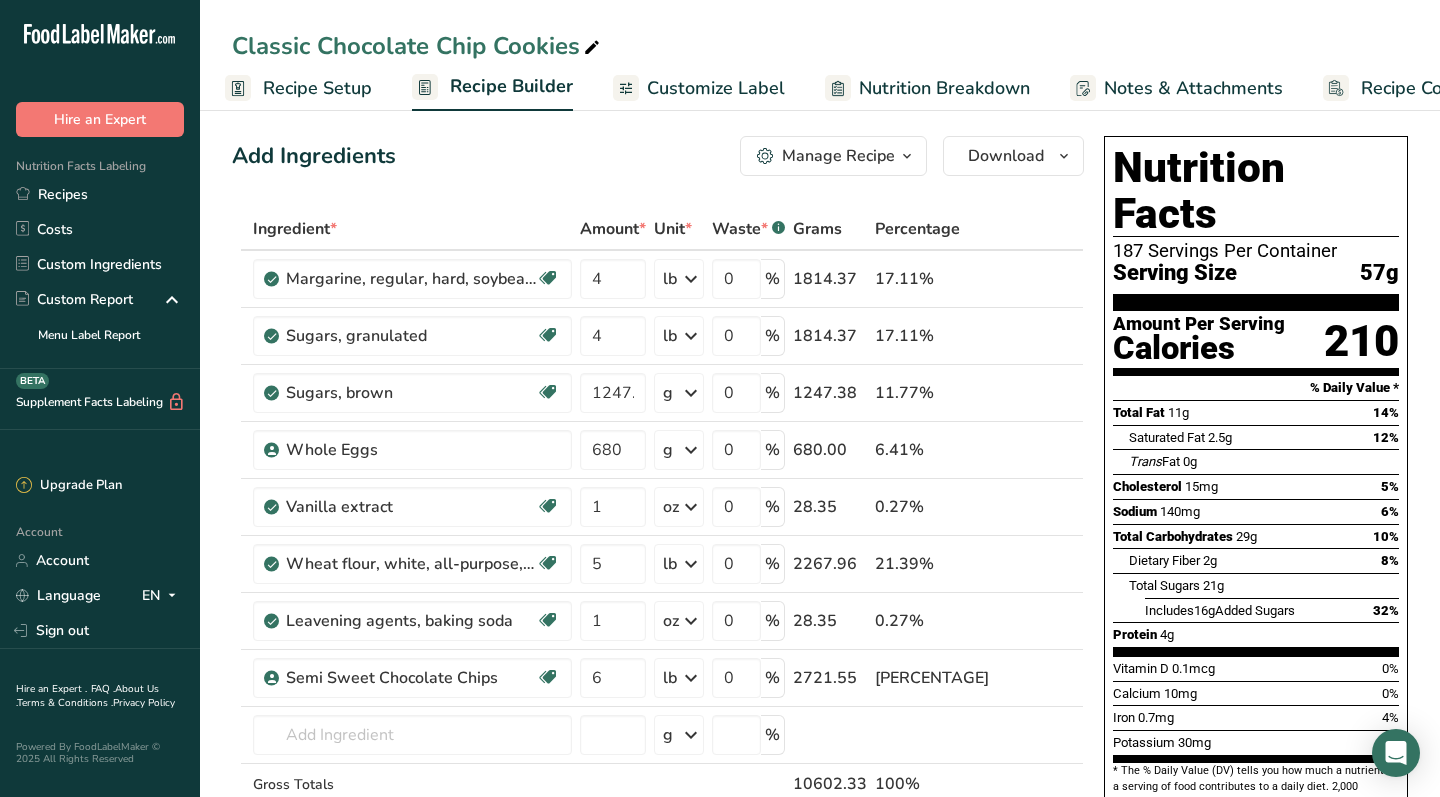 click on "Recipe Costing" at bounding box center (1422, 88) 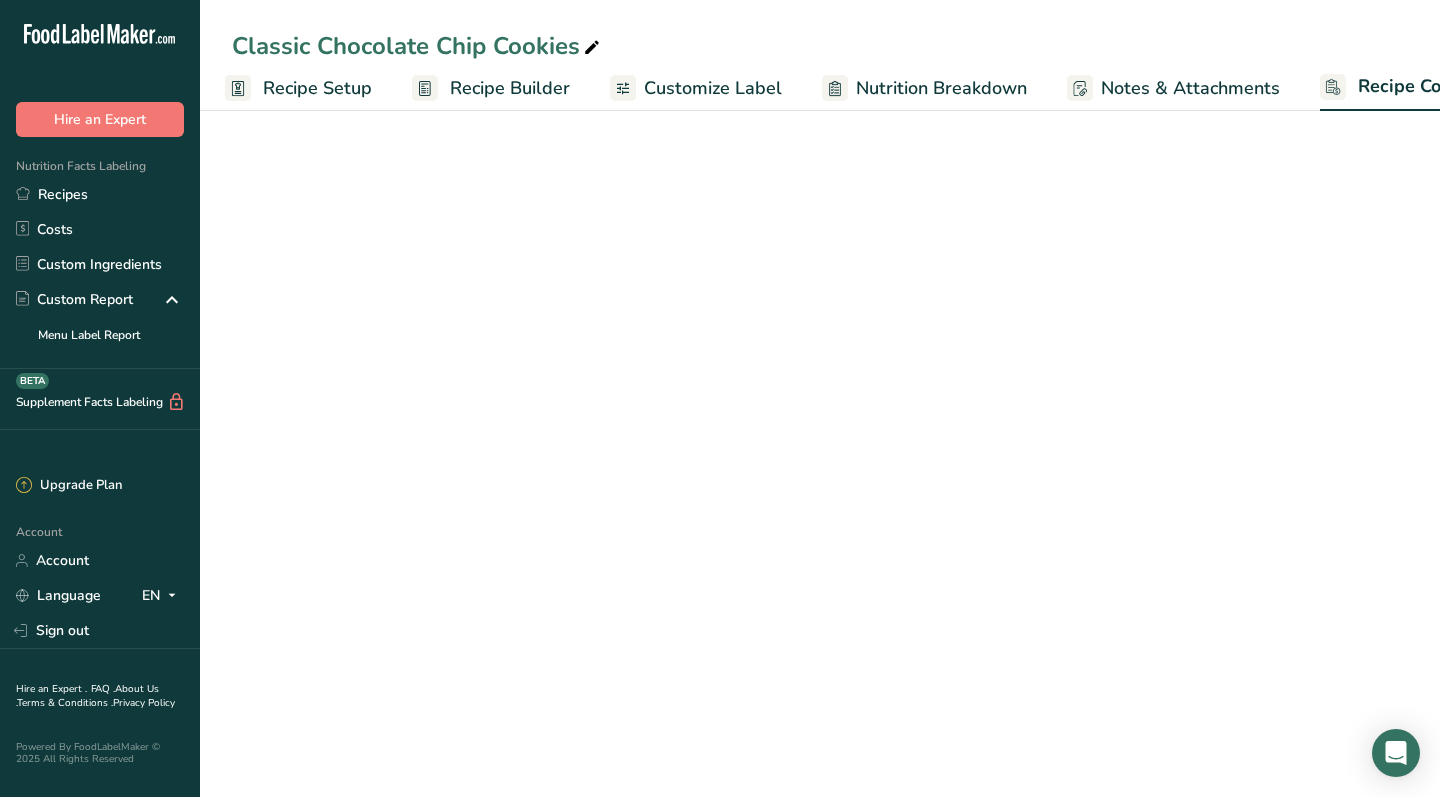 scroll, scrollTop: 0, scrollLeft: 81, axis: horizontal 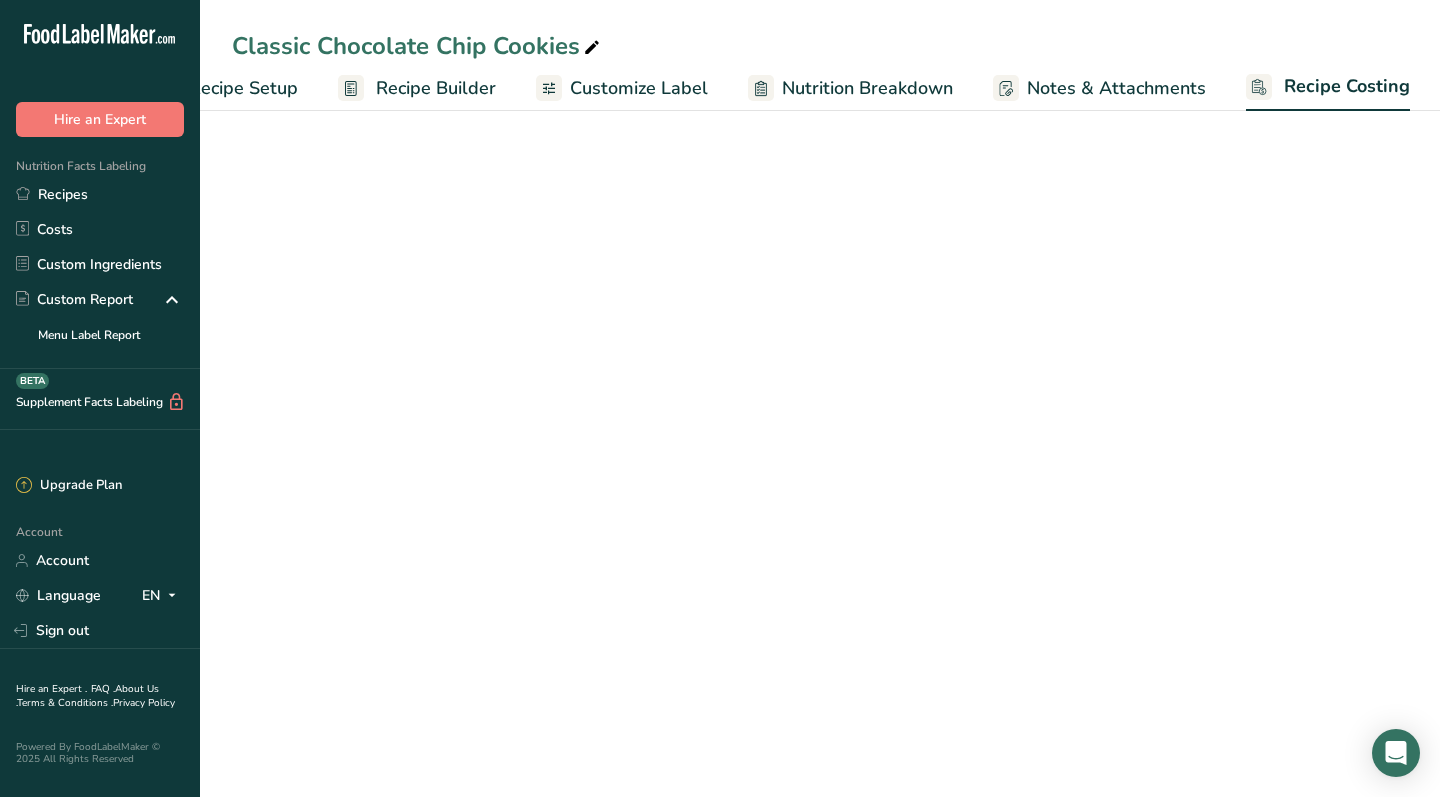 select on "12" 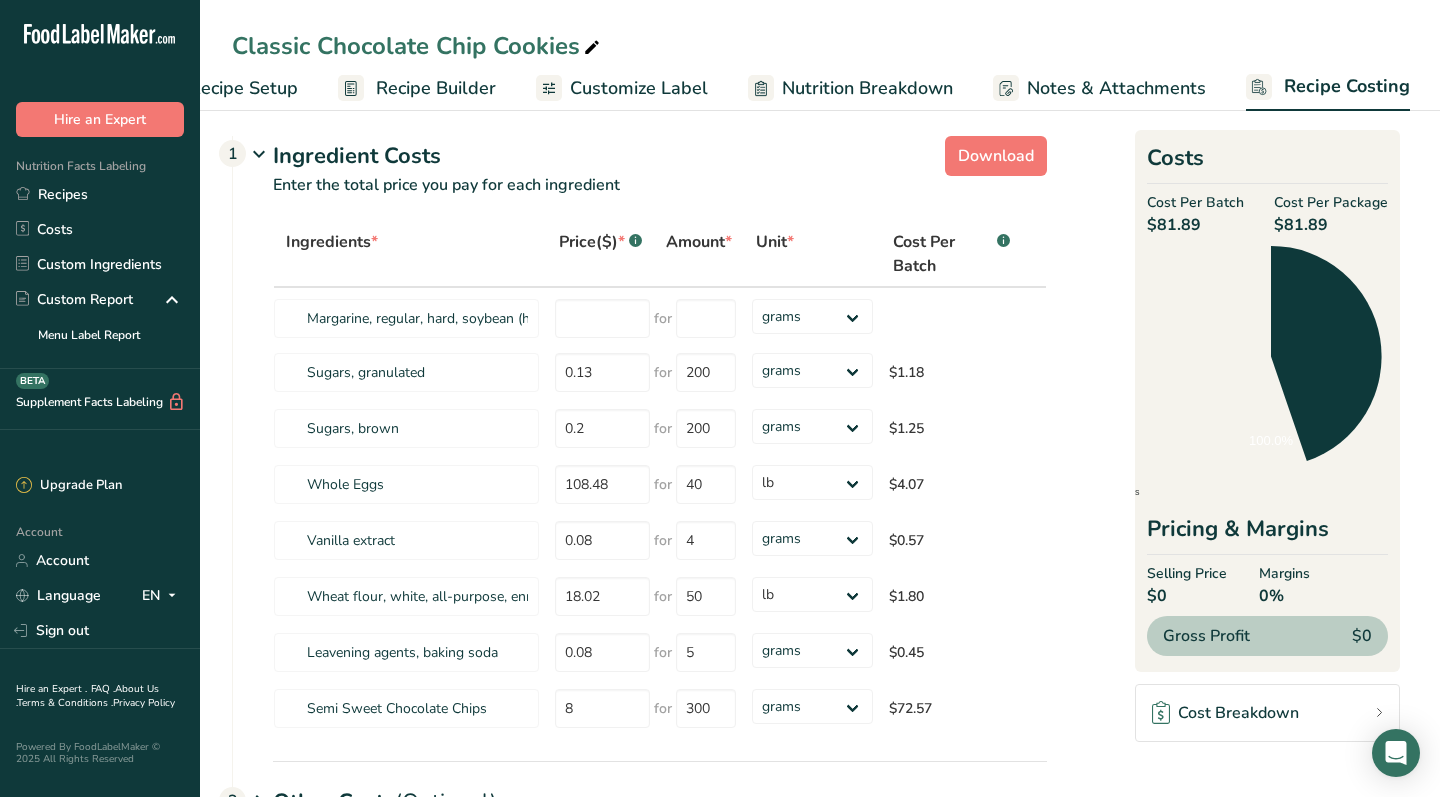scroll, scrollTop: 0, scrollLeft: 0, axis: both 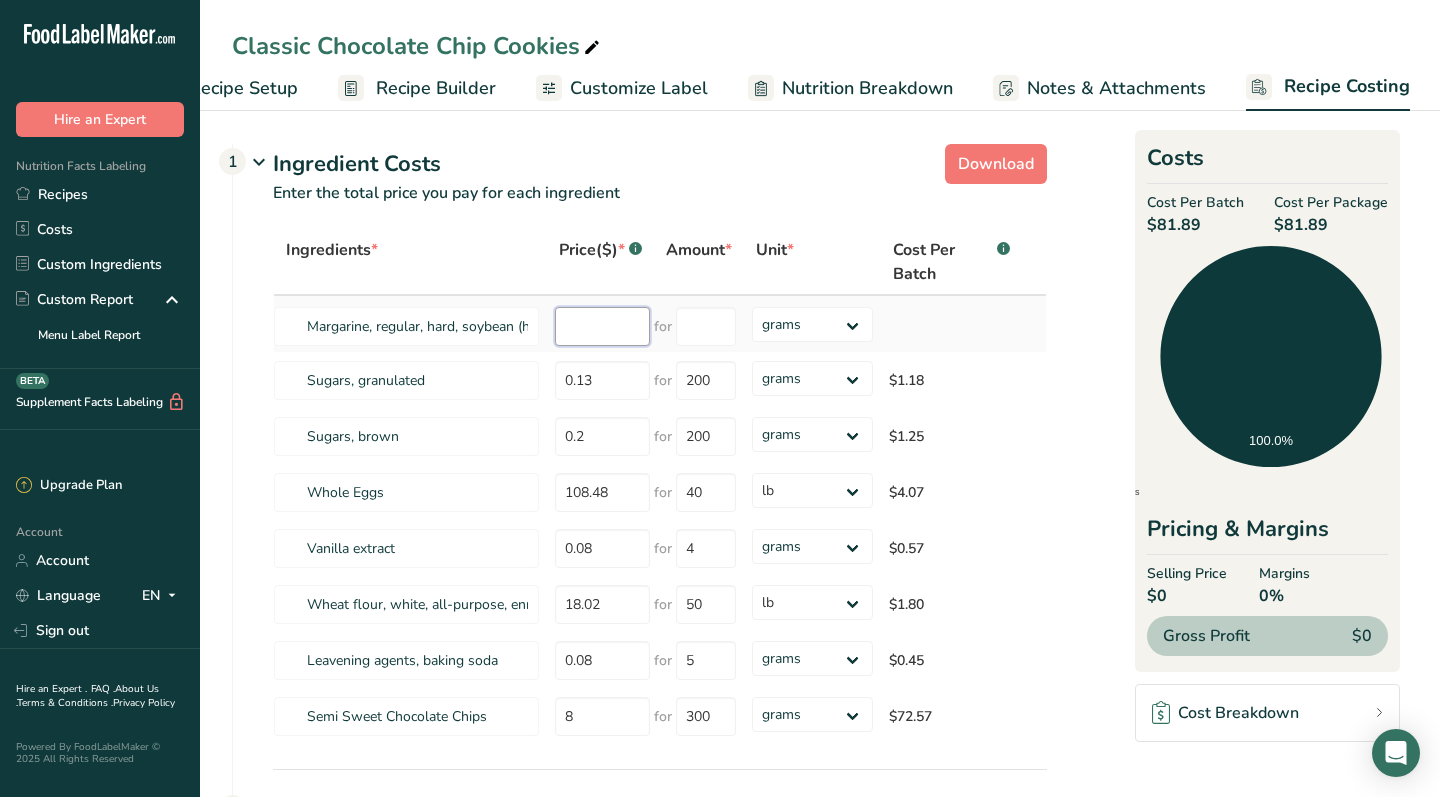 click at bounding box center (602, 326) 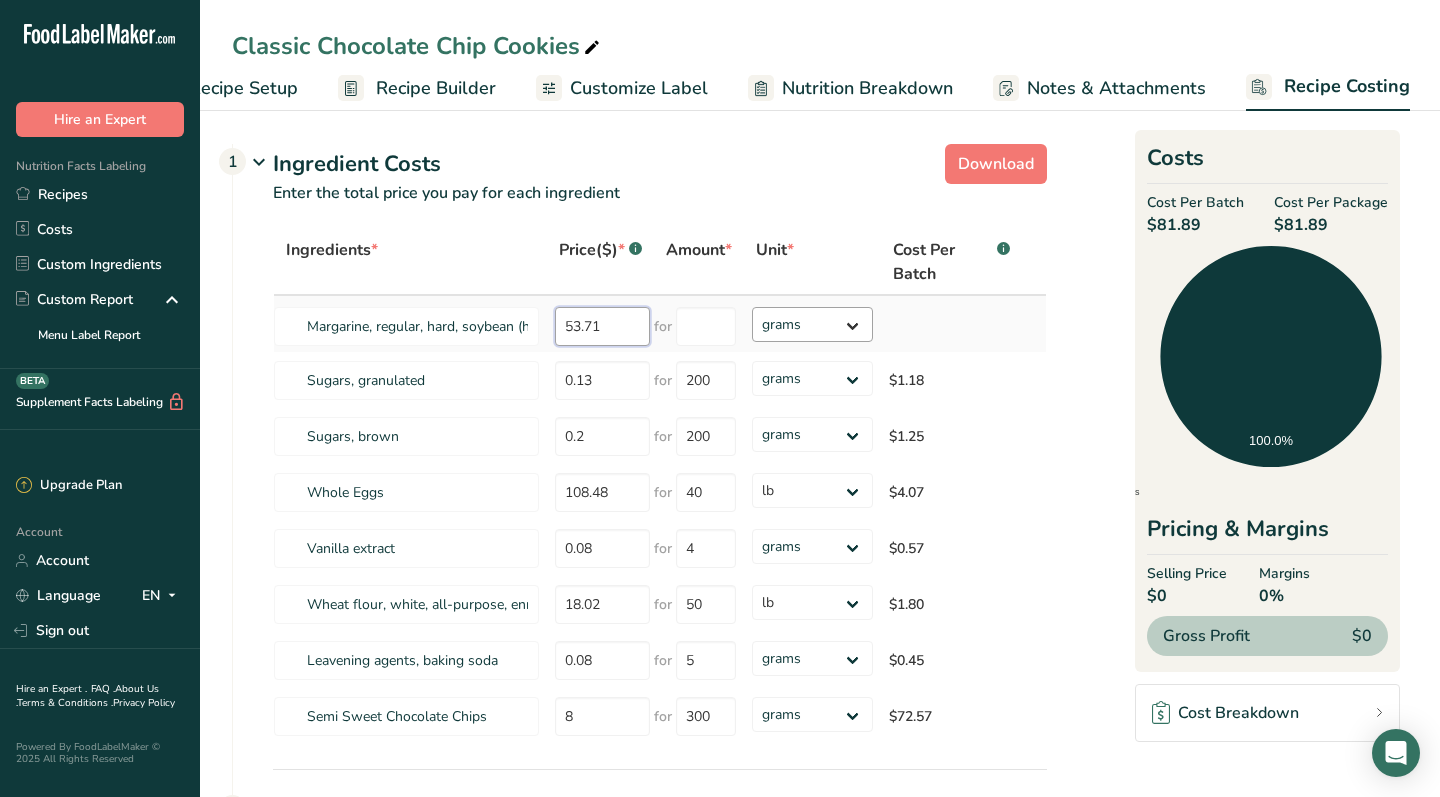 type on "53.71" 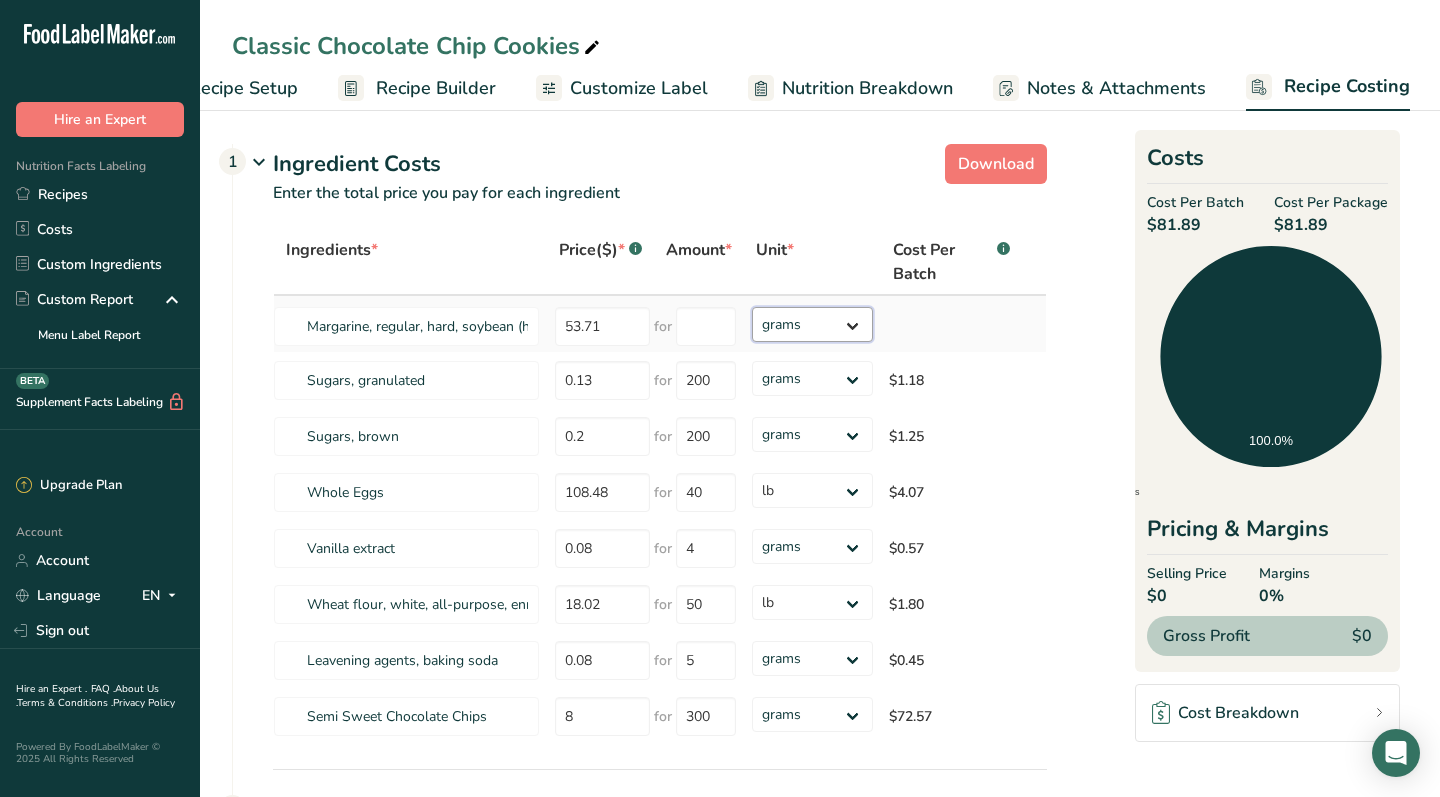 select on "12" 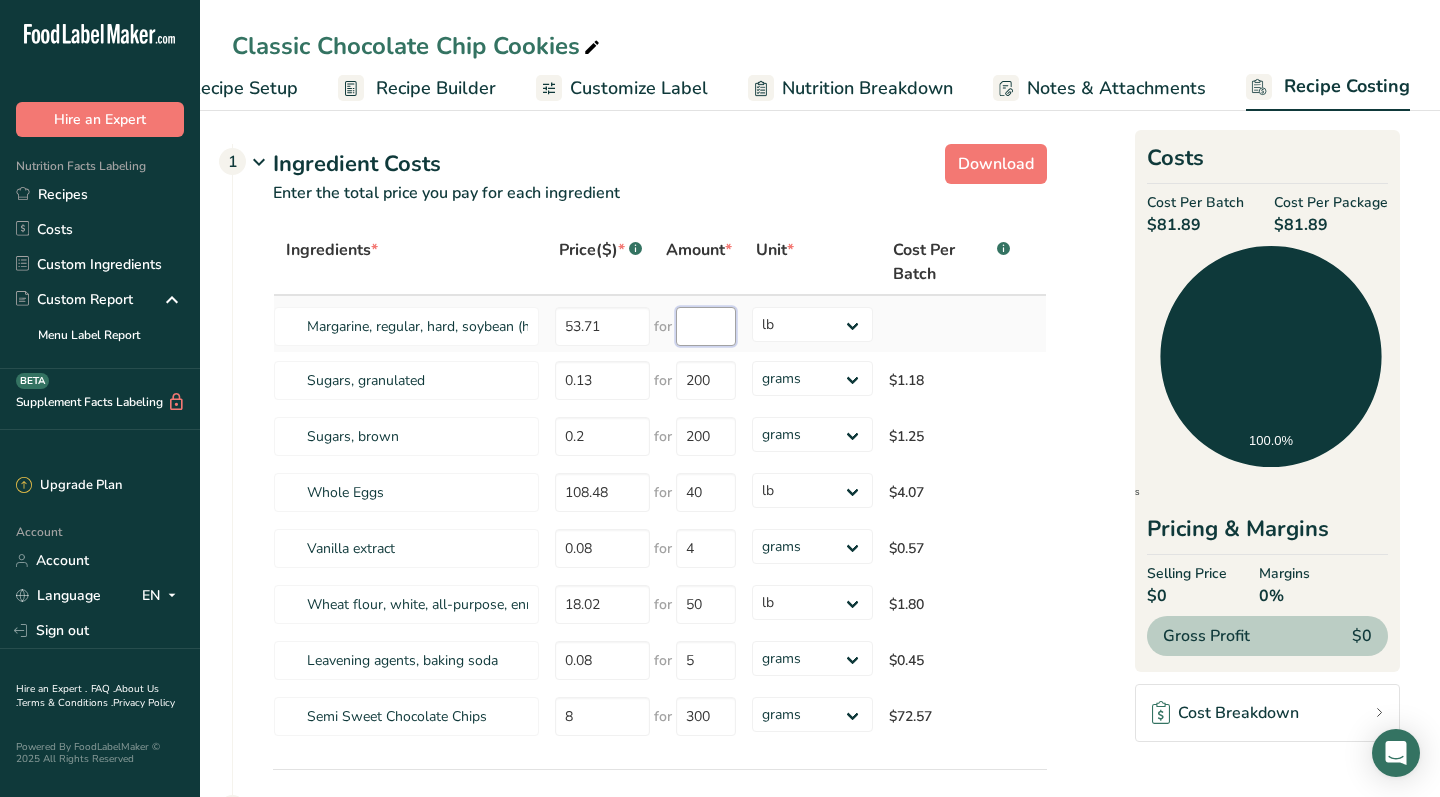 click at bounding box center [706, 326] 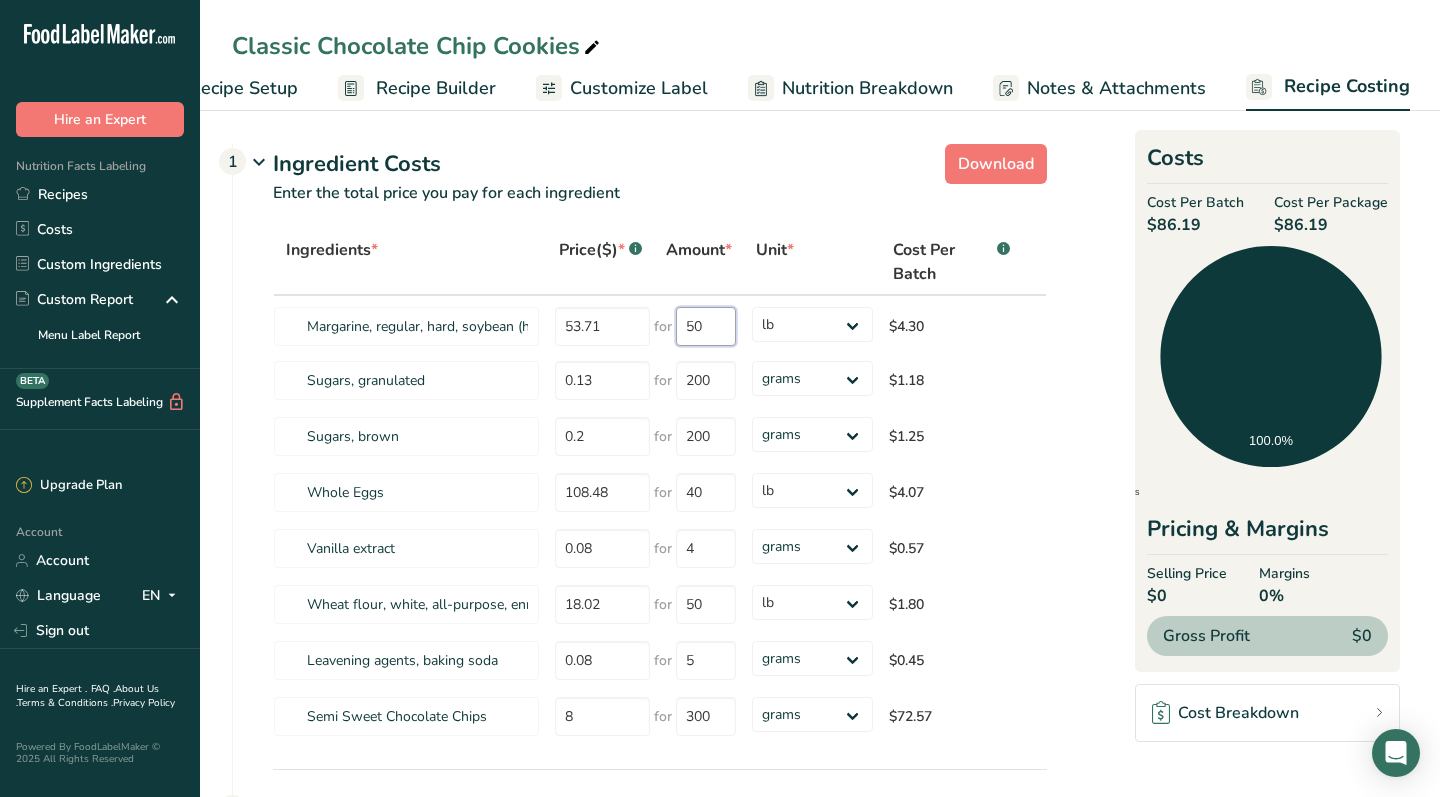 type on "50" 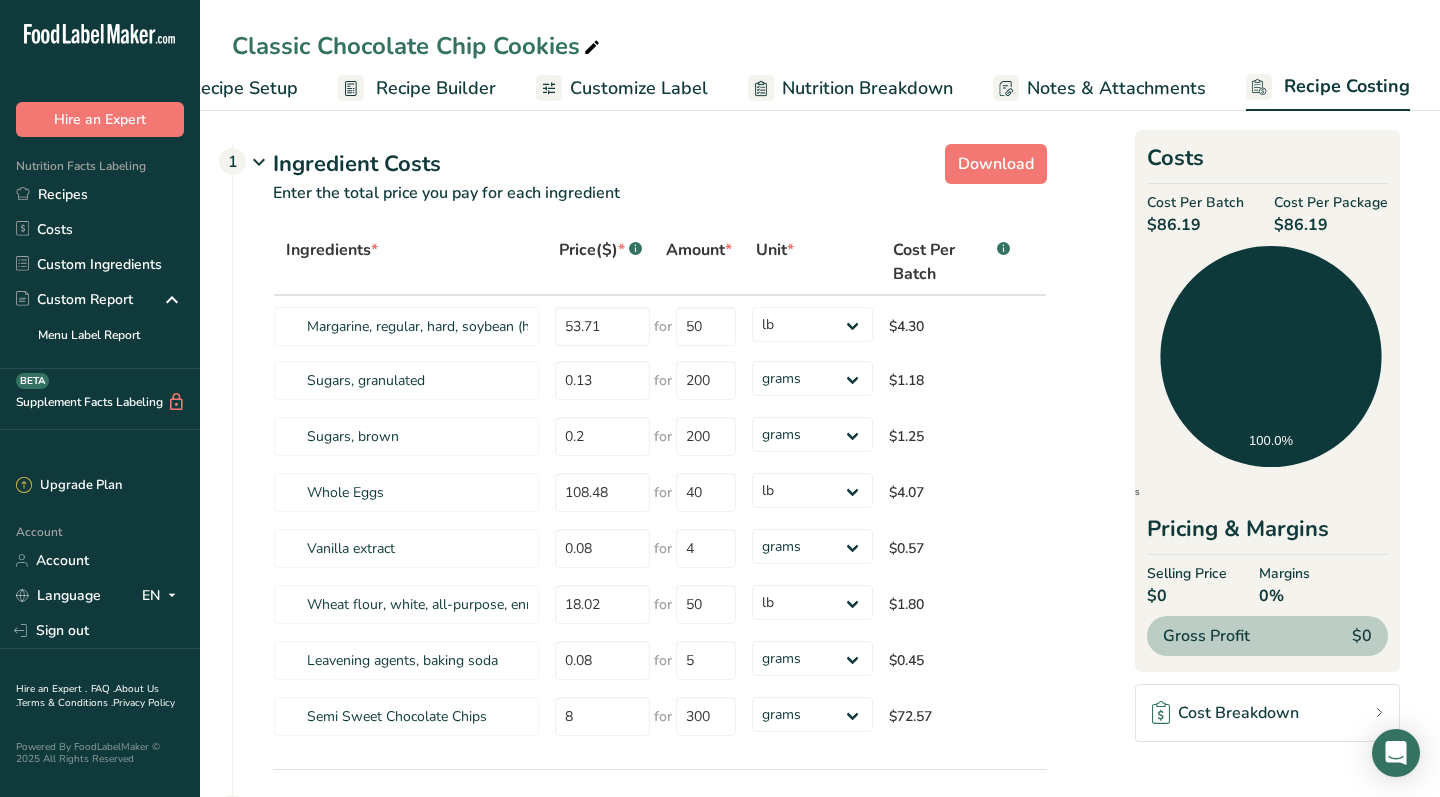click on "Recipe Builder" at bounding box center (436, 88) 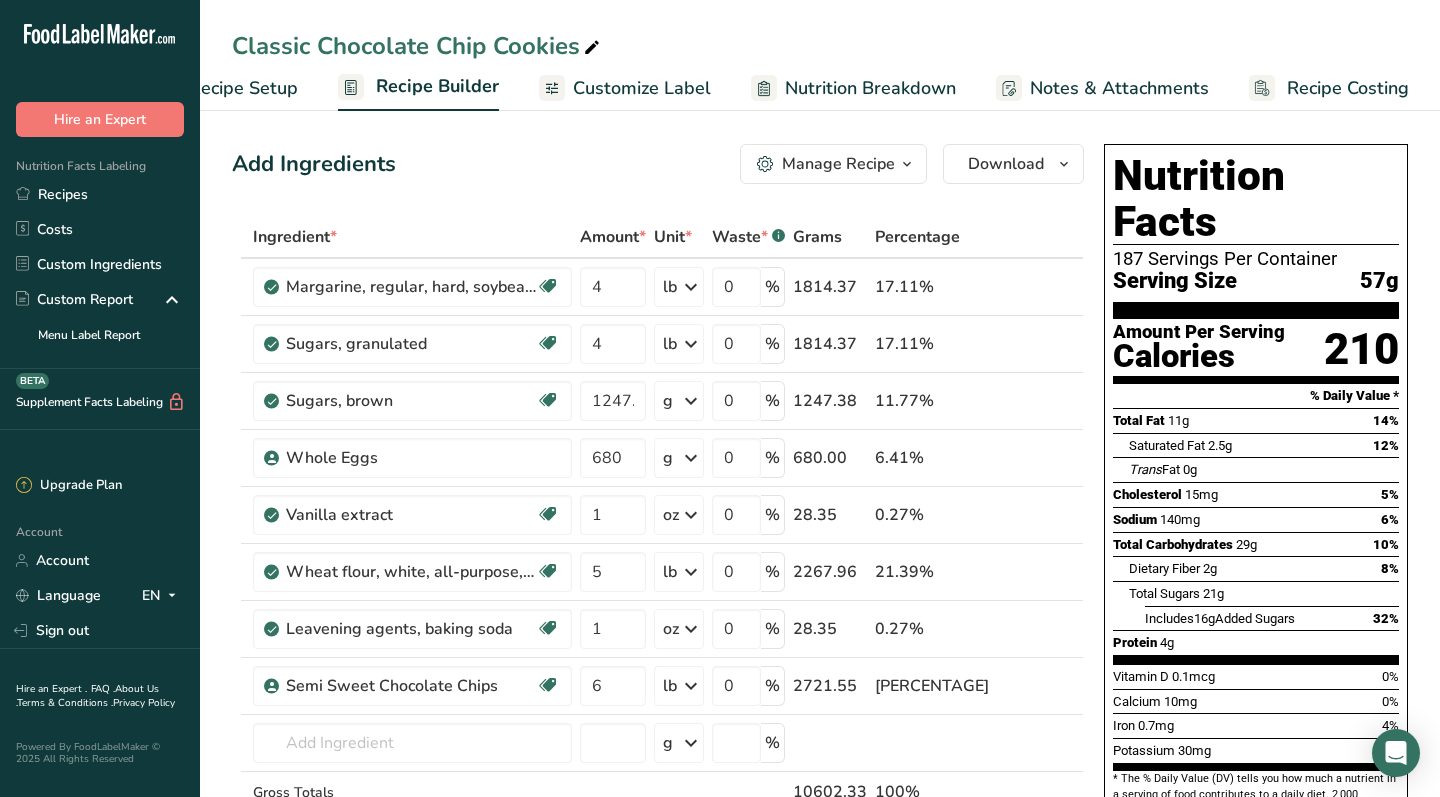 click on "Recipe Costing" at bounding box center (1348, 88) 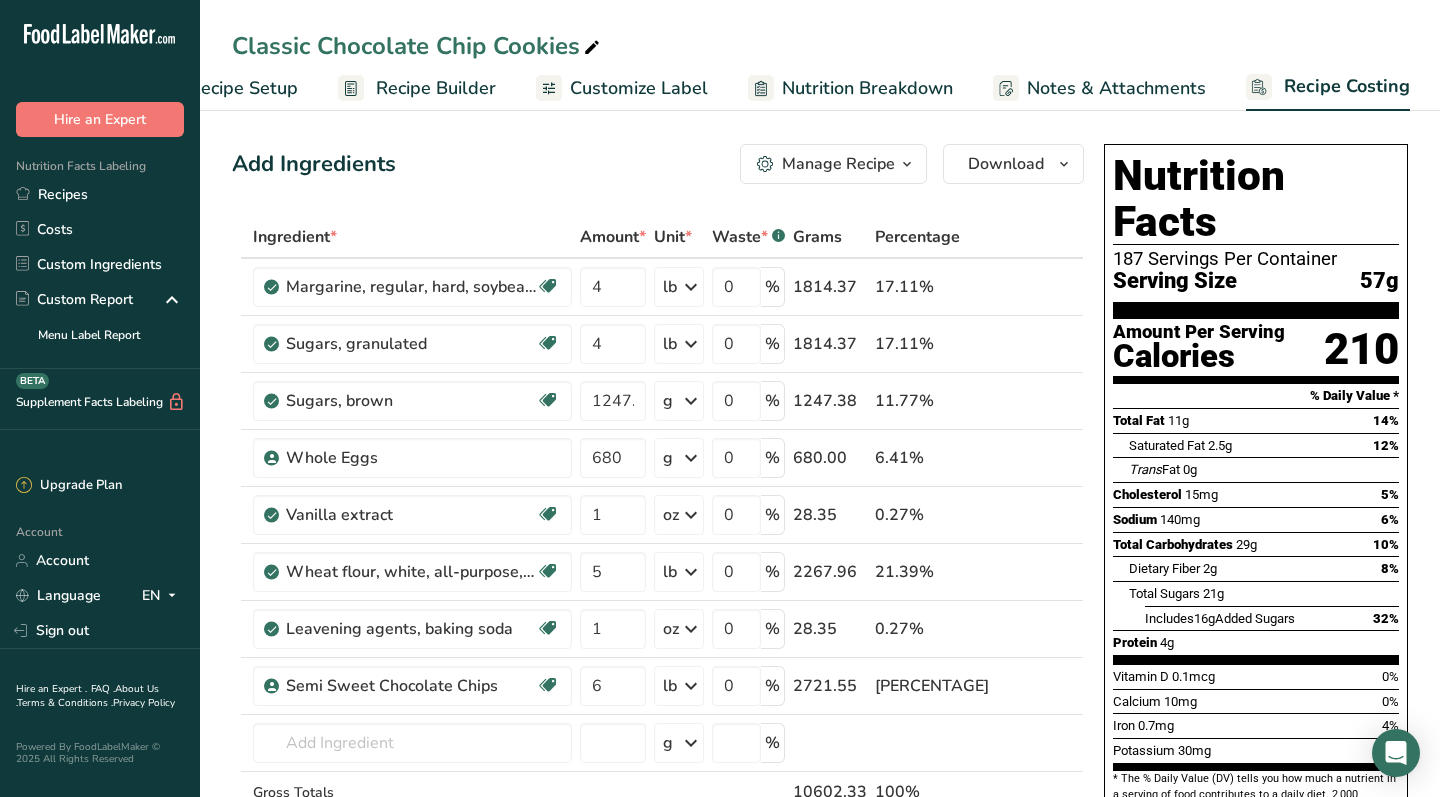 select on "12" 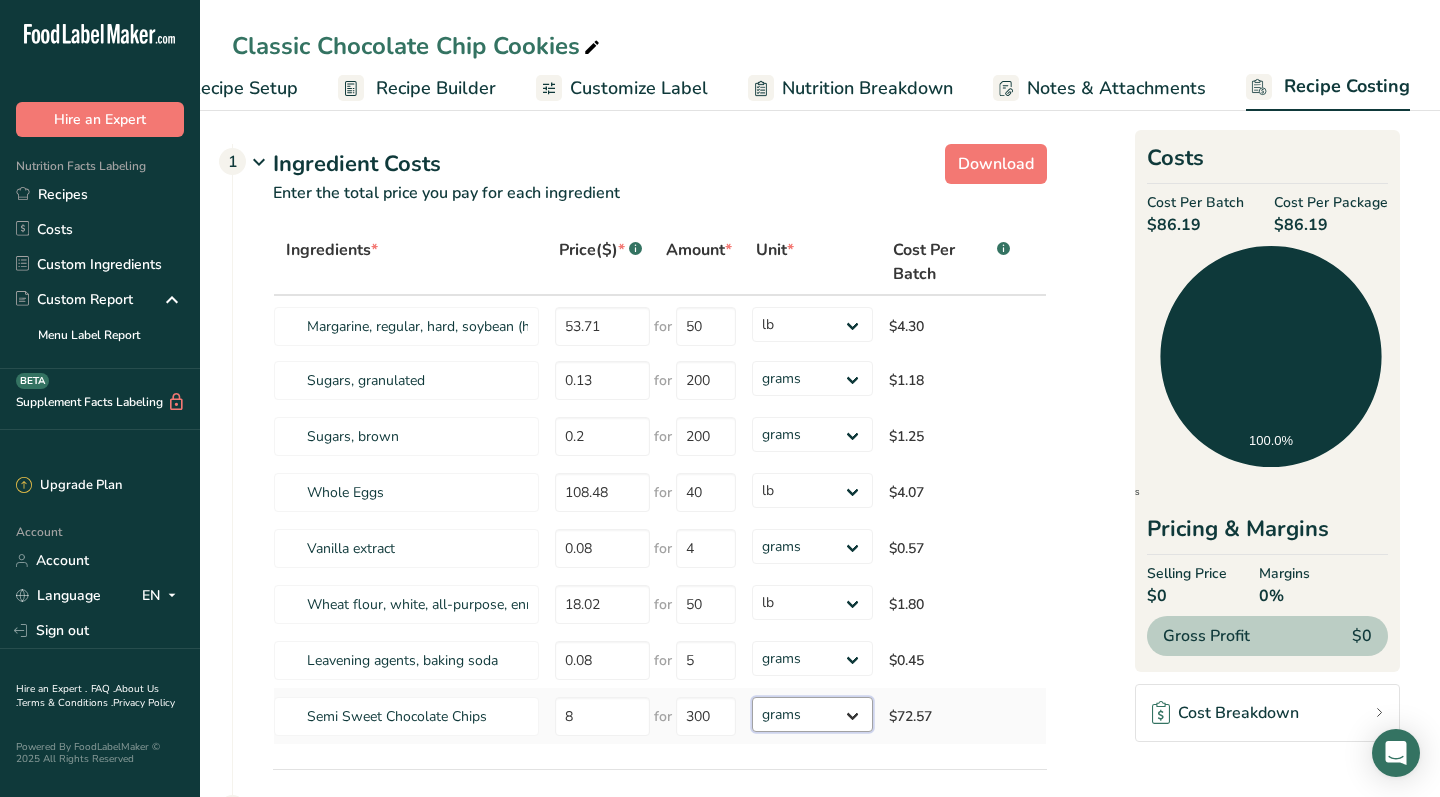 select on "12" 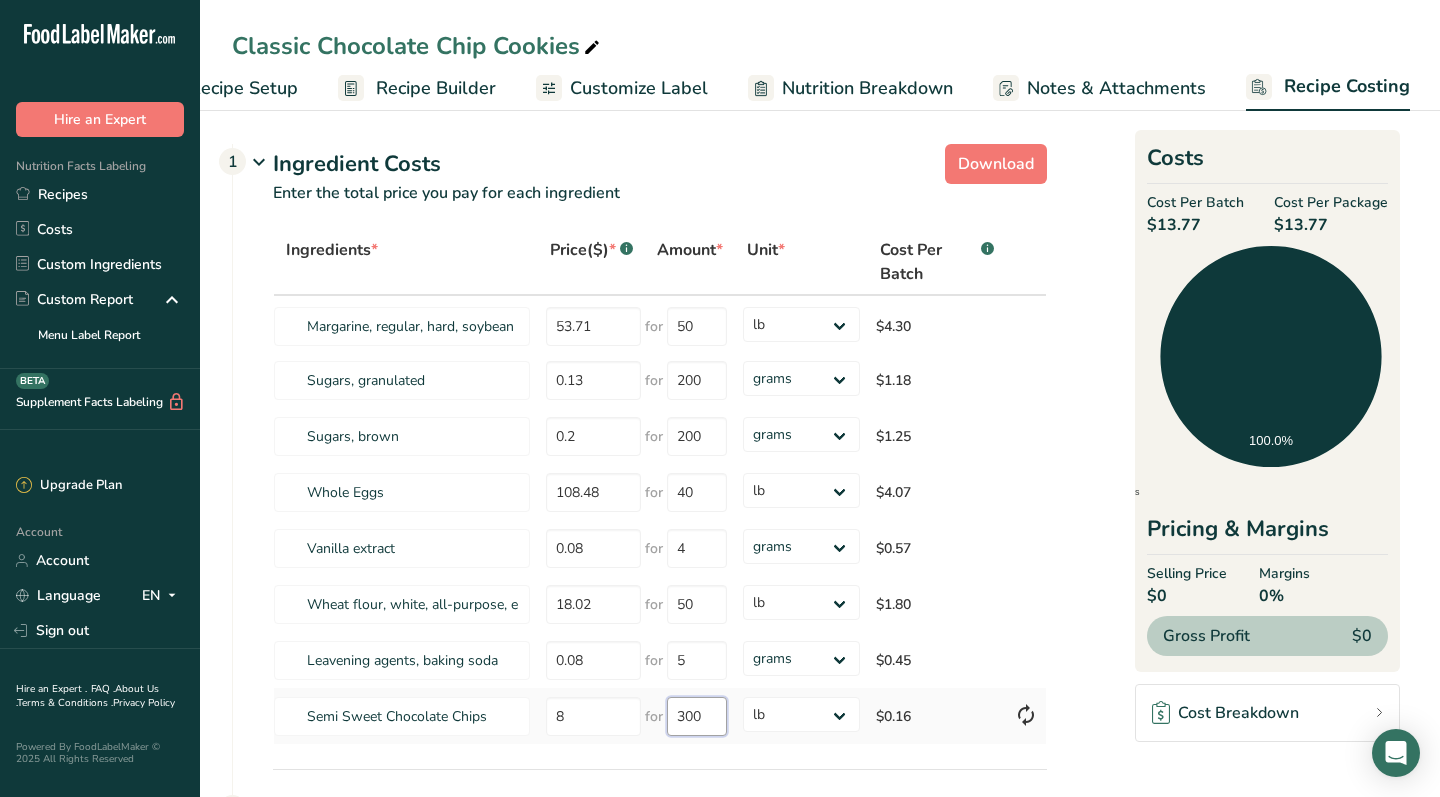 click on "300" at bounding box center [697, 716] 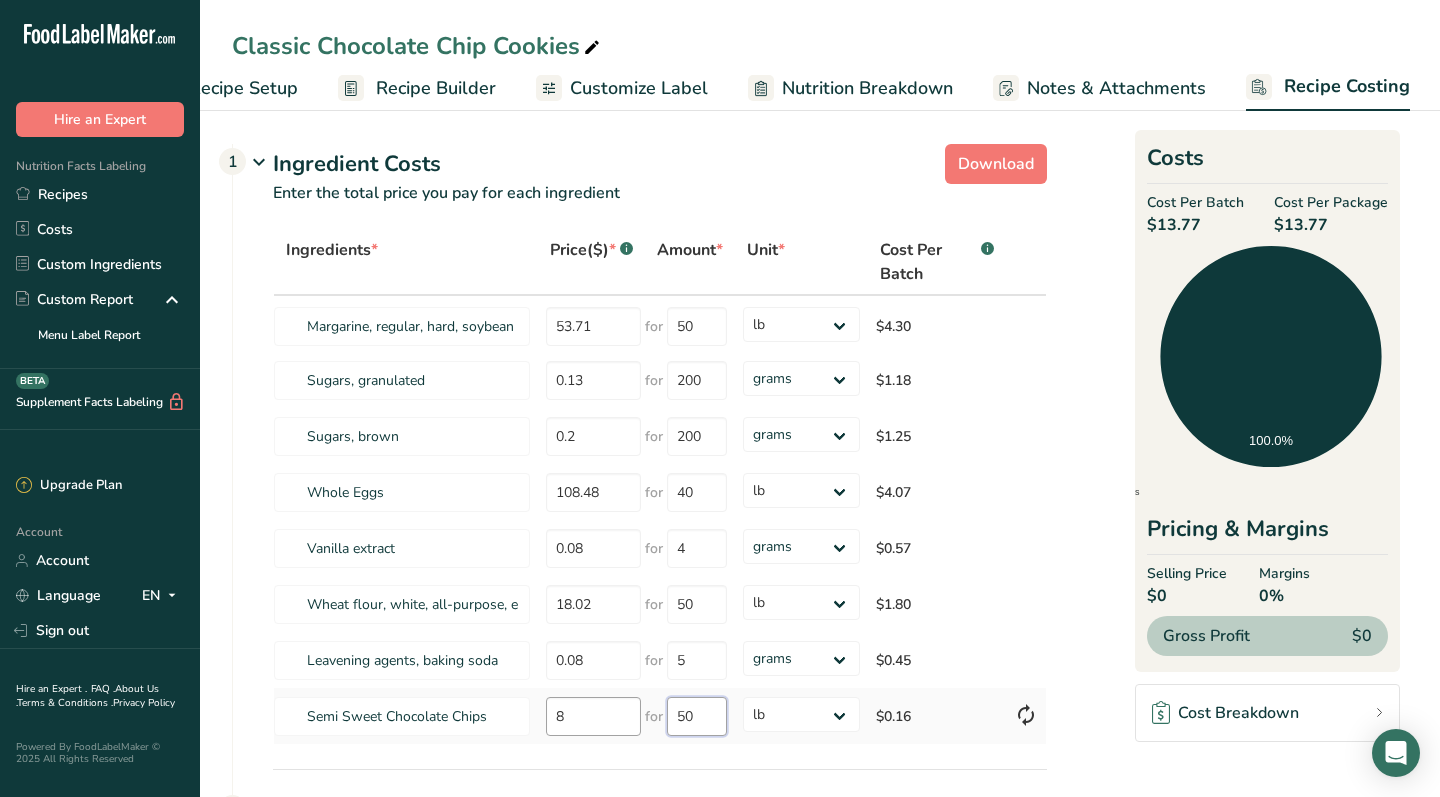 type on "50" 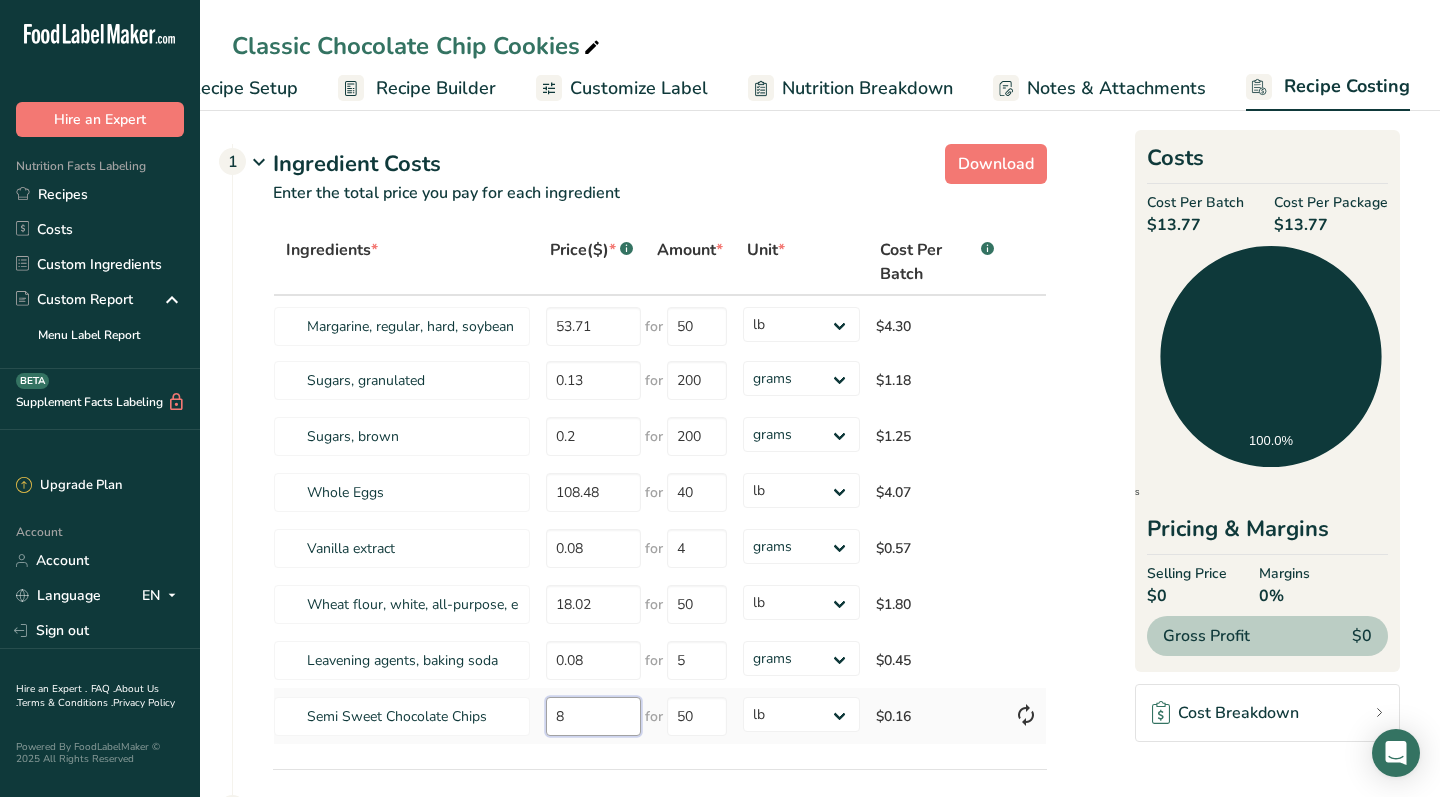click on "Ingredients *
Price($) *   .a-a{fill:#347362;}.b-a{fill:#fff;}
Amount *
Unit *
Cost Per Batch
.a-a{fill:#347362;}.b-a{fill:#fff;}            Margarine, regular, hard, soybean (hydrogenated)   53.71
for
50
grams
kg
mg
mcg
lb
oz
$4.30
Sugars, granulated   0.13
for
200
grams
kg
mg
mcg
lb
oz
$1.18
Sugars, brown   0.2
for
200
grams
kg
mg
mcg
lb
oz
$1.25
Whole Eggs   108.48
for
40
grams" at bounding box center [660, 487] 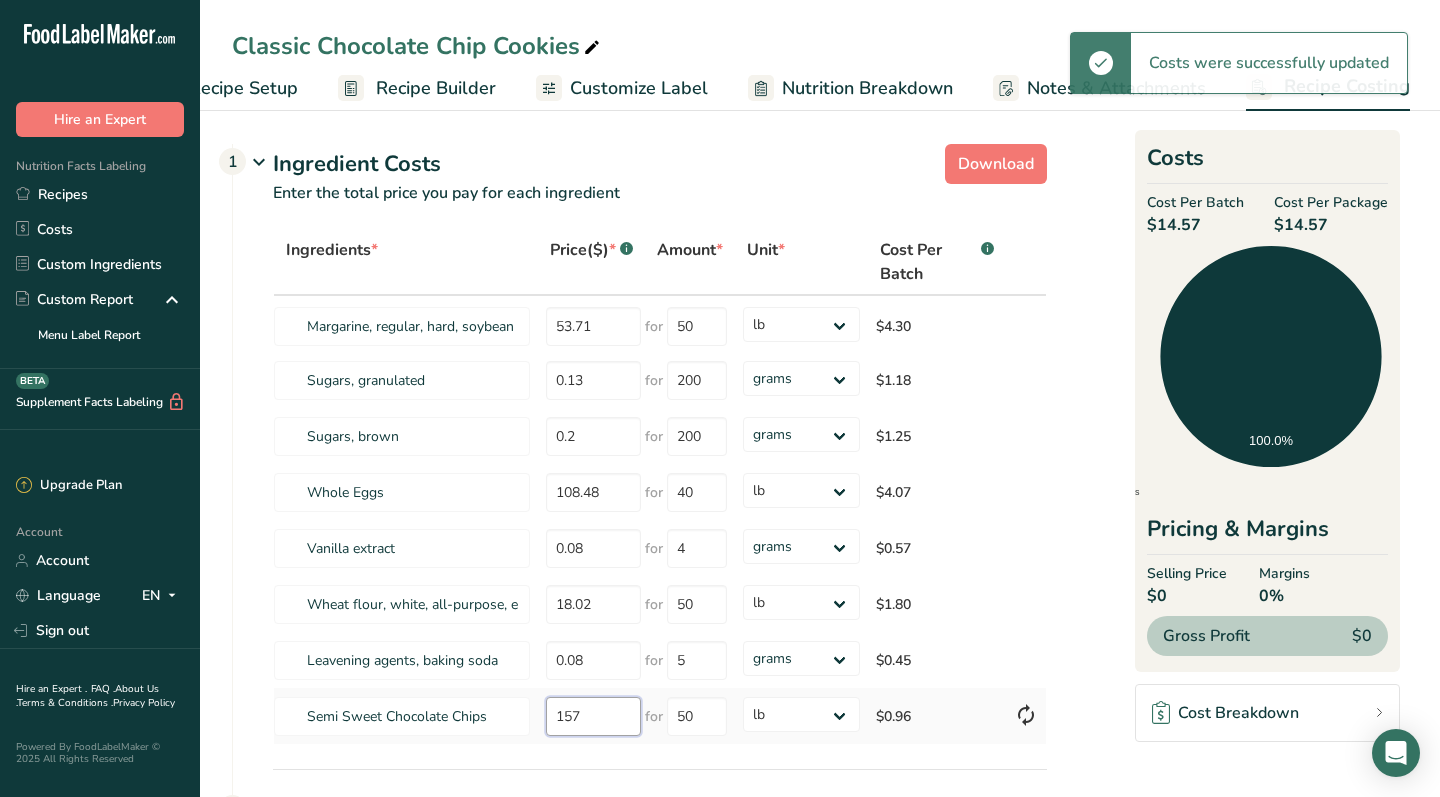 type on "8" 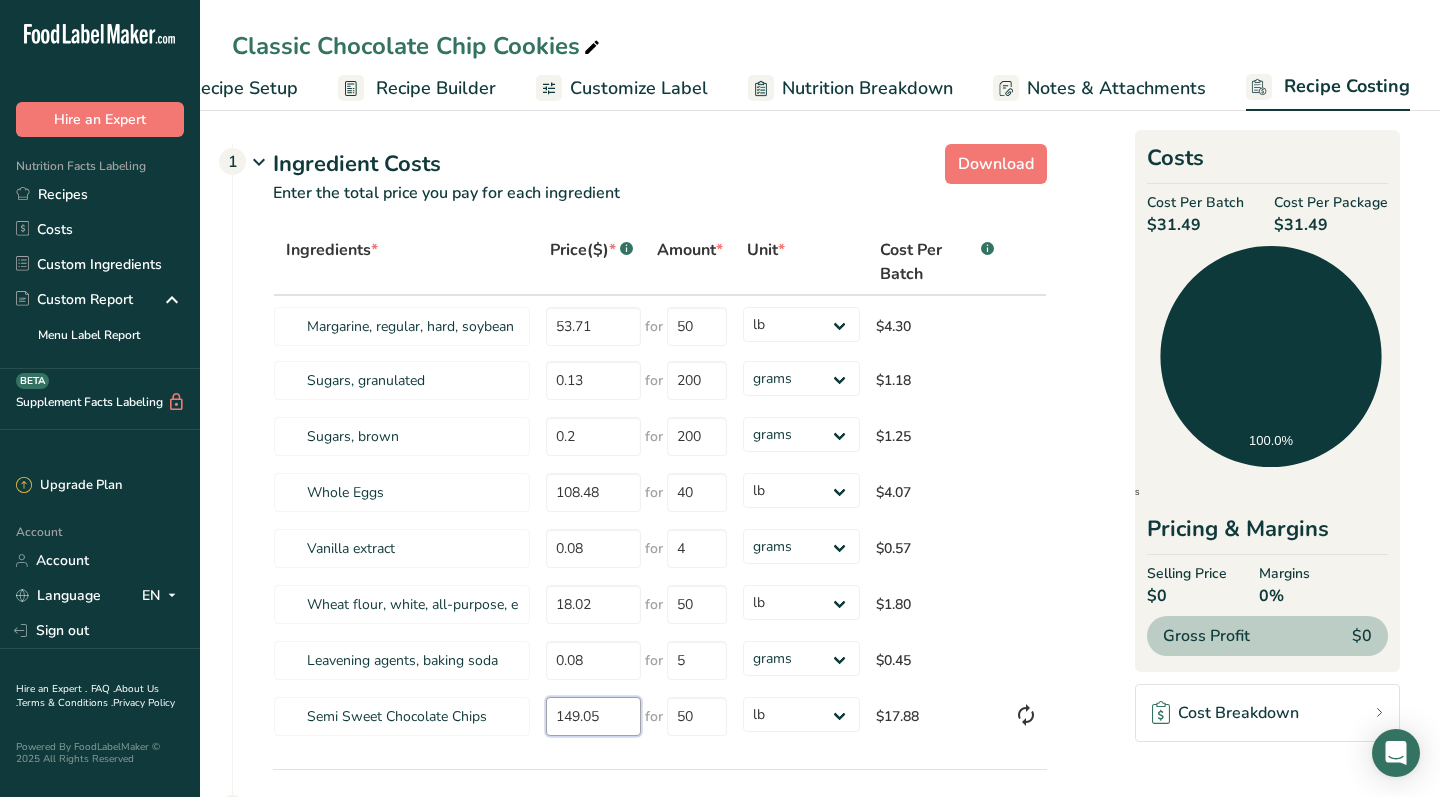 type on "149.05" 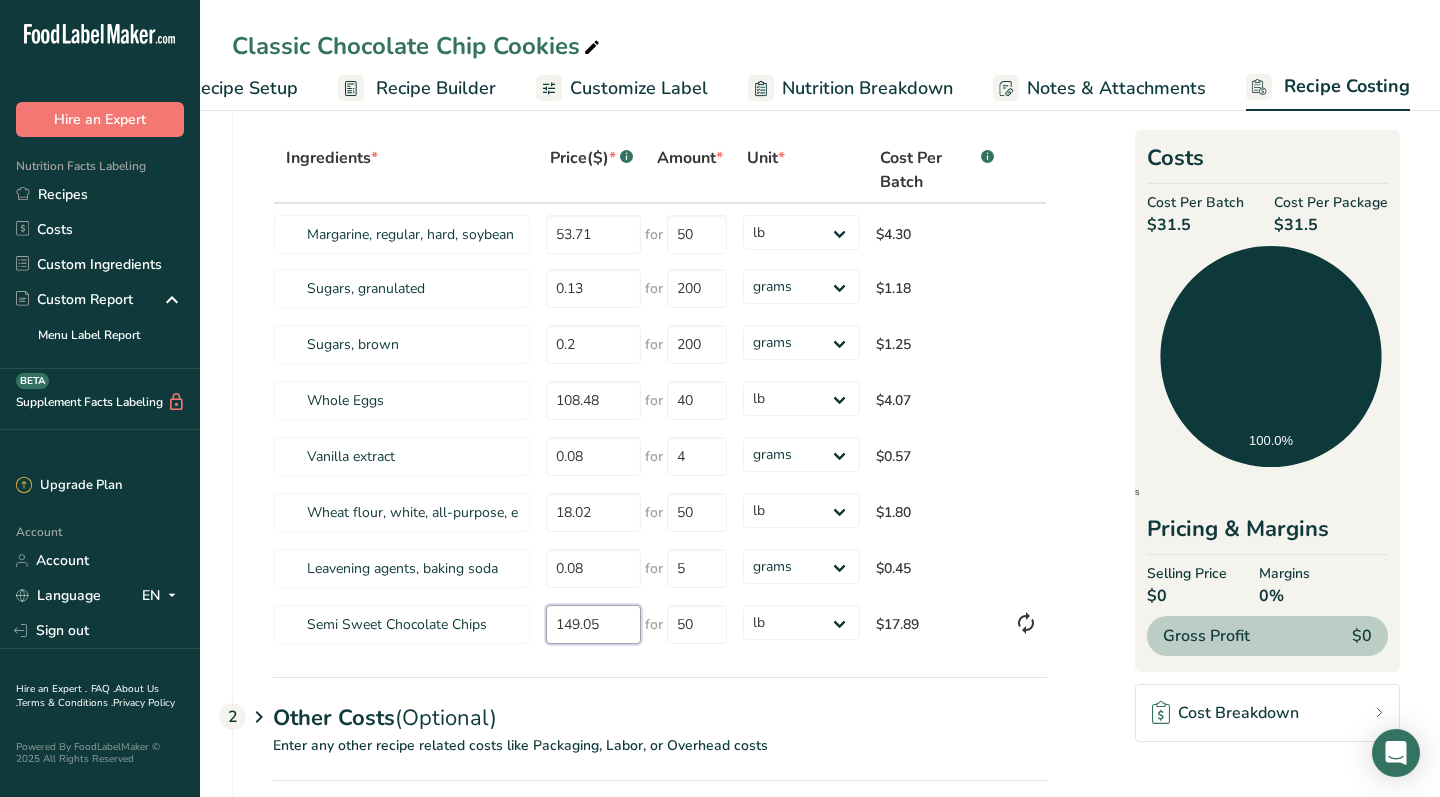 scroll, scrollTop: 93, scrollLeft: 0, axis: vertical 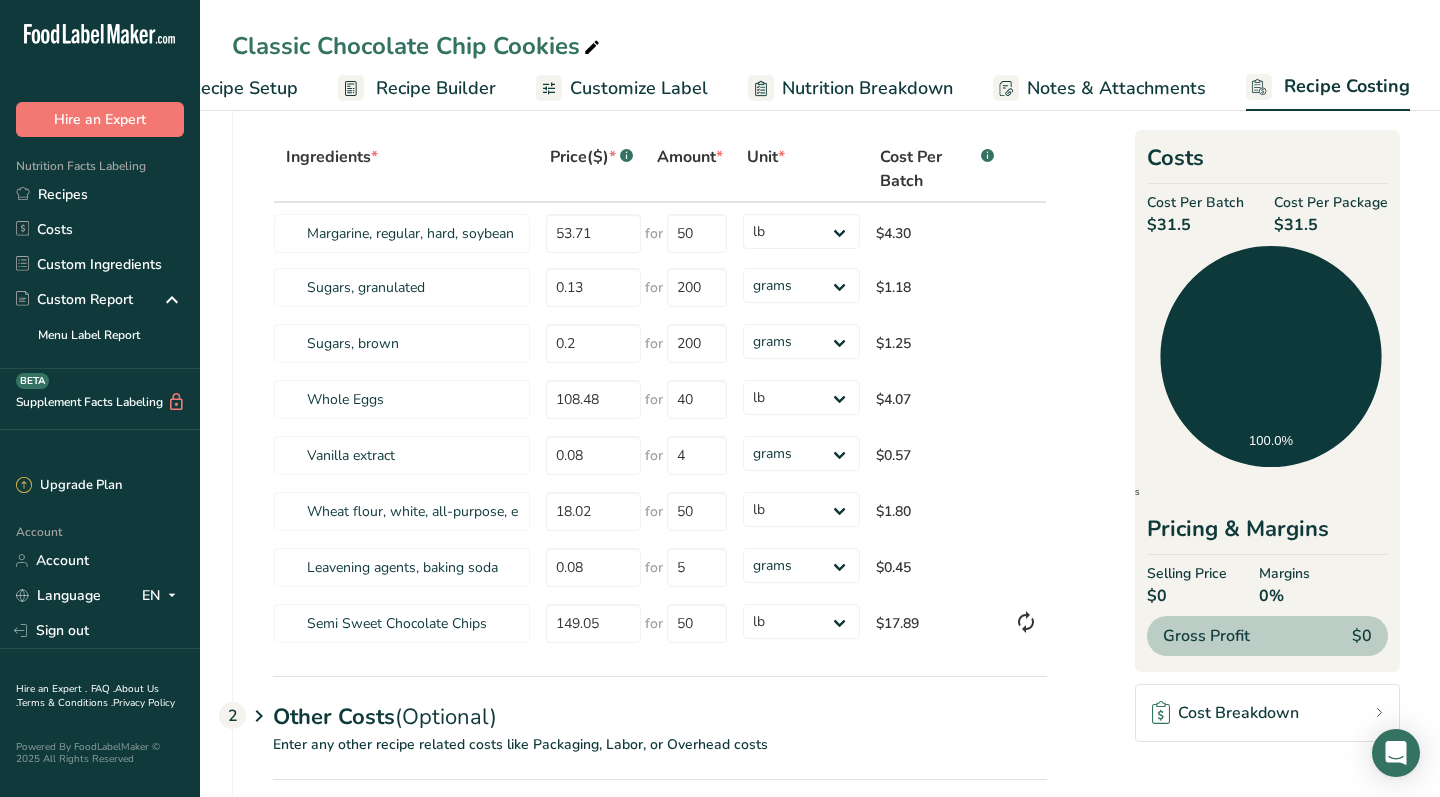 click on "Other Costs  (Optional)
2" at bounding box center (660, 705) 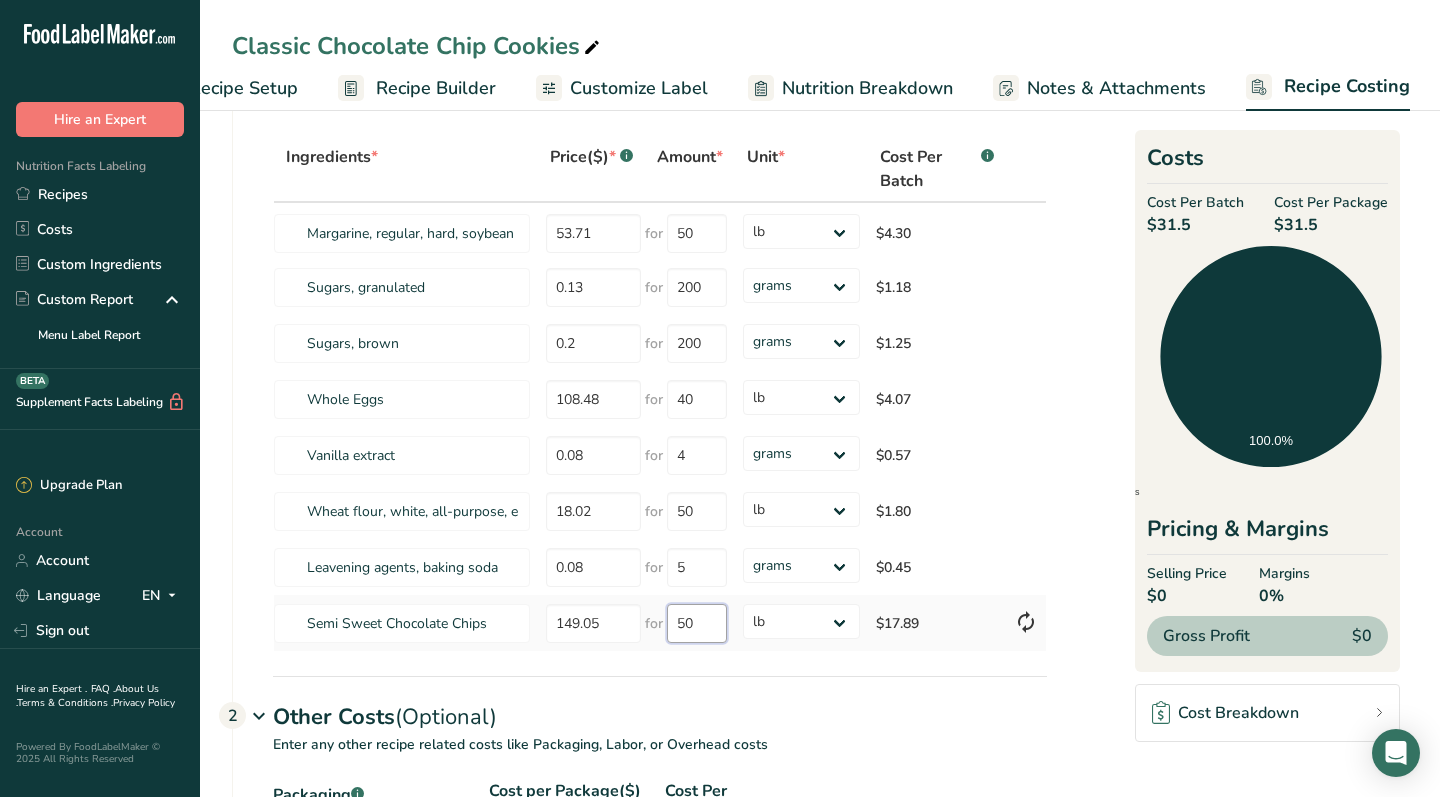 click on "50" at bounding box center [697, 623] 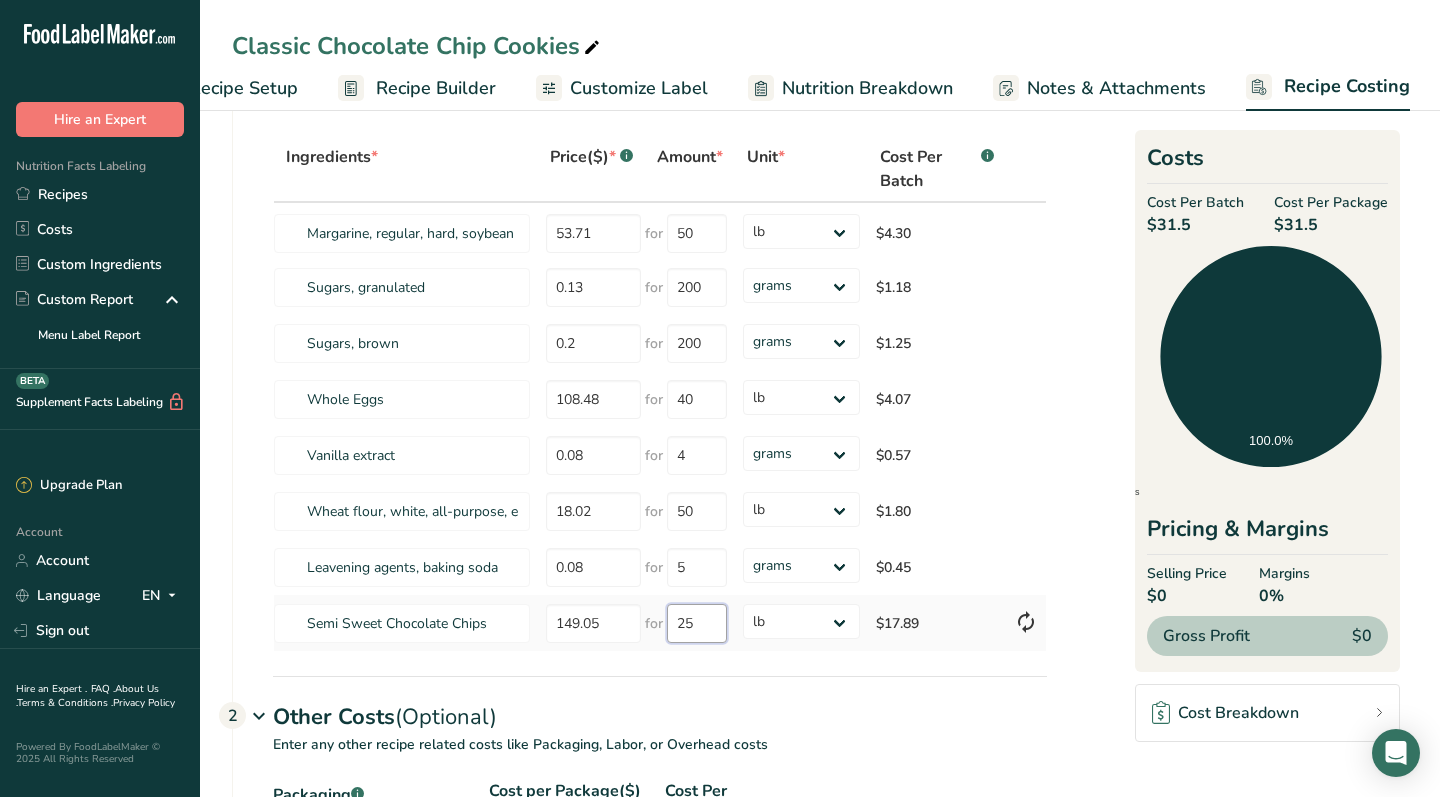type on "25" 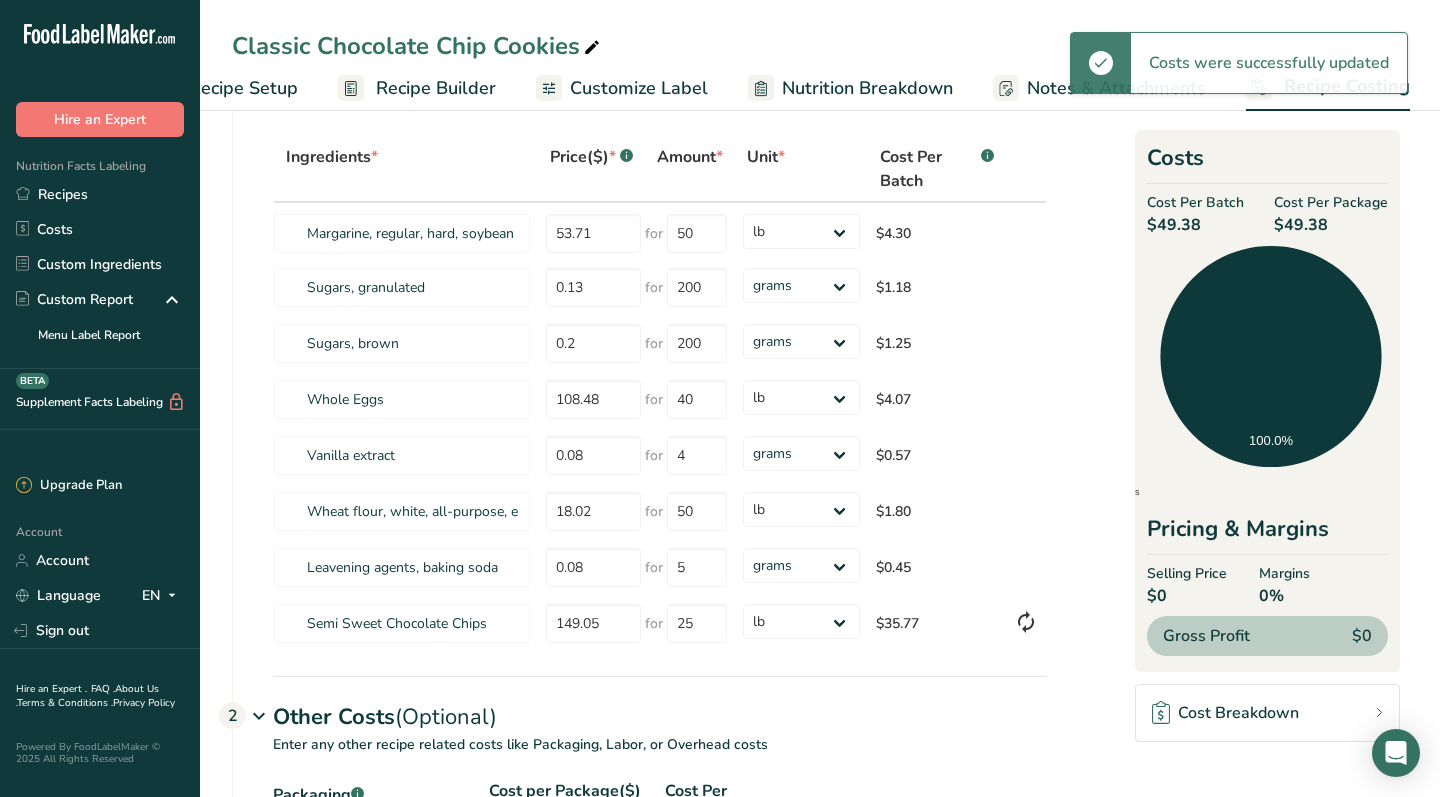 click on "Other Costs  (Optional)
2" at bounding box center (660, 705) 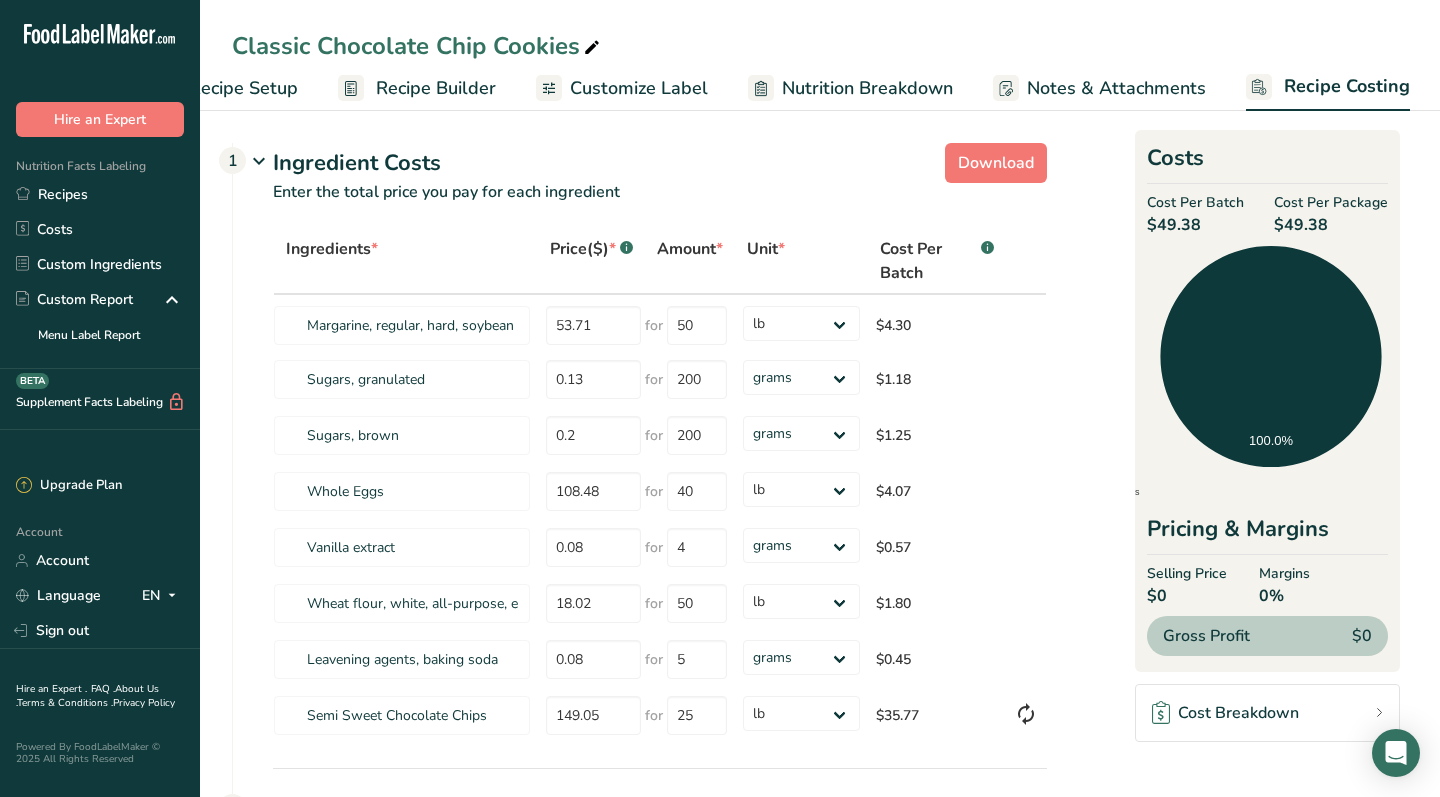 scroll, scrollTop: 7, scrollLeft: 0, axis: vertical 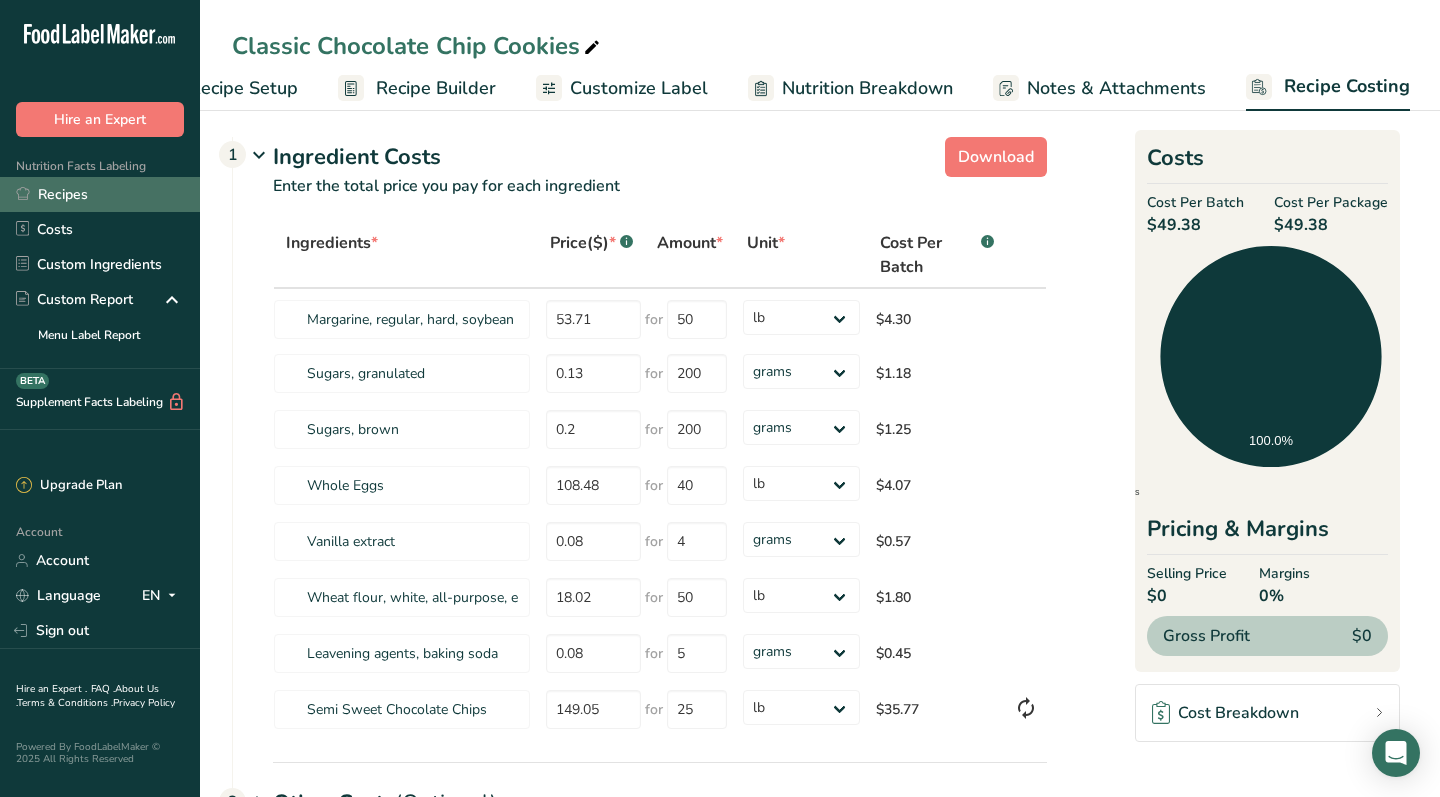 click on "Recipes" at bounding box center (100, 194) 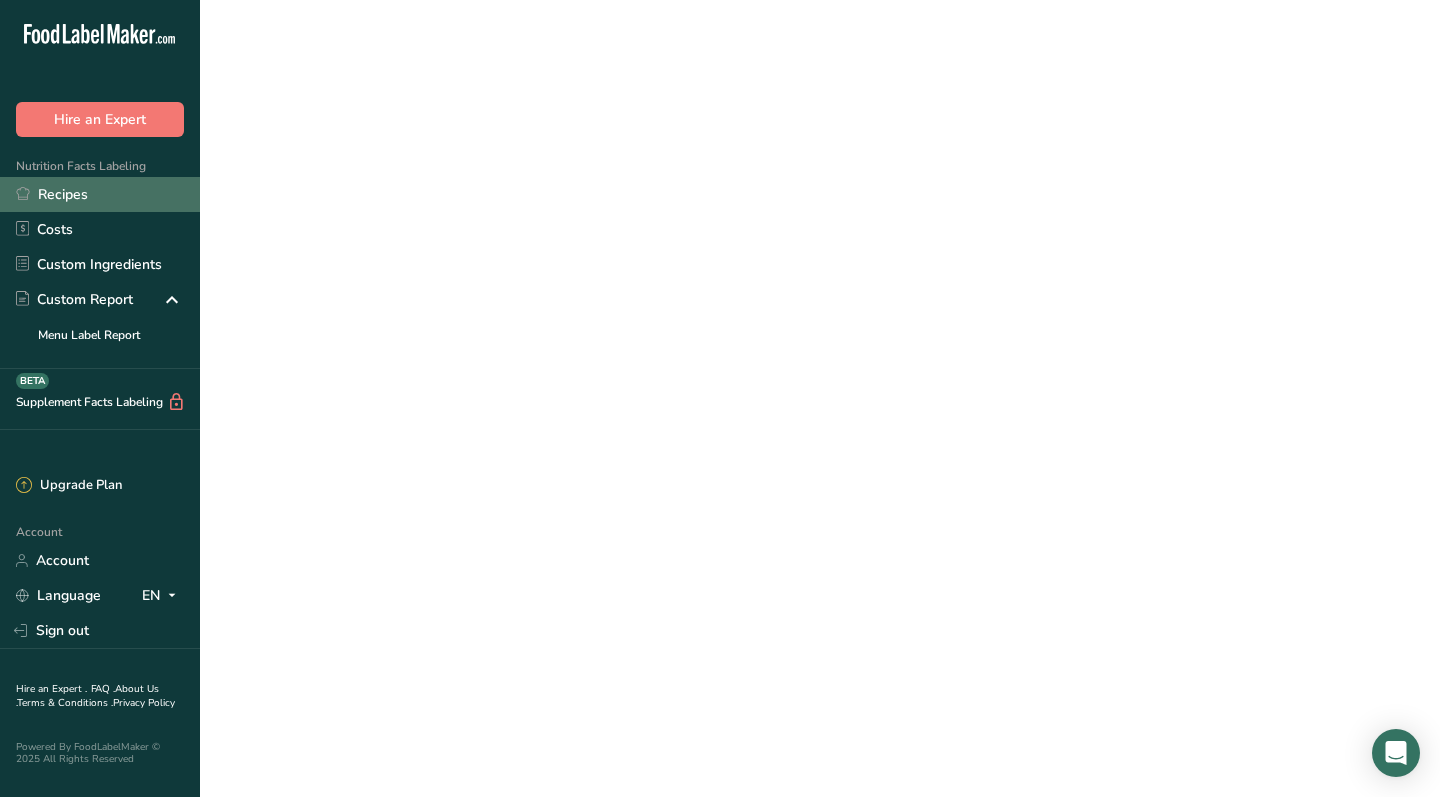scroll, scrollTop: 0, scrollLeft: 0, axis: both 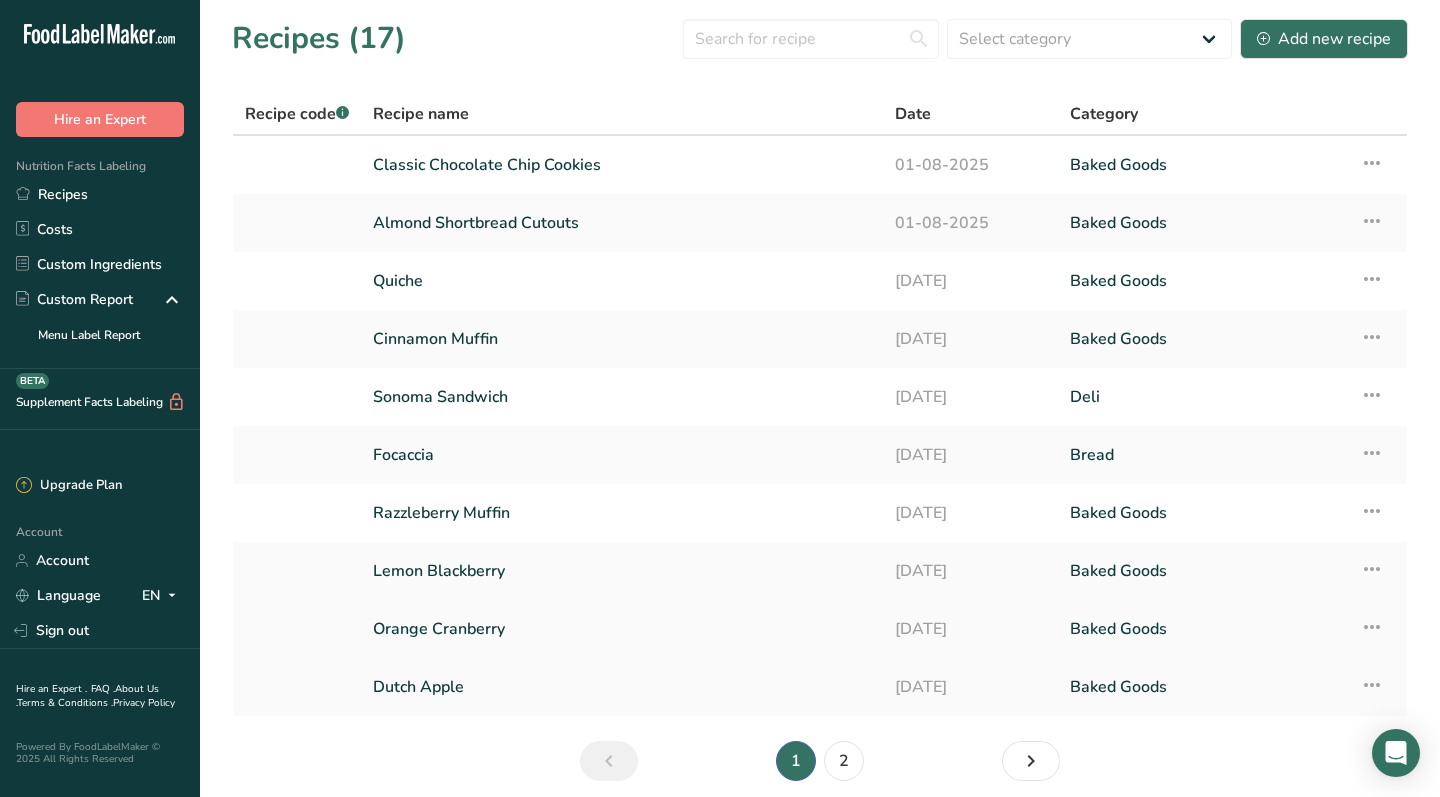 click on "Orange Cranberry" at bounding box center [622, 629] 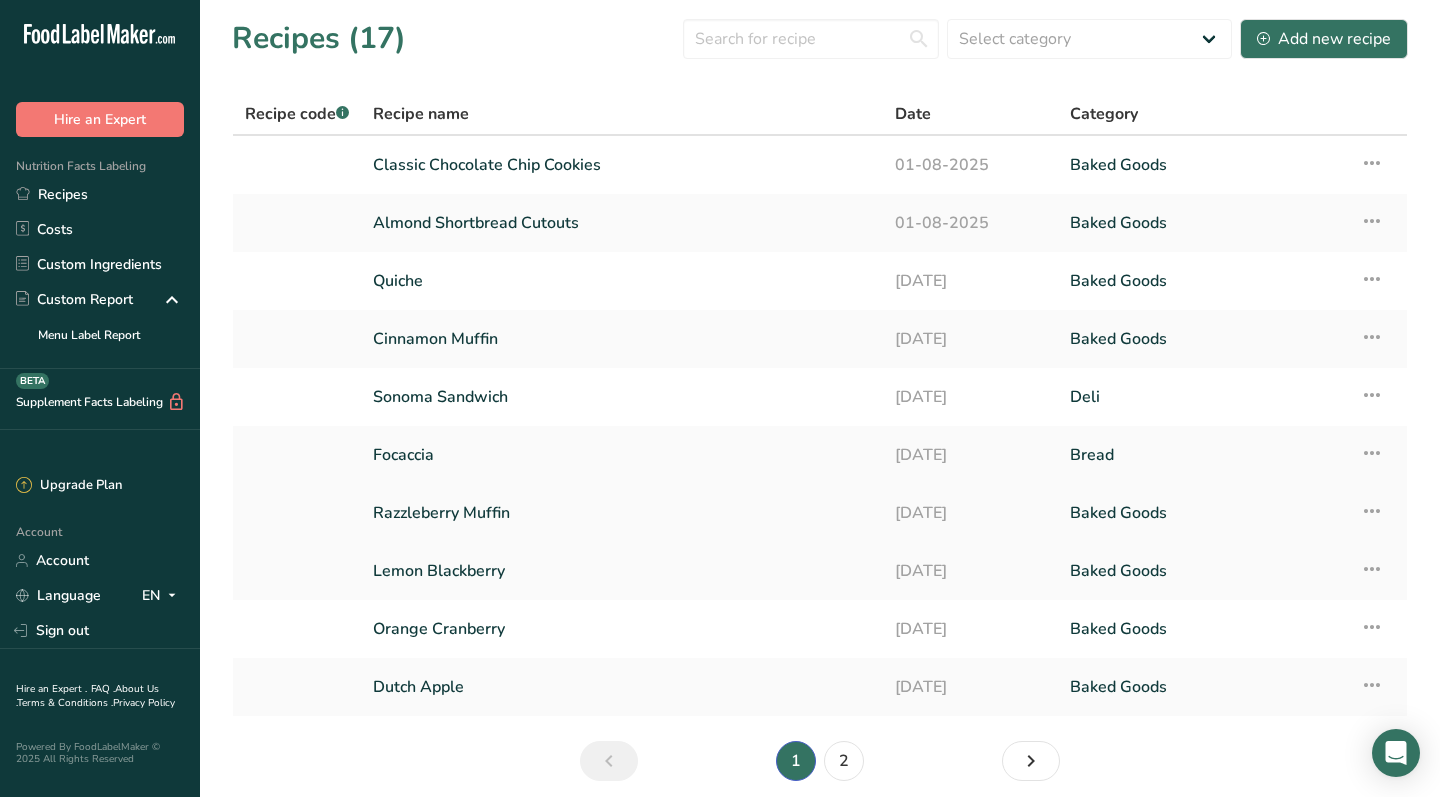 click on "Razzleberry Muffin" at bounding box center [622, 513] 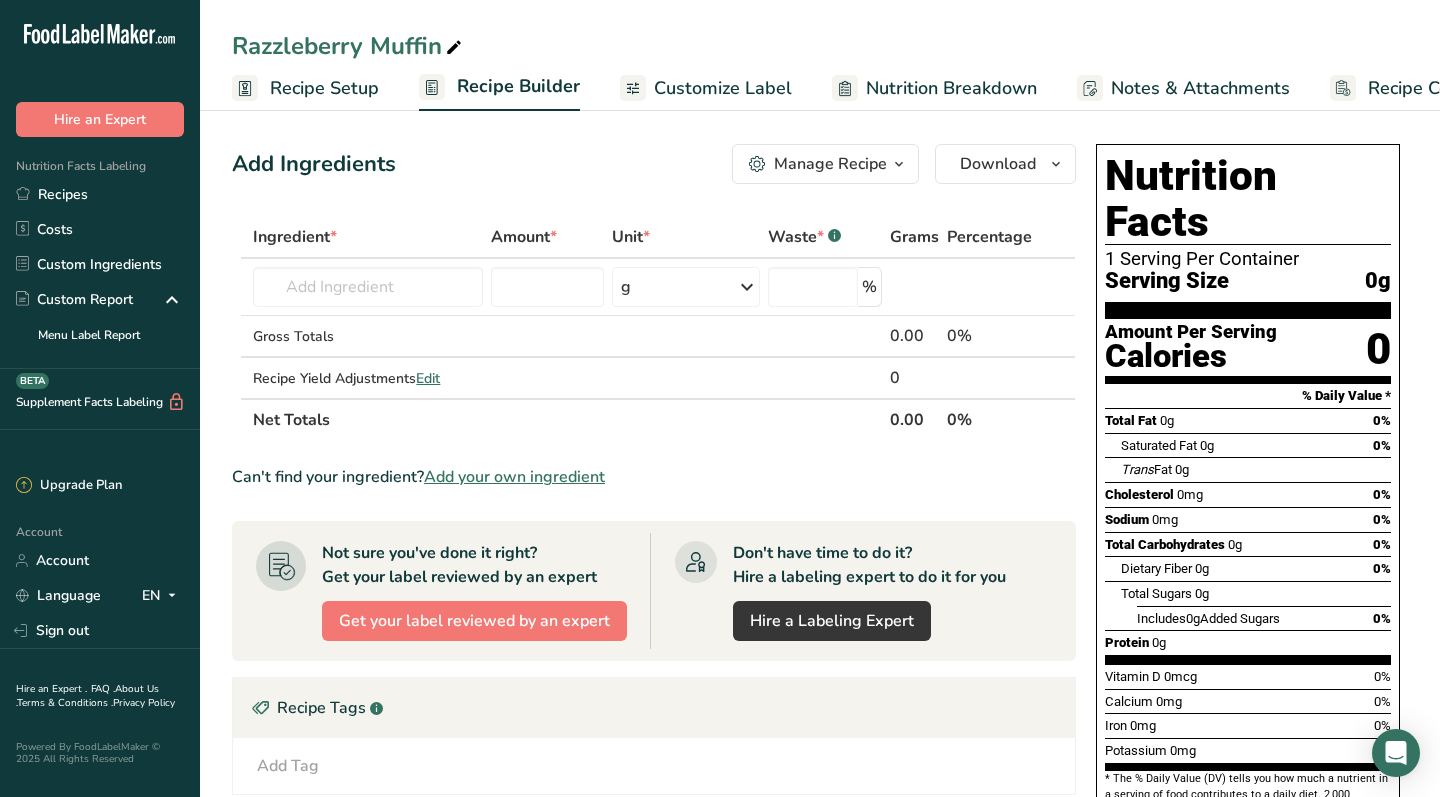 scroll, scrollTop: 0, scrollLeft: 0, axis: both 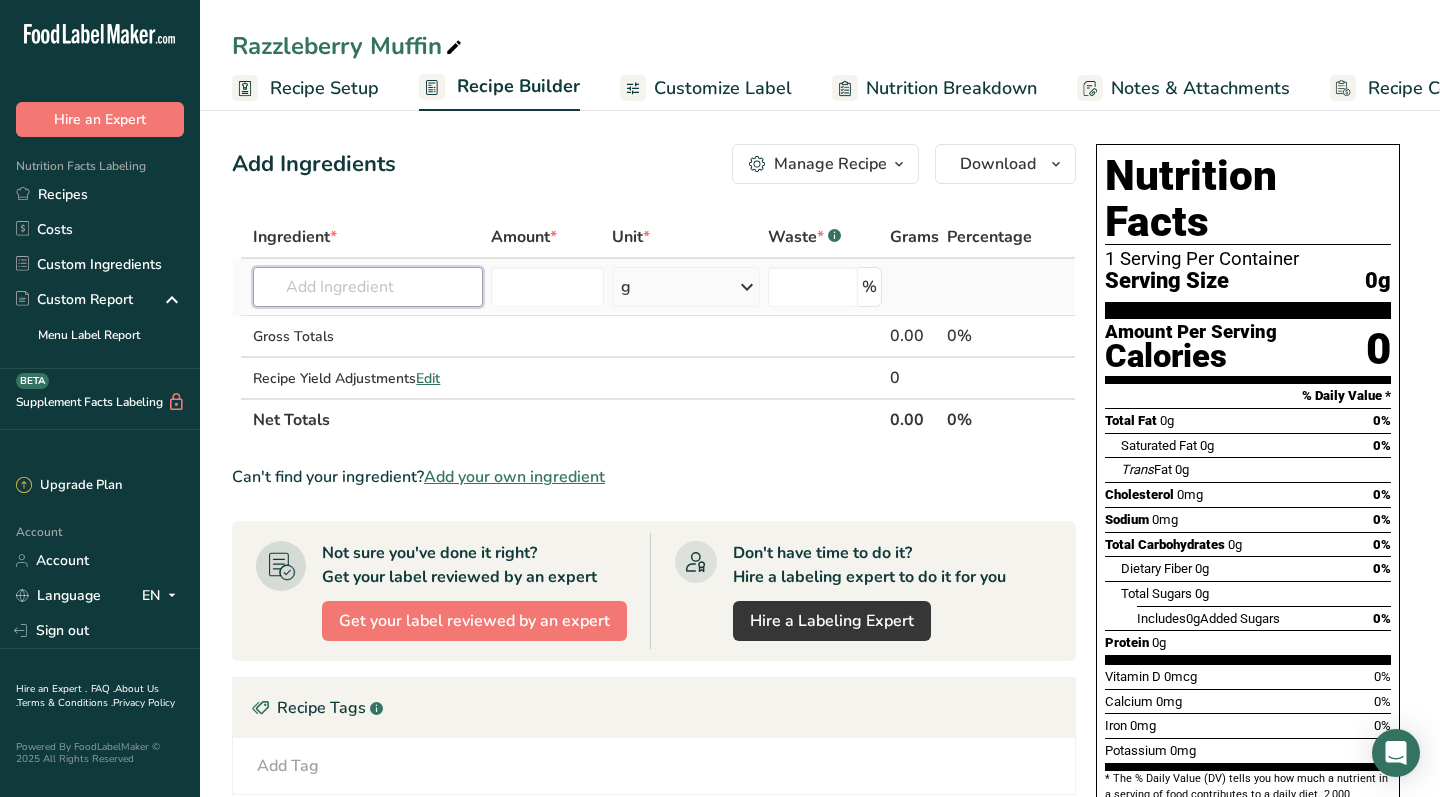 click at bounding box center [368, 287] 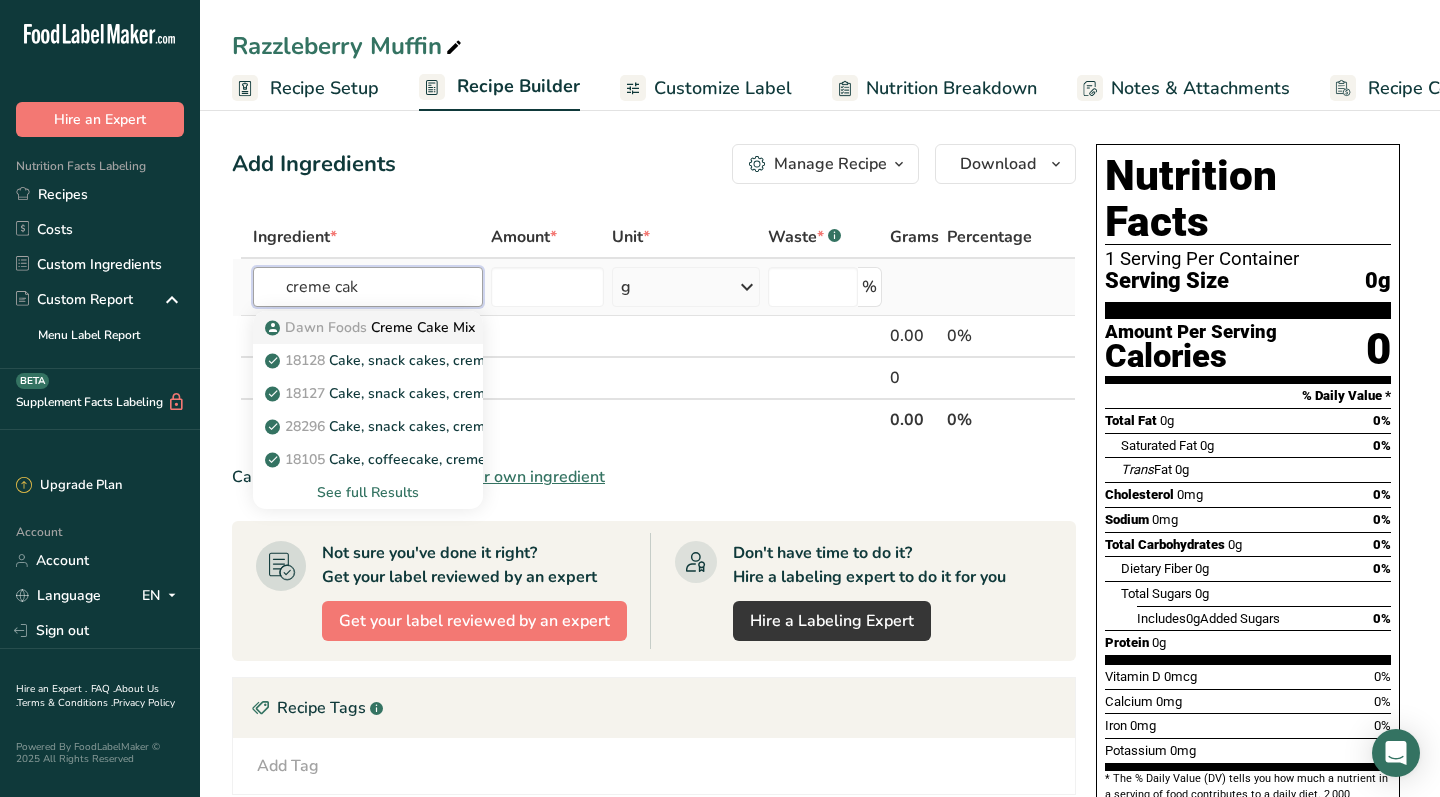 type on "creme cak" 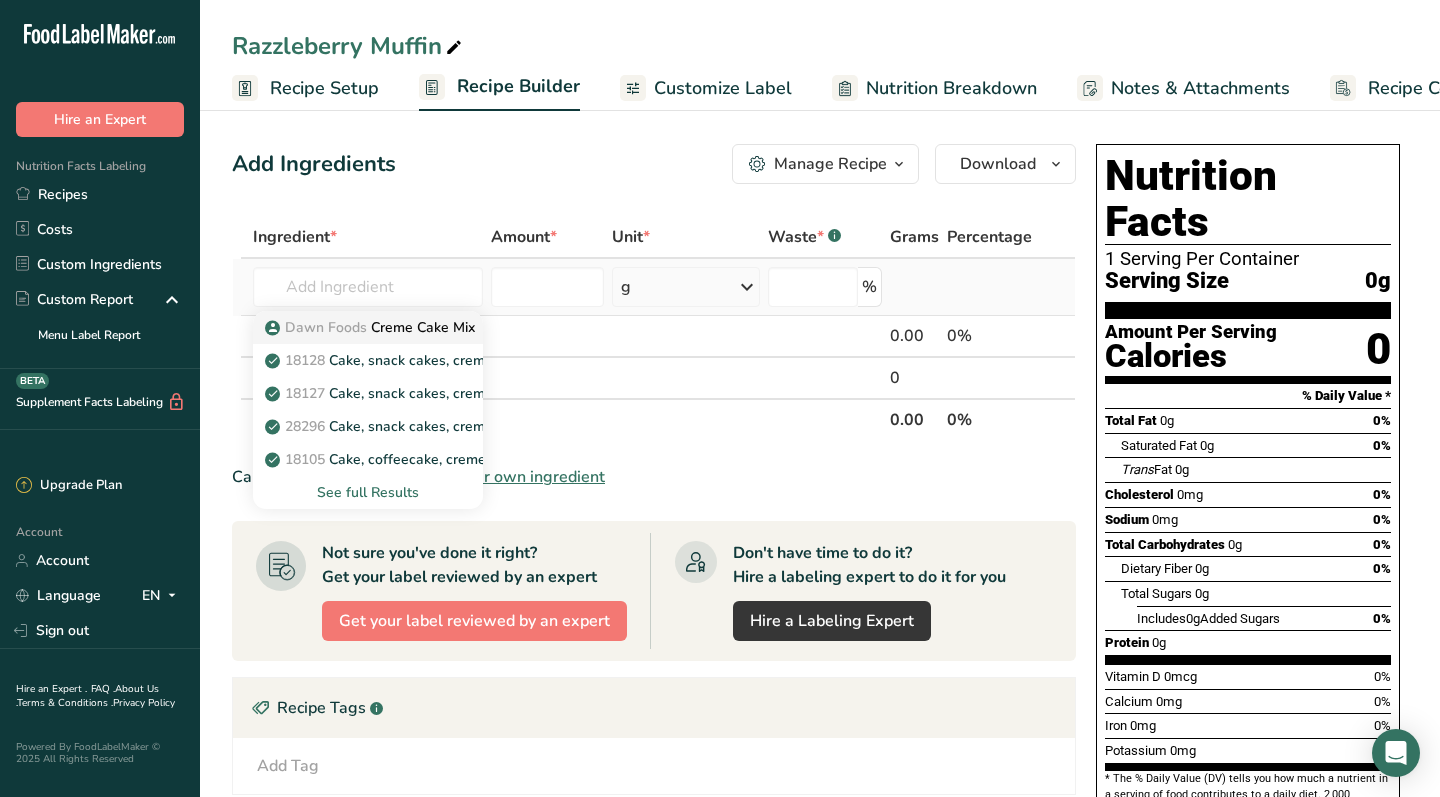 click on "Dawn Foods" at bounding box center (326, 327) 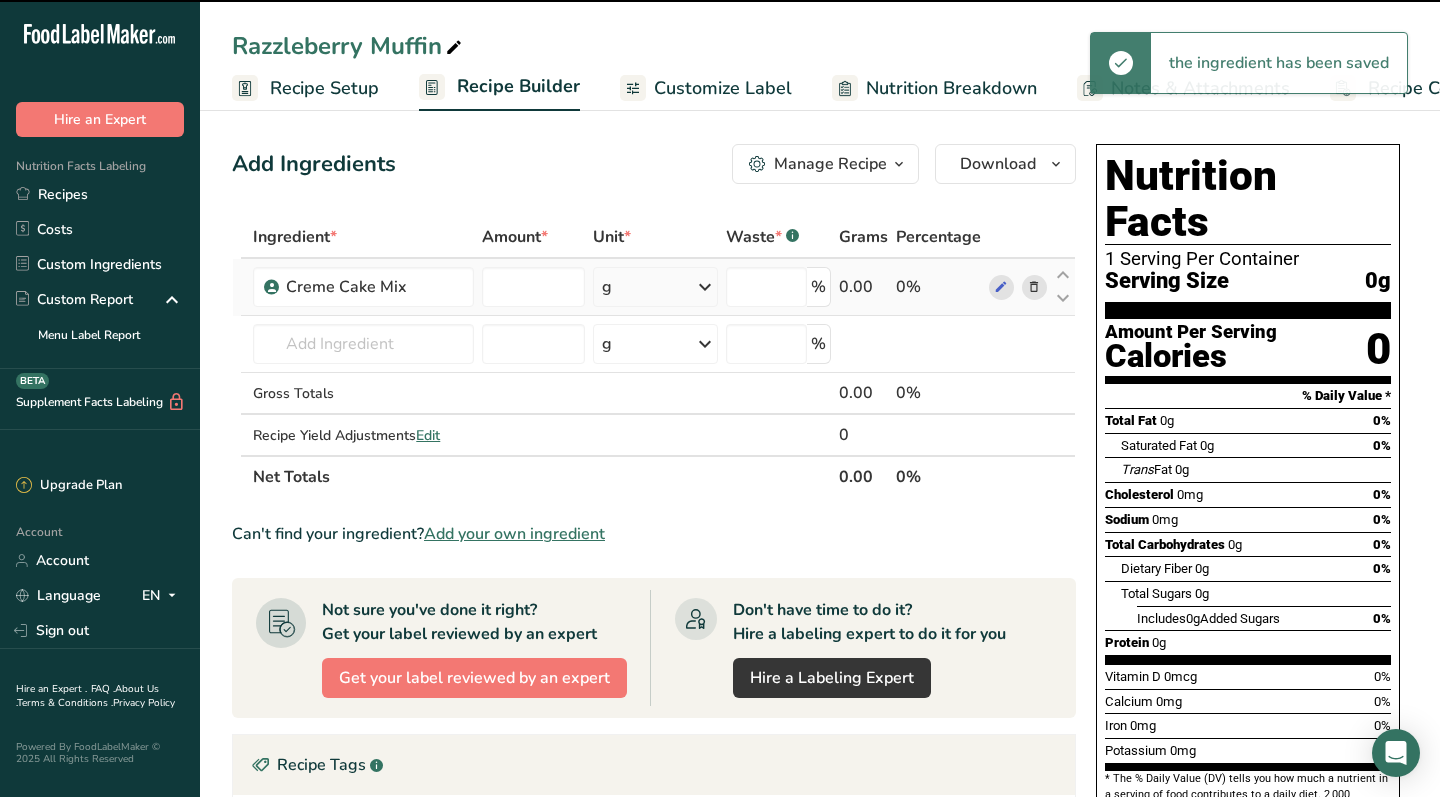 type on "0" 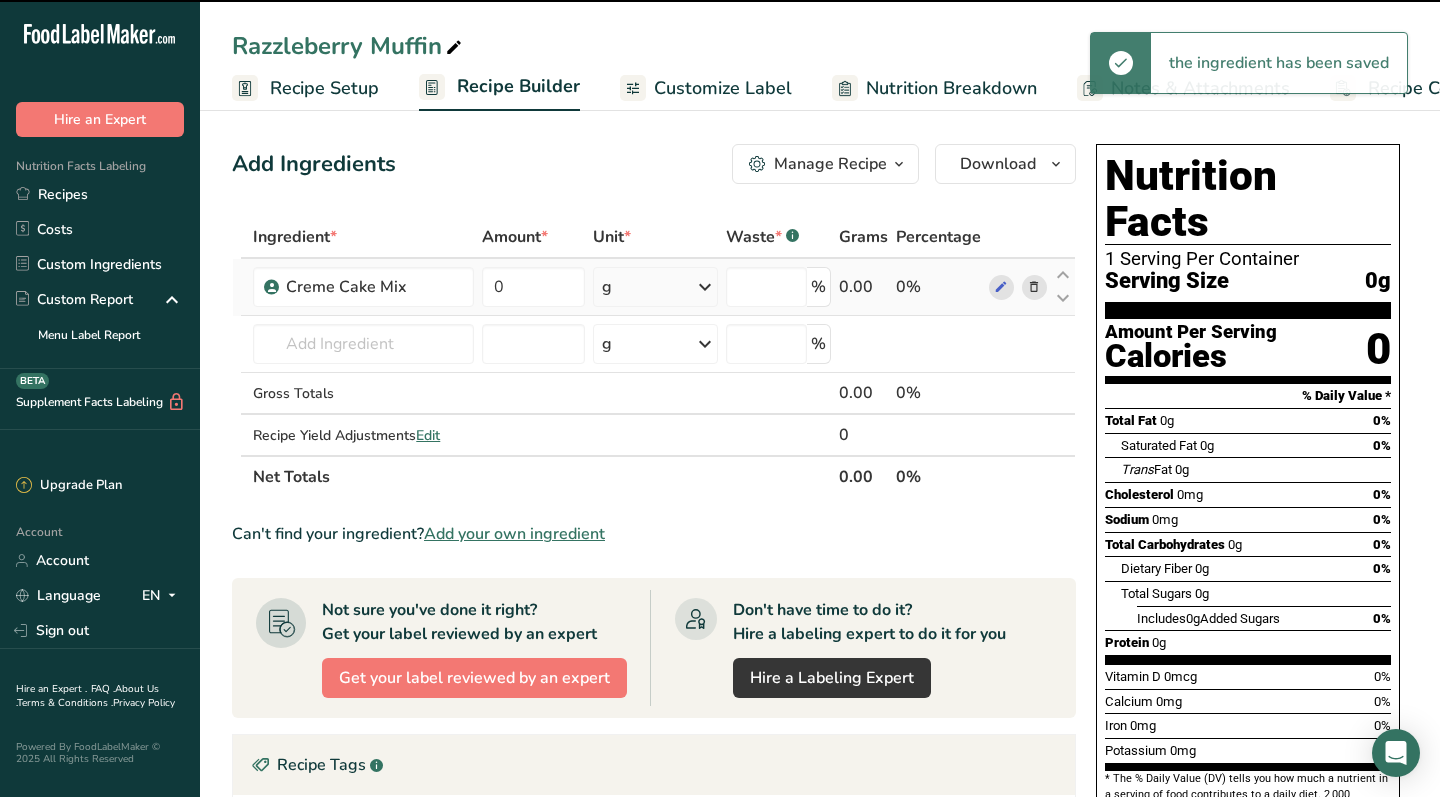 type on "0" 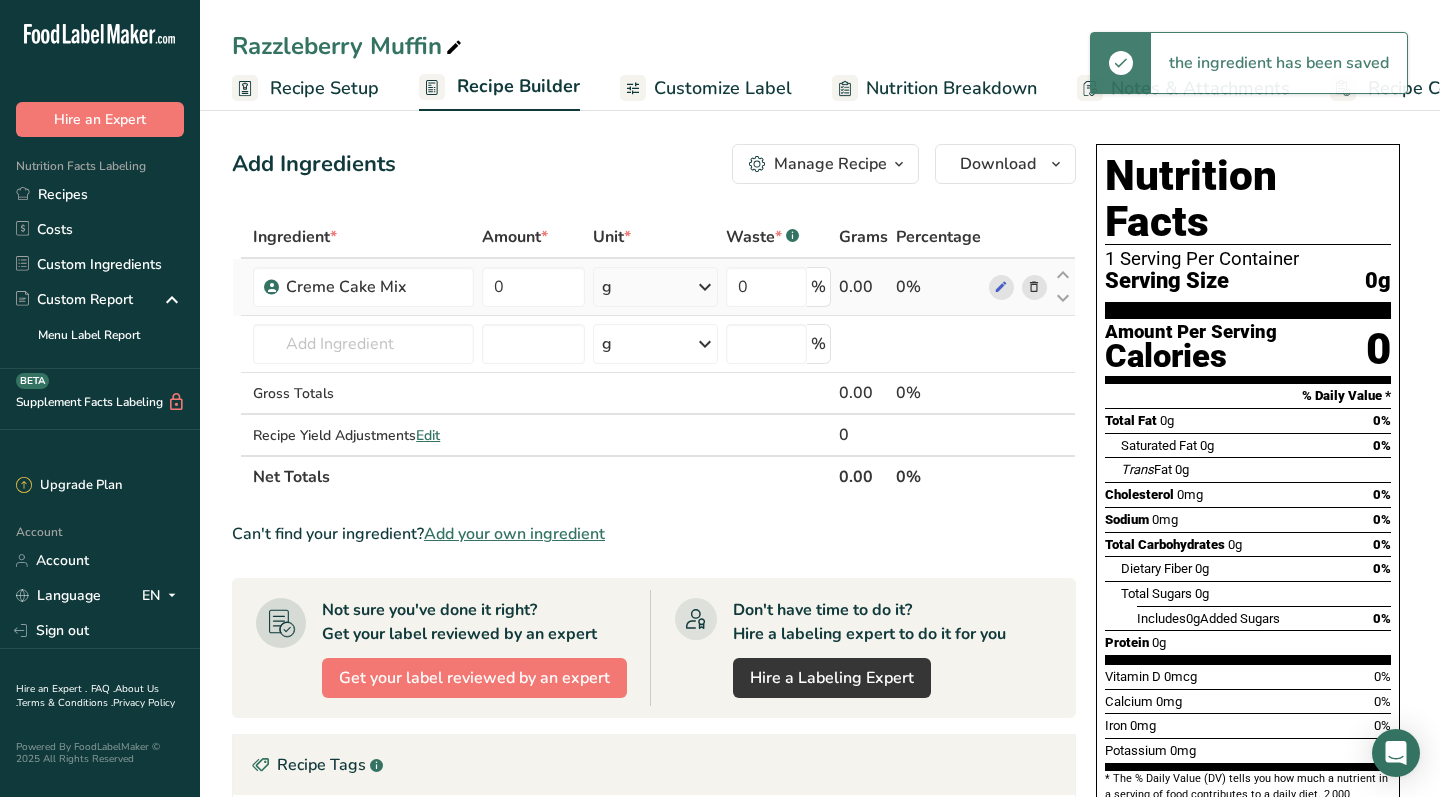 click at bounding box center (705, 287) 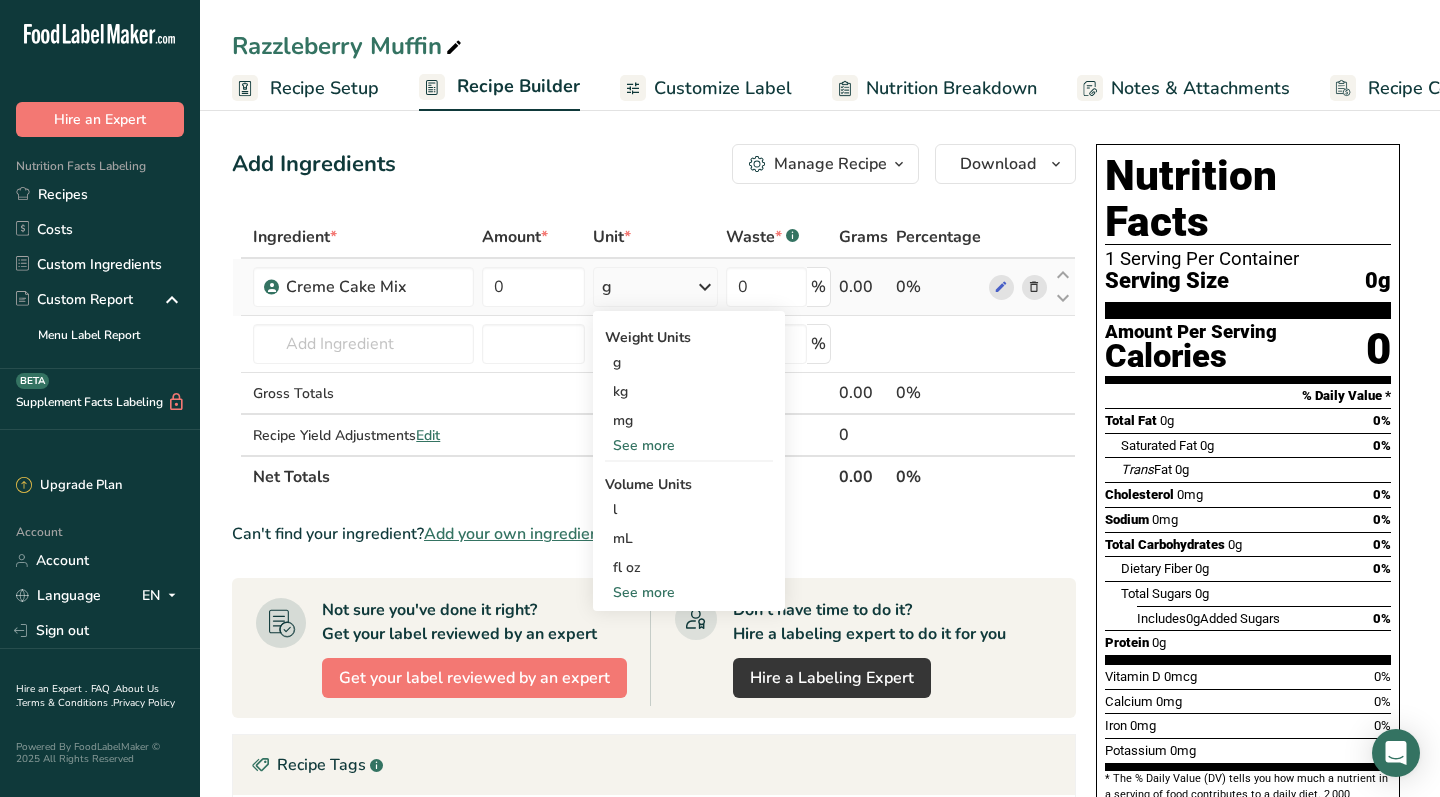 click on "See more" at bounding box center [689, 445] 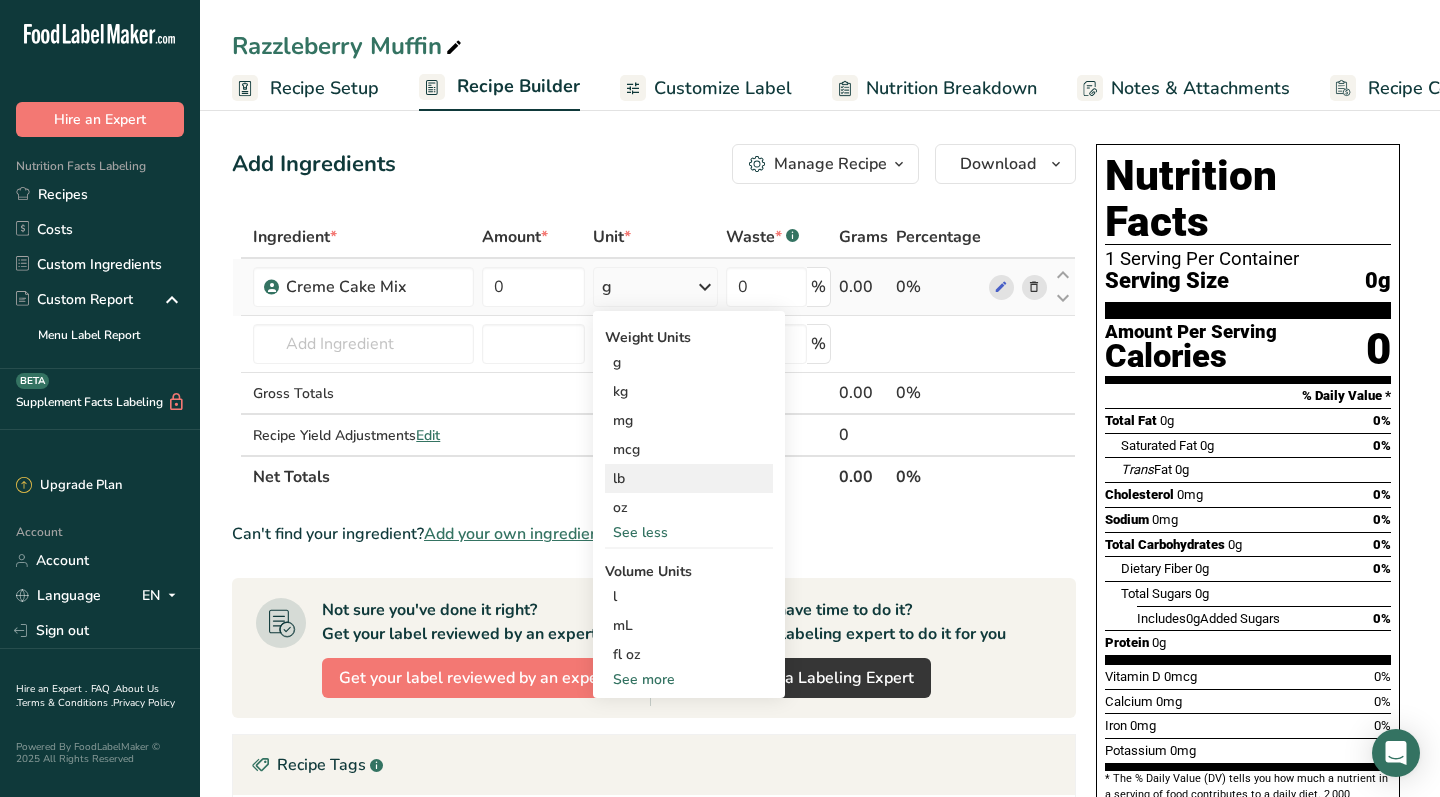 click on "lb" at bounding box center (689, 478) 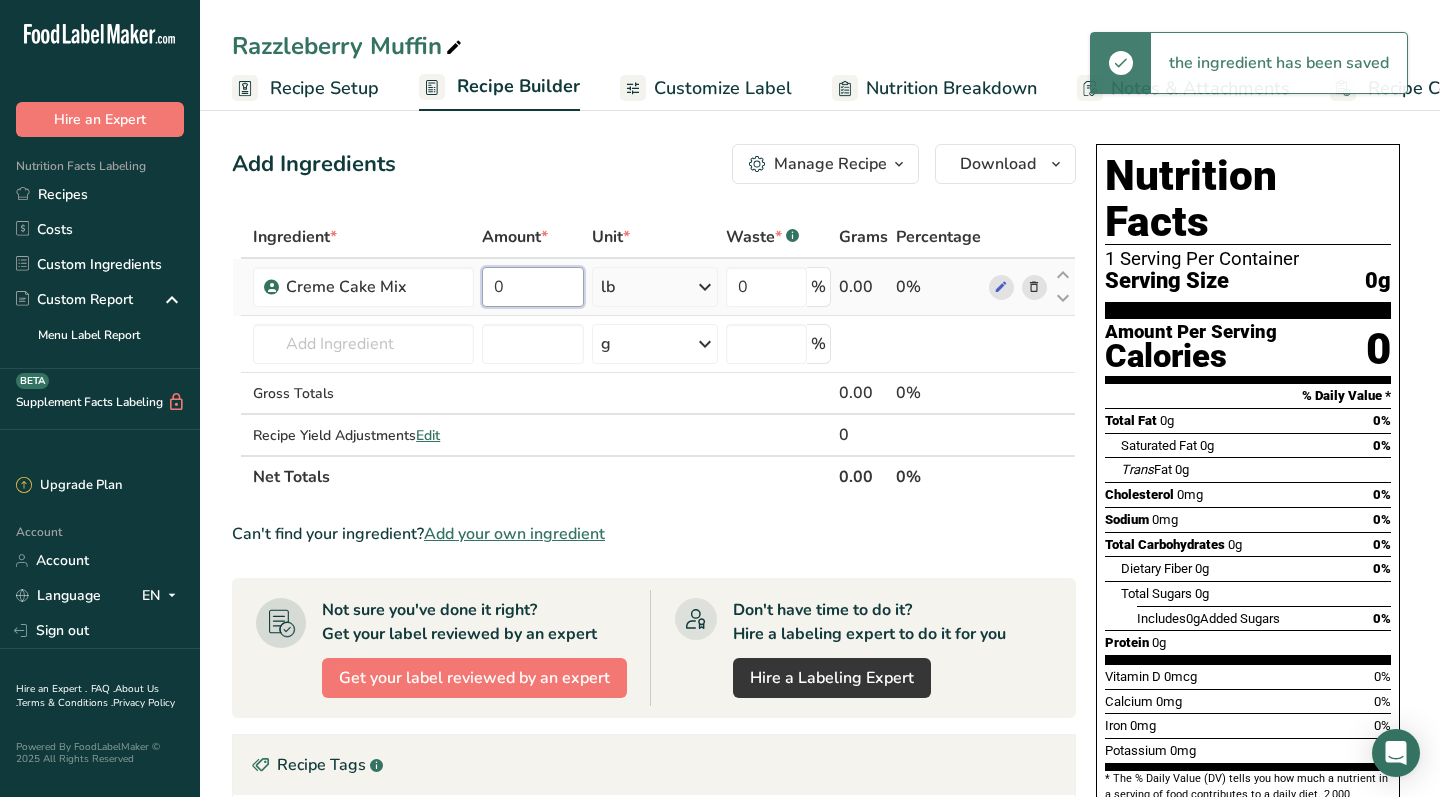 click on "0" at bounding box center [533, 287] 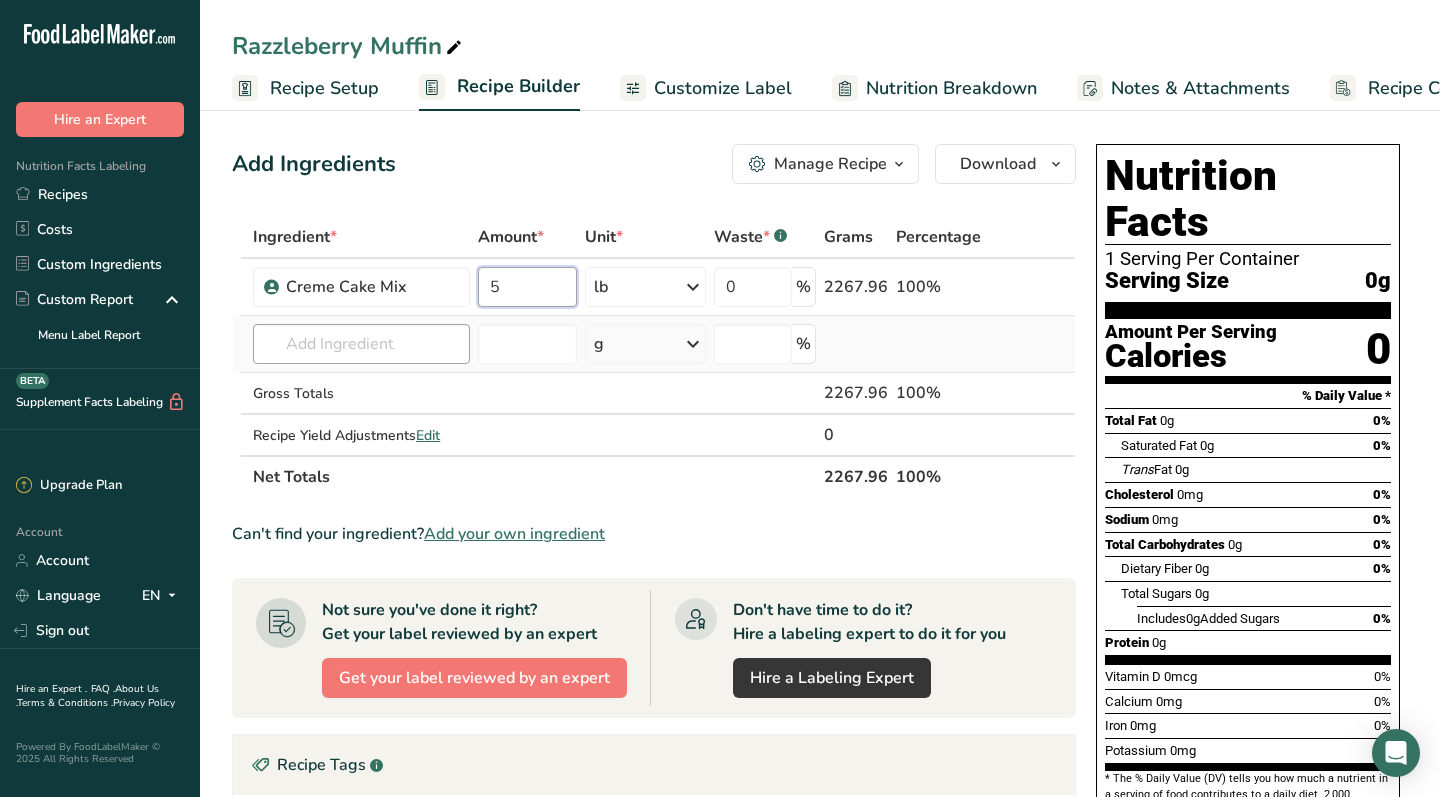 type on "5" 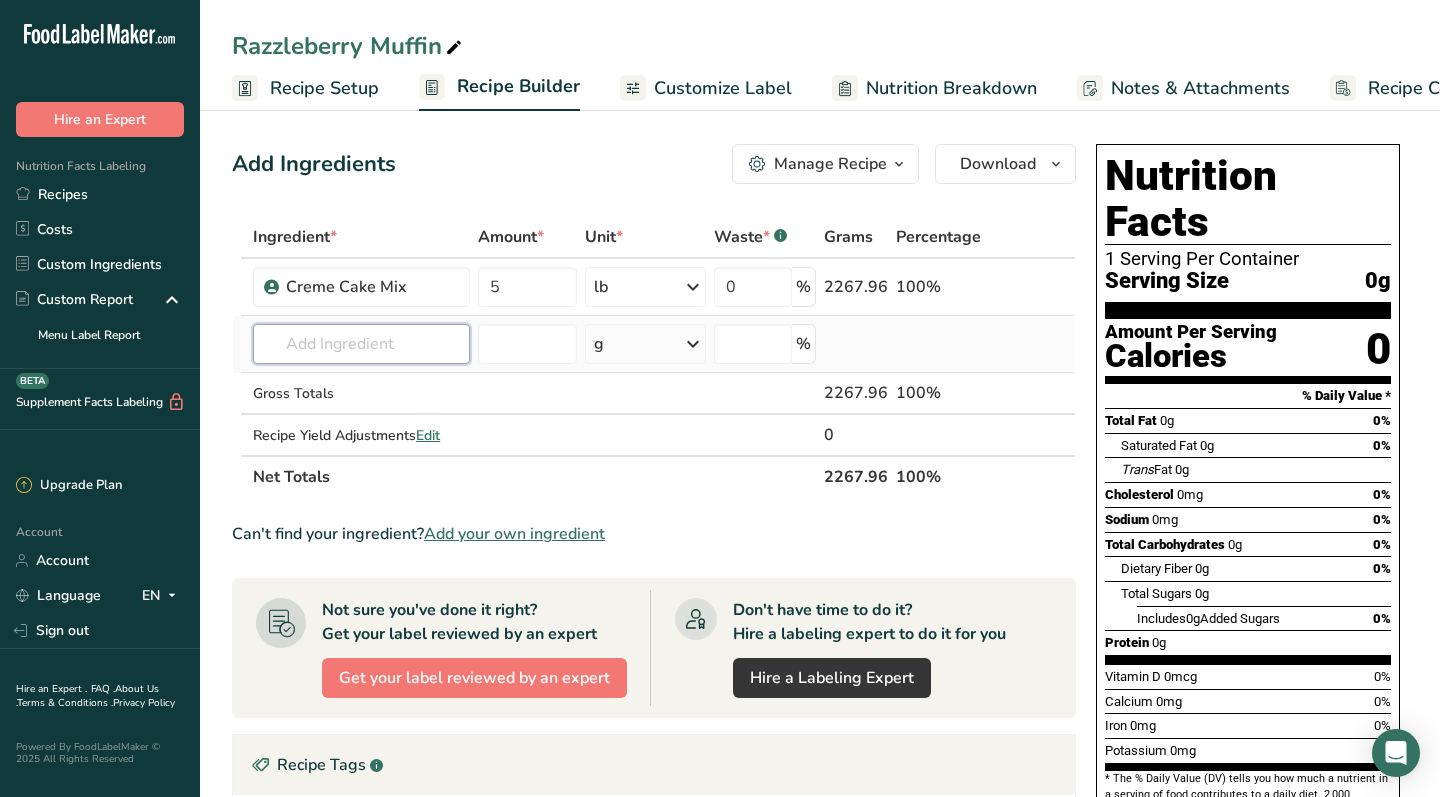 click on "Ingredient *
Amount *
Unit *
Waste *   .a-a{fill:#347362;}.b-a{fill:#fff;}          Grams
Percentage
Creme Cake Mix
5
lb
Weight Units
g
kg
mg
mcg
lb
oz
See less
Volume Units
l
mL
fl oz
See more
0
%
2267.96
100%
Dawn Foods
Creme Cake Mix
18128
Cake, snack cakes, creme-filled, sponge
18127
Cake, snack cakes, creme-filled, chocolate with frosting
28296" at bounding box center [654, 357] 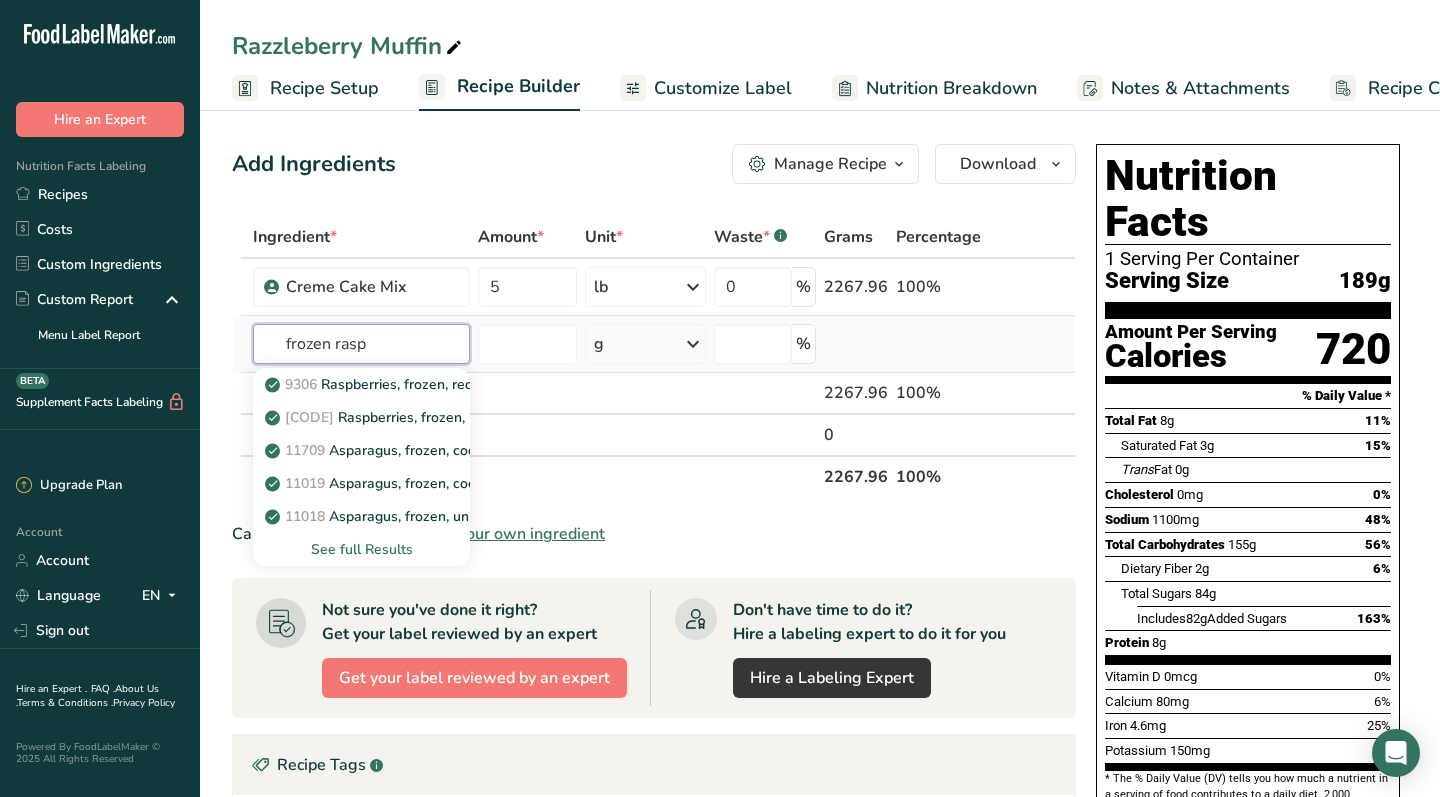 type on "frozen rasp" 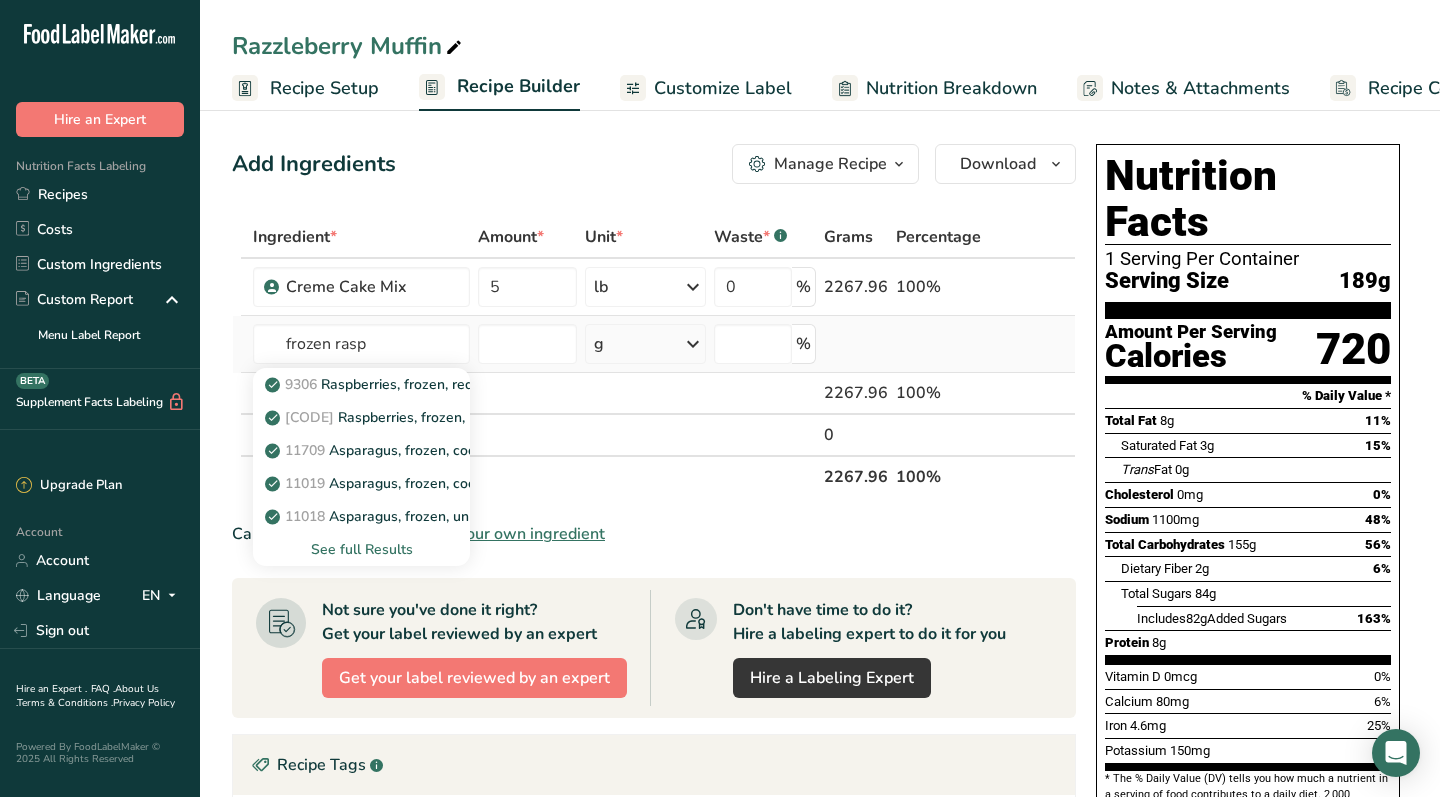 type 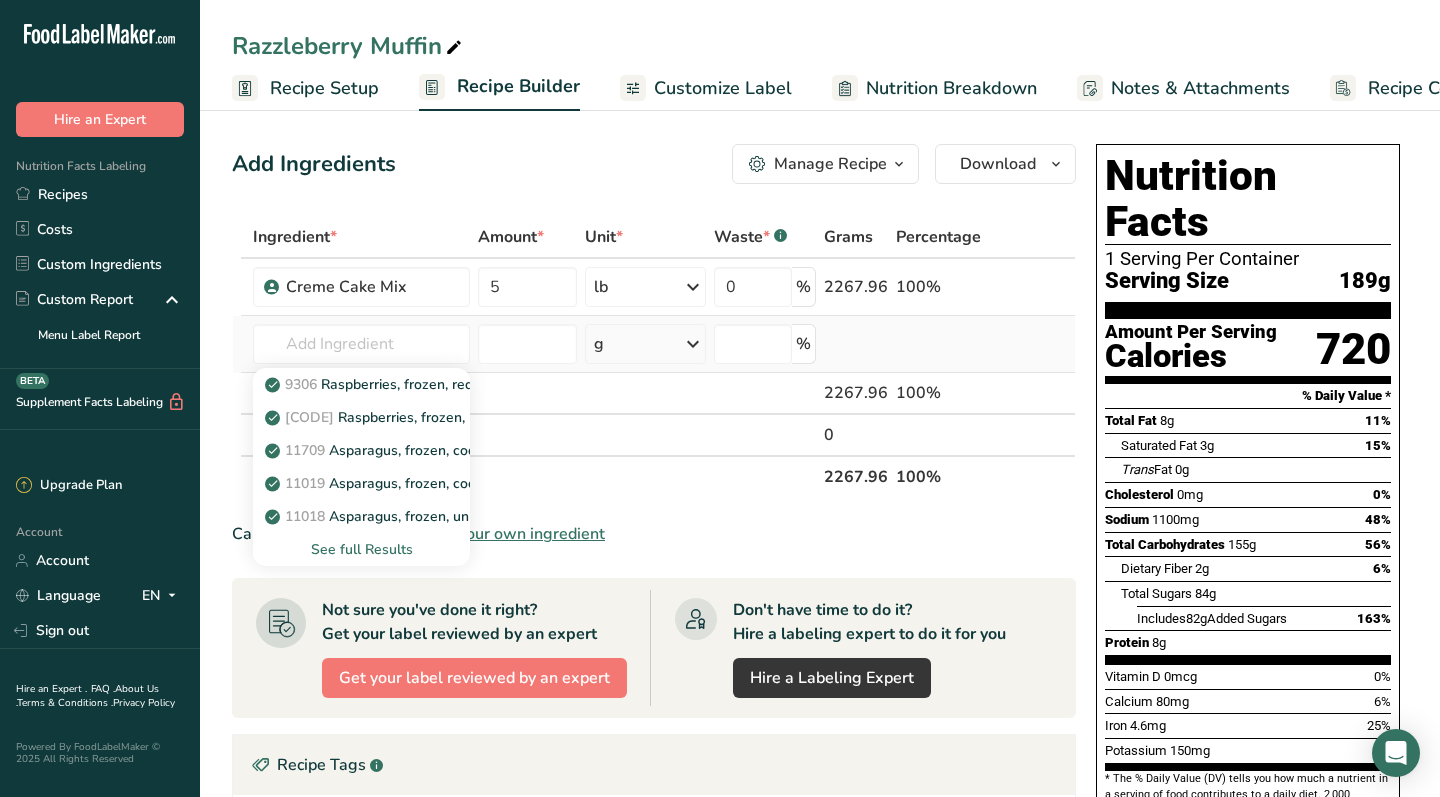 click on "See full Results" at bounding box center [361, 549] 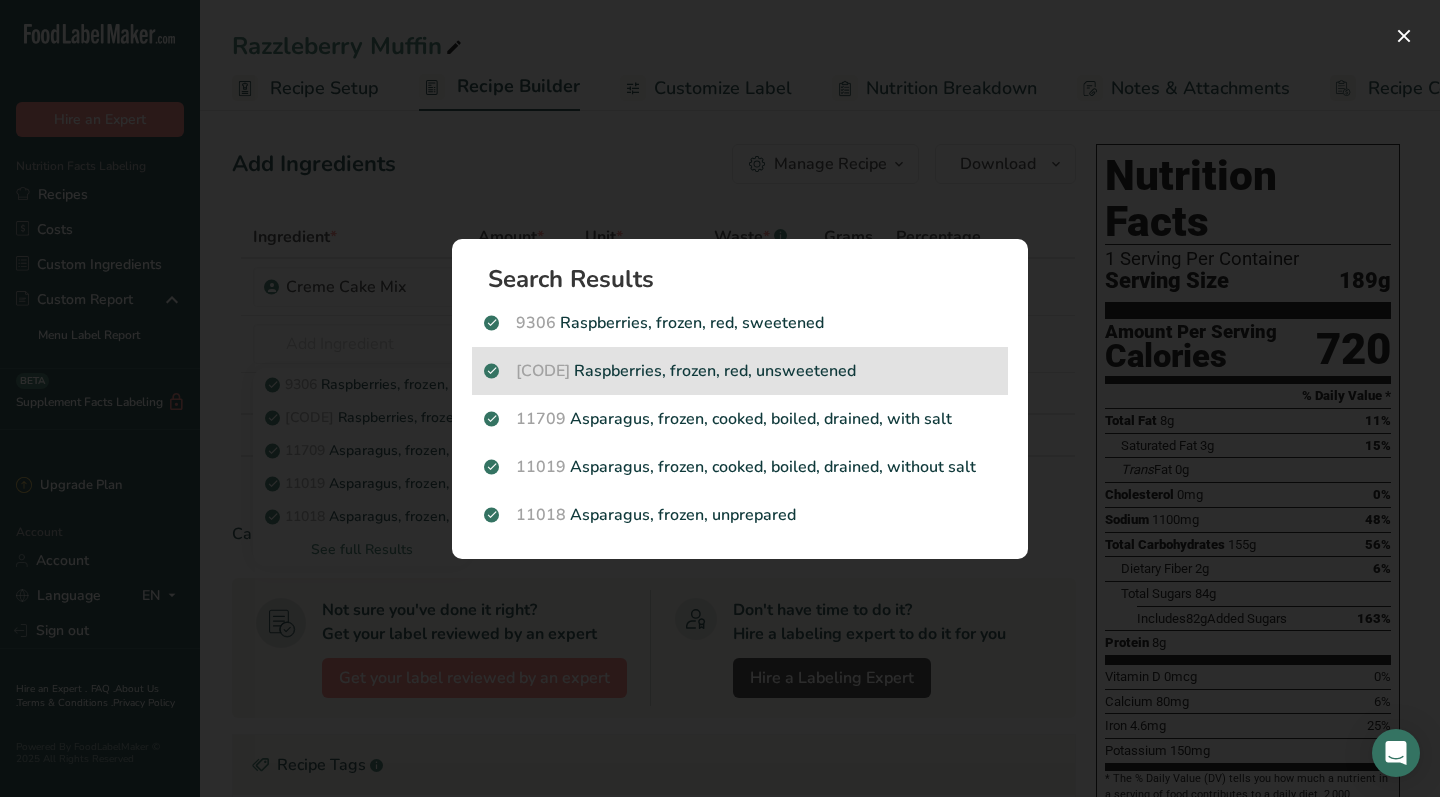 click on "9518
Raspberries, frozen, red, unsweetened" at bounding box center (740, 371) 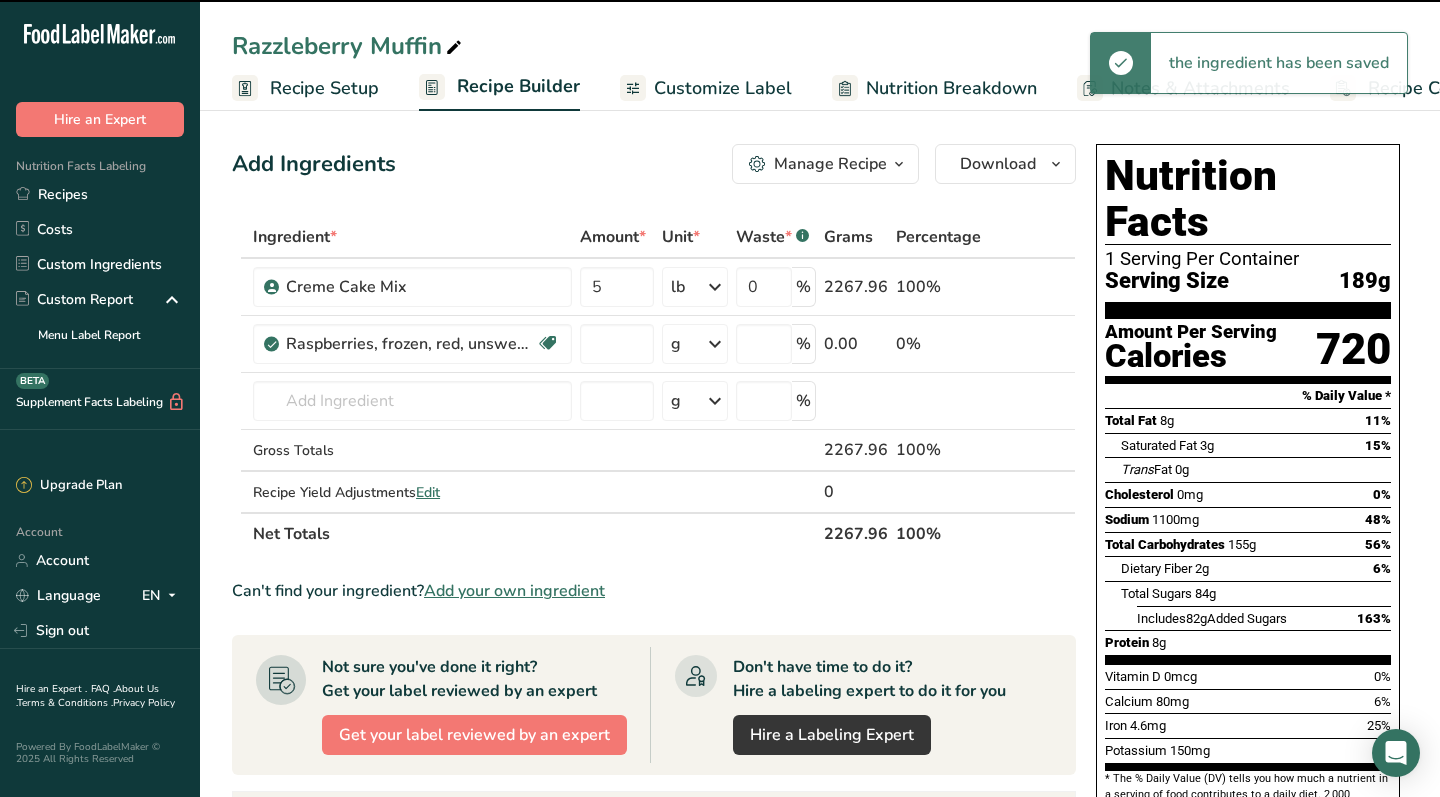 type on "0" 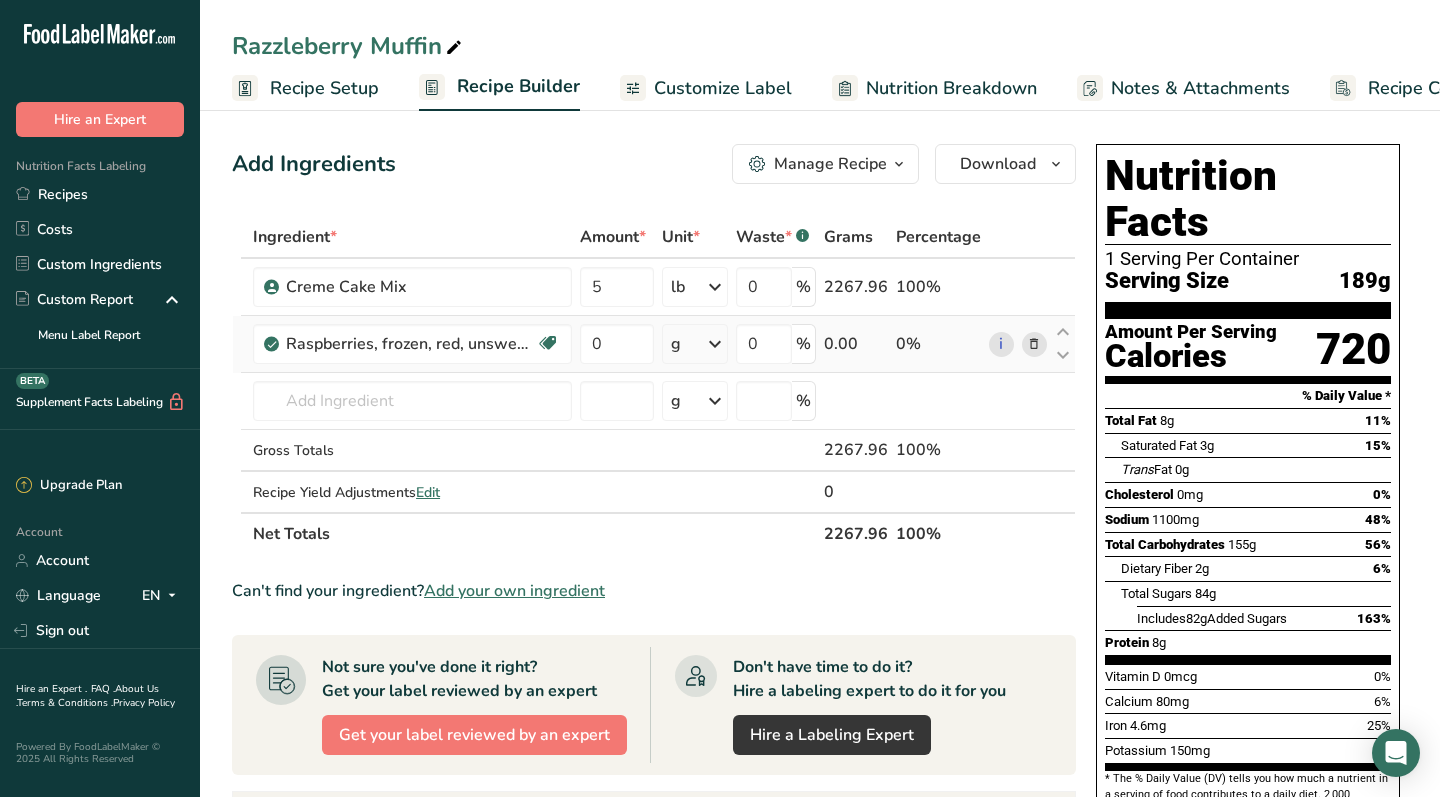 click on "g" at bounding box center (695, 344) 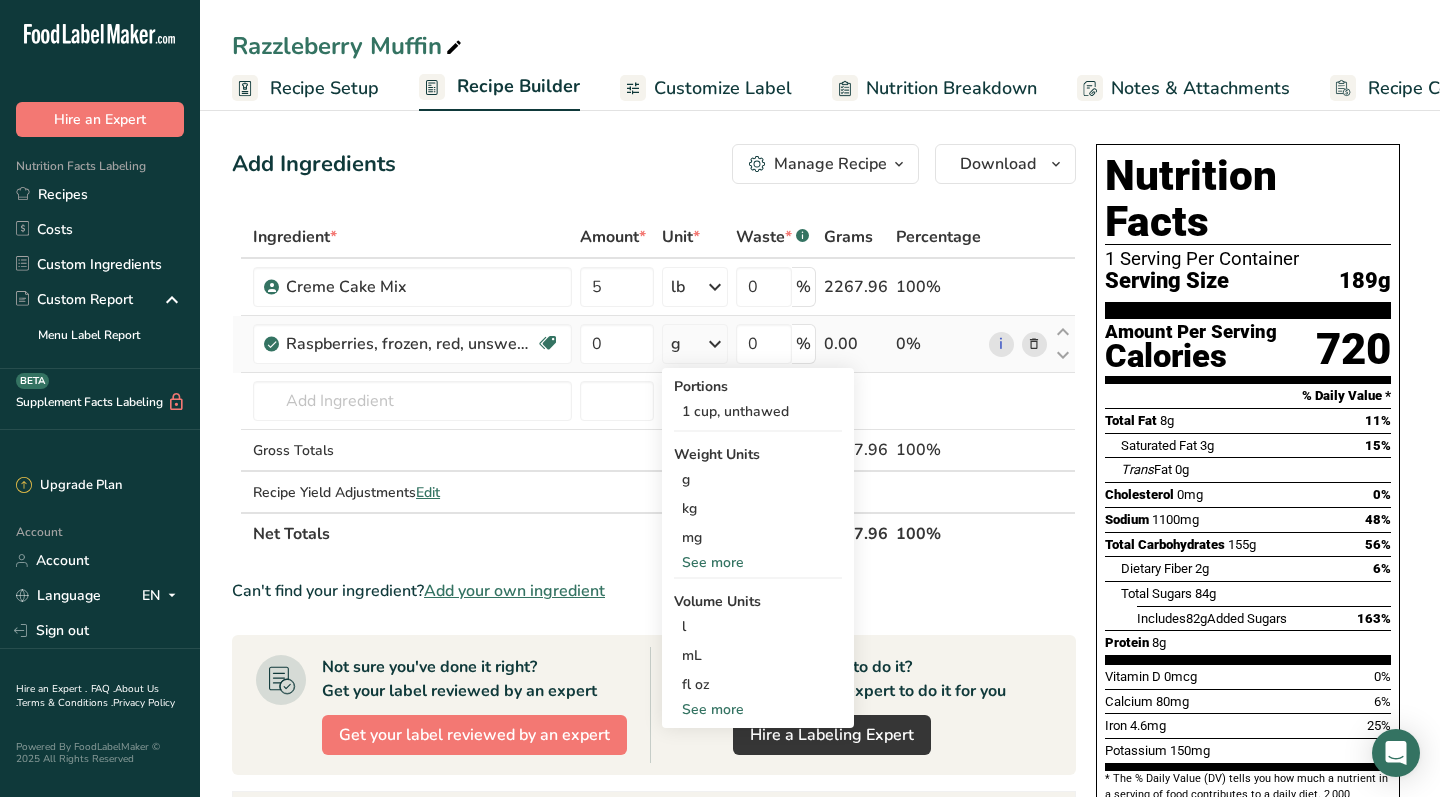 click at bounding box center [715, 344] 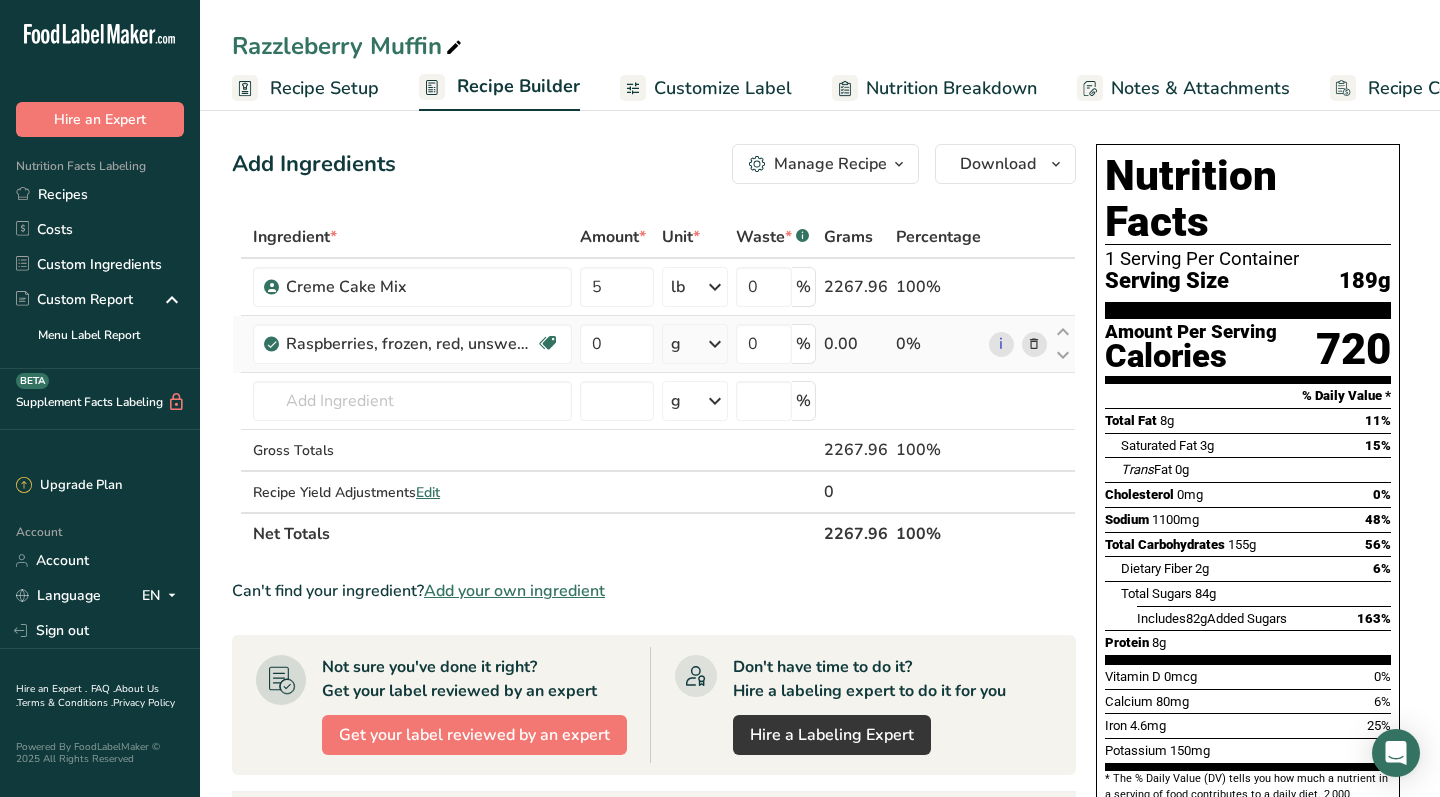 click at bounding box center (715, 344) 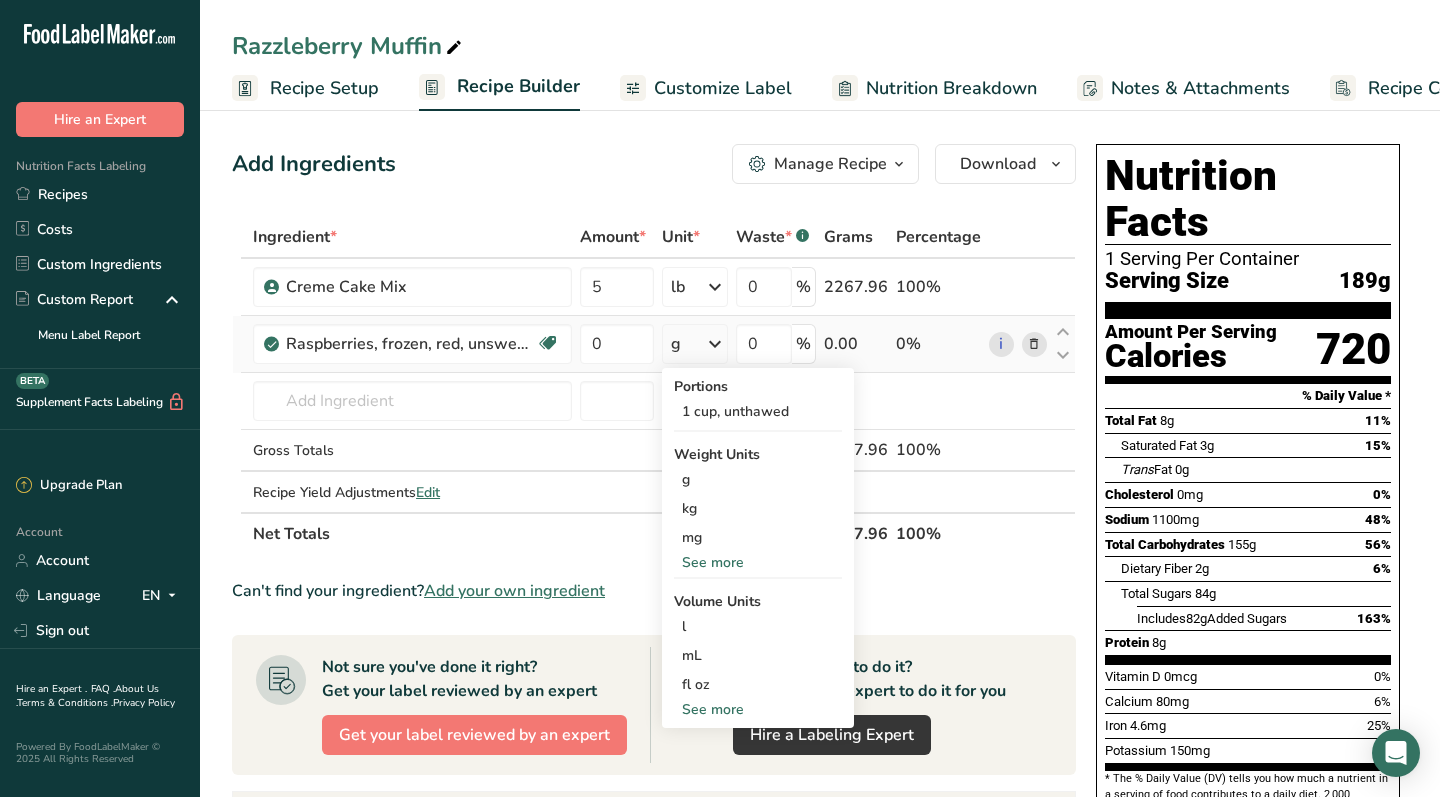 click on "See more" at bounding box center (758, 562) 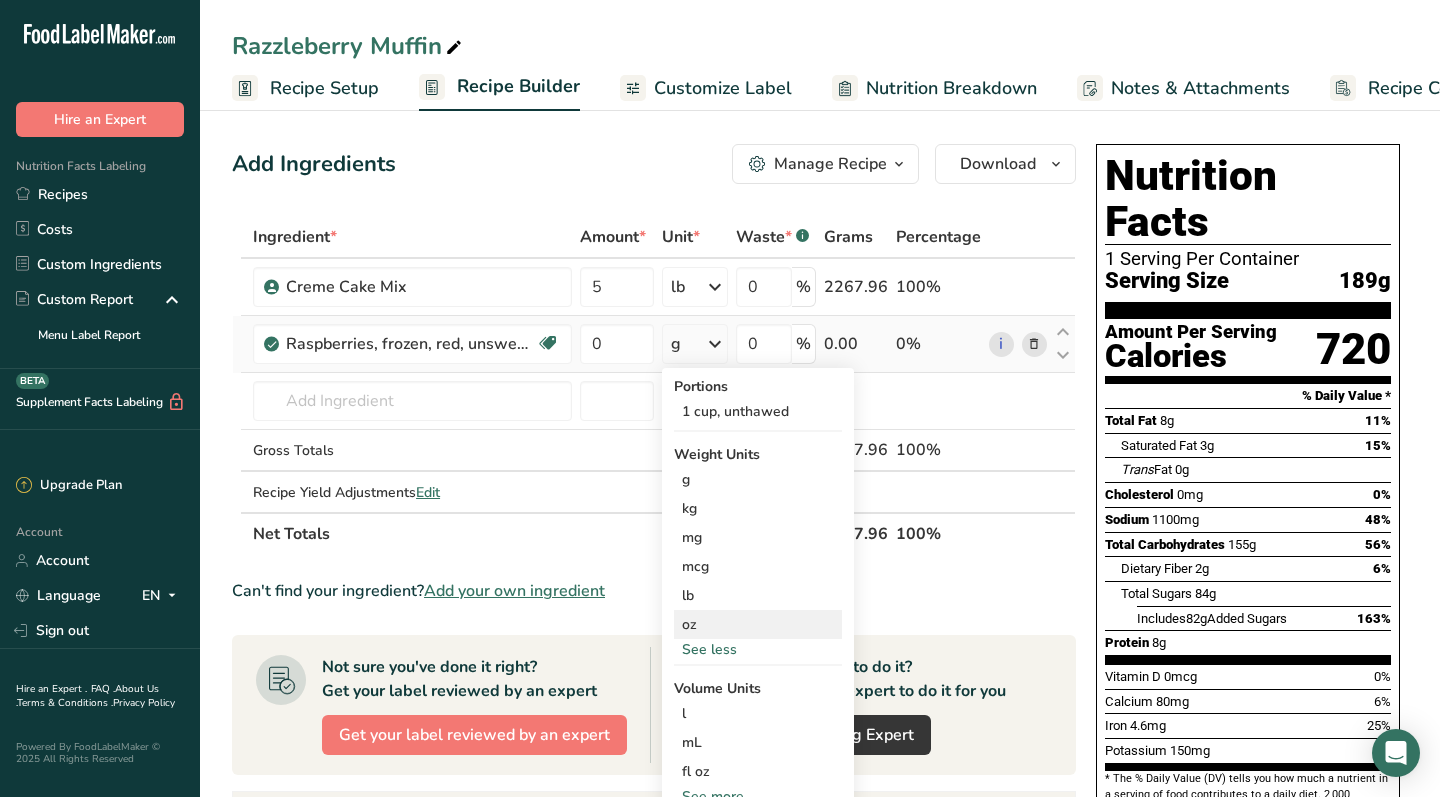 click on "oz" at bounding box center (758, 624) 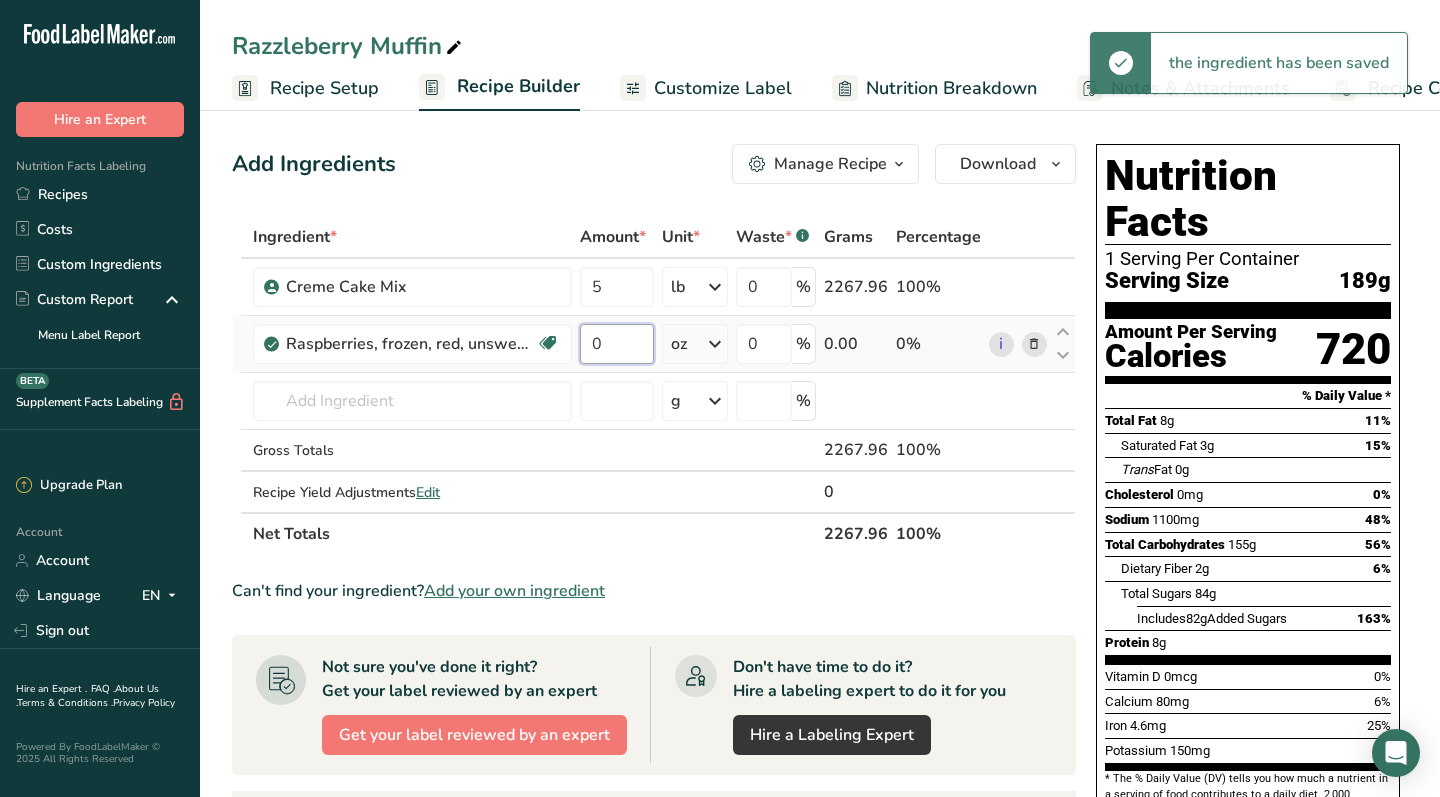 click on "0" at bounding box center [617, 344] 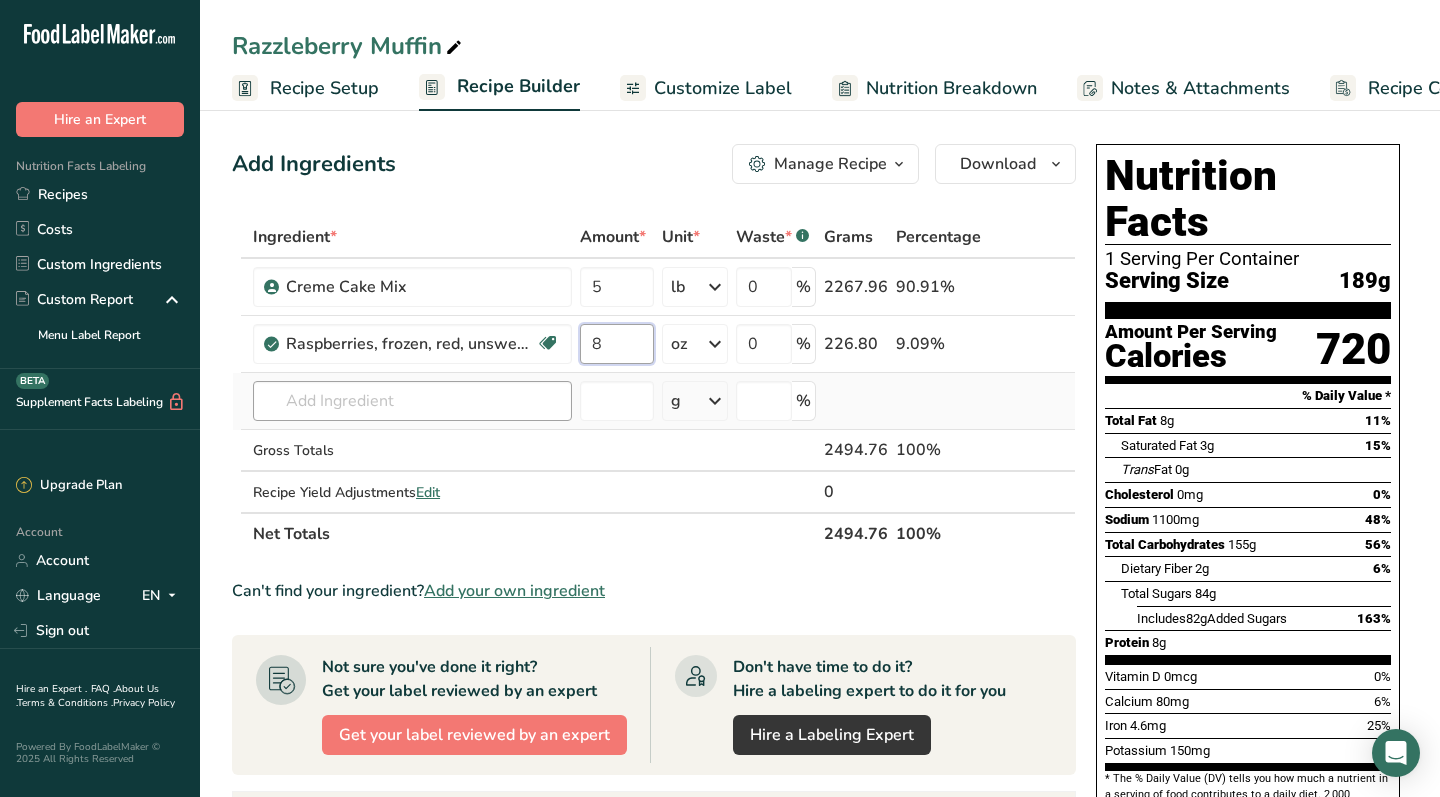 type on "8" 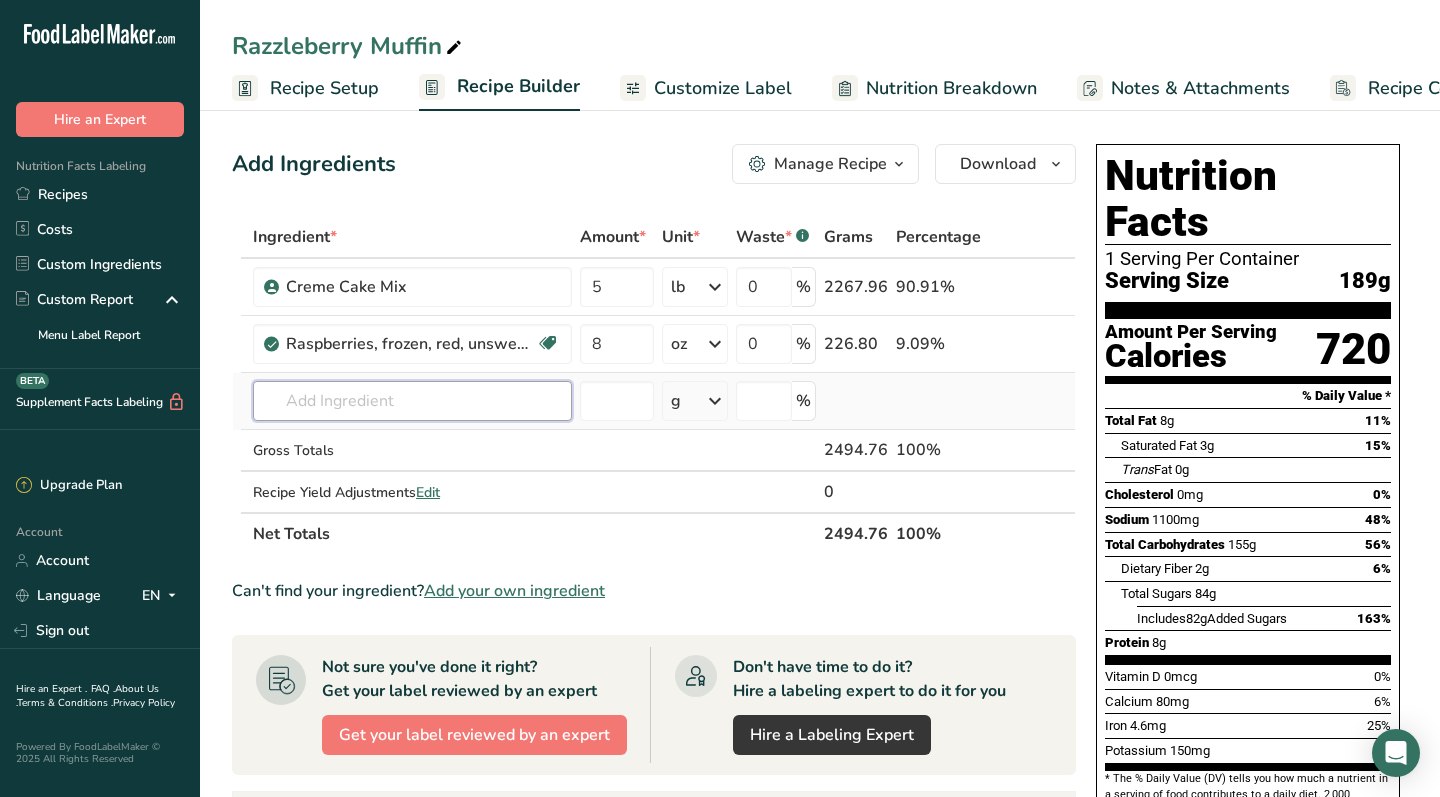 click on "Ingredient *
Amount *
Unit *
Waste *   .a-a{fill:#347362;}.b-a{fill:#fff;}          Grams
Percentage
Creme Cake Mix
5
lb
Weight Units
g
kg
mg
mcg
lb
oz
See less
Volume Units
l
mL
fl oz
See more
0
%
[NUMBER]
[PERCENTAGE]
Raspberries, frozen, red, unsweetened
Source of Antioxidants
Dairy free
Gluten free
Vegan
Vegetarian
Soy free
8
oz
Portions
1 cup, unthawed
Weight Units
g
kg
mg
mcg" at bounding box center (654, 385) 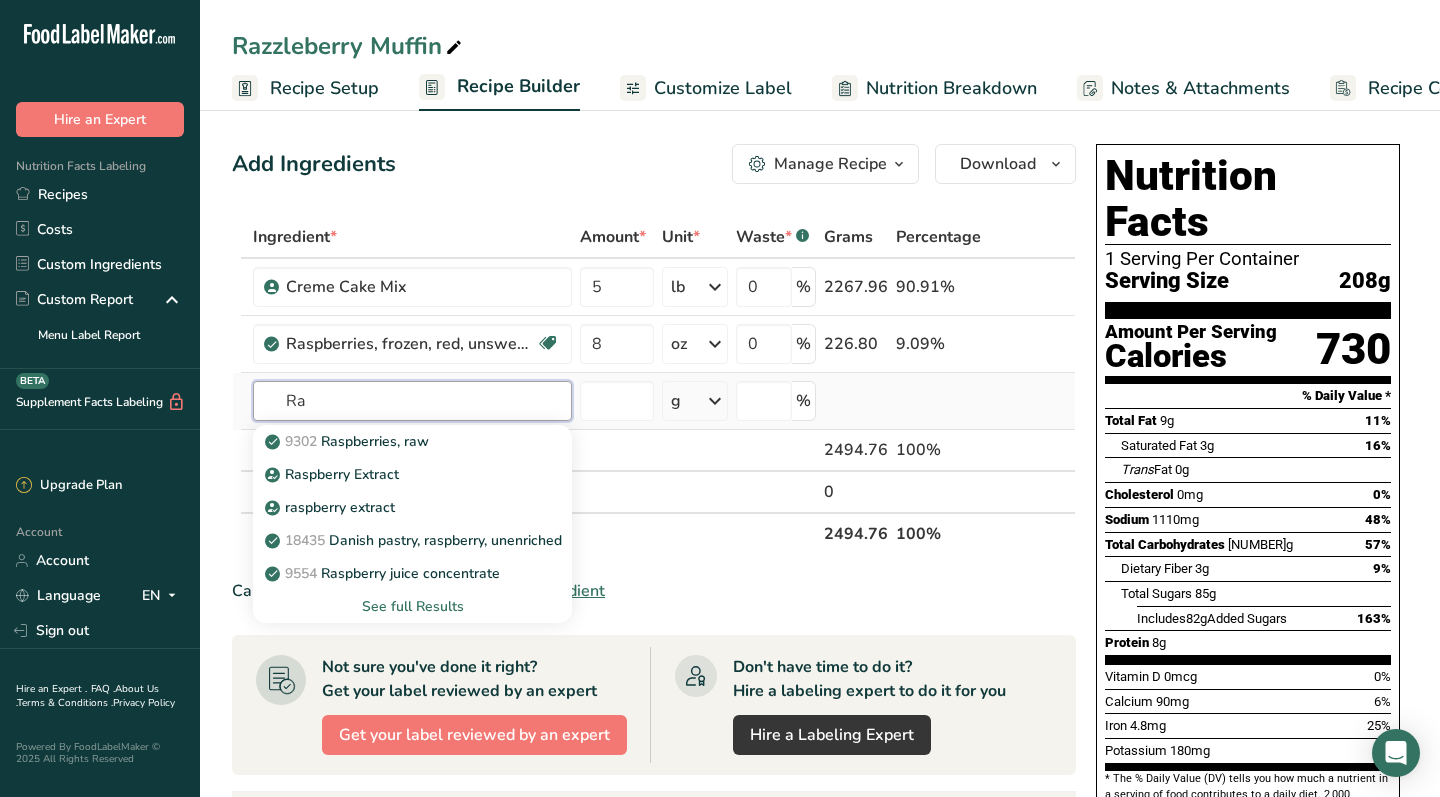 type on "R" 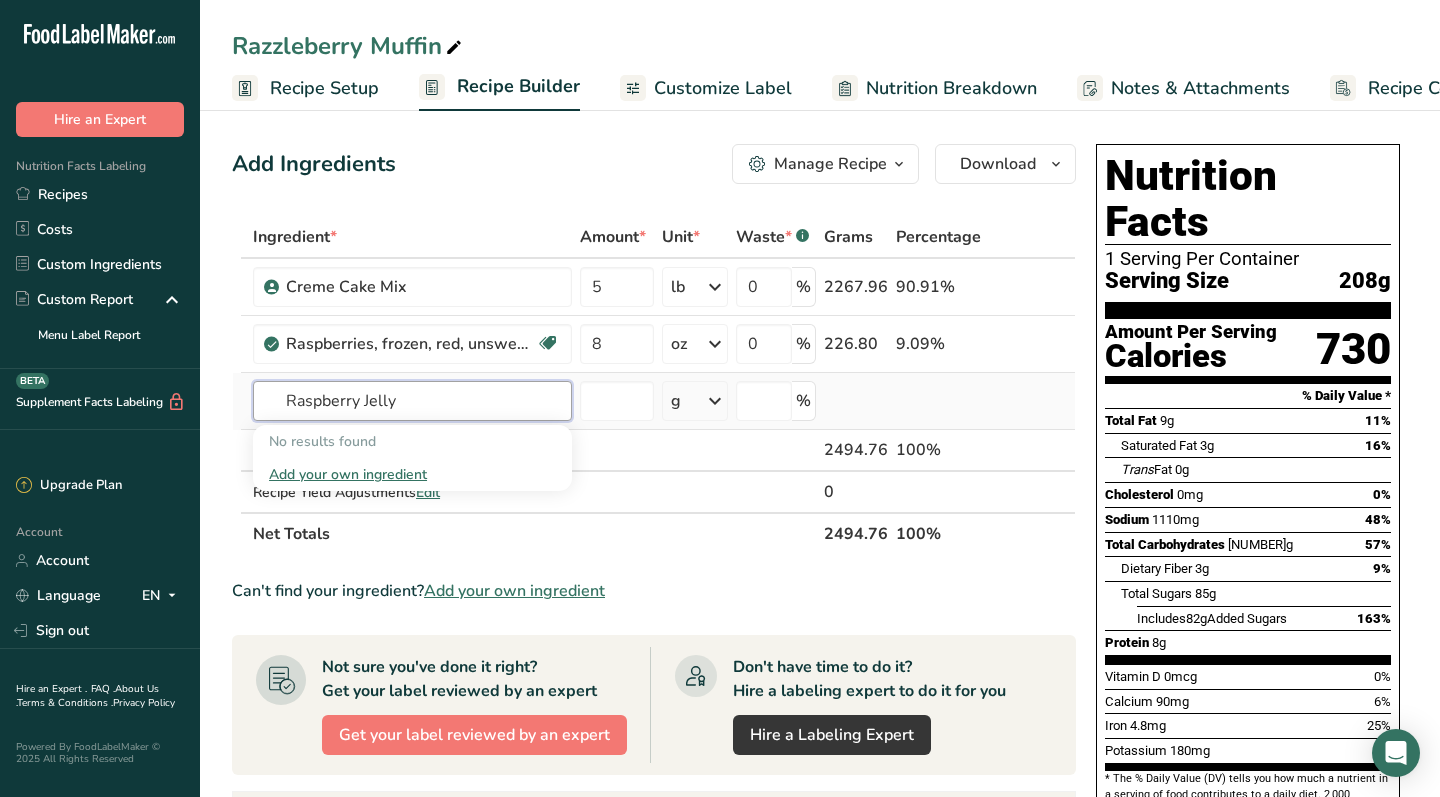 type on "Raspberry Jelly" 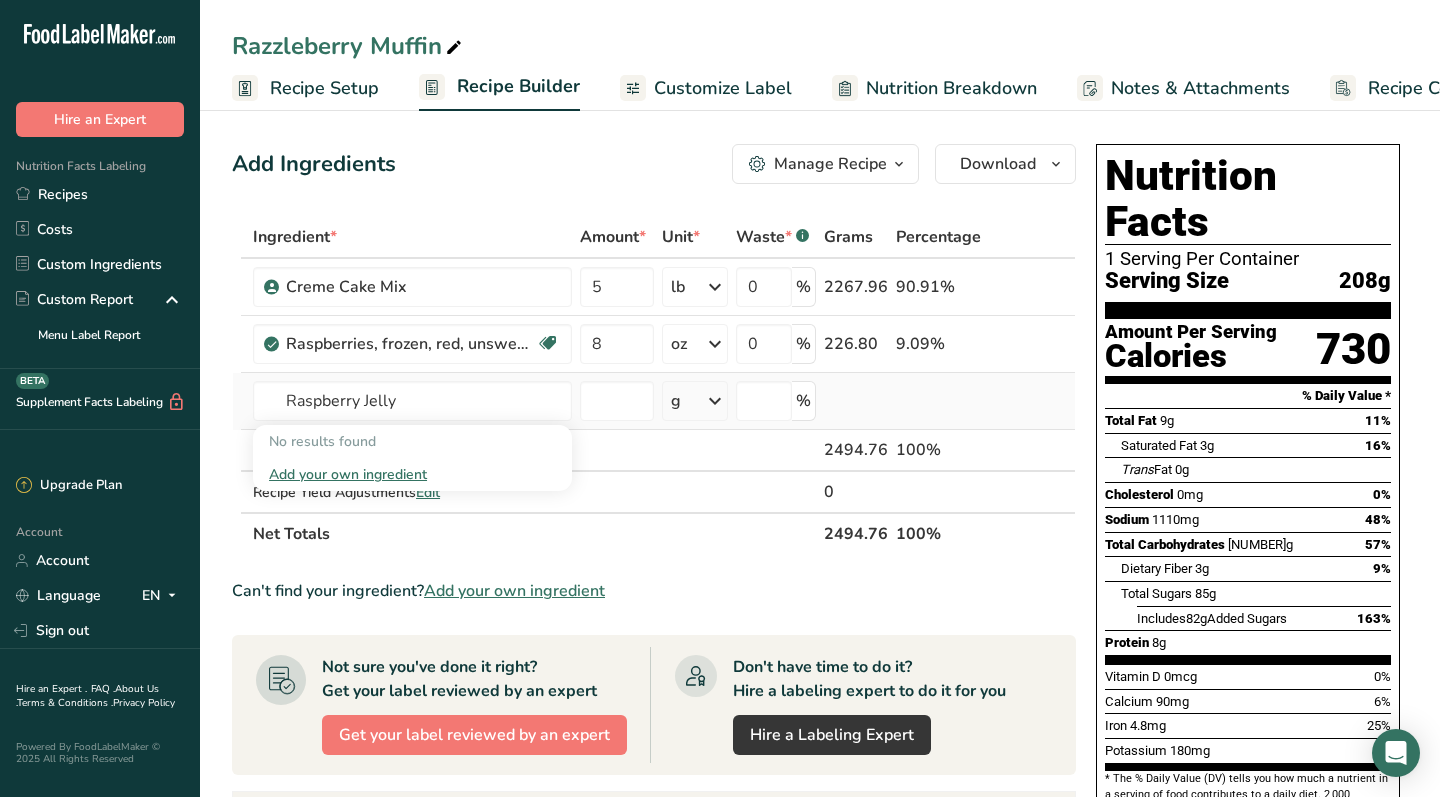 type 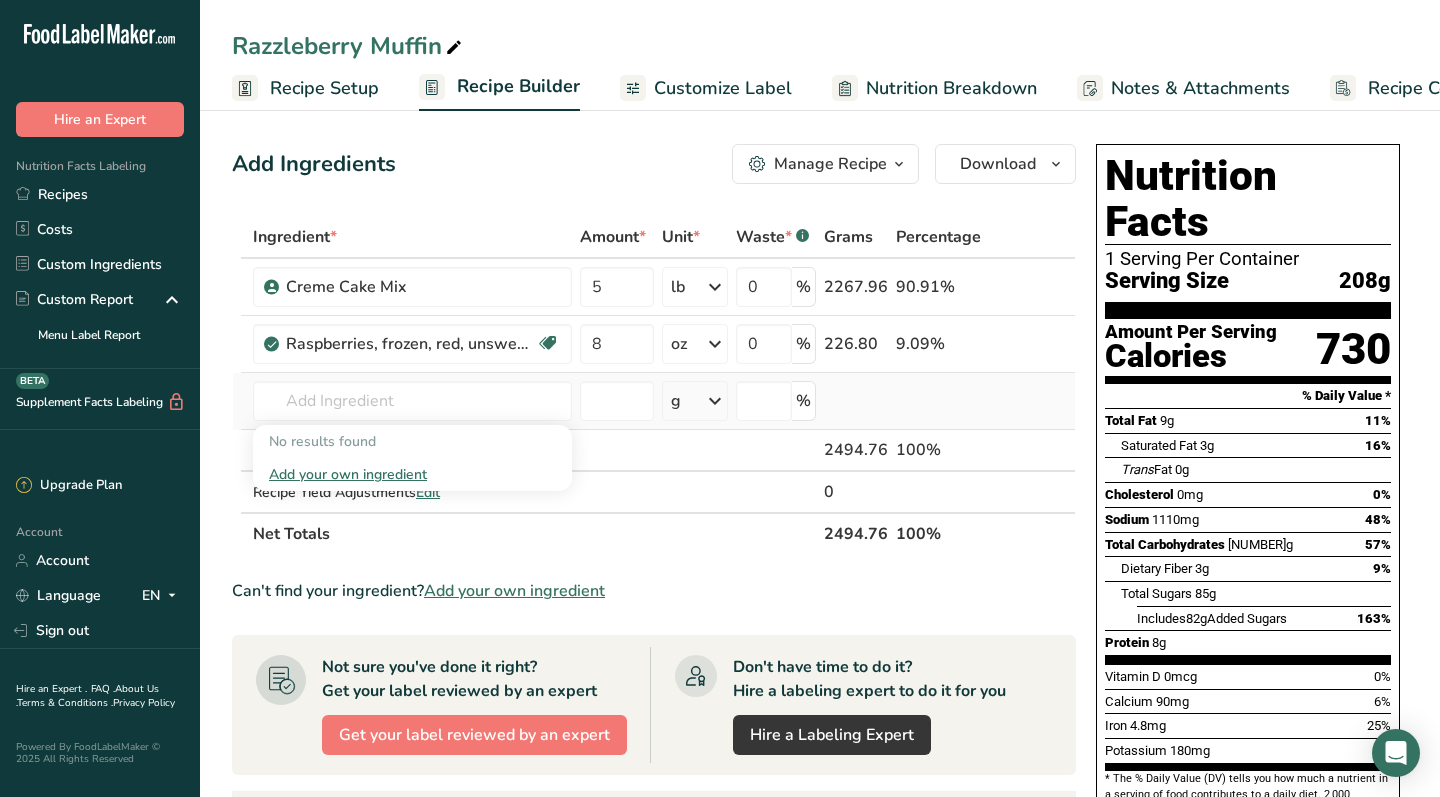 click on "Add your own ingredient" at bounding box center (412, 474) 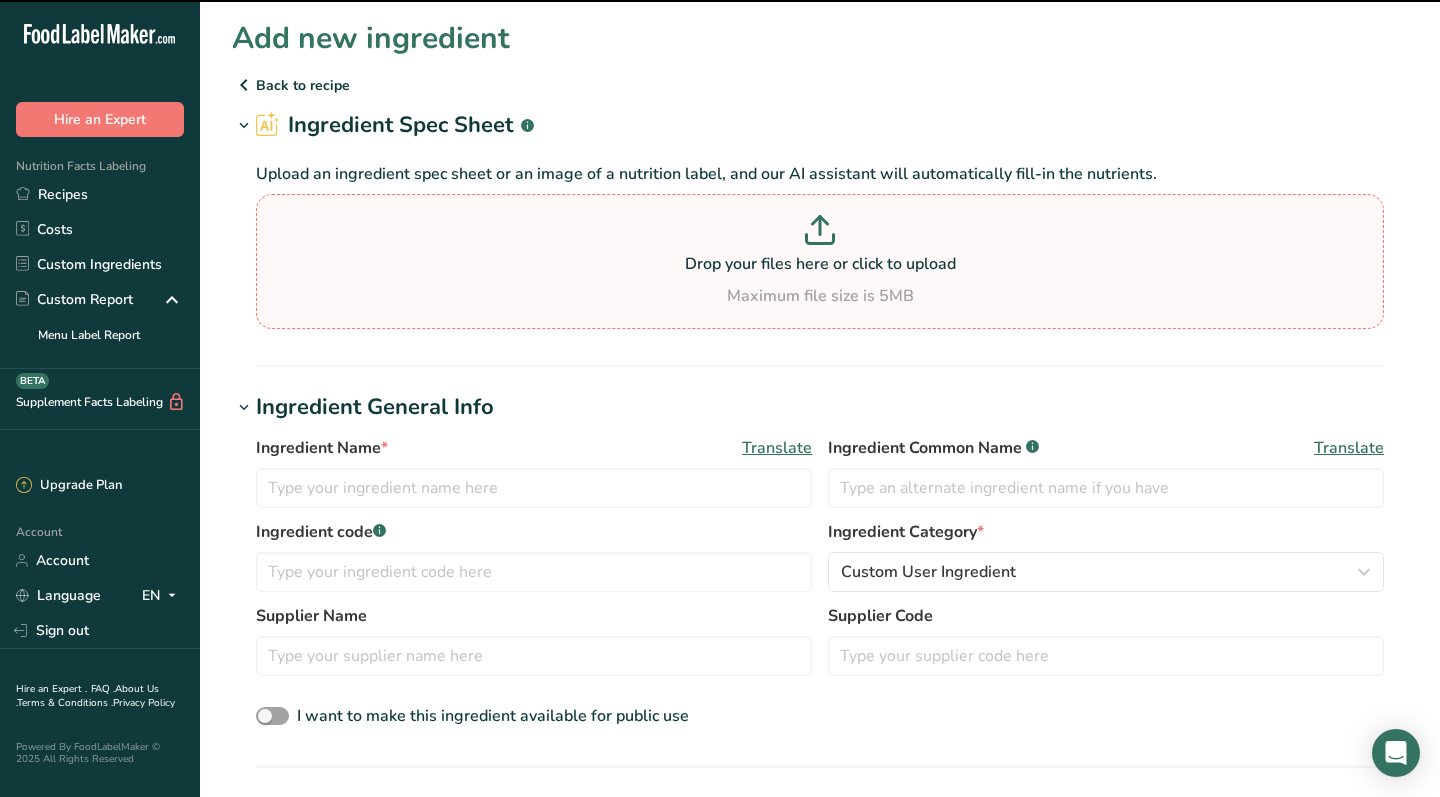 click on "Drop your files here or click to upload" at bounding box center (820, 264) 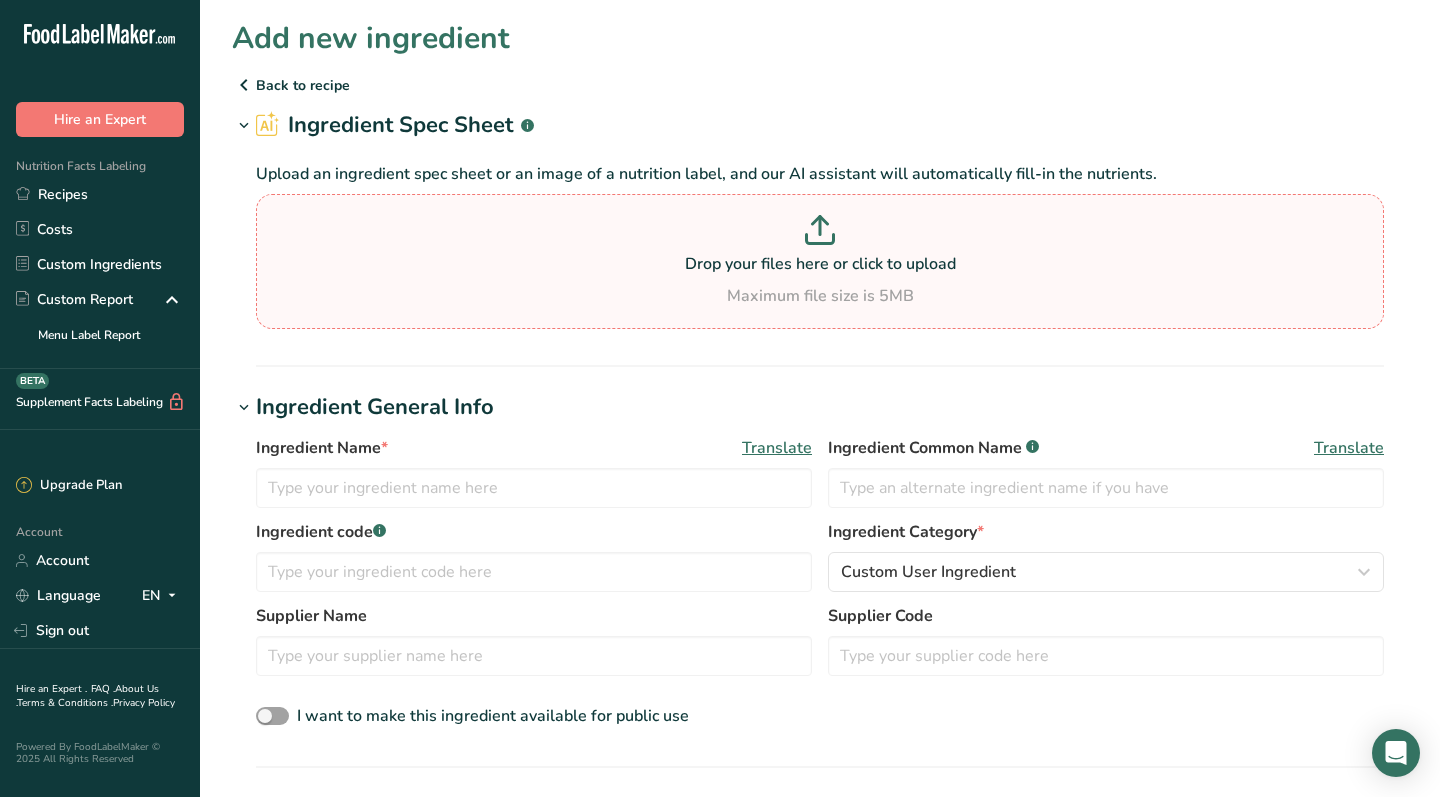 type on "C:\fakepath\Screen Shot [DATE] at 2.17.55 PM.png" 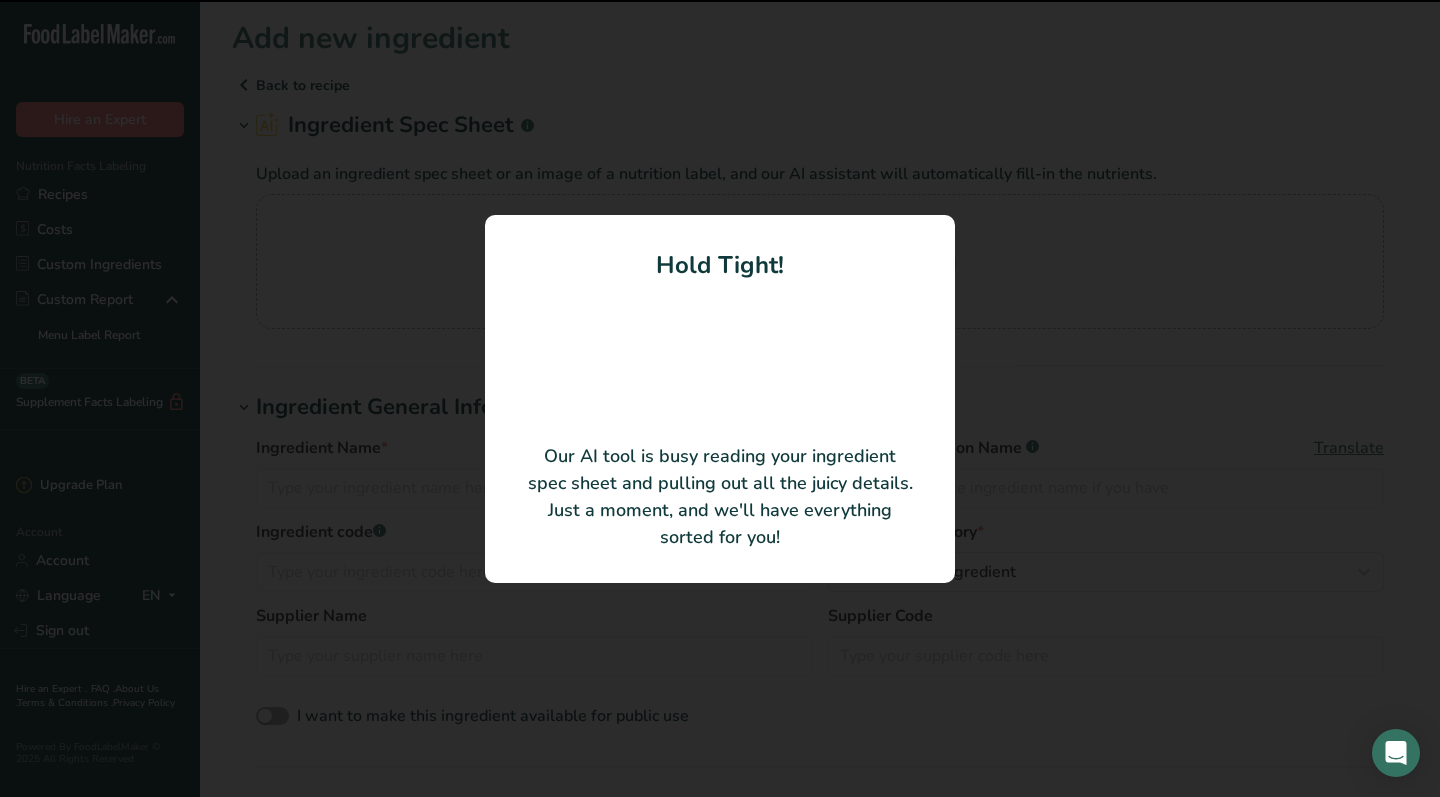 type on "Pureed Fruit with Seeds Raspberry Filling" 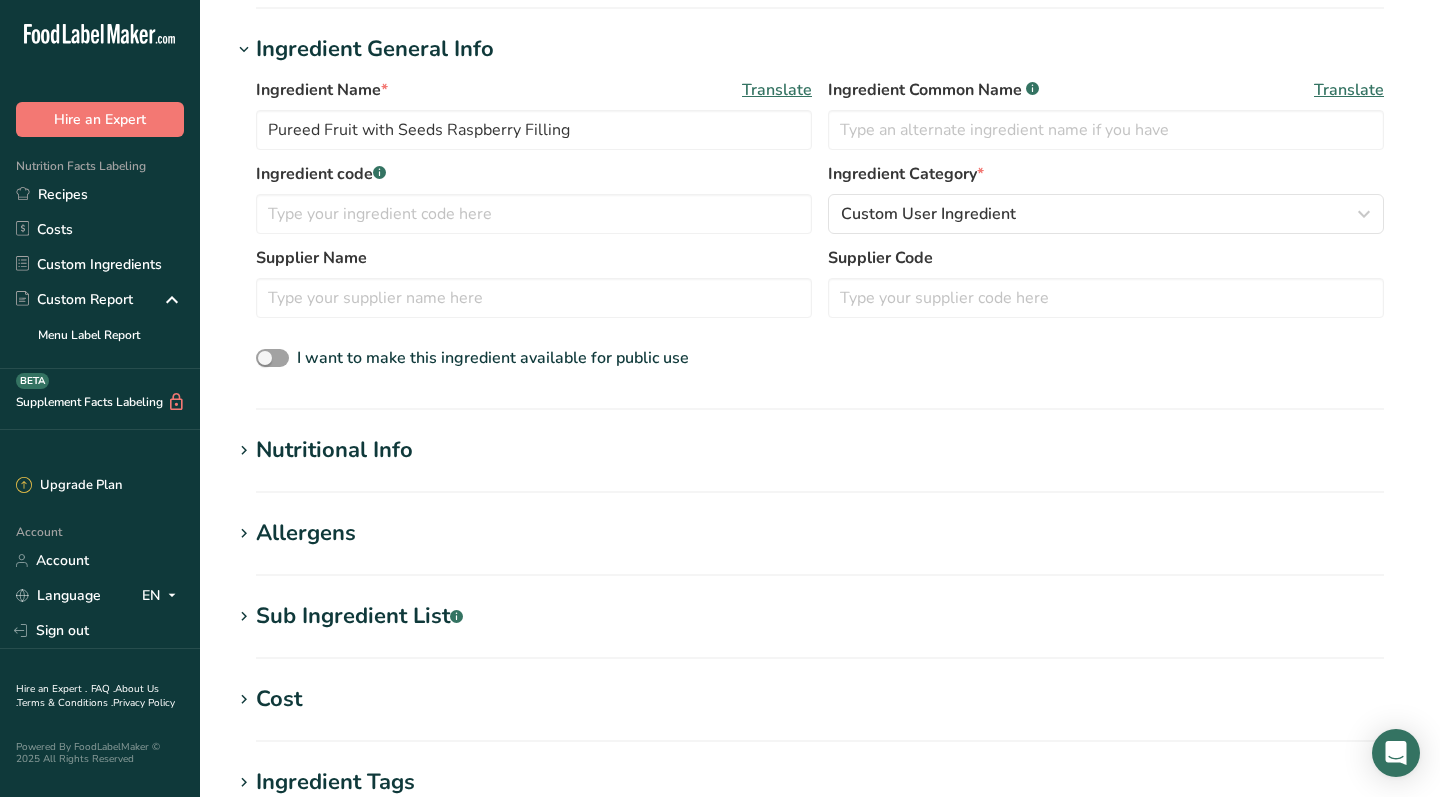 scroll, scrollTop: 473, scrollLeft: 0, axis: vertical 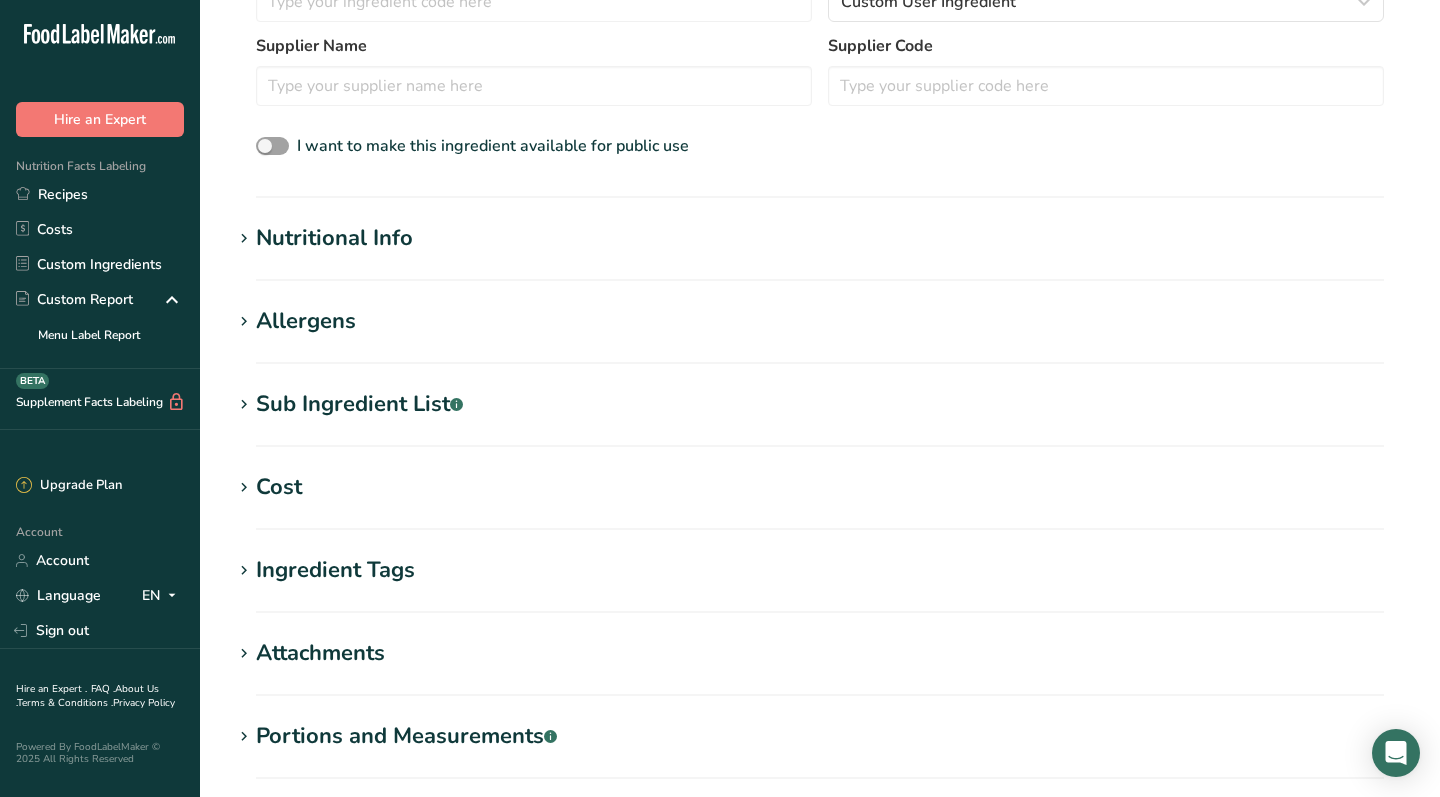 click on "Cost" at bounding box center (820, 487) 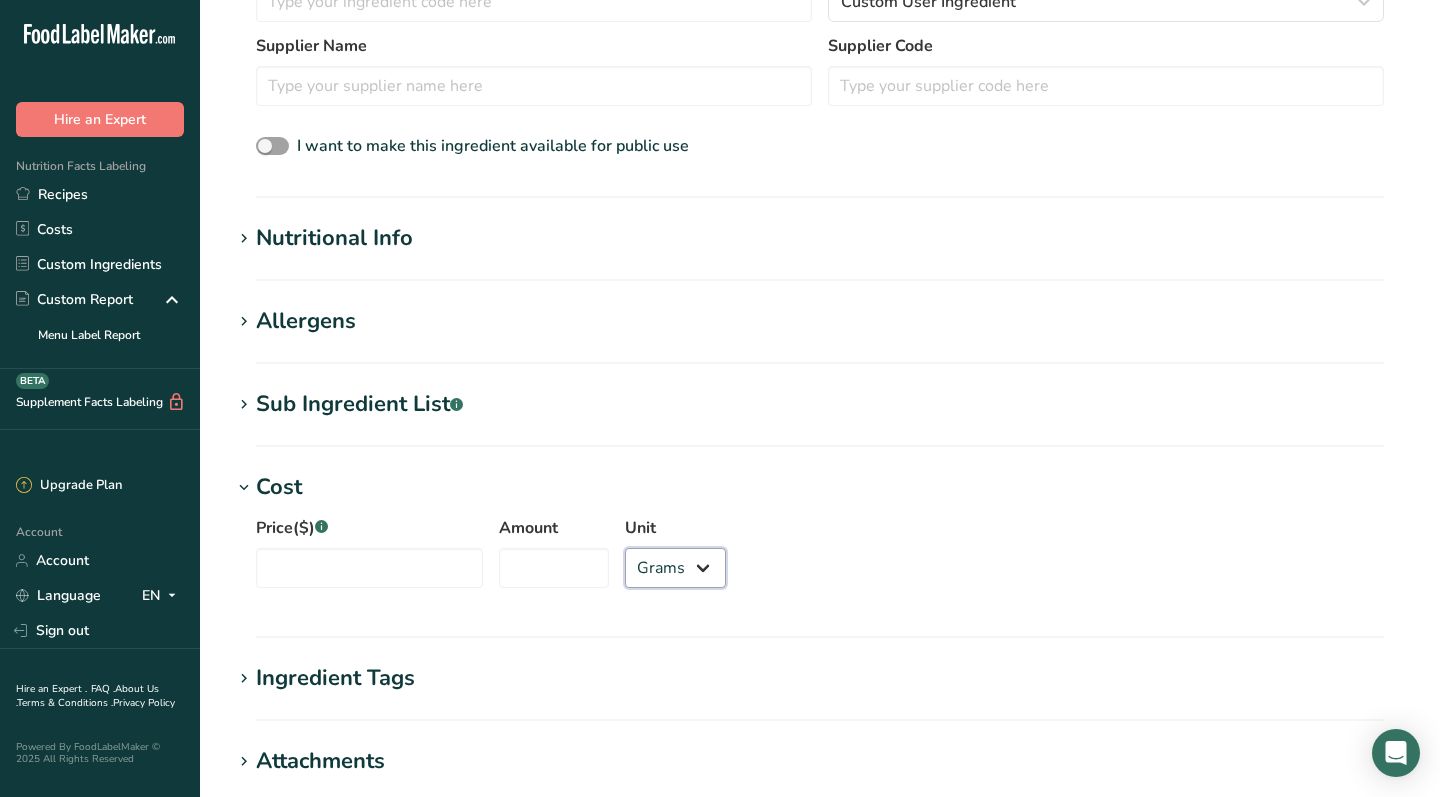 select on "12" 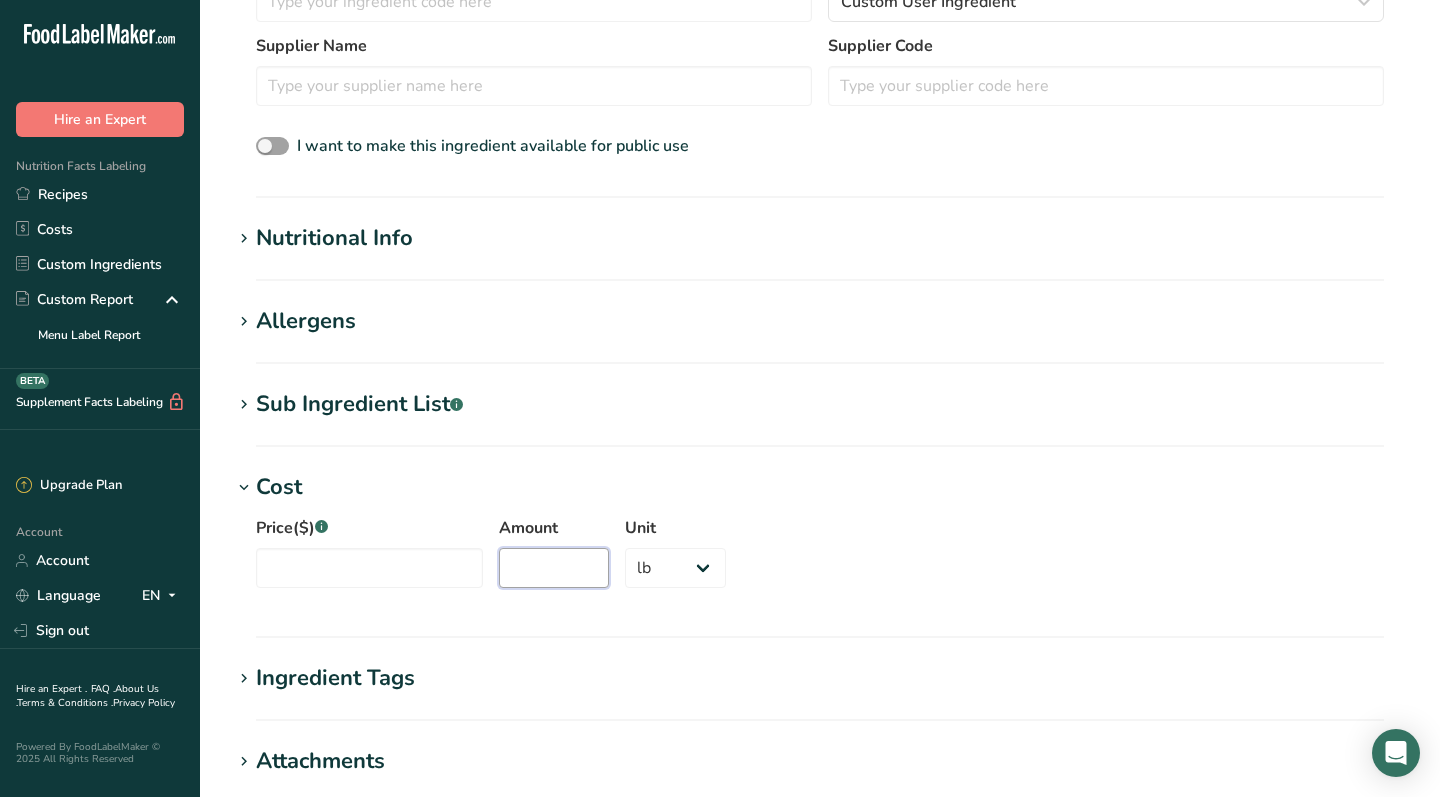 click on "Amount" at bounding box center [554, 568] 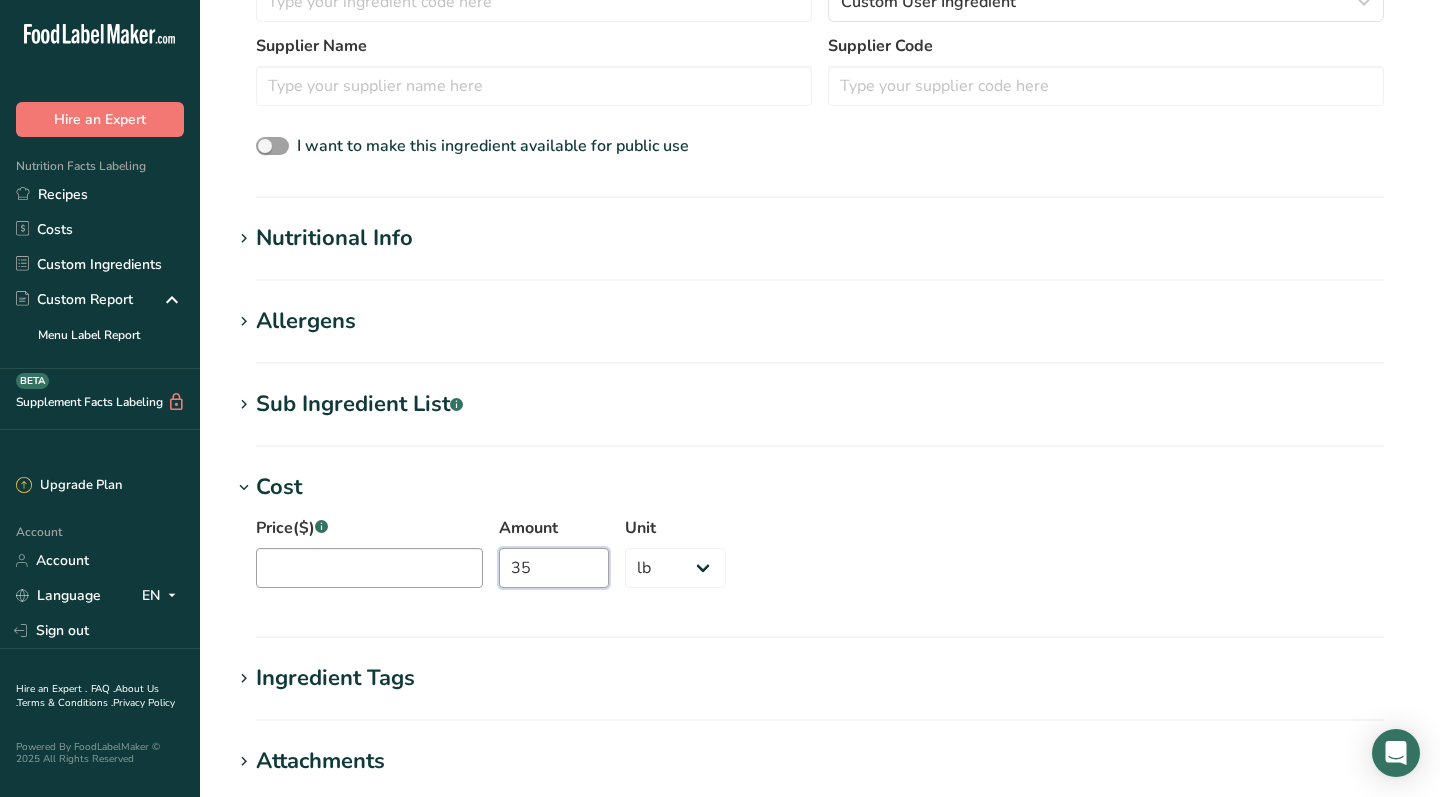 type on "35" 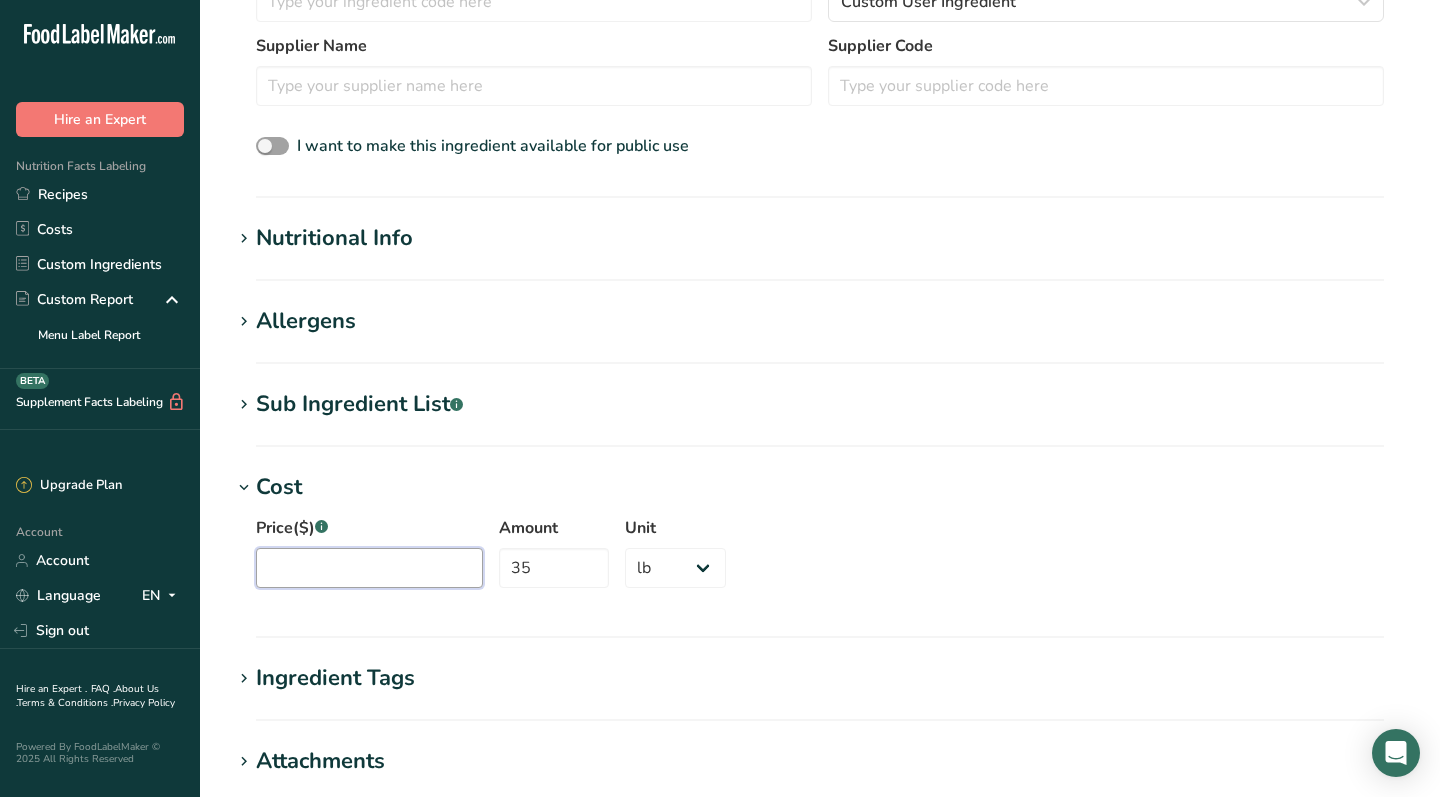 click on "Price($)
.a-a{fill:#347362;}.b-a{fill:#fff;}" at bounding box center [369, 568] 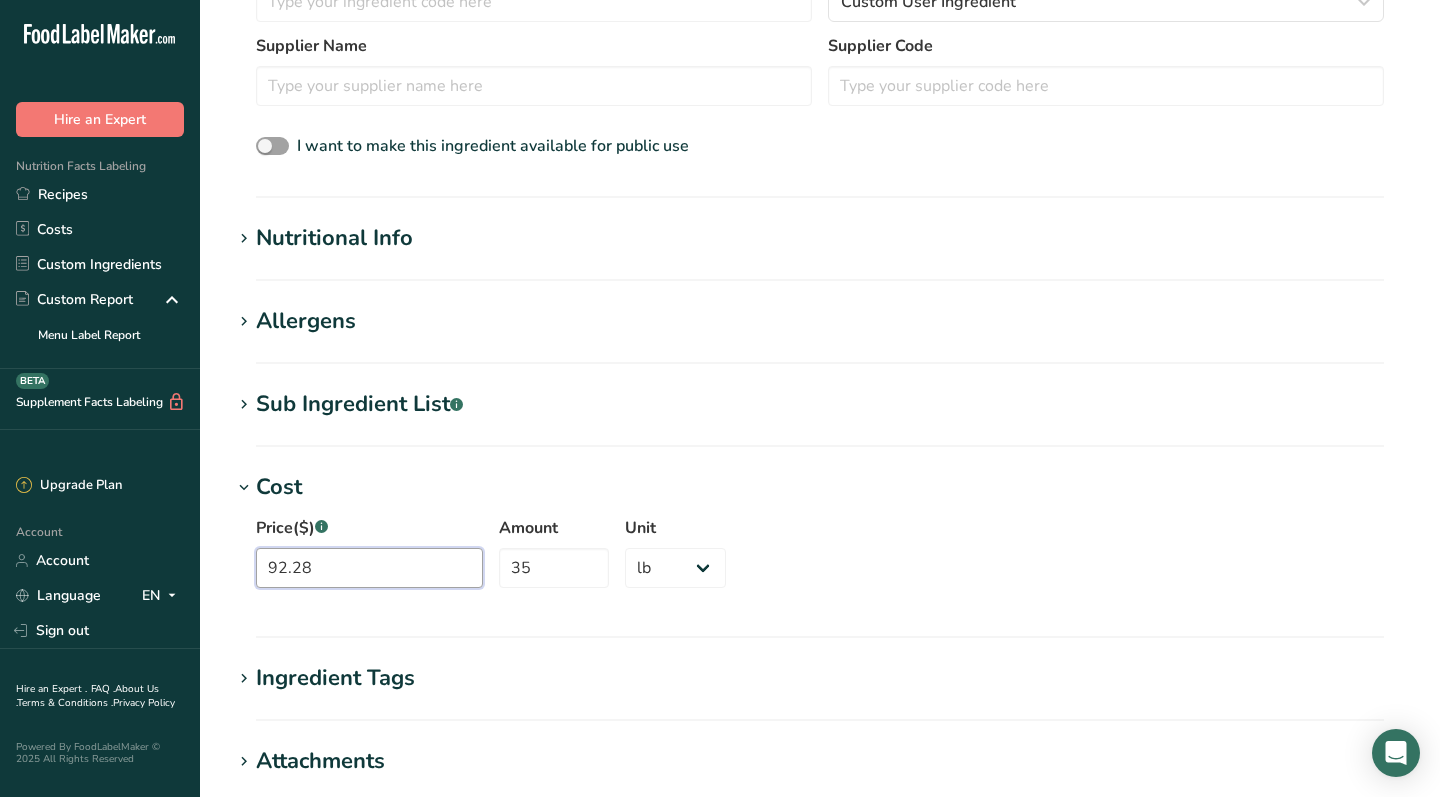 type on "92.28" 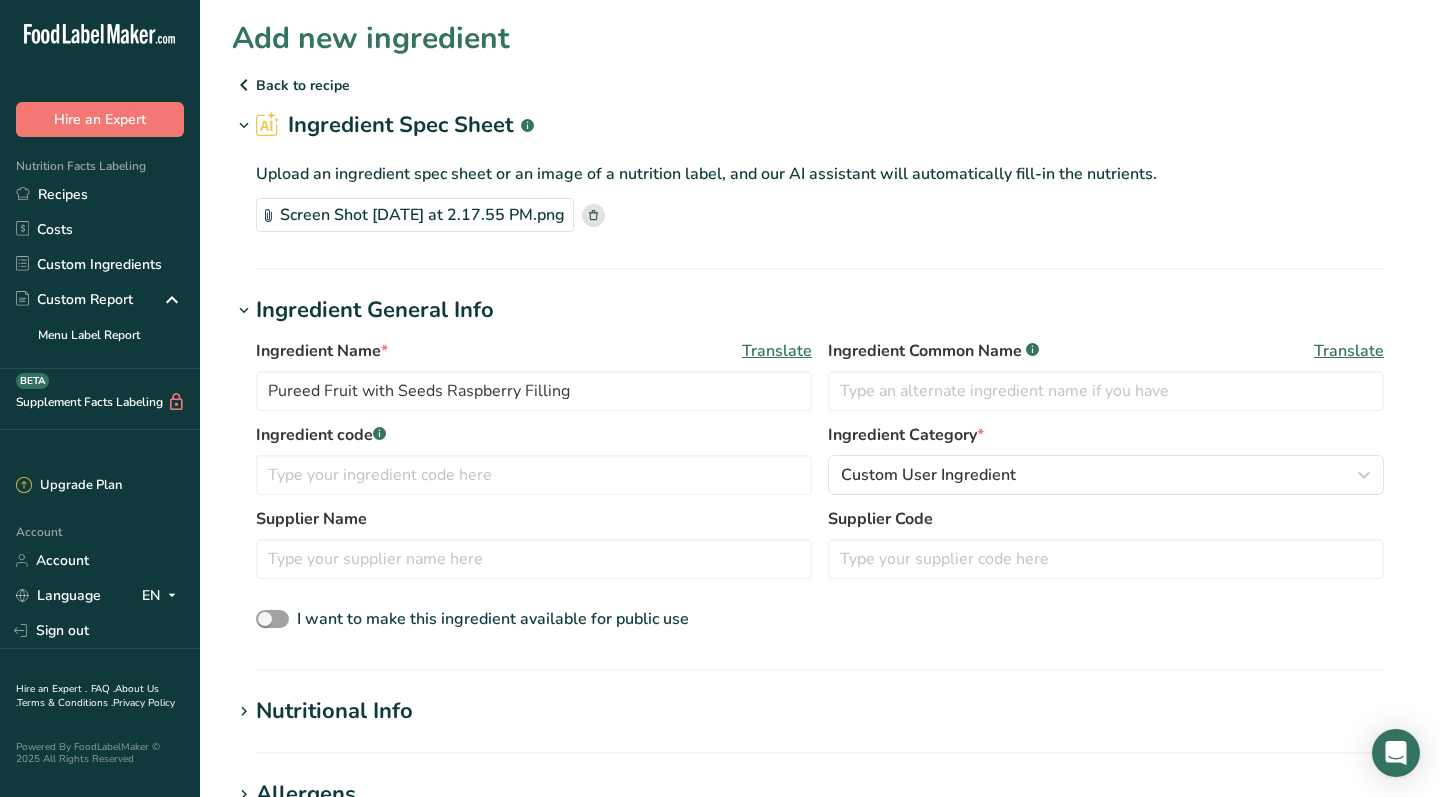 scroll, scrollTop: 0, scrollLeft: 0, axis: both 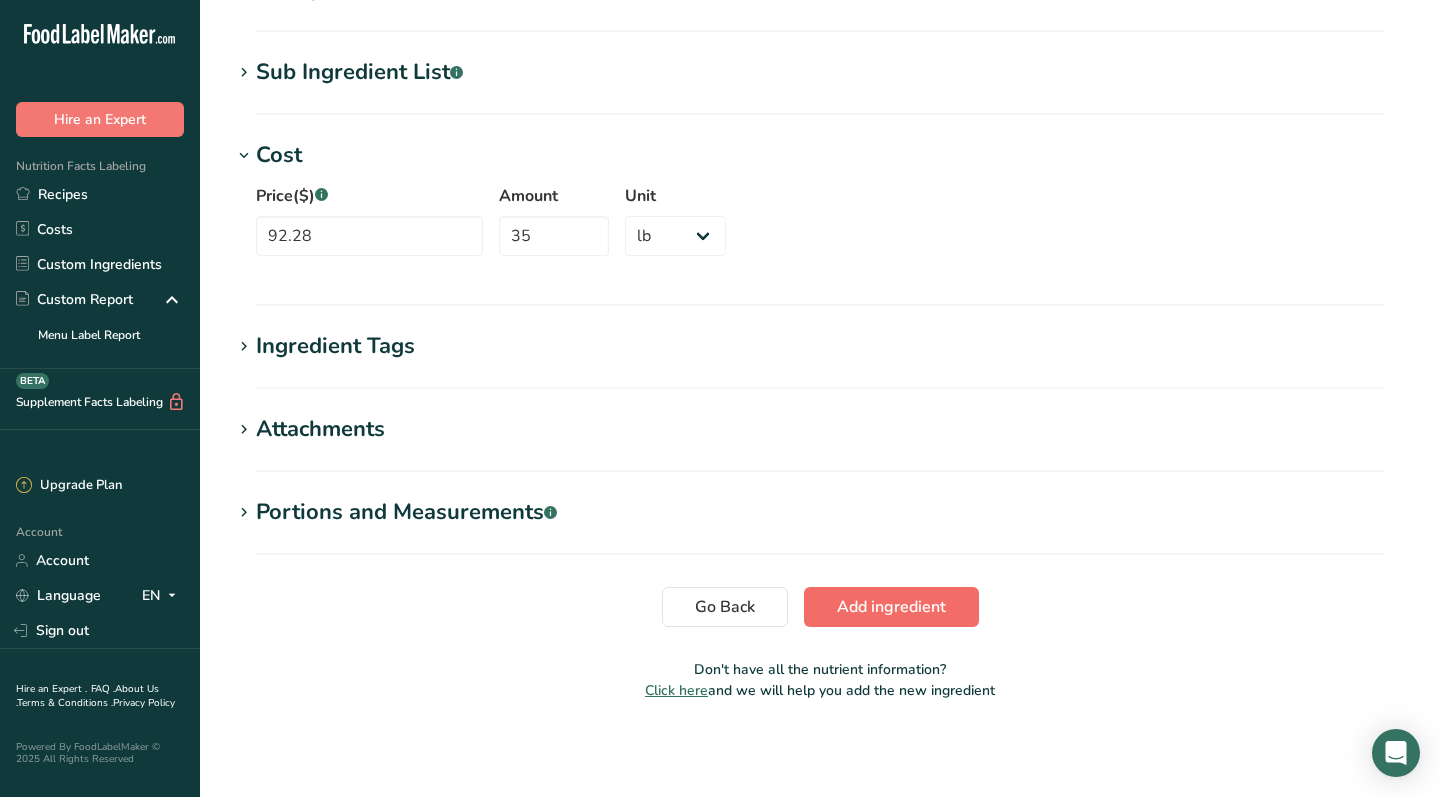 click on "Add ingredient" at bounding box center (891, 607) 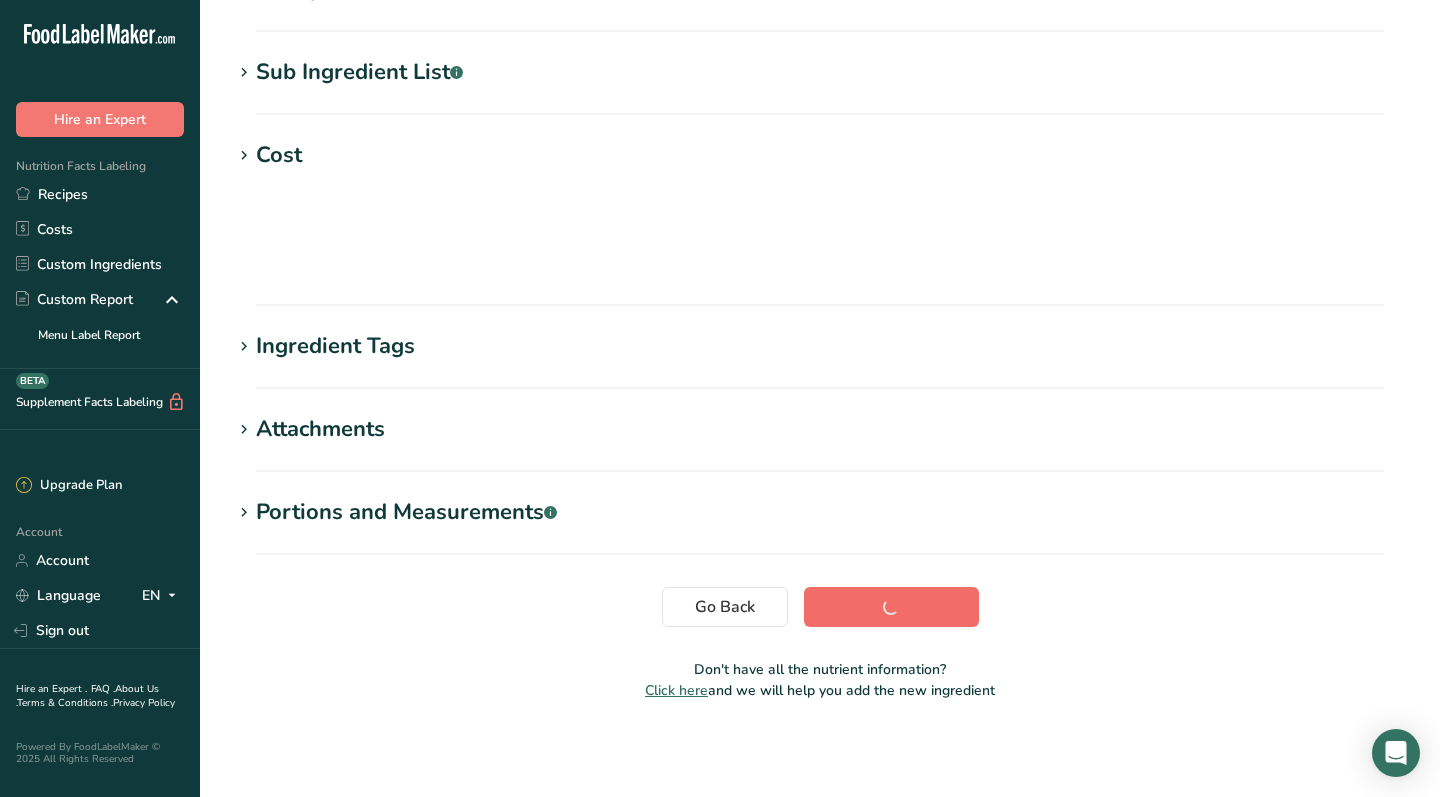 scroll, scrollTop: 277, scrollLeft: 0, axis: vertical 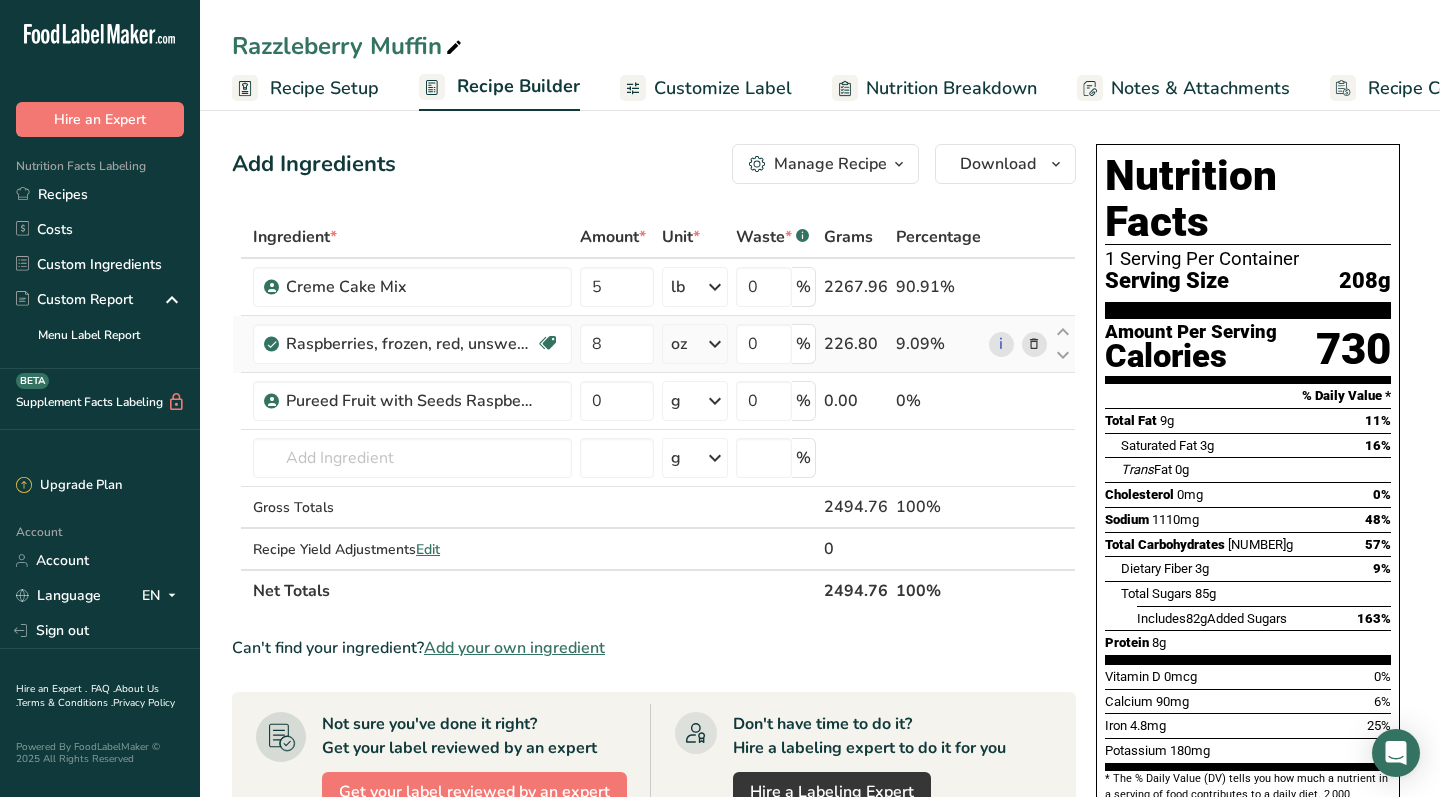 click at bounding box center [715, 344] 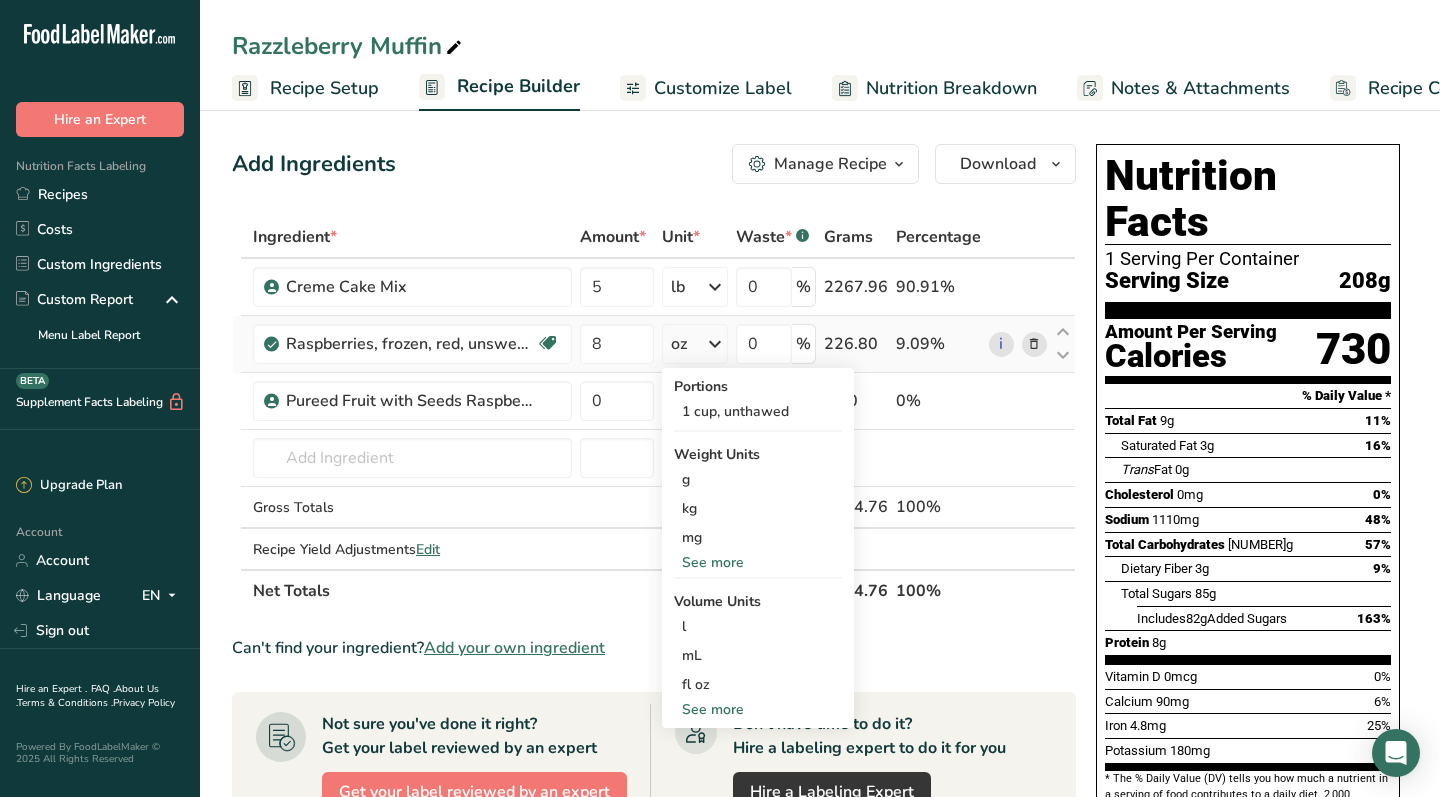 click on "See more" at bounding box center (758, 562) 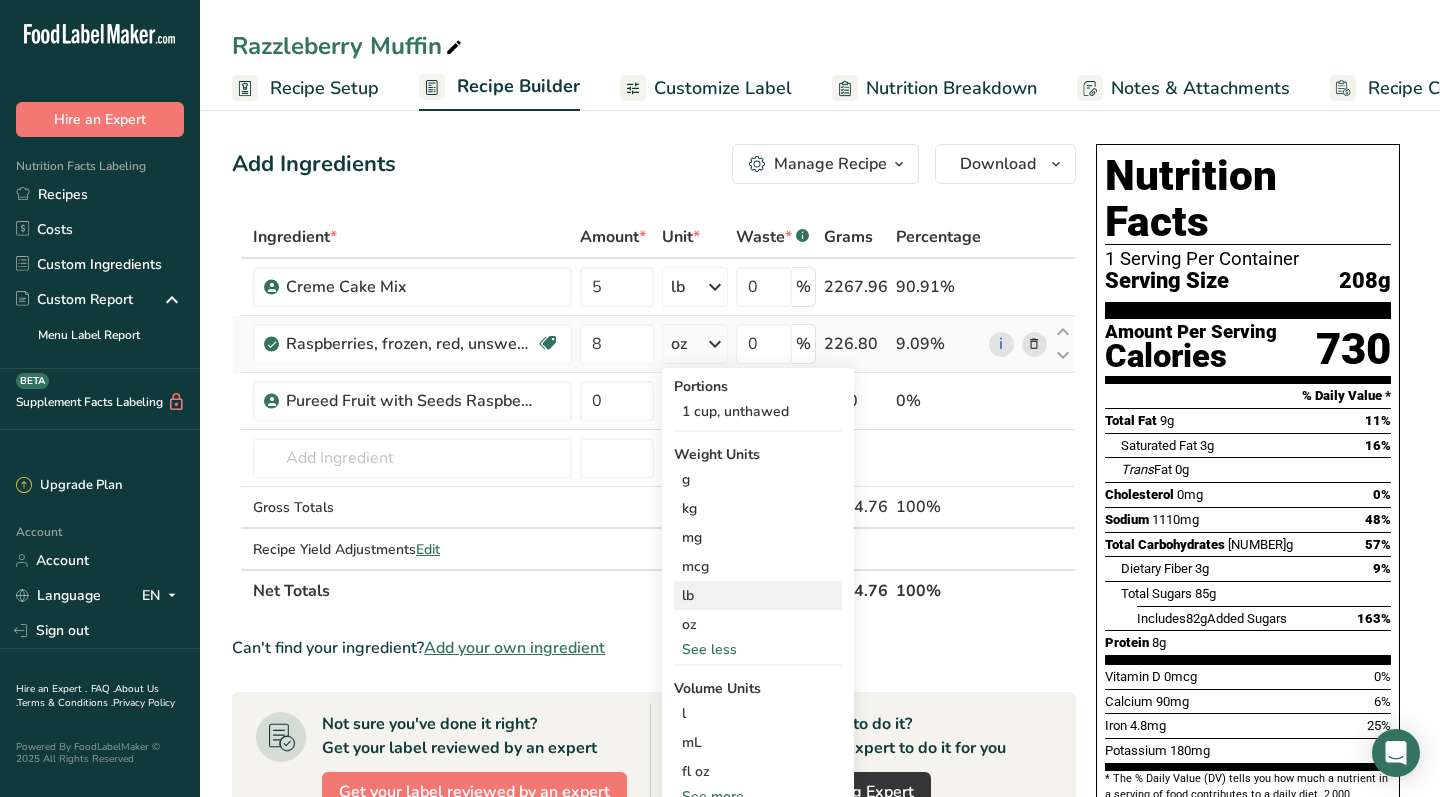 click on "lb" at bounding box center (758, 595) 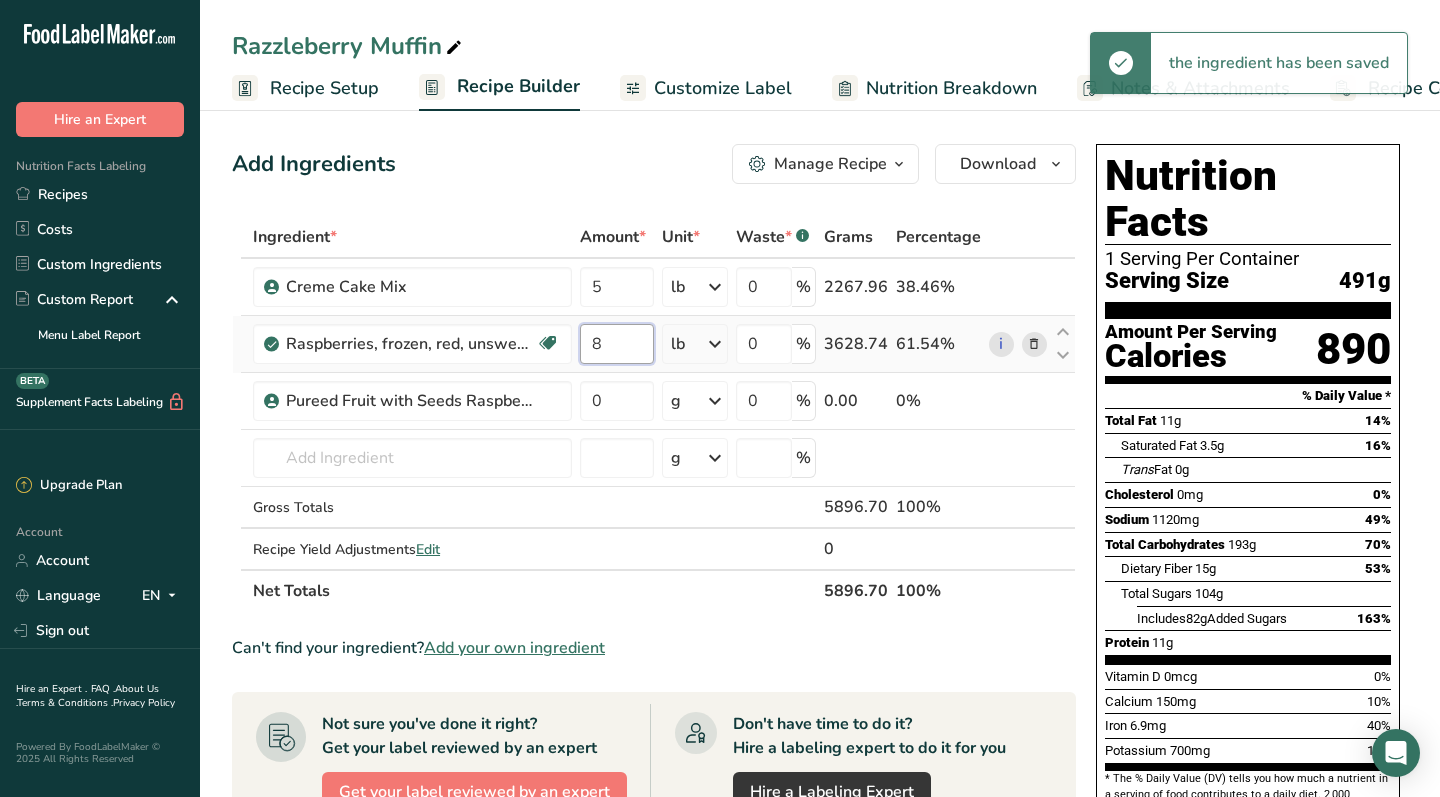 click on "8" at bounding box center [617, 344] 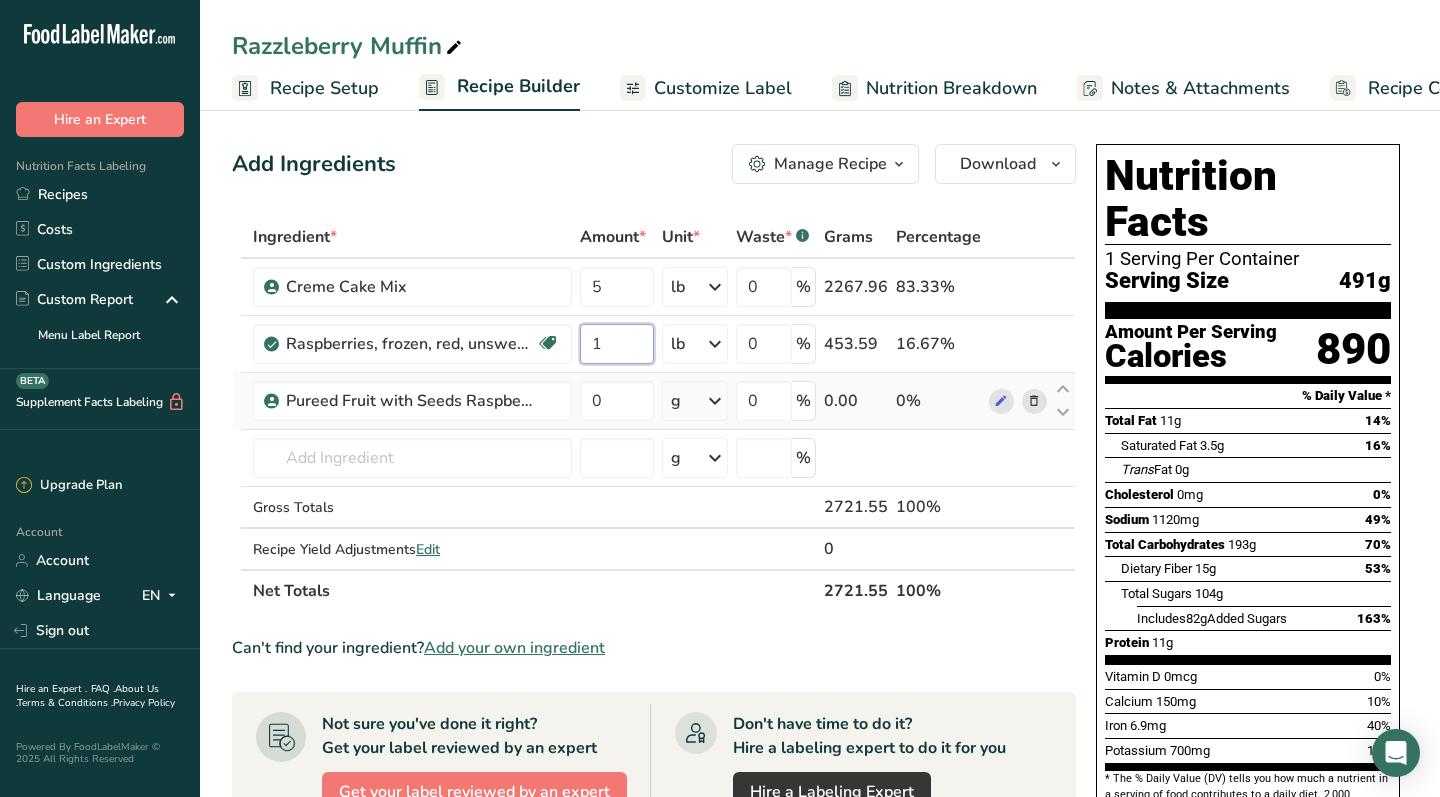 type on "1" 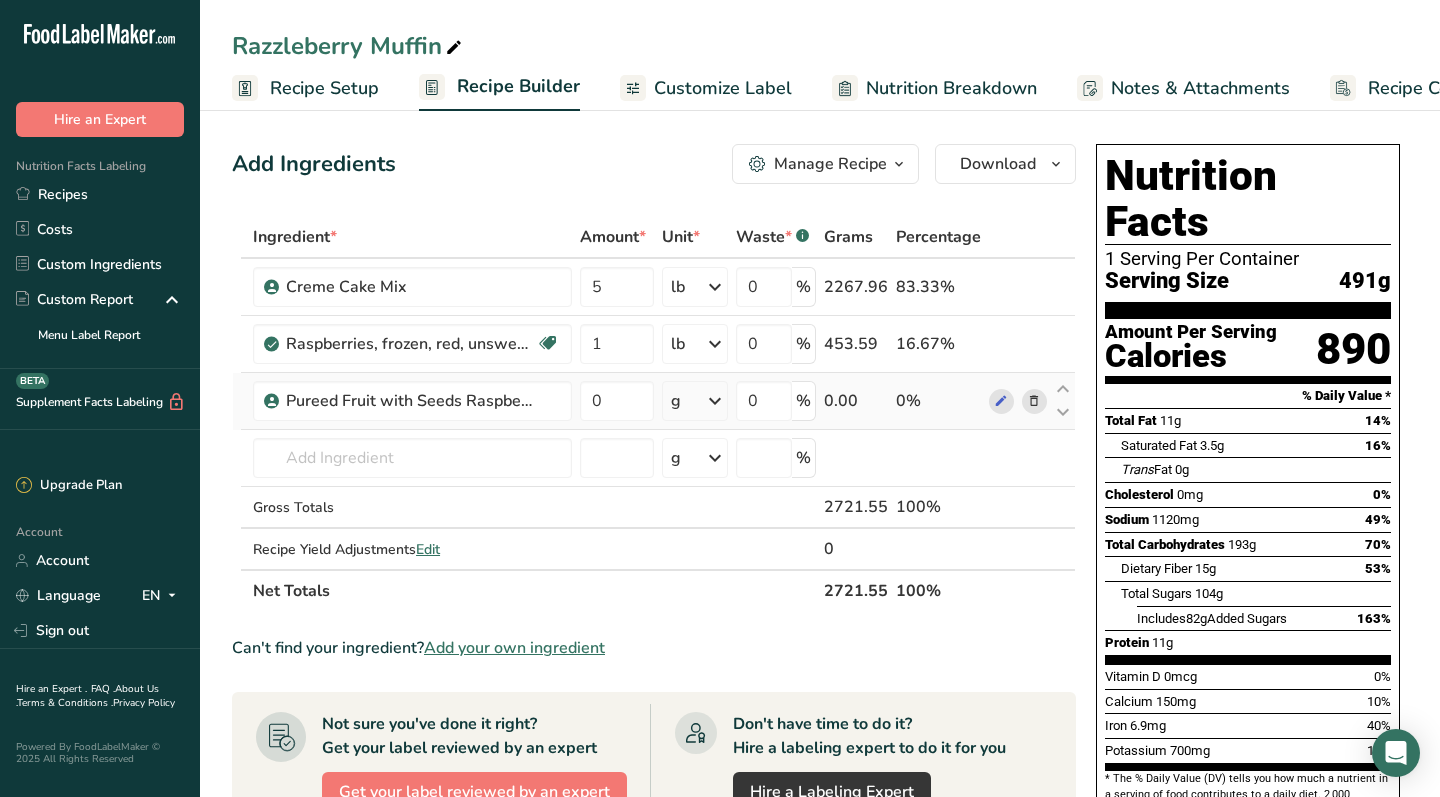 click on "Ingredient *
Amount *
Unit *
Waste *   .a-a{fill:#347362;}.b-a{fill:#fff;}          Grams
Percentage
Creme Cake Mix
5
lb
Weight Units
g
kg
mg
See more
Volume Units
l
mL
fl oz
See more
0
%
[NUMBER]
[PERCENTAGE]
Raspberries, frozen, red, unsweetened
Source of Antioxidants
Dairy free
Gluten free
Vegan
Vegetarian
Soy free
1
lb
Portions
1 cup, unthawed
Weight Units
g
kg
mg
mcg
lb
oz
See less" at bounding box center (654, 414) 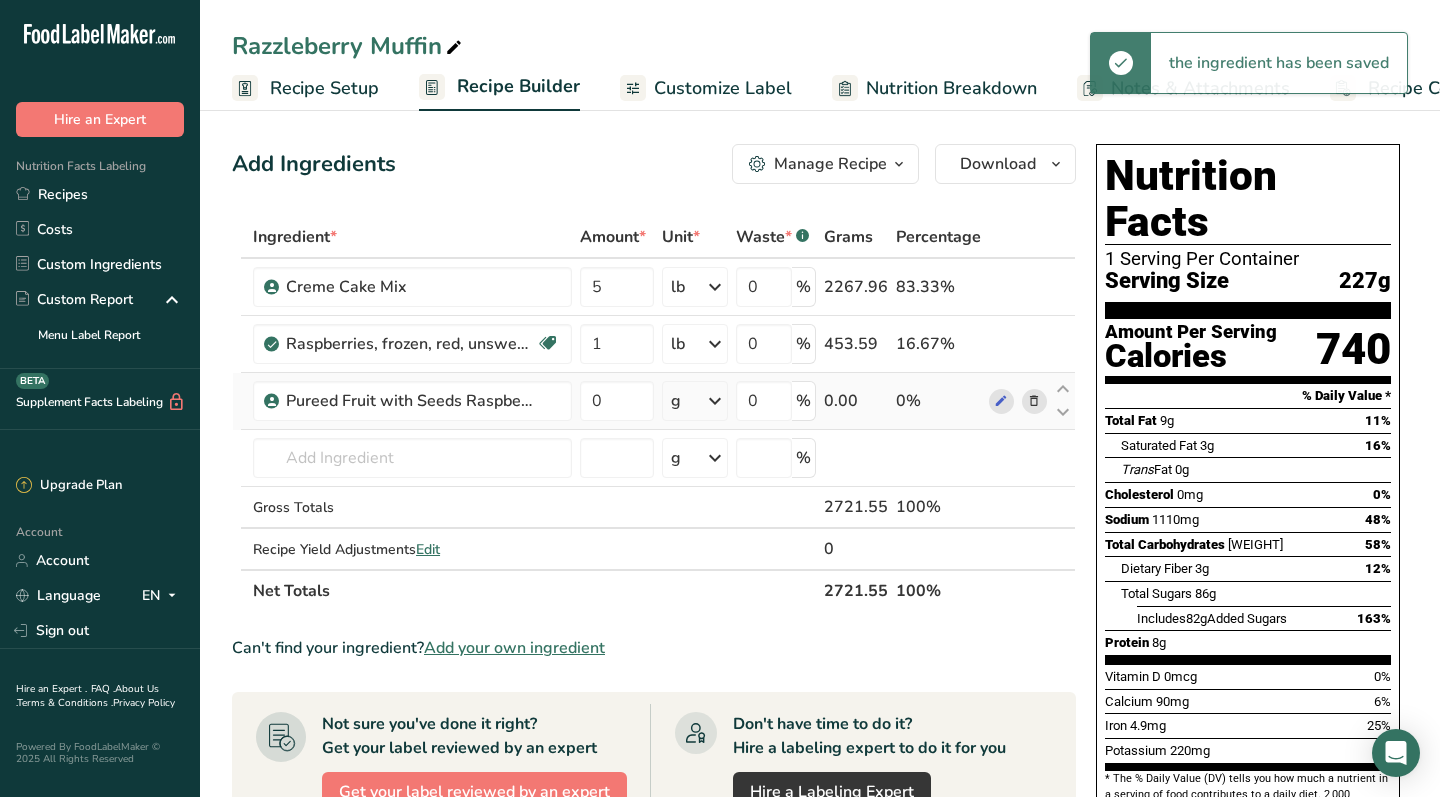 click on "g" at bounding box center [695, 401] 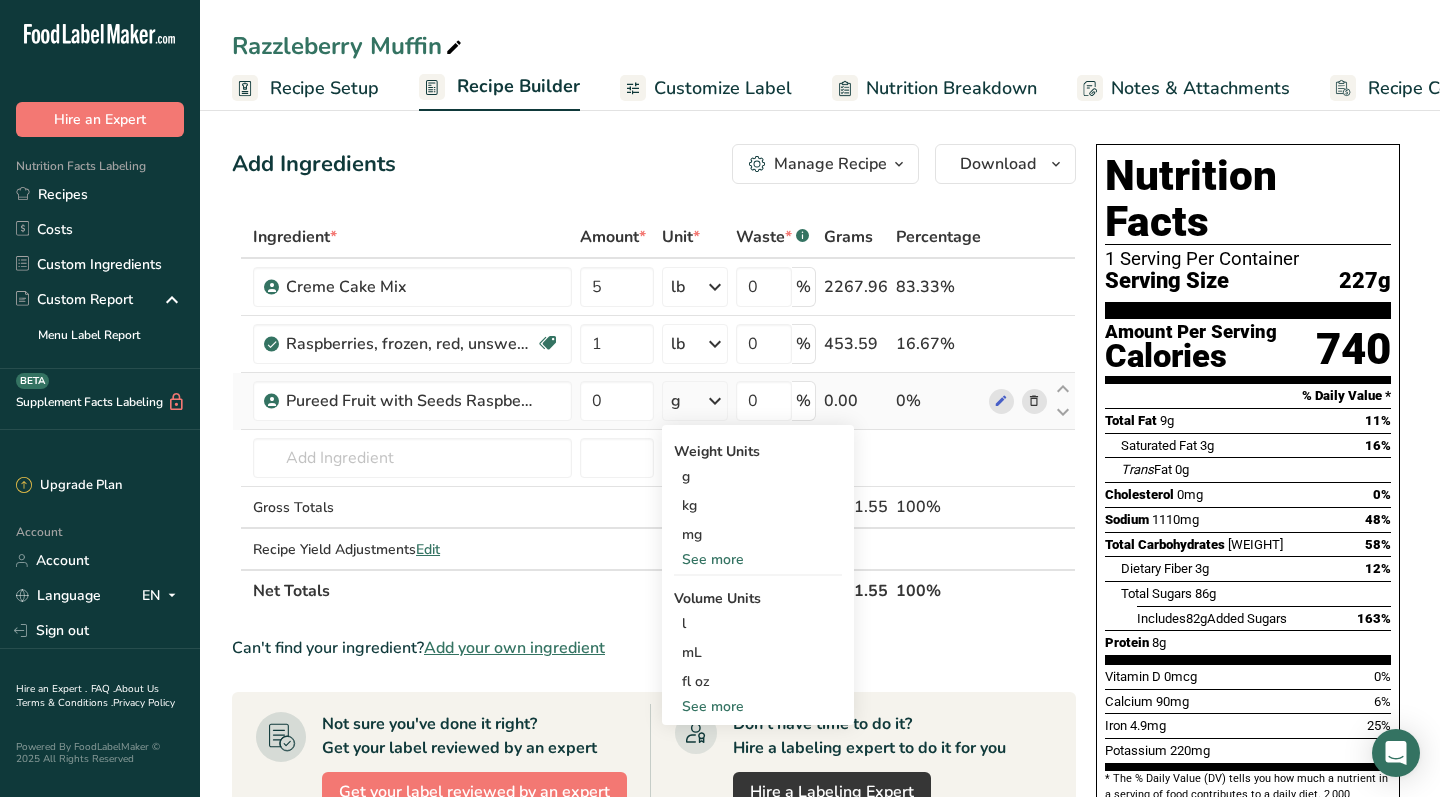 click on "See more" at bounding box center [758, 559] 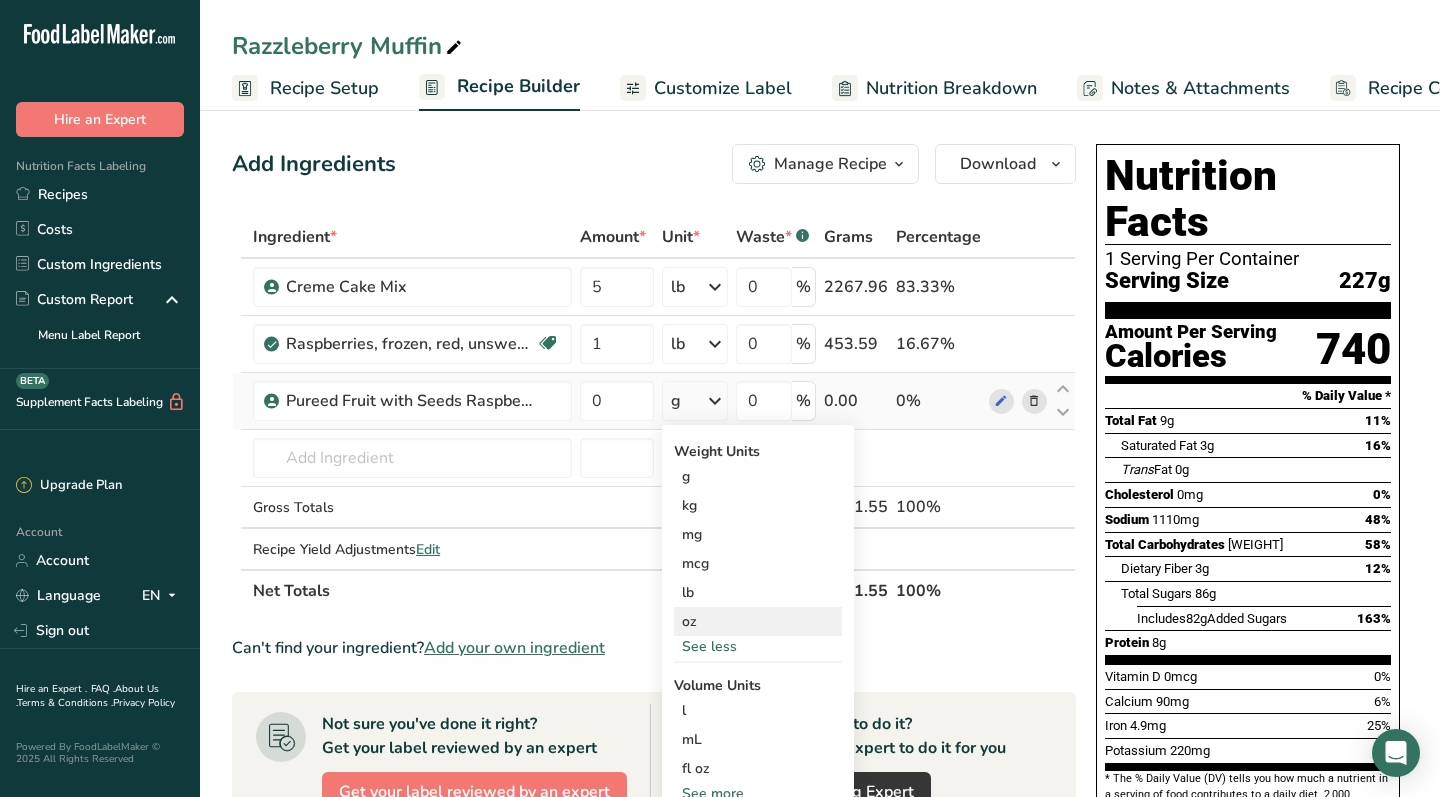 click on "oz" at bounding box center (758, 621) 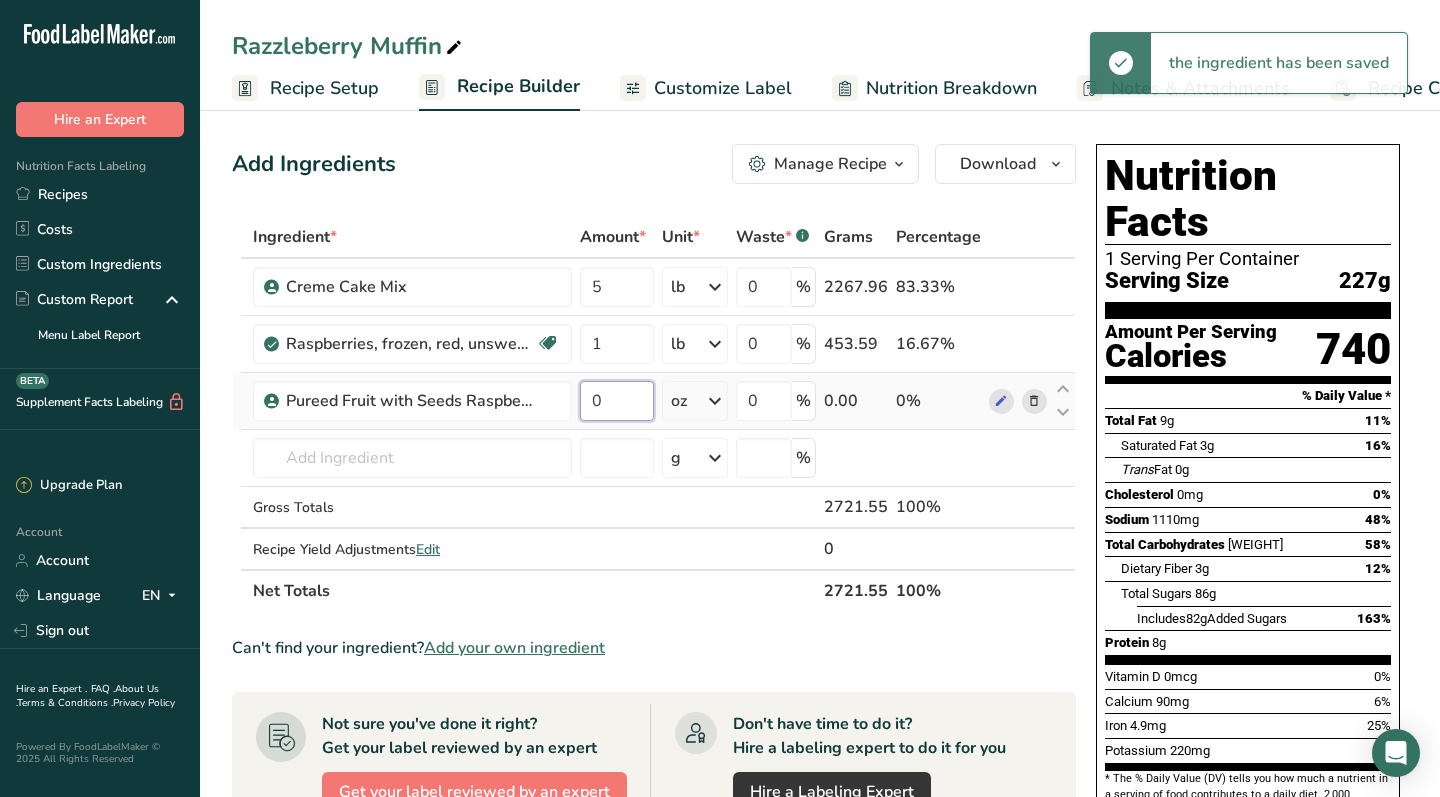 click on "0" at bounding box center (617, 401) 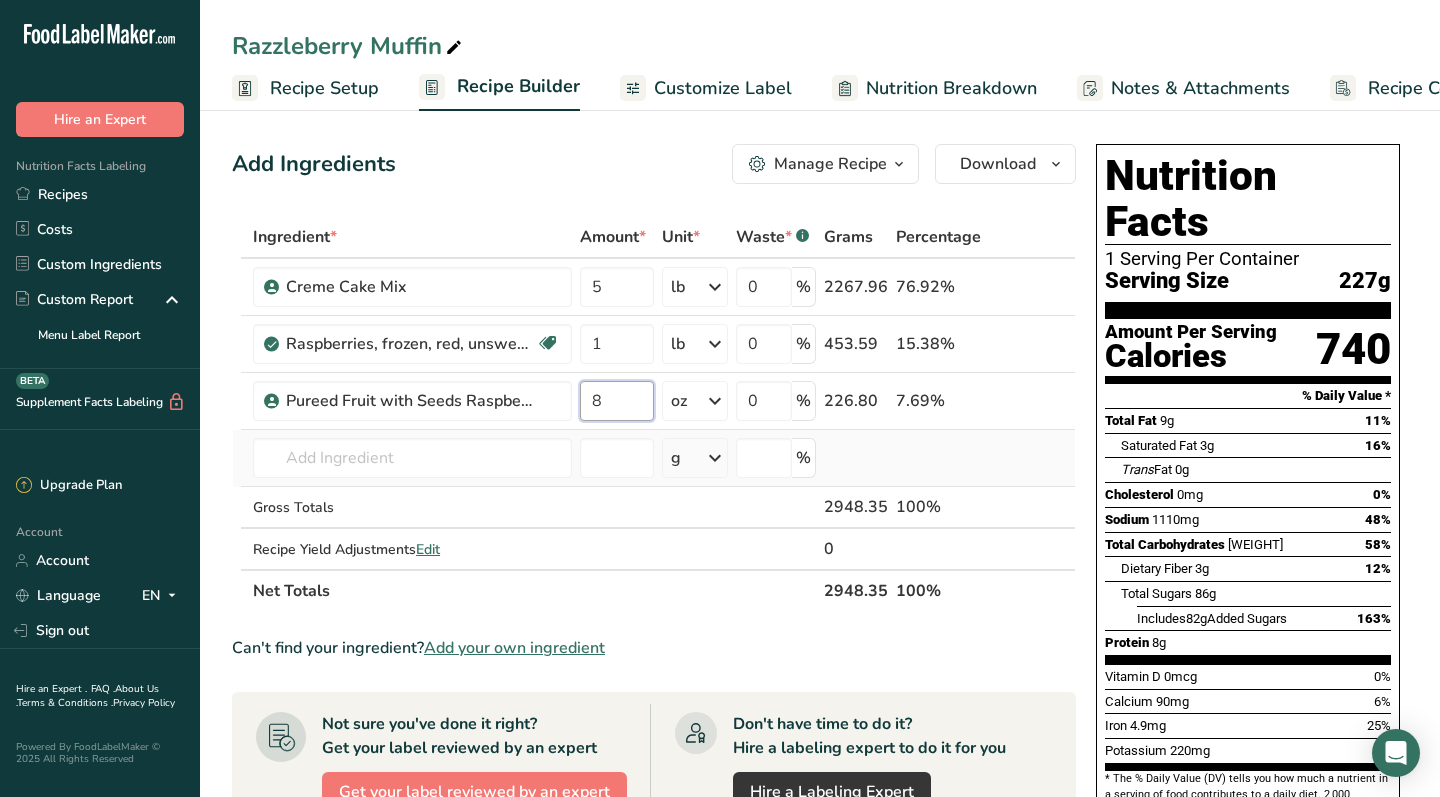 type on "8" 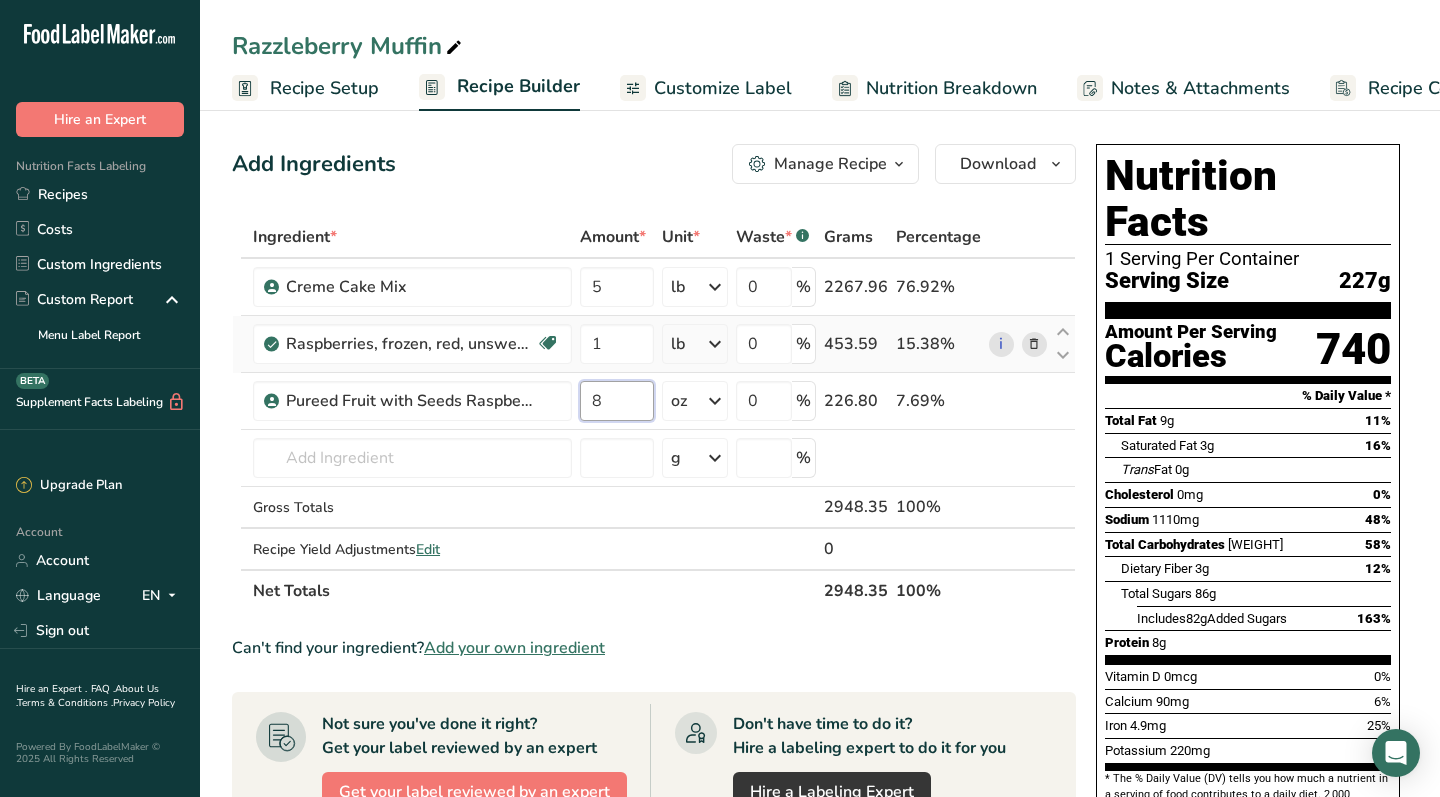 scroll, scrollTop: 0, scrollLeft: 0, axis: both 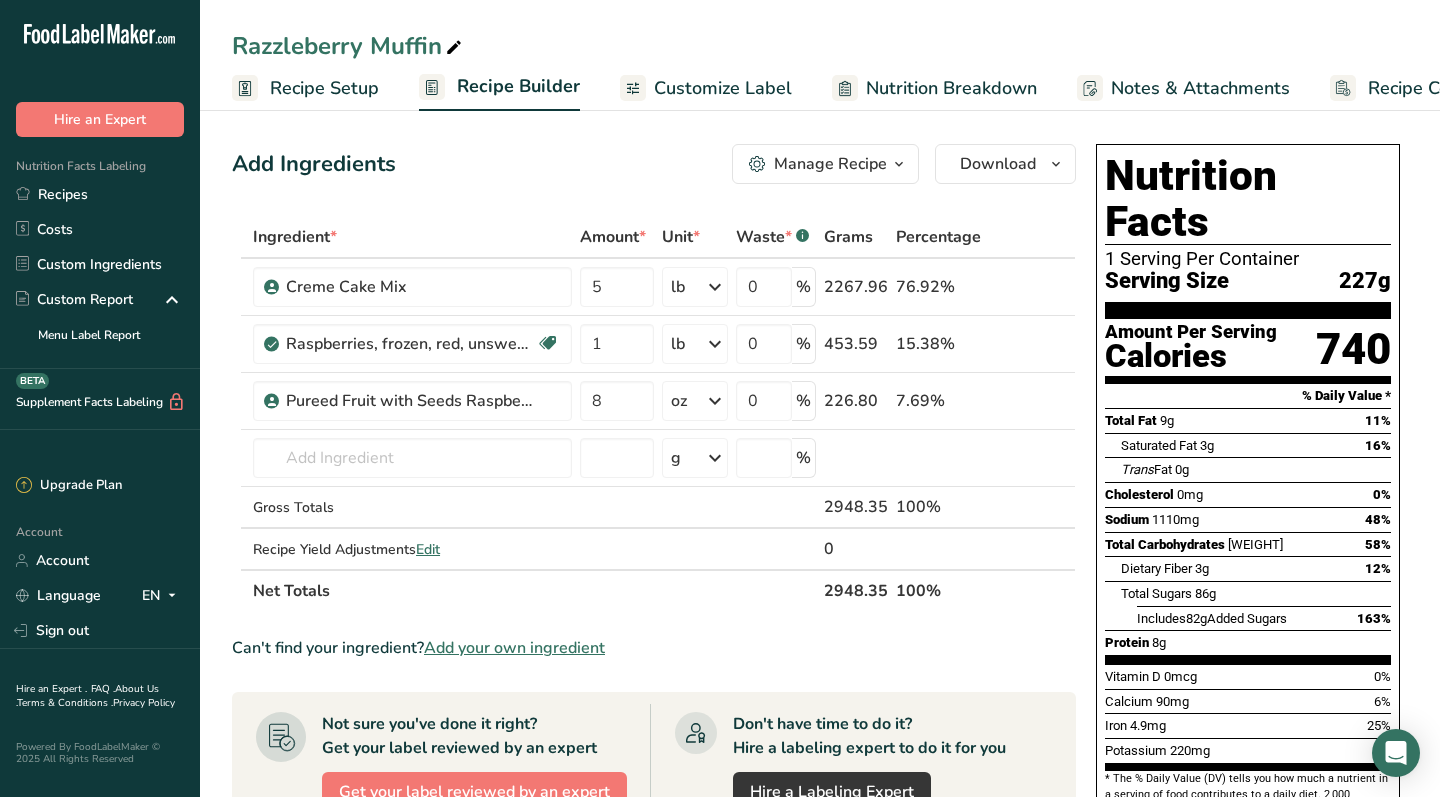 click on "Can't find your ingredient?
Add your own ingredient" at bounding box center [654, 648] 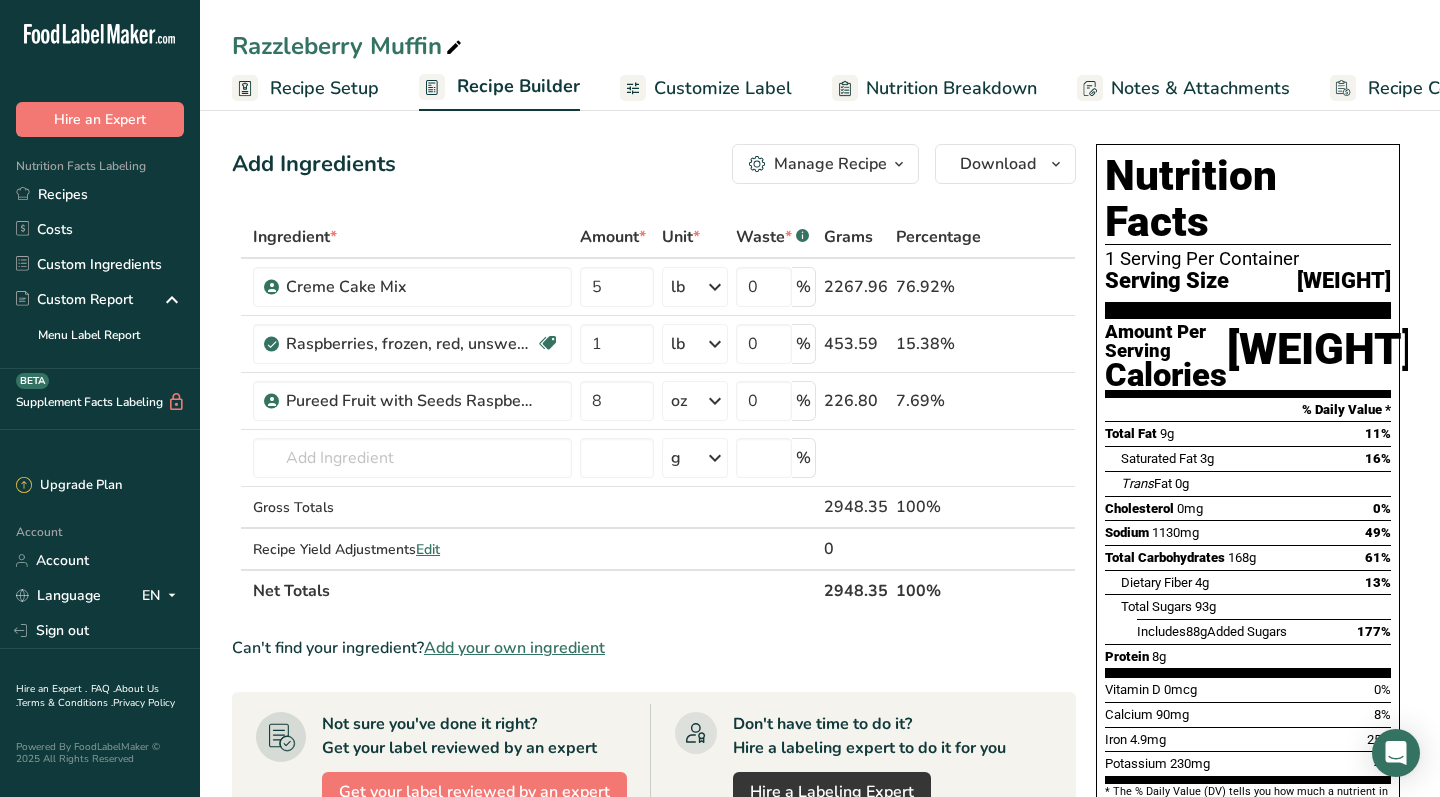 scroll, scrollTop: 0, scrollLeft: 0, axis: both 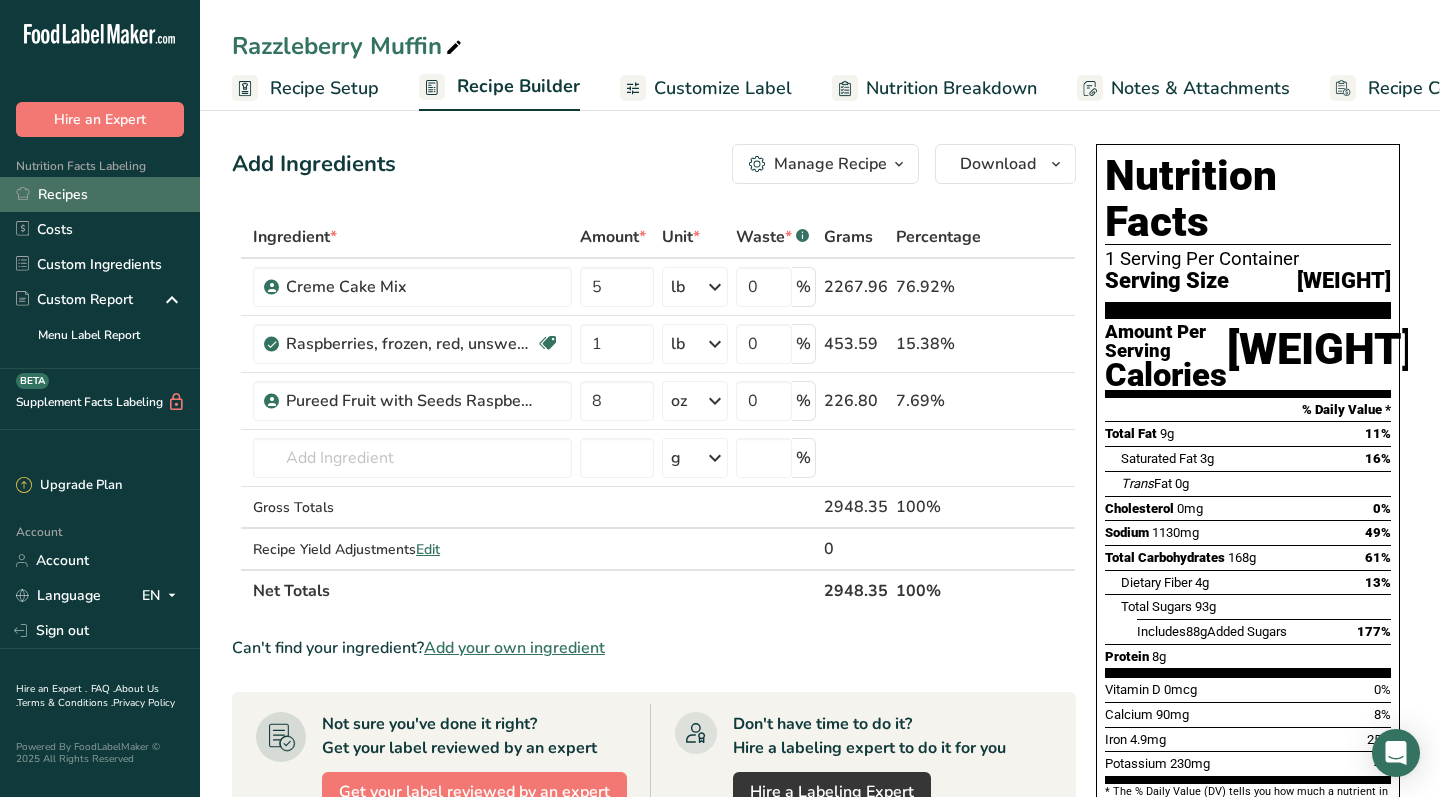 click on "Recipes" at bounding box center [100, 194] 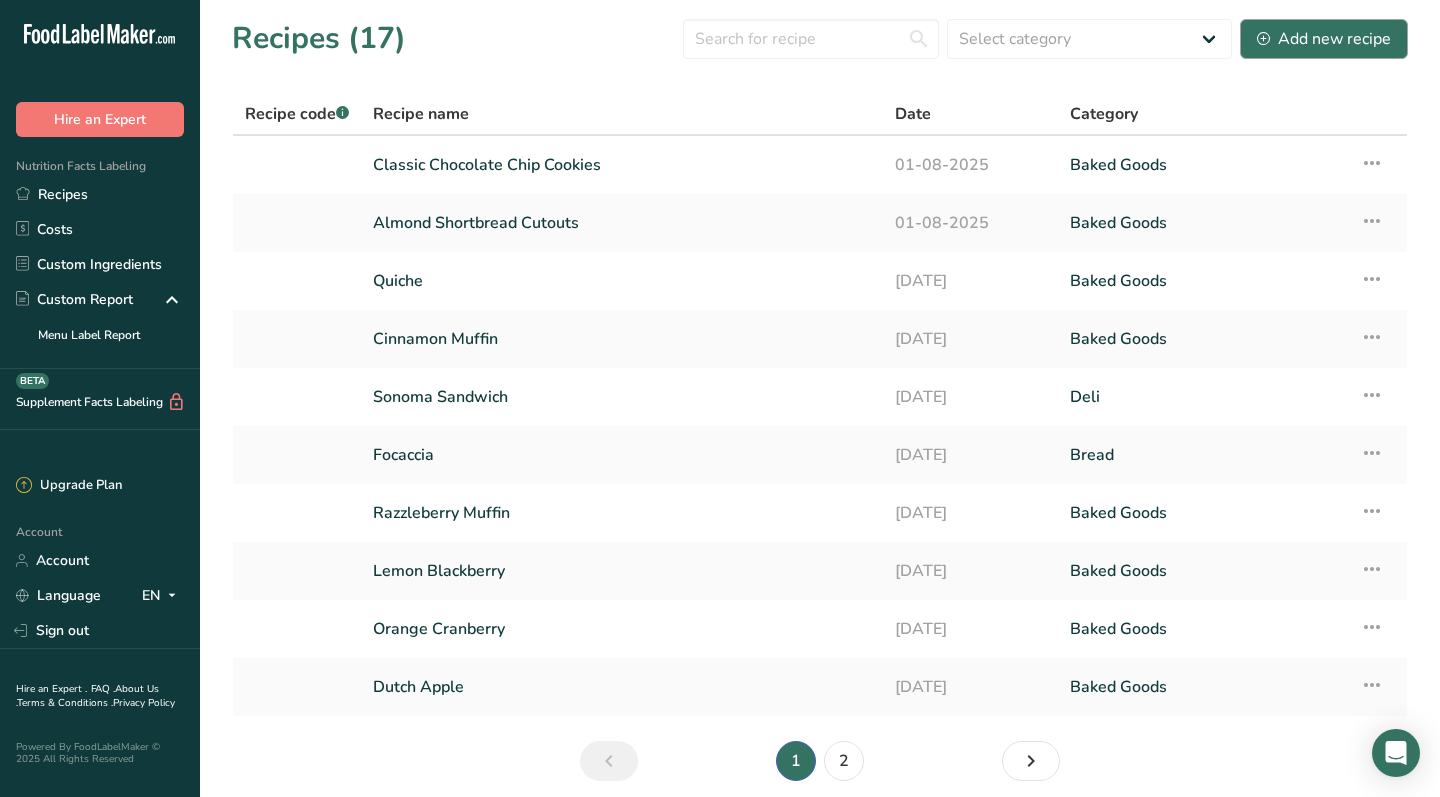 click on "Add new recipe" at bounding box center [1324, 39] 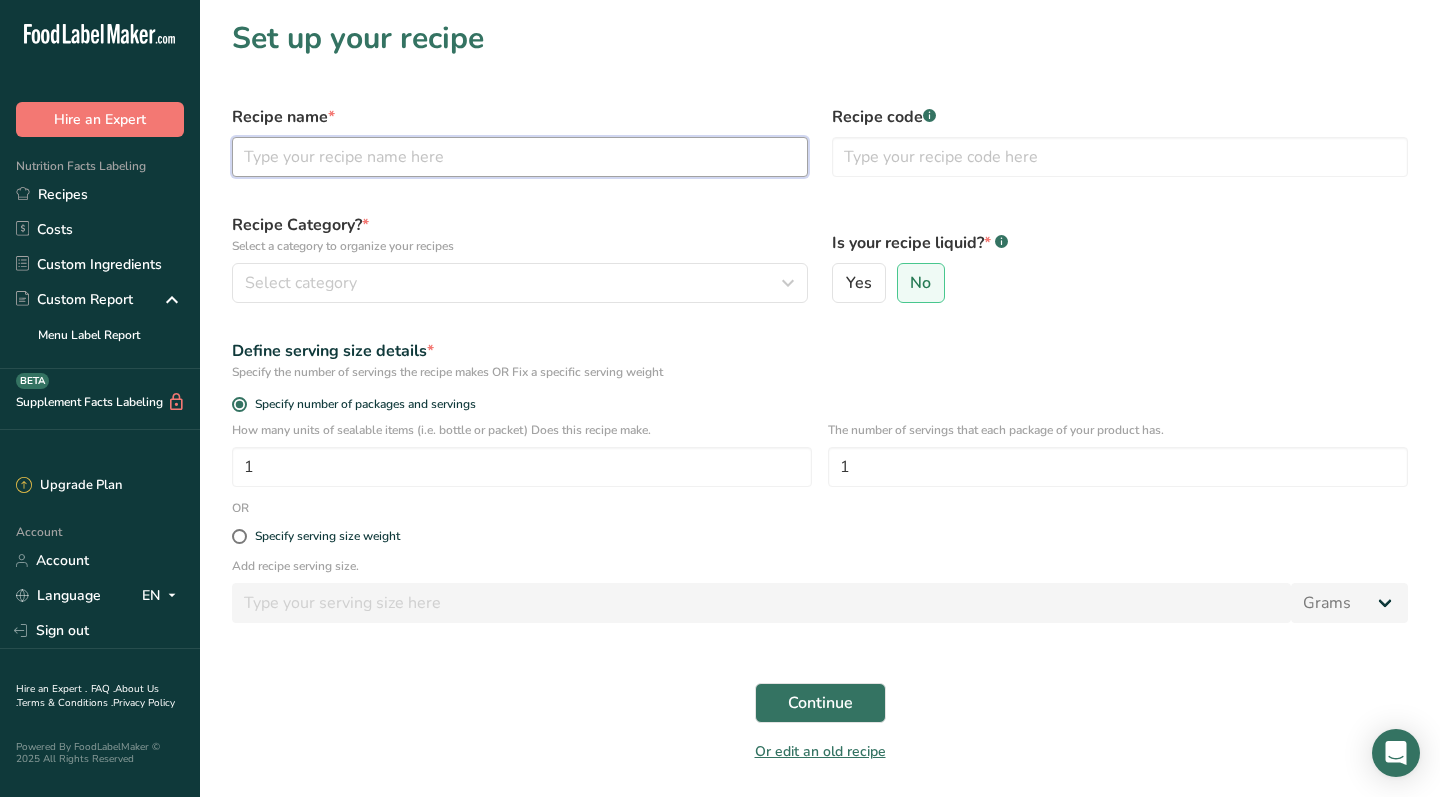 click at bounding box center (520, 157) 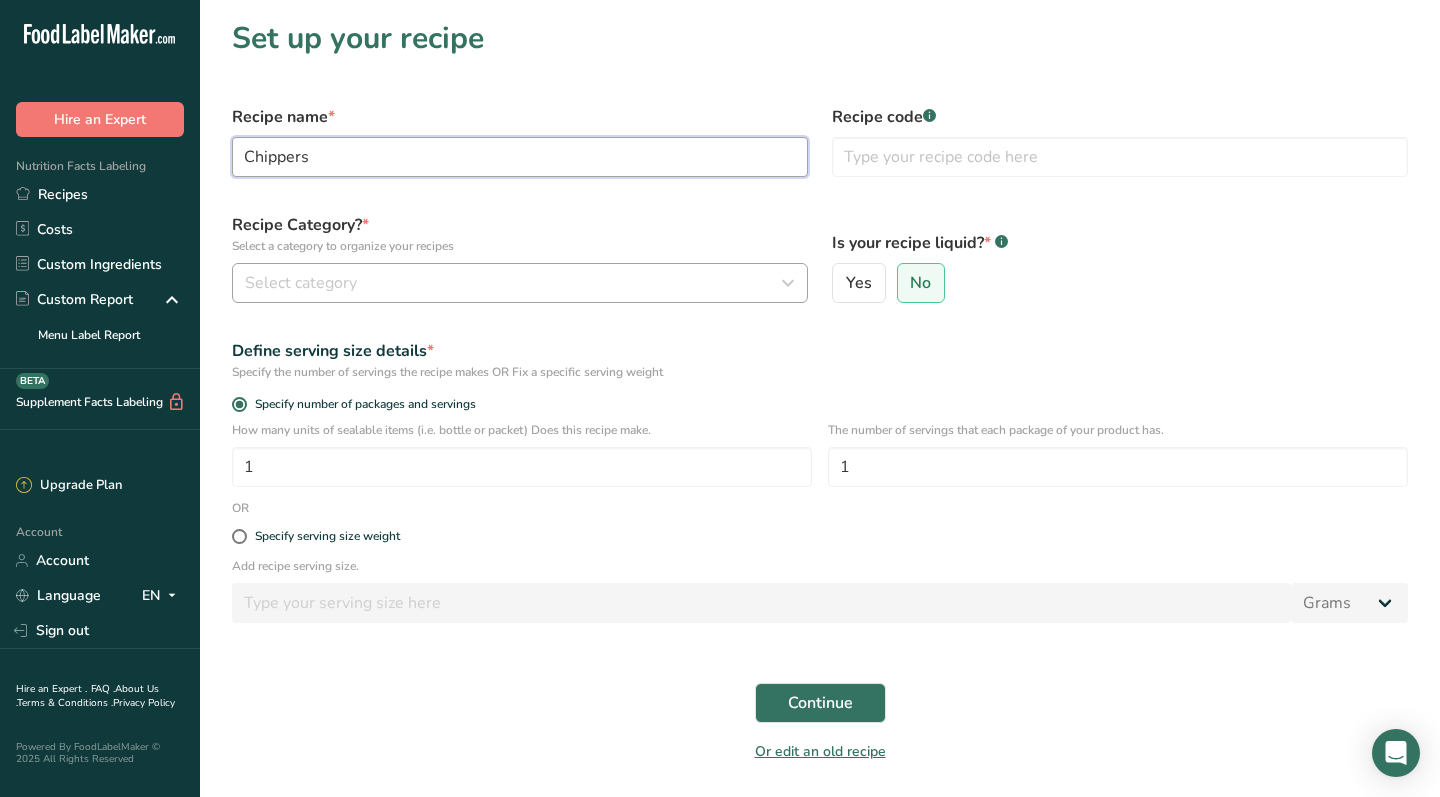 type on "Chippers" 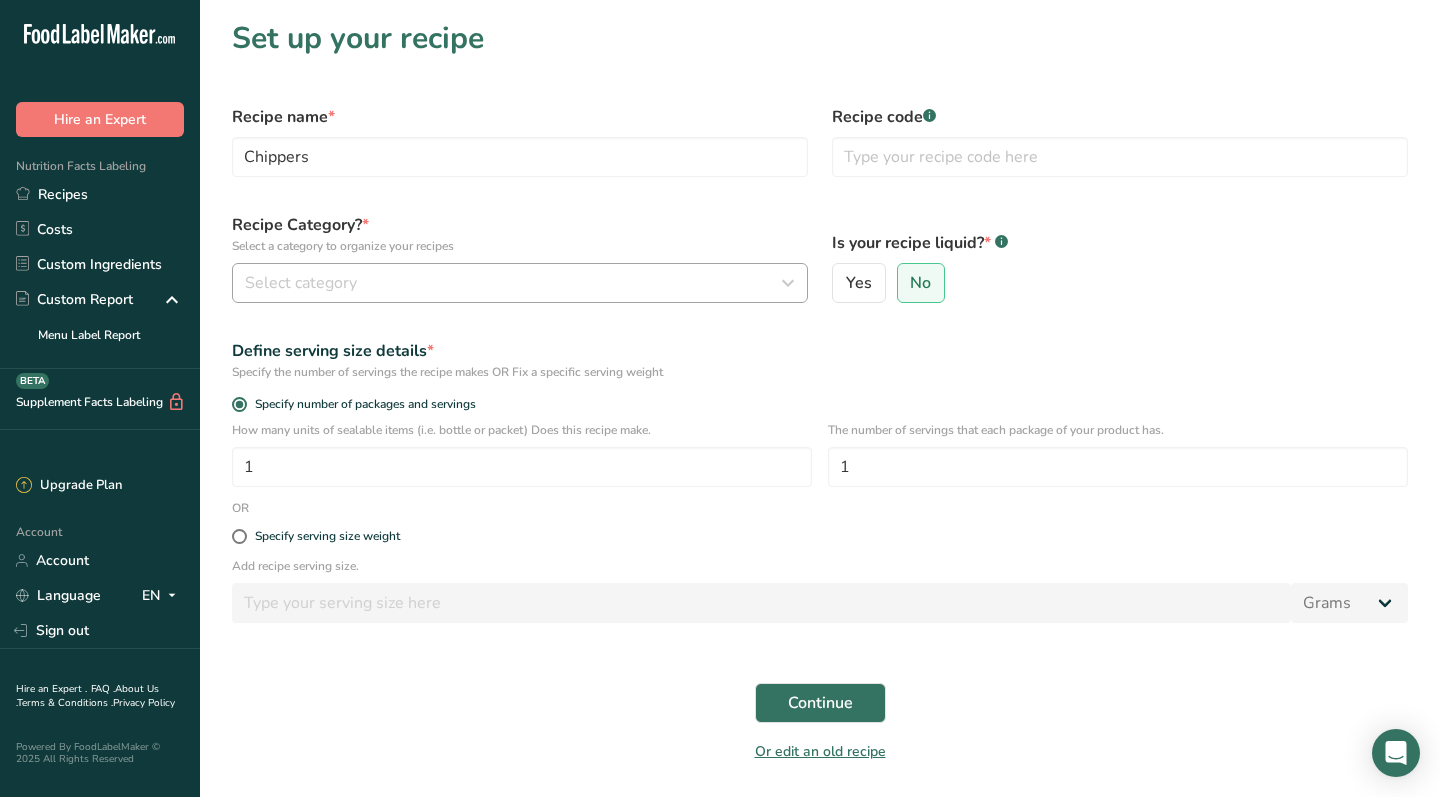 click on "Select category" at bounding box center (520, 283) 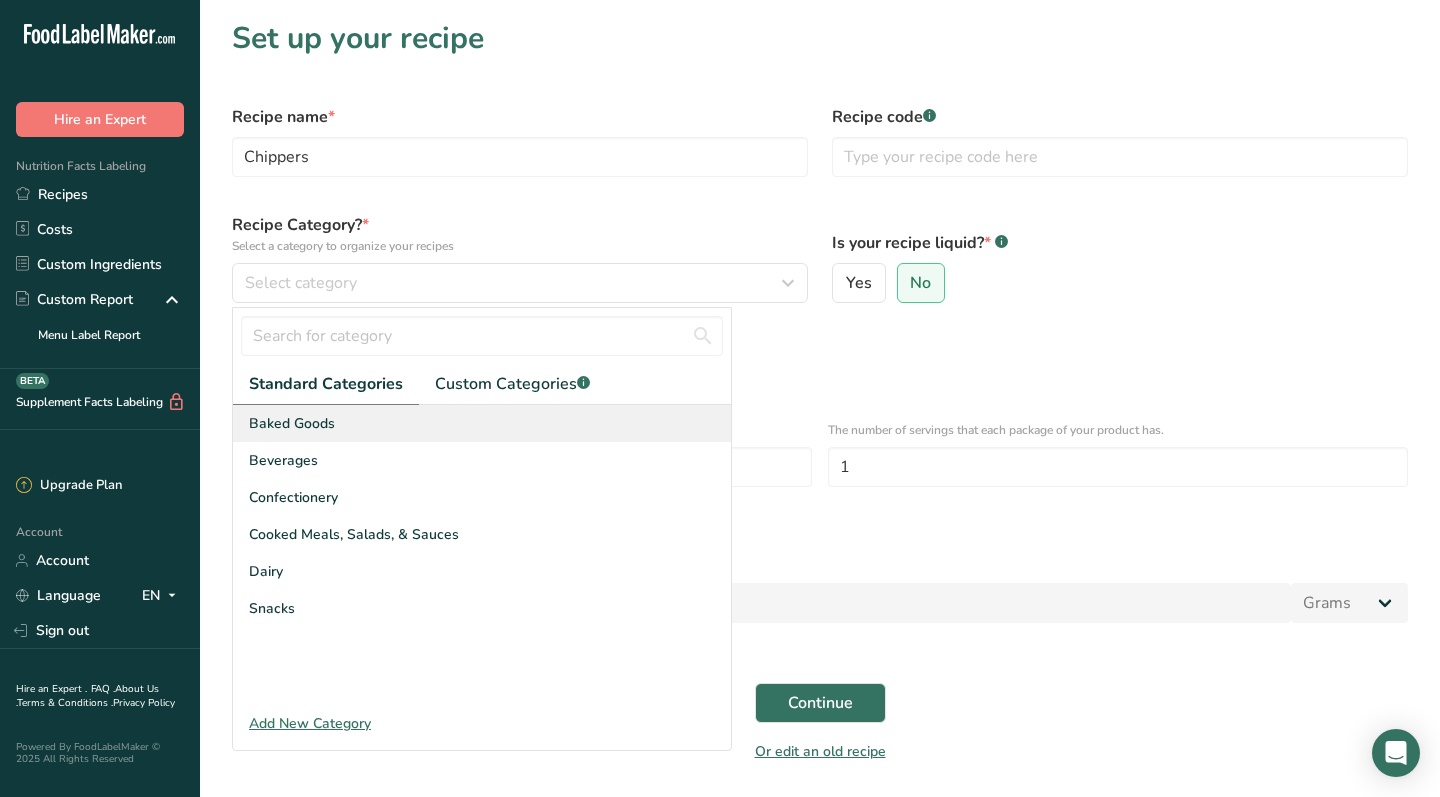 click on "Baked Goods" at bounding box center [482, 423] 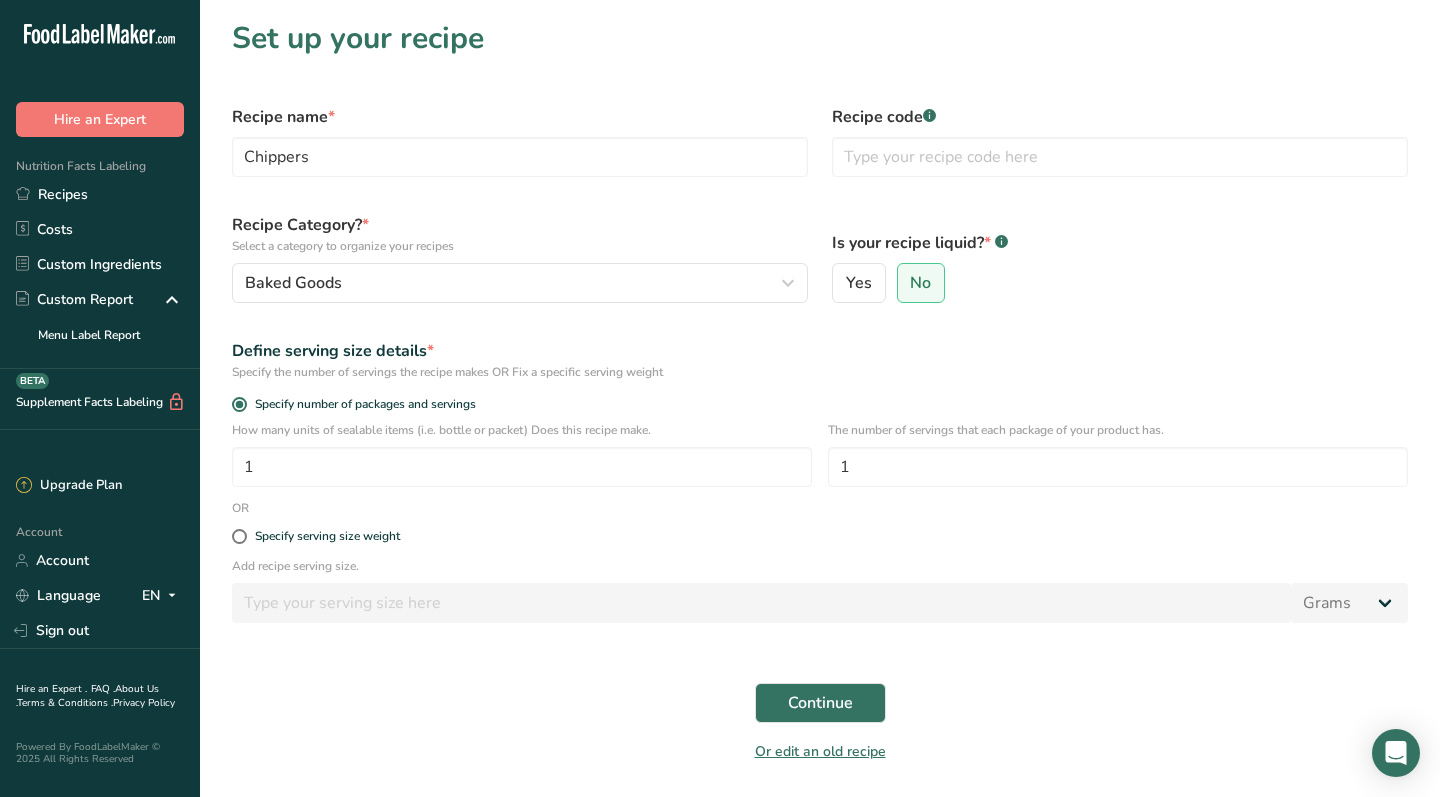click on "Specify serving size weight" at bounding box center (820, 537) 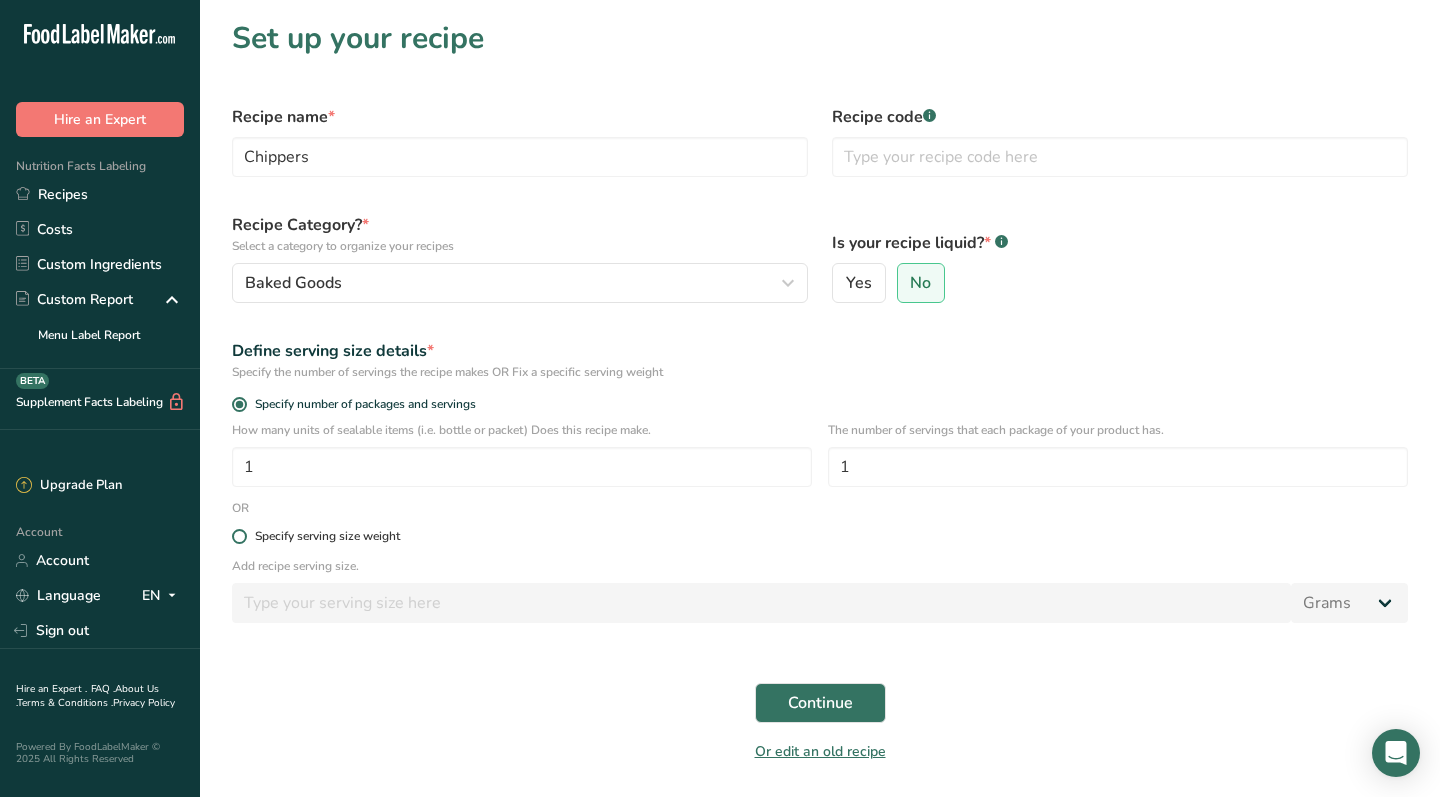 click on "Specify serving size weight" at bounding box center (327, 536) 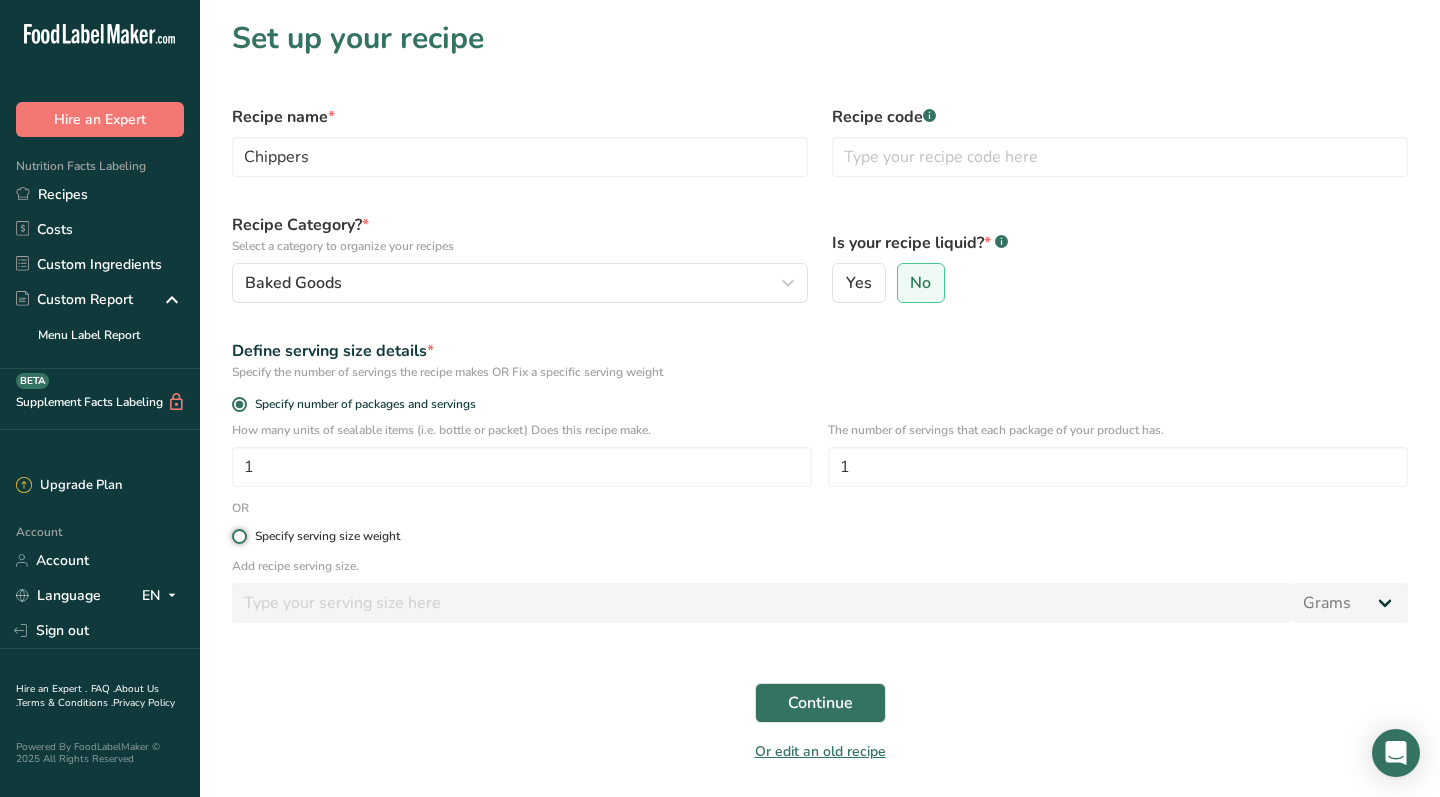 radio on "true" 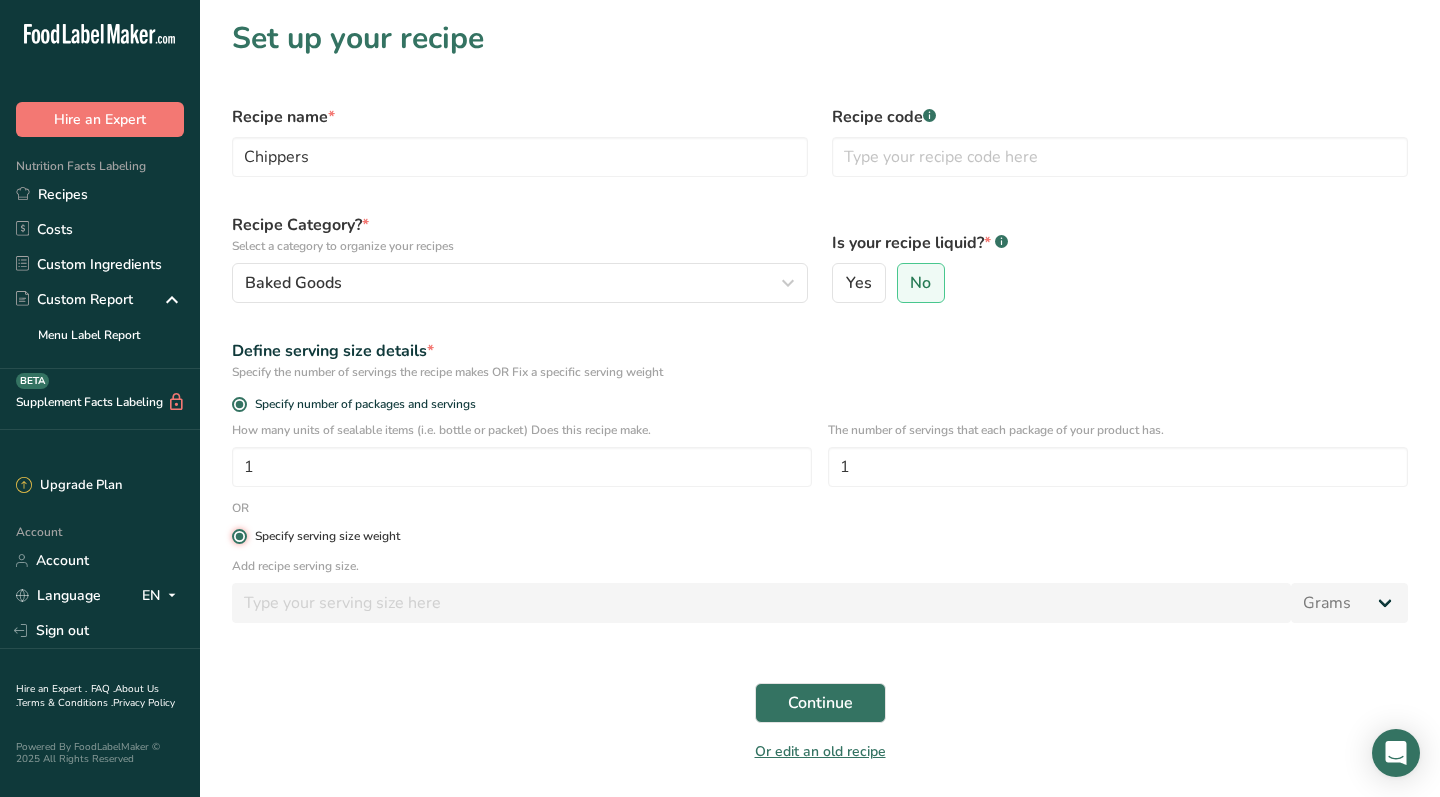 radio on "false" 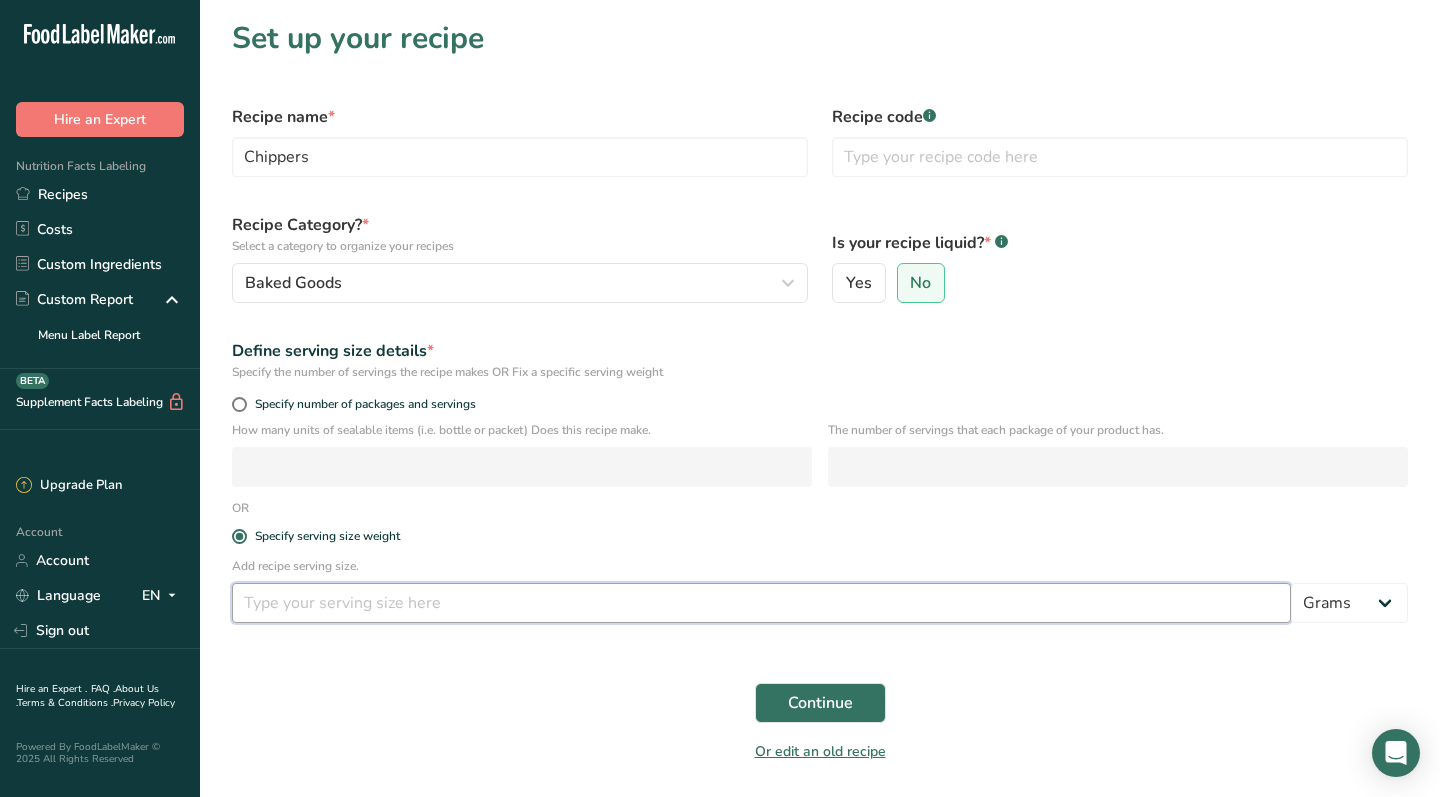 click at bounding box center (761, 603) 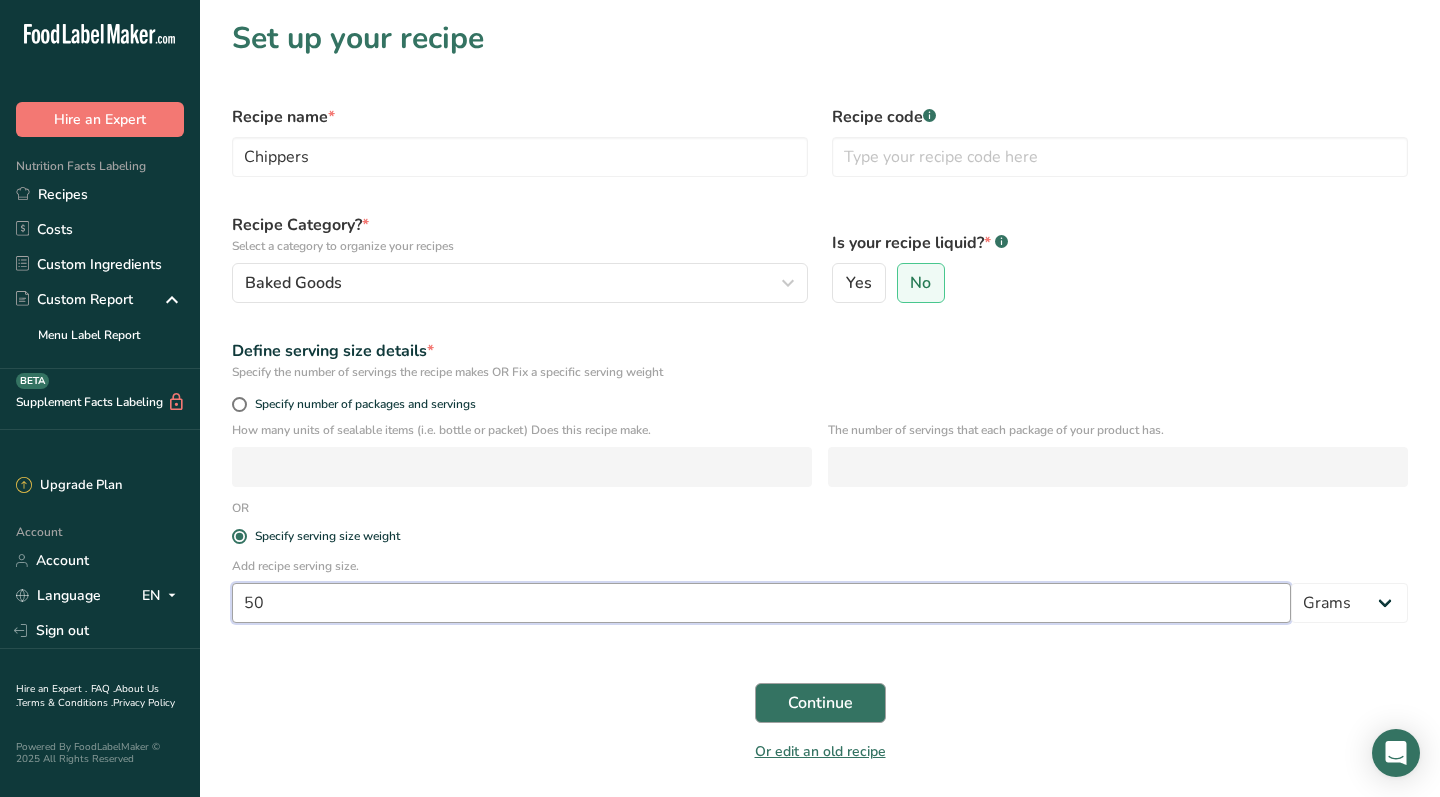 type on "50" 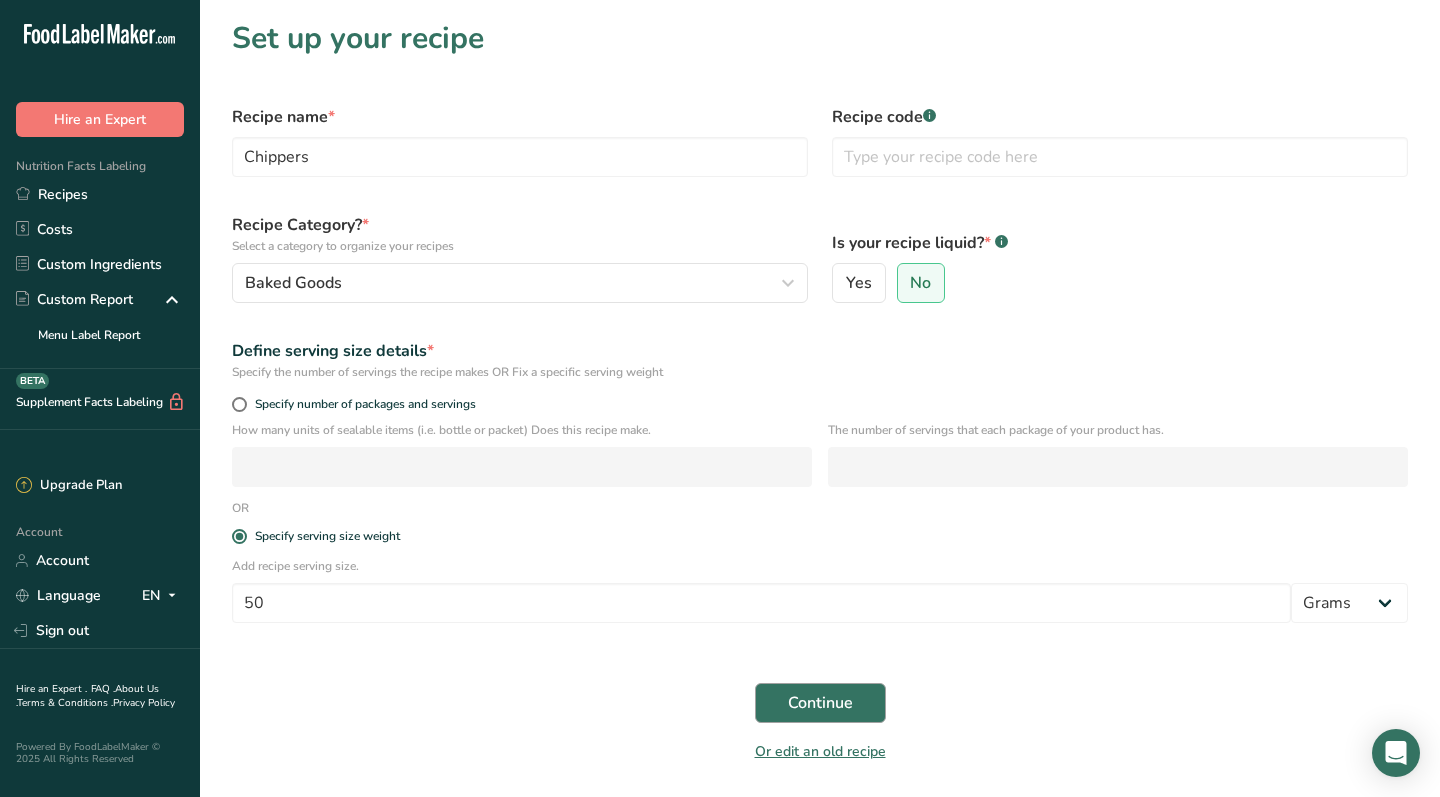 click on "Continue" at bounding box center [820, 703] 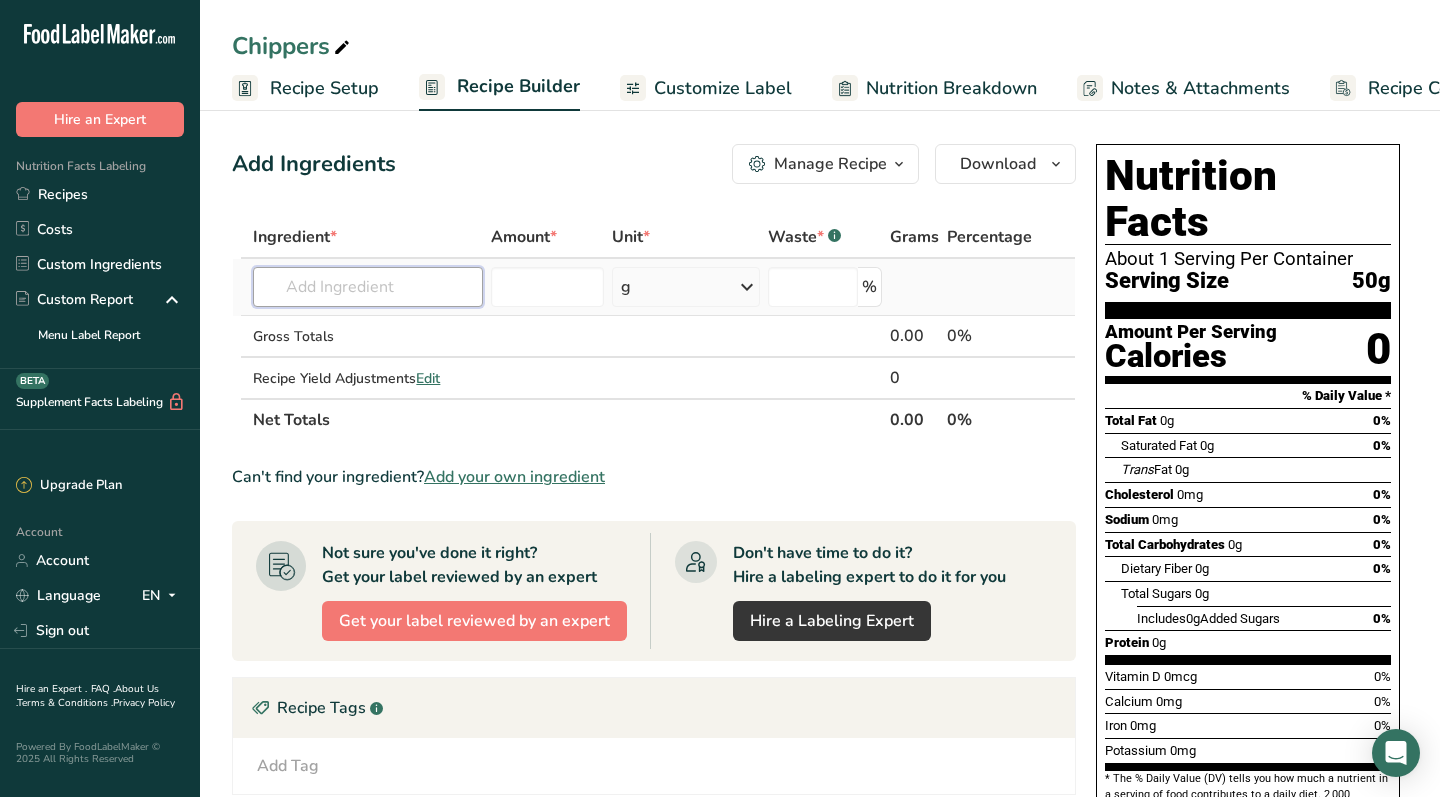 click at bounding box center (368, 287) 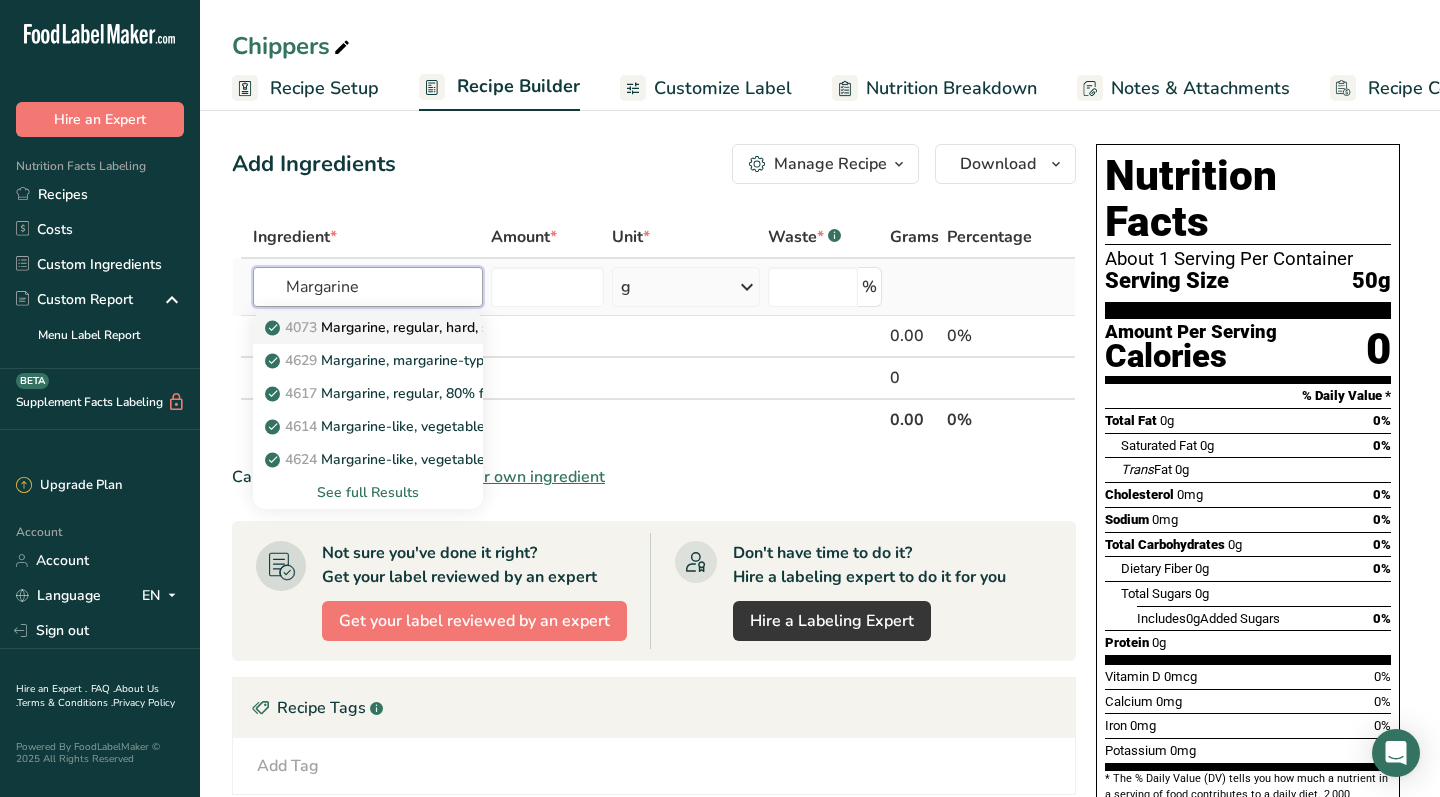 type on "Margarine" 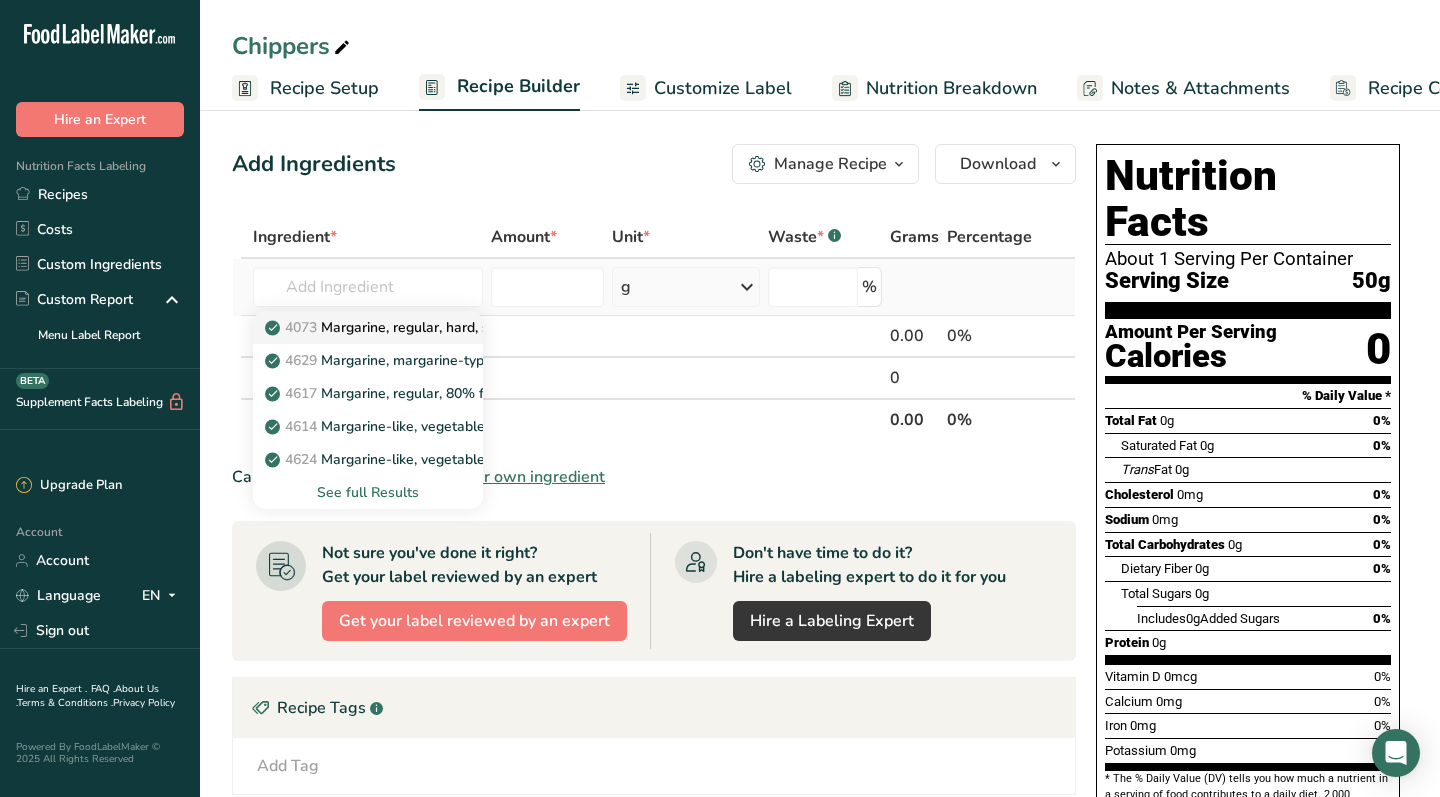click on "[NUMBER]
Margarine, regular, hard, soybean (hydrogenated)" at bounding box center [454, 327] 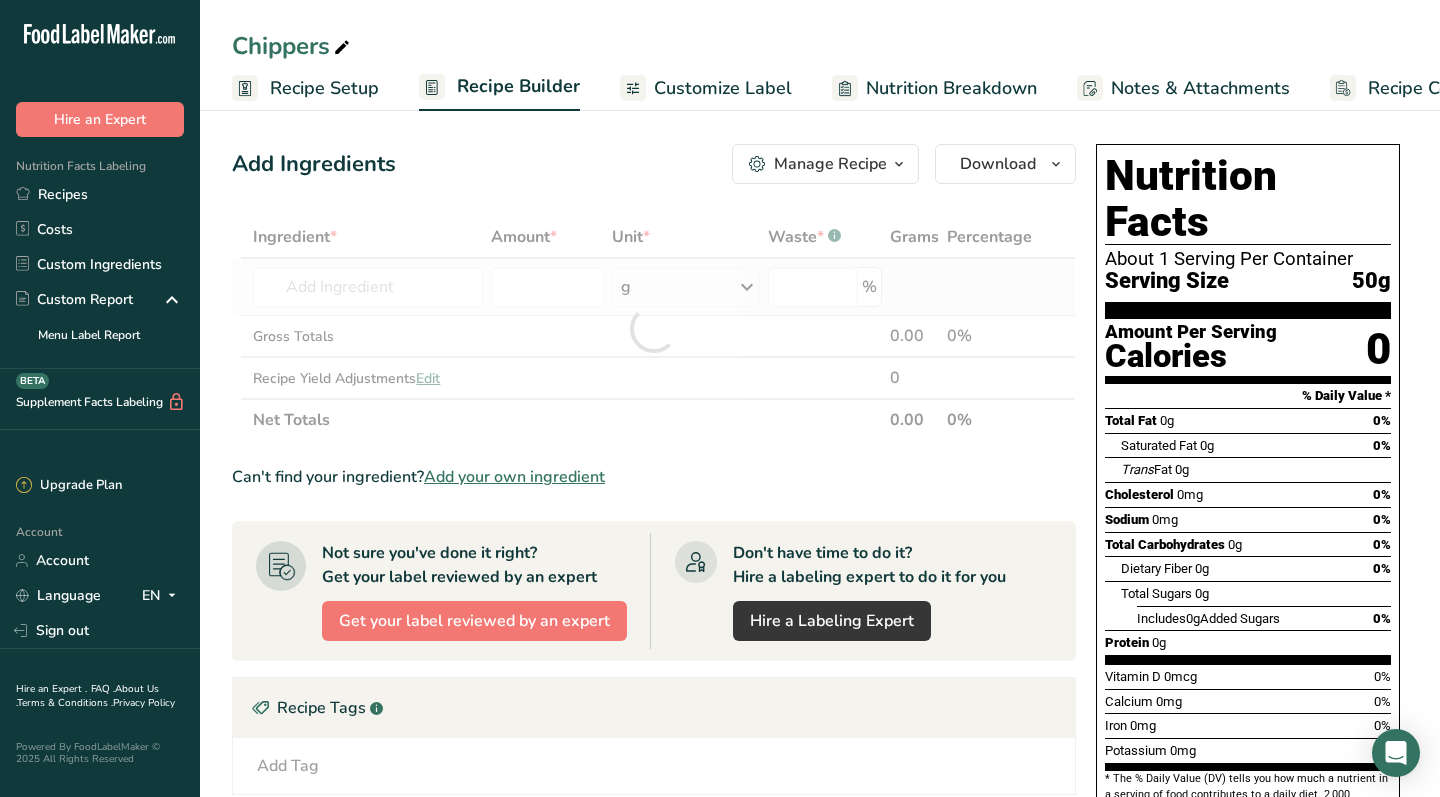 type on "Margarine, regular, hard, soybean (hydrogenated)" 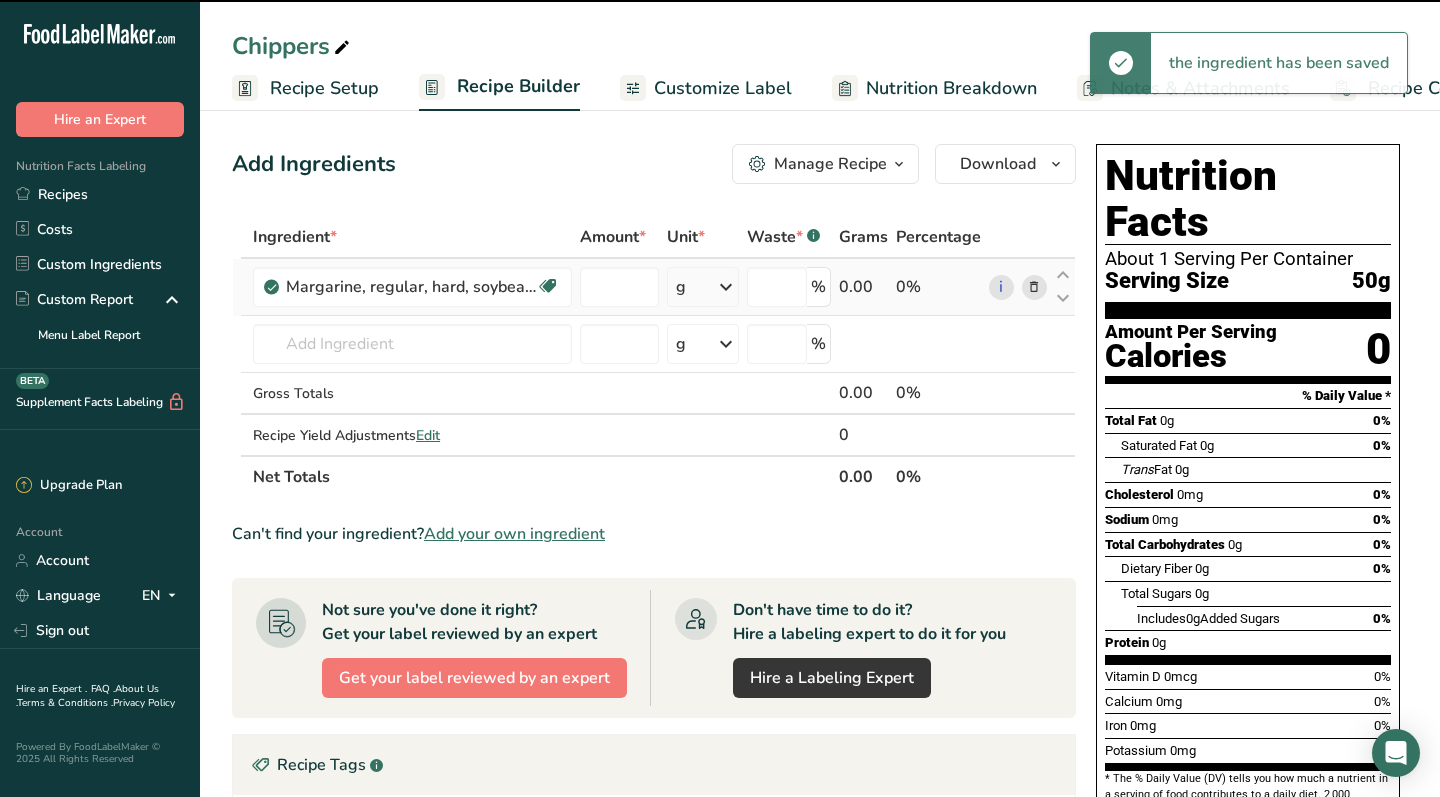 type 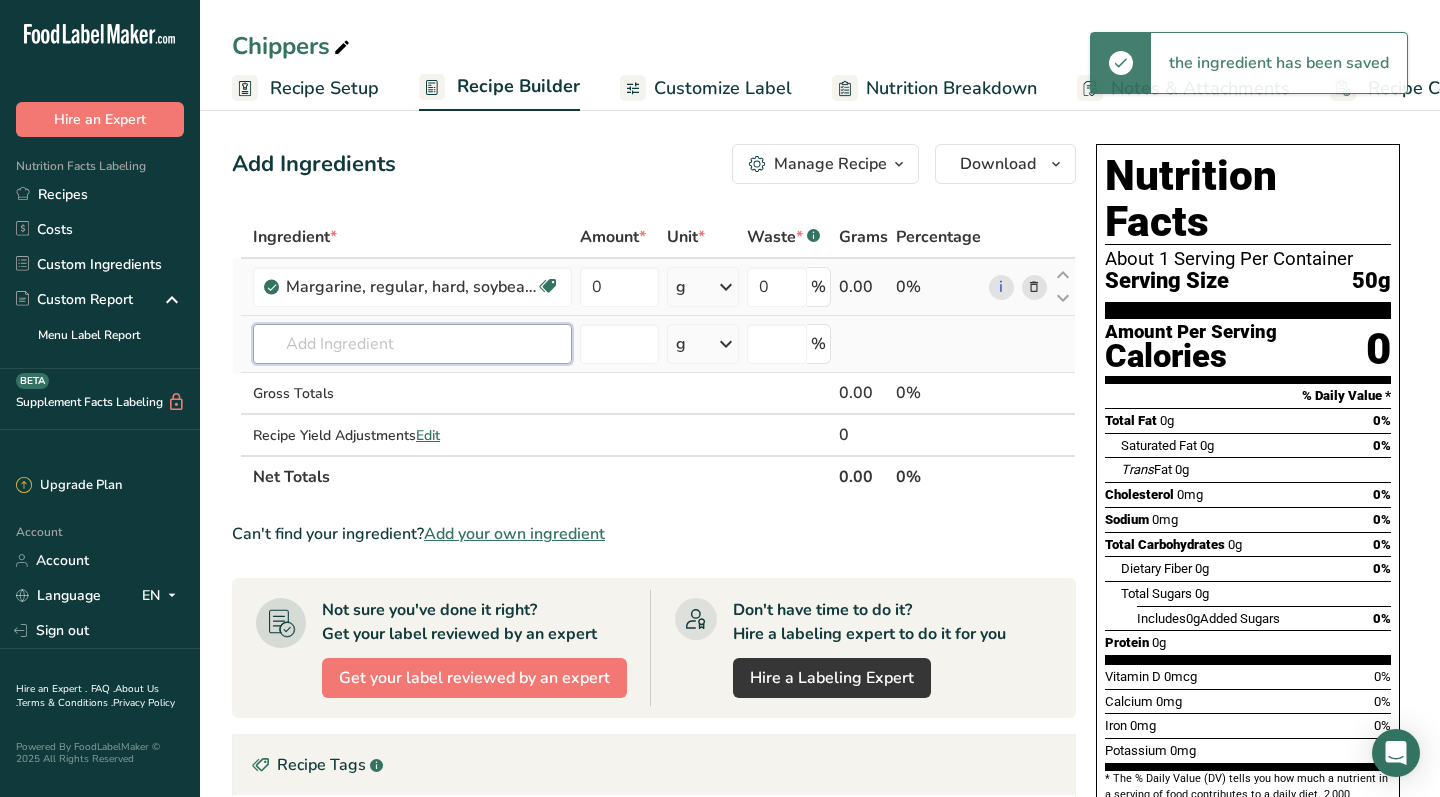 click at bounding box center [412, 344] 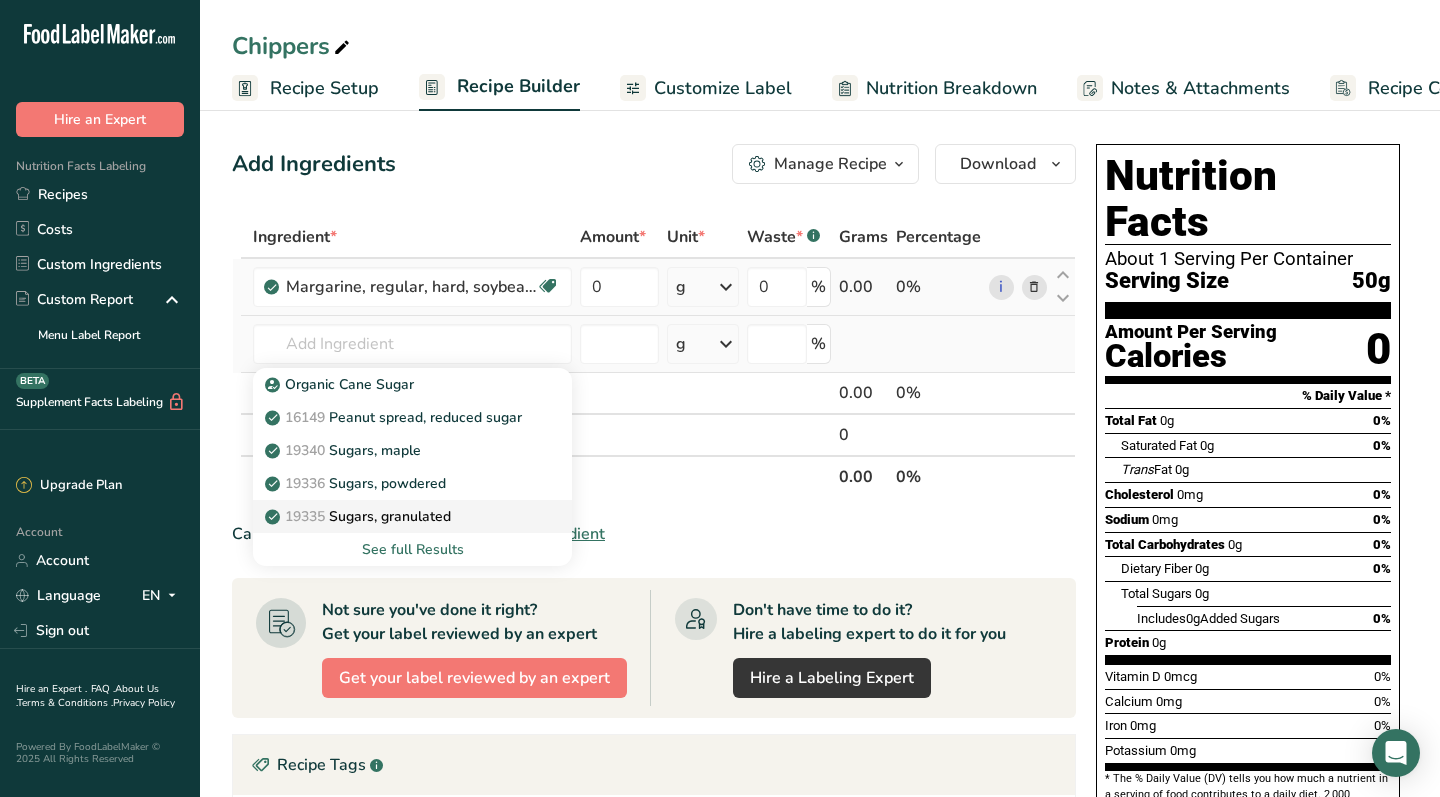 click on "19335
Sugars, granulated" at bounding box center (360, 516) 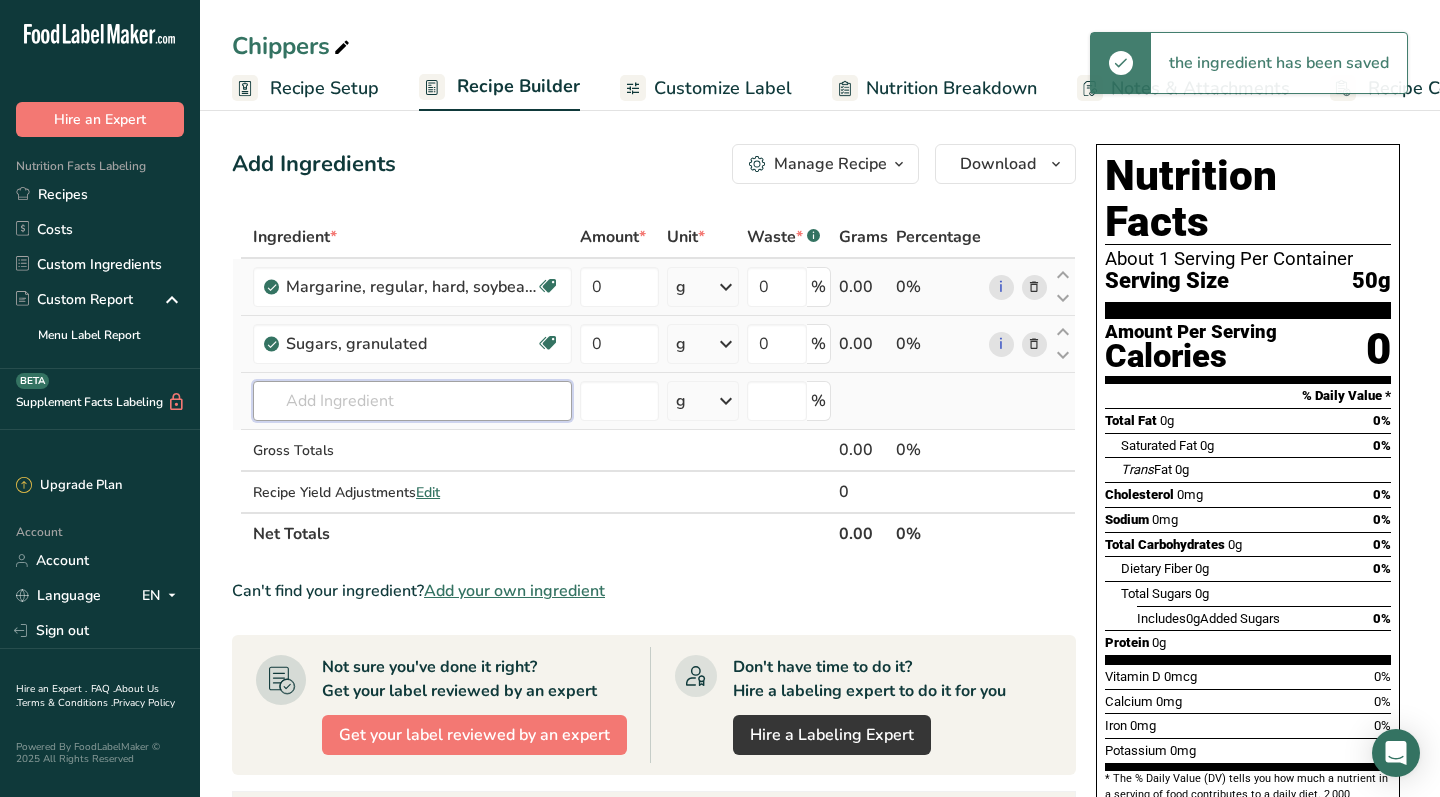 click at bounding box center [412, 401] 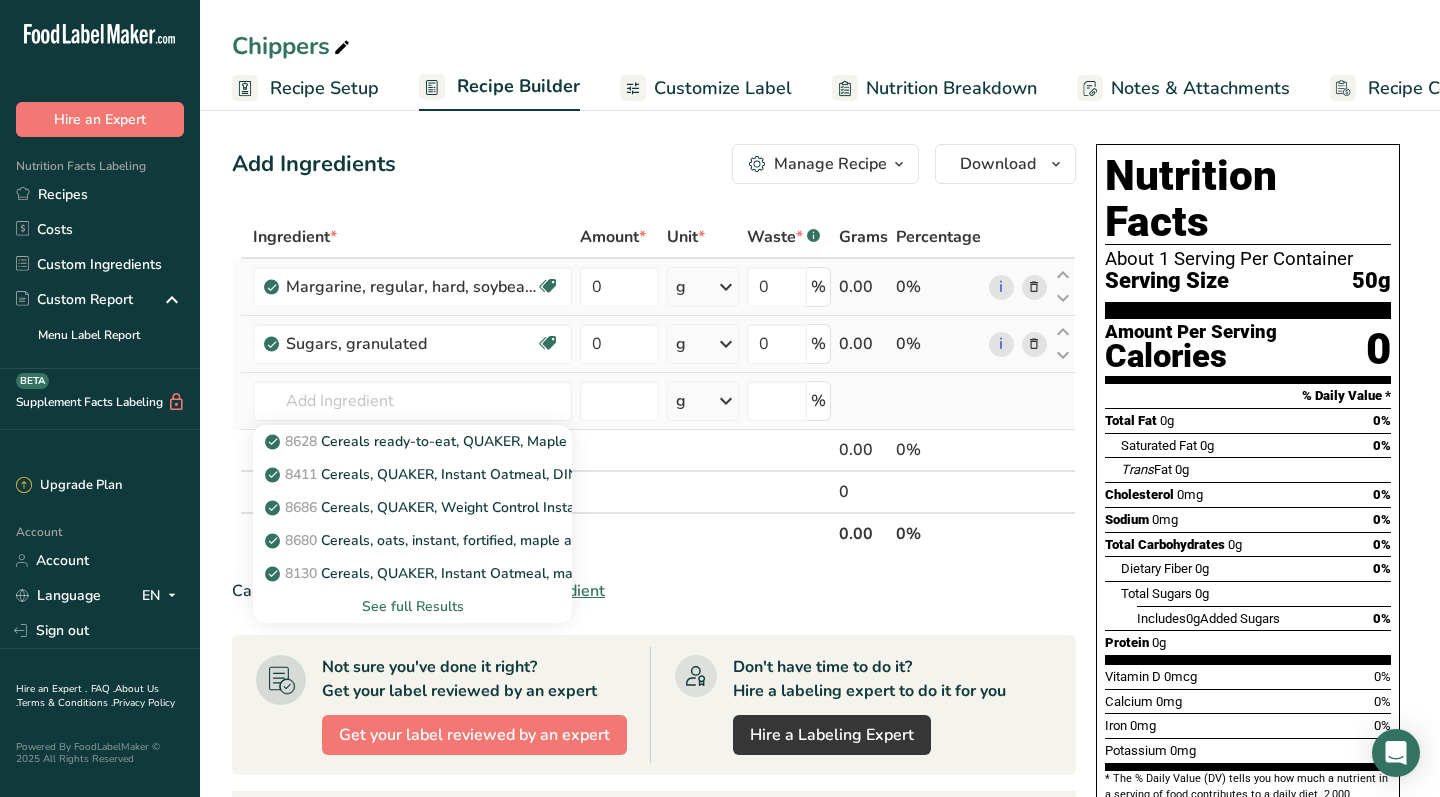 click on "See full Results" at bounding box center (412, 606) 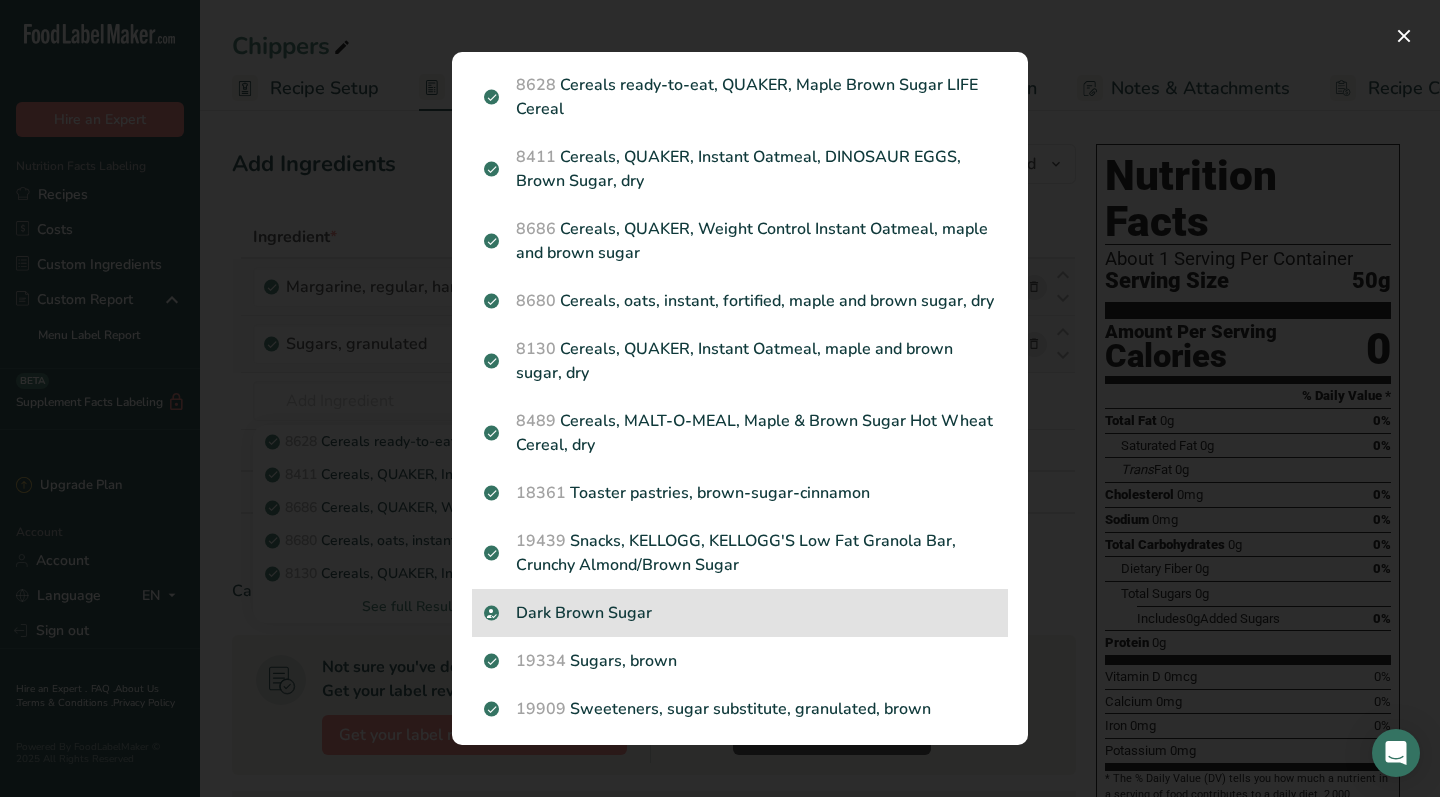 scroll, scrollTop: 52, scrollLeft: 0, axis: vertical 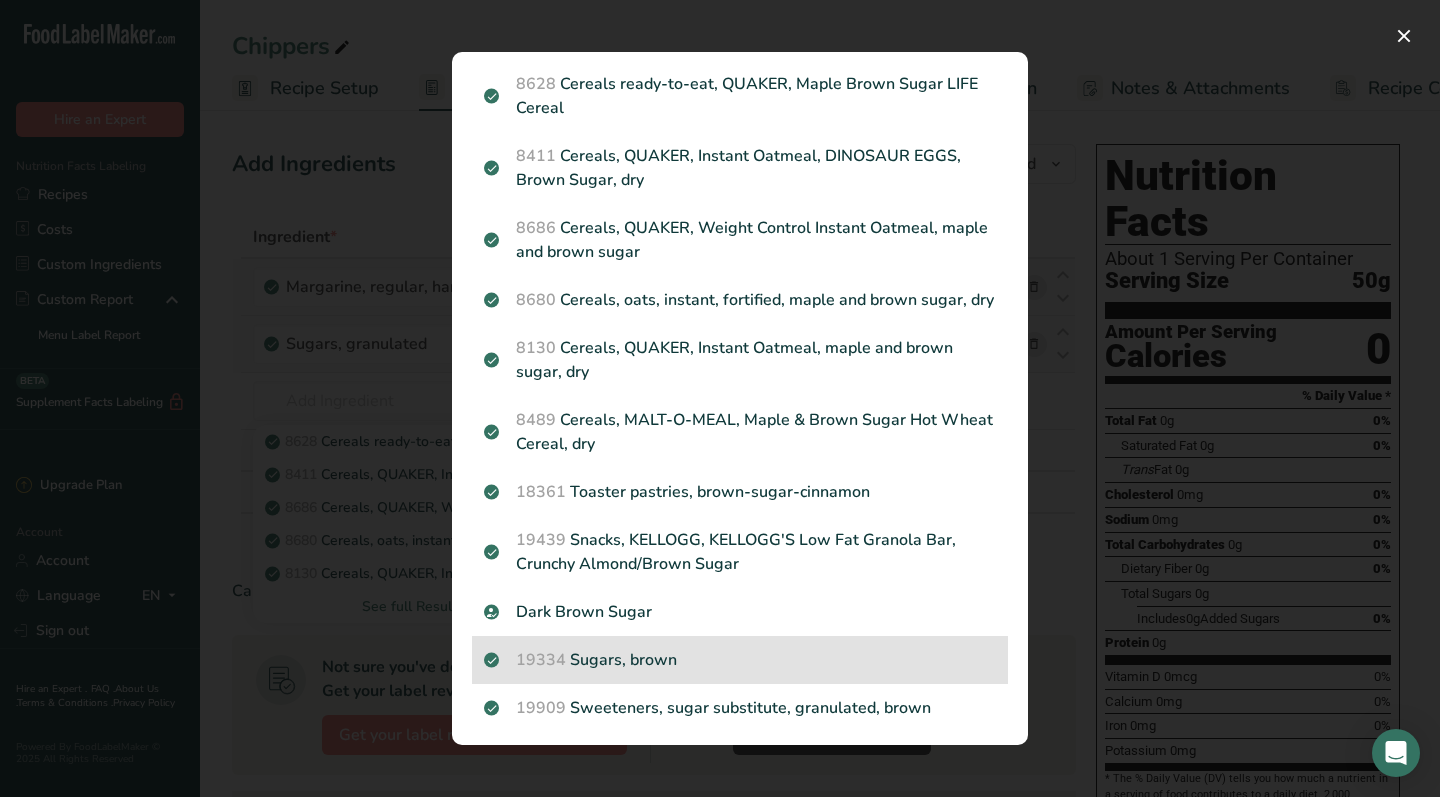 click on "[NUMBER]
Sugars, brown" at bounding box center (740, 660) 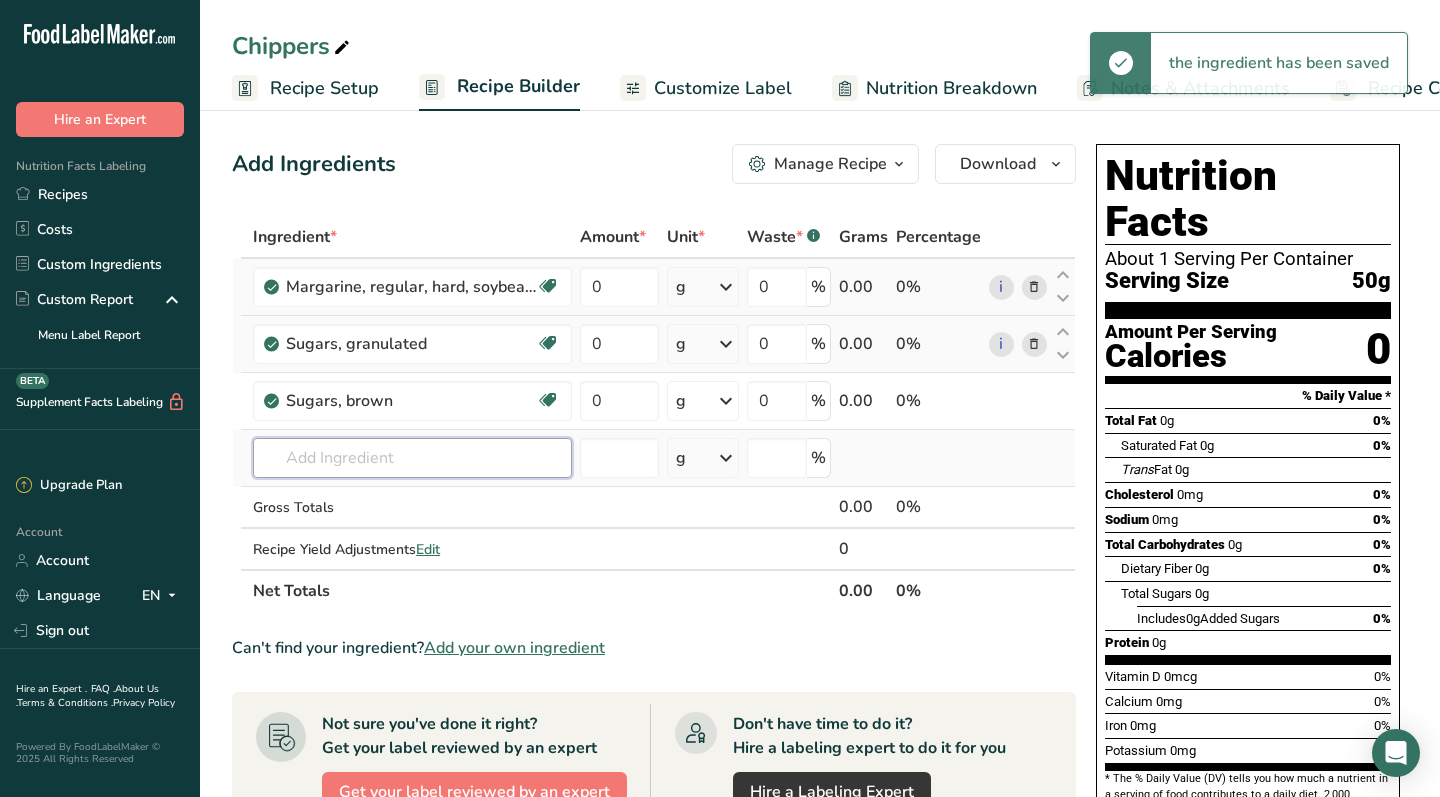 click at bounding box center (412, 458) 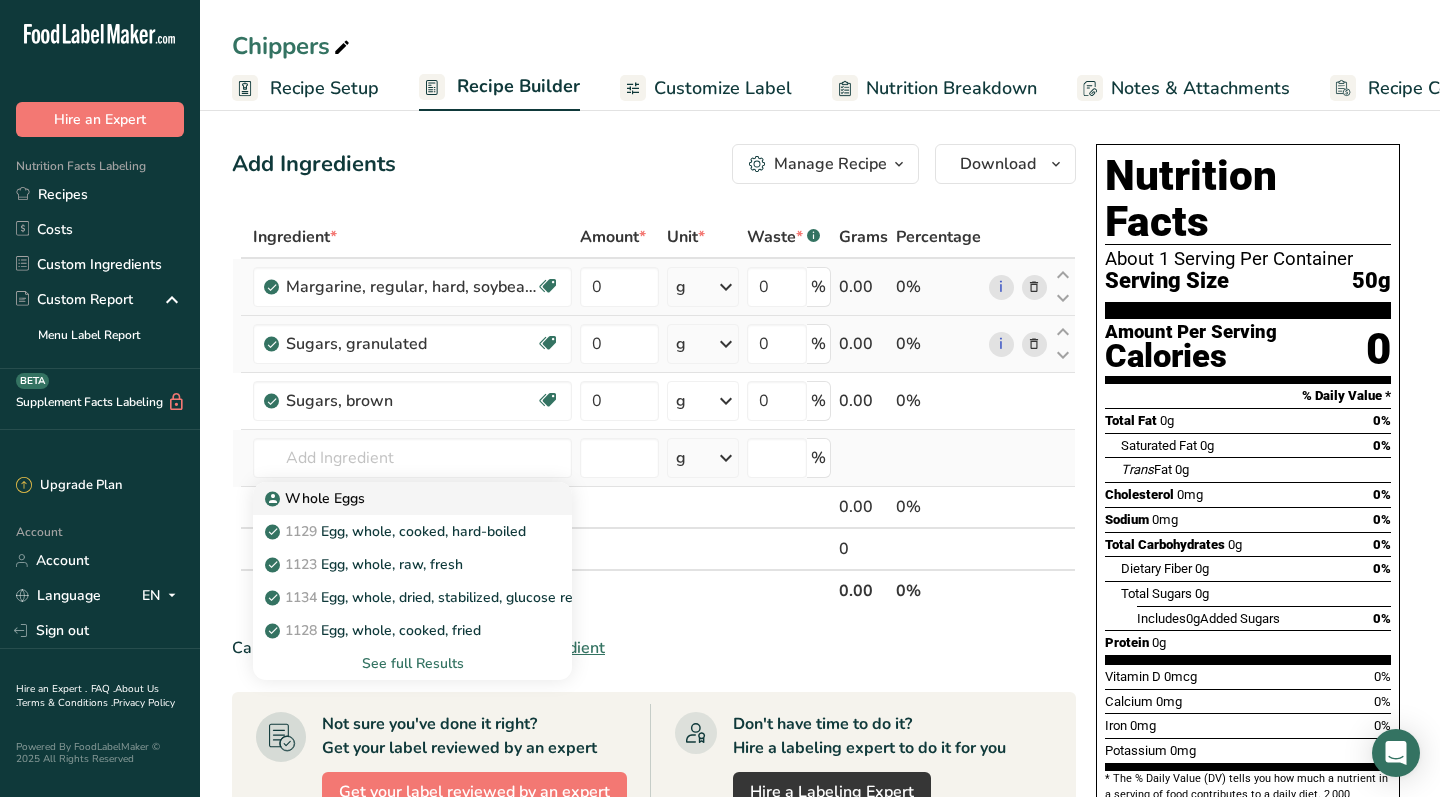 click on "Whole Eggs" at bounding box center (396, 498) 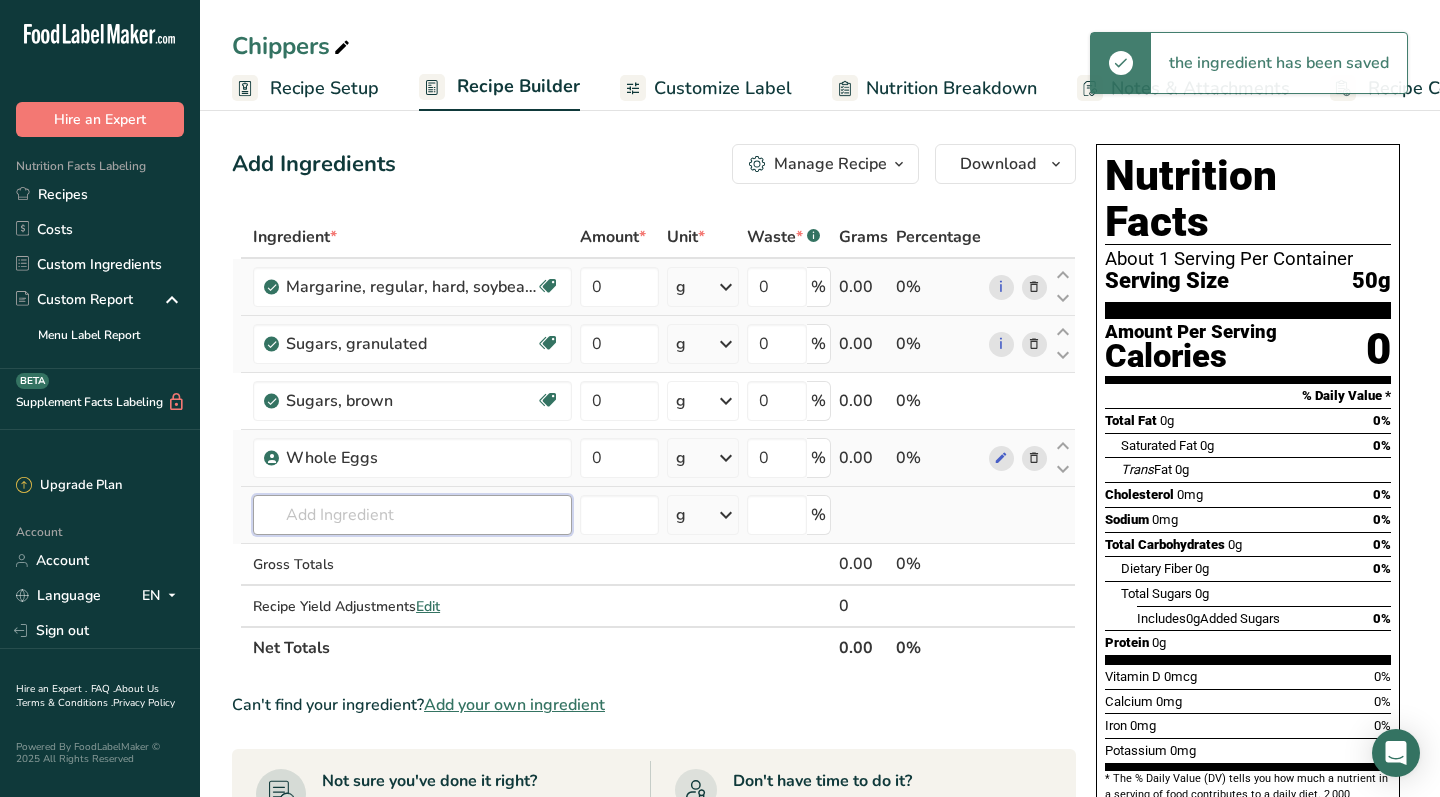 click at bounding box center [412, 515] 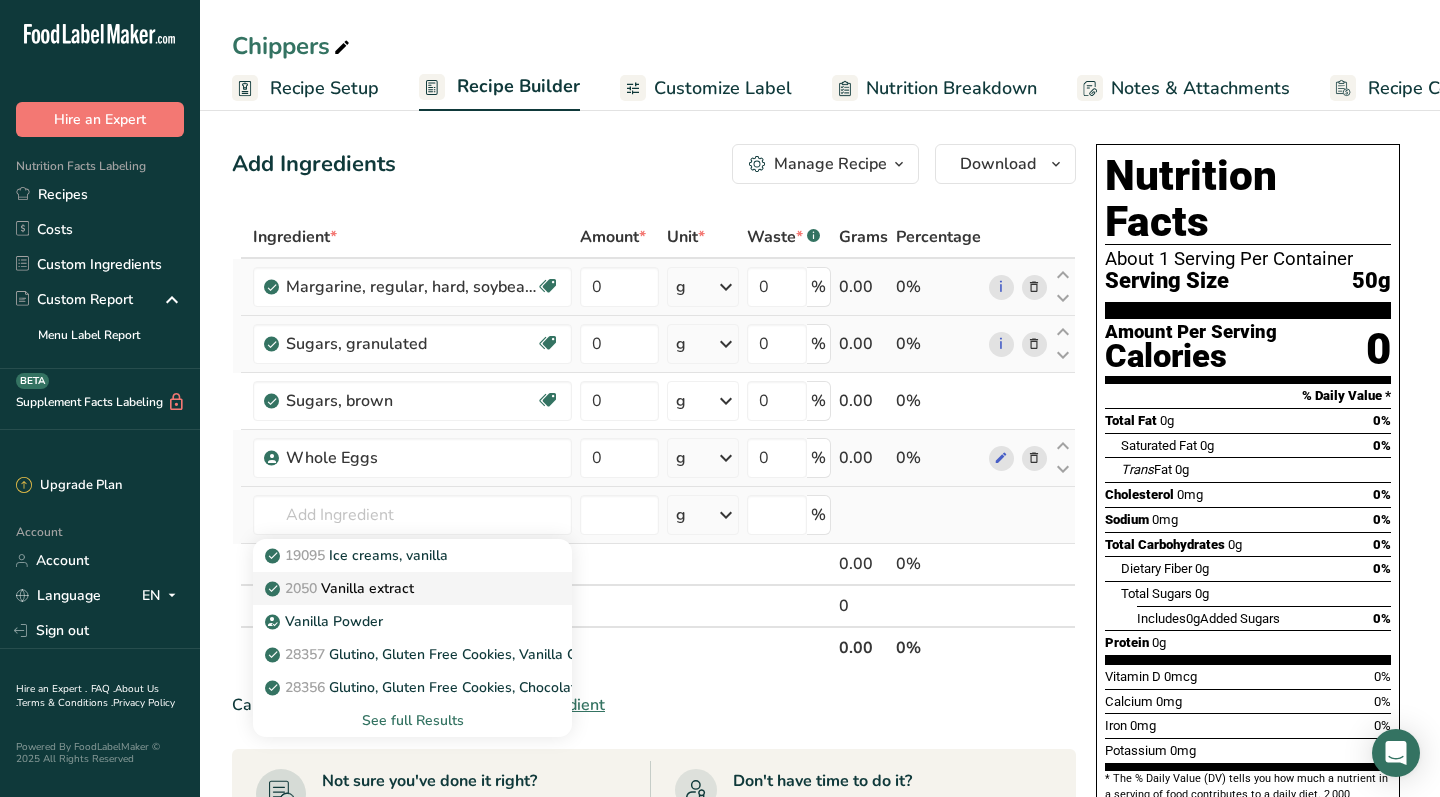 drag, startPoint x: 378, startPoint y: 514, endPoint x: 400, endPoint y: 592, distance: 81.0432 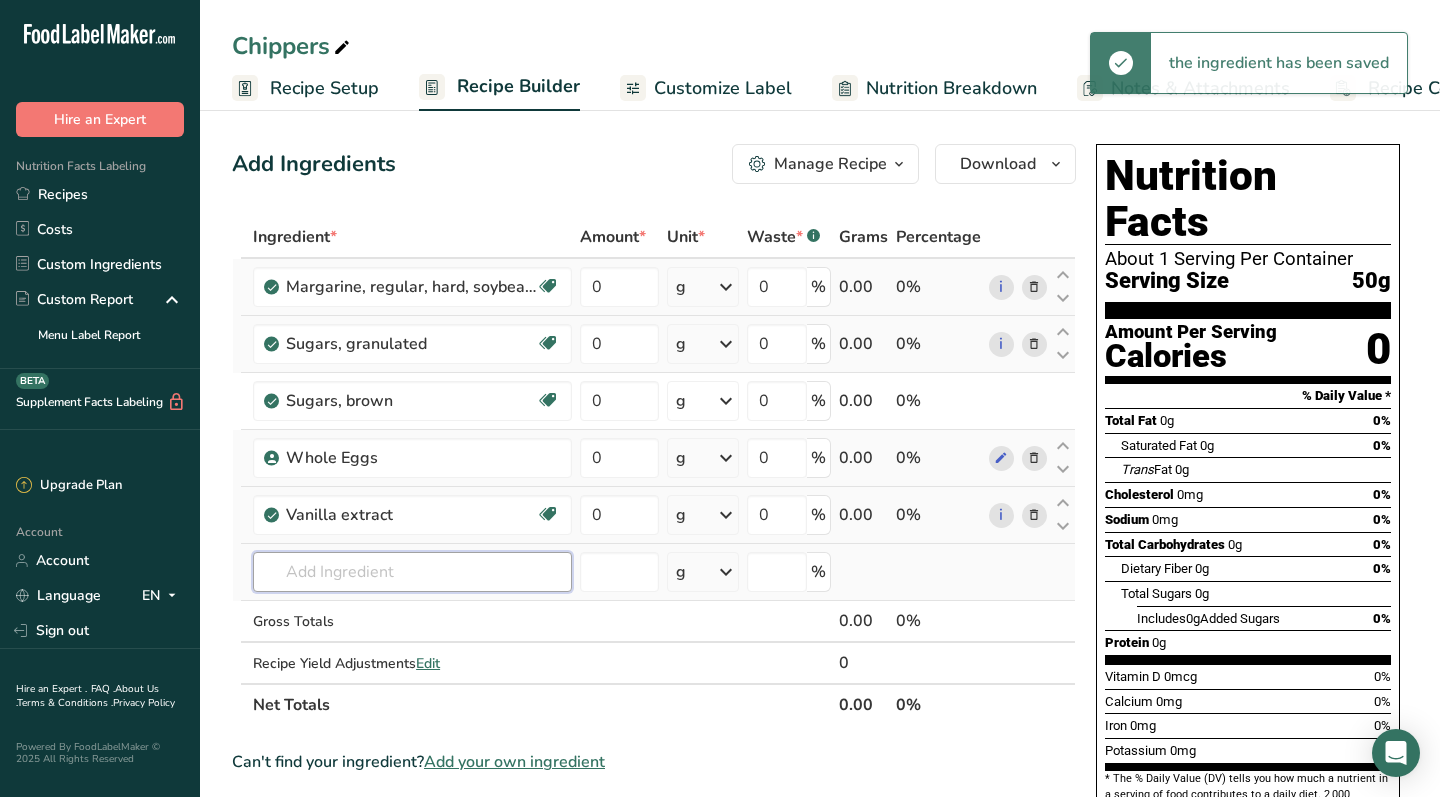 click at bounding box center [412, 572] 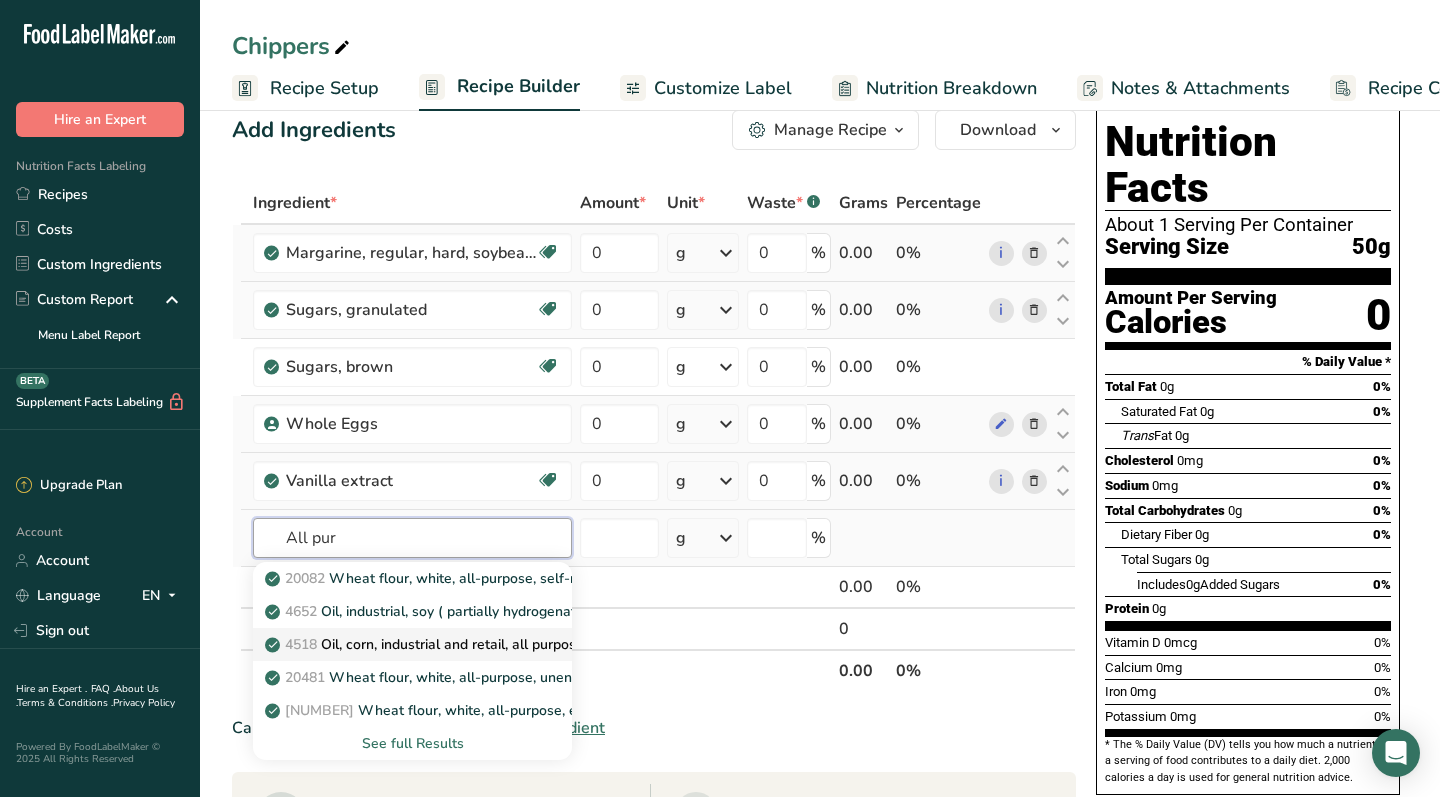 scroll, scrollTop: 36, scrollLeft: 0, axis: vertical 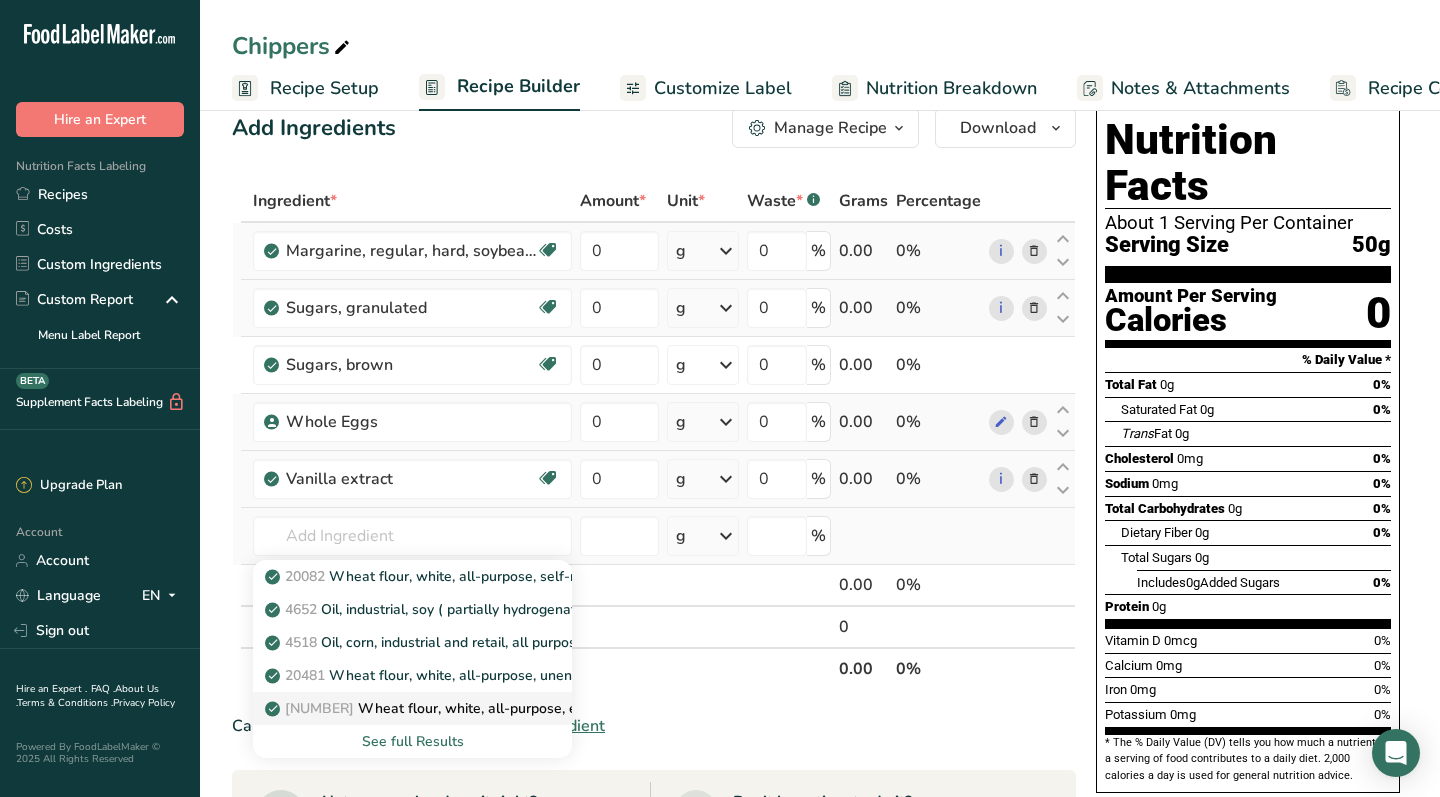 click on "20381
Wheat flour, white, all-purpose, enriched, calcium-fortified" at bounding box center (502, 708) 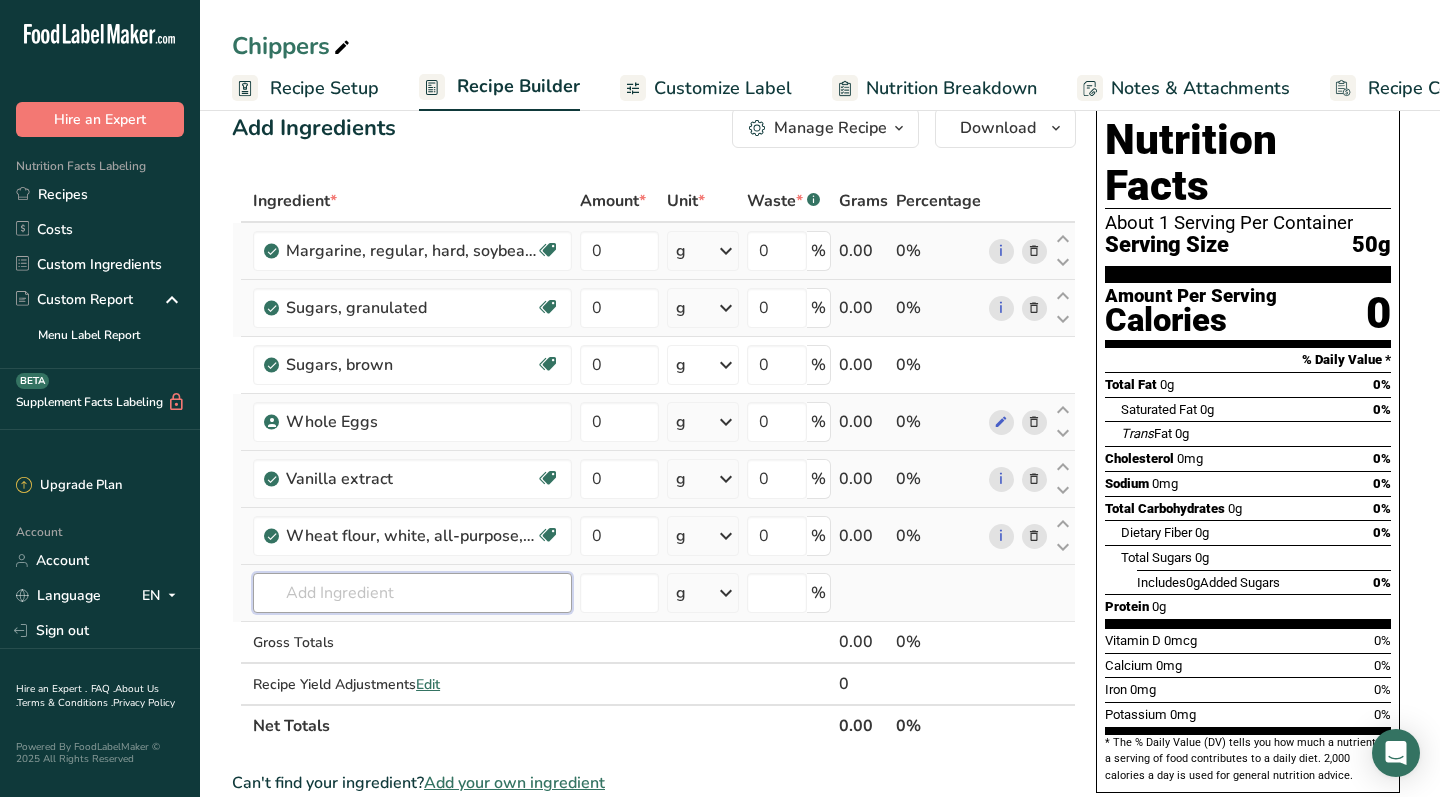 click at bounding box center [412, 593] 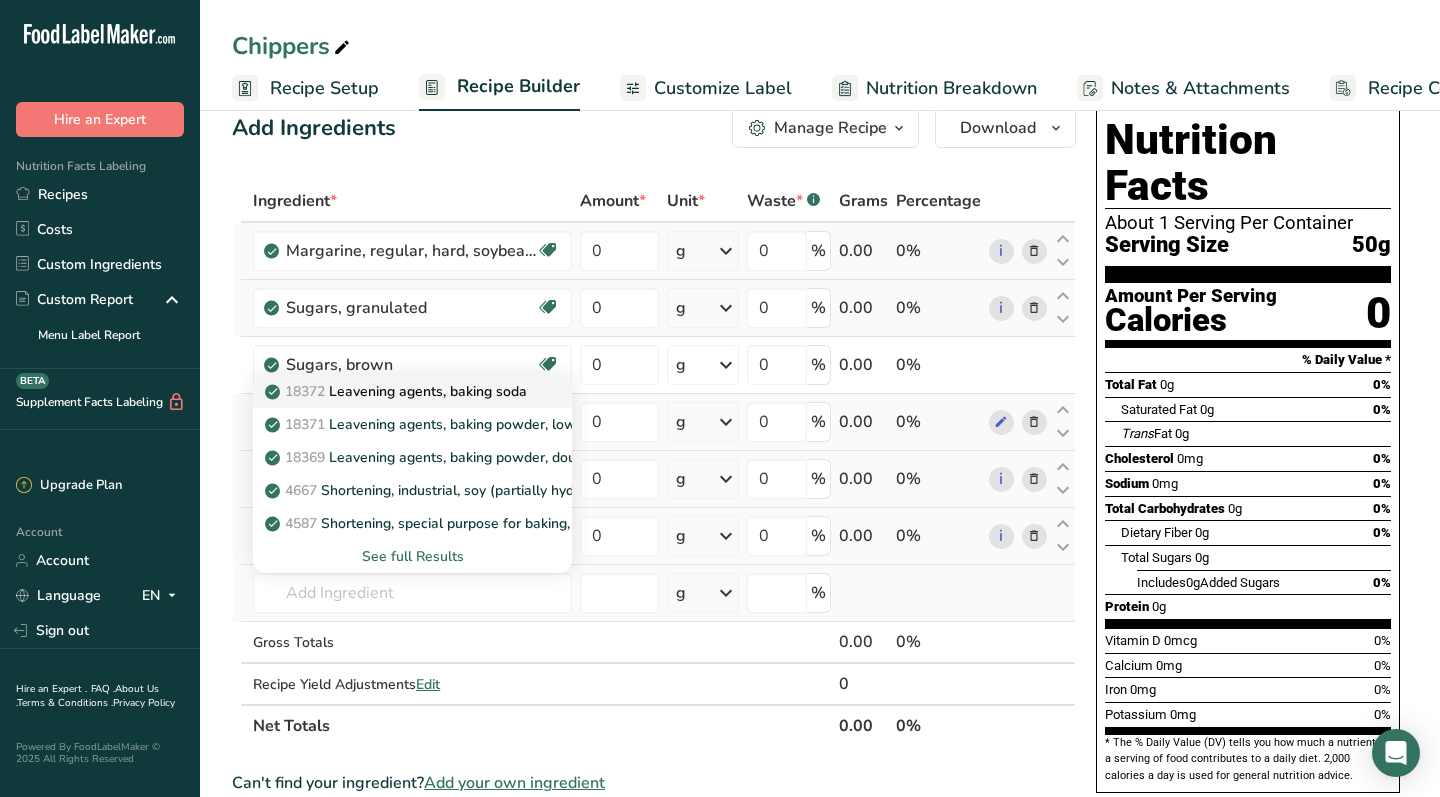 click on "18372
Leavening agents, baking soda" at bounding box center [398, 391] 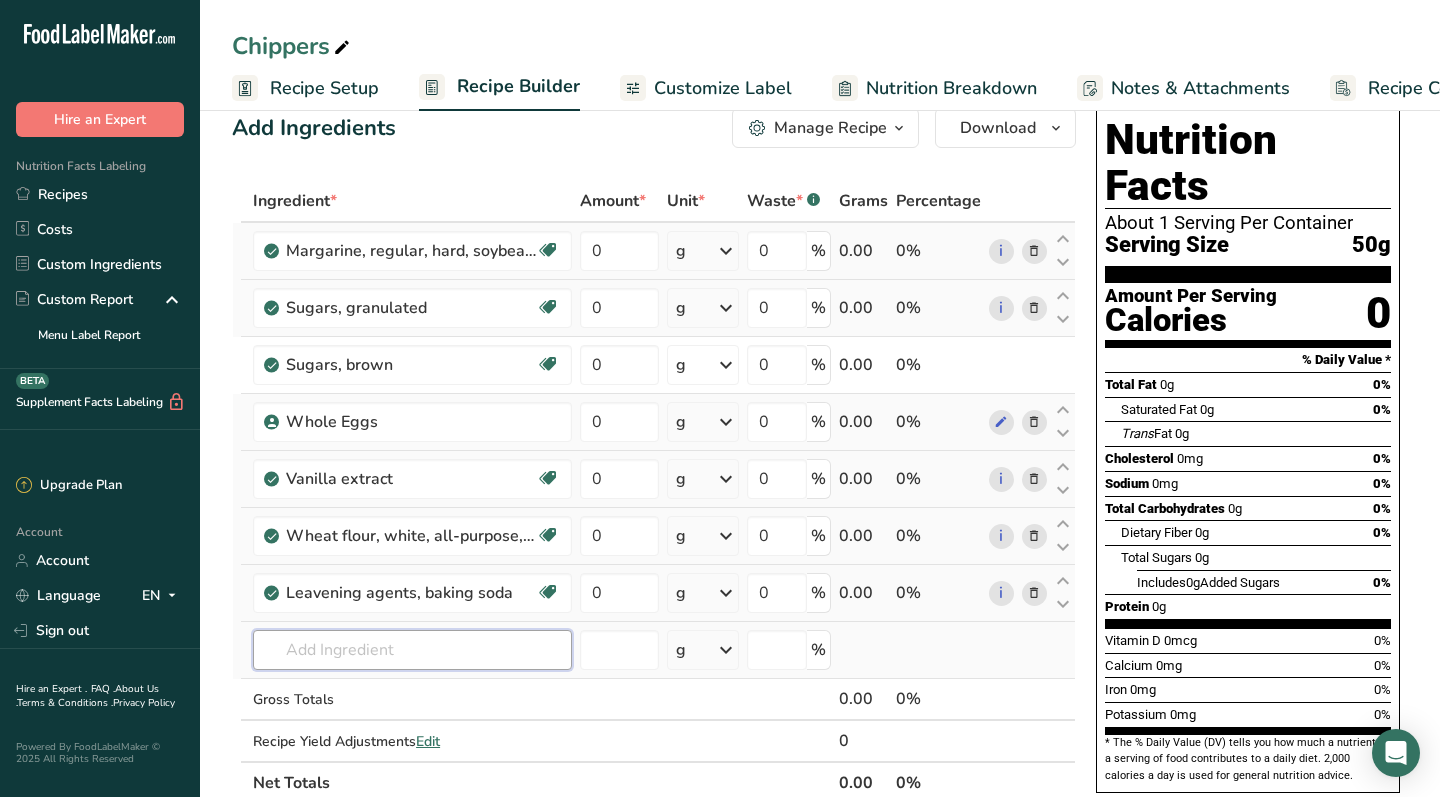click at bounding box center (412, 650) 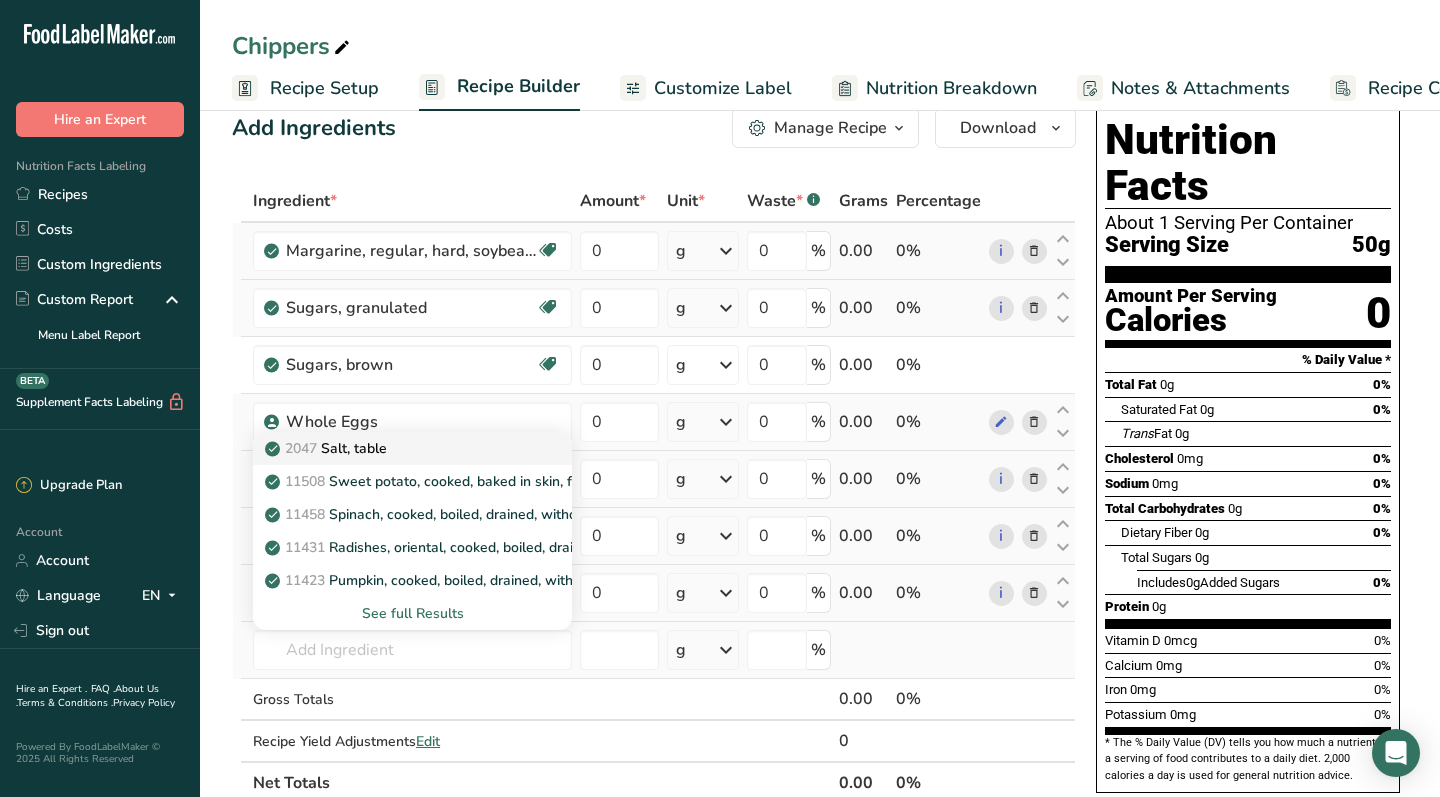 click on "2047
Salt, table" at bounding box center (328, 448) 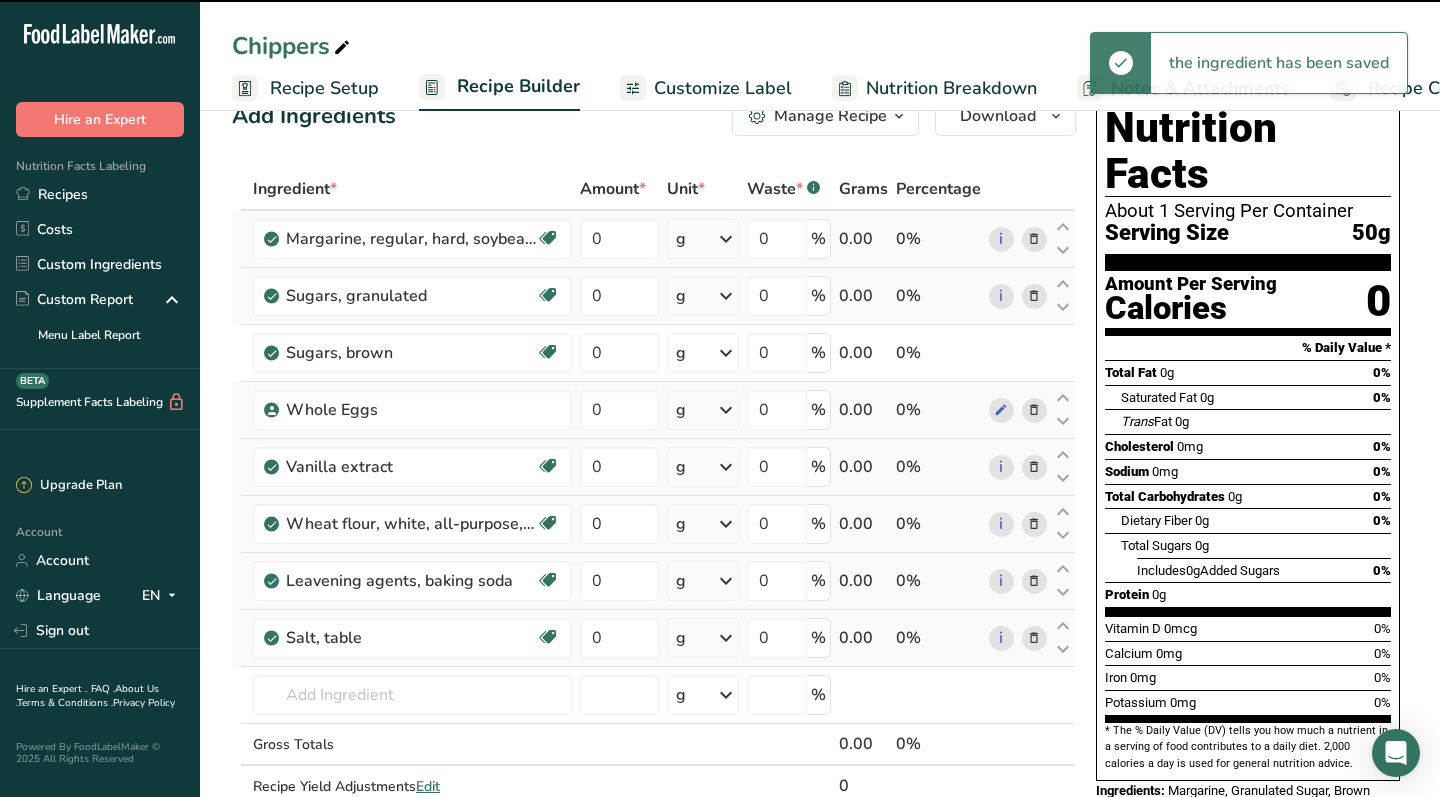 scroll, scrollTop: 82, scrollLeft: 0, axis: vertical 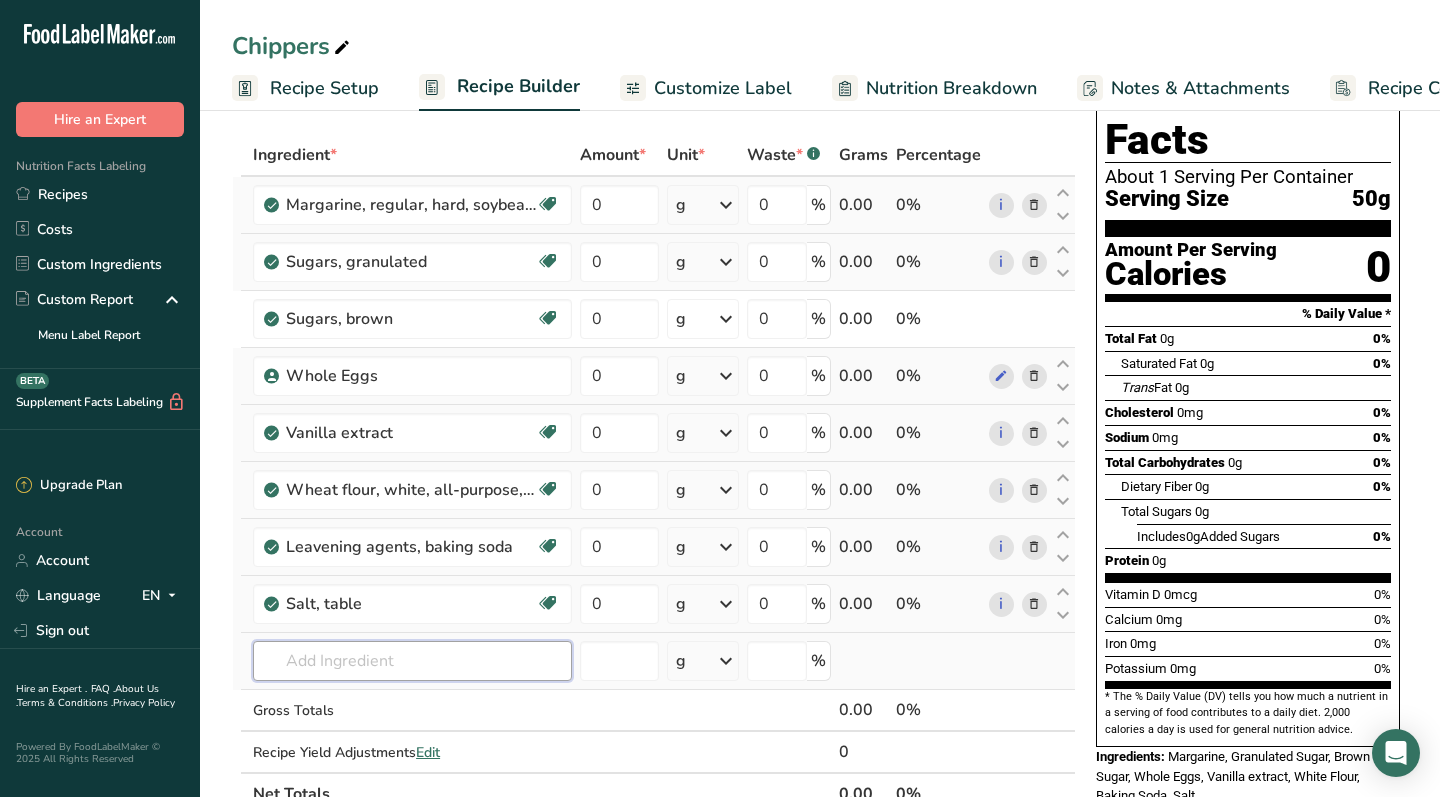 click at bounding box center (412, 661) 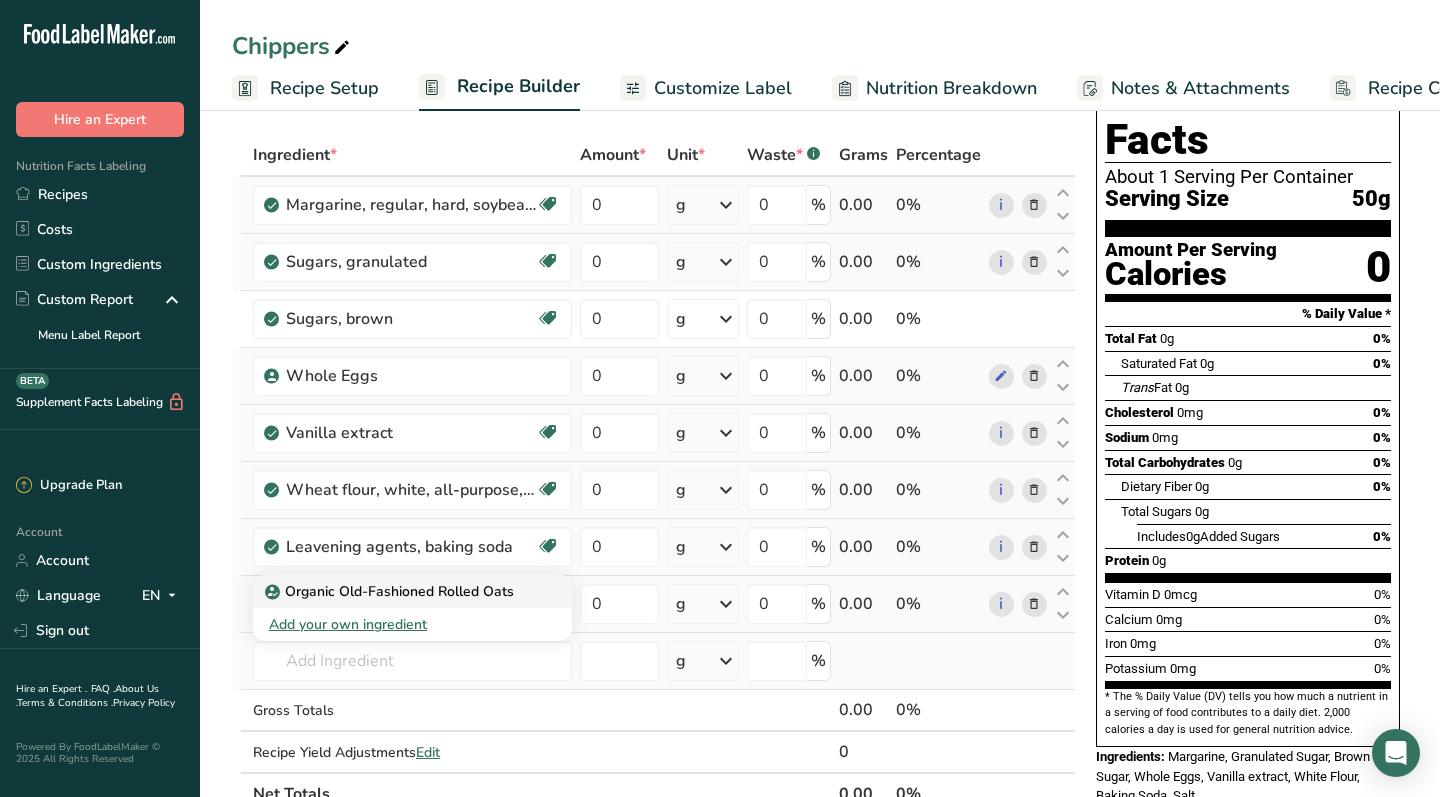 click on "Organic Old-Fashioned Rolled Oats" at bounding box center [391, 591] 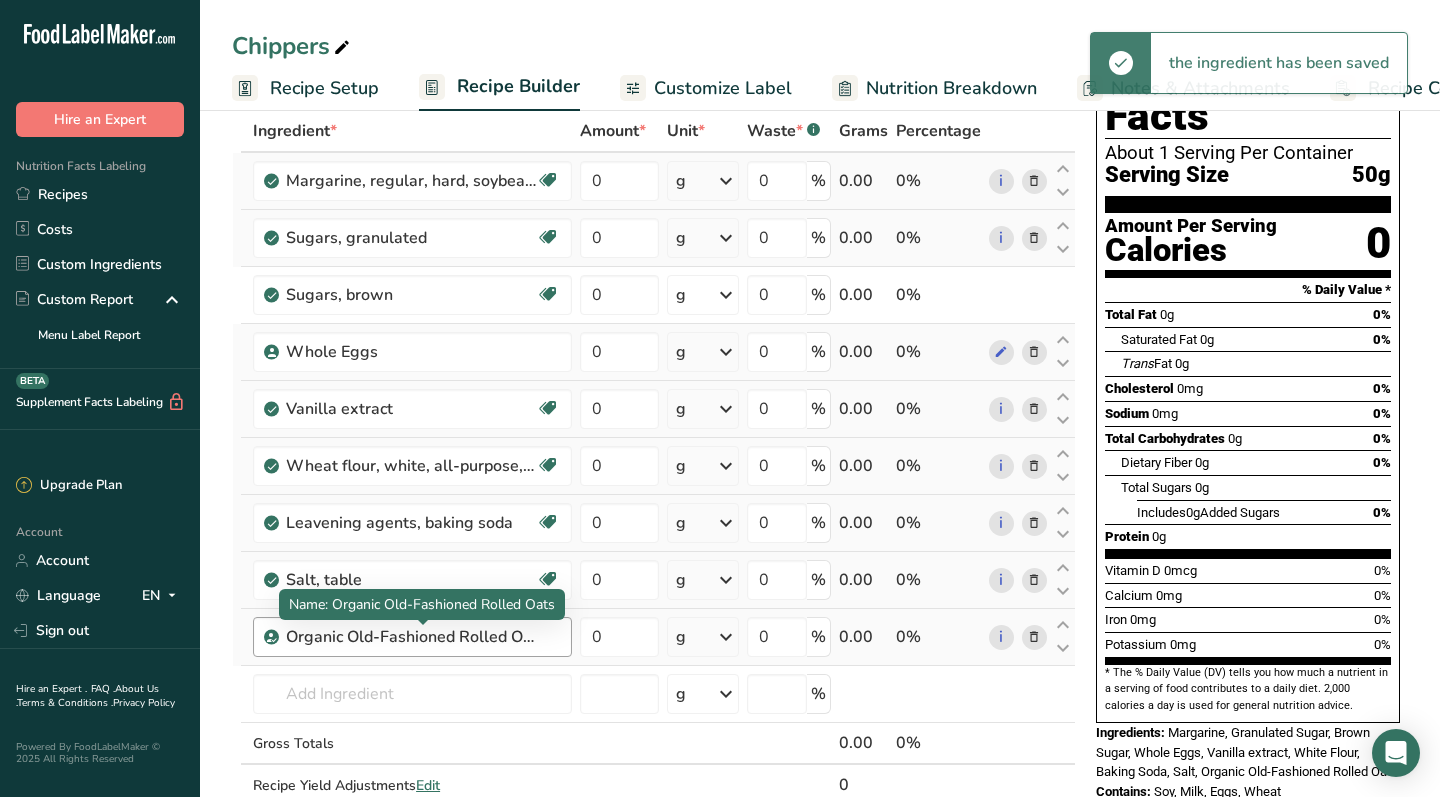 scroll, scrollTop: 121, scrollLeft: 0, axis: vertical 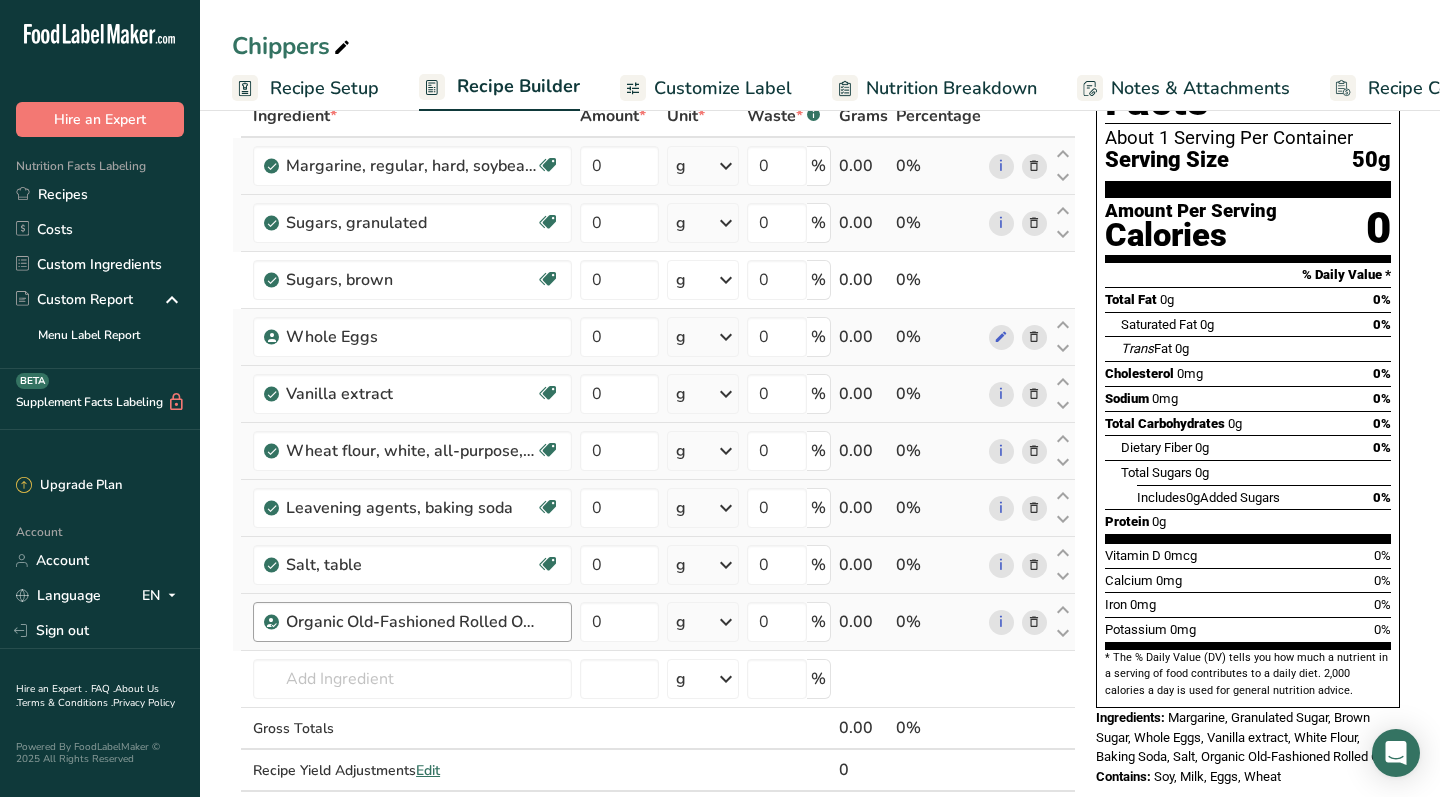 click on "Organic Old-Fashioned Rolled Oats" at bounding box center (411, 622) 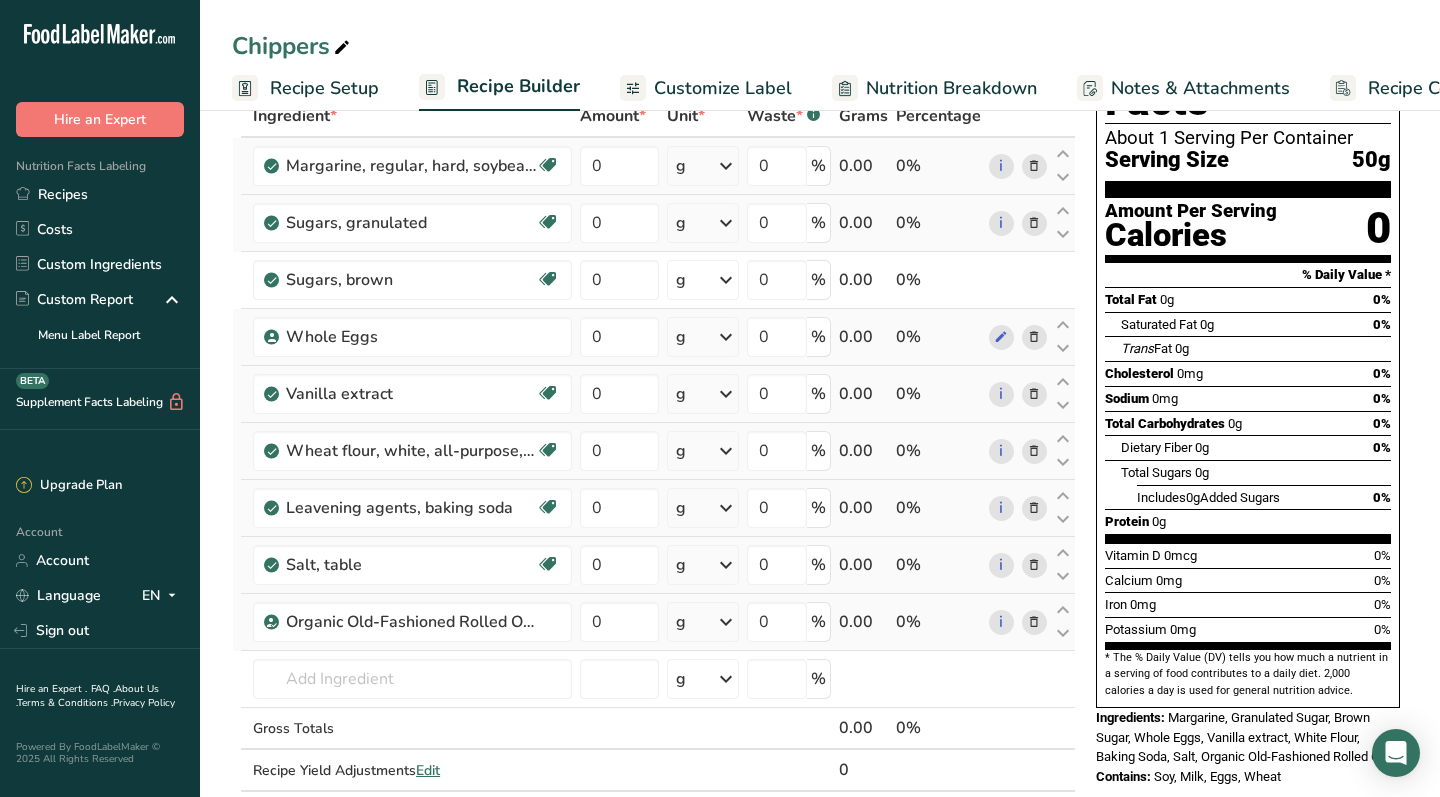 click at bounding box center (1034, 622) 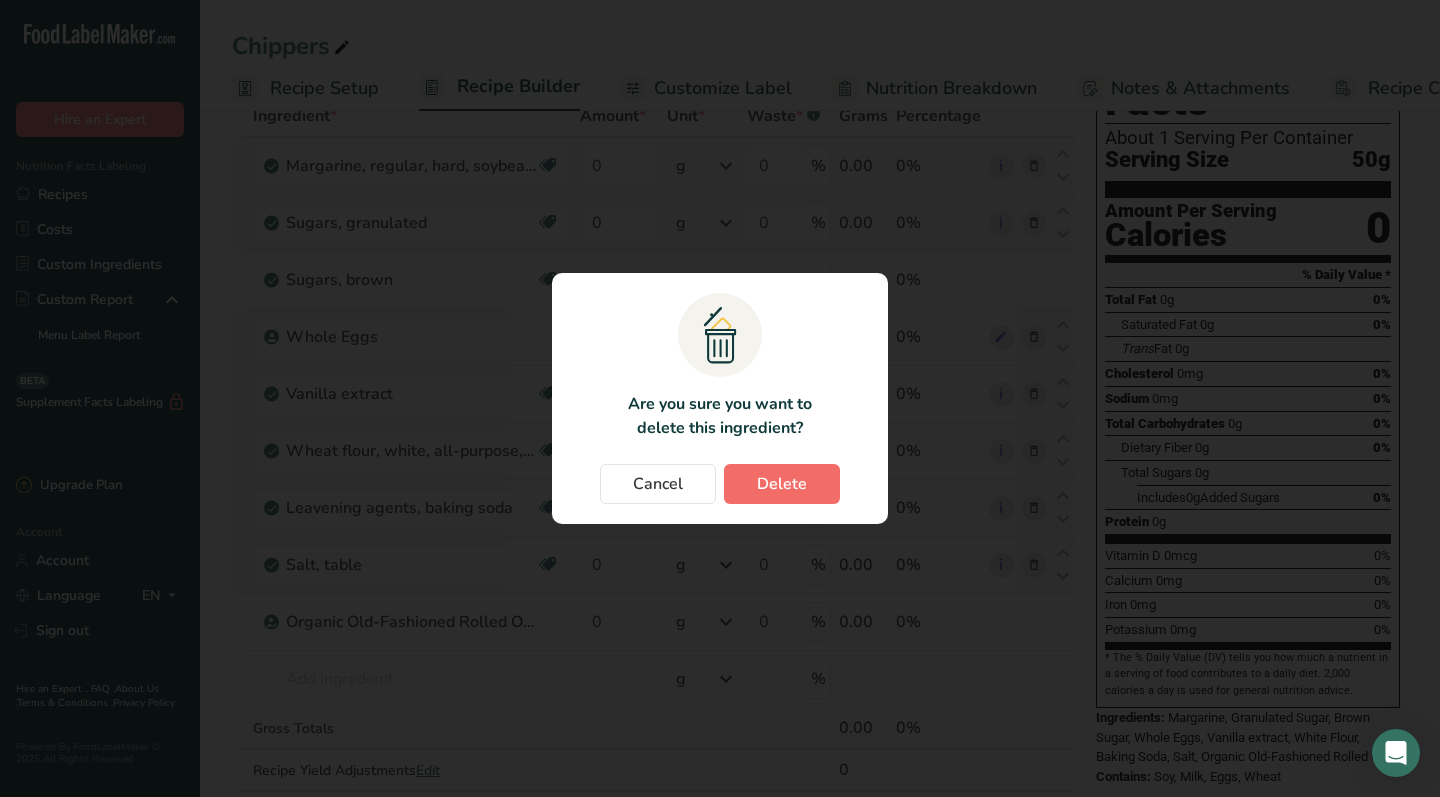 click on "Delete" at bounding box center (782, 484) 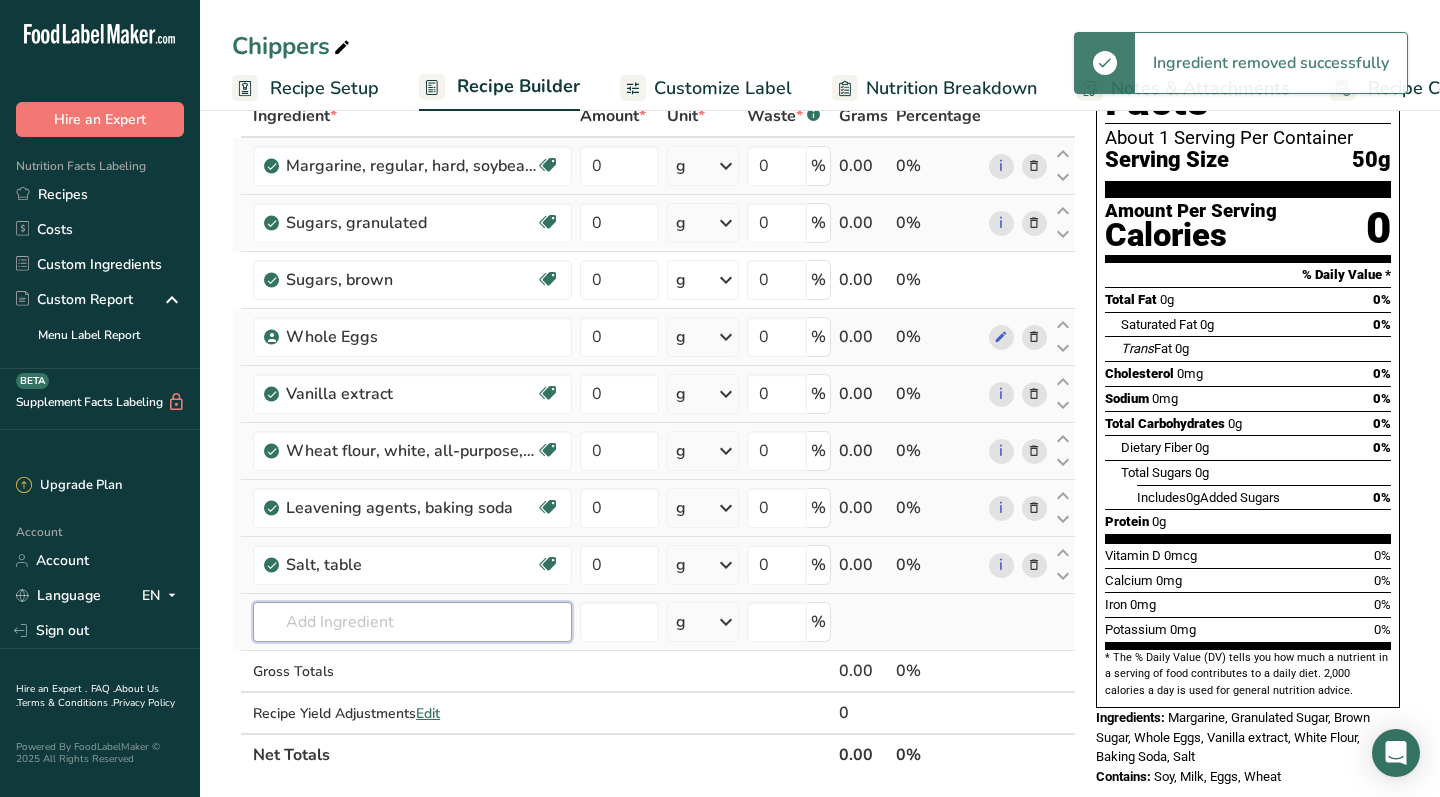 click at bounding box center (412, 622) 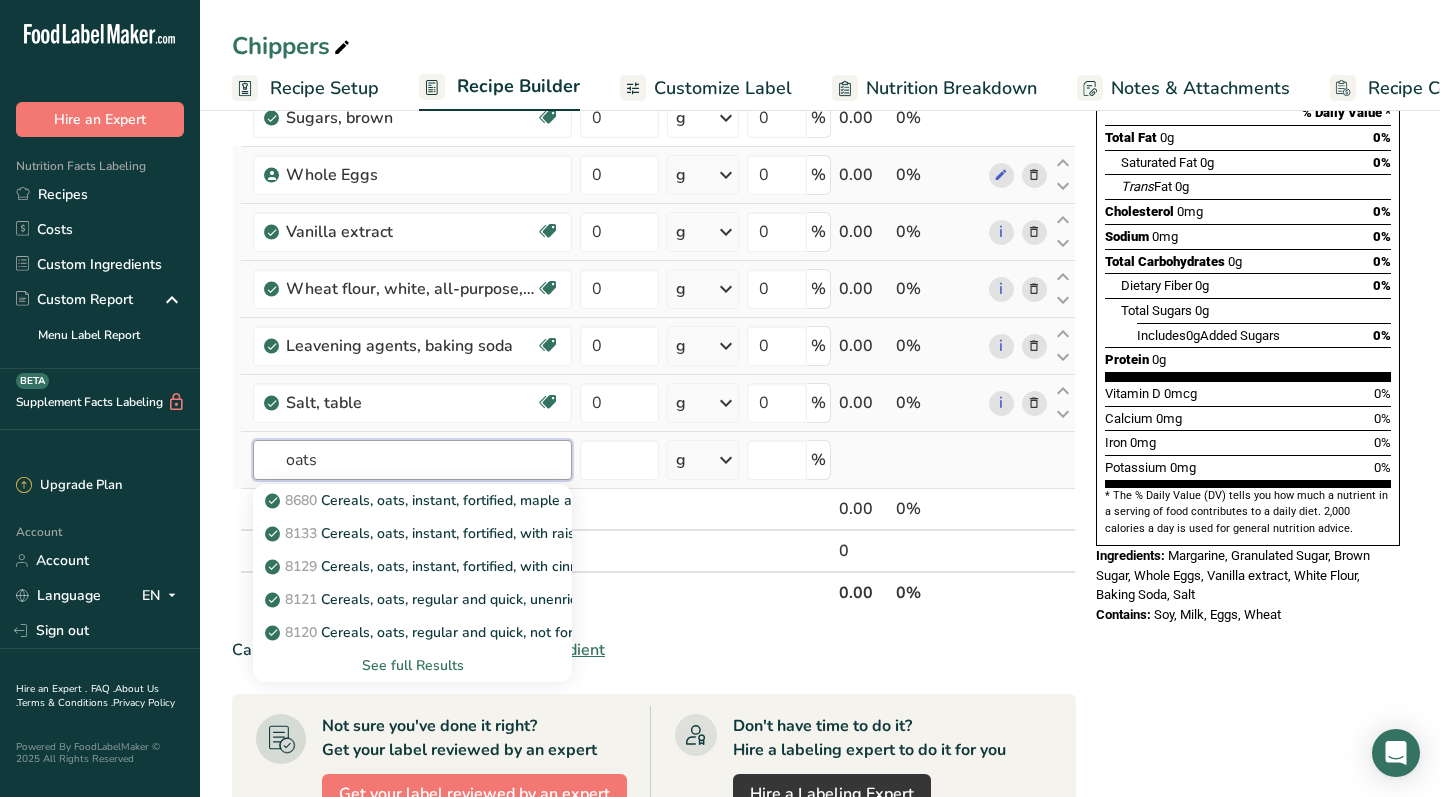 scroll, scrollTop: 290, scrollLeft: 0, axis: vertical 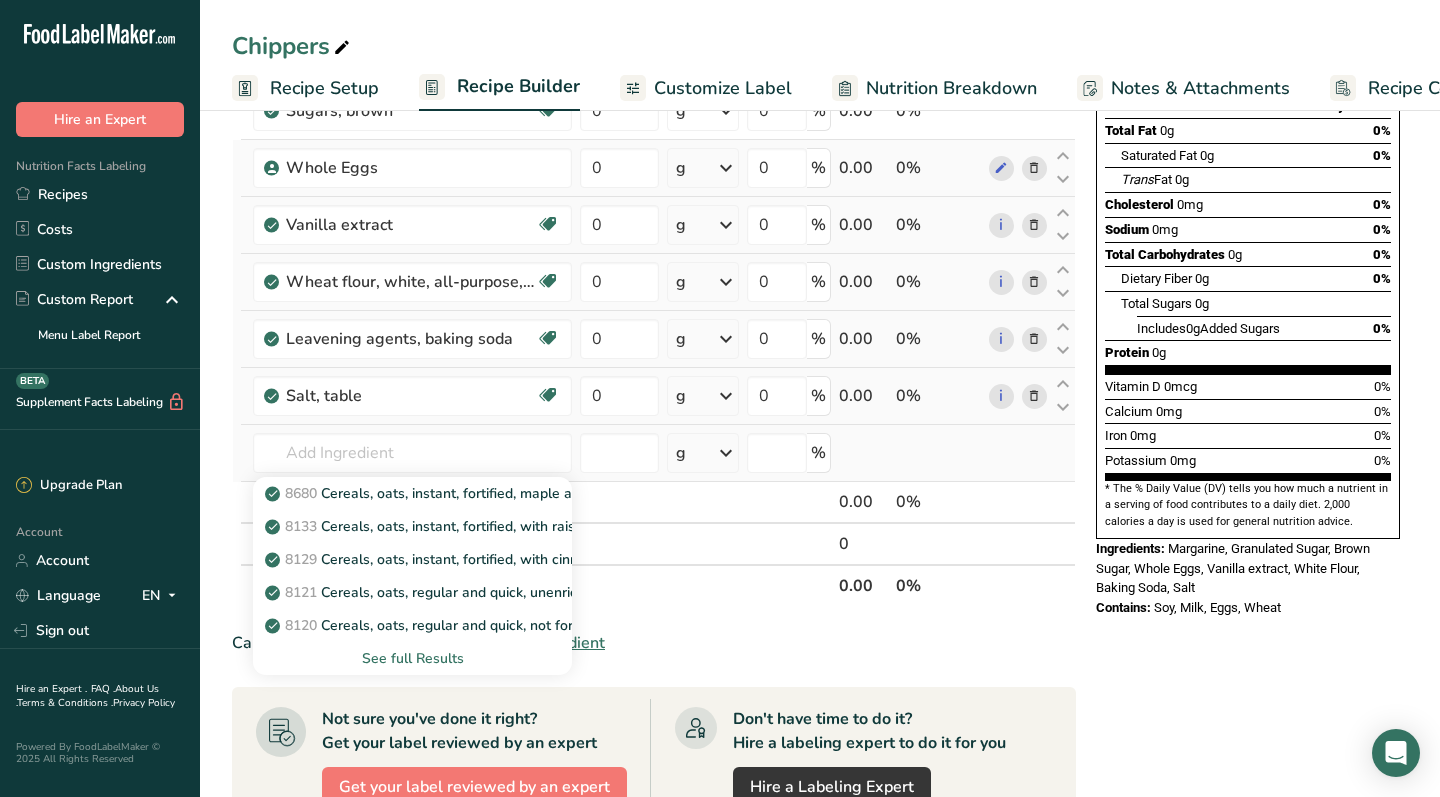 click on "See full Results" at bounding box center (412, 658) 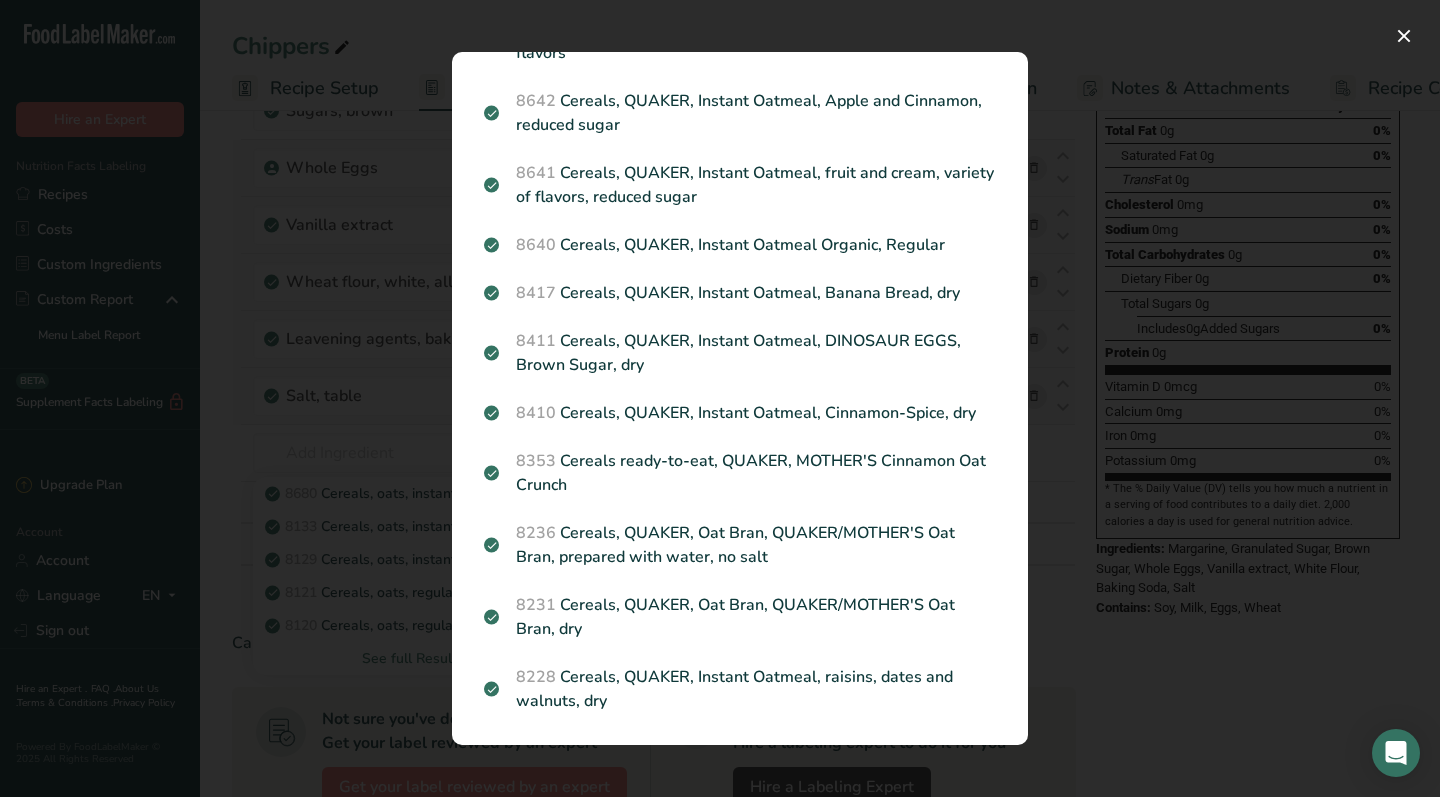 scroll, scrollTop: 2363, scrollLeft: 0, axis: vertical 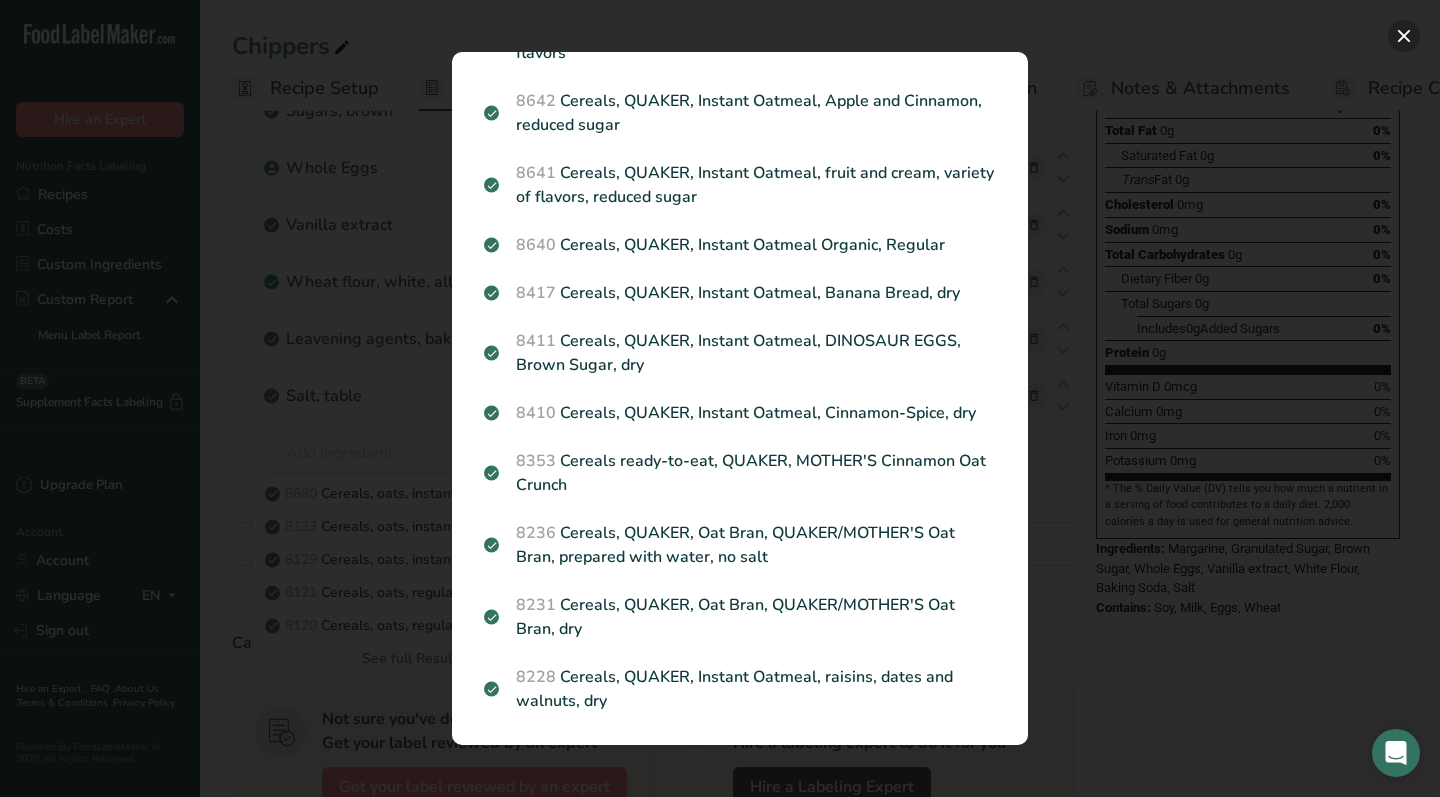 click at bounding box center (1404, 36) 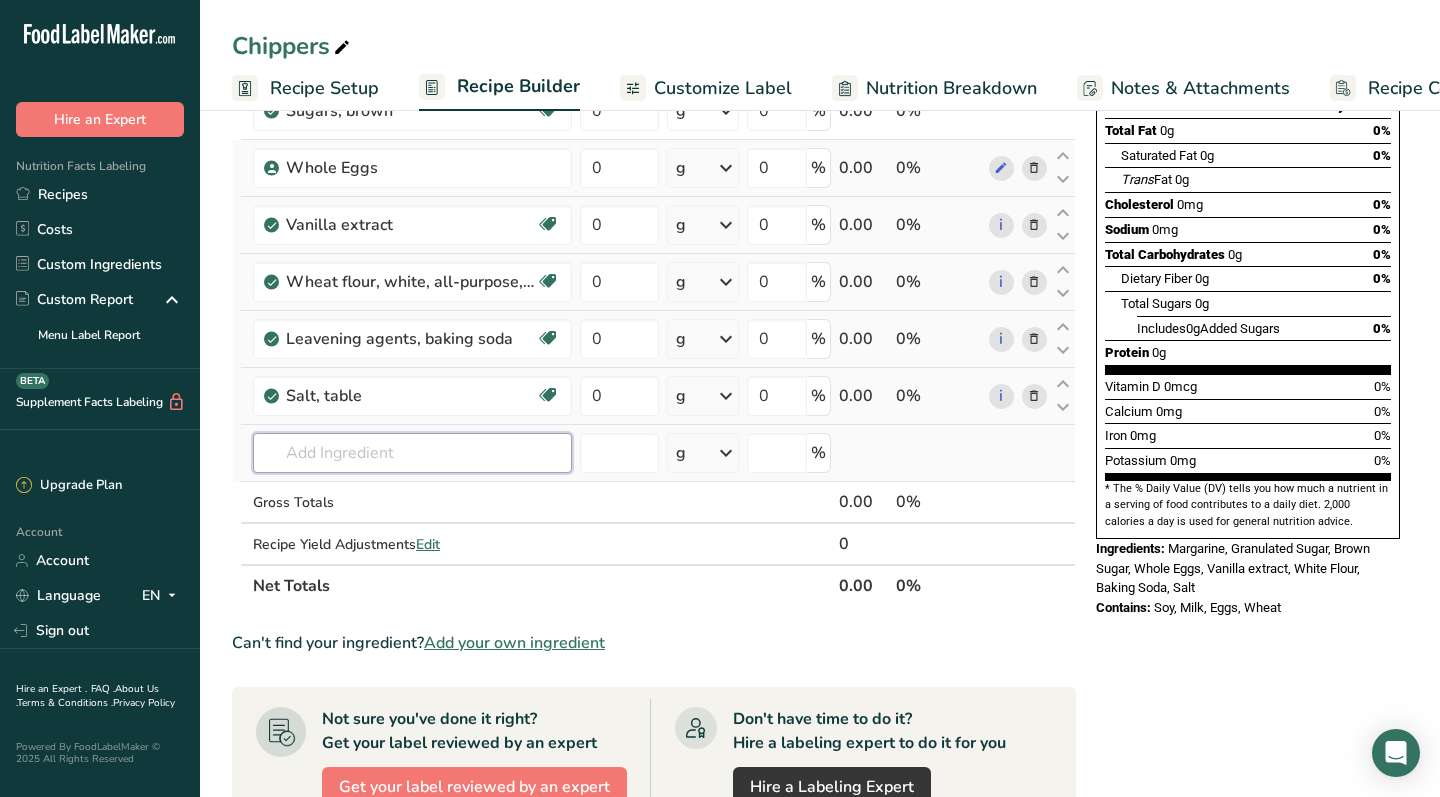 click at bounding box center (412, 453) 